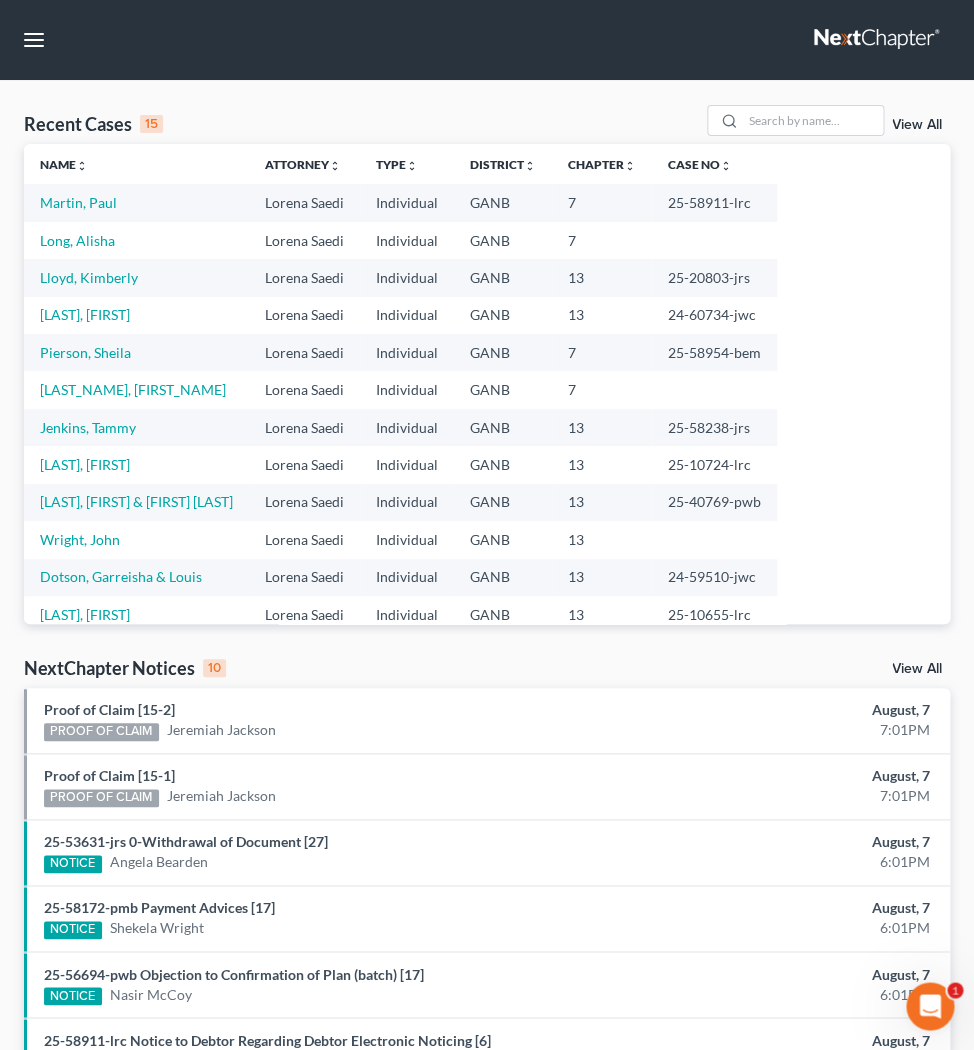 scroll, scrollTop: 0, scrollLeft: 0, axis: both 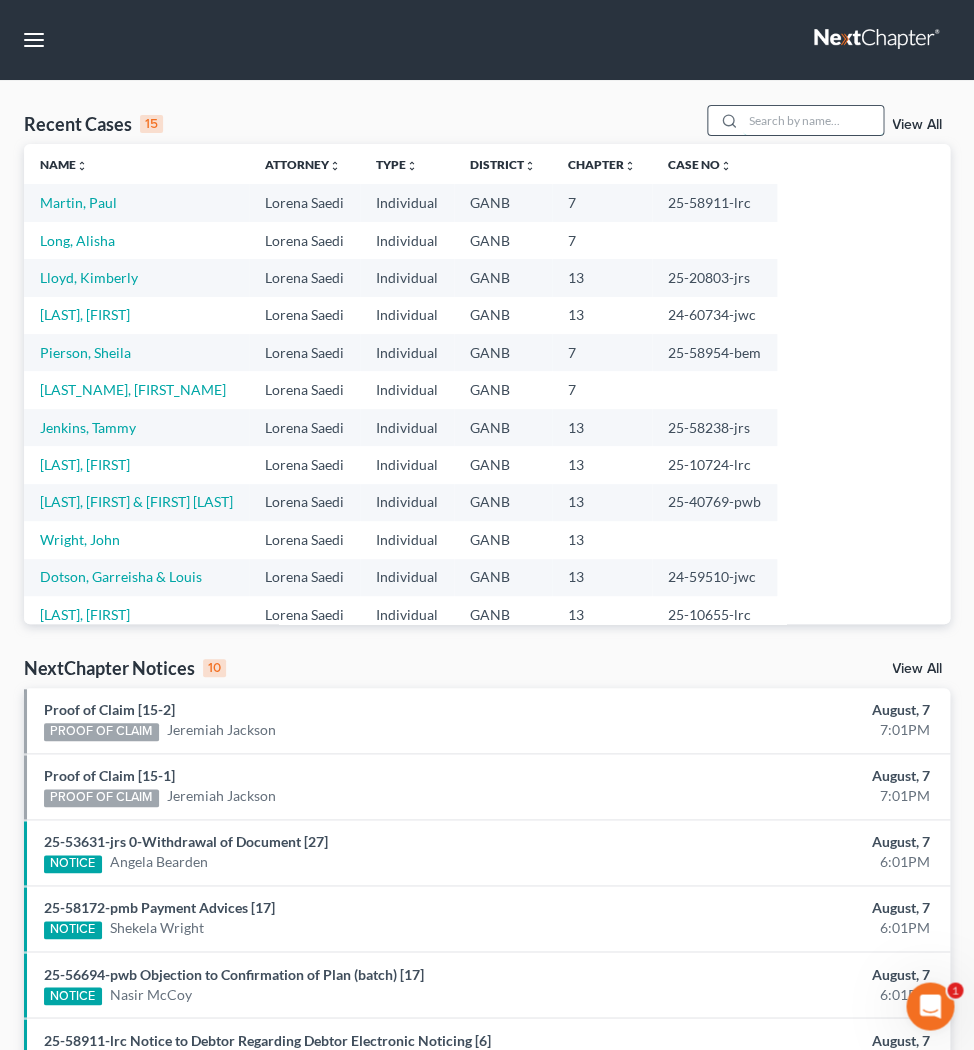 click at bounding box center [813, 120] 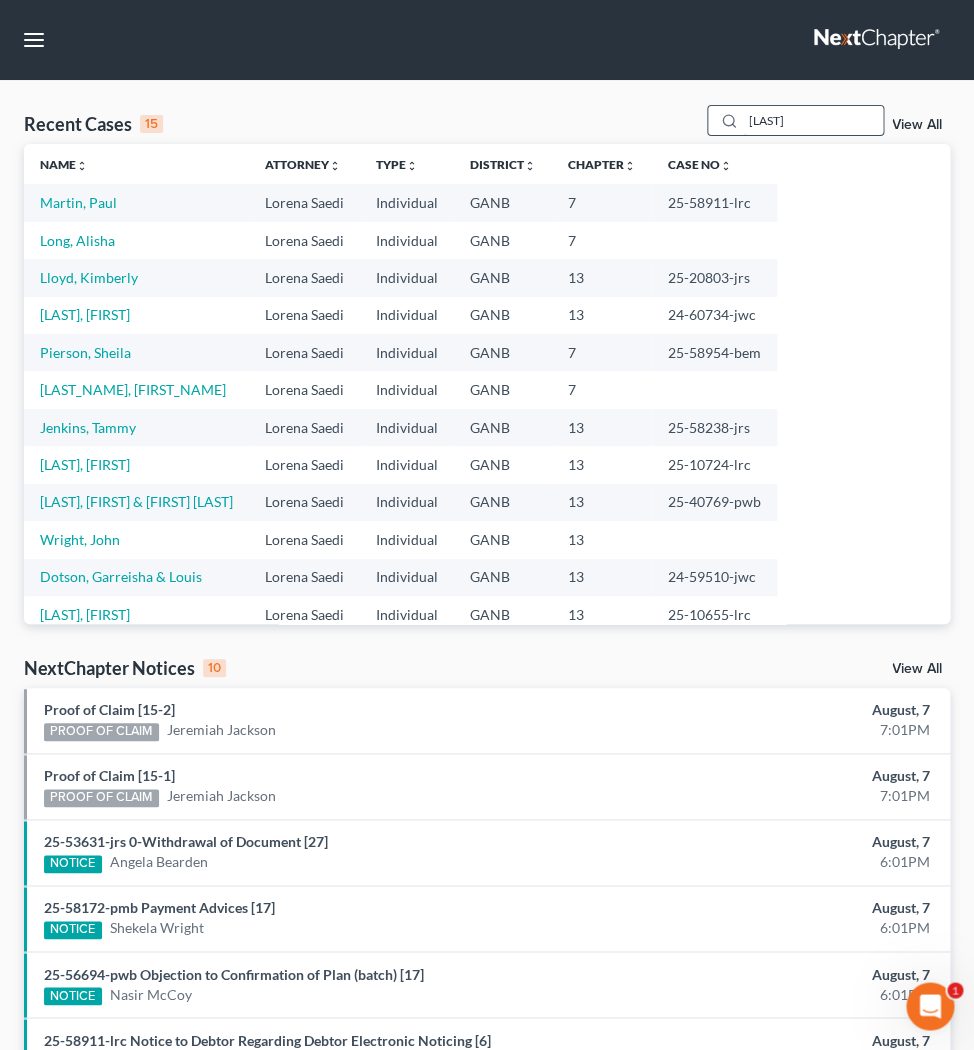 type on "[LAST]" 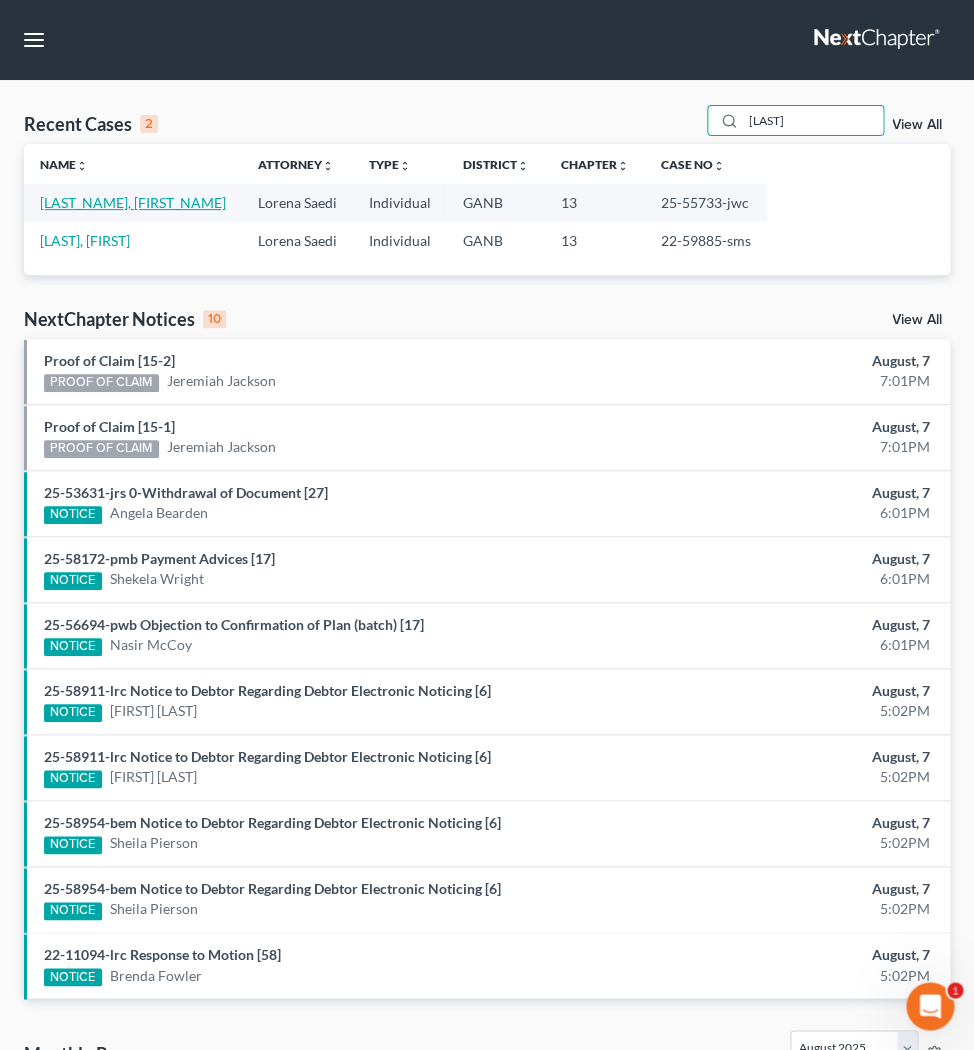 click on "[LAST_NAME], [FIRST_NAME]" at bounding box center (133, 202) 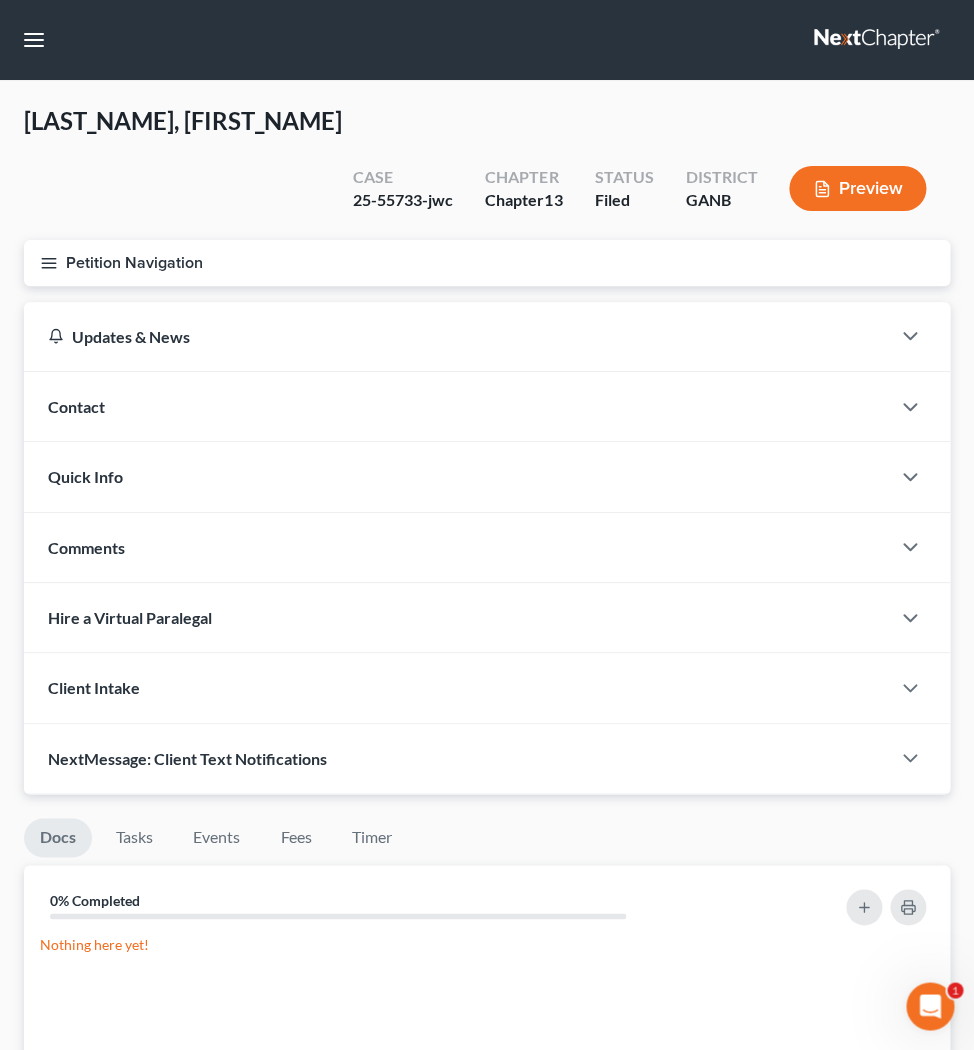 click 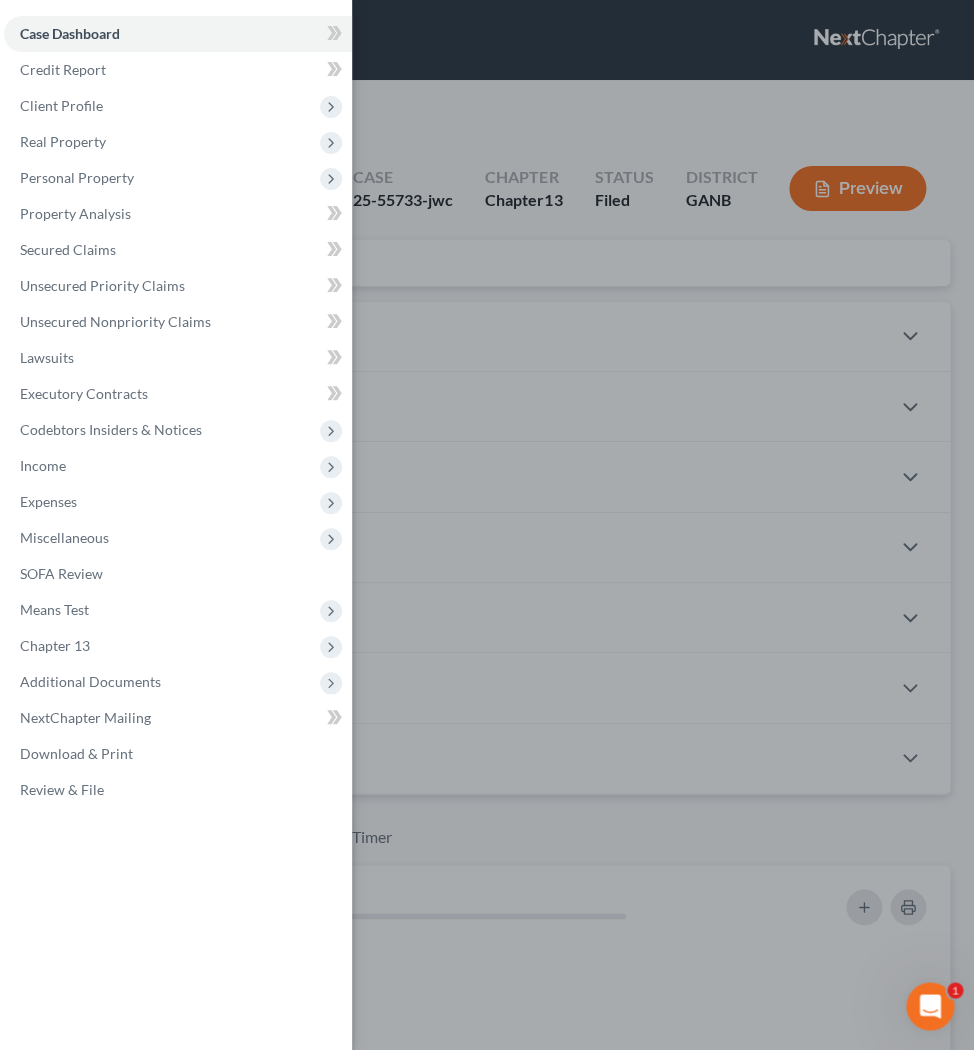 click on "Case Dashboard
Payments
Invoices
Payments
Payments
Credit Report
Client Profile" at bounding box center (487, 525) 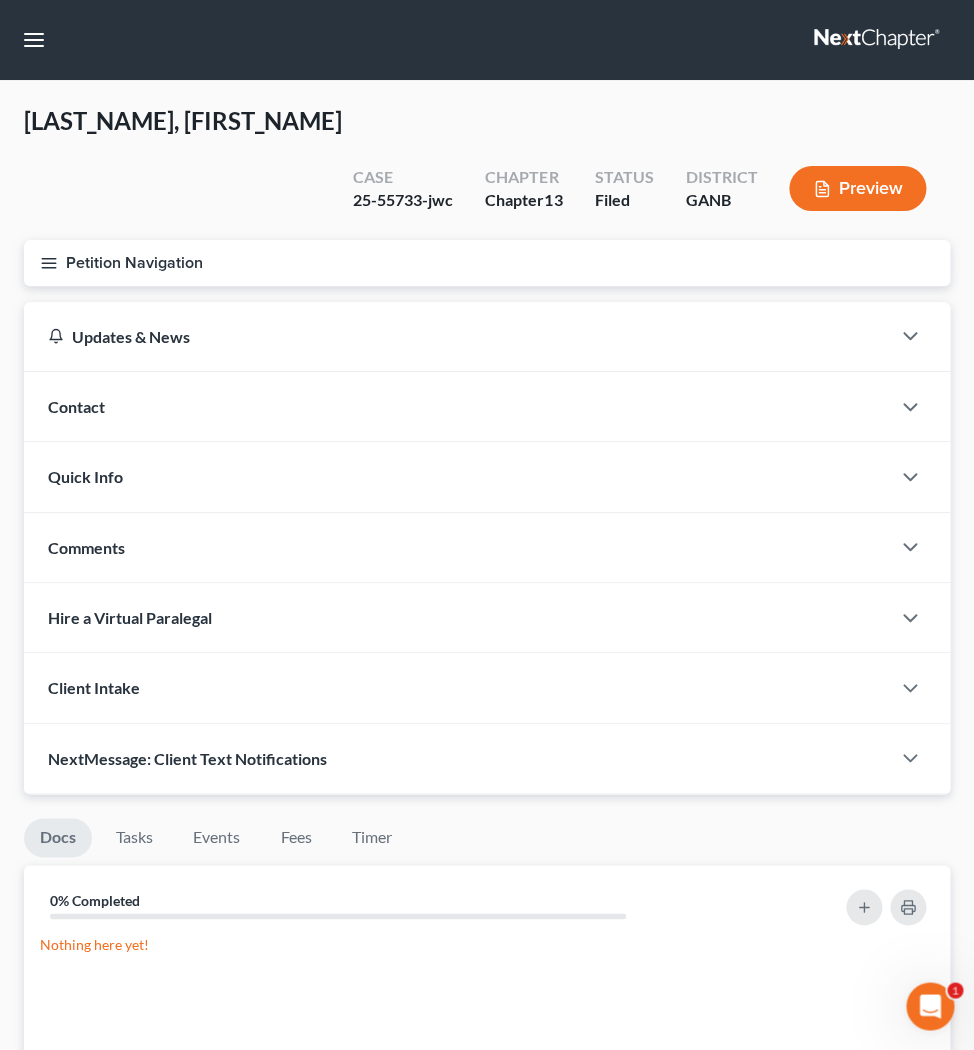 click 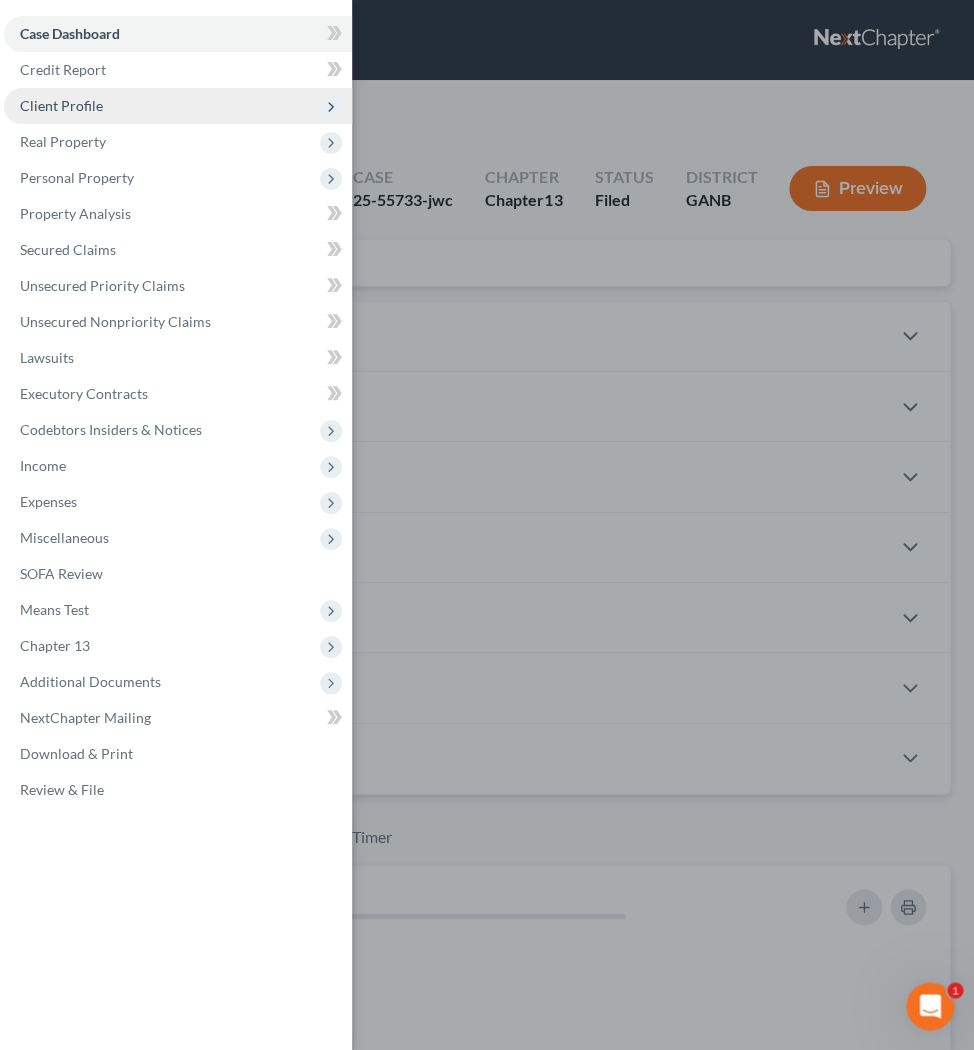 click on "Client Profile" at bounding box center [178, 106] 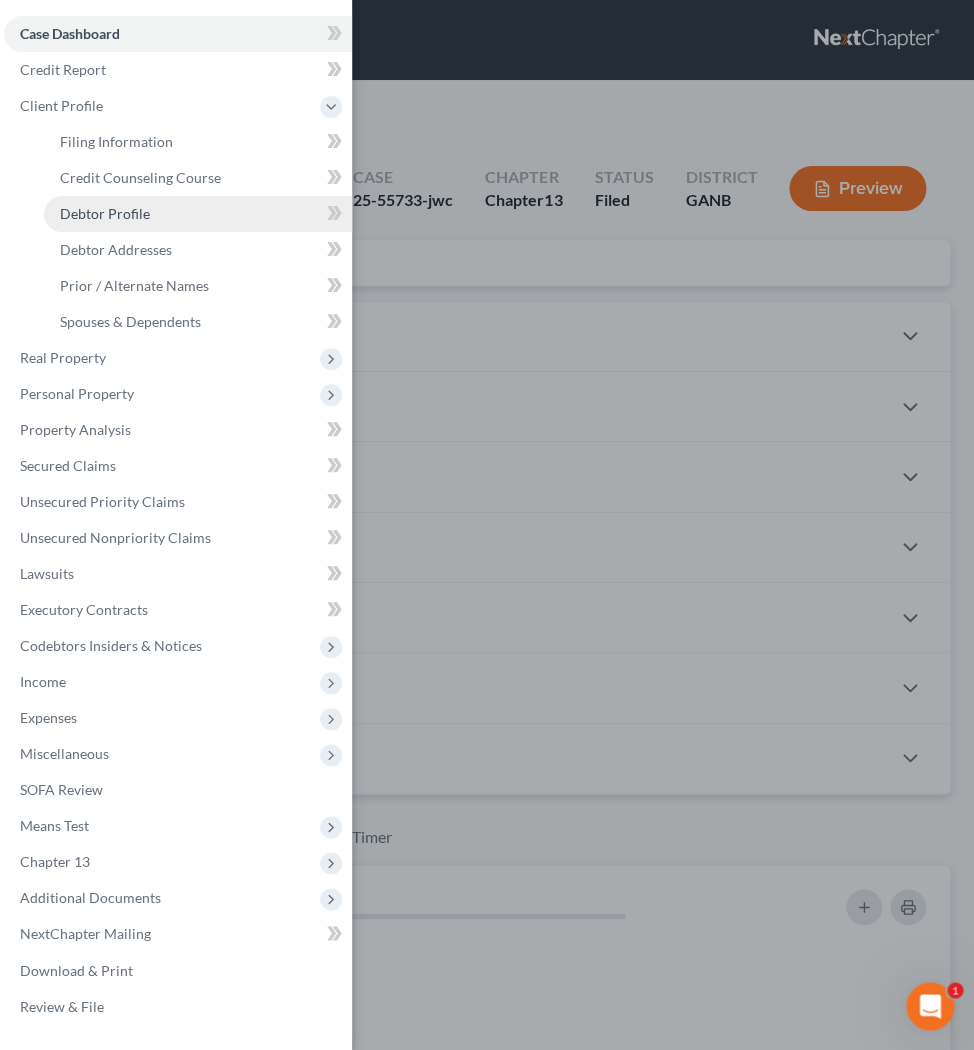 click on "Debtor Profile" at bounding box center (198, 214) 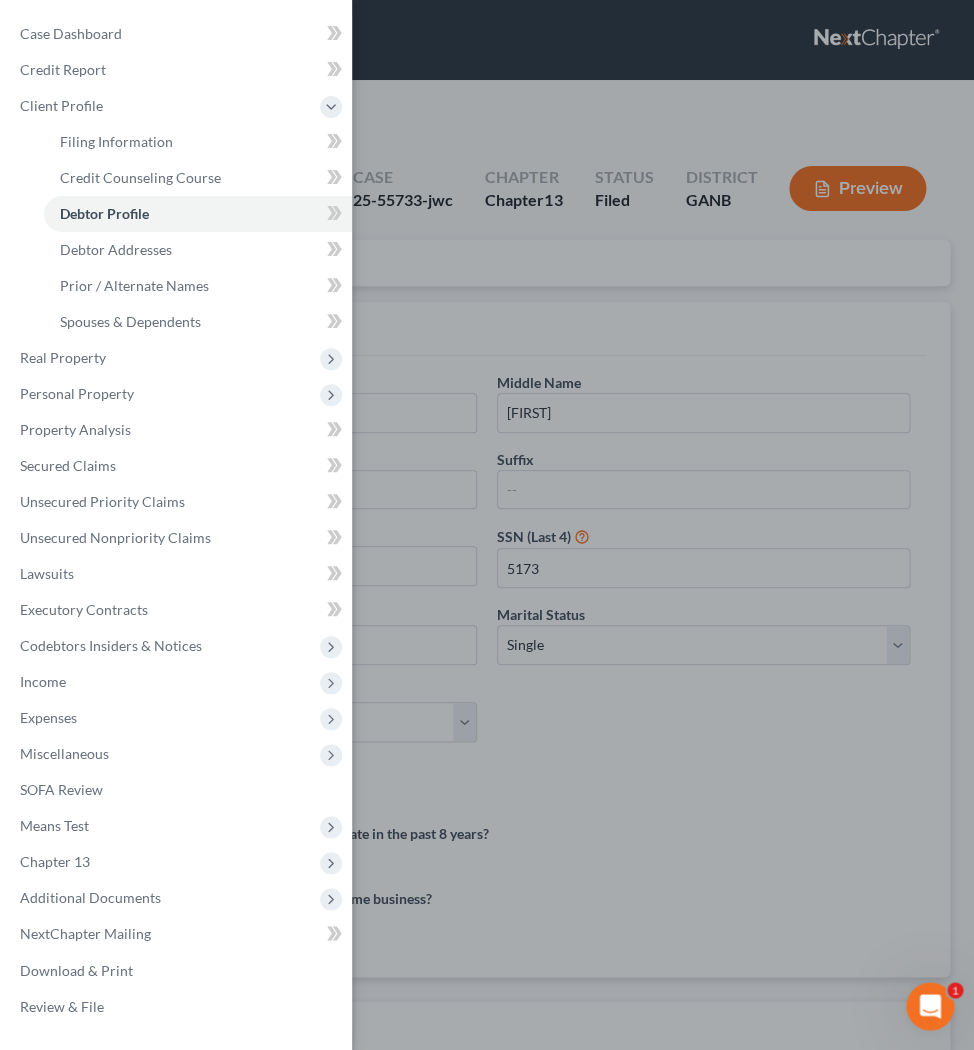 click on "Case Dashboard
Payments
Invoices
Payments
Payments
Credit Report
Client Profile" at bounding box center (487, 525) 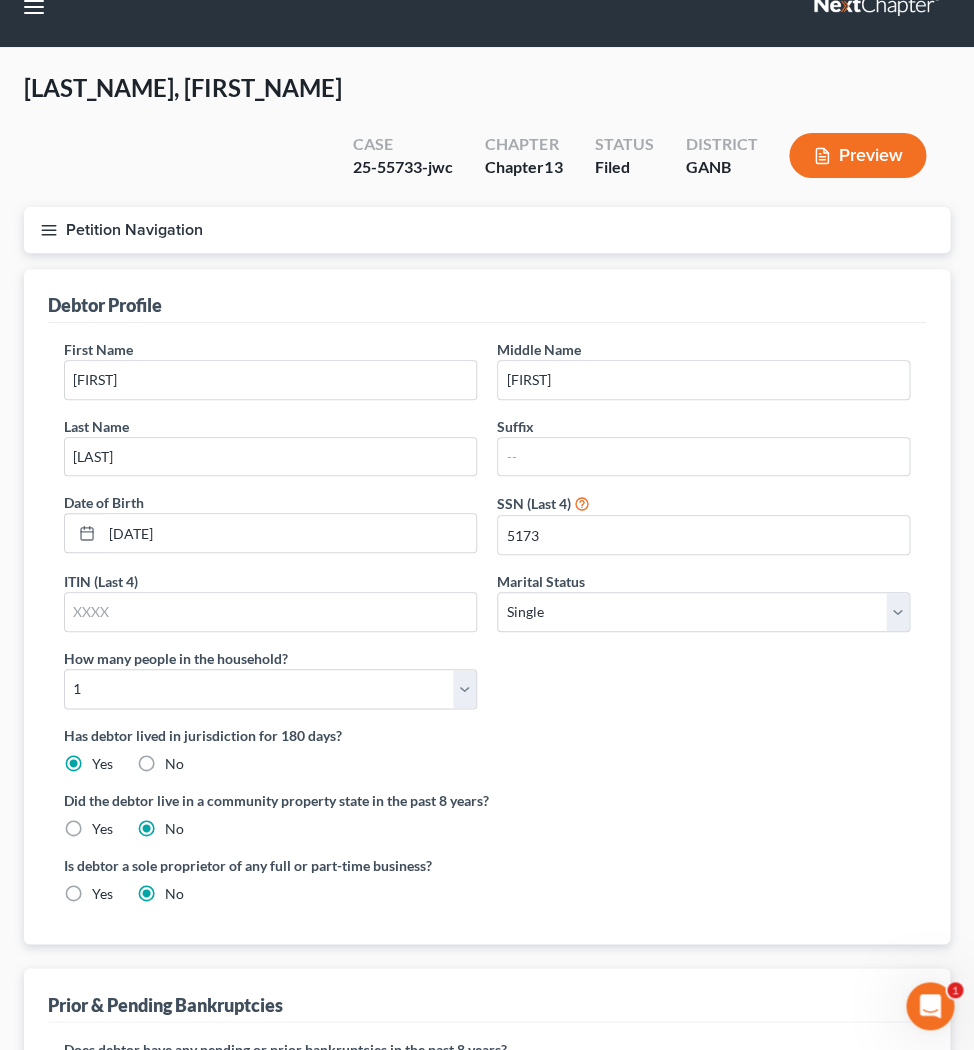 scroll, scrollTop: 18, scrollLeft: 0, axis: vertical 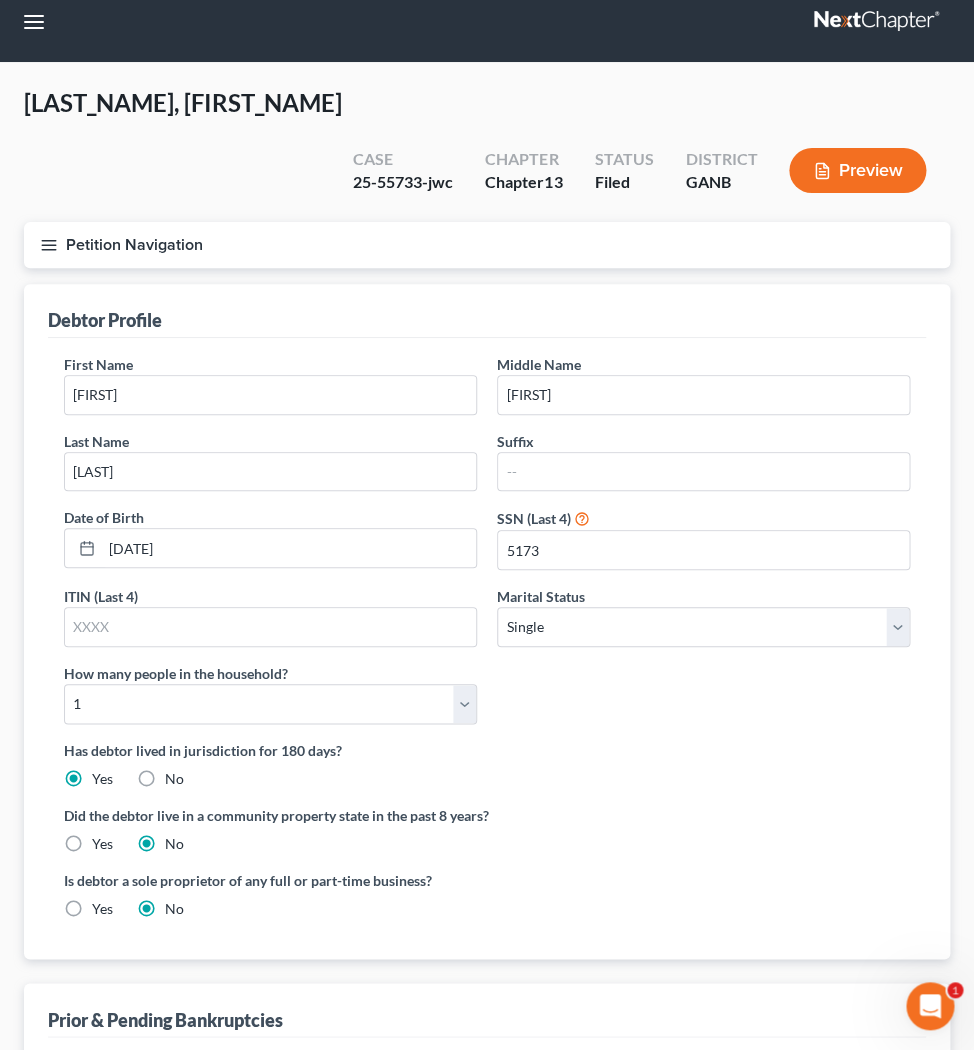 click 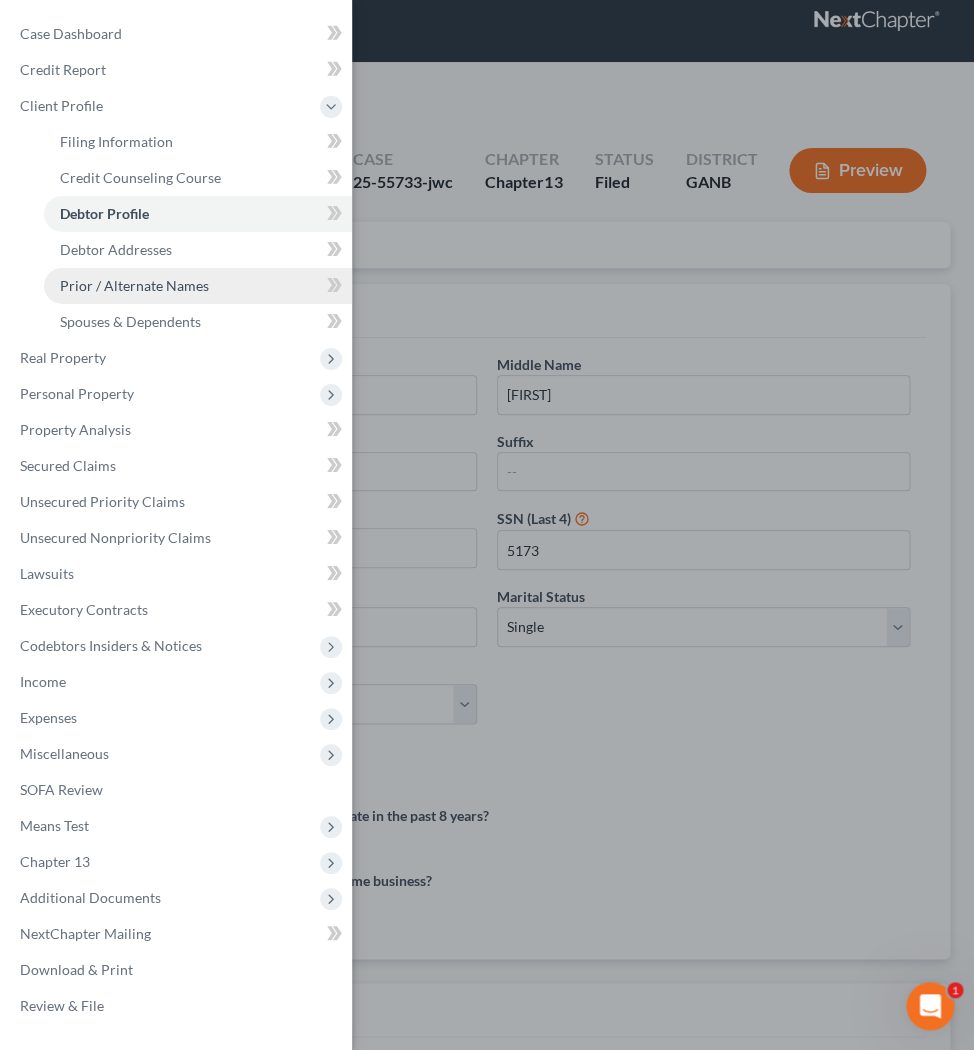 click on "Prior / Alternate Names" at bounding box center [198, 286] 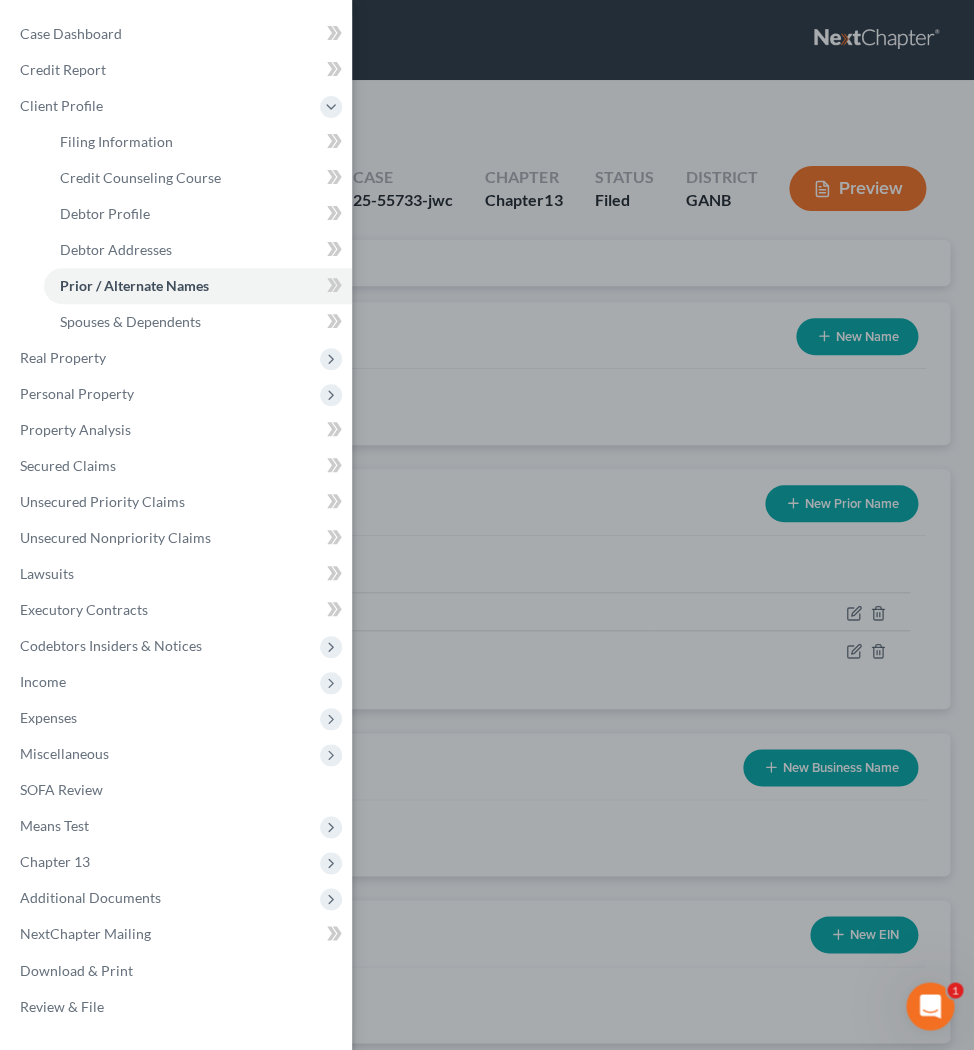 click on "Case Dashboard
Payments
Invoices
Payments
Payments
Credit Report
Client Profile" at bounding box center [487, 525] 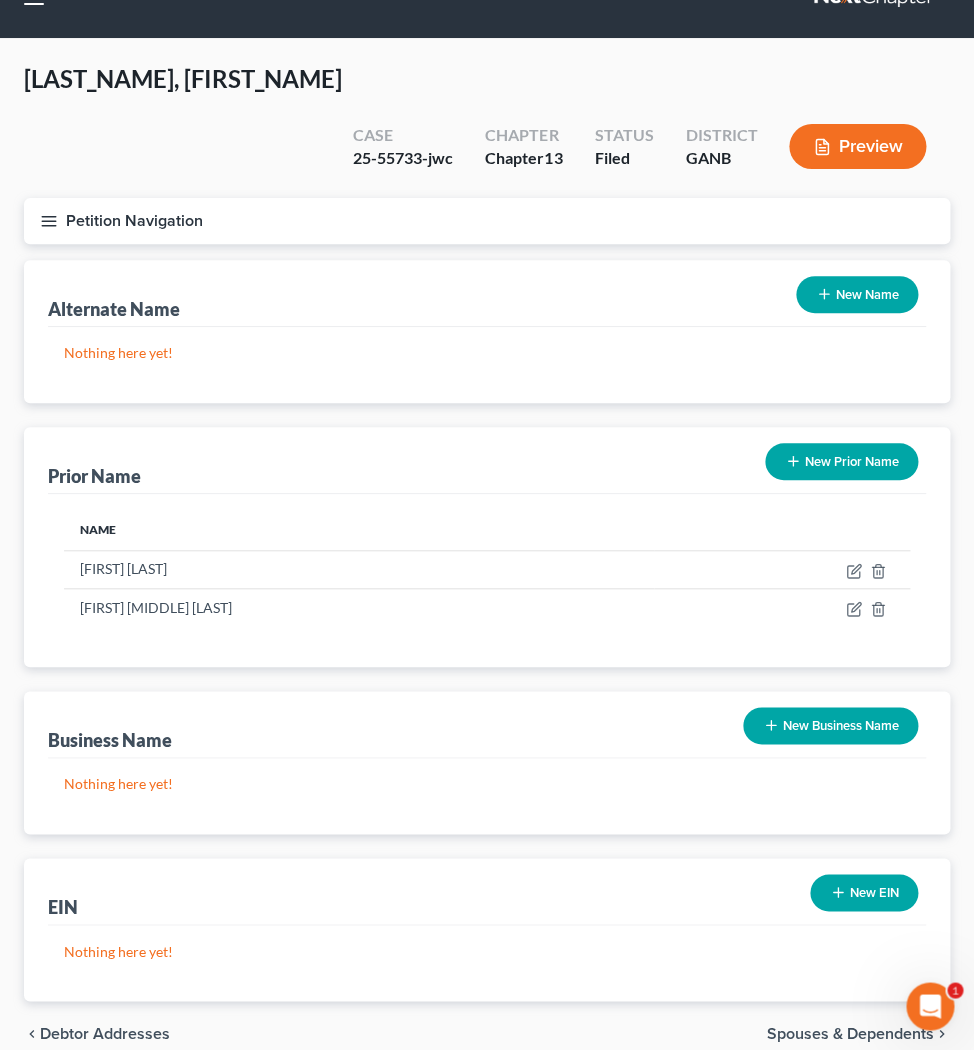 scroll, scrollTop: 55, scrollLeft: 0, axis: vertical 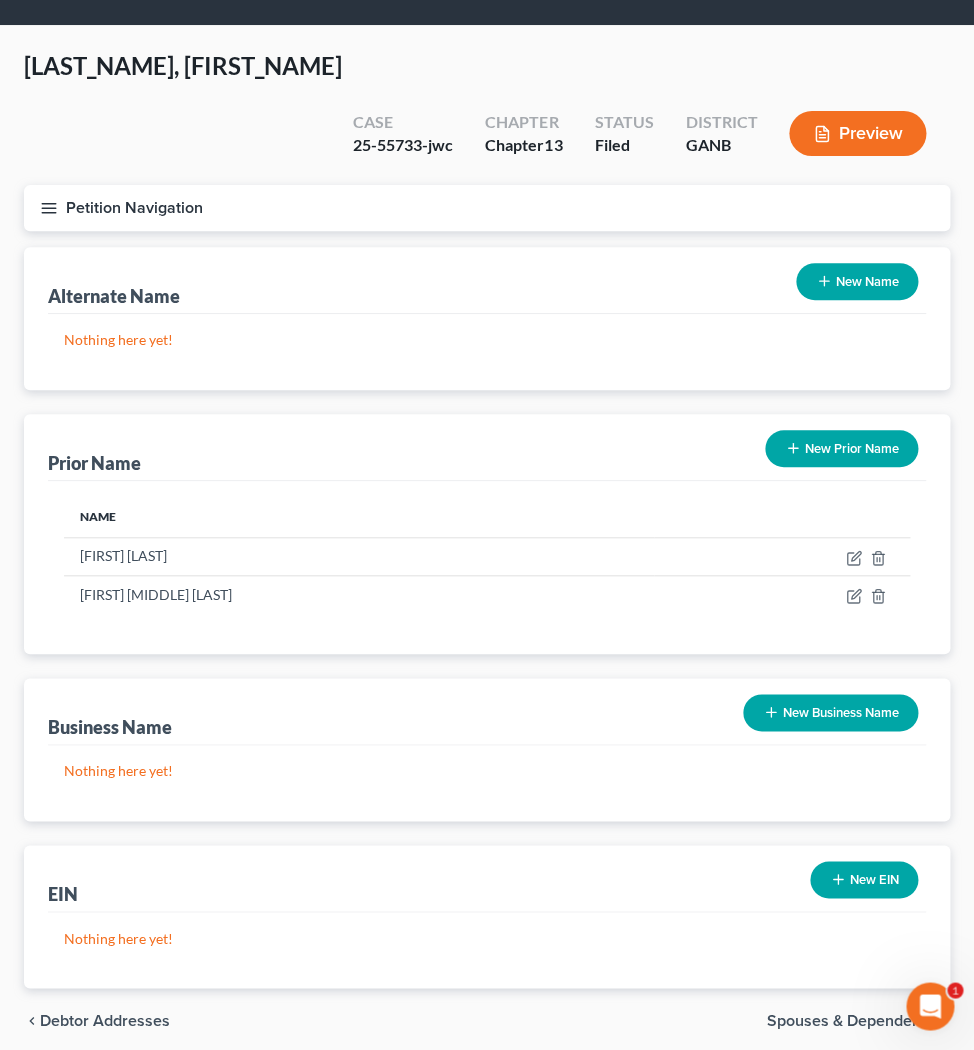 click 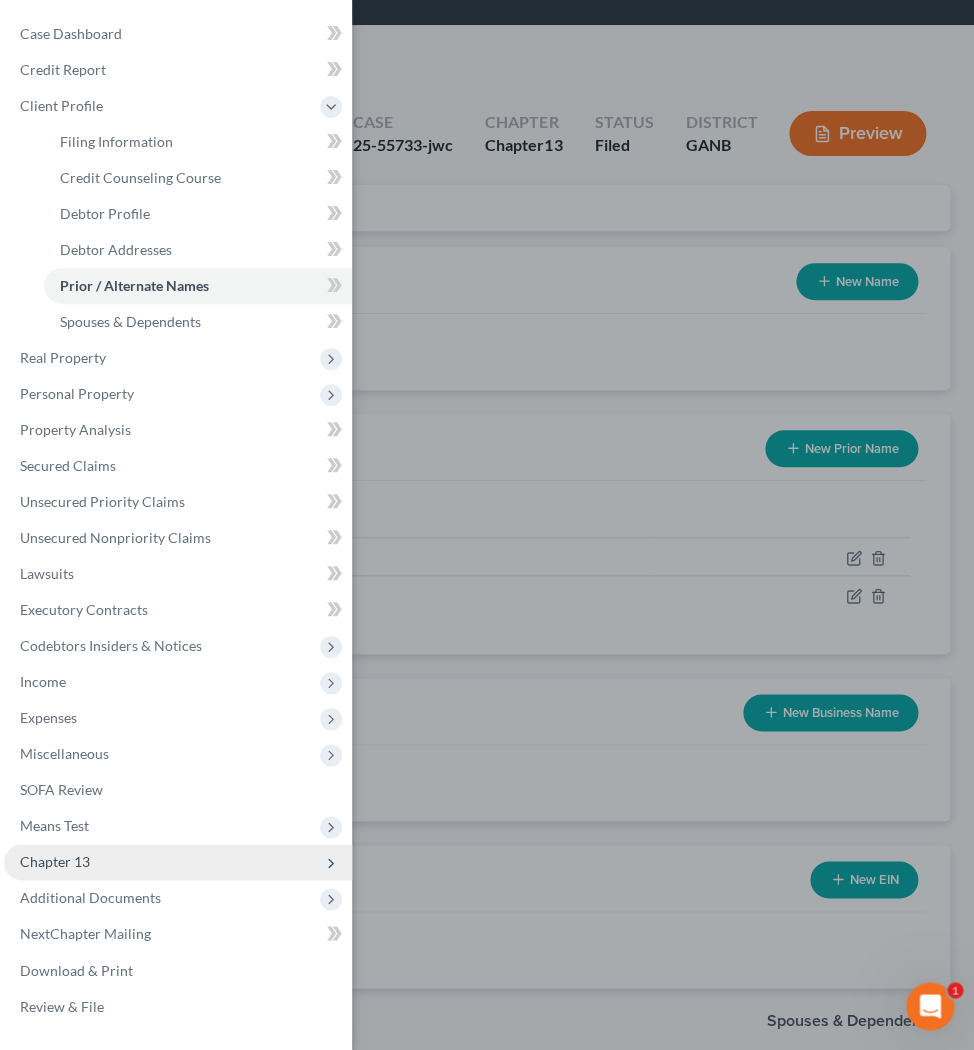 click on "Chapter 13" at bounding box center (55, 861) 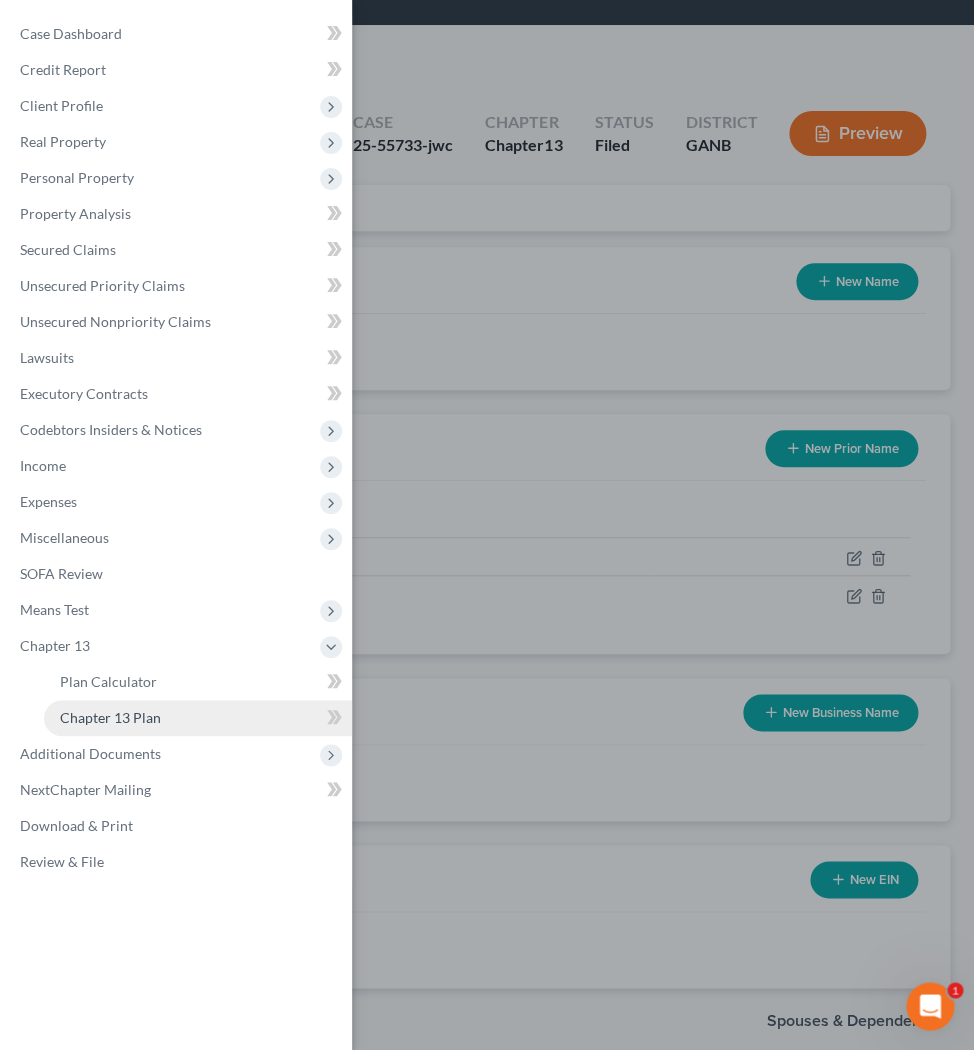 click on "Chapter 13 Plan" at bounding box center (198, 718) 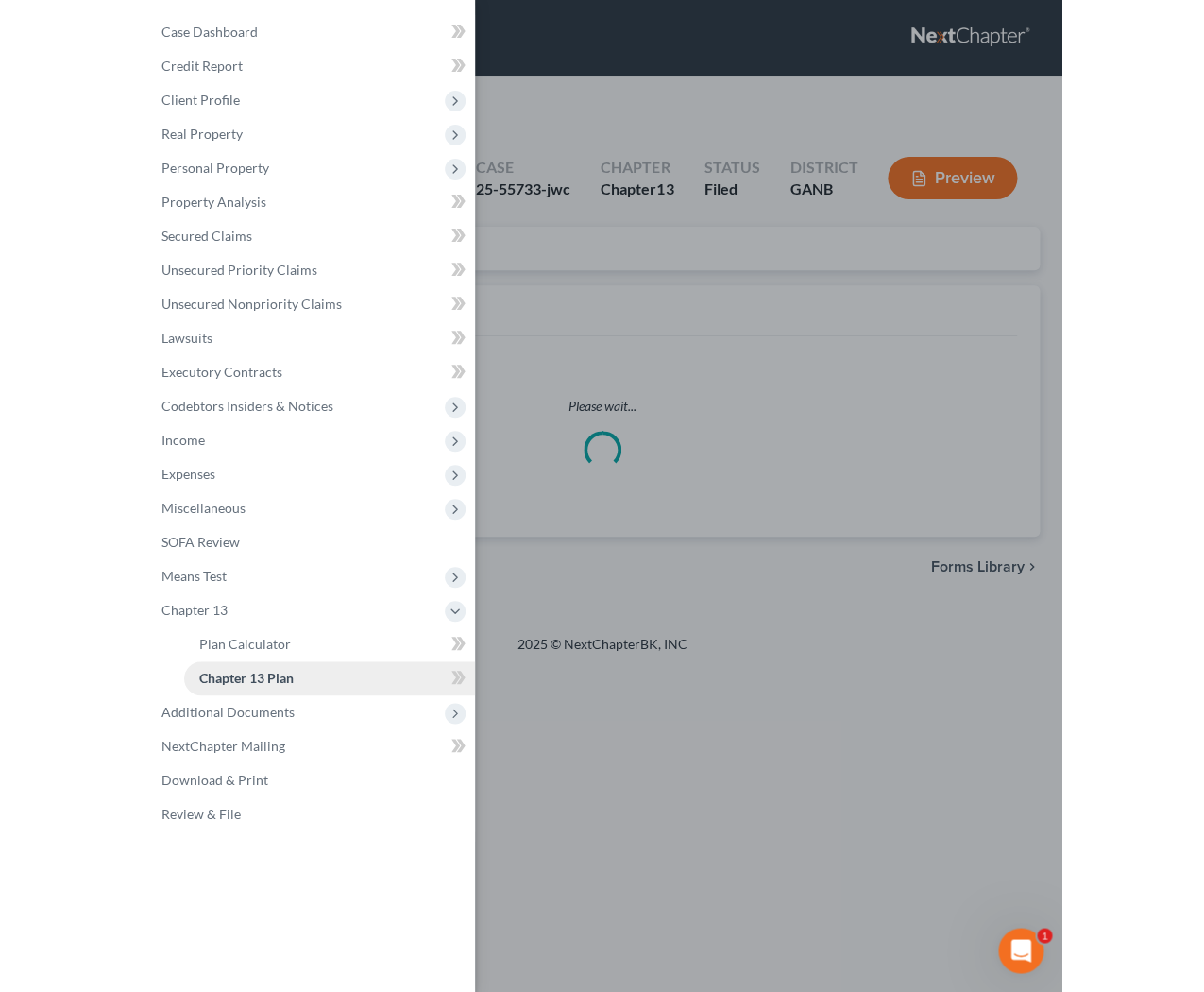 scroll, scrollTop: 0, scrollLeft: 0, axis: both 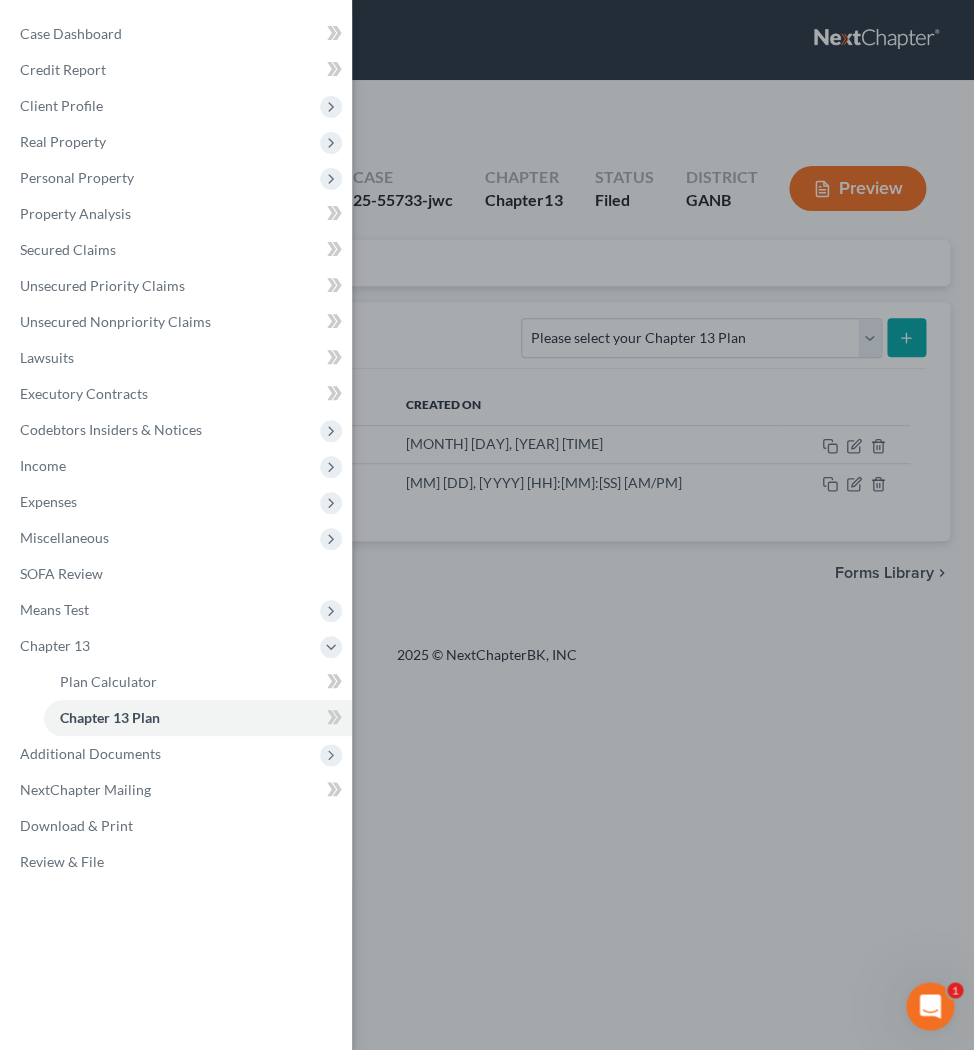 click on "Case Dashboard
Payments
Invoices
Payments
Payments
Credit Report
Client Profile" at bounding box center [487, 525] 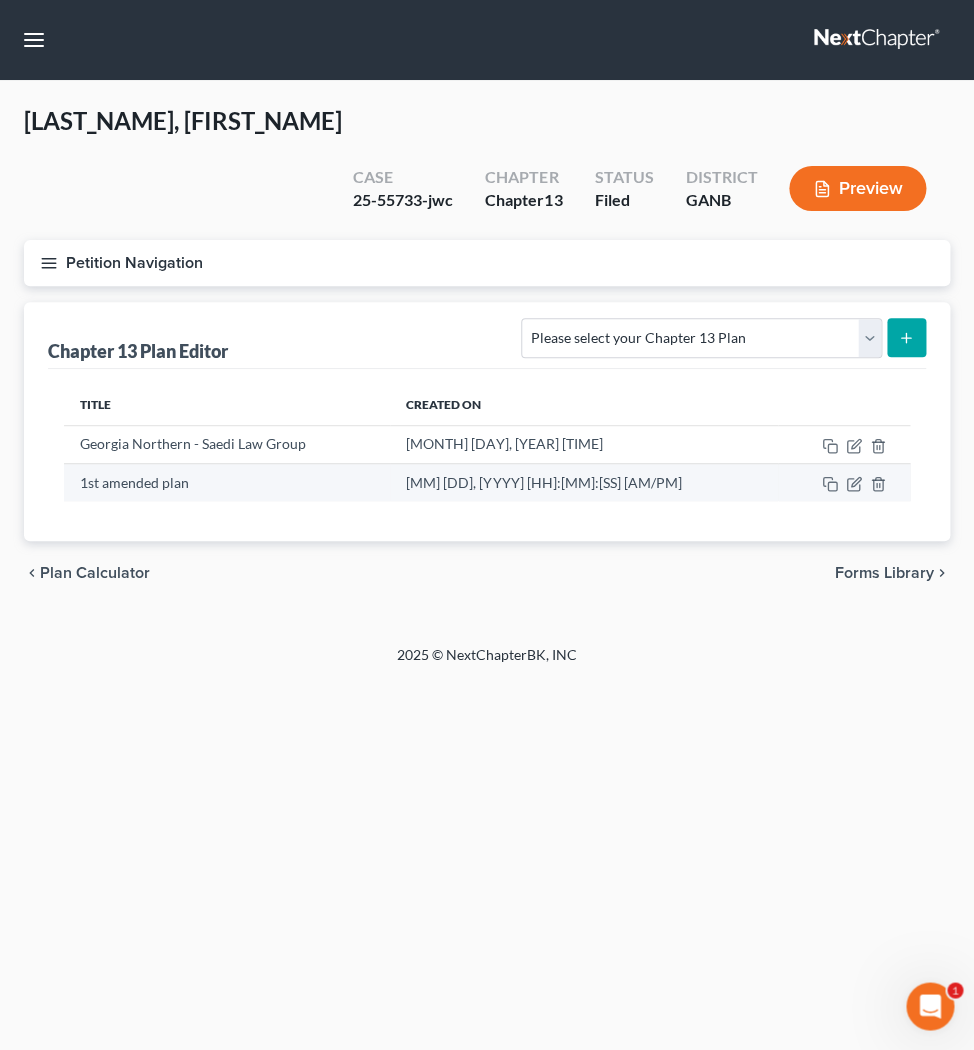 click at bounding box center [844, 482] 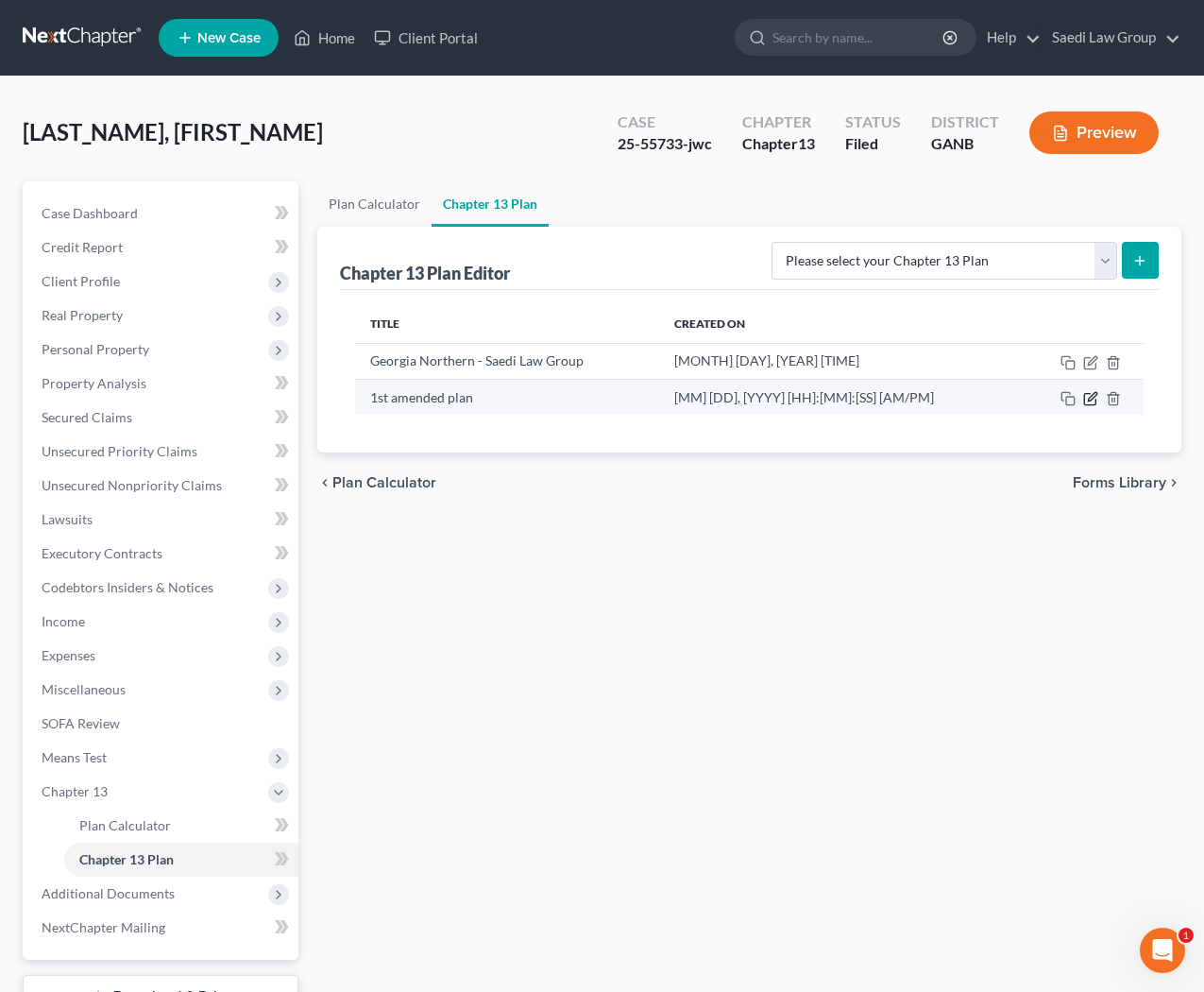 click 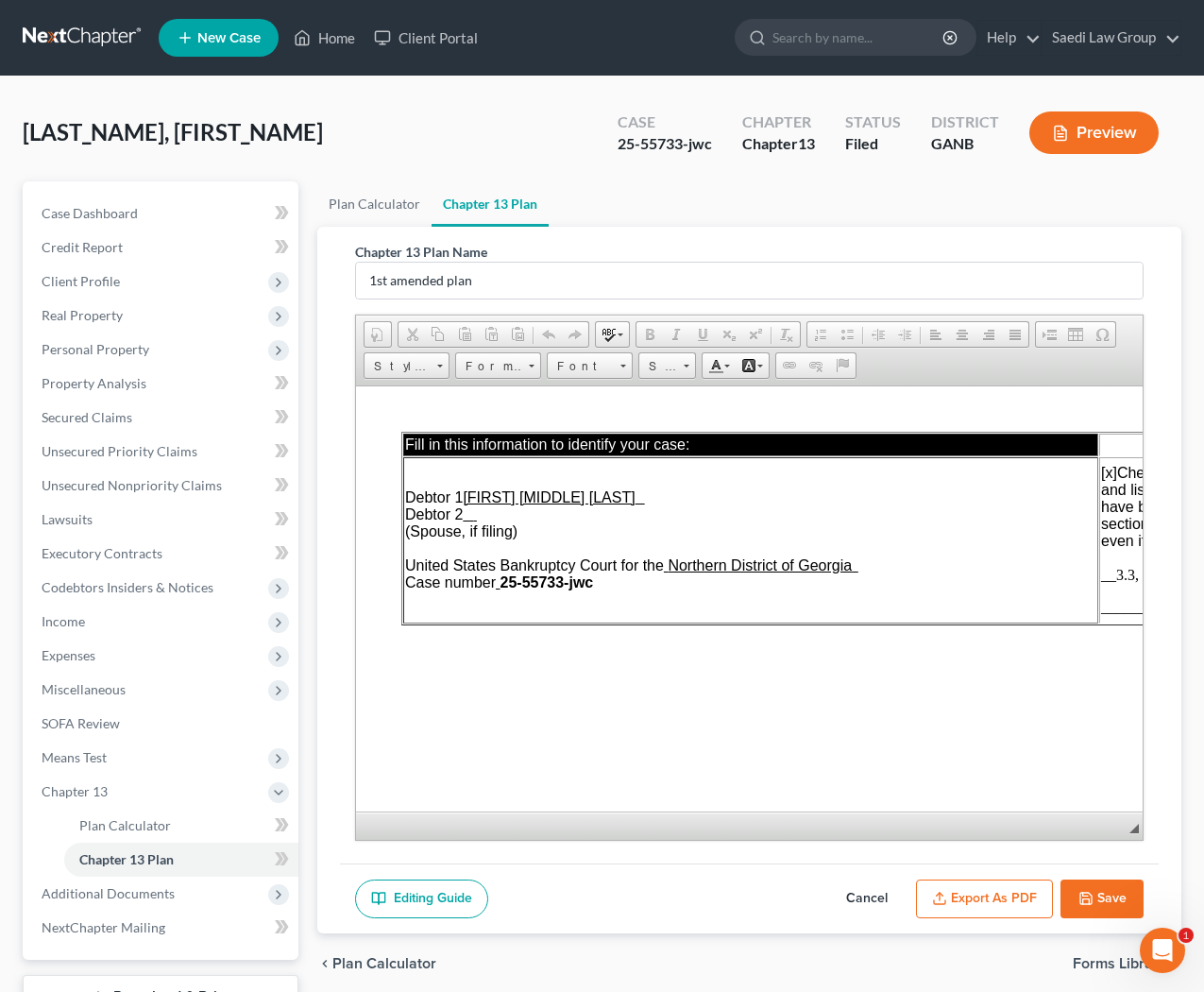 scroll, scrollTop: 0, scrollLeft: 0, axis: both 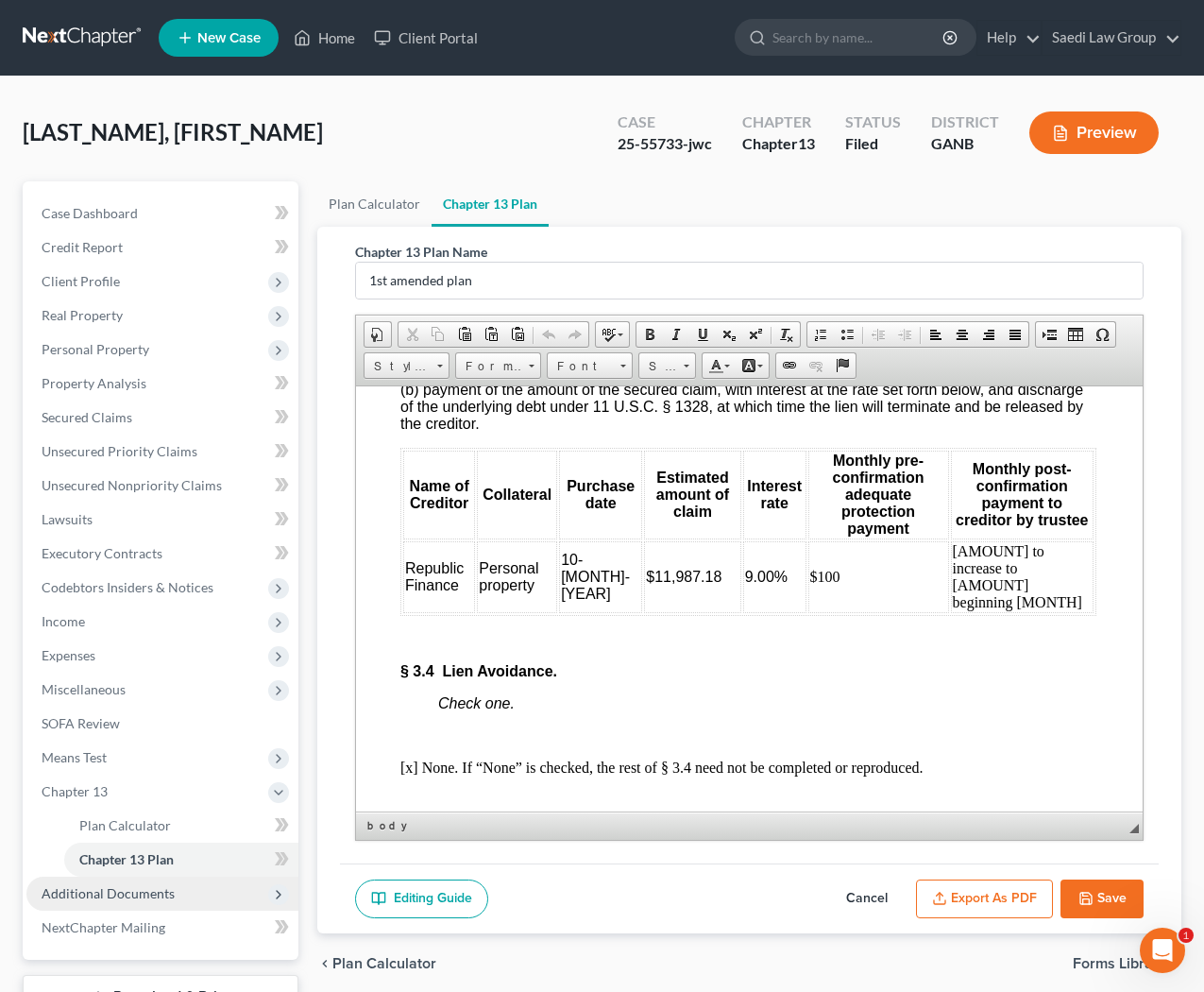 click on "Additional Documents" at bounding box center [162, 894] 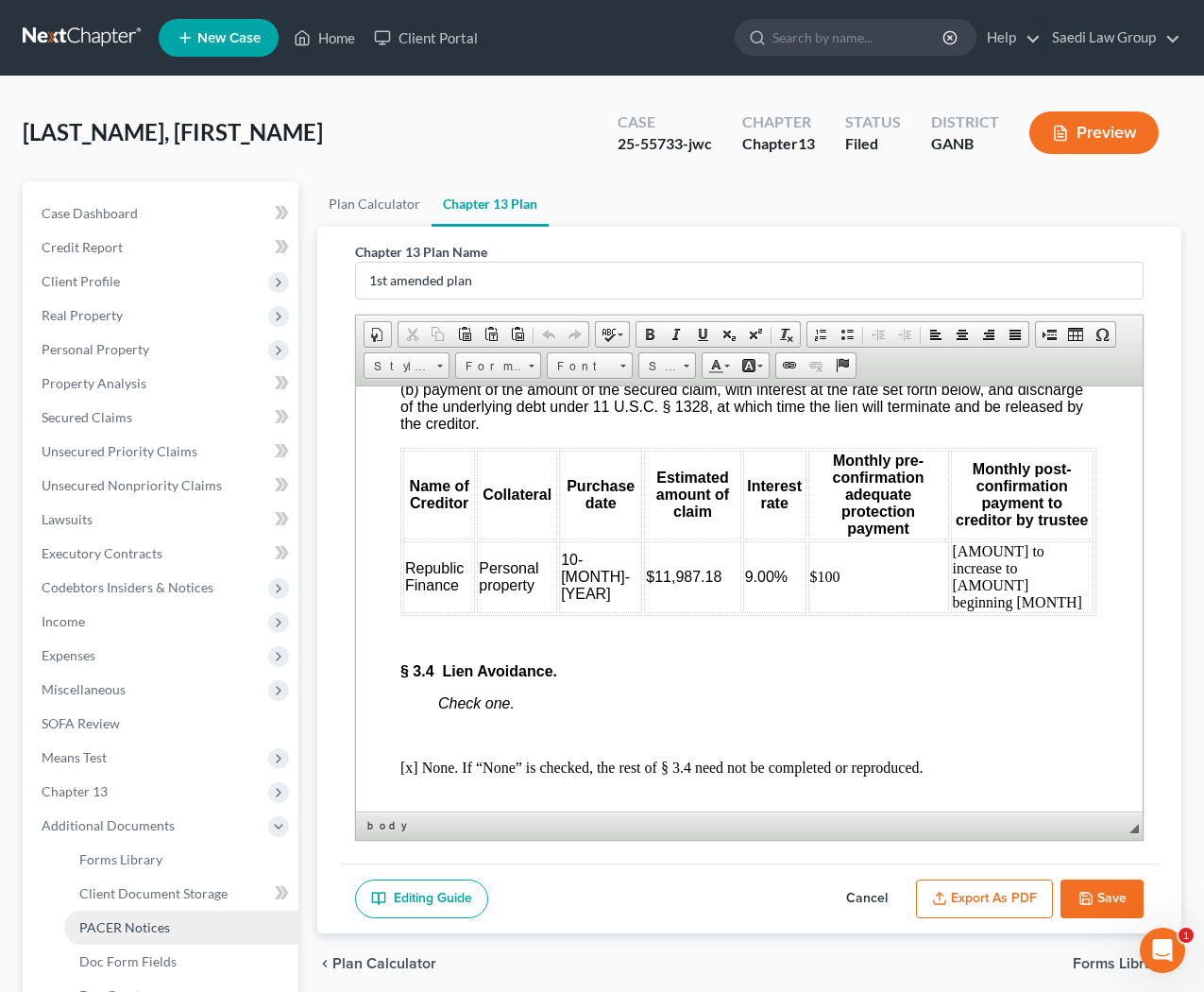 click on "PACER Notices" at bounding box center (125, 927) 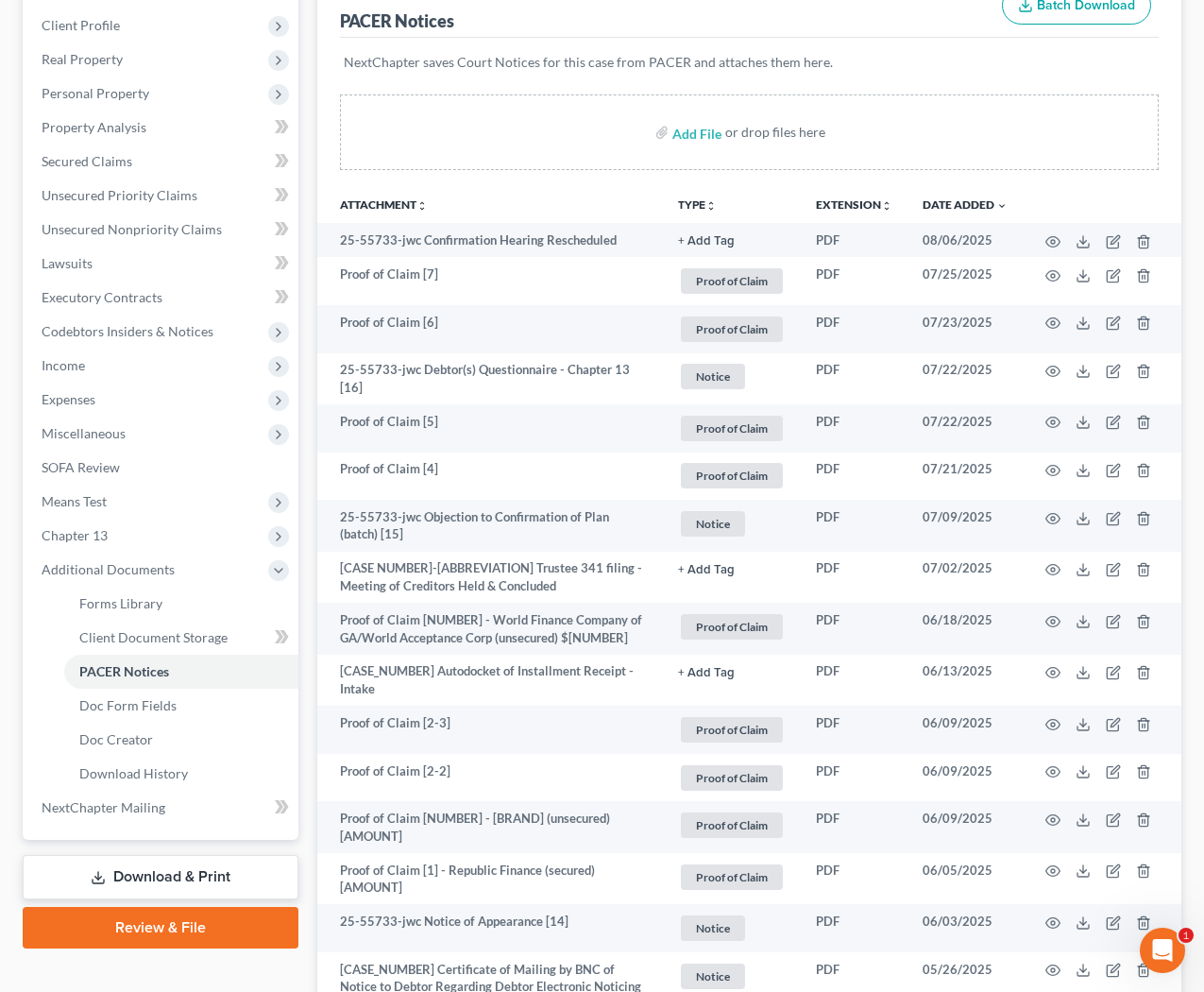 scroll, scrollTop: 1001, scrollLeft: 0, axis: vertical 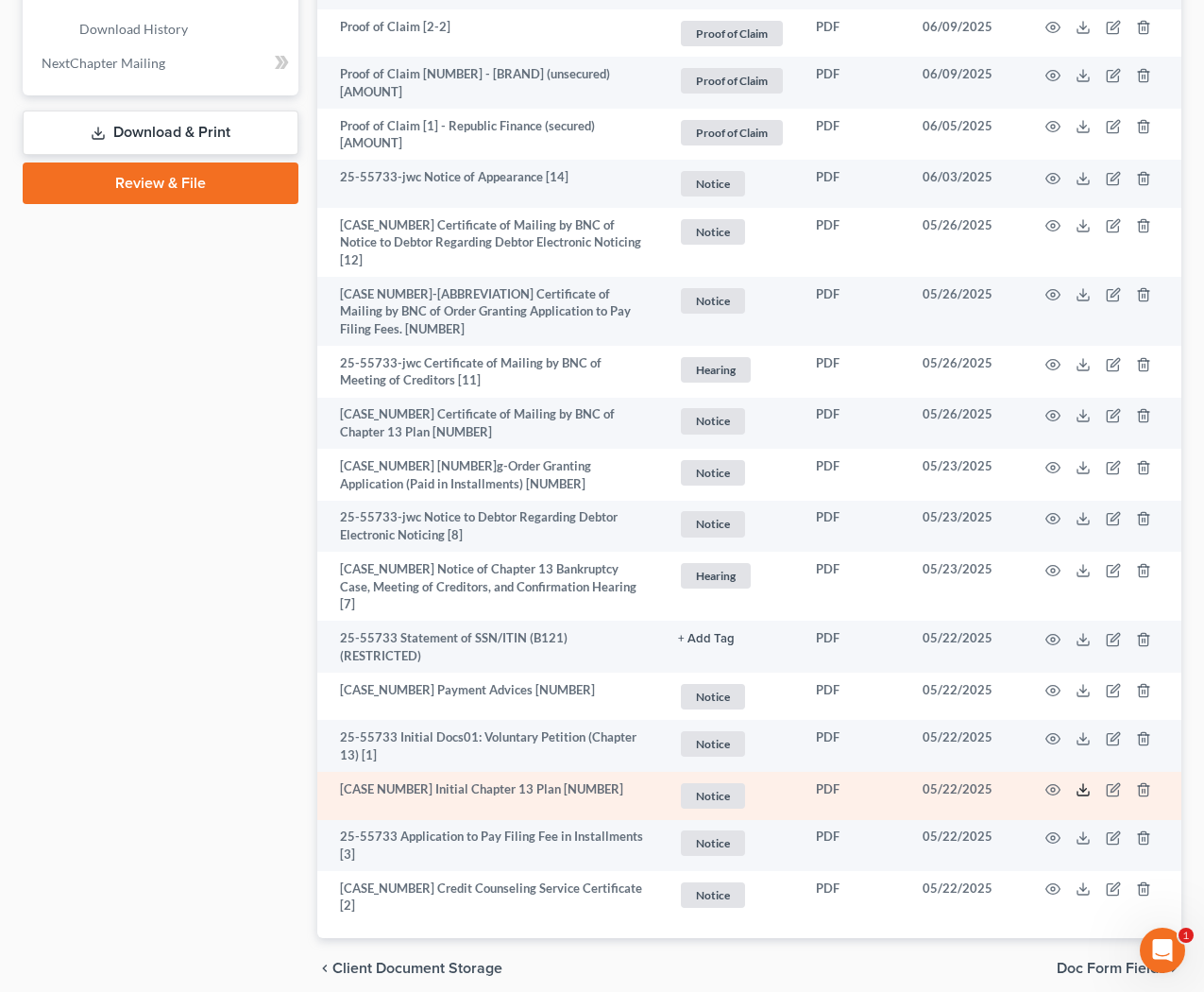 click 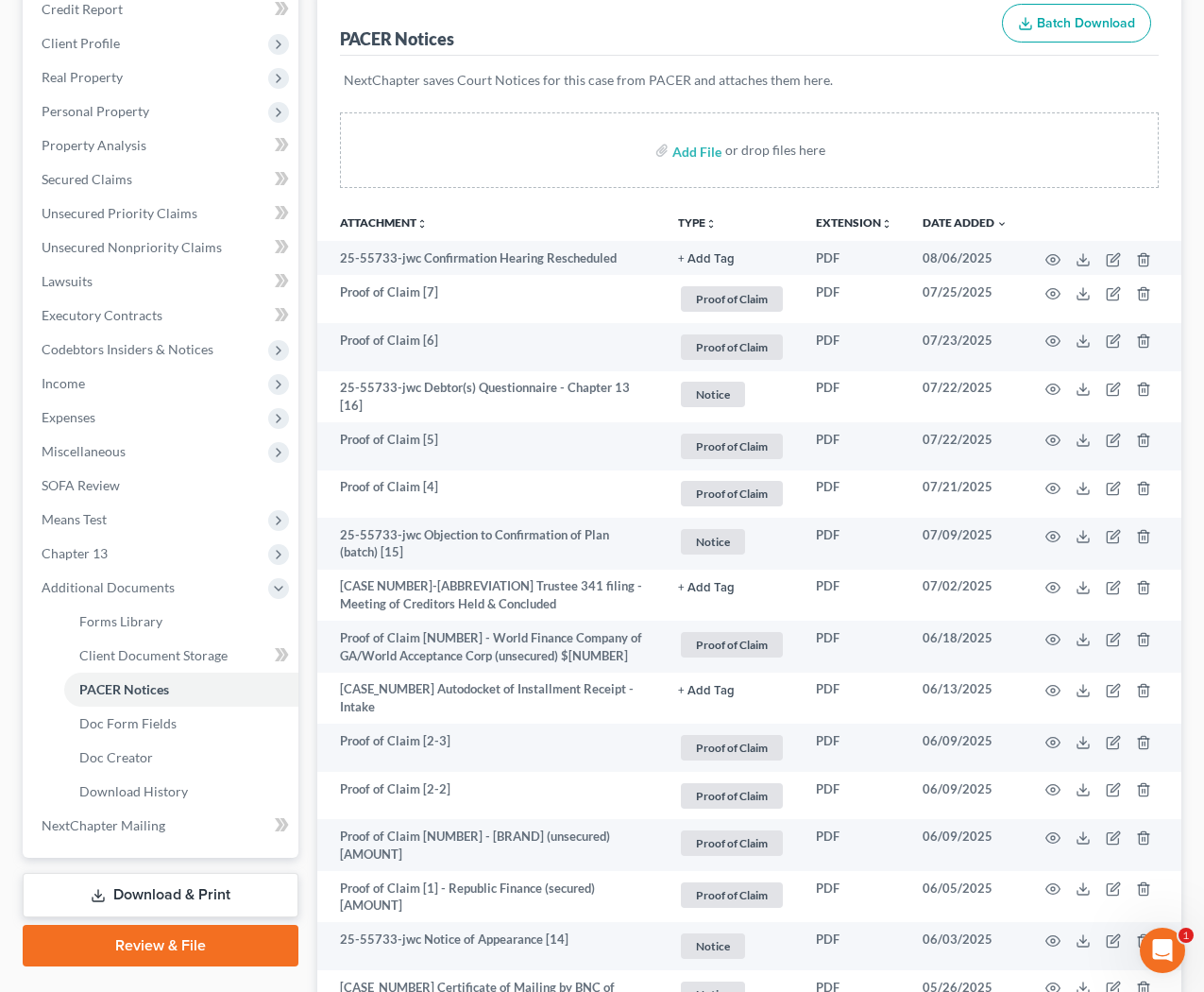 scroll, scrollTop: 0, scrollLeft: 0, axis: both 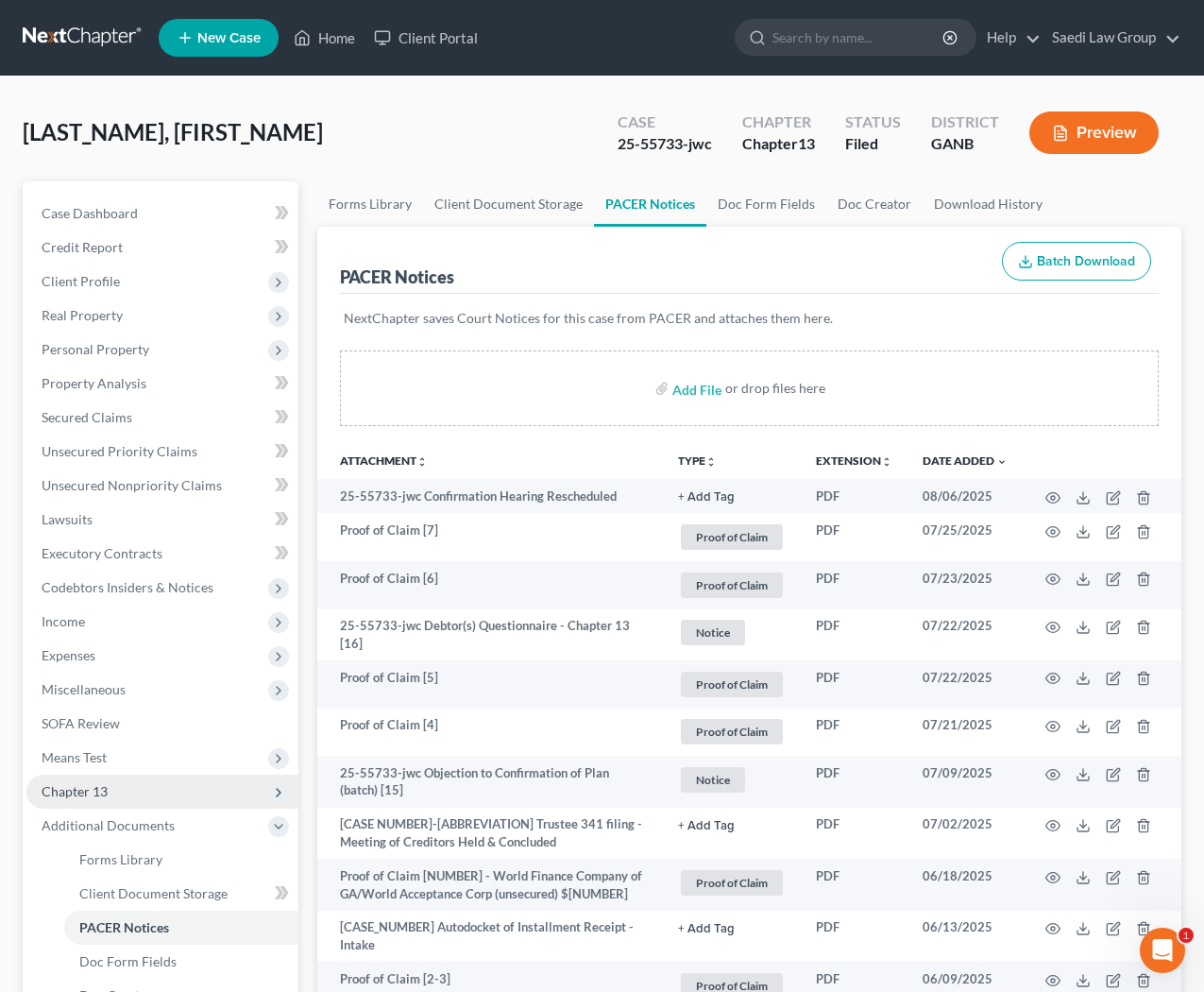 click on "Chapter 13" at bounding box center [162, 792] 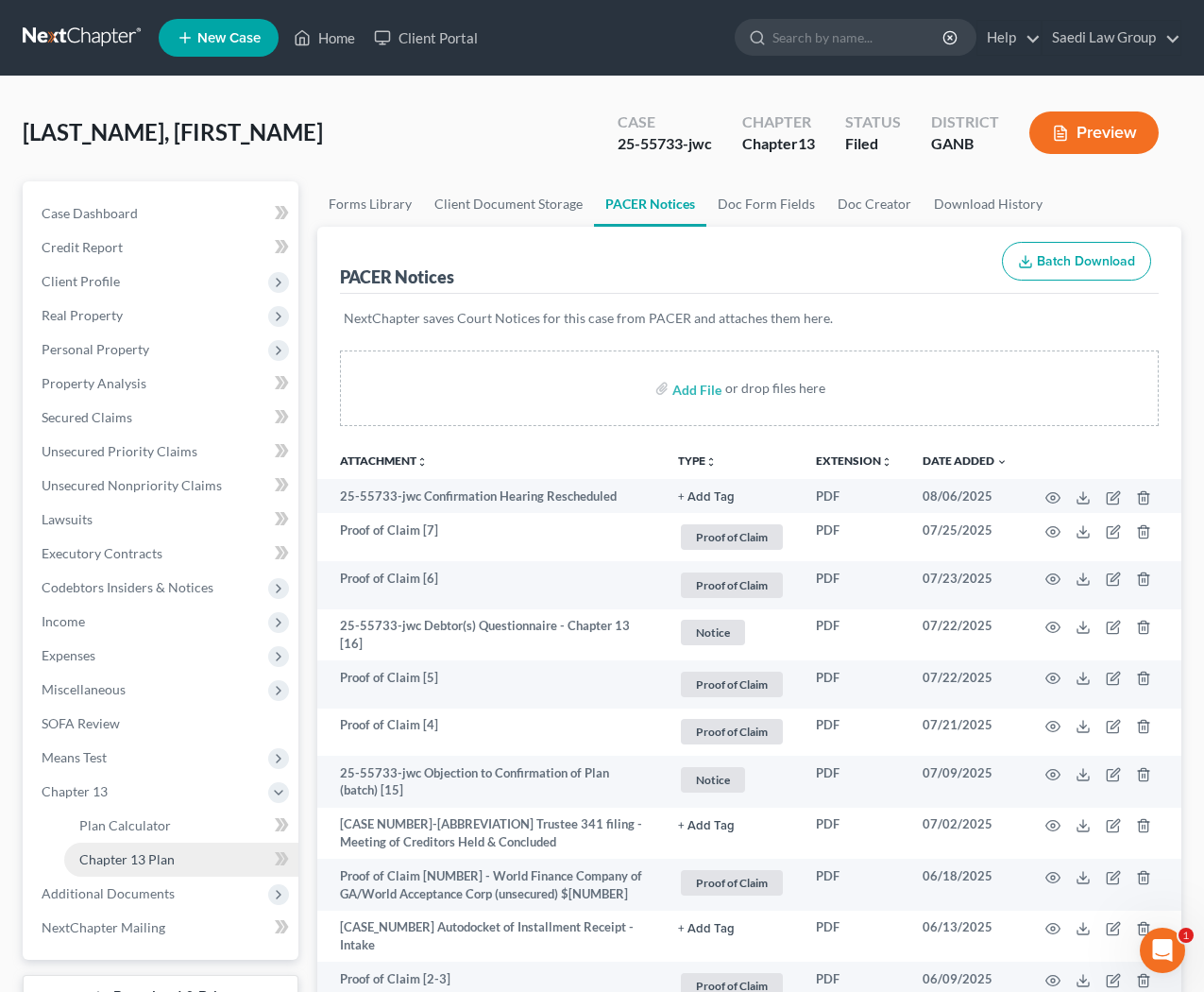click on "Chapter 13 Plan" at bounding box center (181, 860) 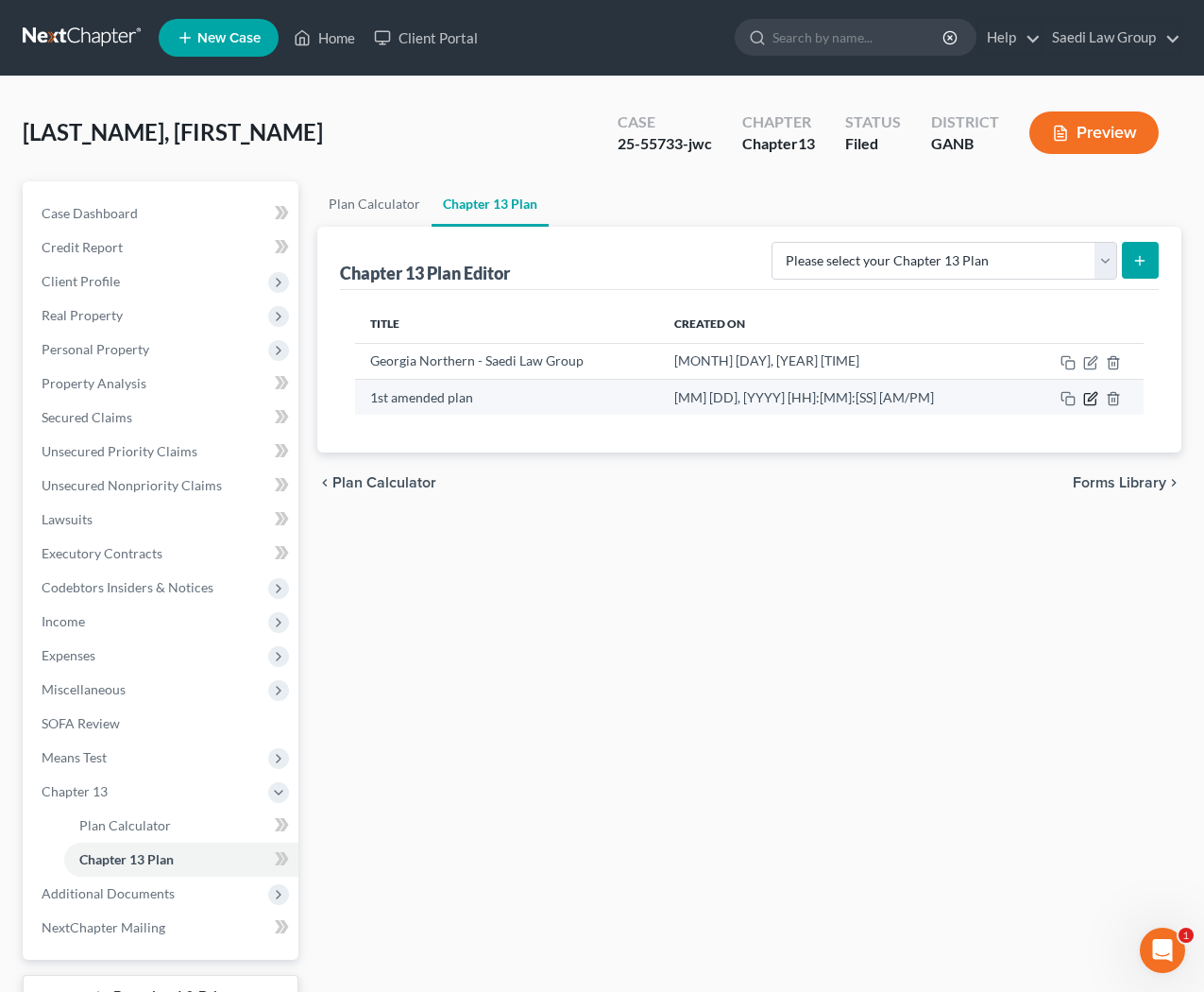 click 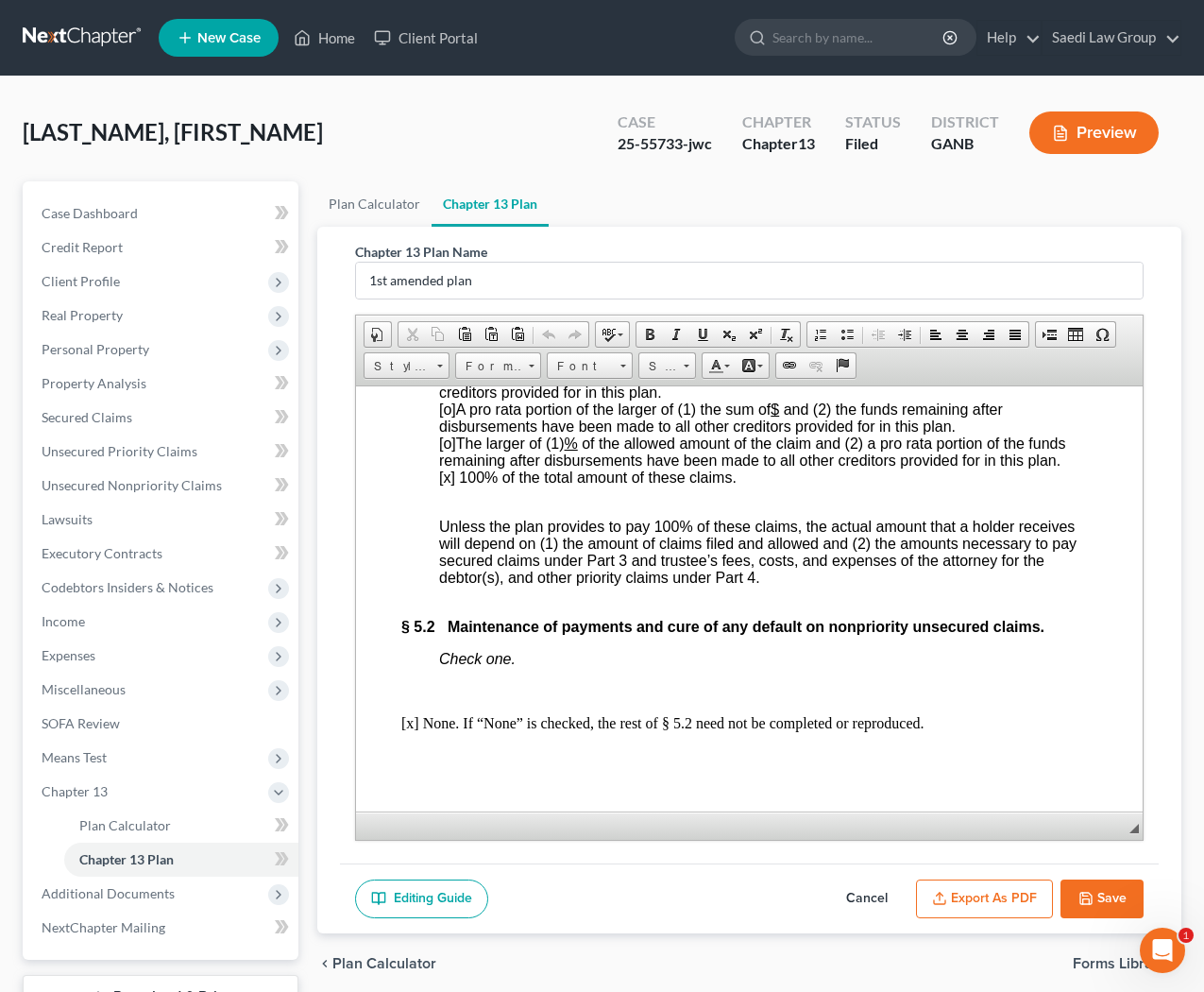 scroll, scrollTop: 7710, scrollLeft: 0, axis: vertical 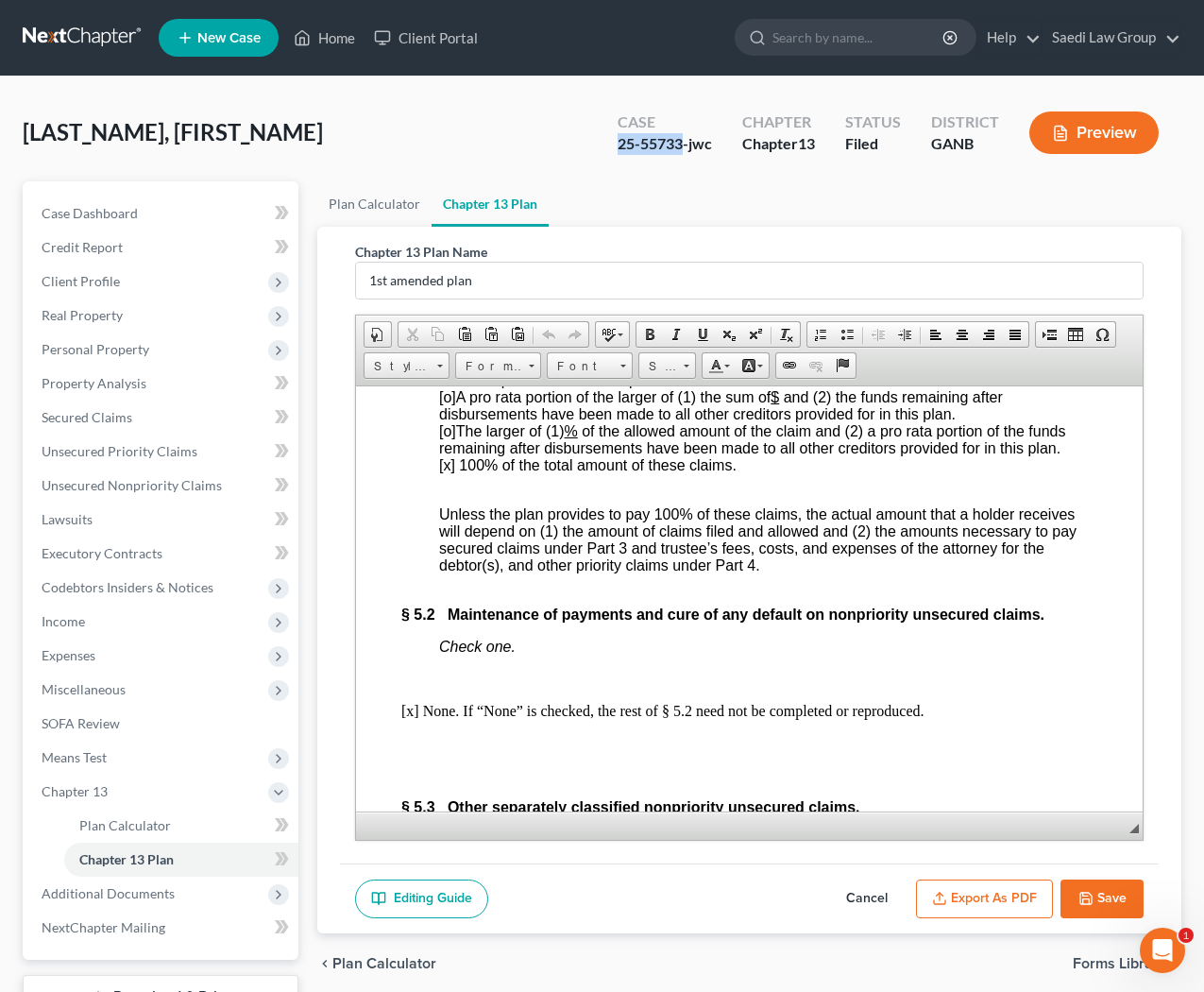 drag, startPoint x: 685, startPoint y: 145, endPoint x: 603, endPoint y: 145, distance: 82 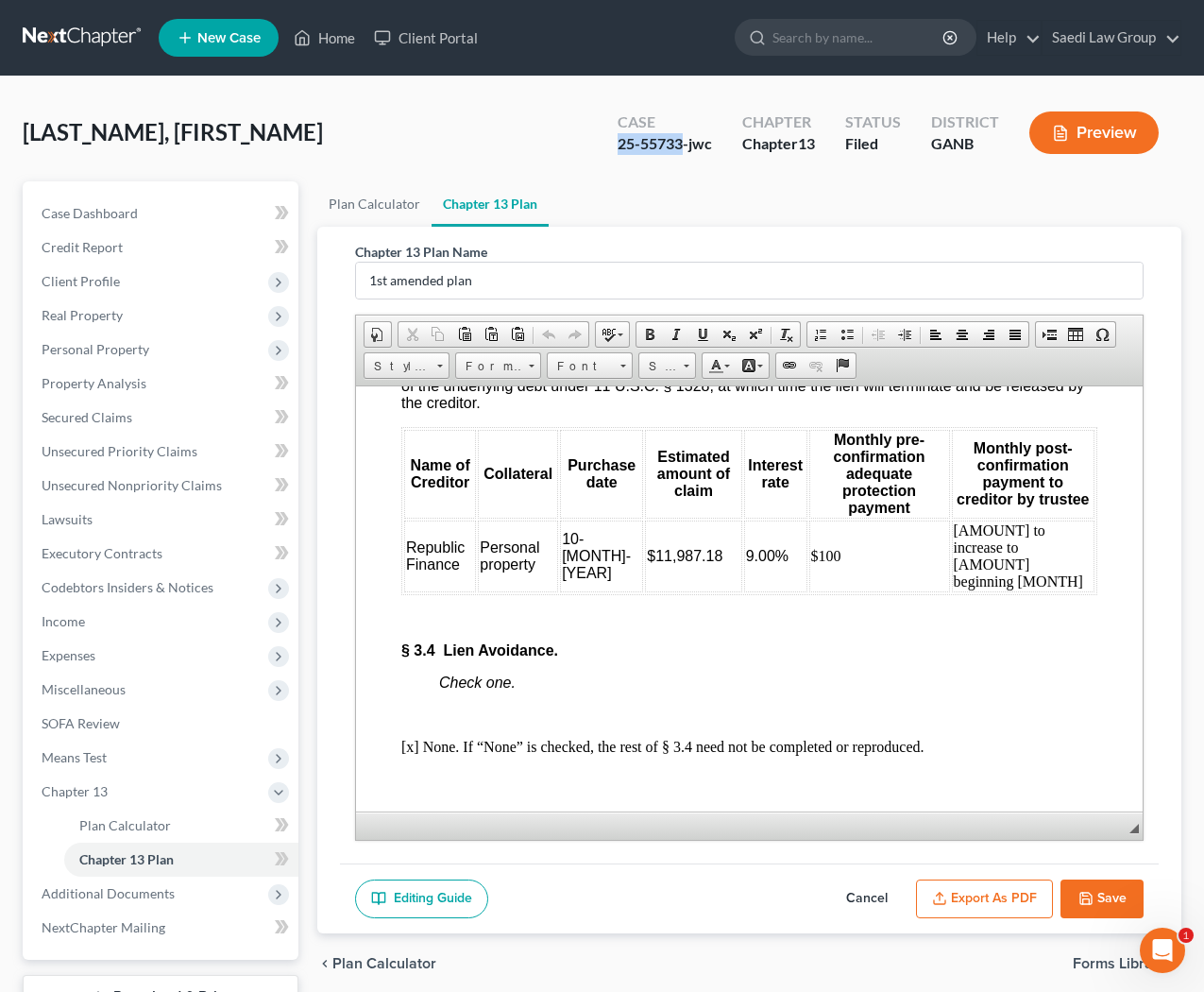 scroll, scrollTop: 4832, scrollLeft: 3, axis: both 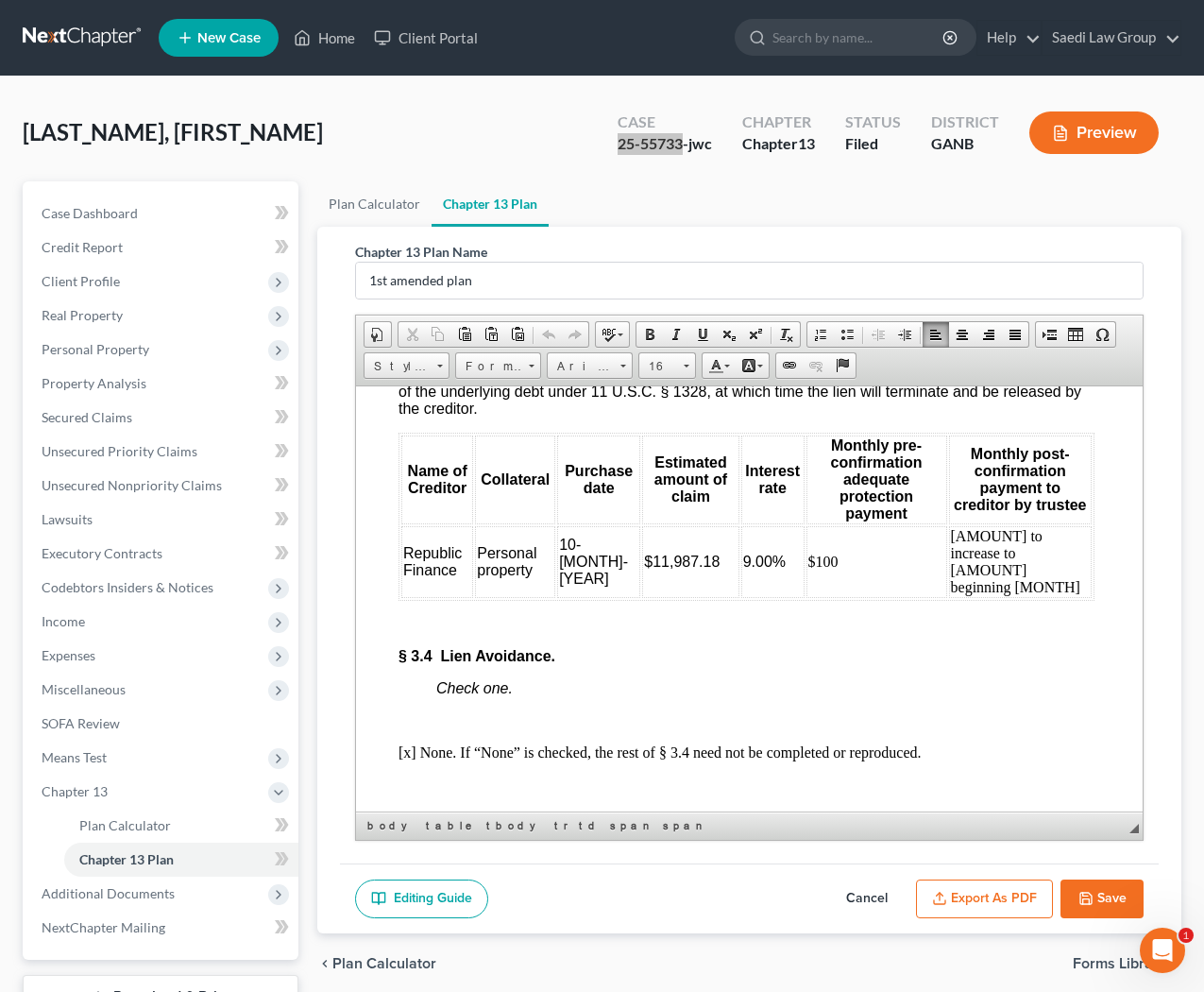 click on "$11,987.18" at bounding box center [689, 561] 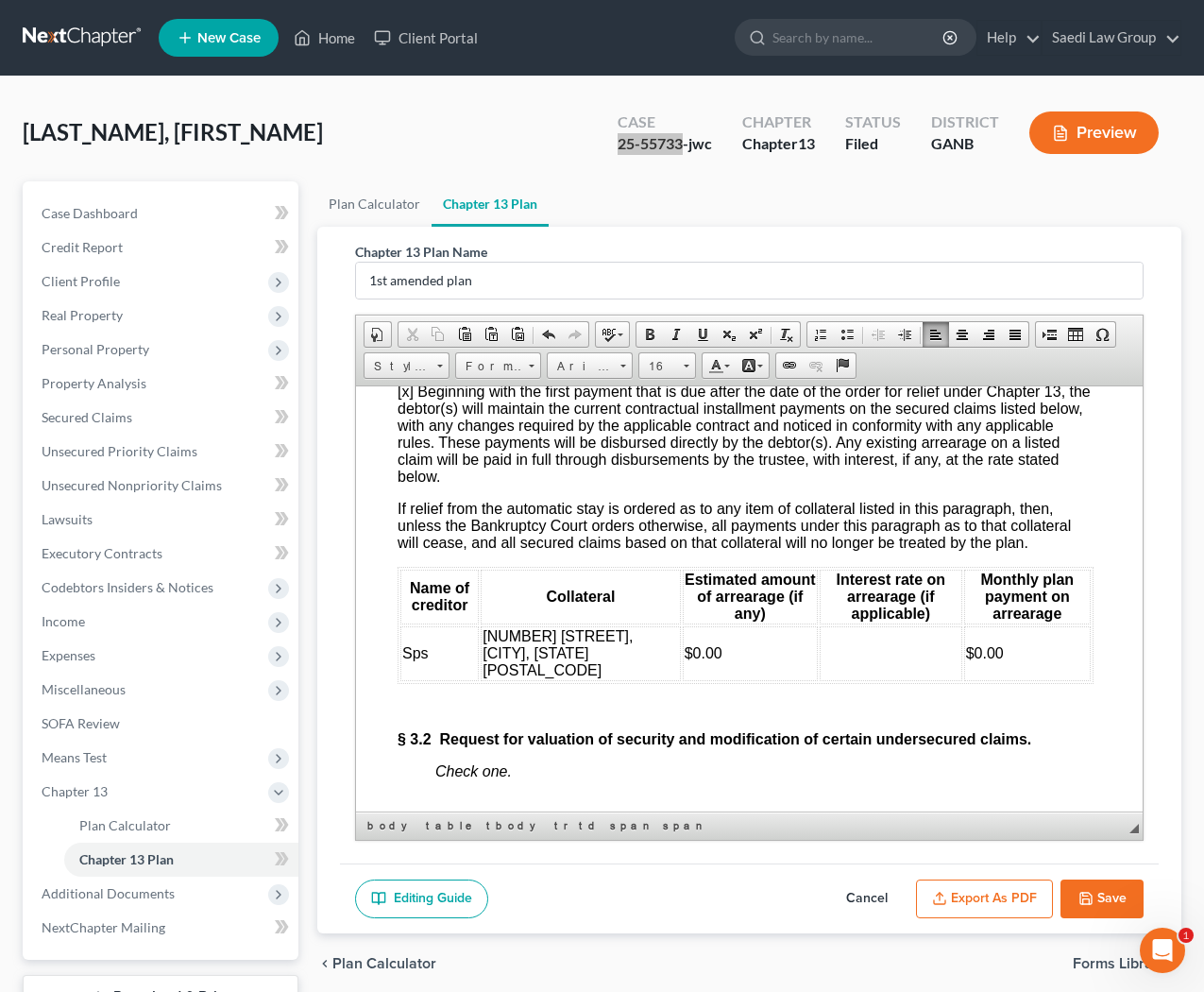 scroll, scrollTop: 3761, scrollLeft: 4, axis: both 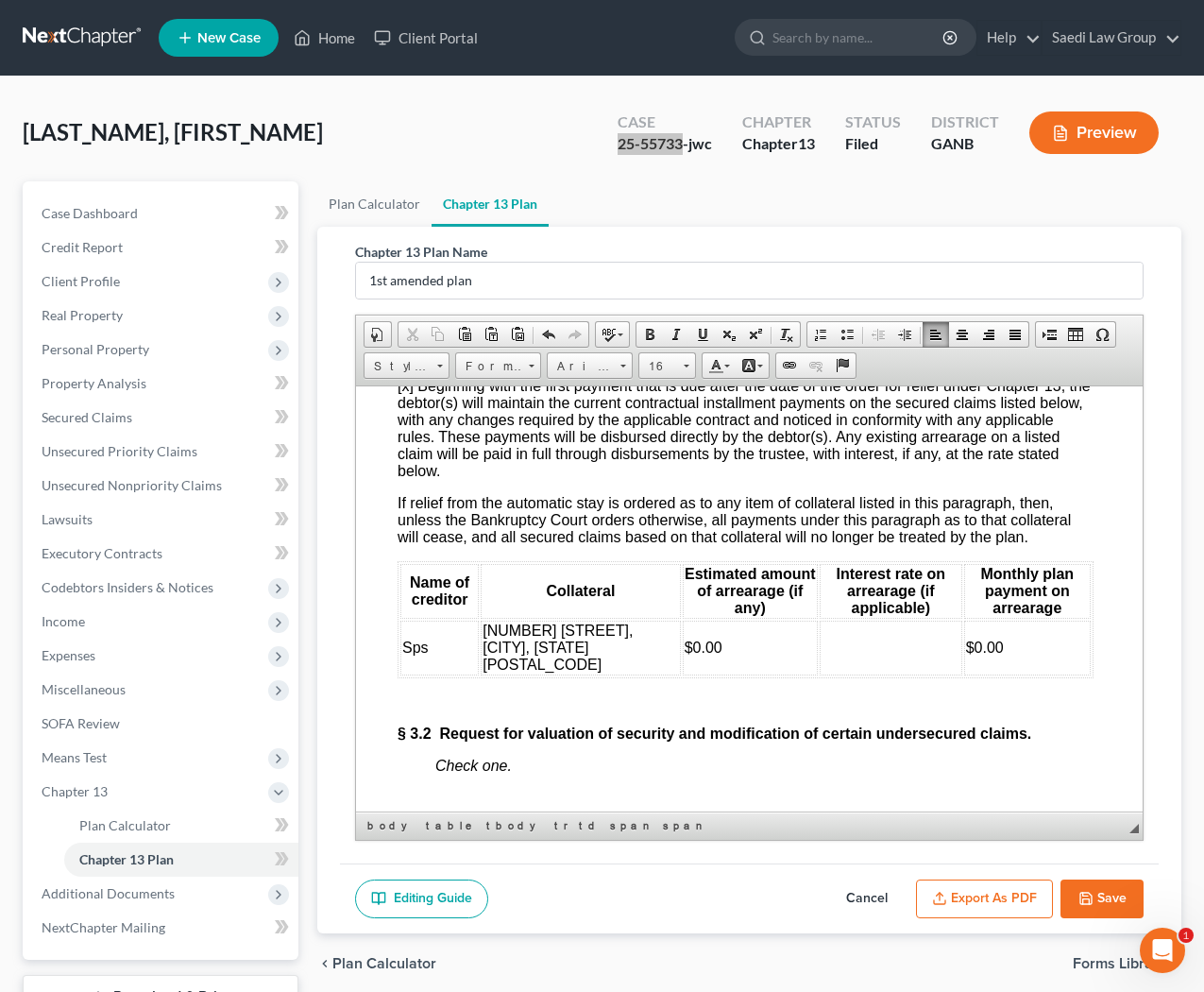 click on "$0.00" at bounding box center (749, 647) 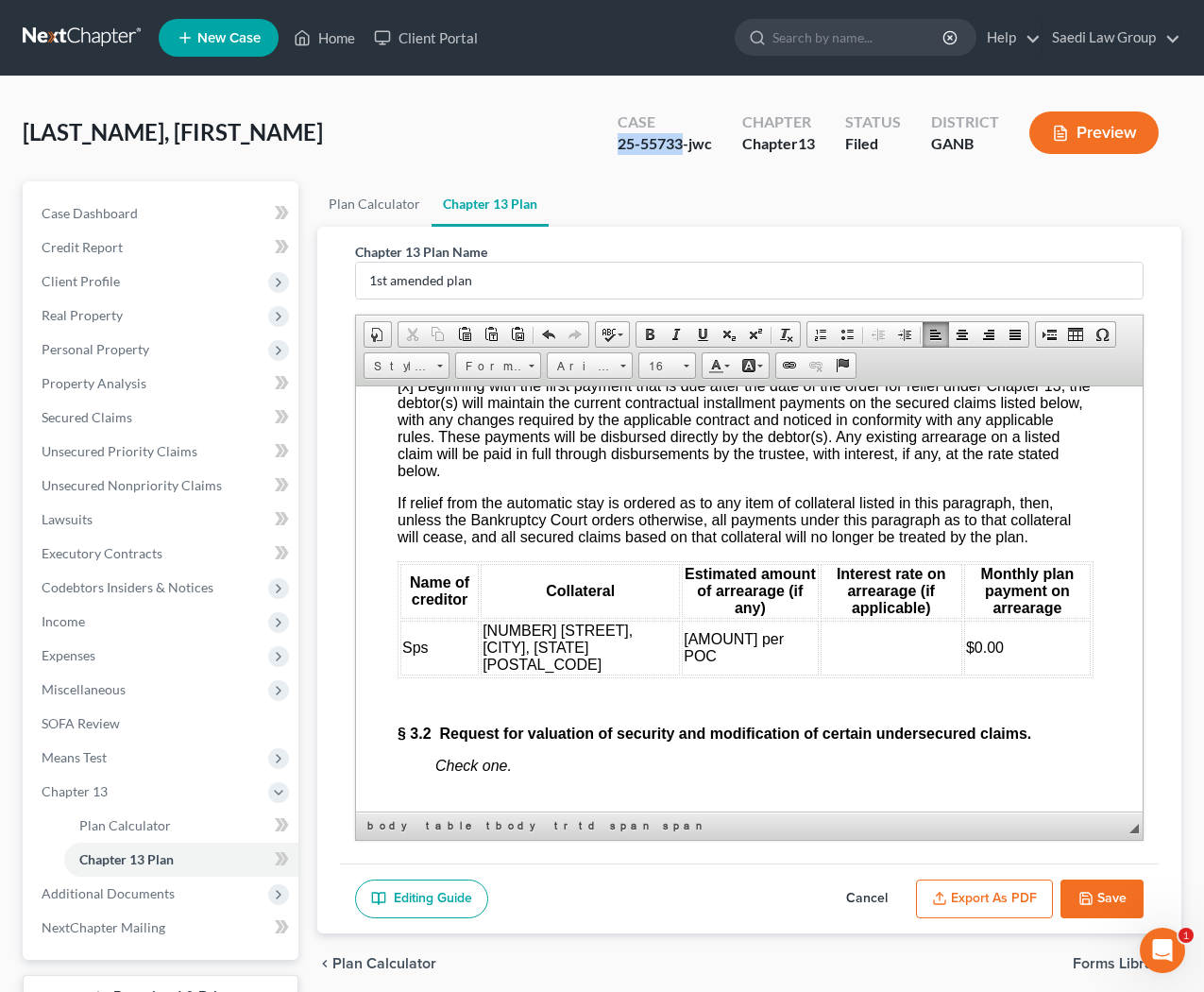 click on "Save" at bounding box center [1102, 899] 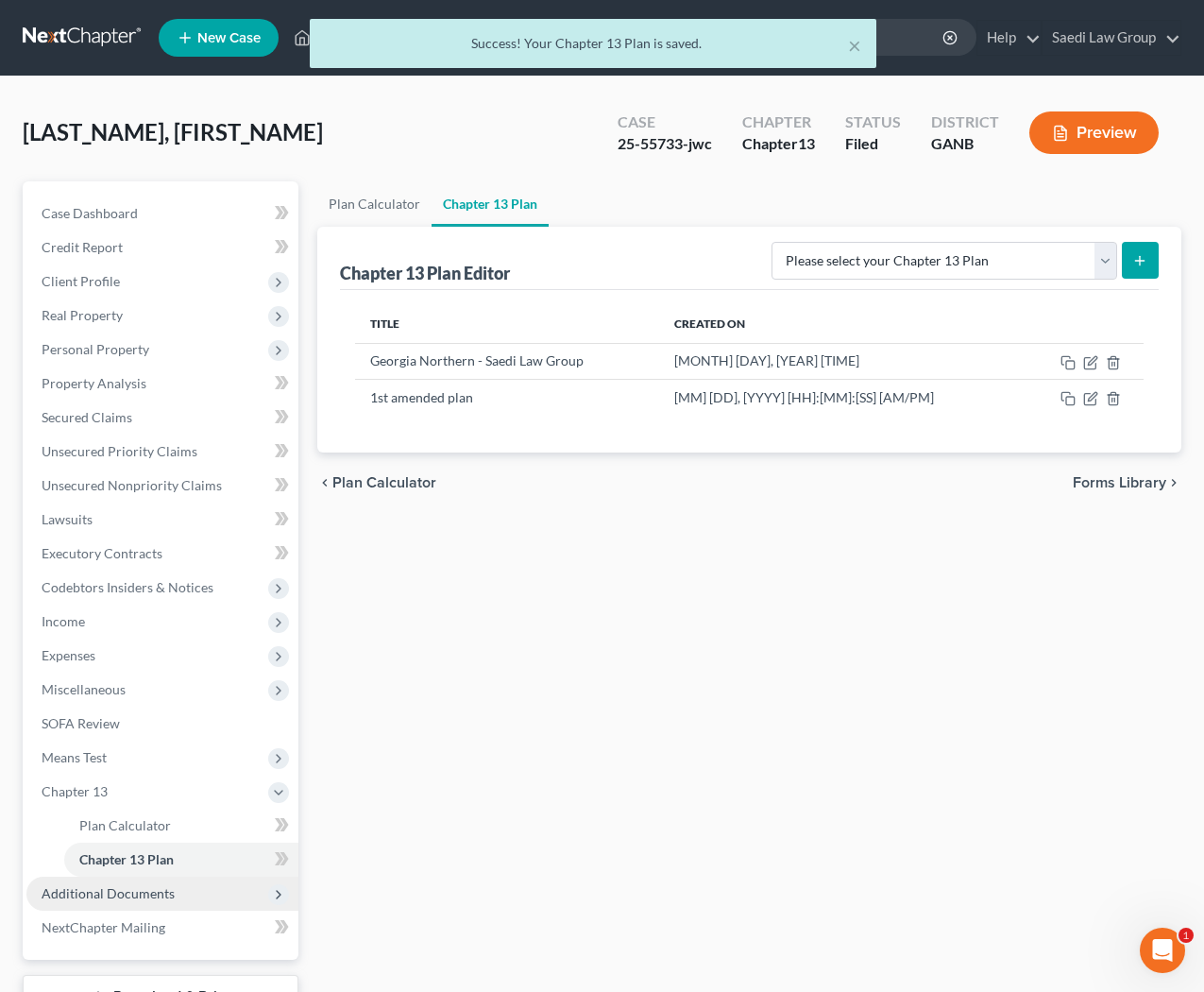 click on "Additional Documents" at bounding box center (162, 894) 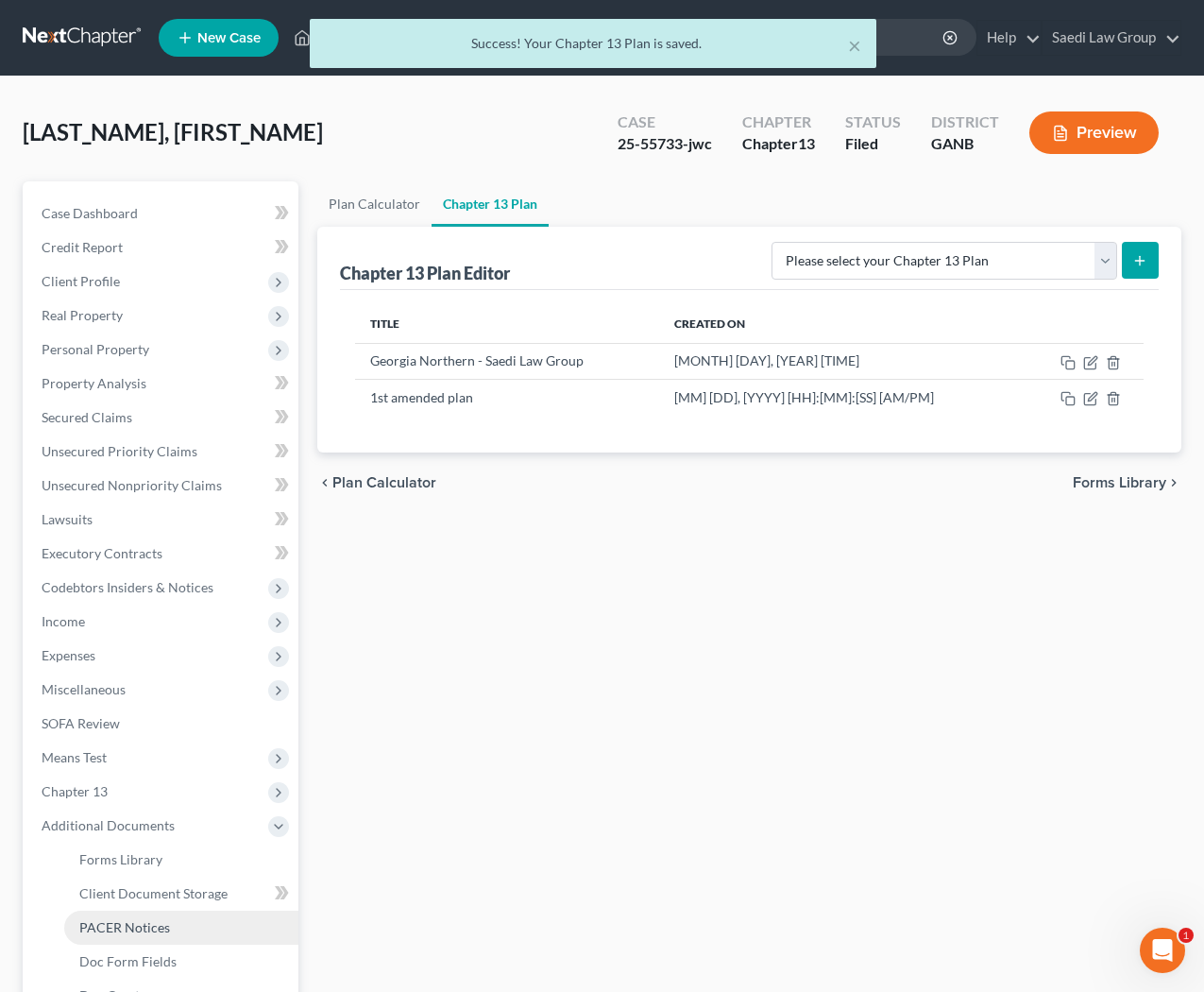 click on "PACER Notices" at bounding box center [181, 928] 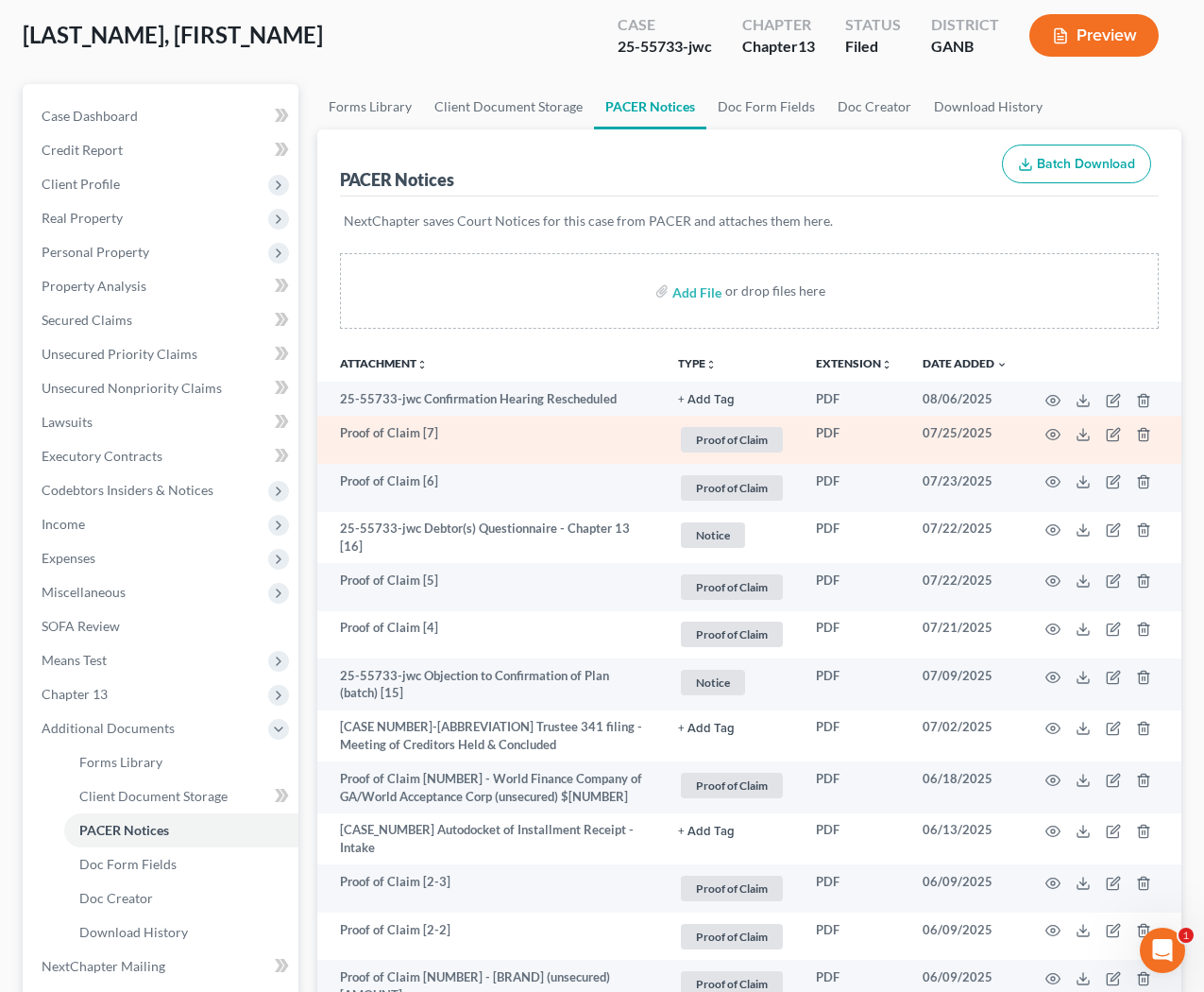 scroll, scrollTop: 100, scrollLeft: 0, axis: vertical 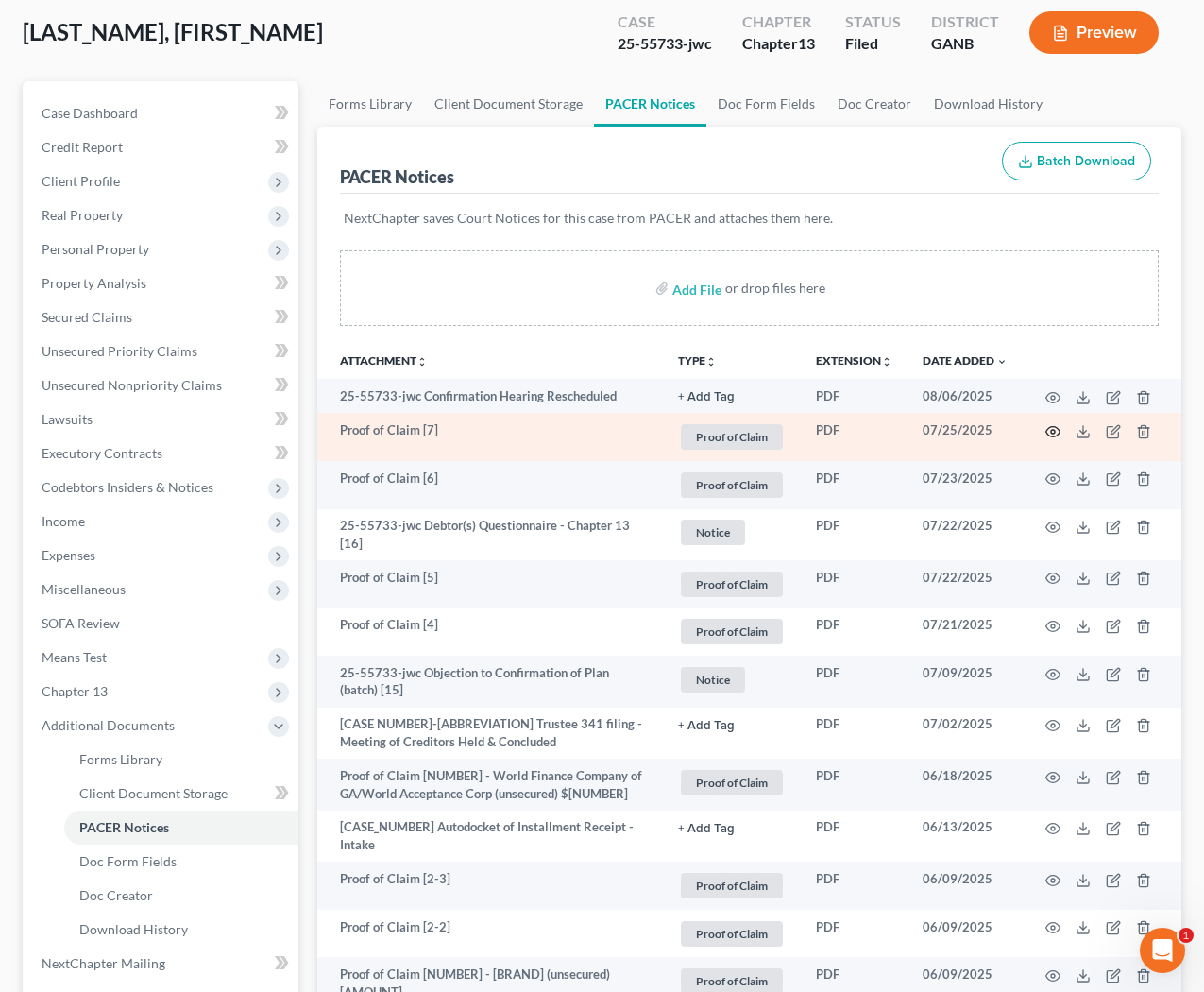 click 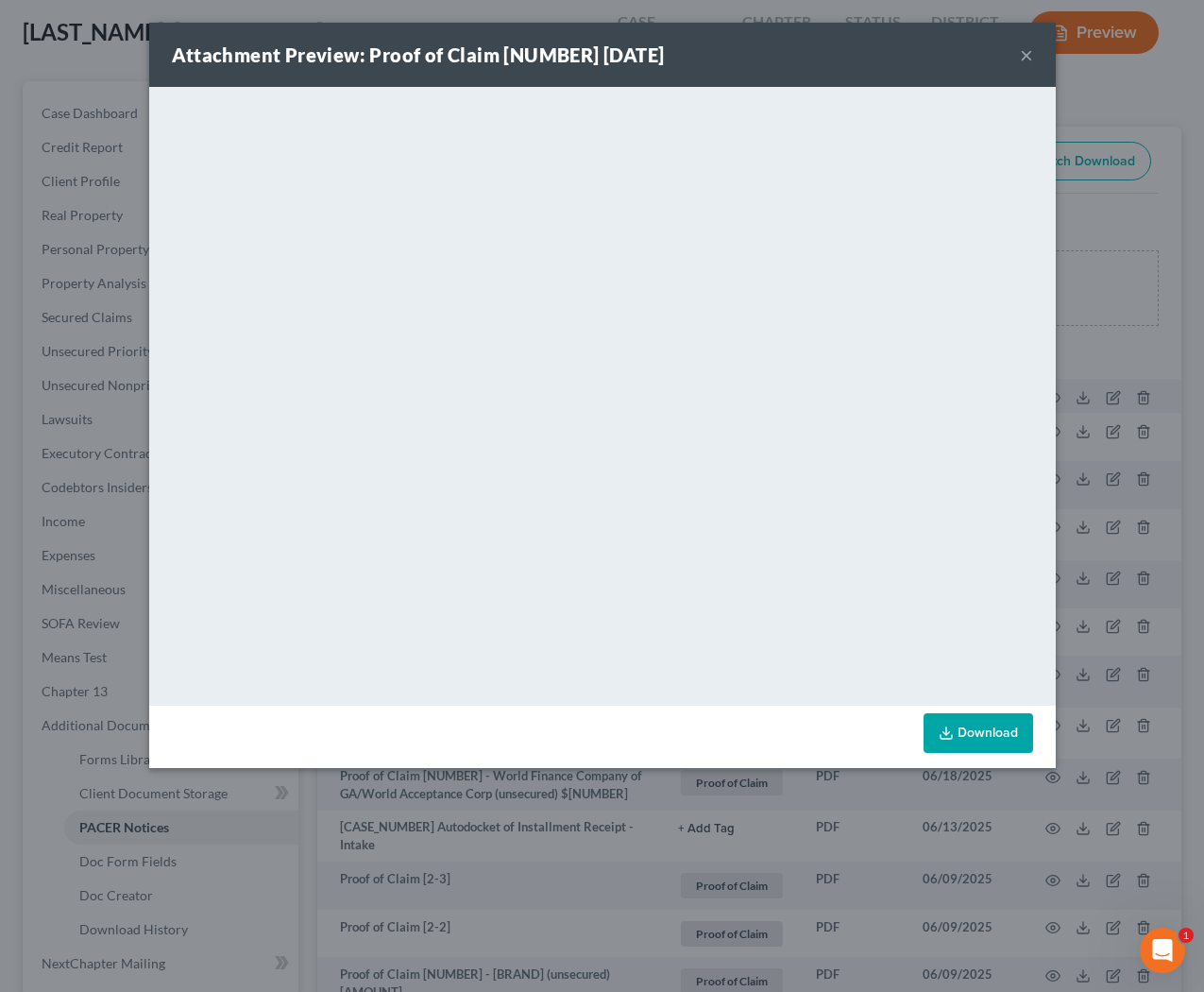 click on "×" at bounding box center (1026, 55) 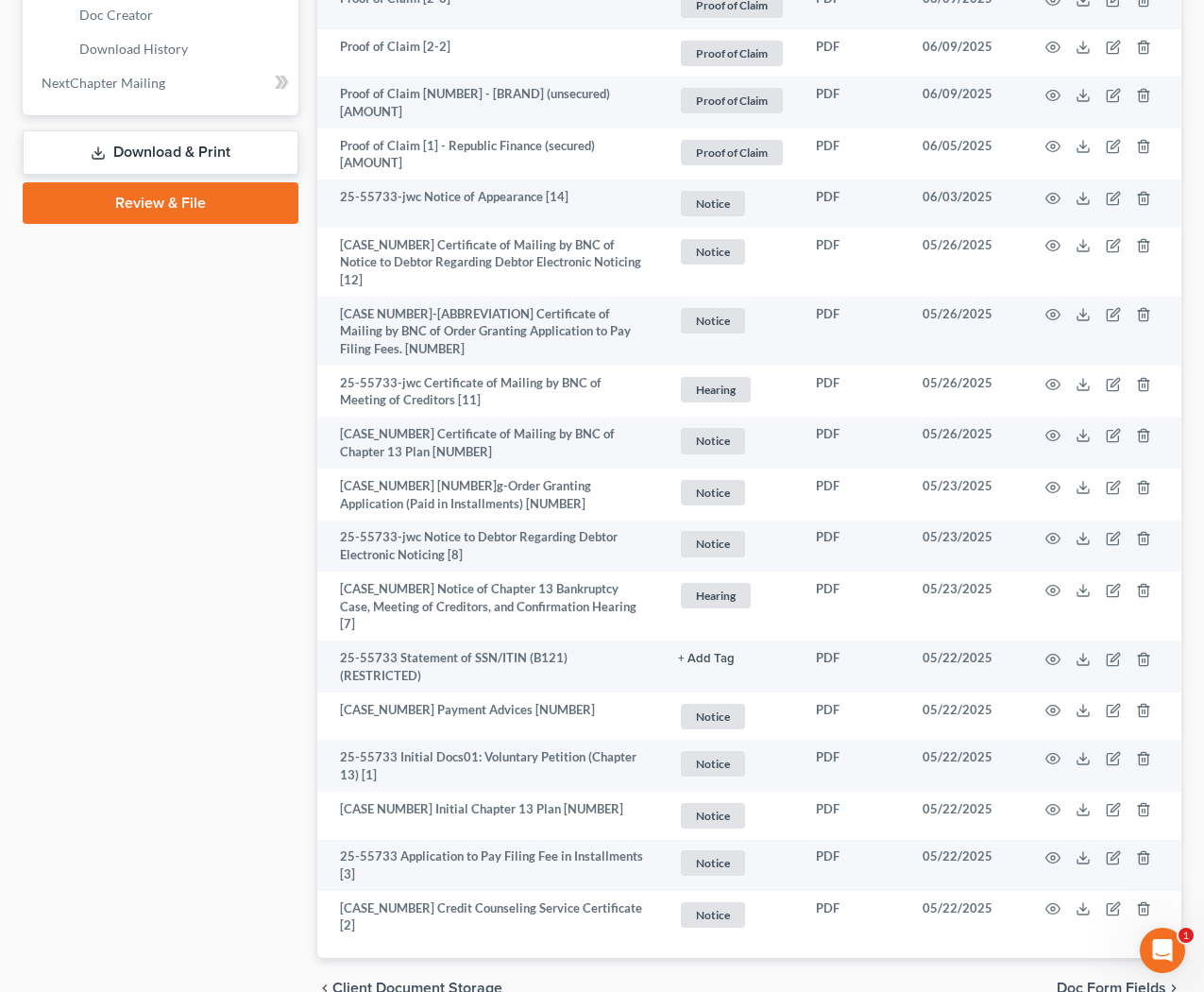 scroll, scrollTop: 1001, scrollLeft: 0, axis: vertical 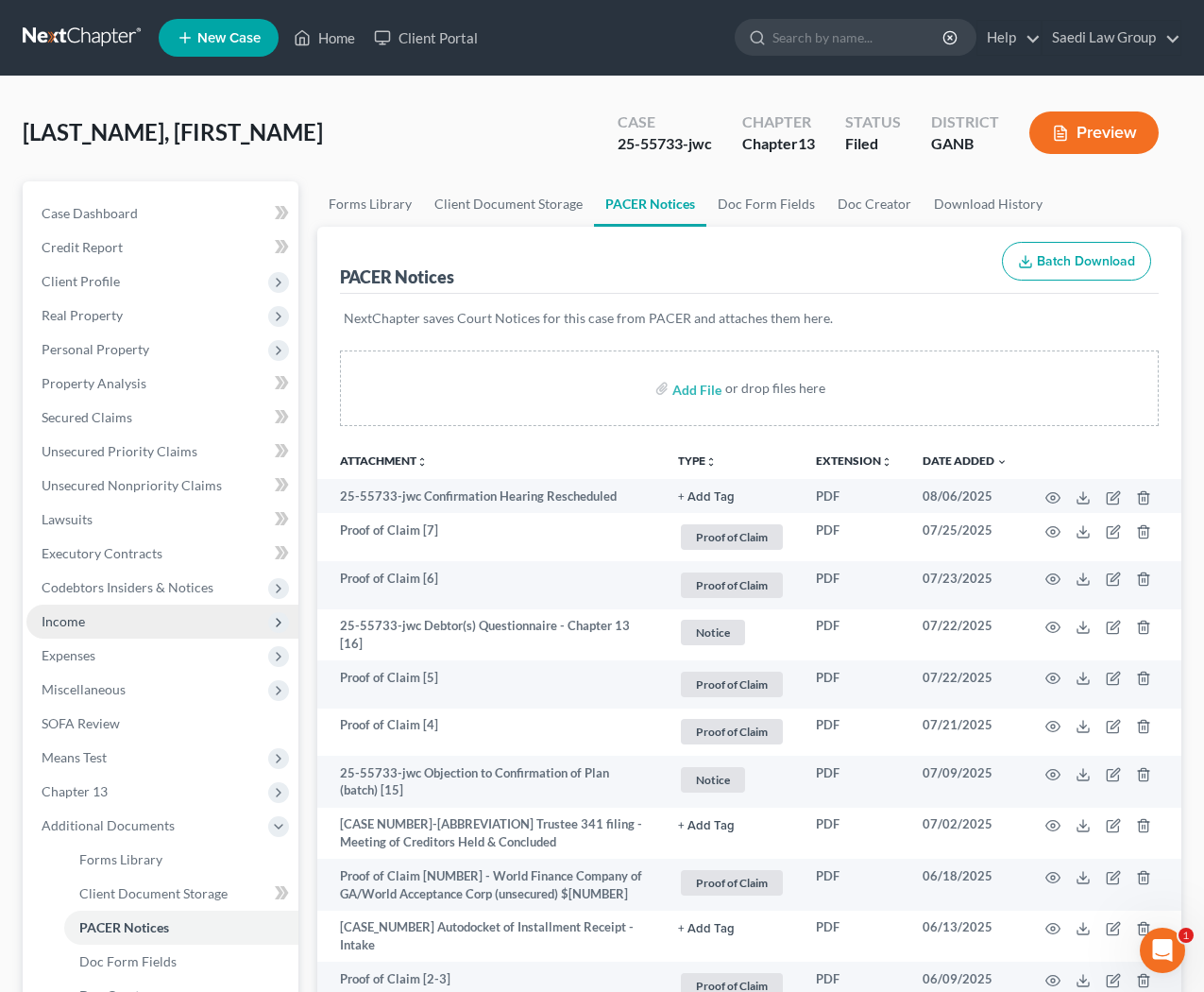 click on "Income" at bounding box center [162, 622] 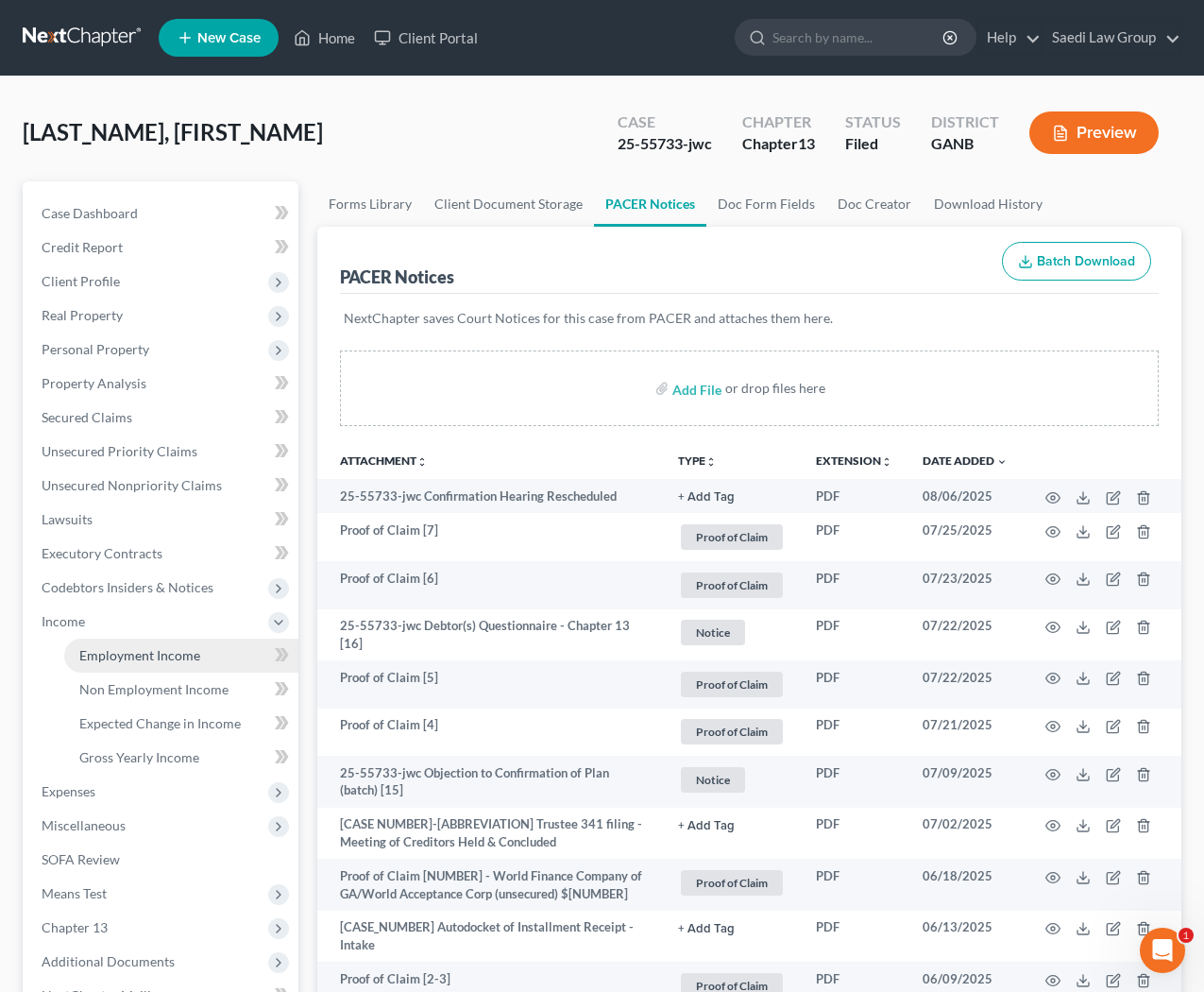 click on "Employment Income" at bounding box center (181, 656) 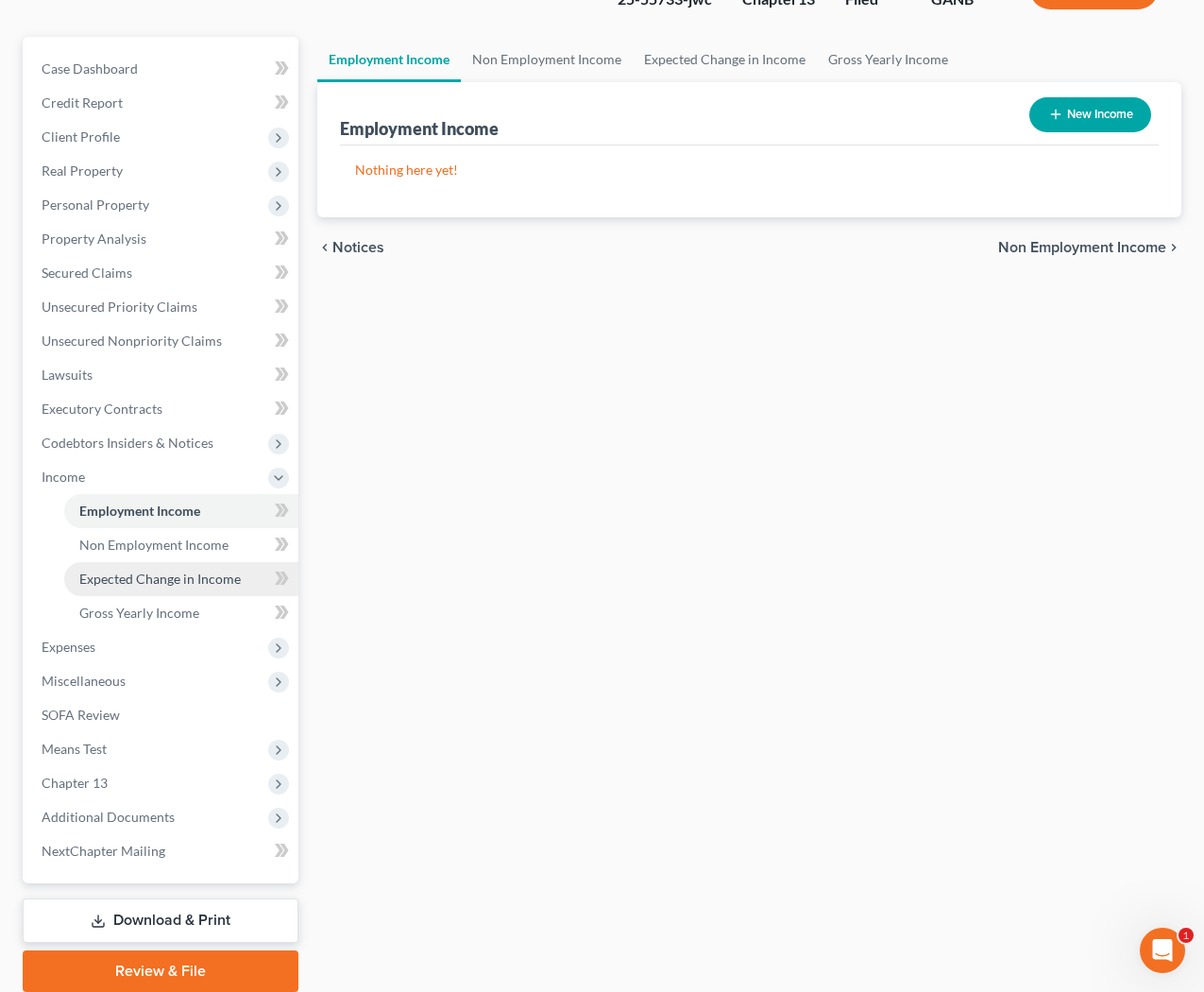 scroll, scrollTop: 148, scrollLeft: 0, axis: vertical 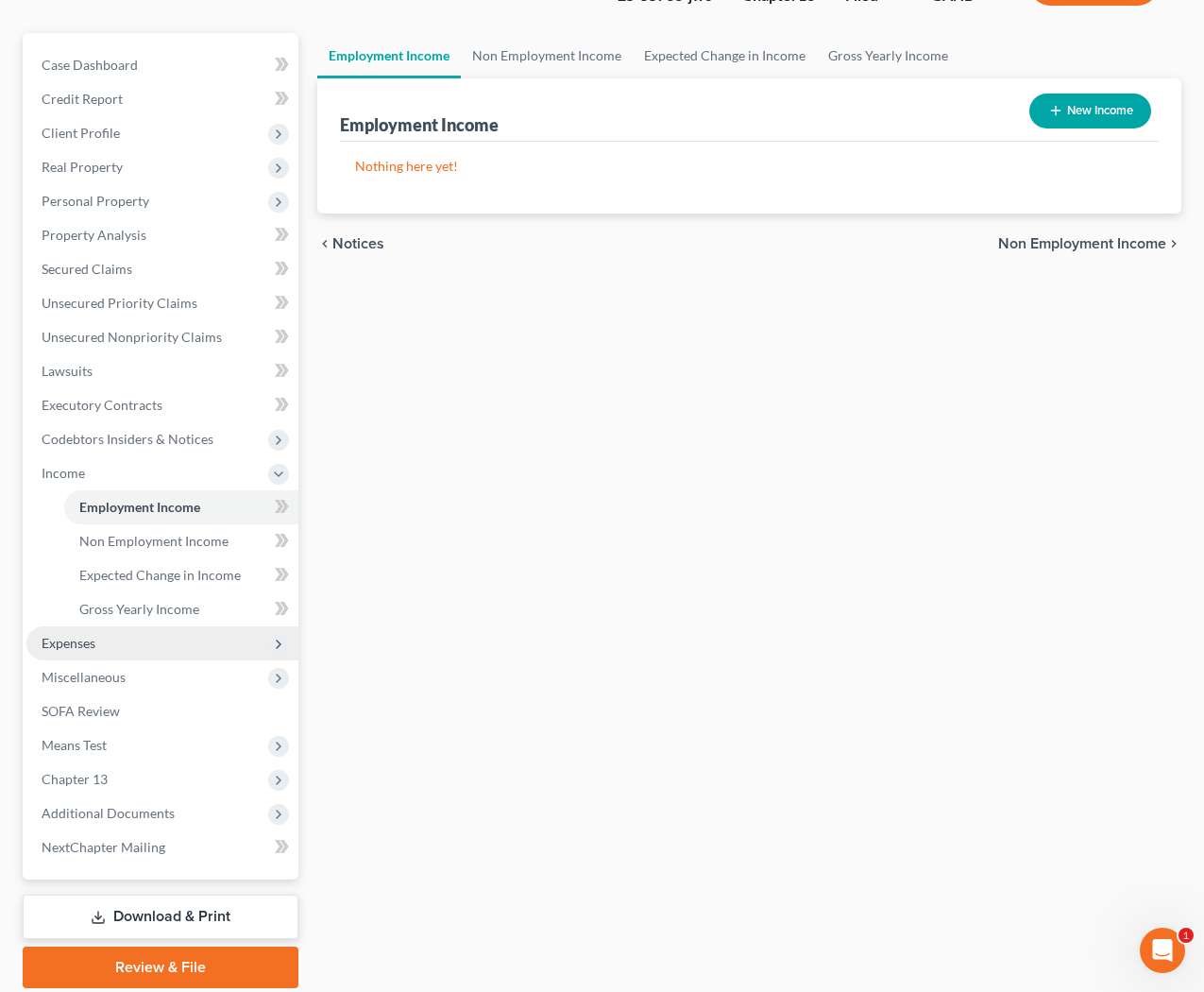 click on "Expenses" at bounding box center (162, 643) 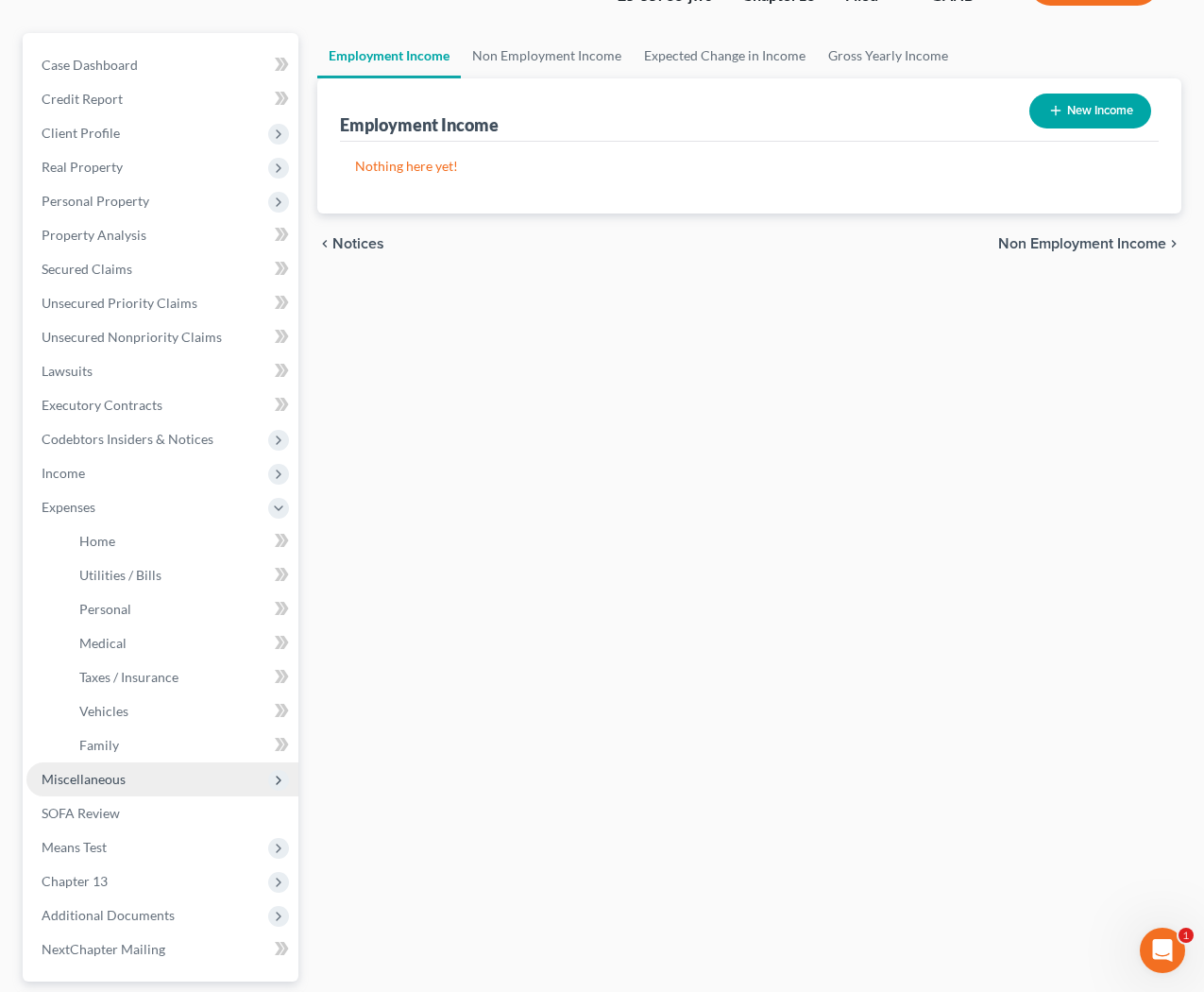 click on "Miscellaneous" at bounding box center [162, 779] 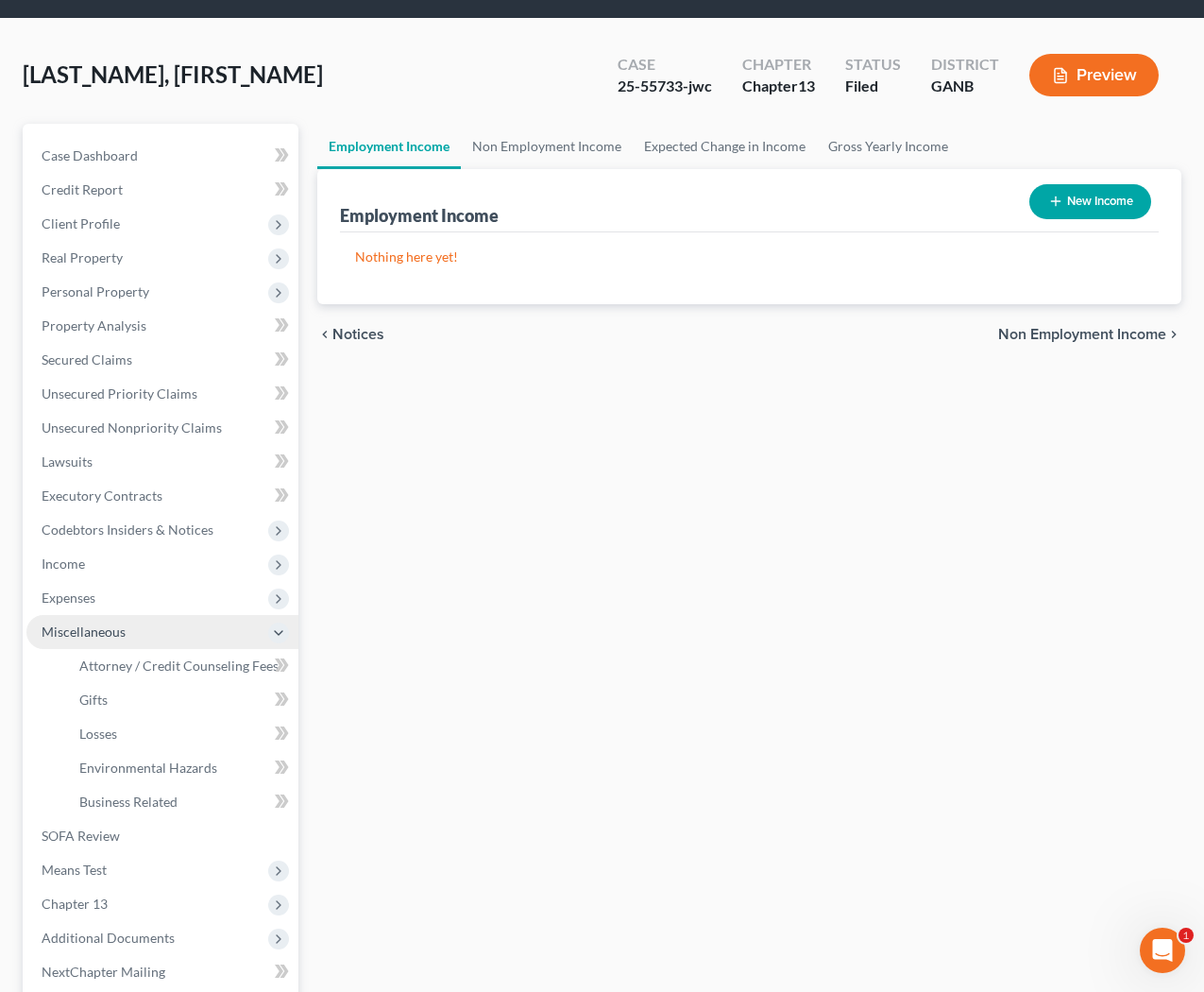 scroll, scrollTop: 0, scrollLeft: 0, axis: both 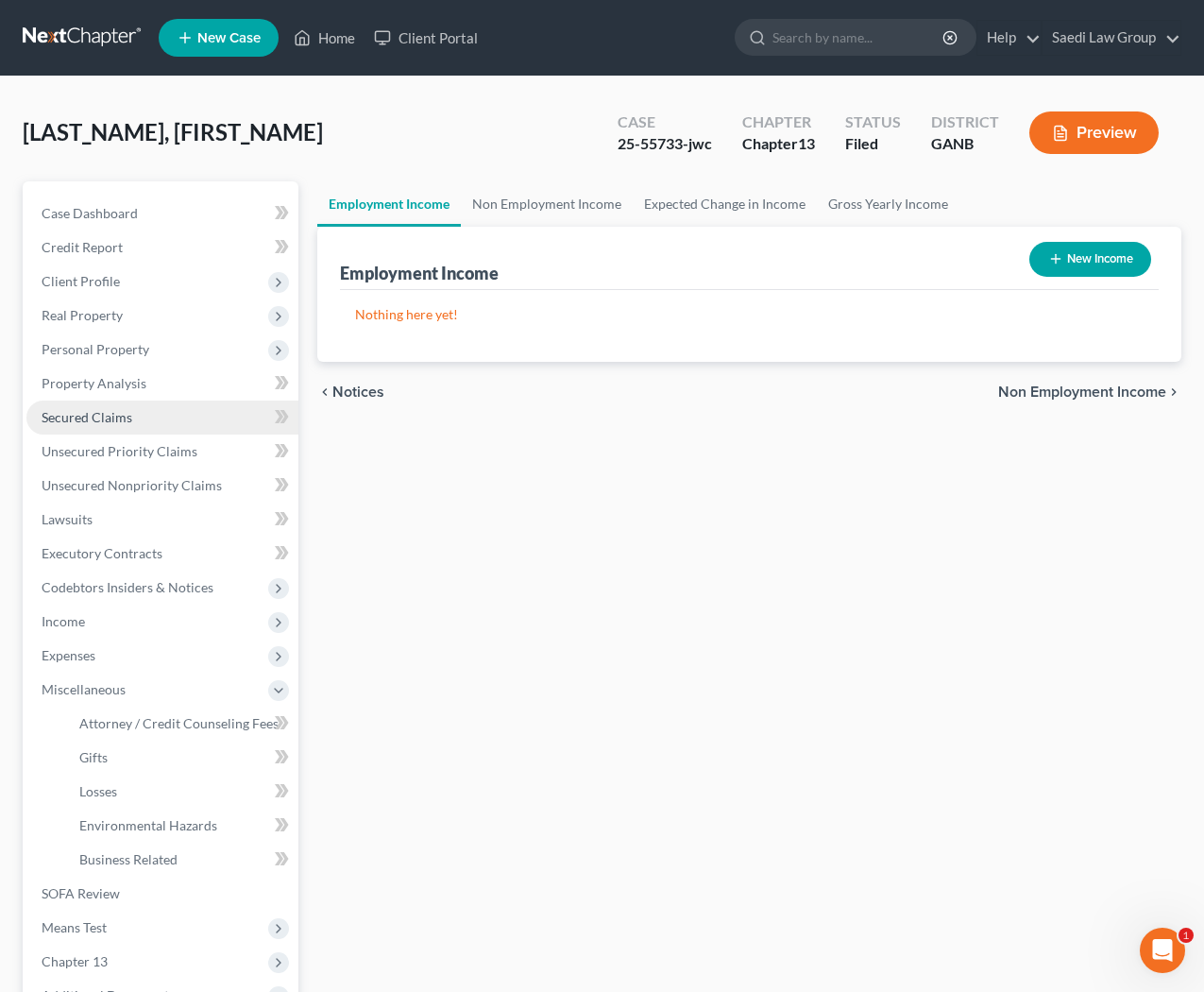 click on "Secured Claims" at bounding box center [162, 418] 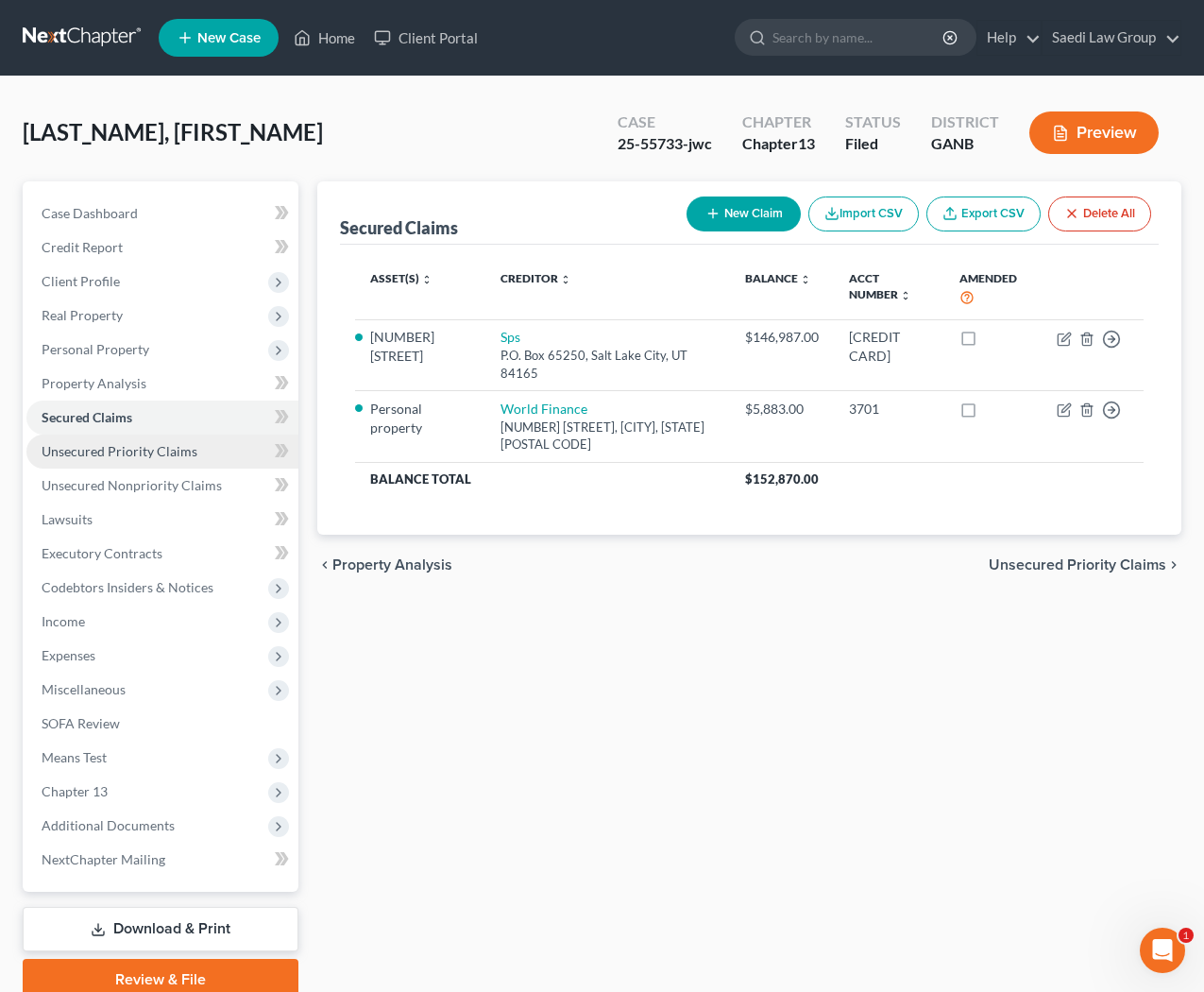 click on "Unsecured Priority Claims" at bounding box center (119, 451) 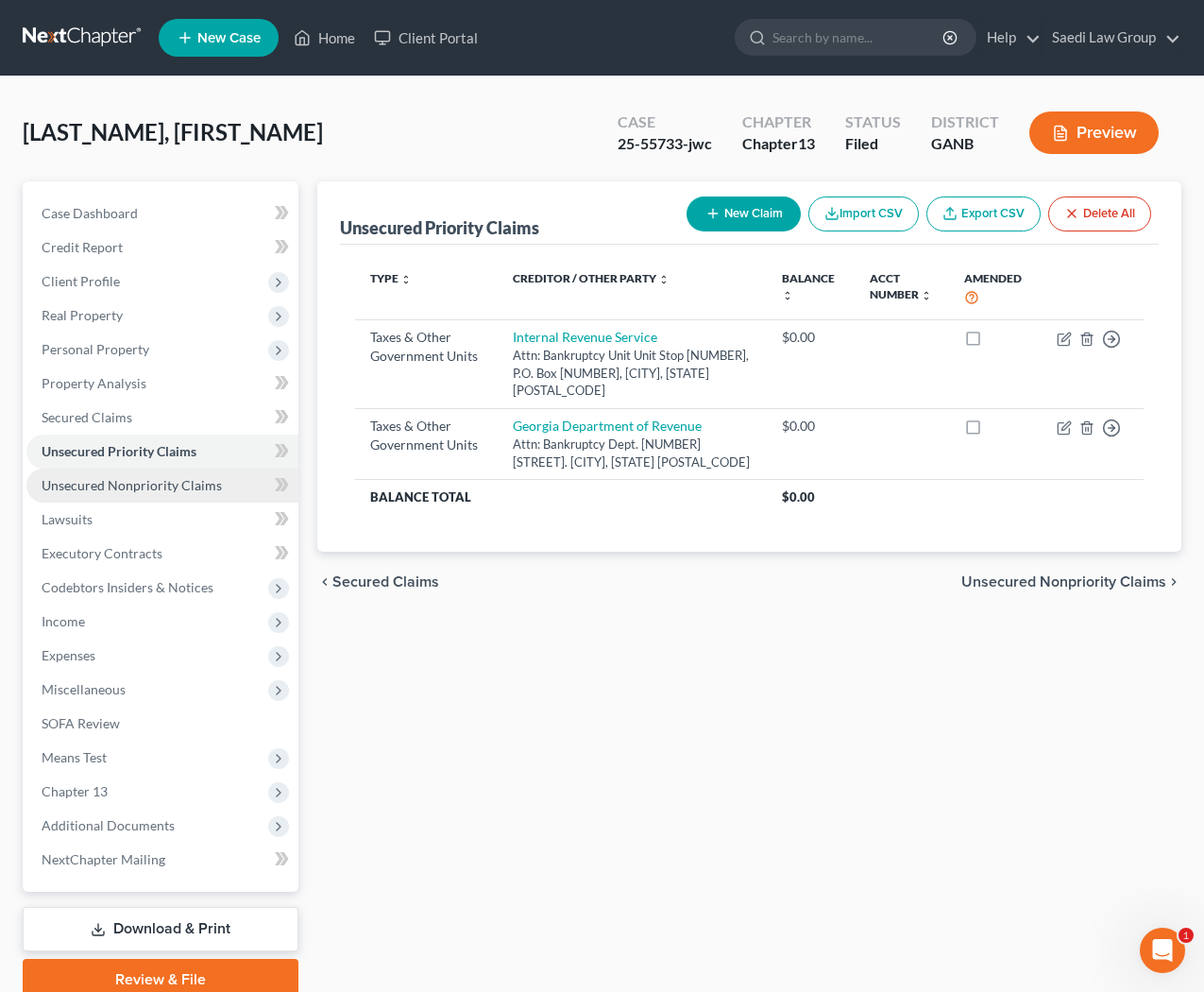 click on "Unsecured Nonpriority Claims" at bounding box center [131, 485] 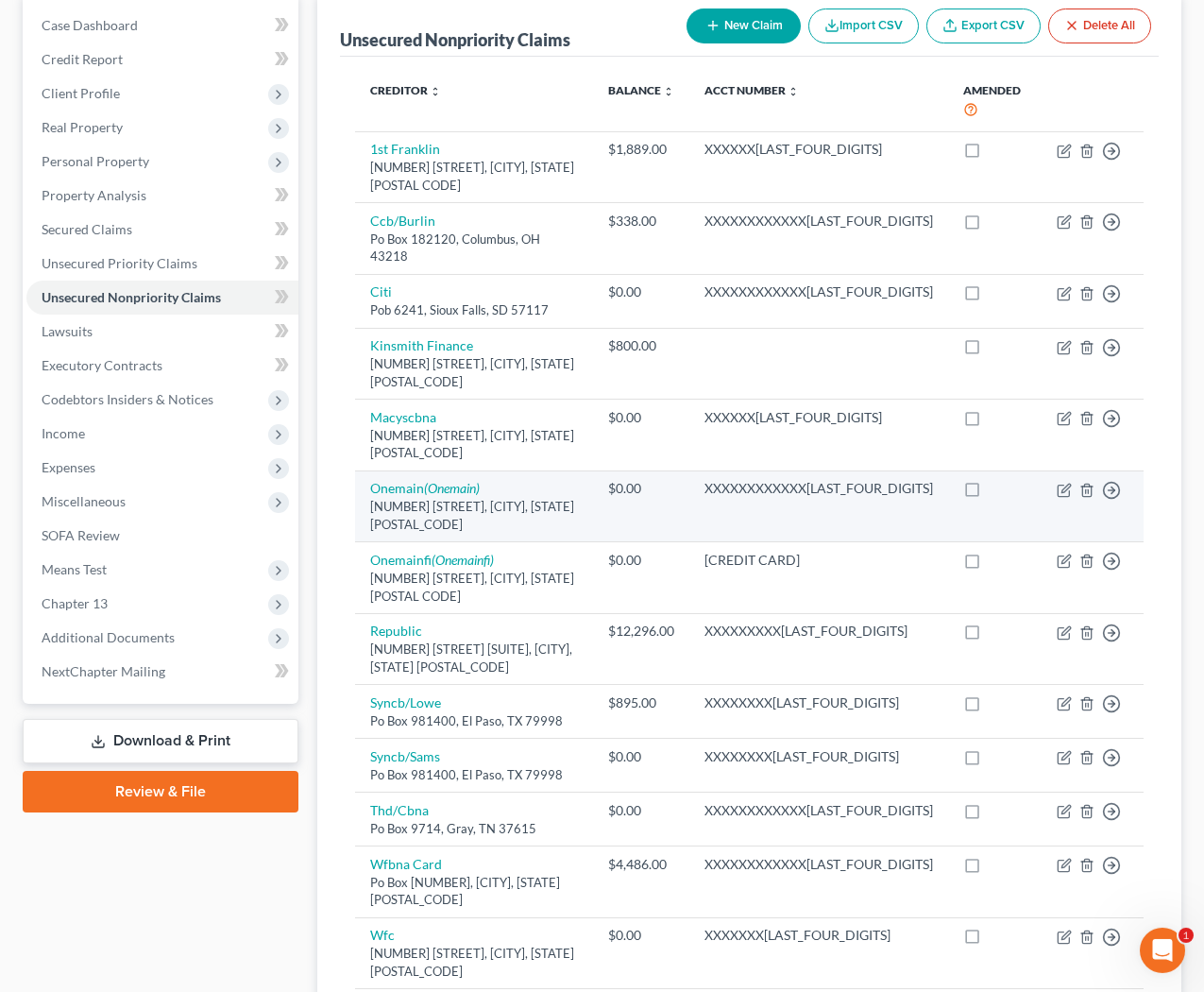 scroll, scrollTop: 185, scrollLeft: 0, axis: vertical 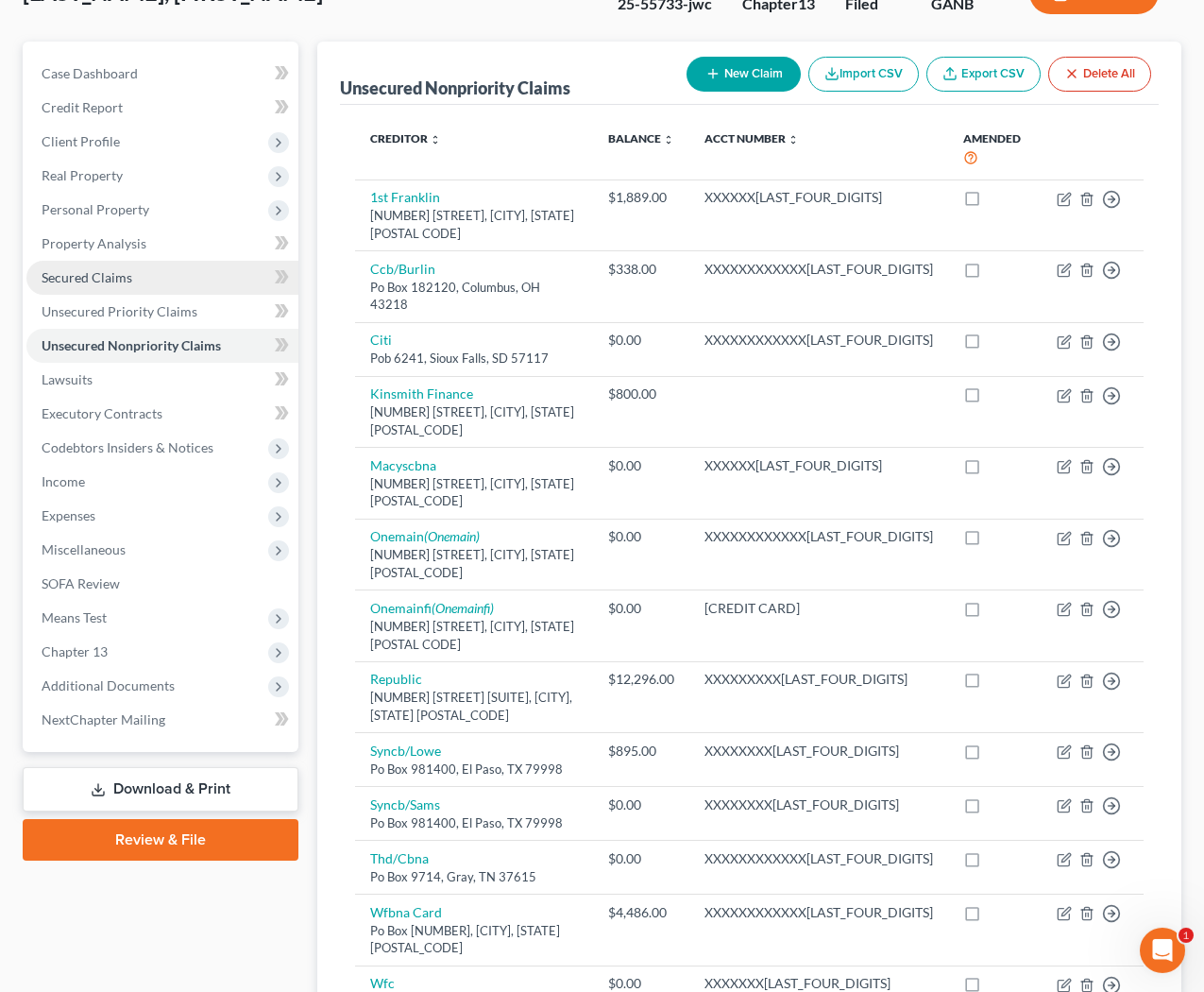 click on "Secured Claims" at bounding box center (87, 277) 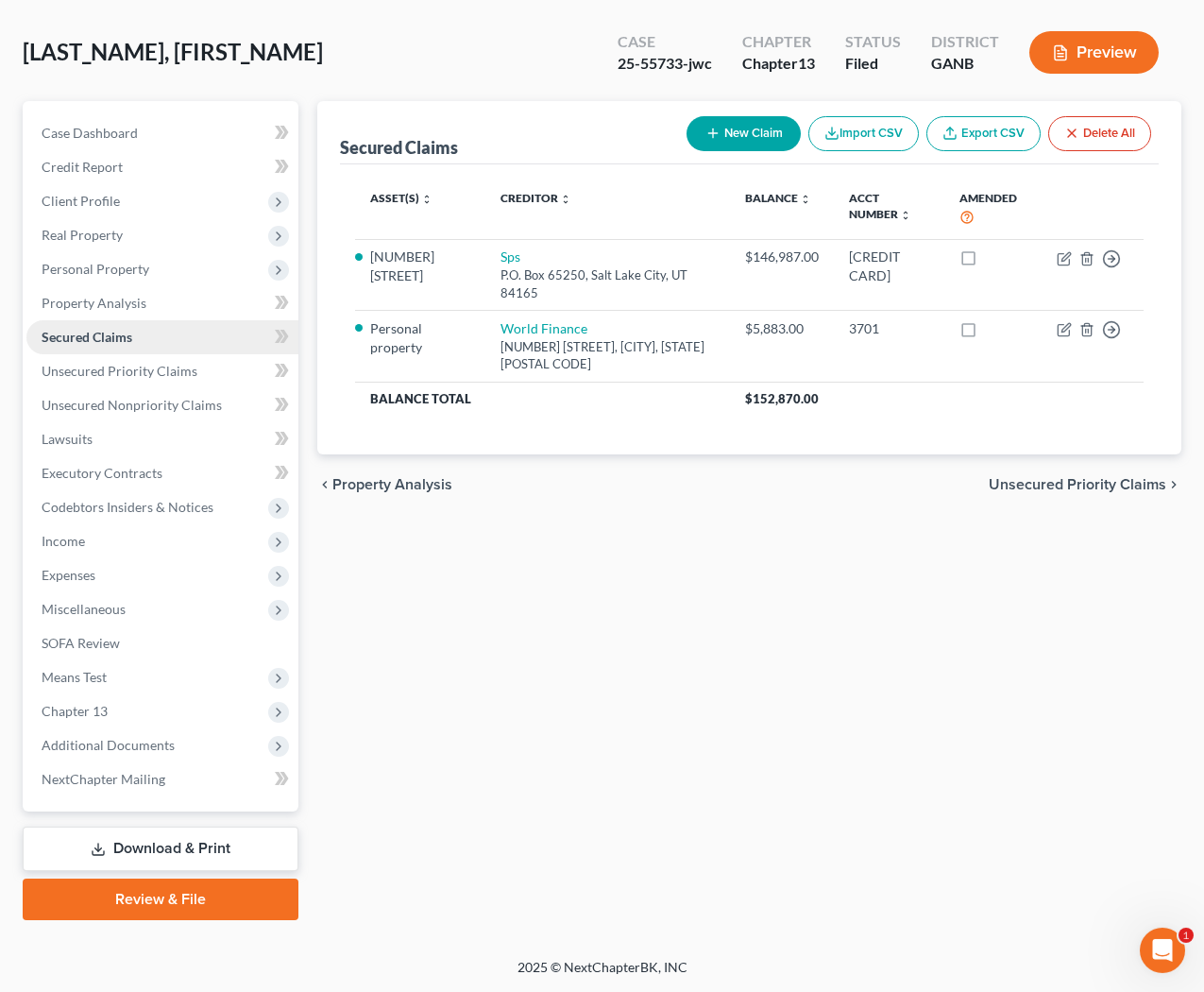 scroll, scrollTop: 77, scrollLeft: 0, axis: vertical 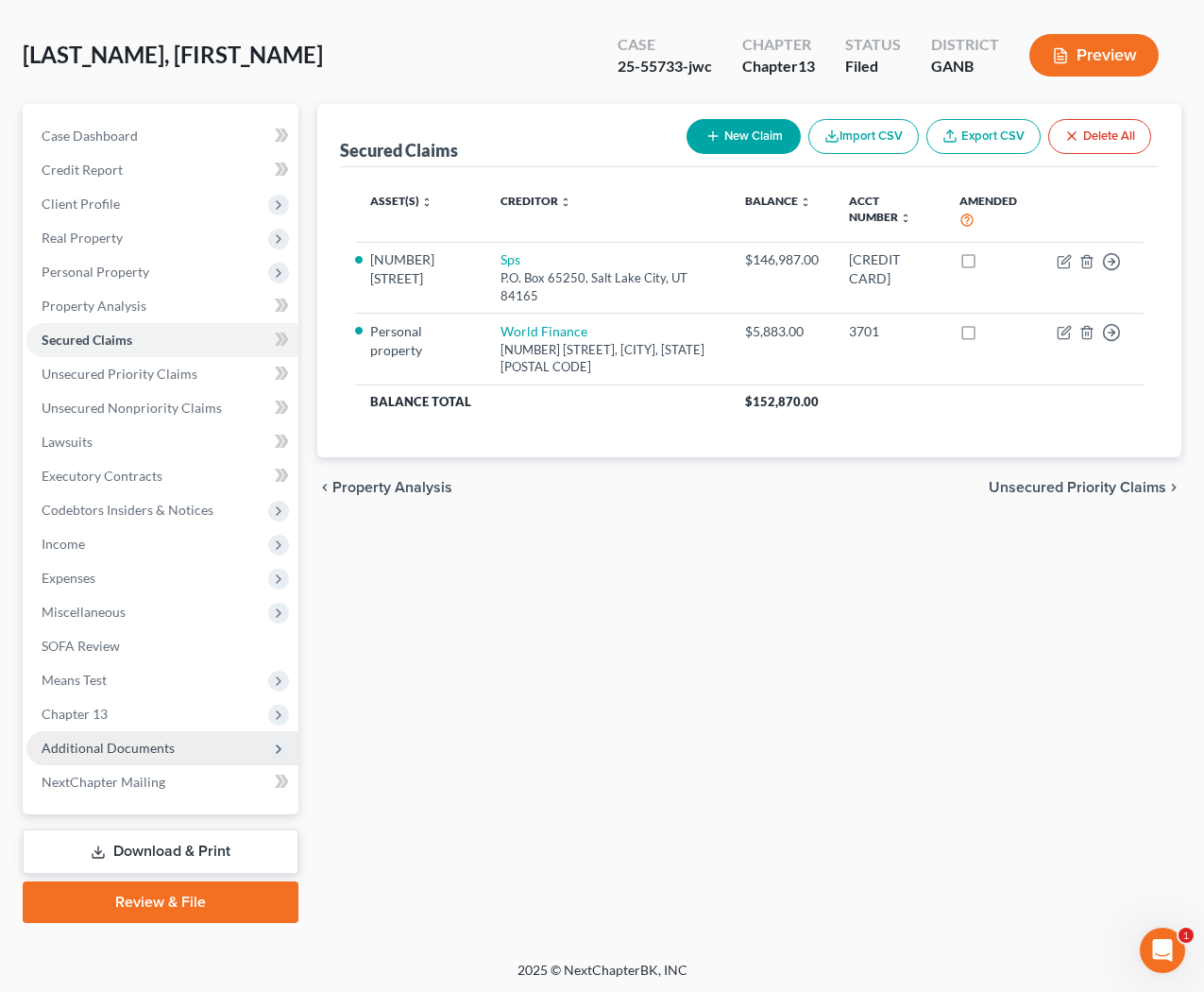 click on "Additional Documents" at bounding box center [108, 747] 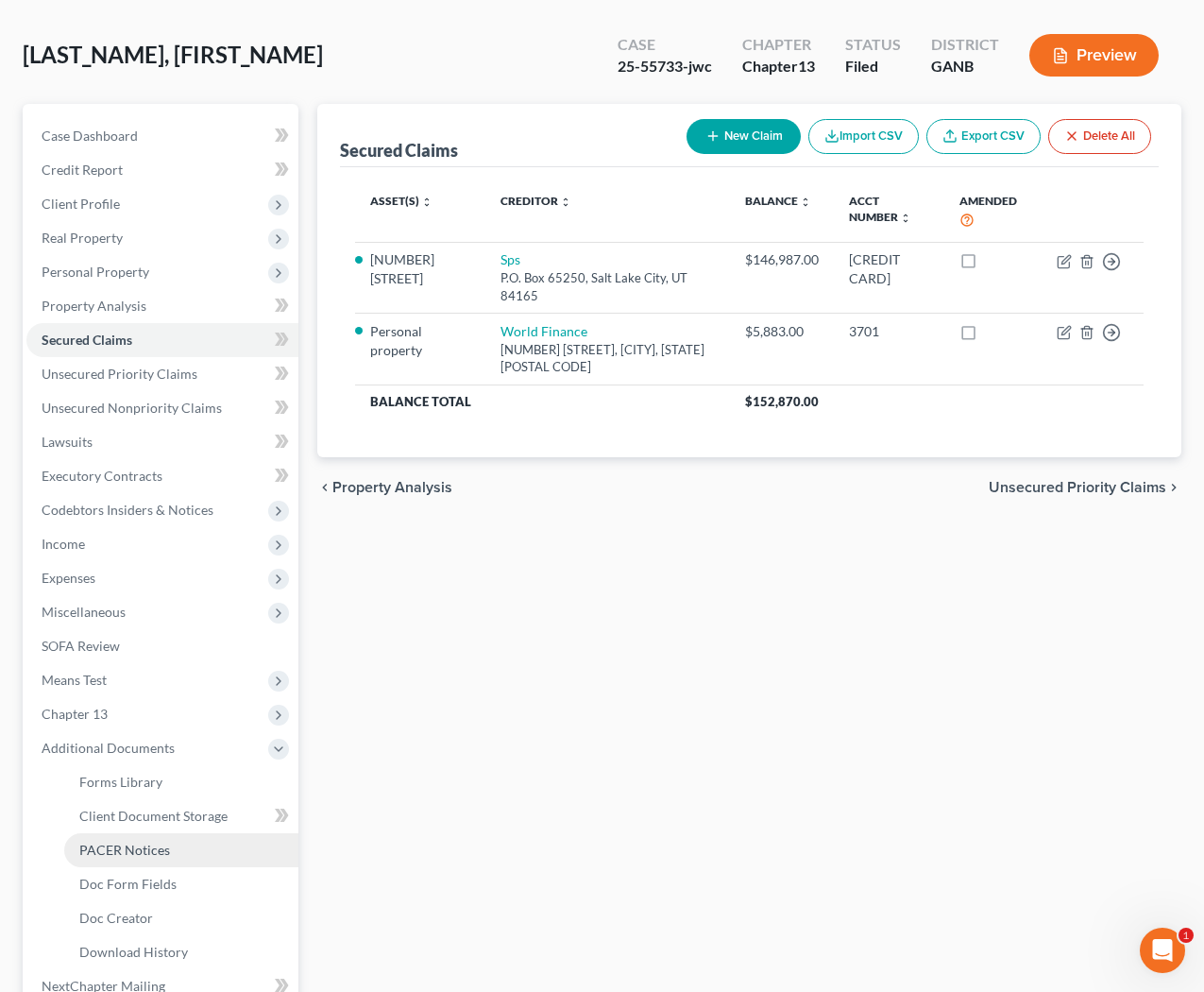 click on "PACER Notices" at bounding box center [125, 849] 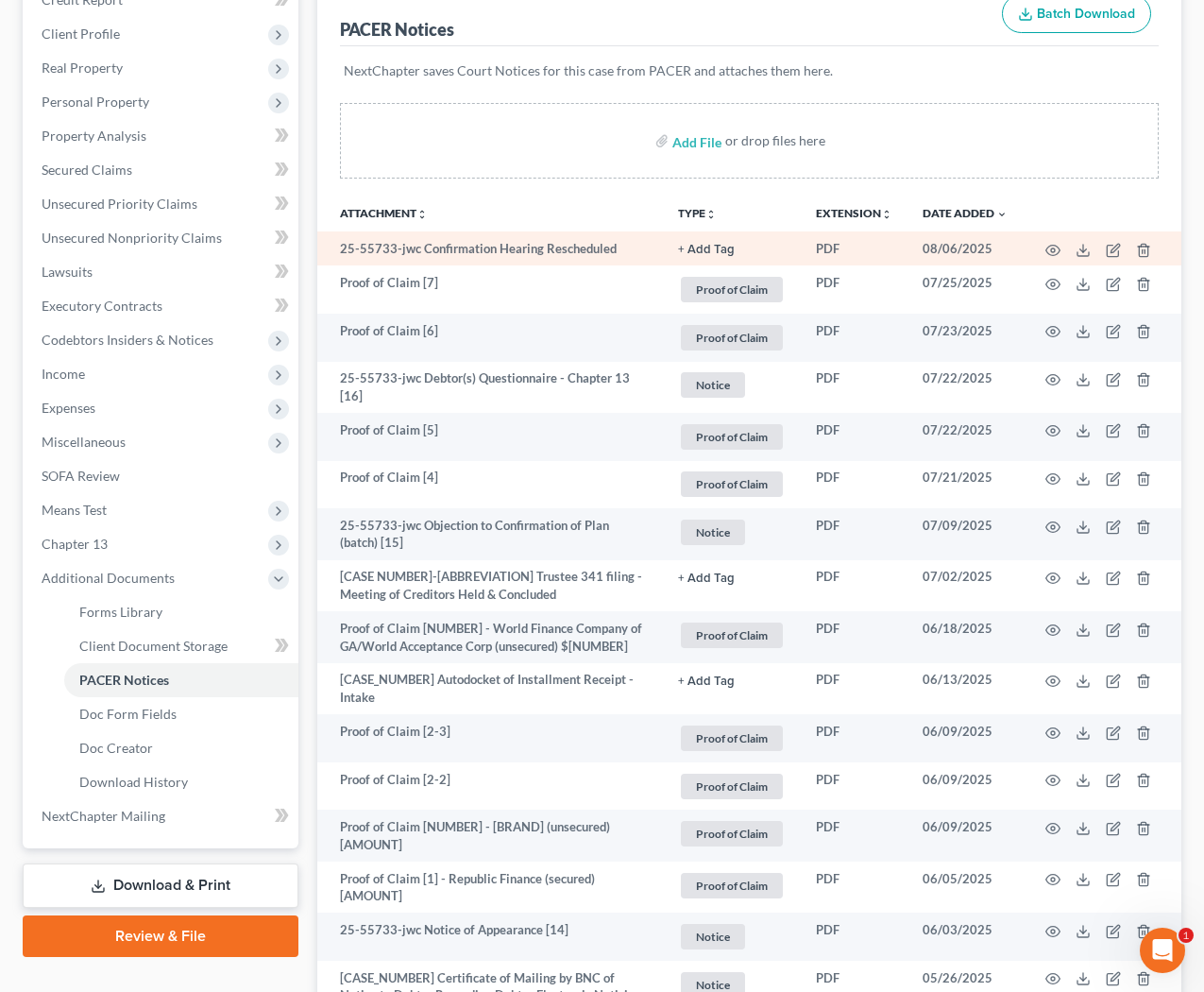 scroll, scrollTop: 252, scrollLeft: 0, axis: vertical 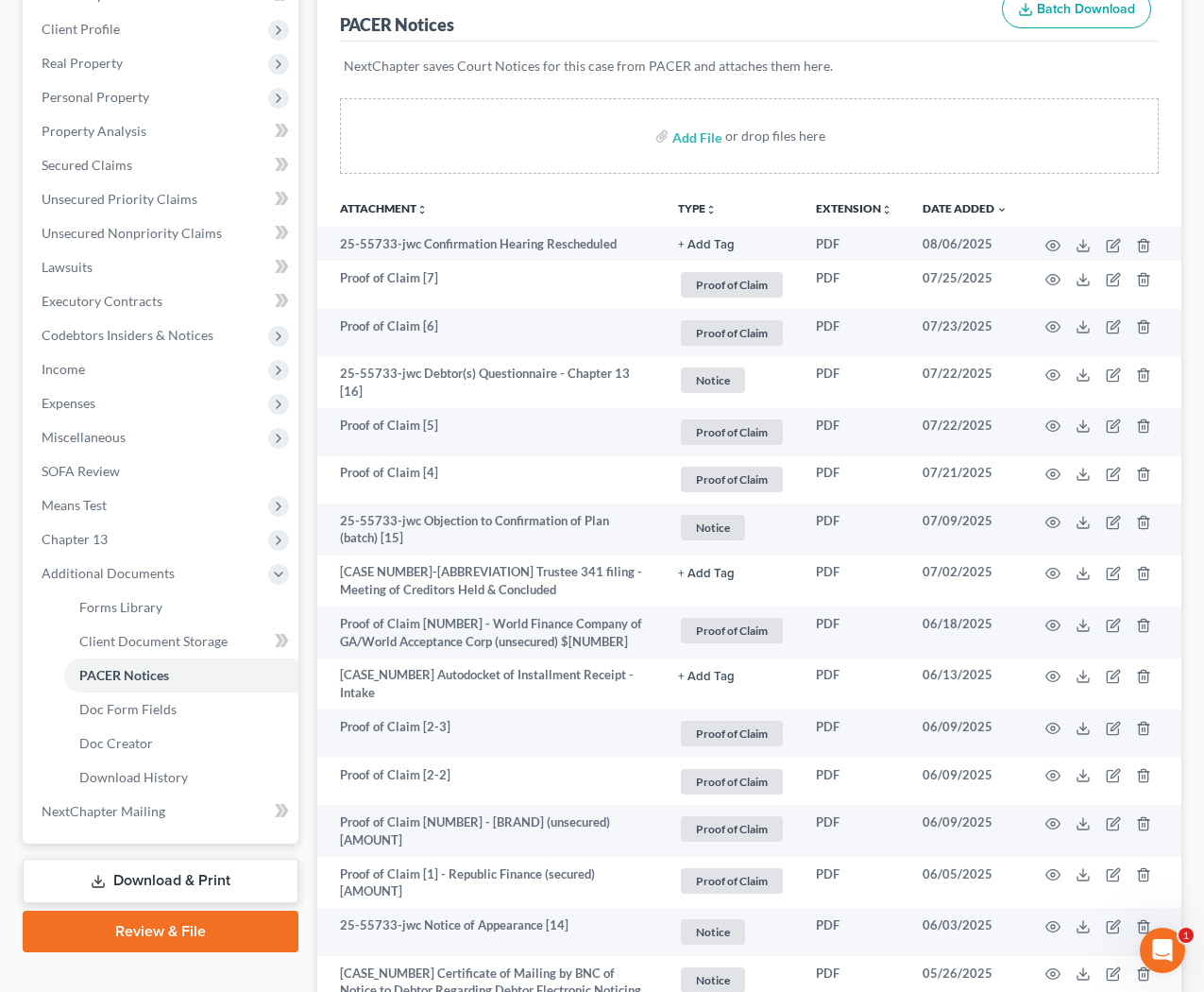 click on "TYPE unfold_more" at bounding box center [697, 209] 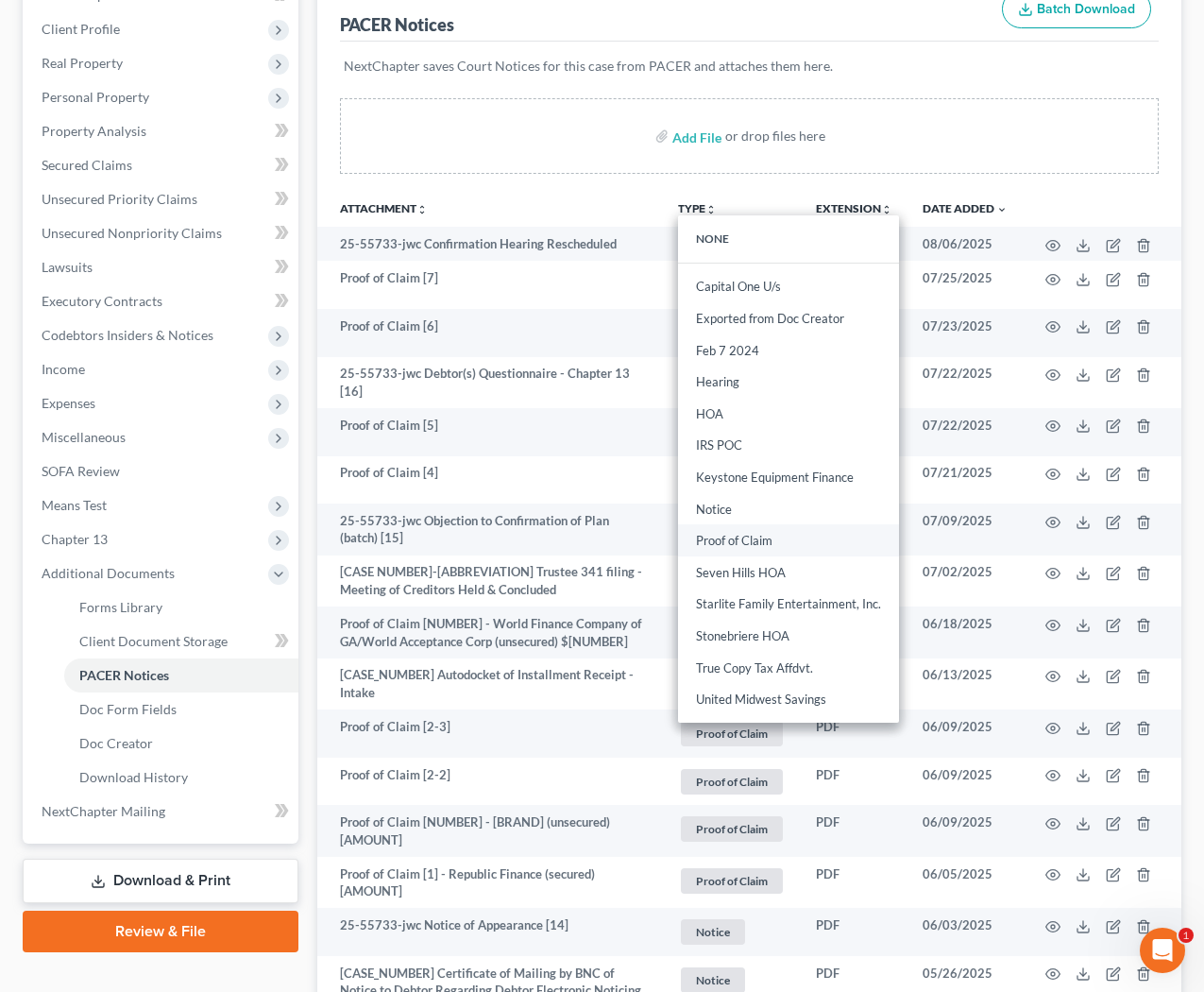 click on "Proof of Claim" at bounding box center [789, 541] 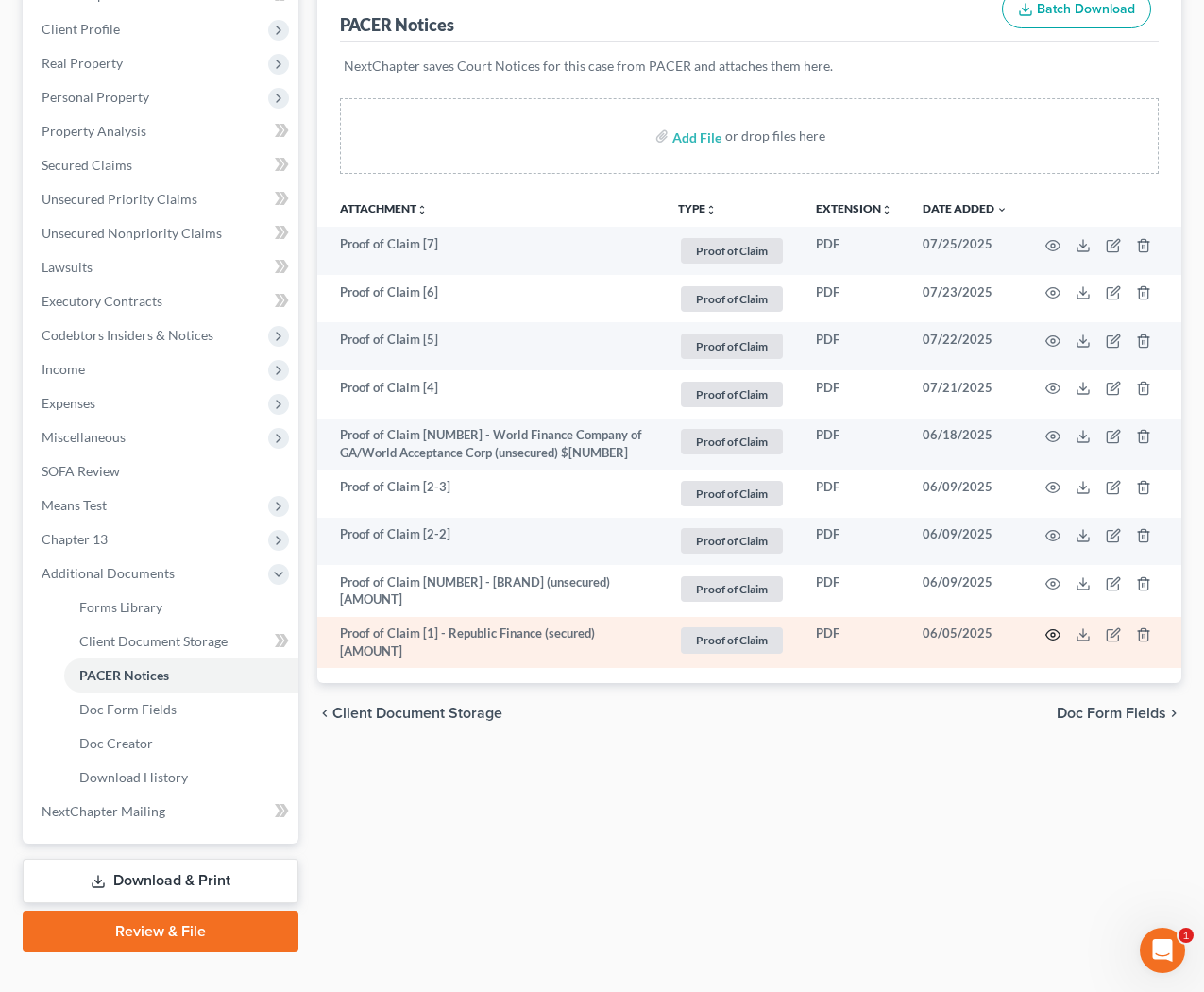 click 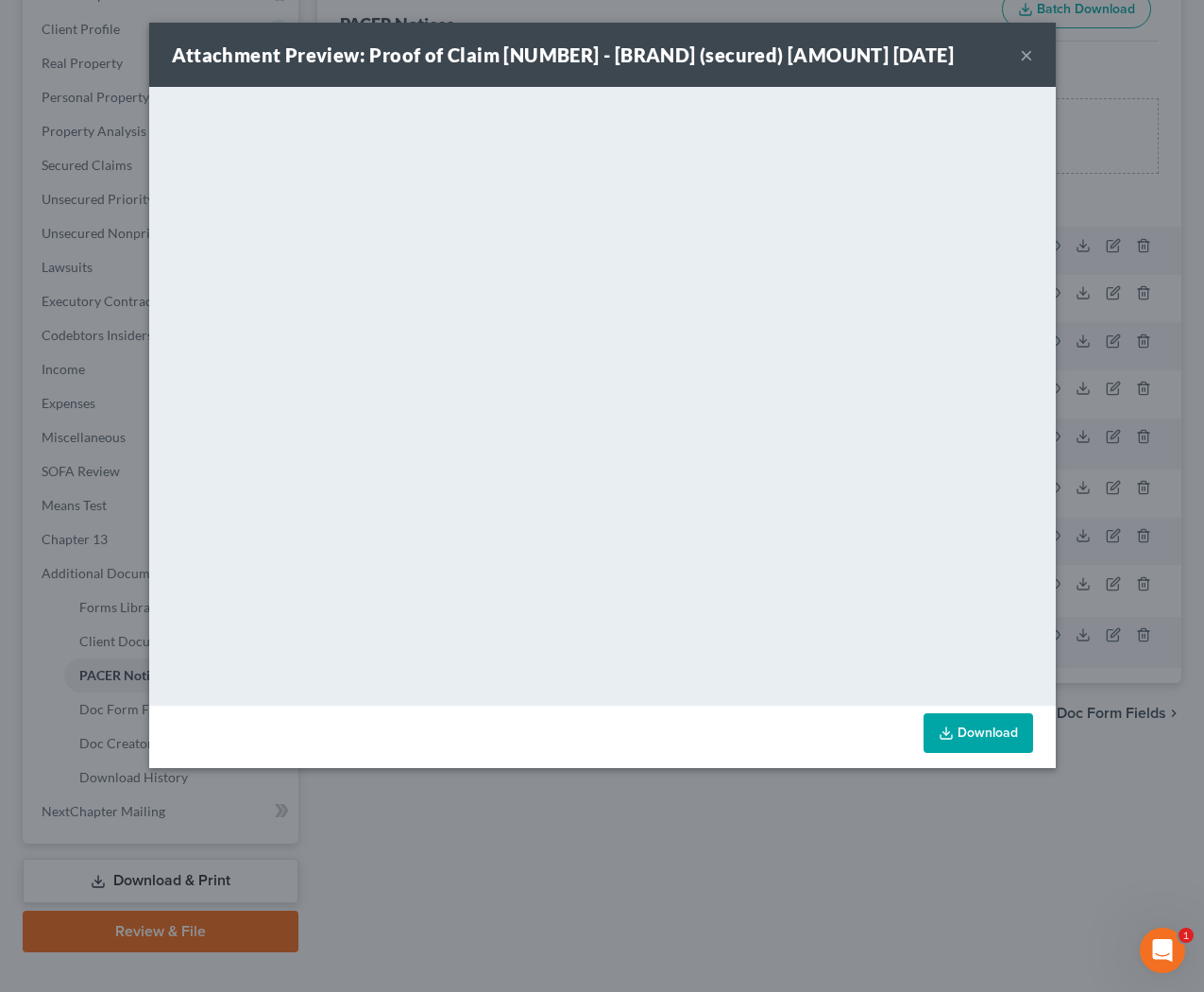 click on "Attachment Preview: Proof of Claim [1] - Republic Finance (secured) [AMOUNT] [DATE]" at bounding box center (602, 55) 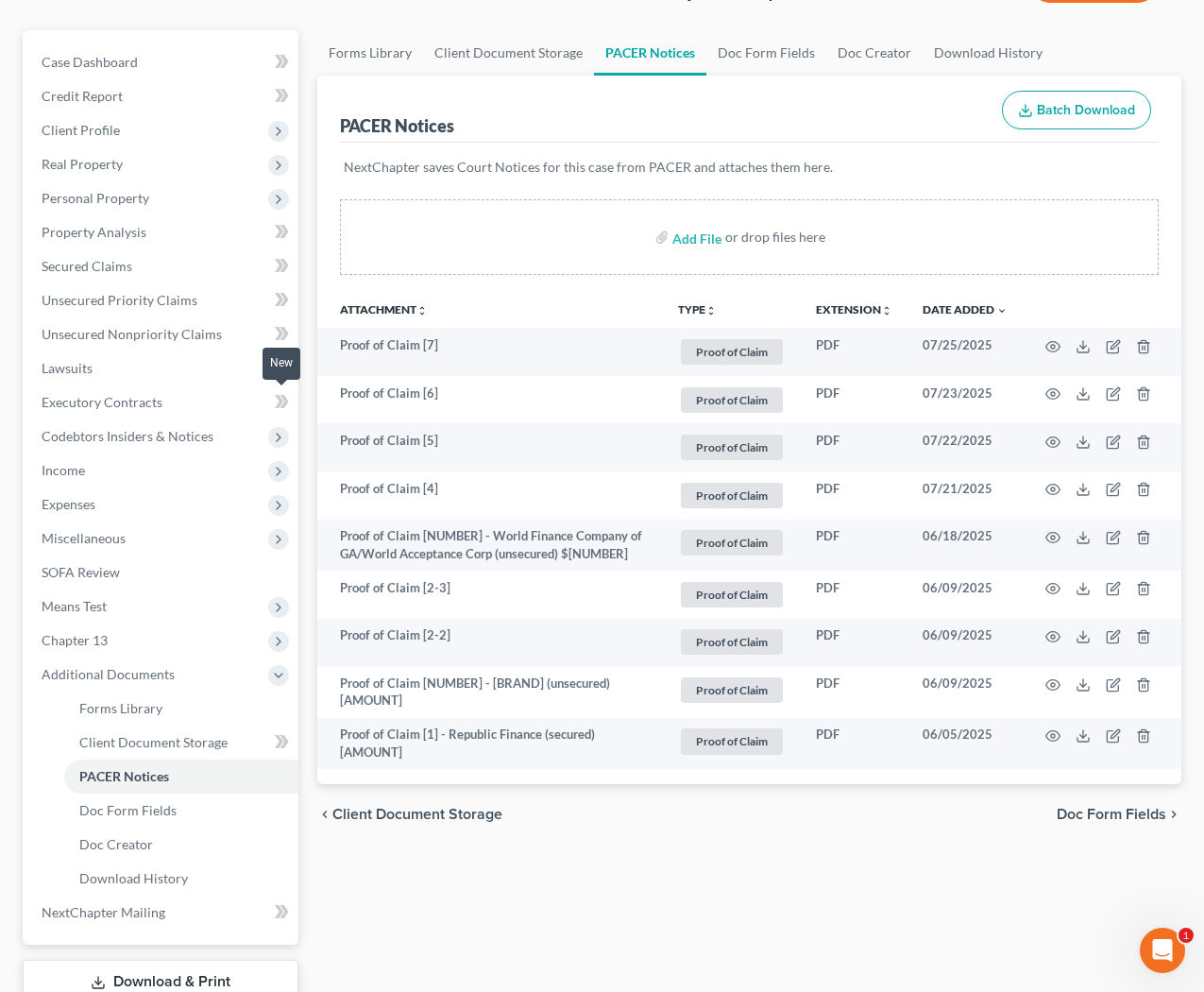 scroll, scrollTop: 65, scrollLeft: 0, axis: vertical 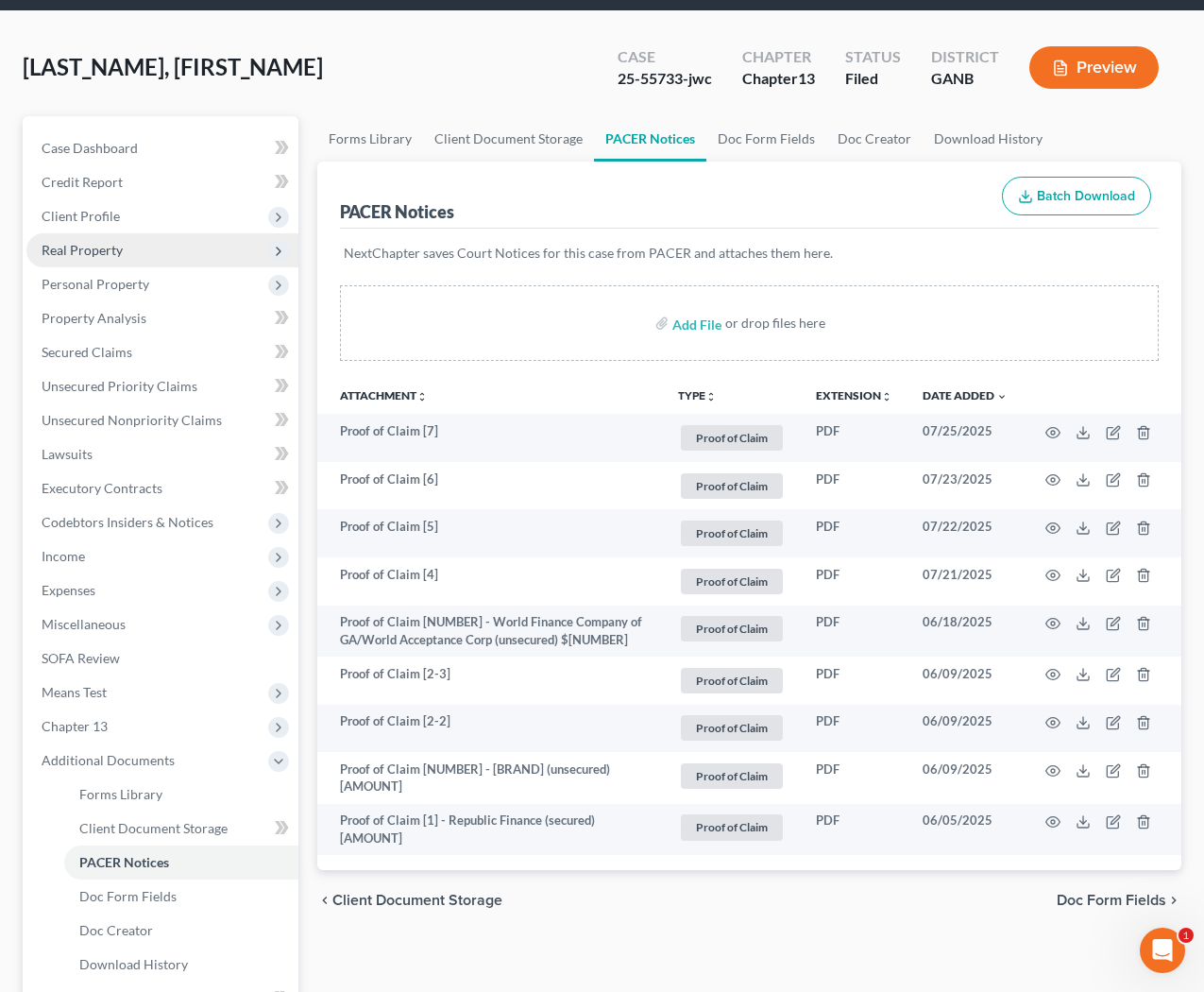 click on "Real Property" at bounding box center [162, 250] 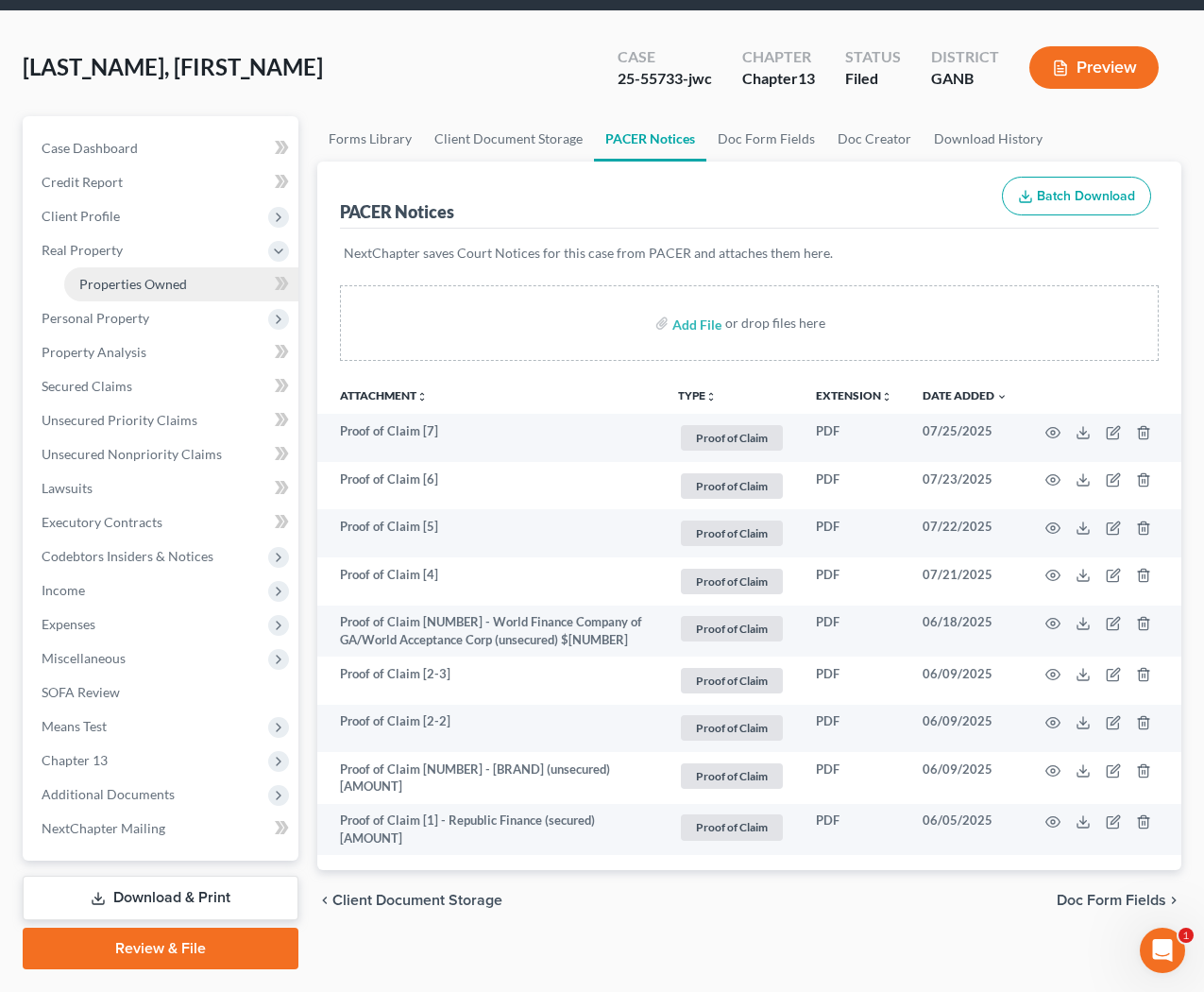 click on "Properties Owned" at bounding box center [181, 284] 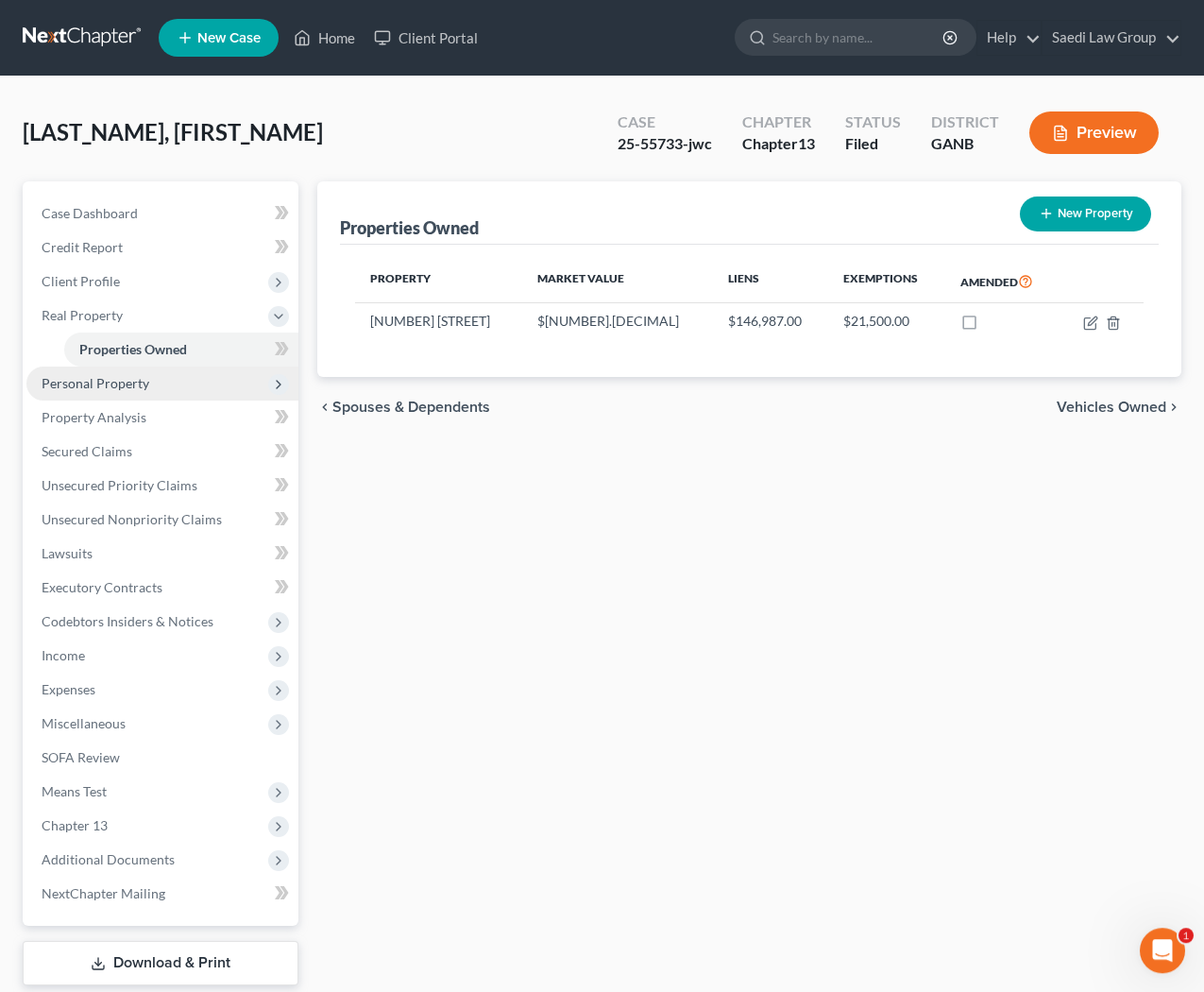 scroll, scrollTop: 0, scrollLeft: 0, axis: both 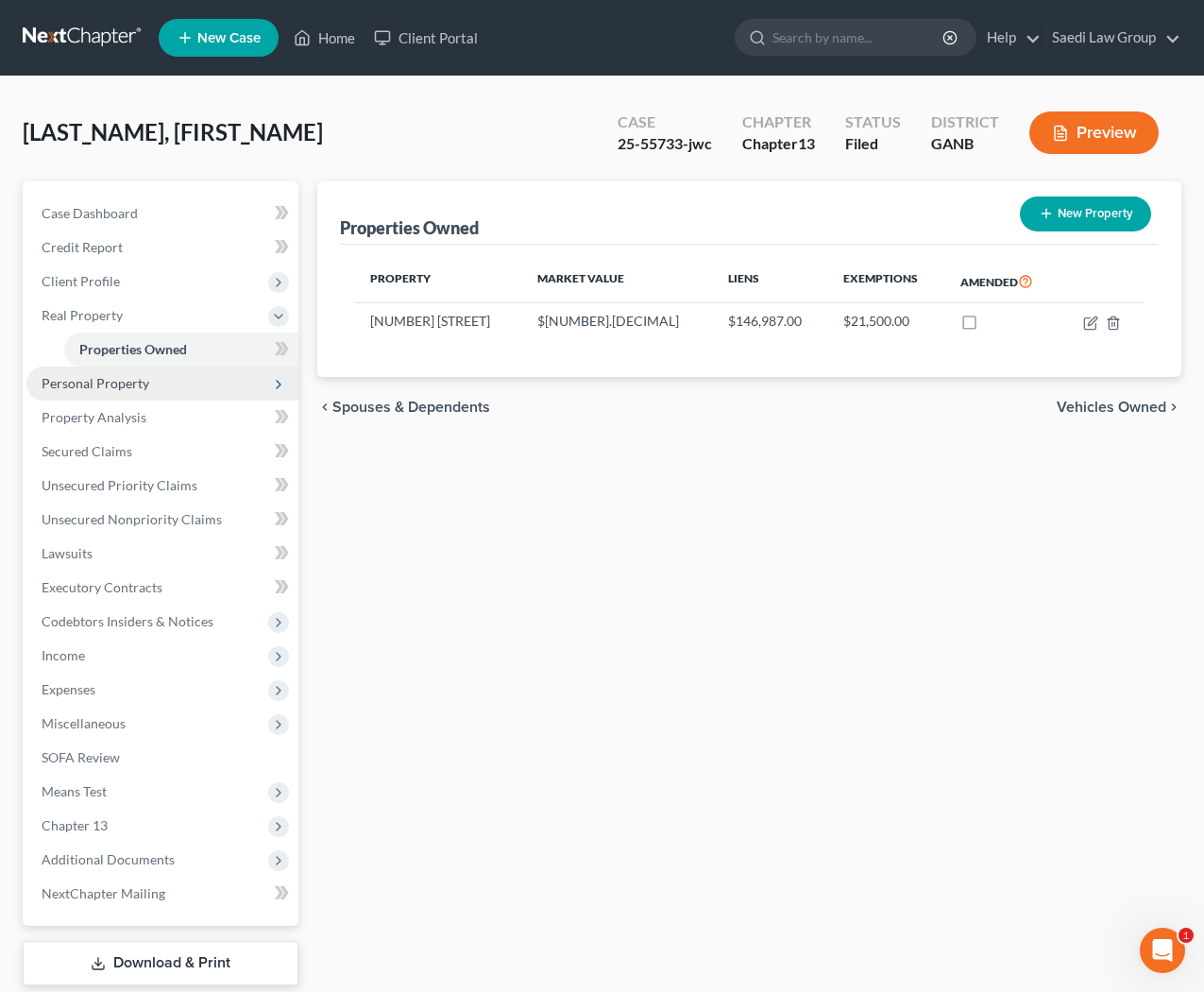 click on "Personal Property" at bounding box center (95, 383) 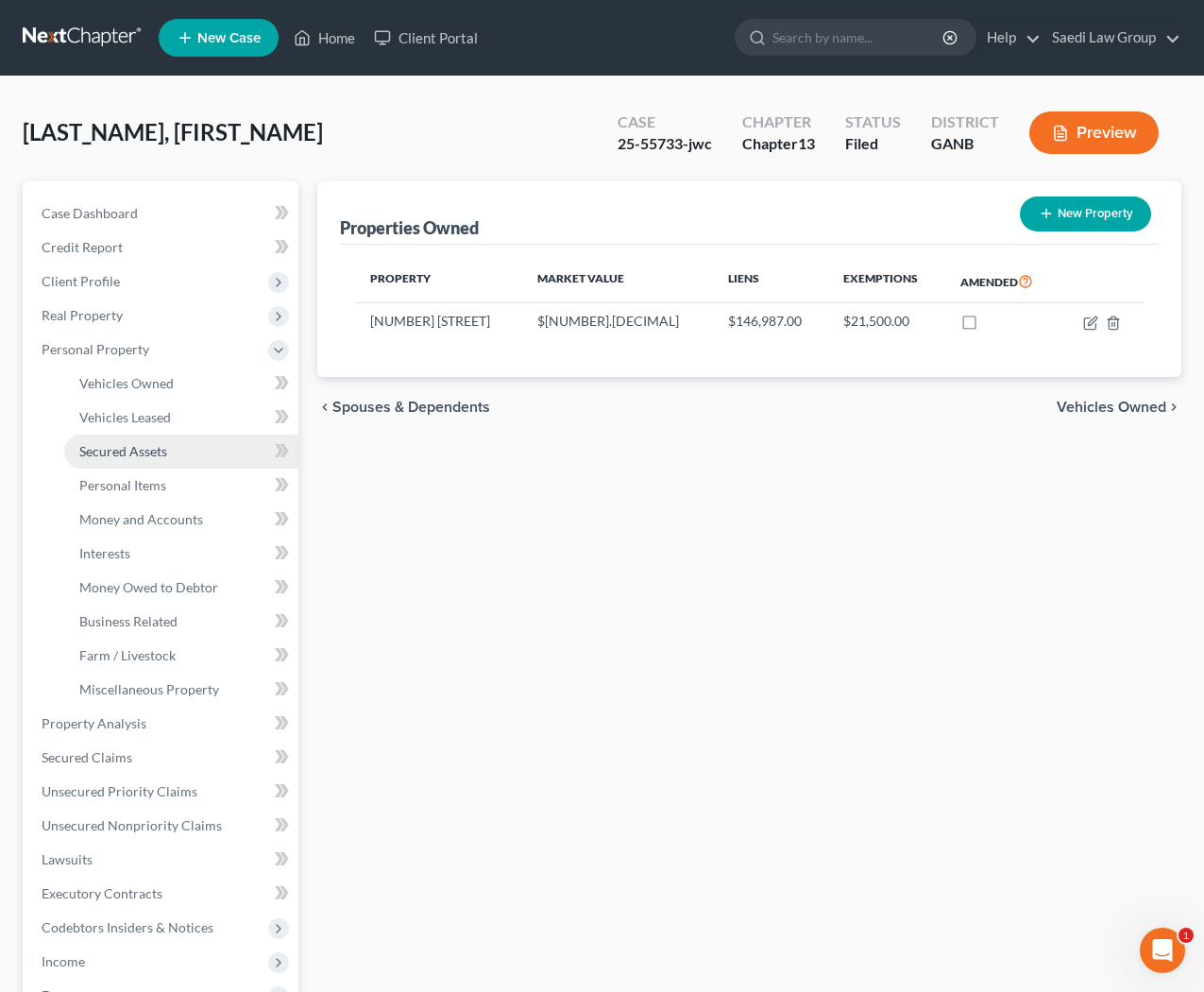 click on "Secured Assets" at bounding box center [181, 452] 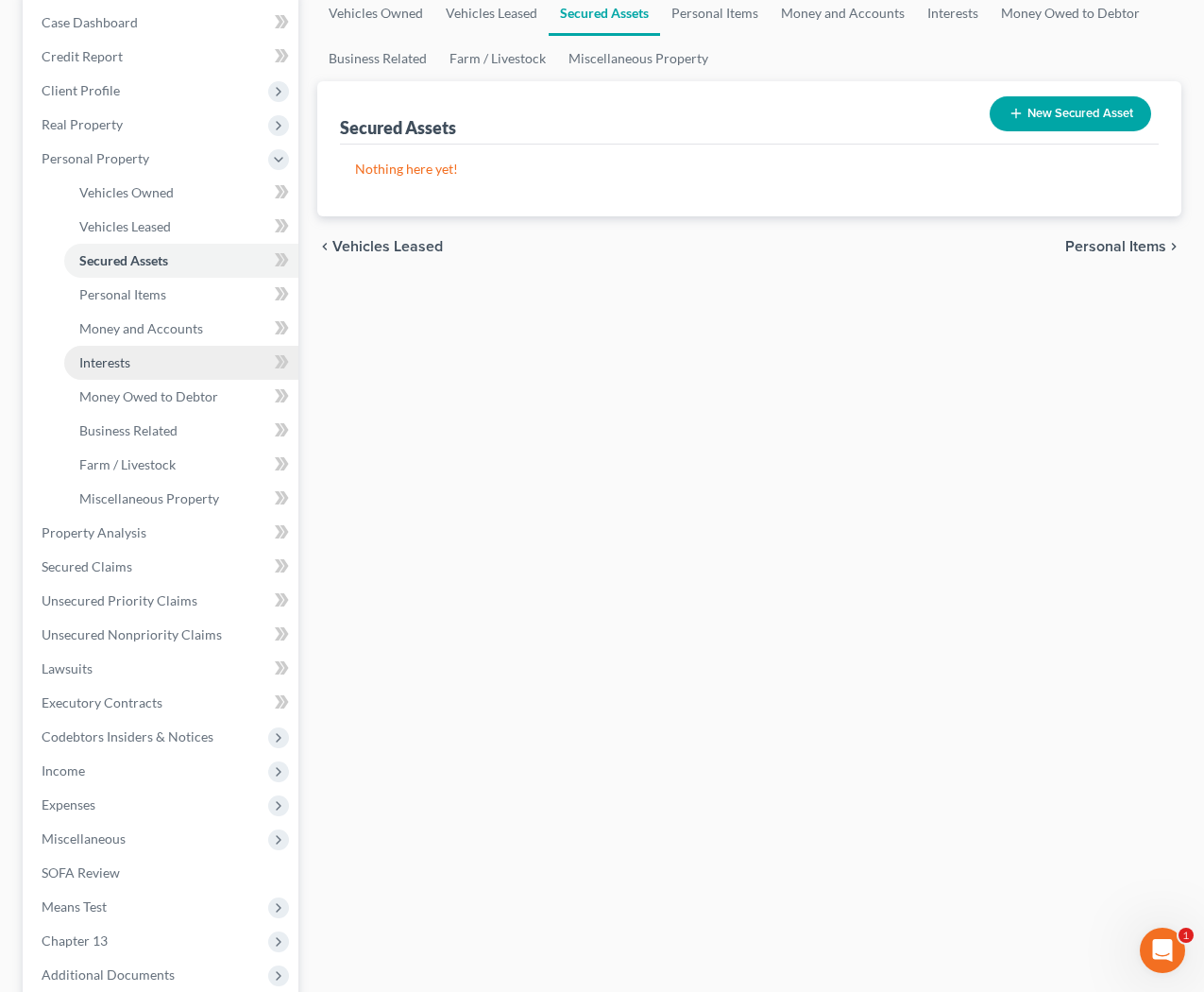 scroll, scrollTop: 194, scrollLeft: 0, axis: vertical 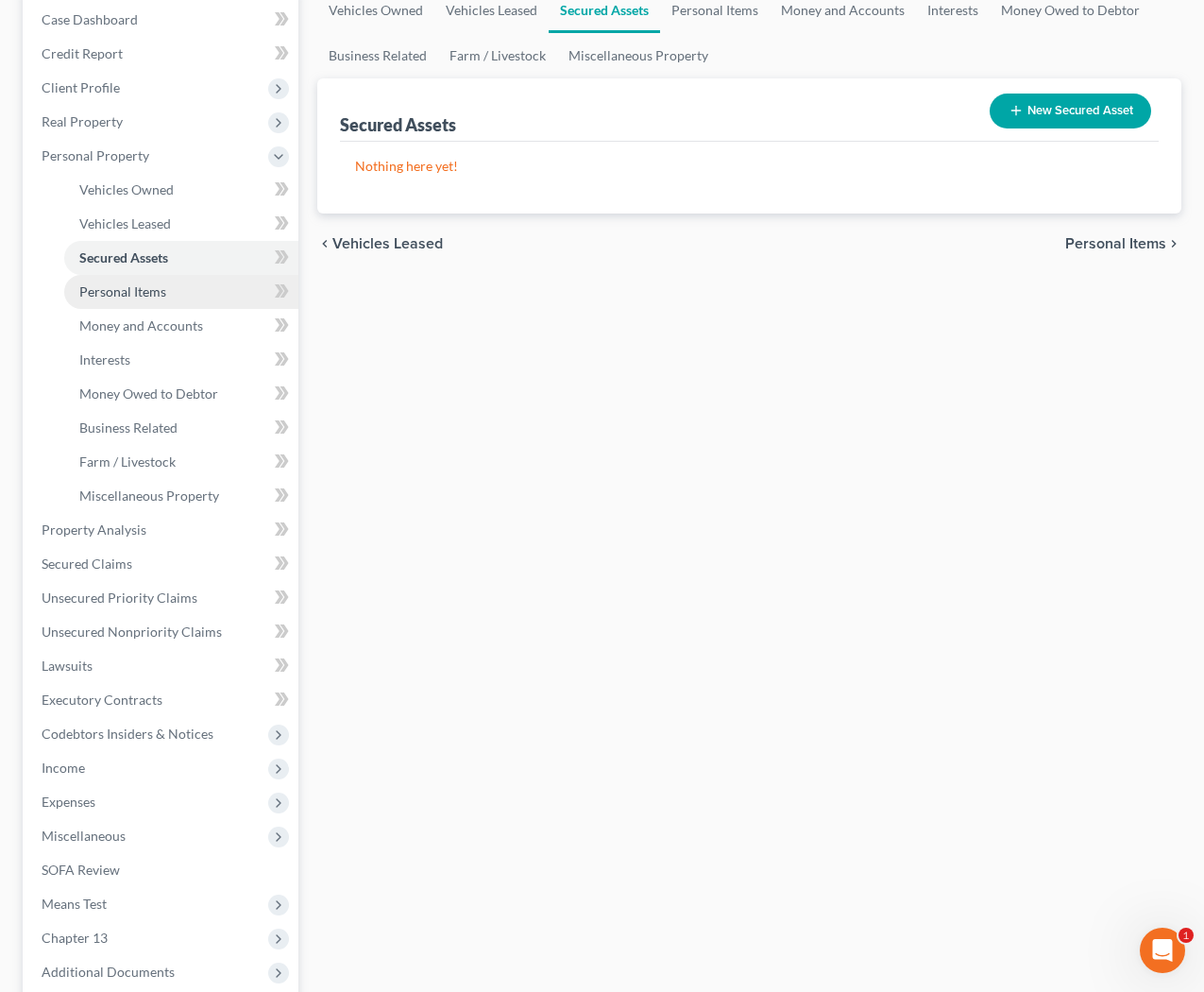 click on "Personal Items" at bounding box center [123, 291] 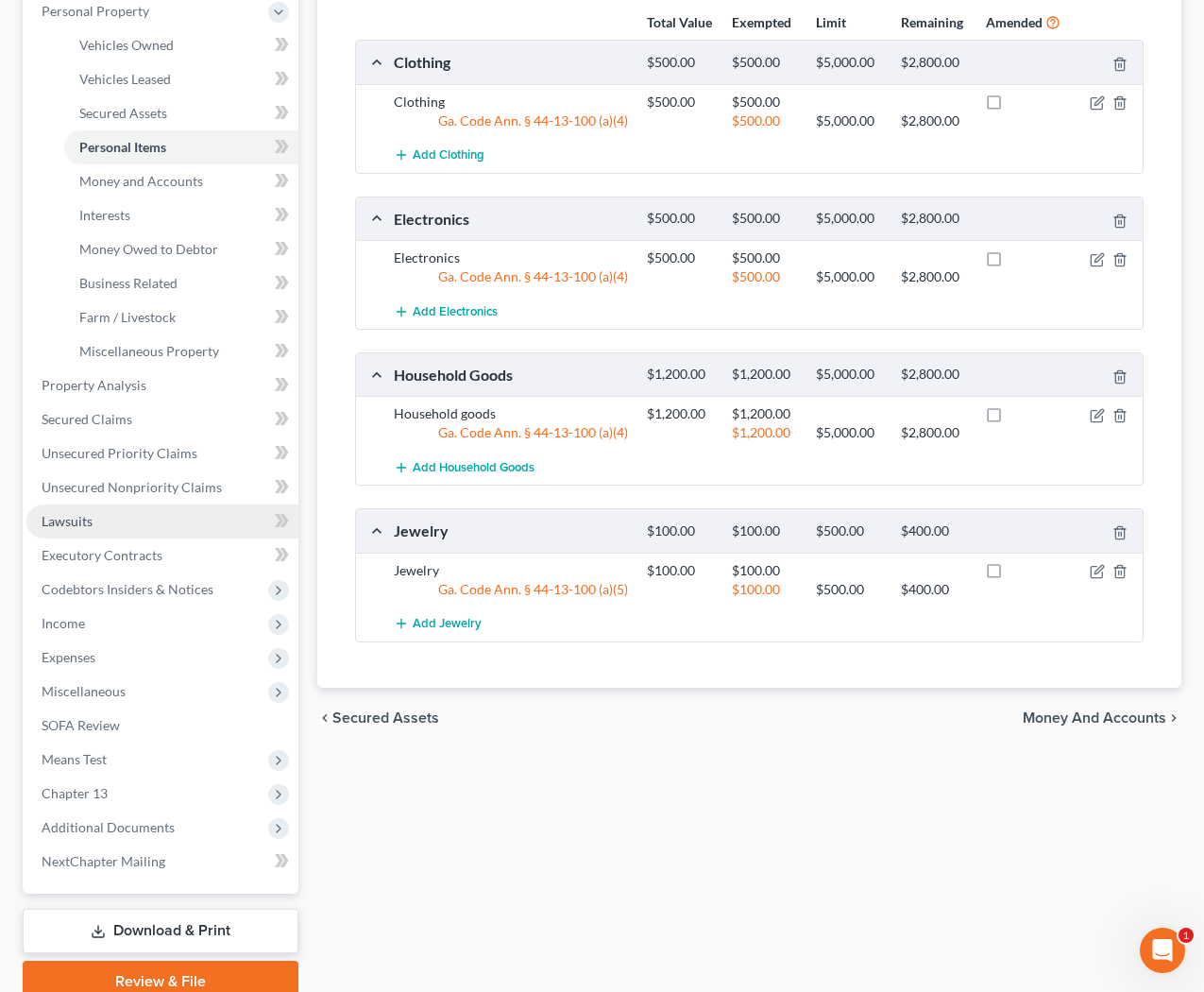 scroll, scrollTop: 340, scrollLeft: 0, axis: vertical 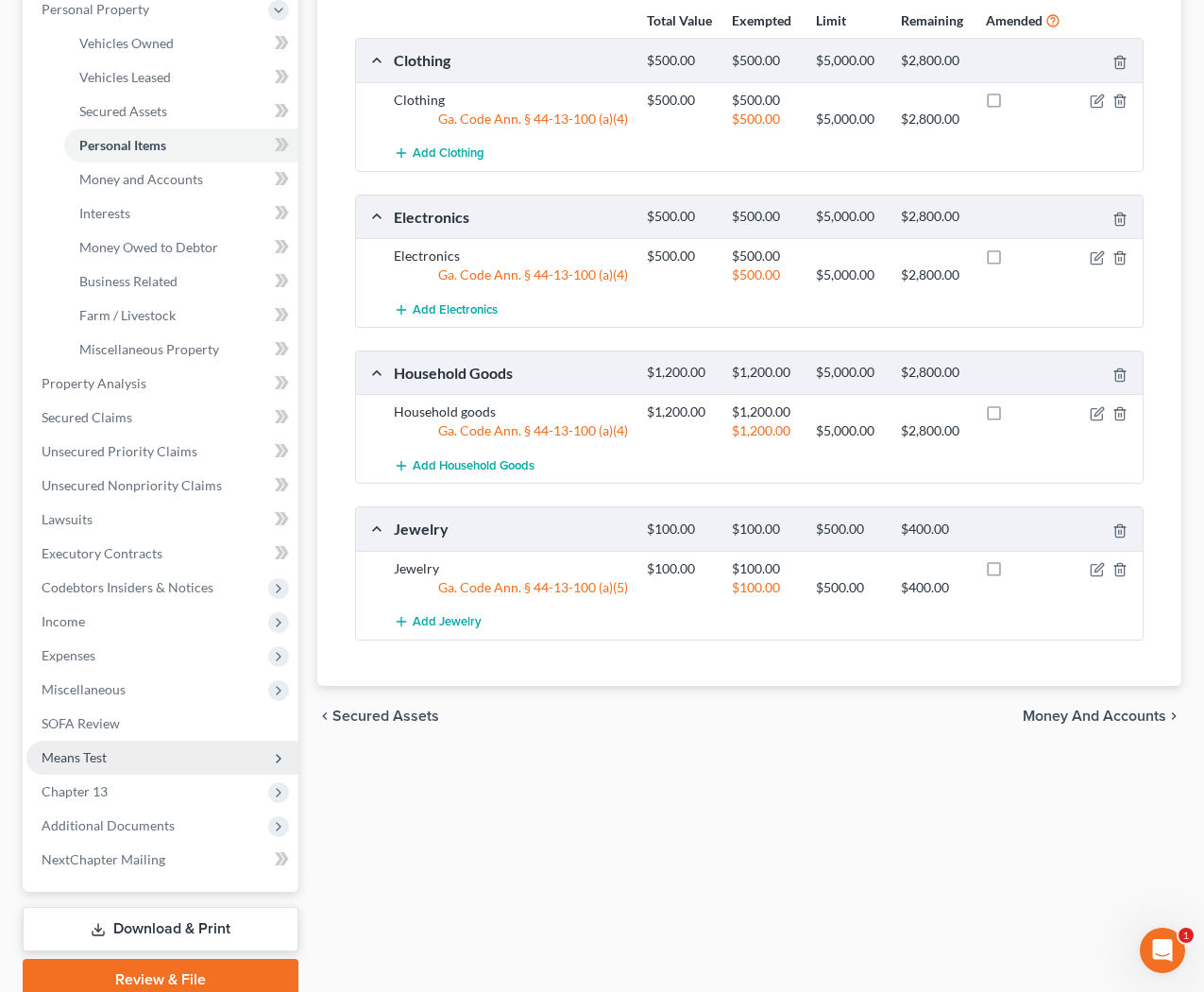 click on "Means Test" at bounding box center (162, 758) 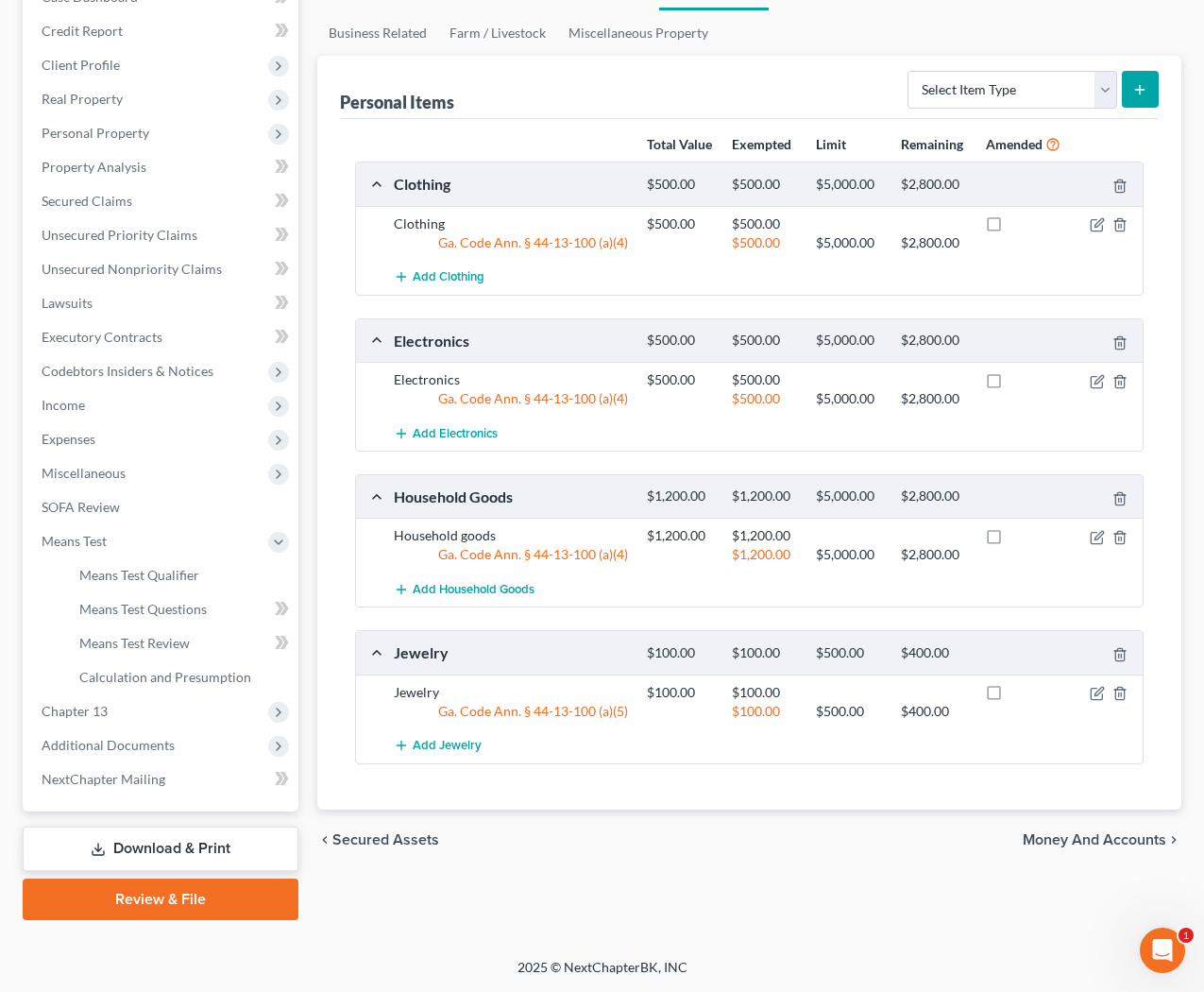 scroll, scrollTop: 214, scrollLeft: 0, axis: vertical 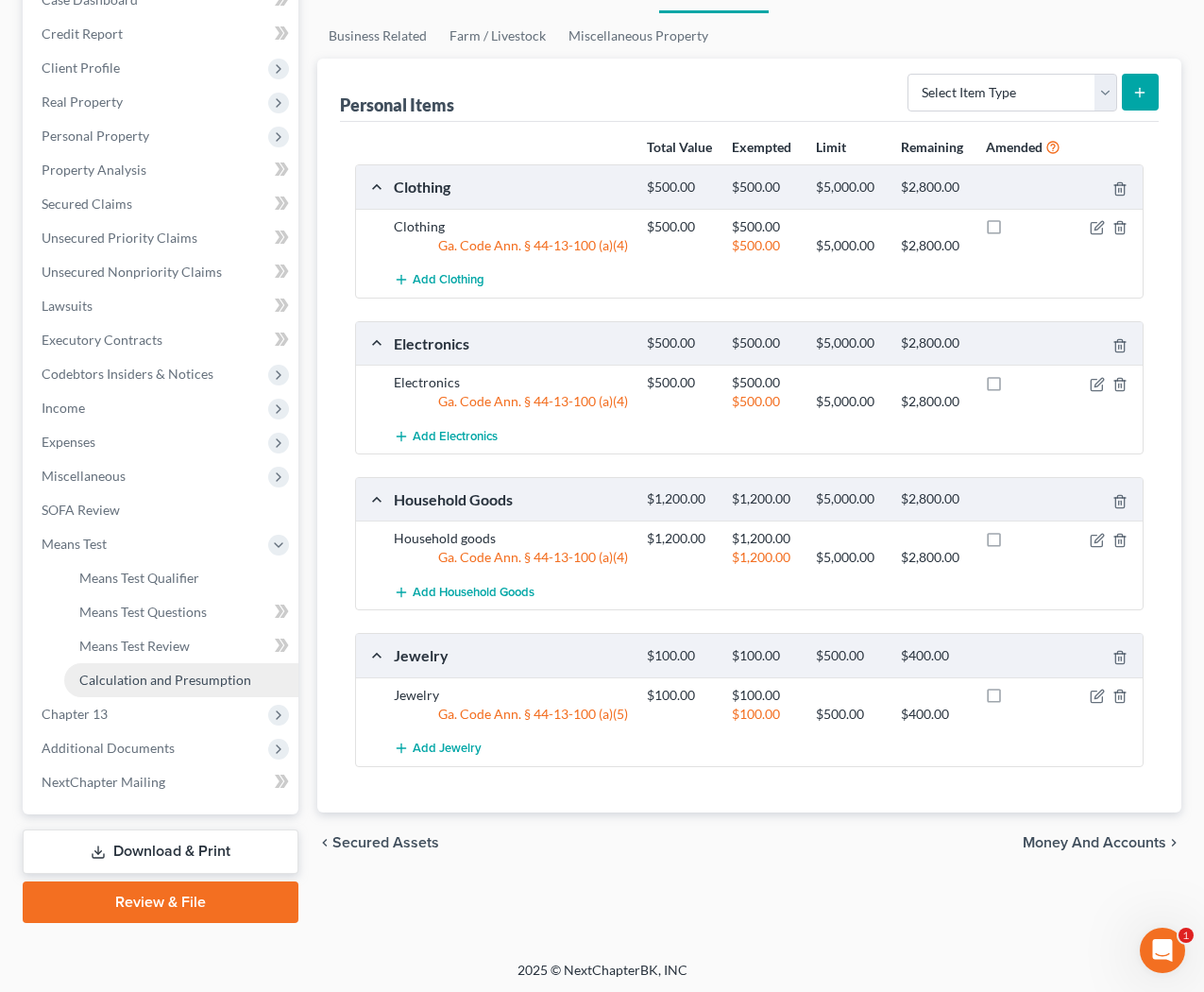 click on "Calculation and Presumption" at bounding box center (165, 679) 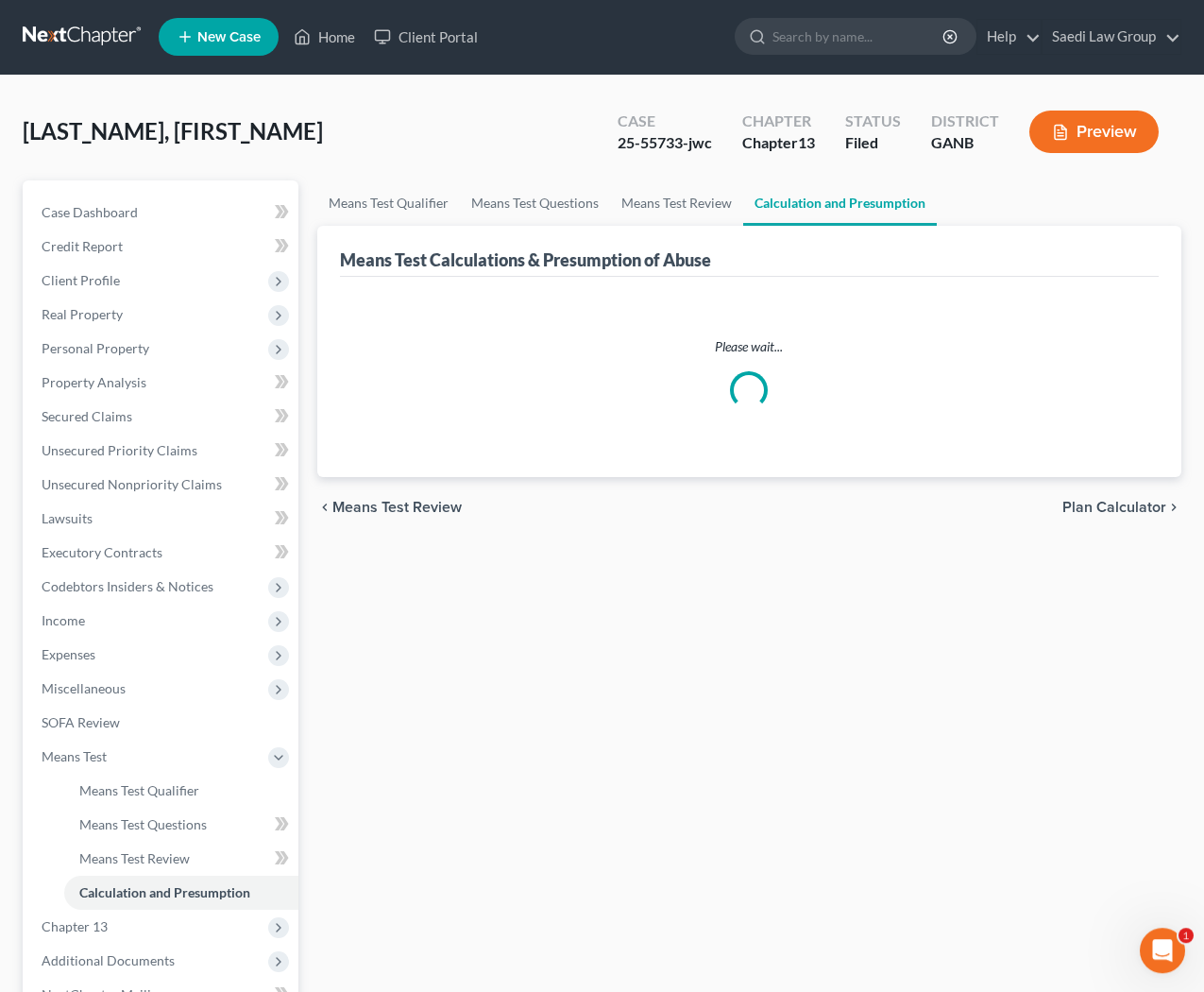 scroll, scrollTop: 0, scrollLeft: 0, axis: both 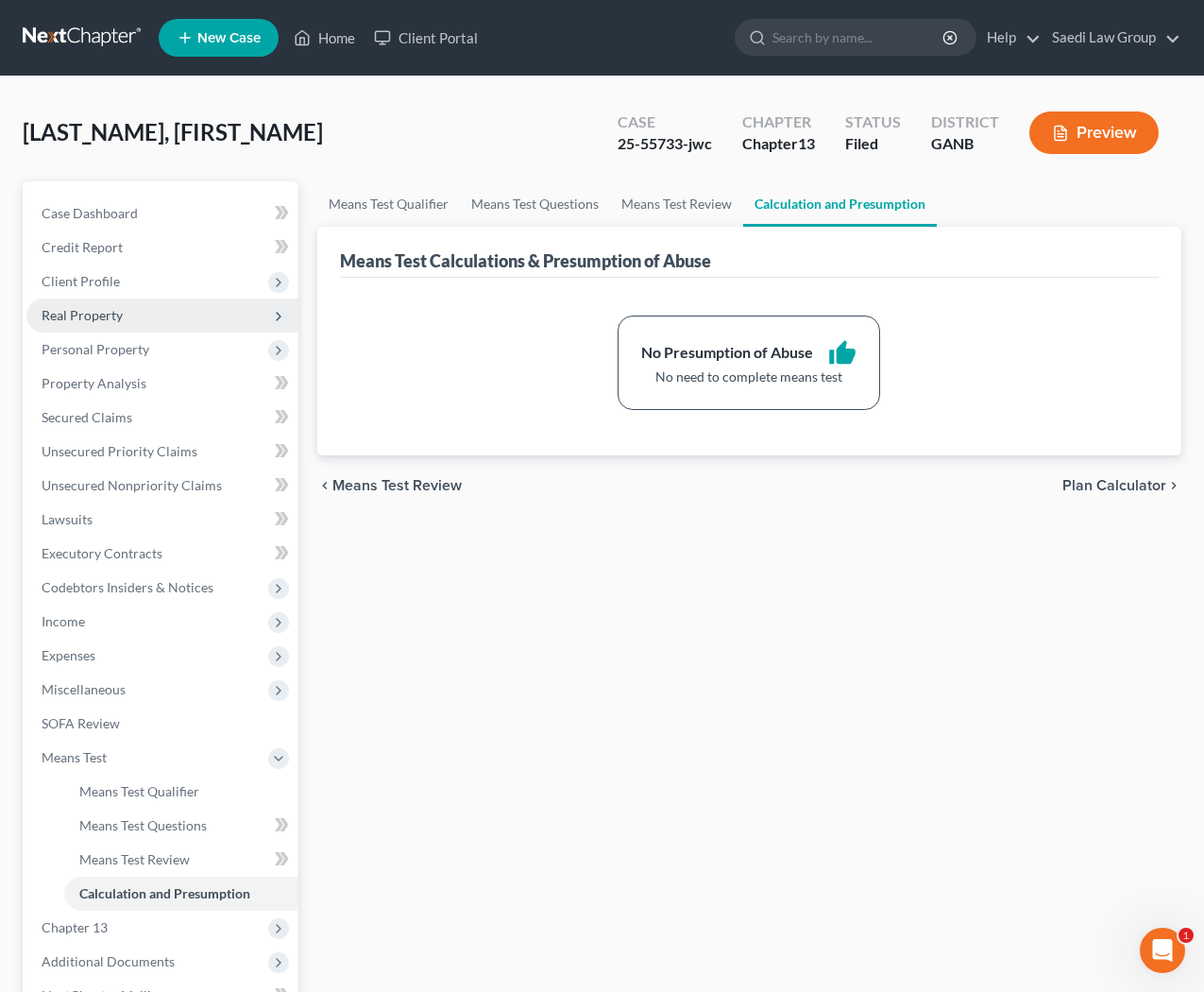 click on "Real Property" at bounding box center [82, 315] 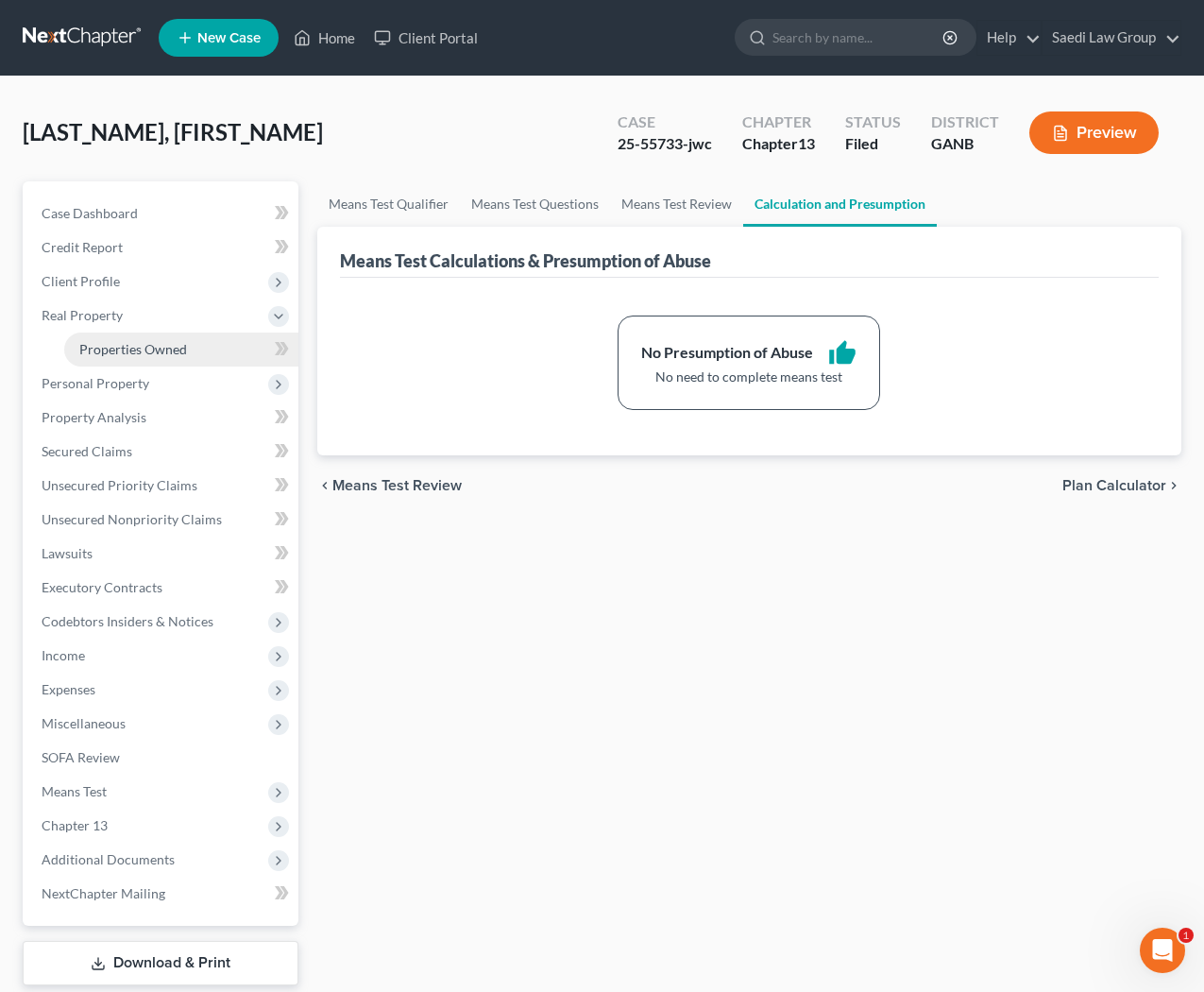 click on "Properties Owned" at bounding box center (181, 350) 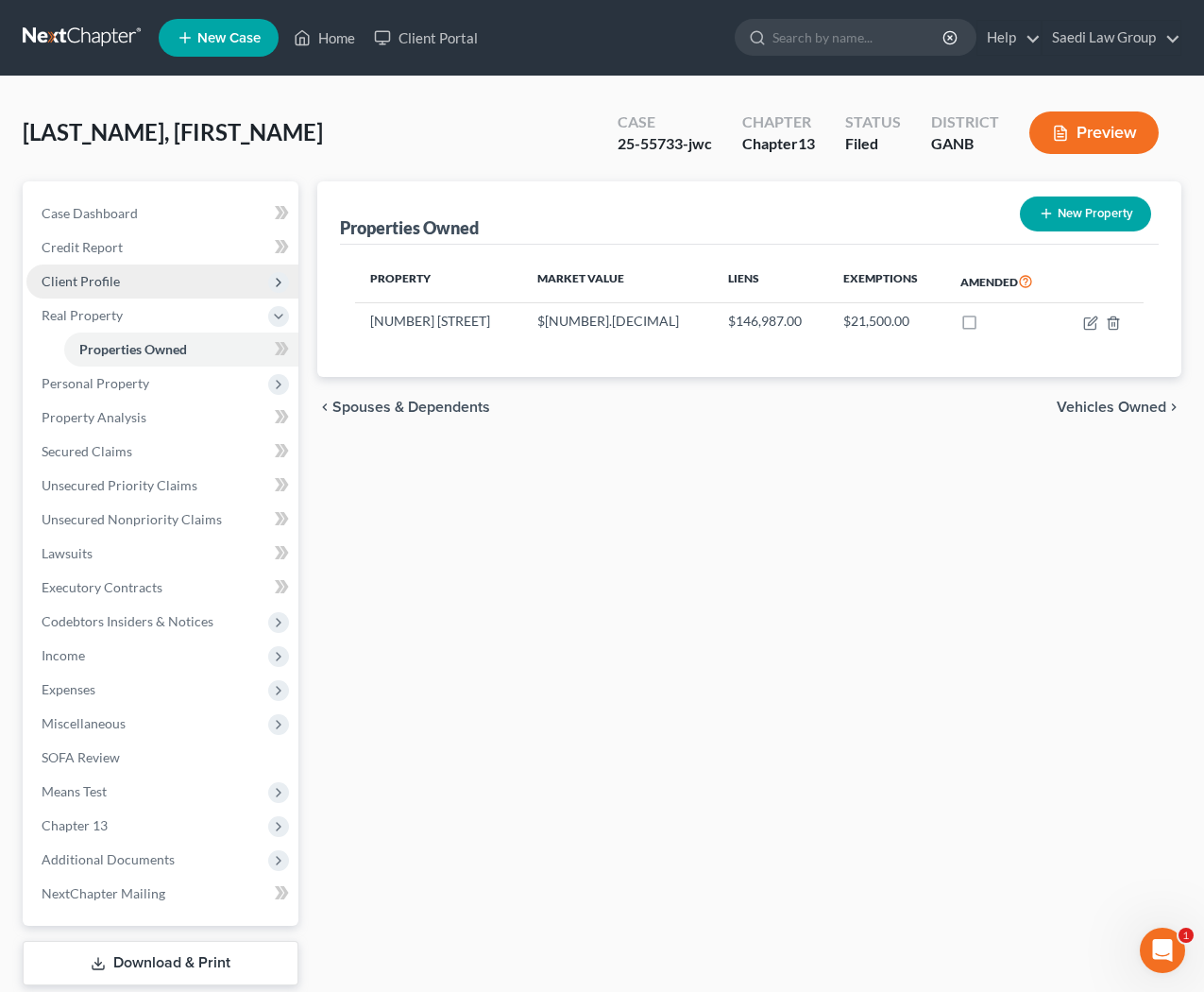 click on "Client Profile" at bounding box center [80, 281] 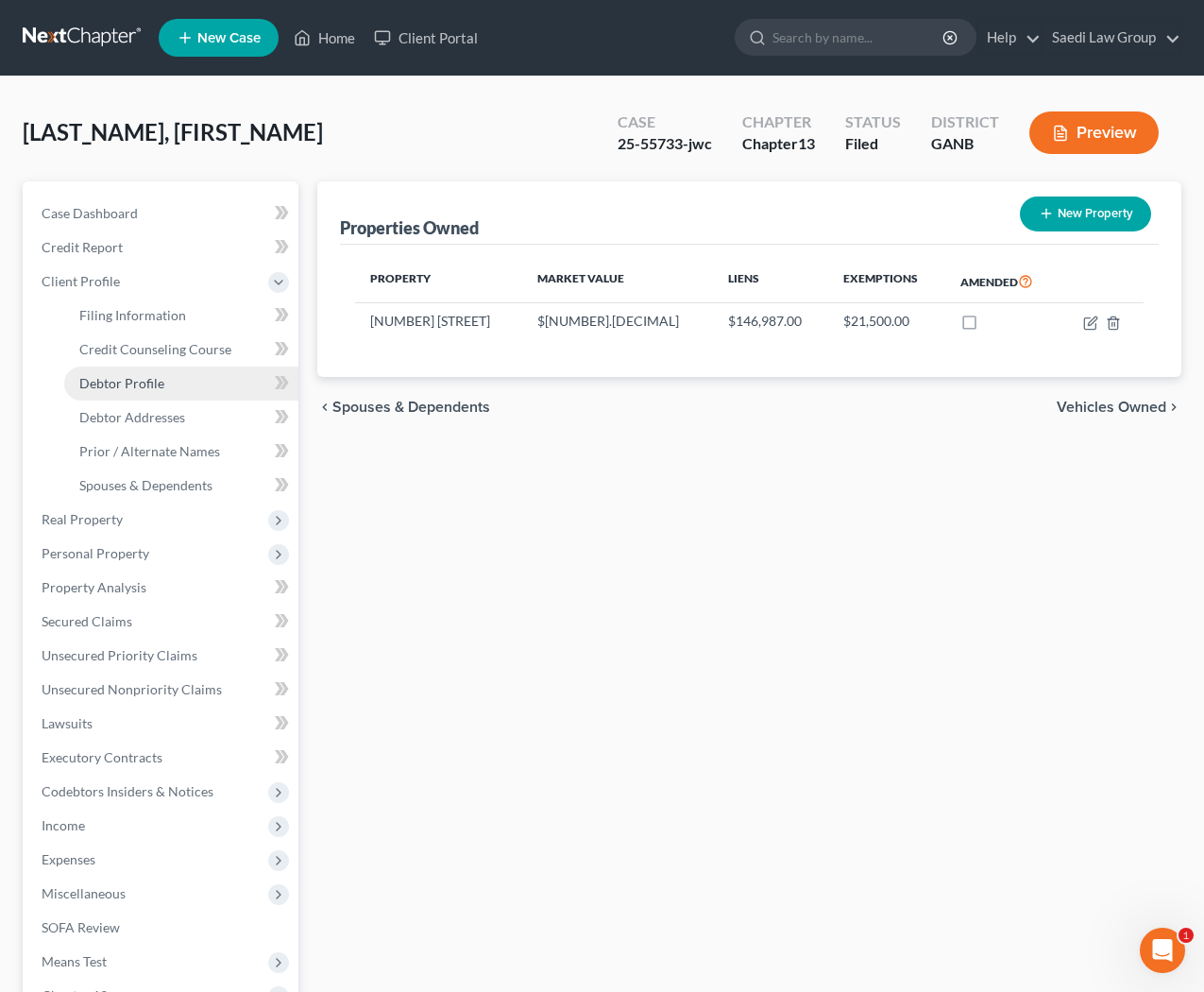 click on "Debtor Profile" at bounding box center (122, 383) 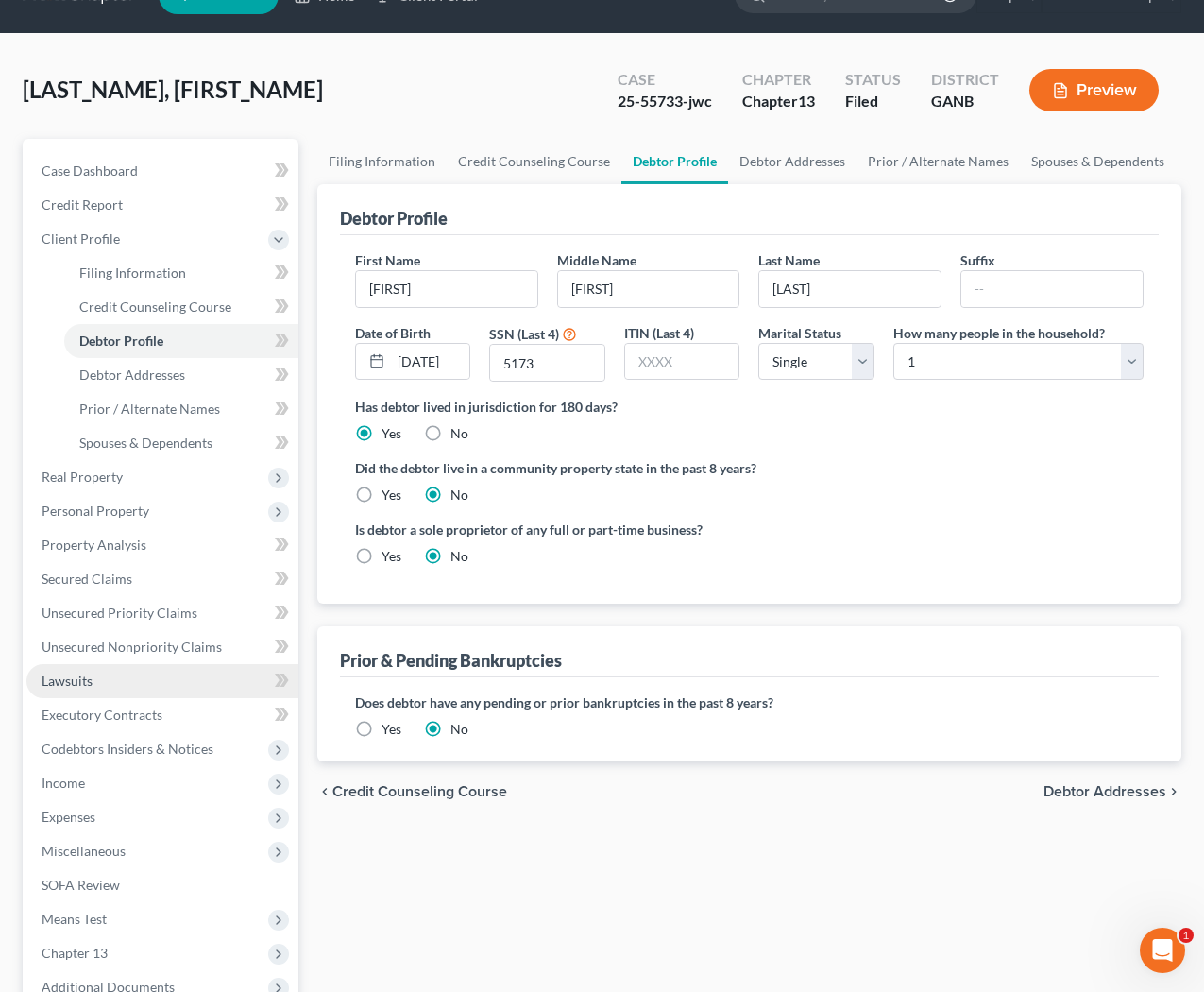 scroll, scrollTop: 15, scrollLeft: 0, axis: vertical 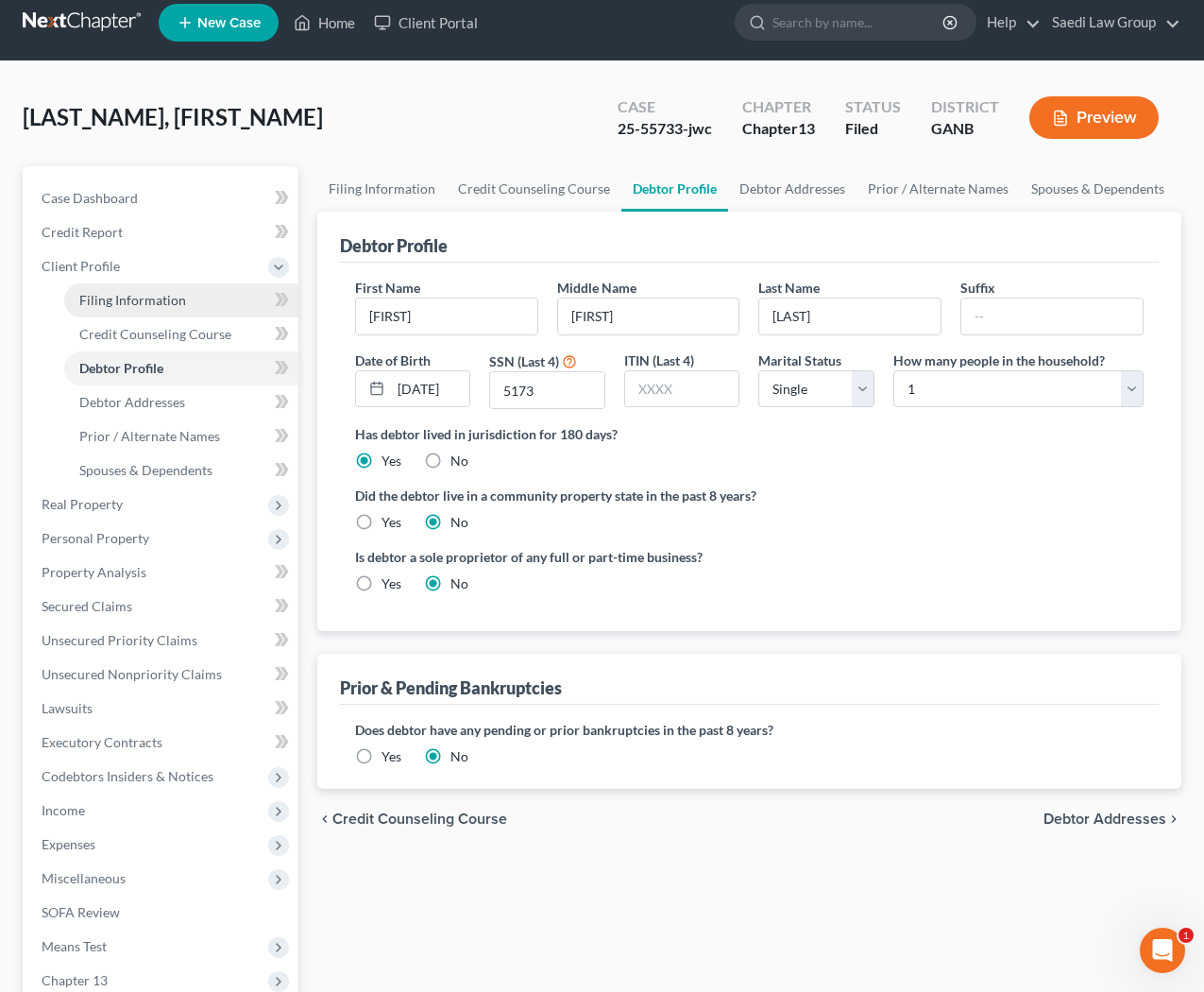 click on "Filing Information" at bounding box center [132, 299] 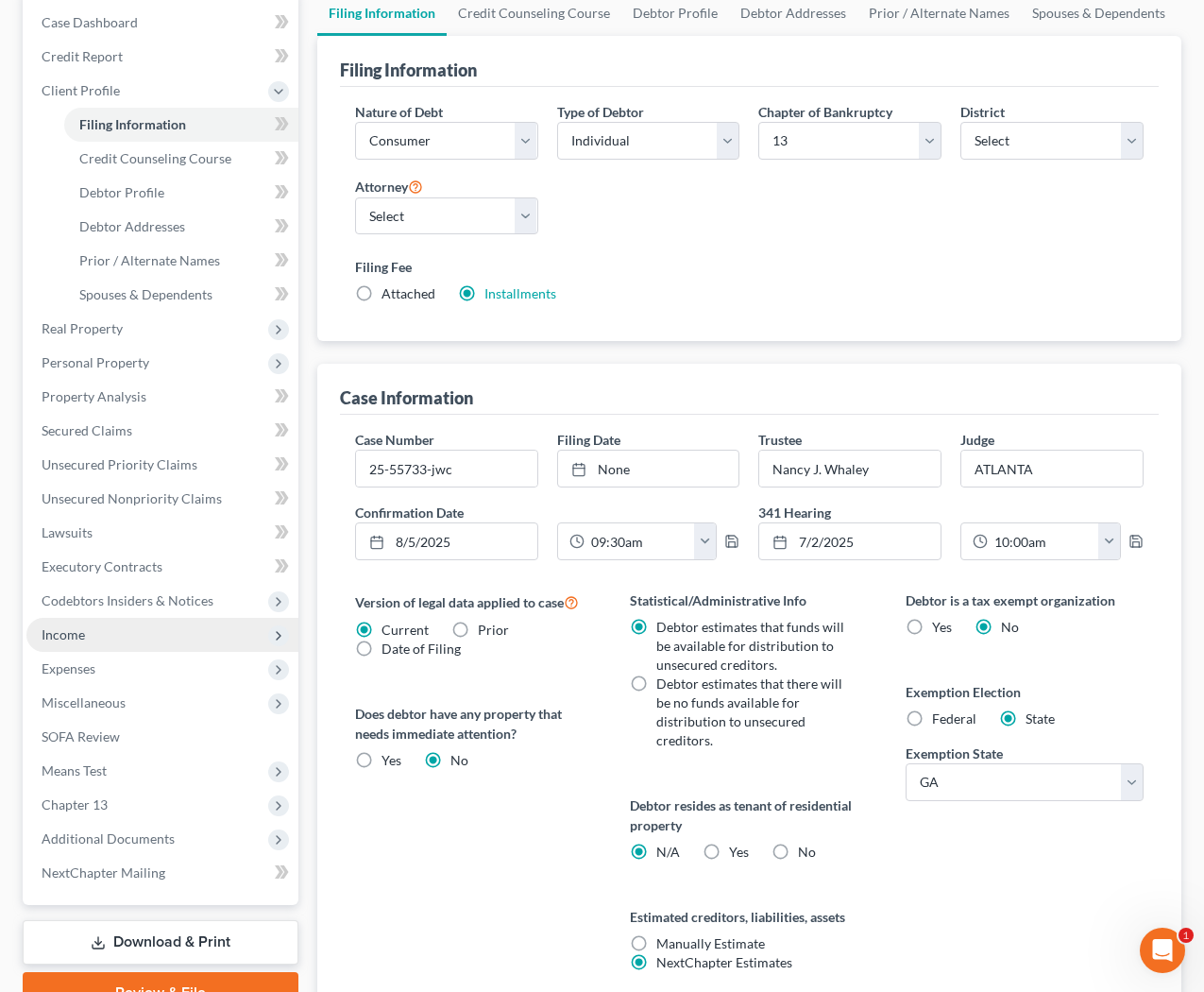 scroll, scrollTop: 194, scrollLeft: 0, axis: vertical 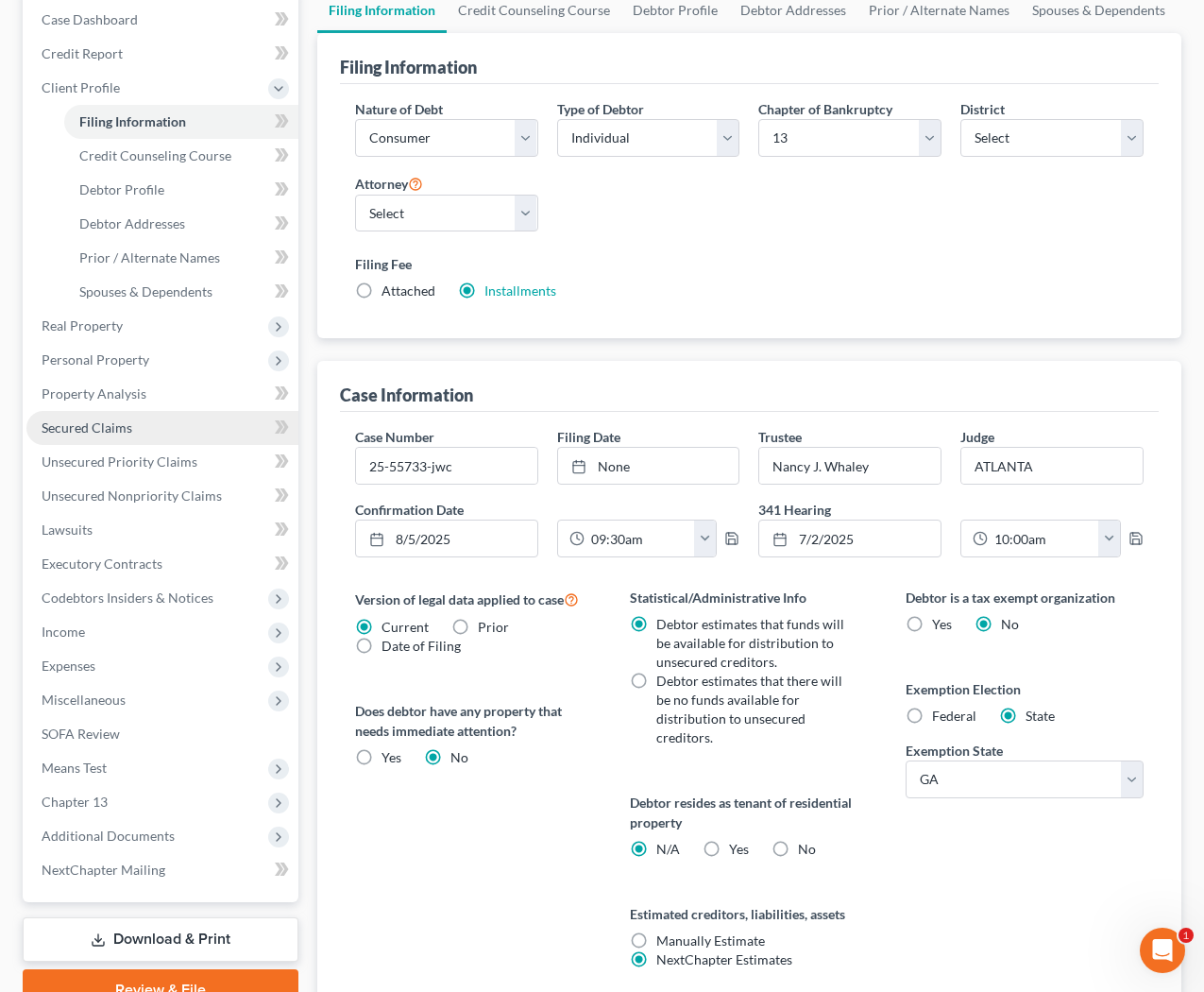 click on "Secured Claims" at bounding box center (162, 428) 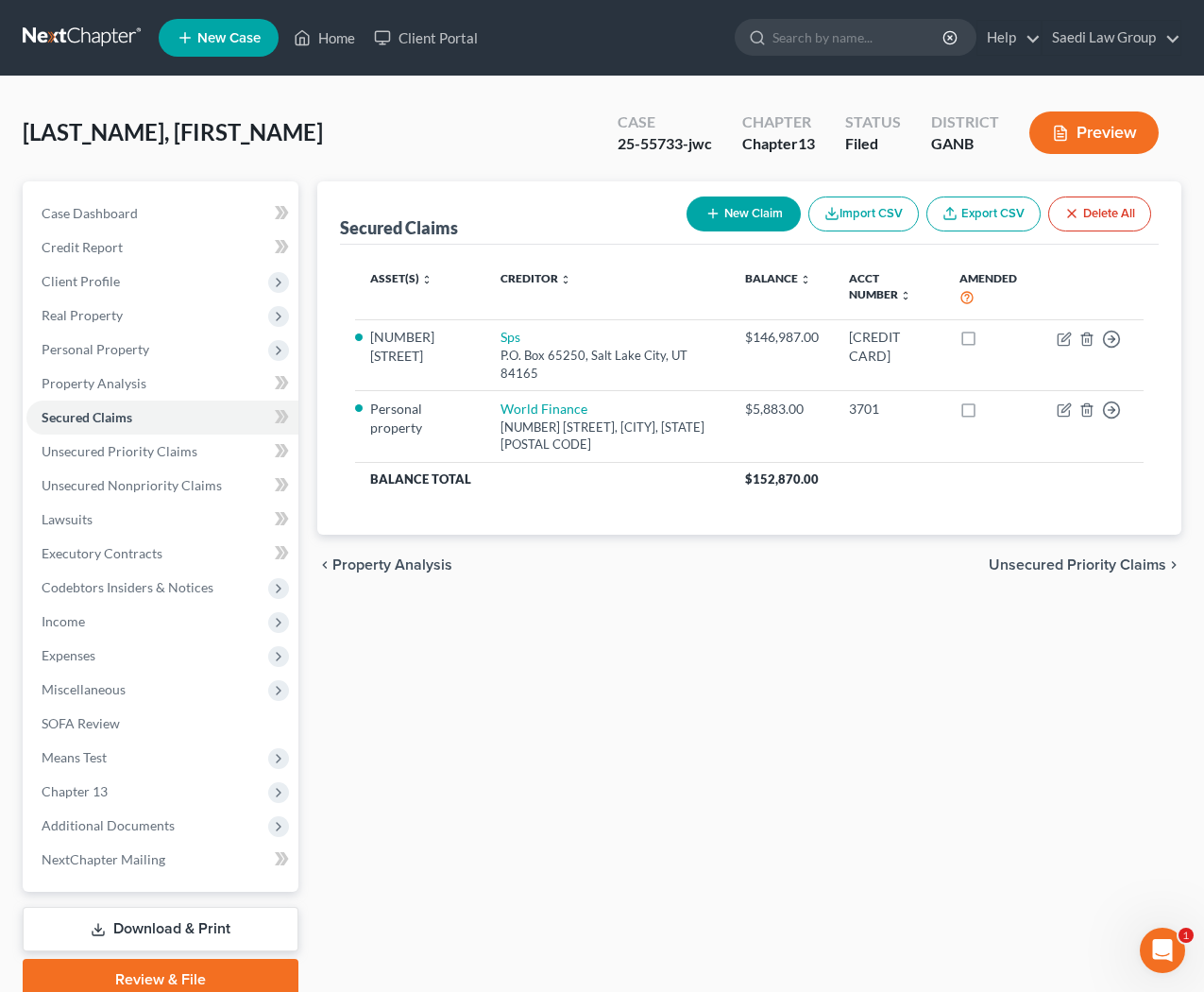 scroll, scrollTop: 26, scrollLeft: 0, axis: vertical 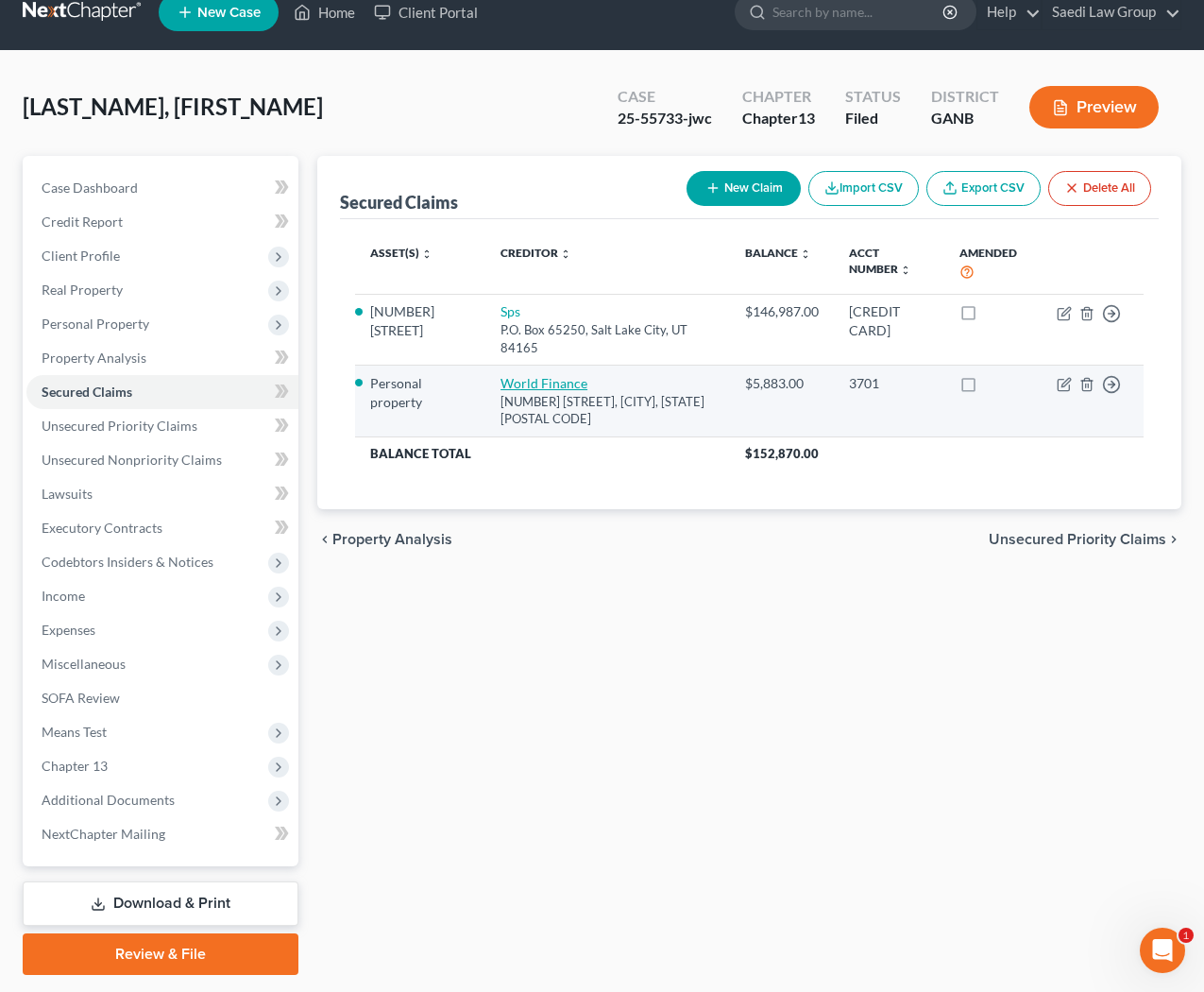 click on "World Finance" at bounding box center [544, 383] 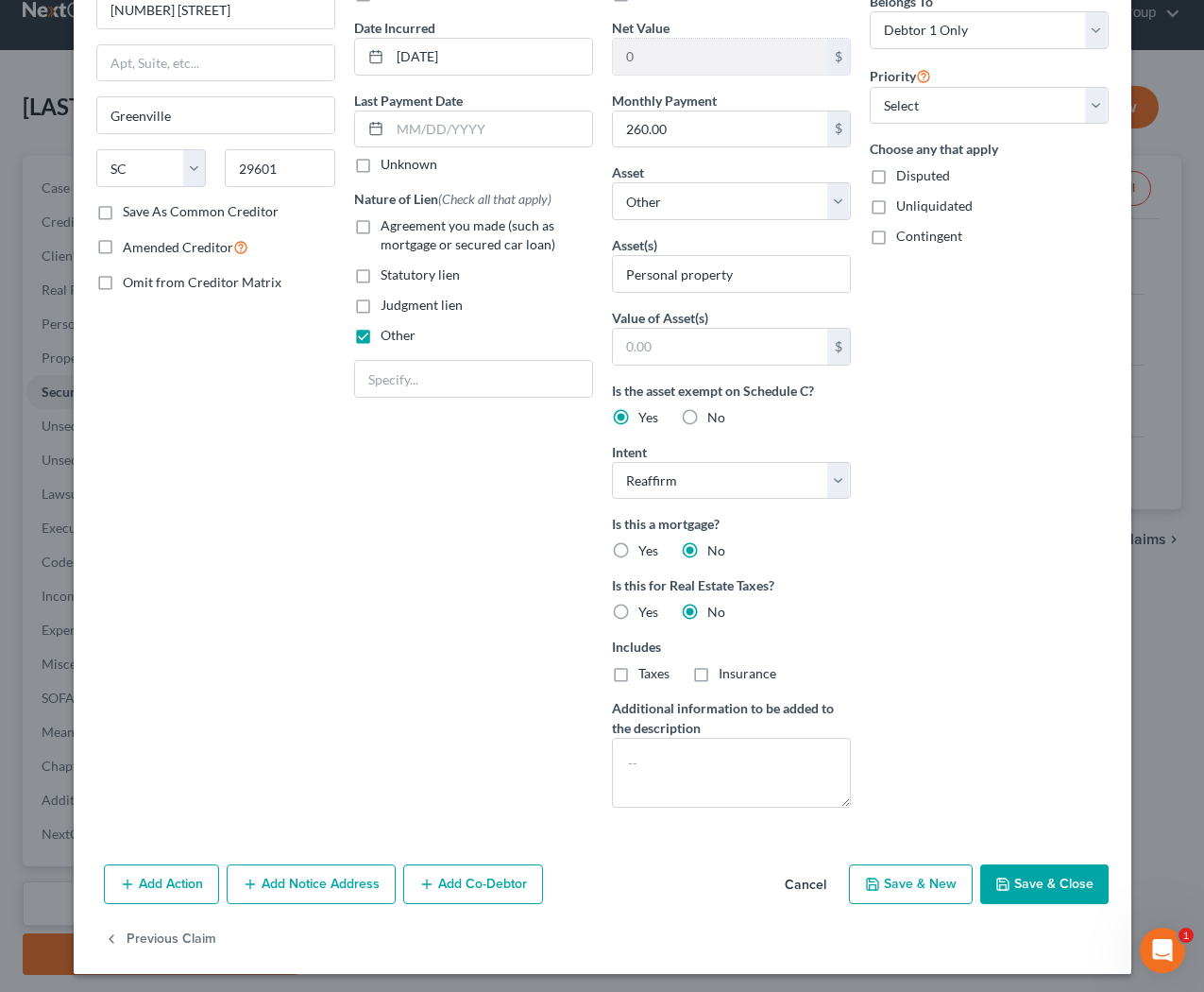scroll, scrollTop: 0, scrollLeft: 0, axis: both 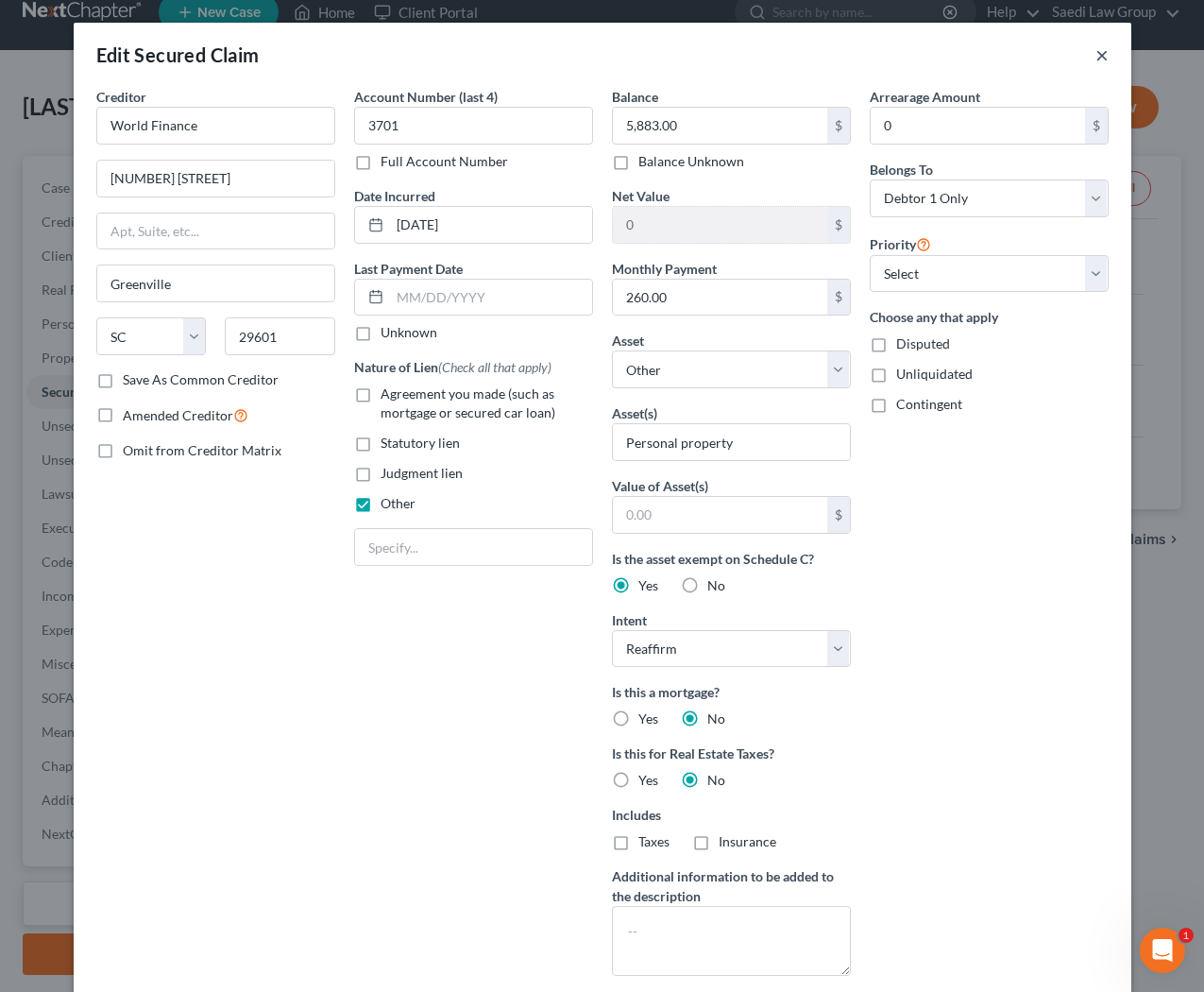 click on "×" at bounding box center [1102, 55] 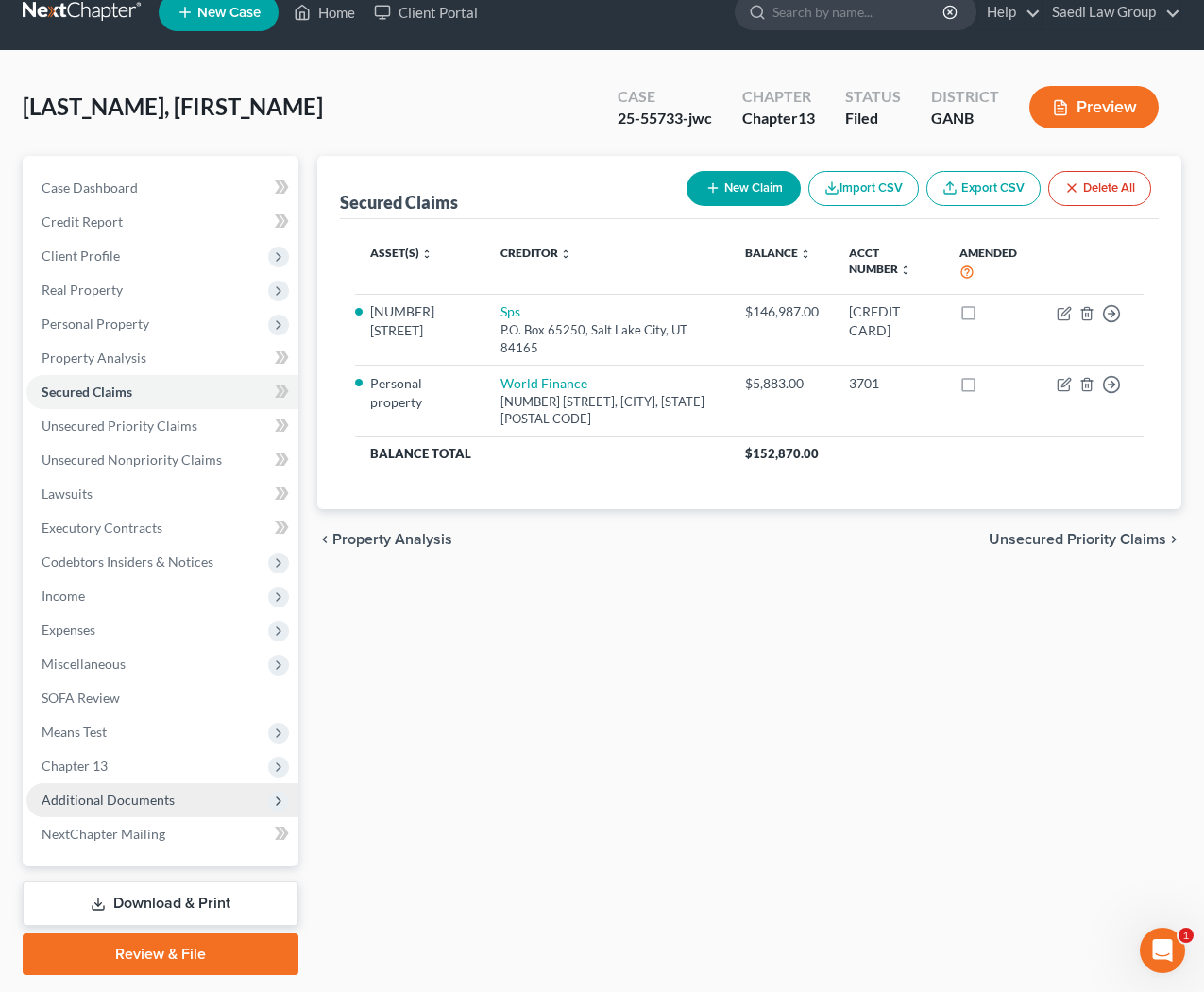 click on "Additional Documents" at bounding box center (108, 799) 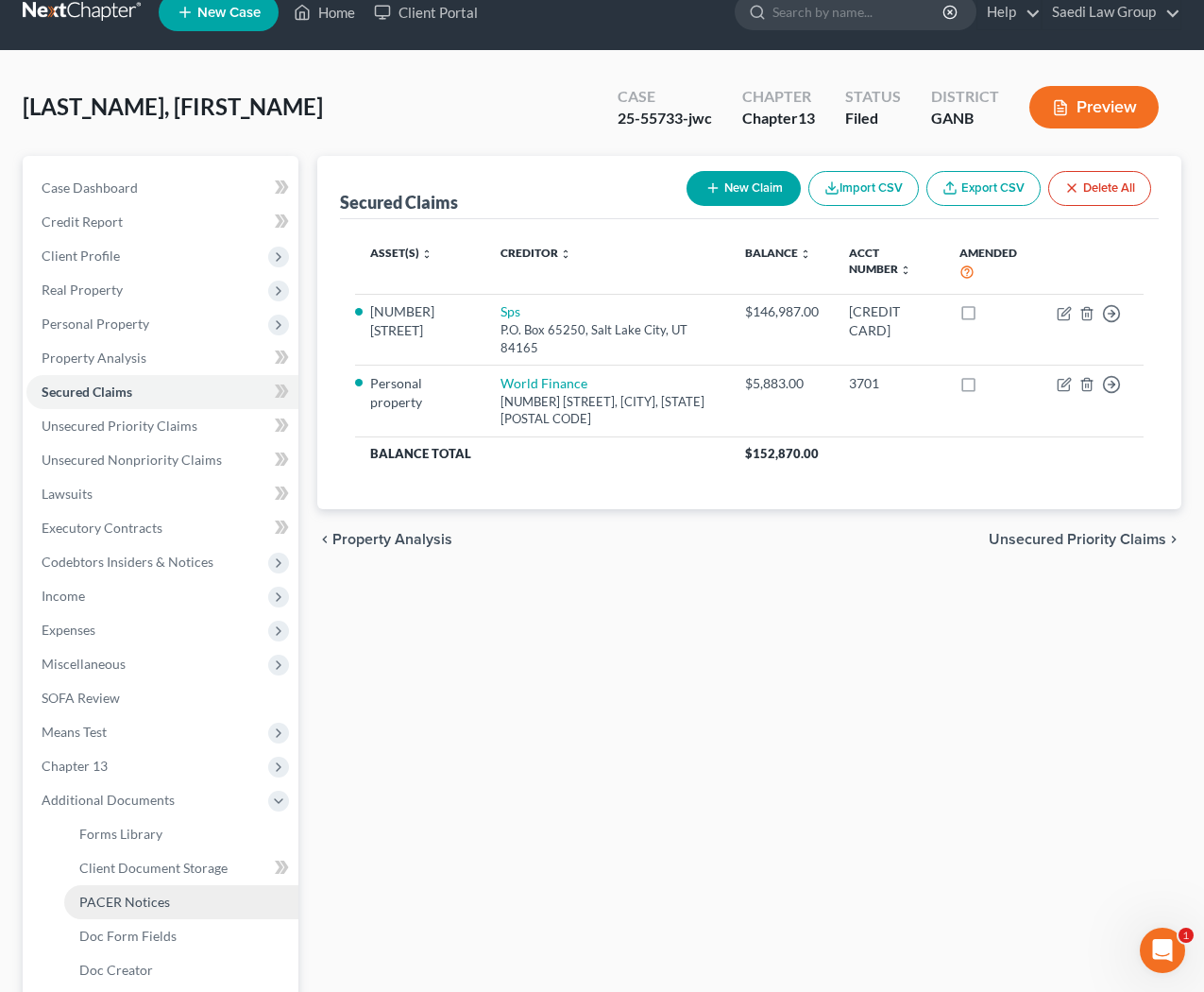 click on "PACER Notices" at bounding box center [125, 901] 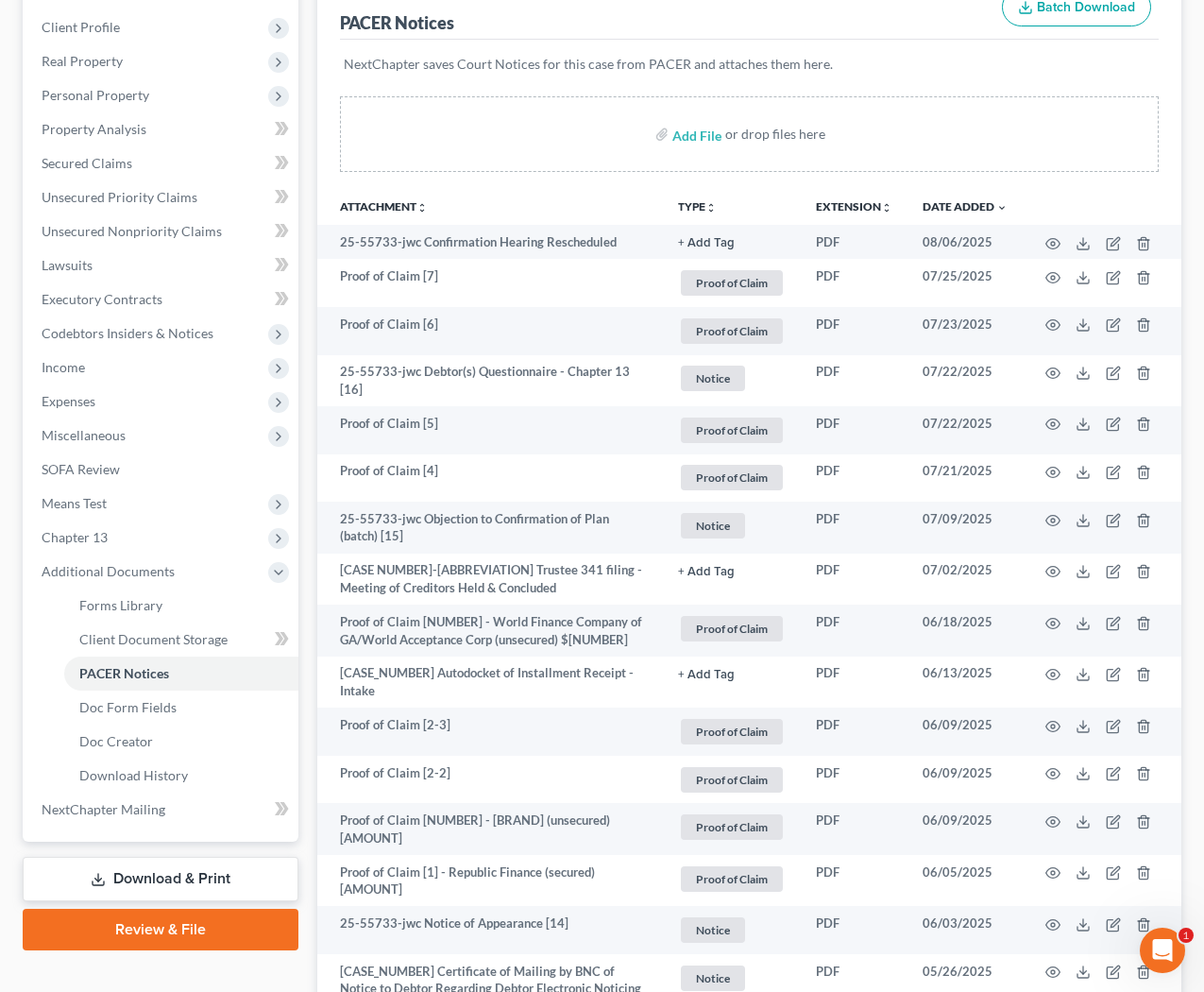 scroll, scrollTop: 42, scrollLeft: 0, axis: vertical 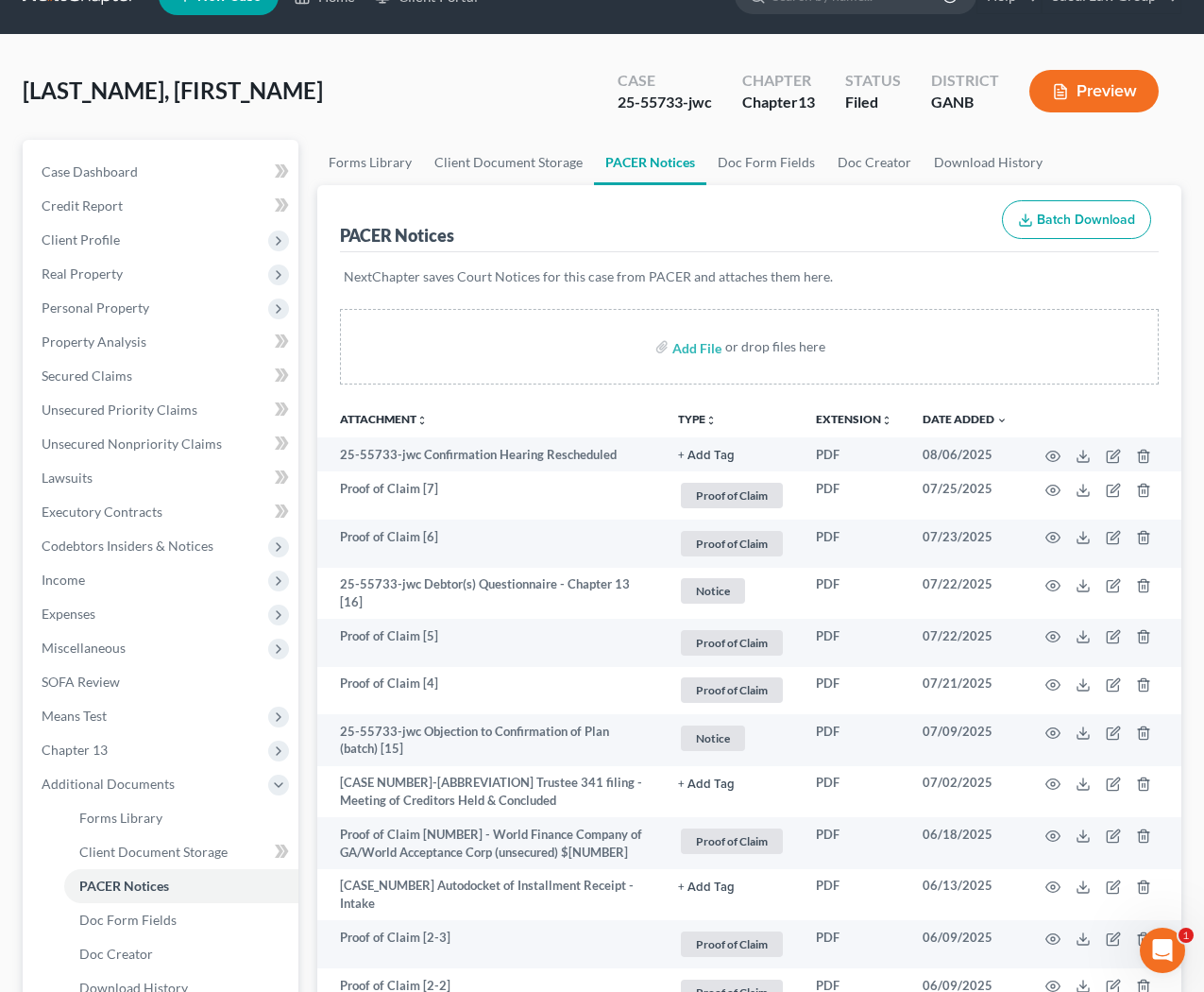 click on "TYPE unfold_more" at bounding box center [697, 419] 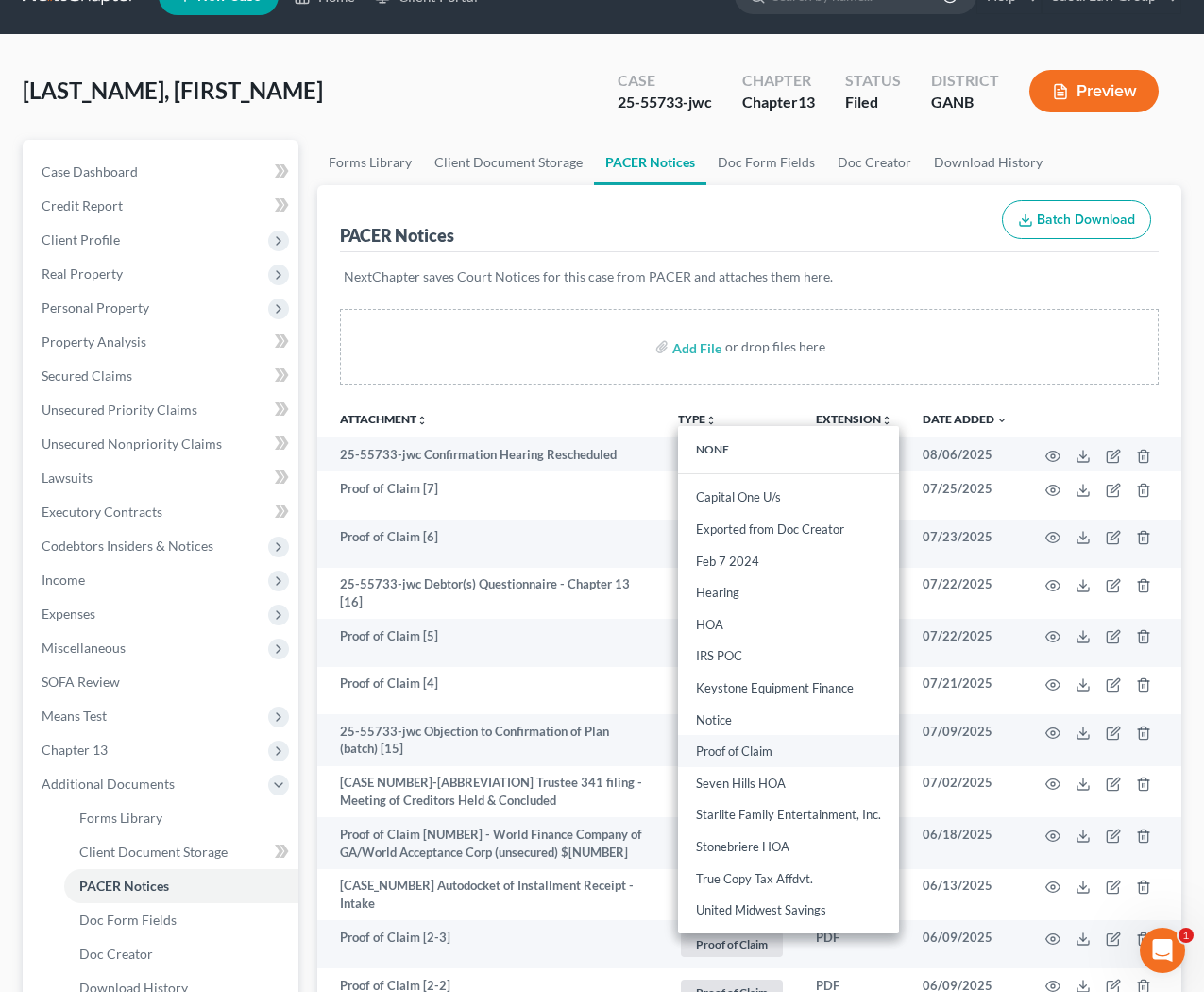 click on "Proof of Claim" at bounding box center [789, 752] 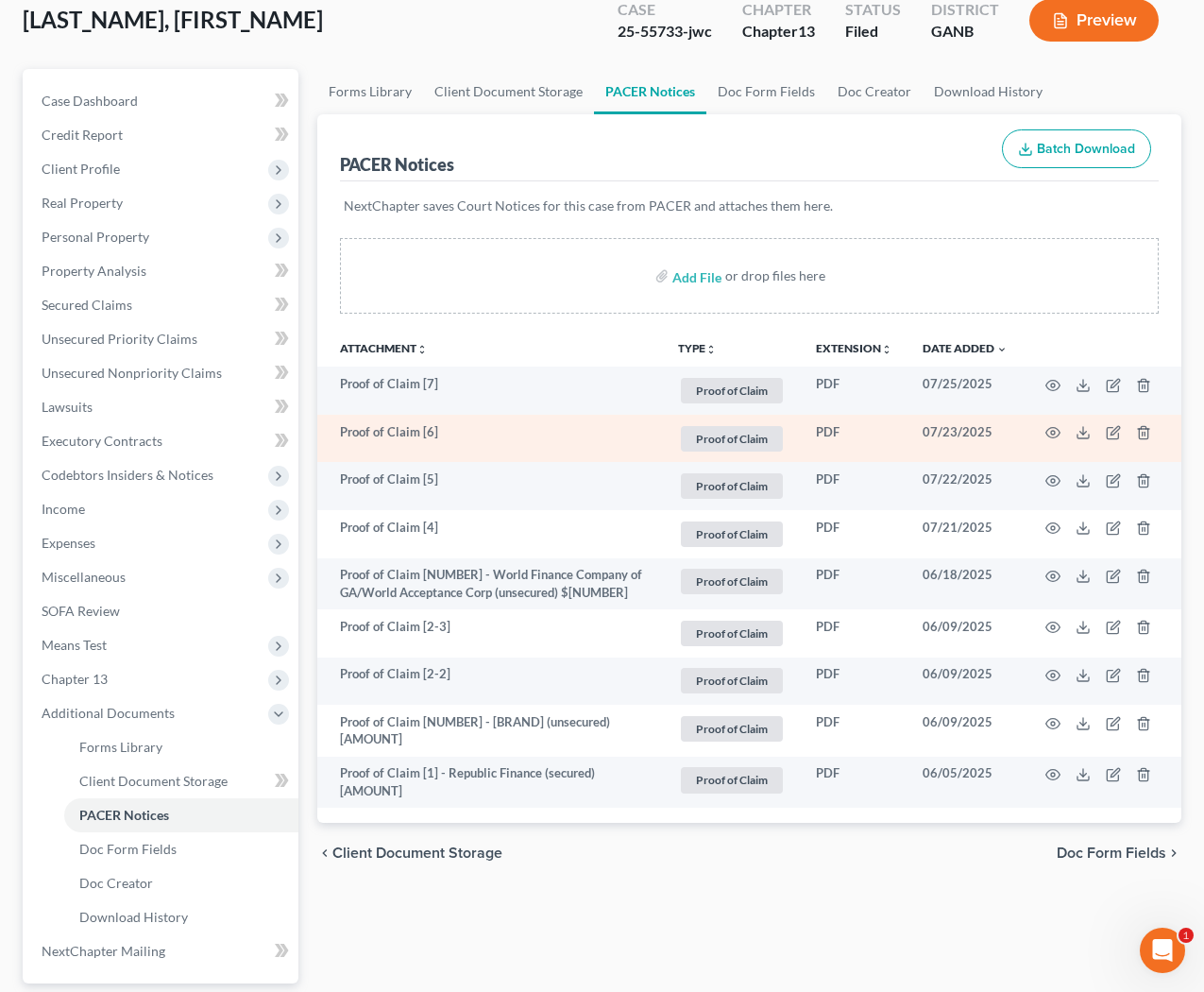 scroll, scrollTop: 118, scrollLeft: 0, axis: vertical 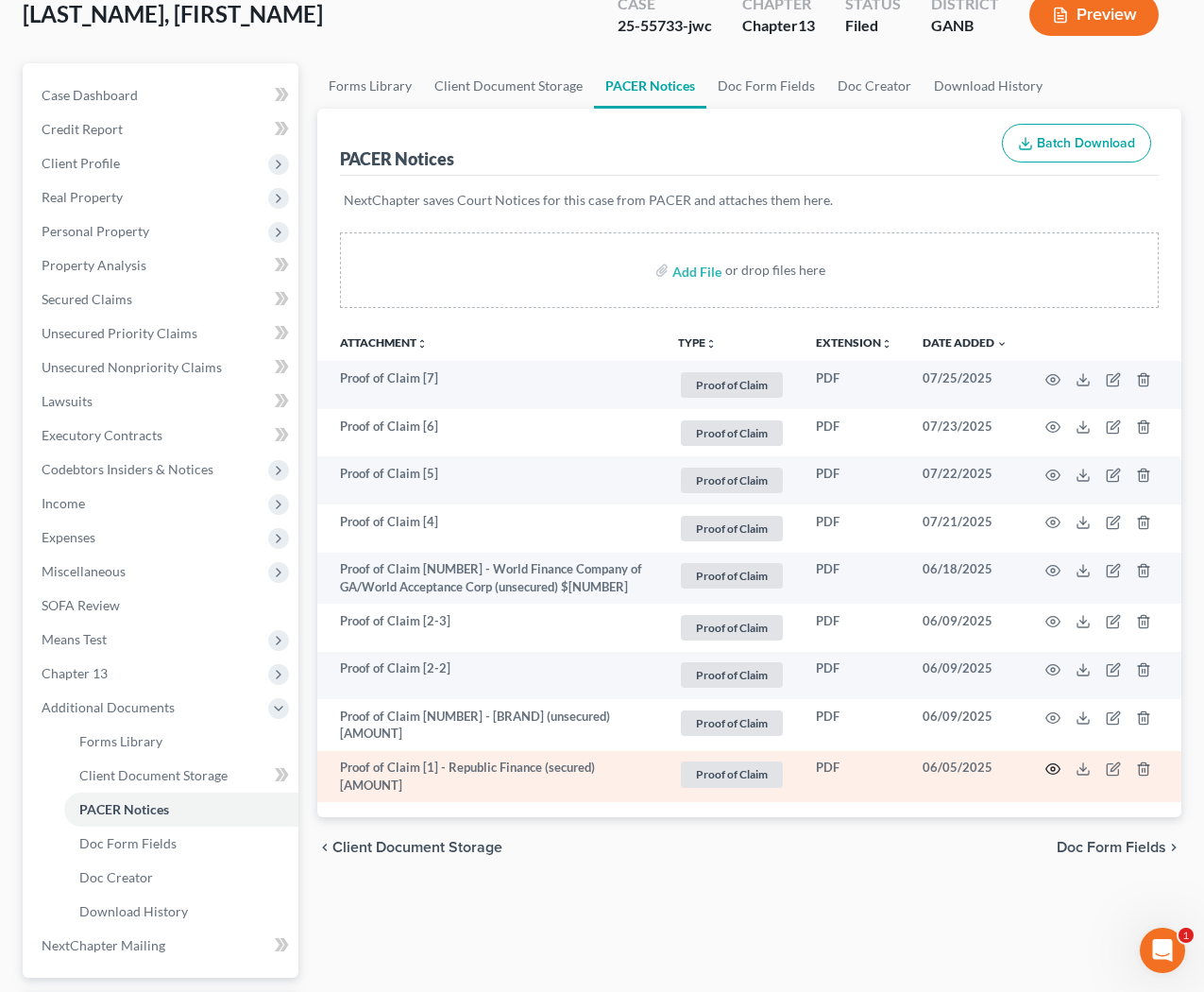 click 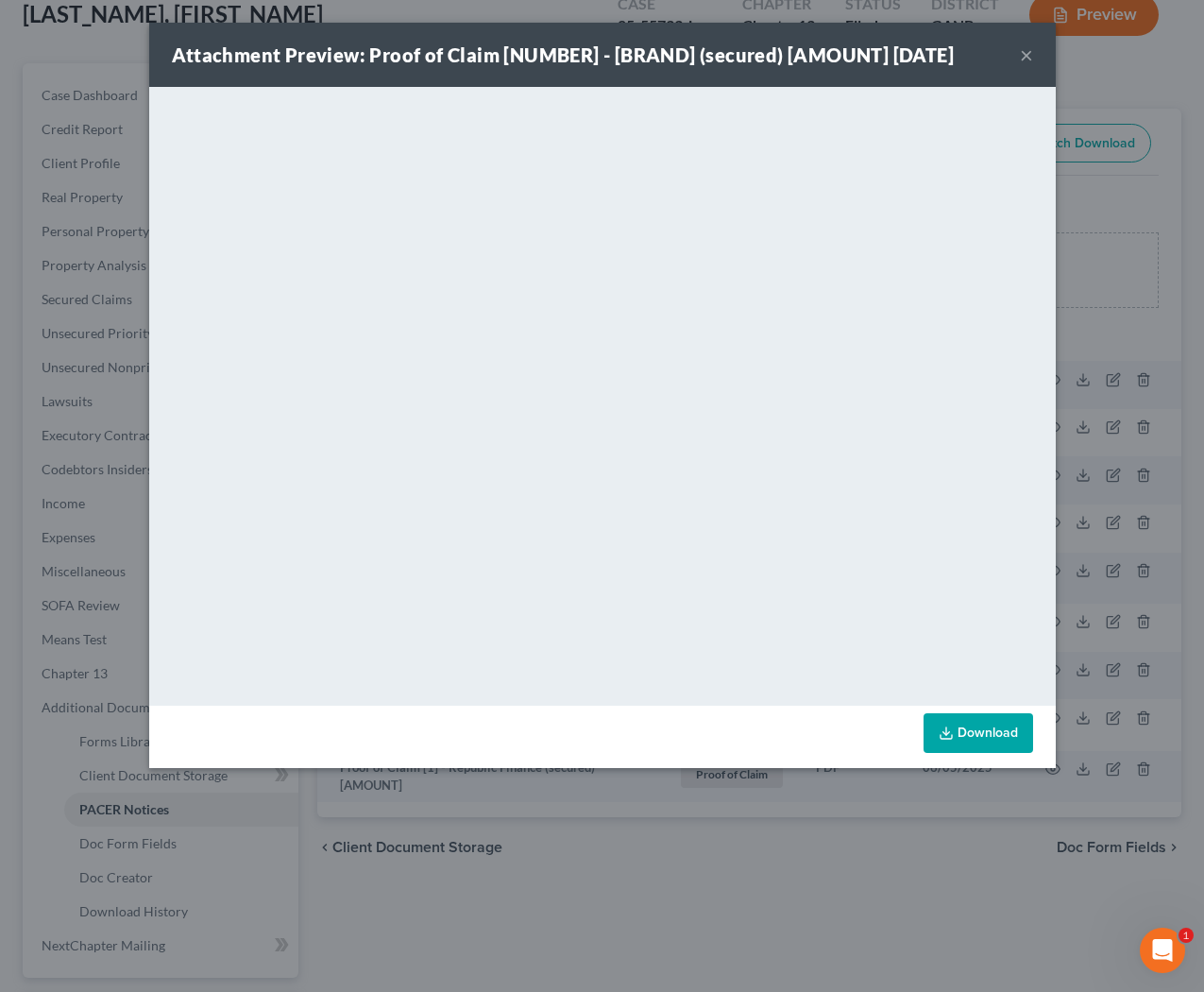 click on "×" at bounding box center [1026, 55] 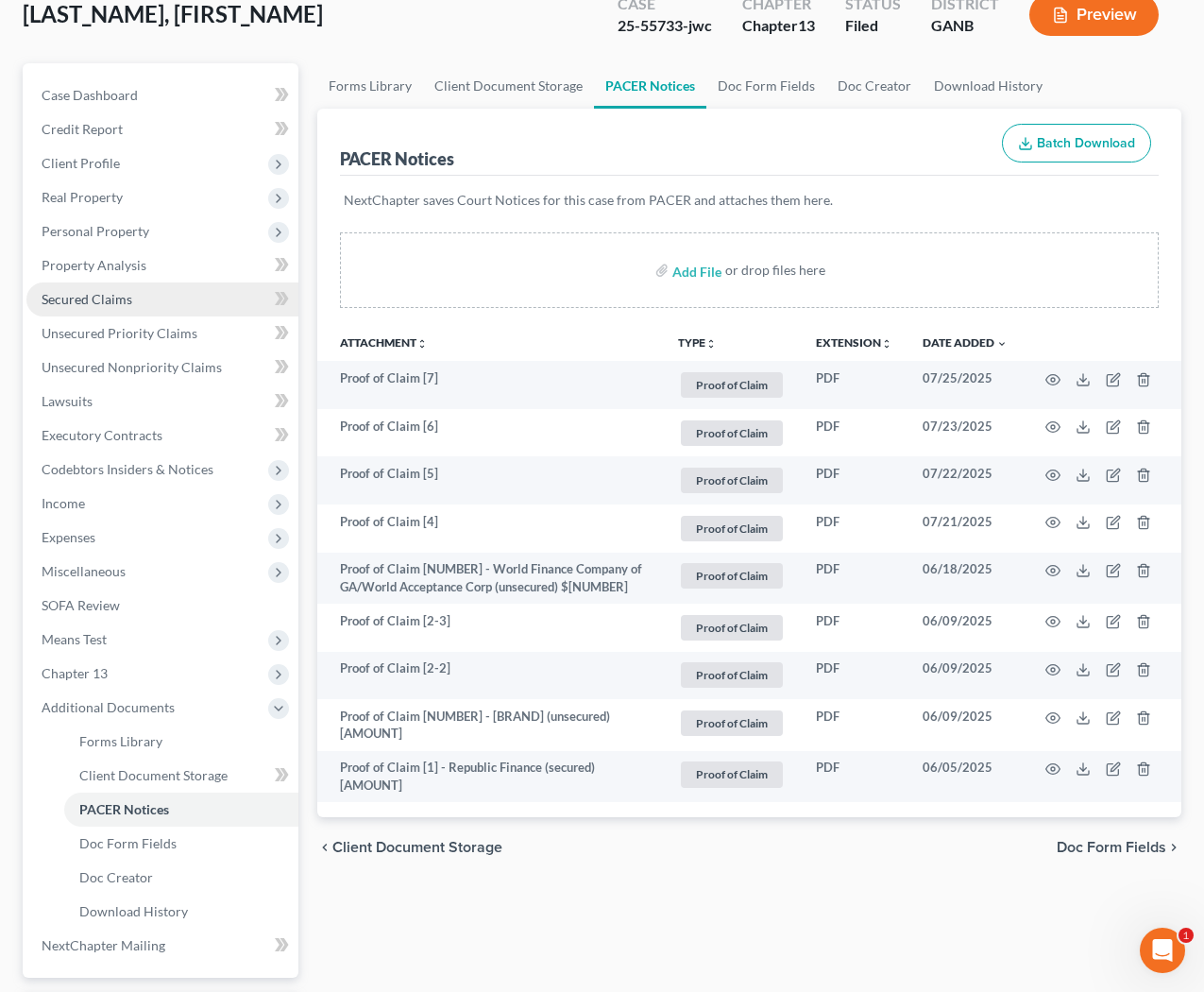 click on "Secured Claims" at bounding box center [87, 299] 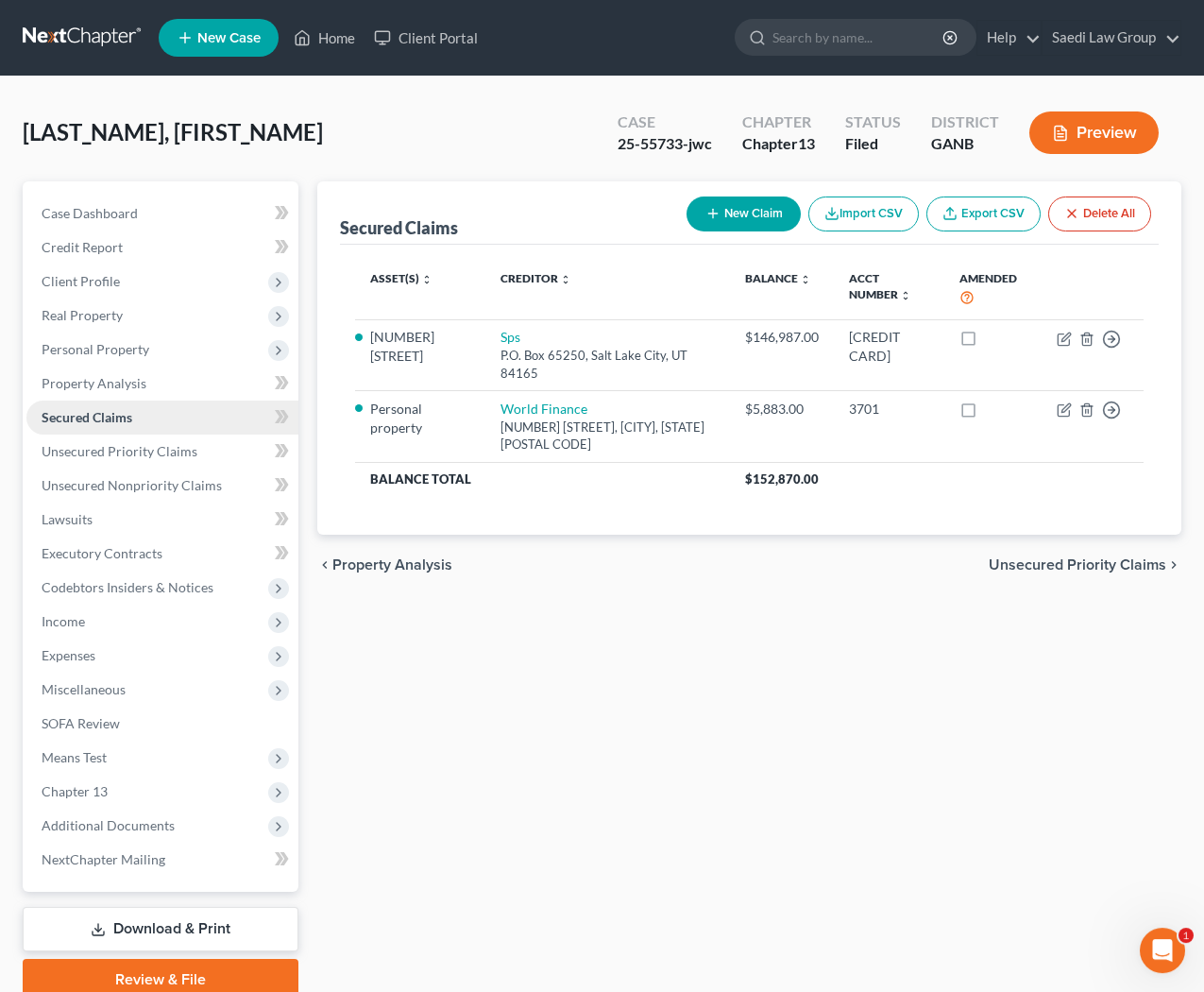 scroll, scrollTop: 0, scrollLeft: 0, axis: both 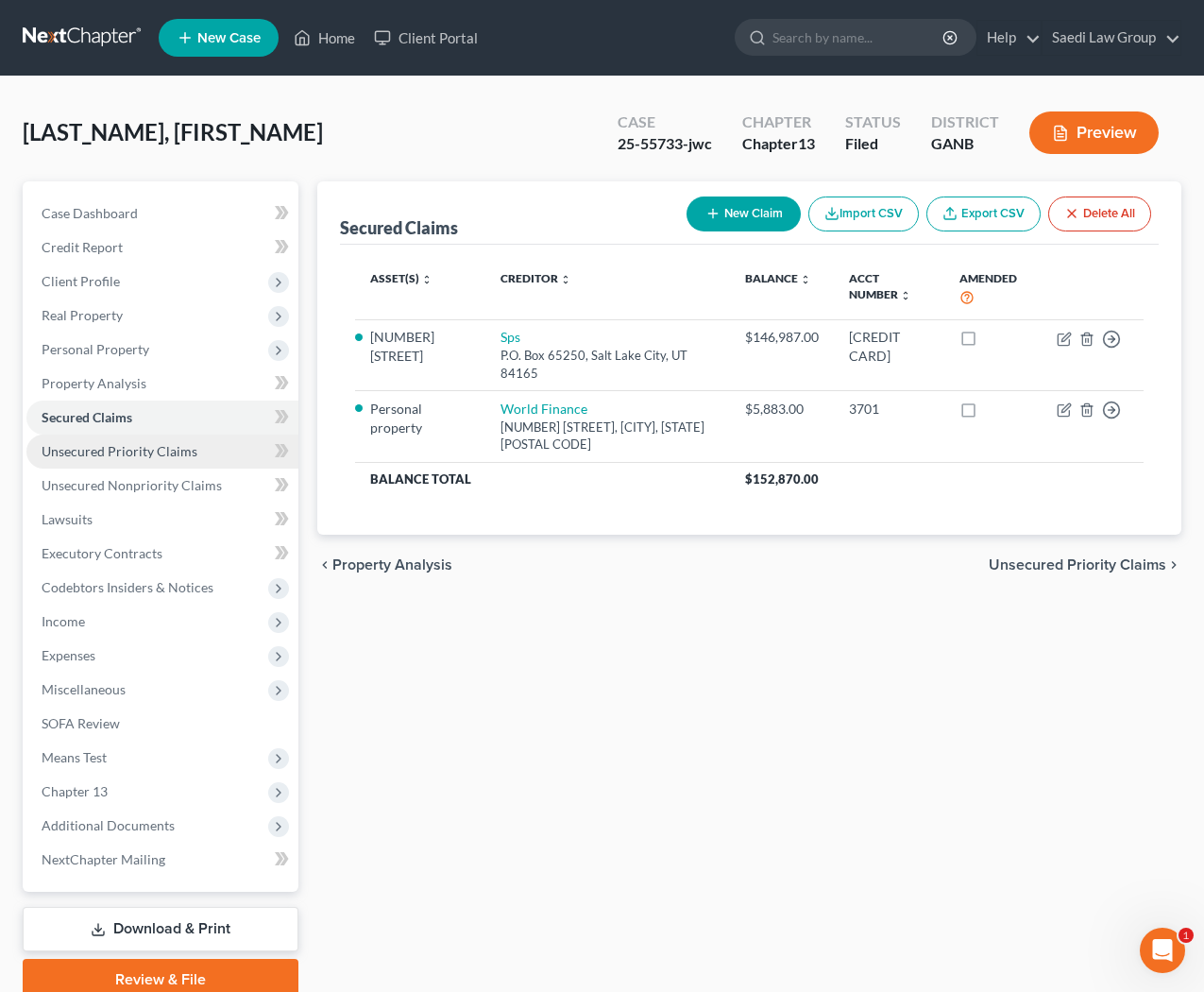 click on "Unsecured Priority Claims" at bounding box center (119, 451) 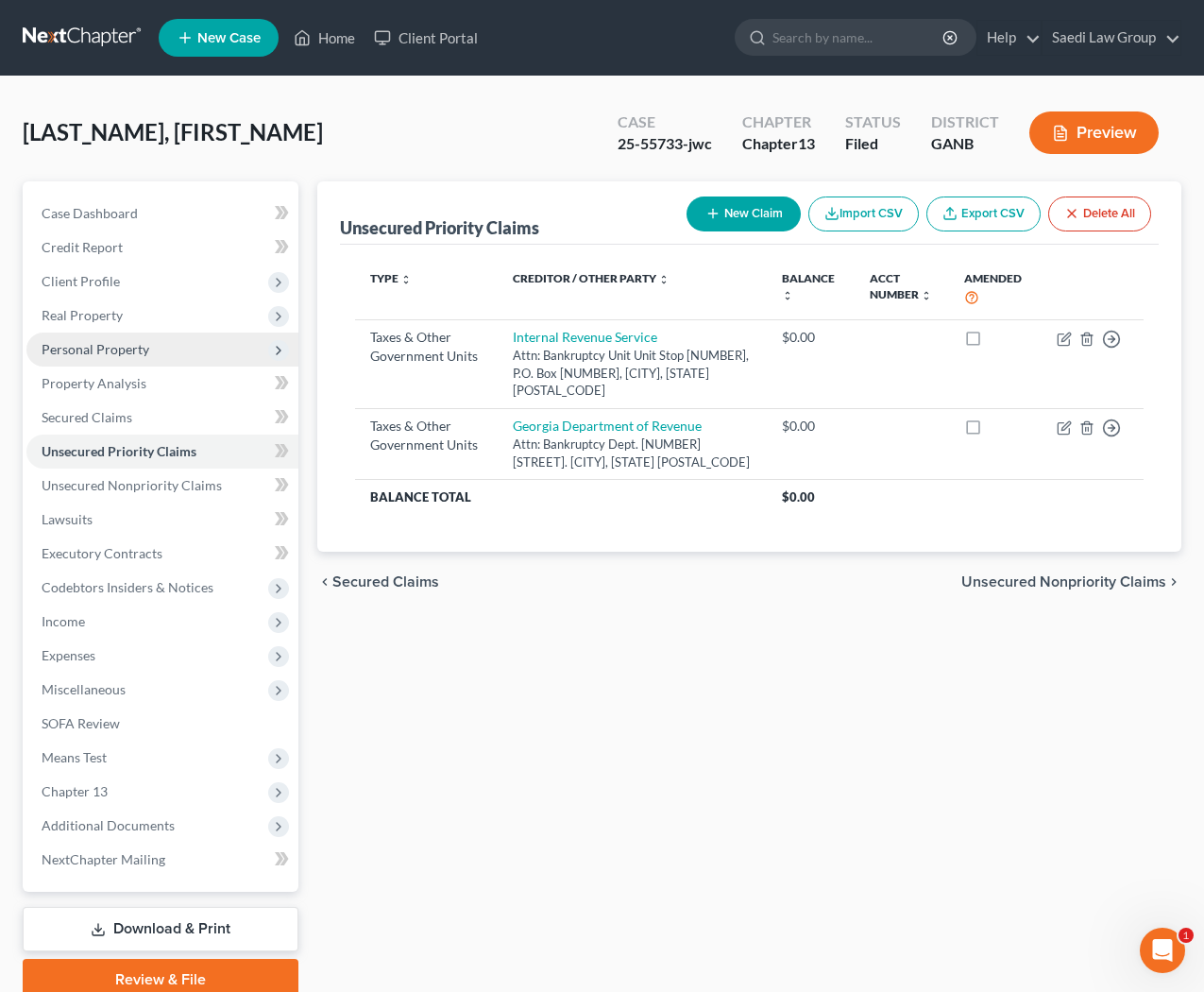 click on "Personal Property" at bounding box center (95, 349) 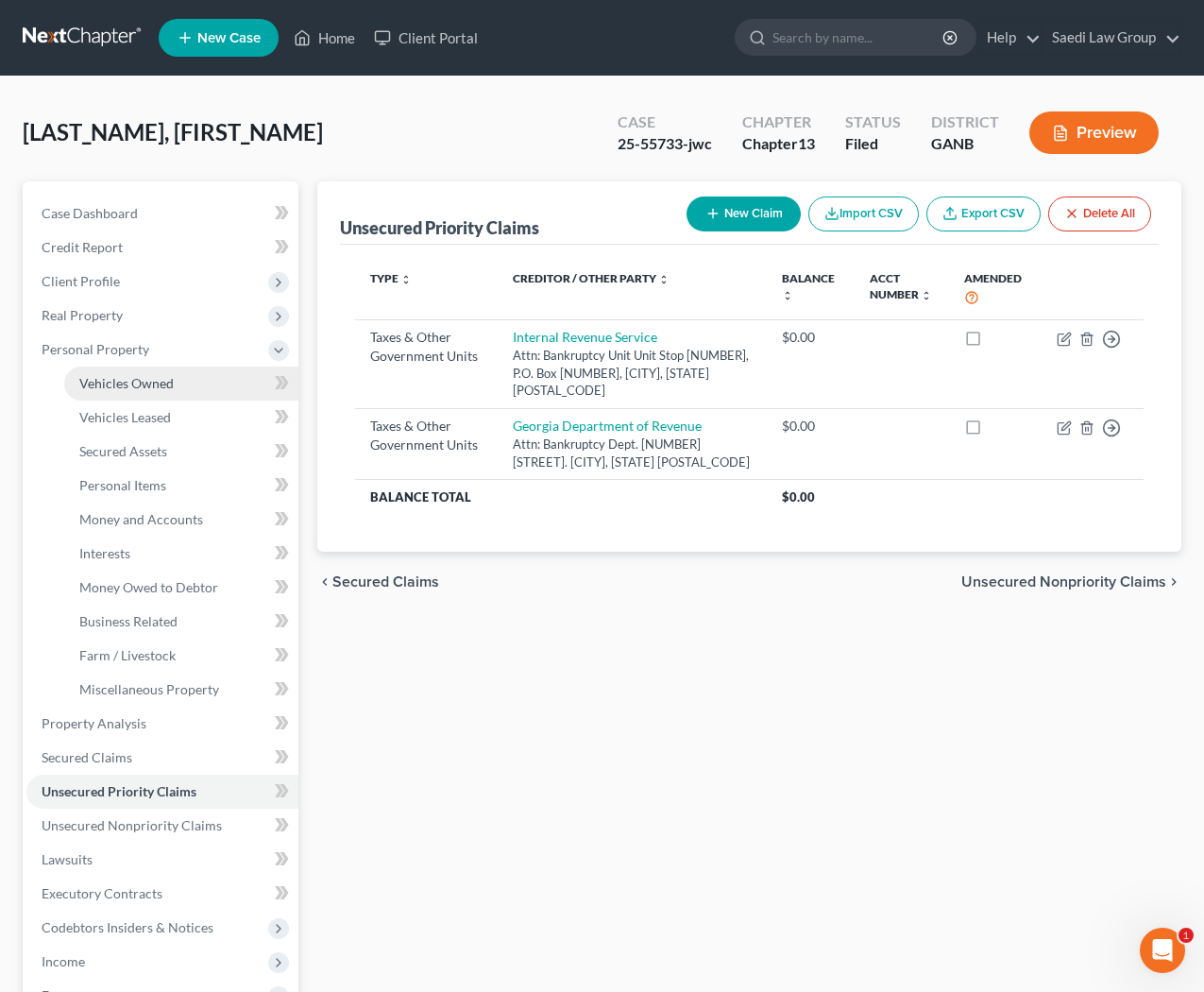 click on "Vehicles Owned" at bounding box center [127, 383] 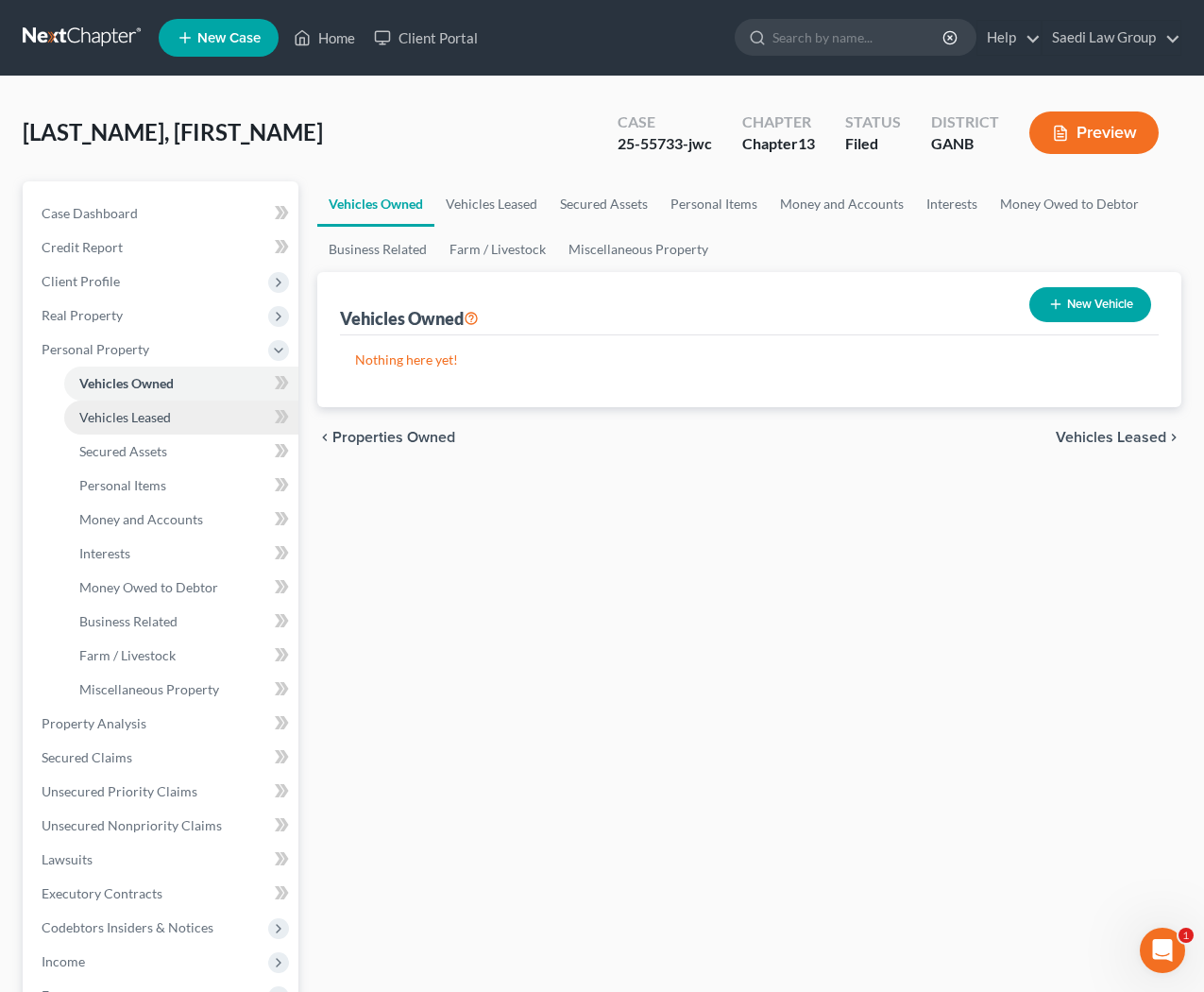 click on "Vehicles Leased" at bounding box center (125, 417) 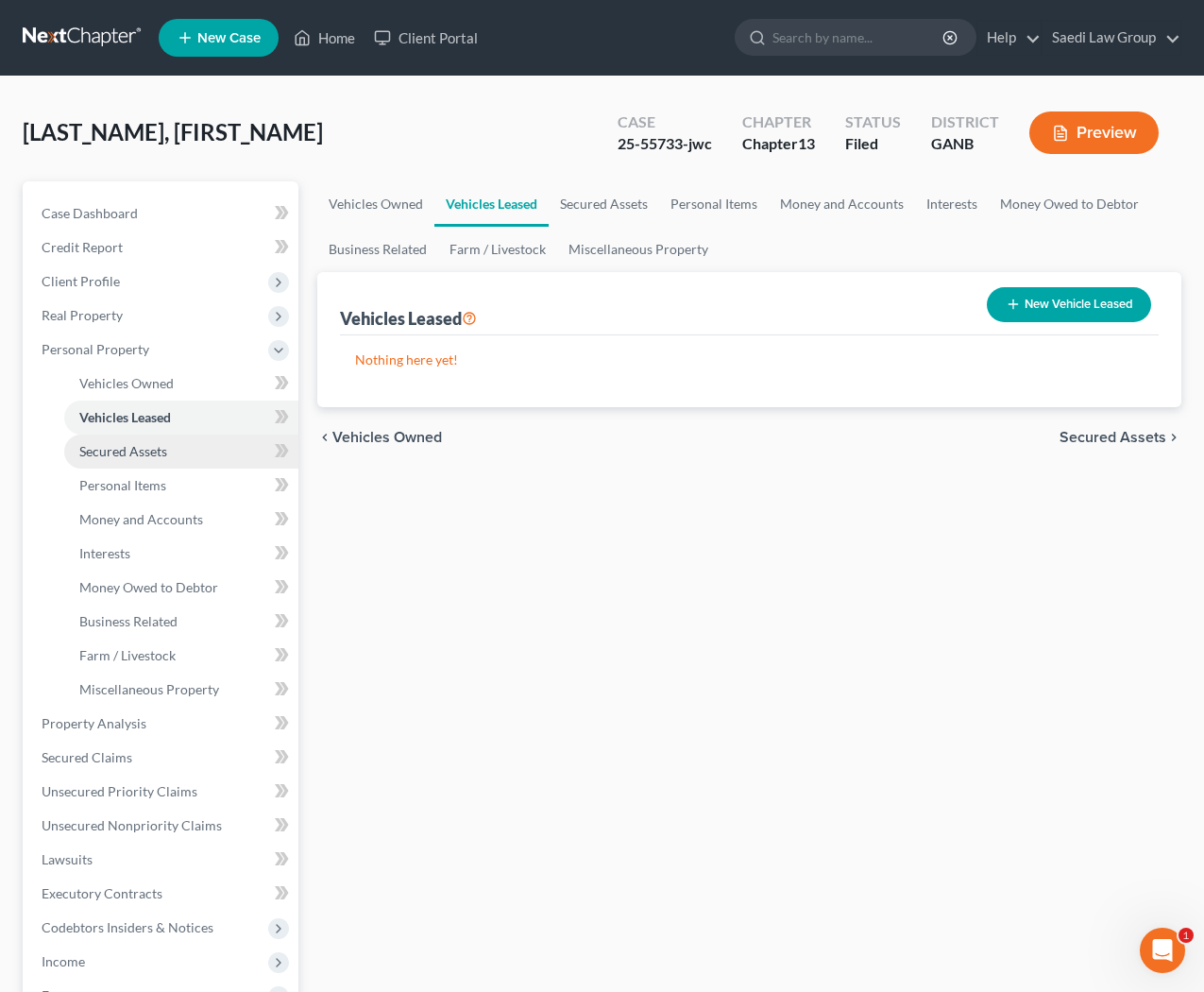 click on "Secured Assets" at bounding box center [123, 451] 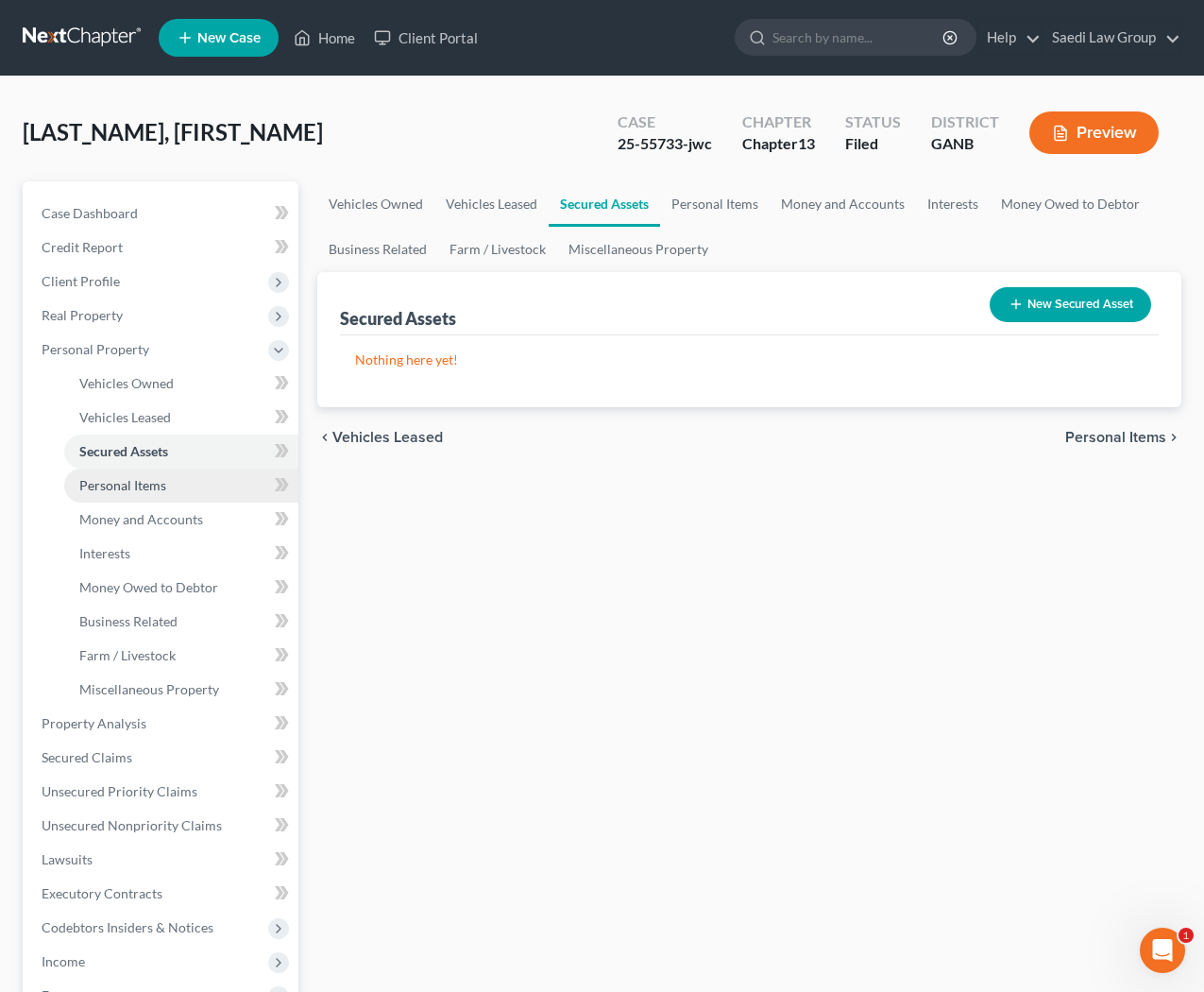 click on "Personal Items" at bounding box center [123, 485] 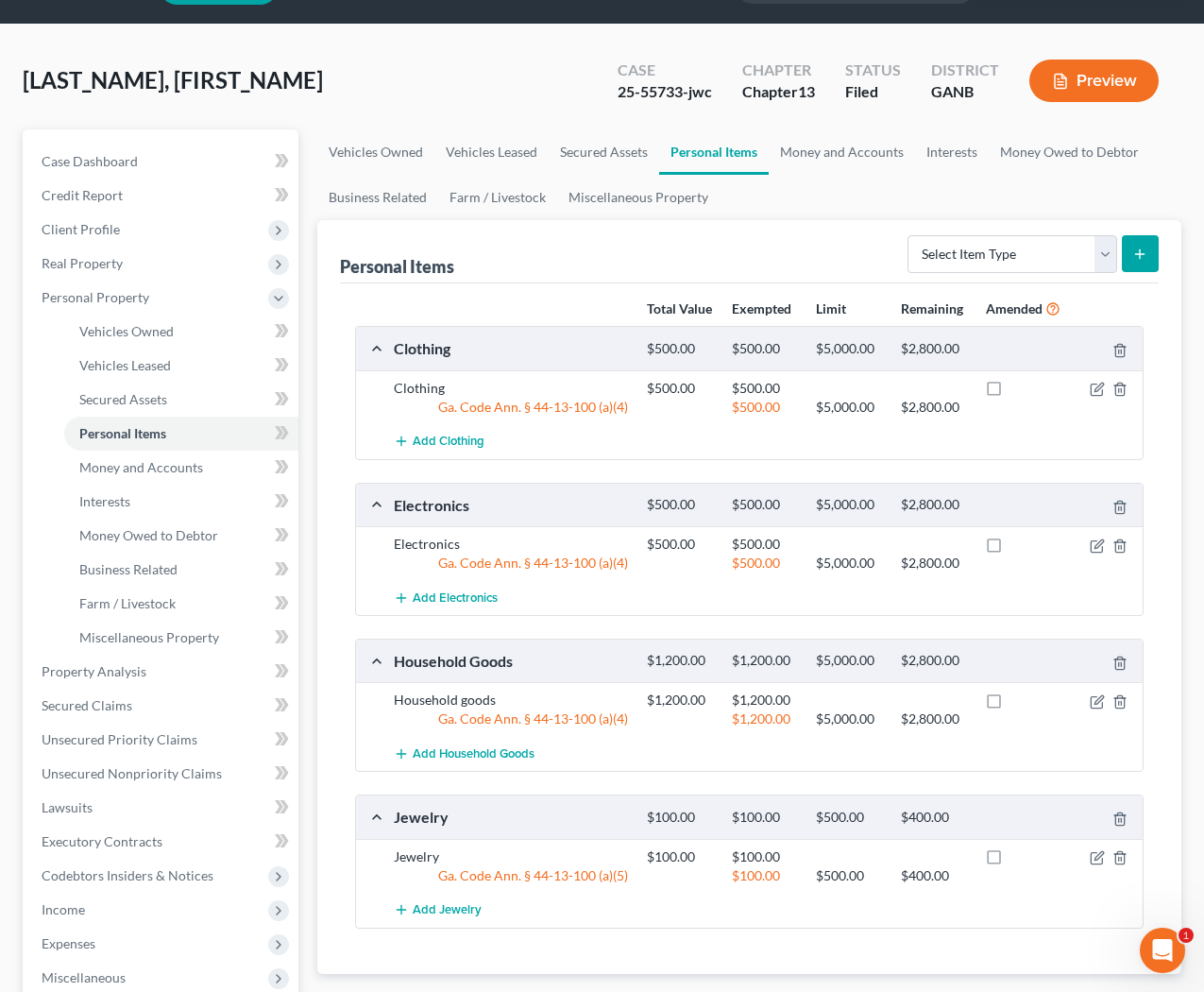scroll, scrollTop: 37, scrollLeft: 0, axis: vertical 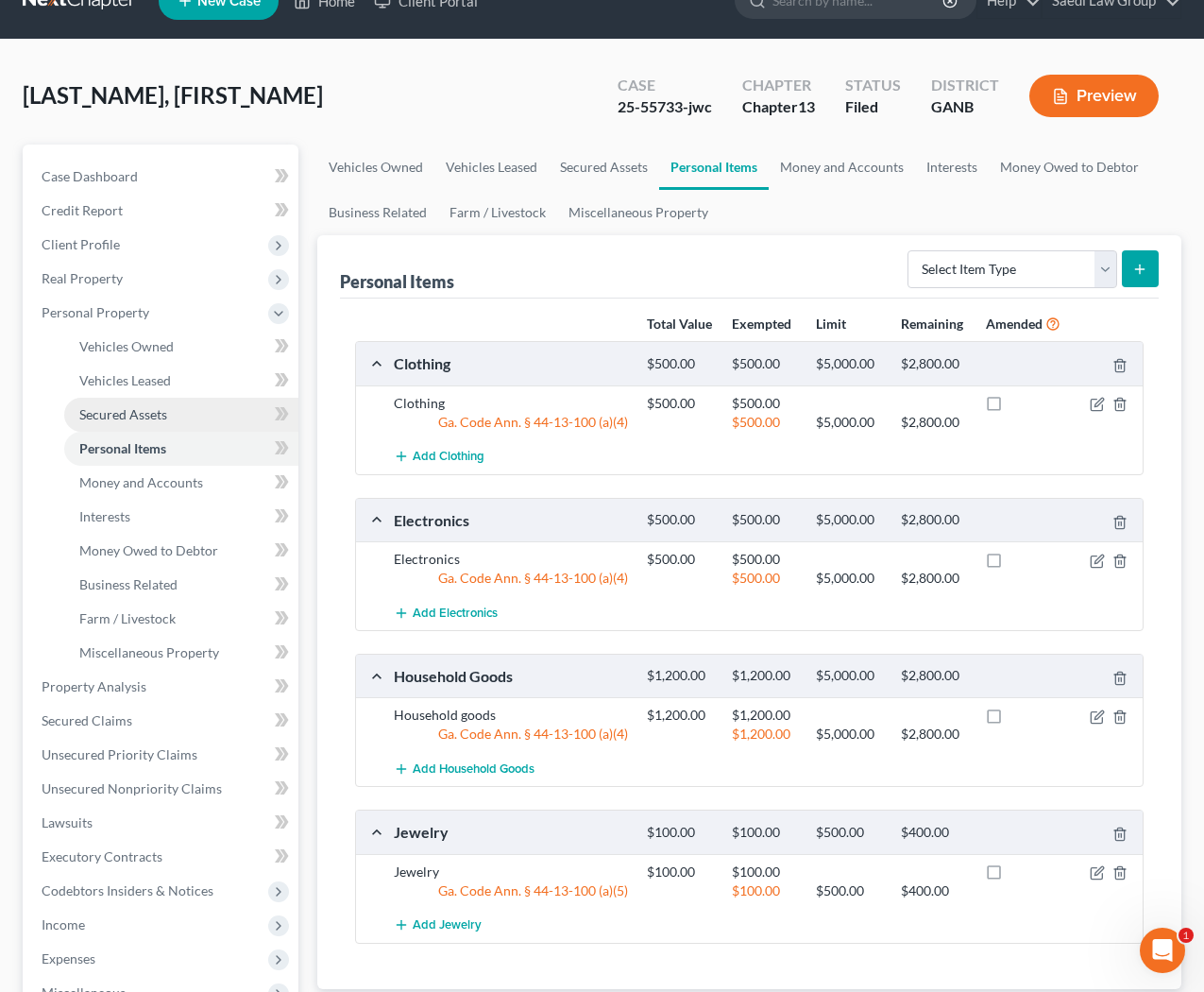 click on "Secured Assets" at bounding box center [123, 414] 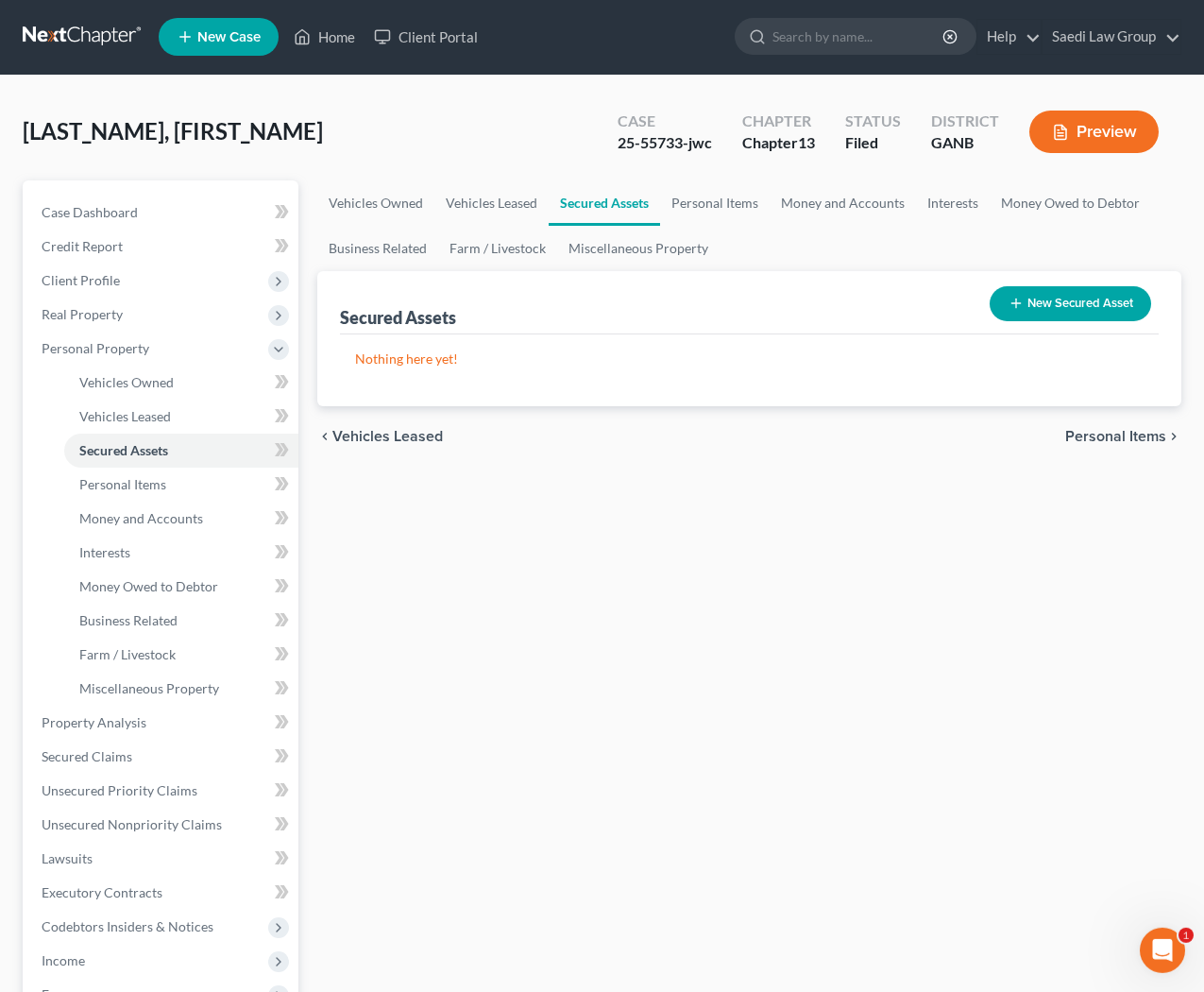 scroll, scrollTop: 0, scrollLeft: 0, axis: both 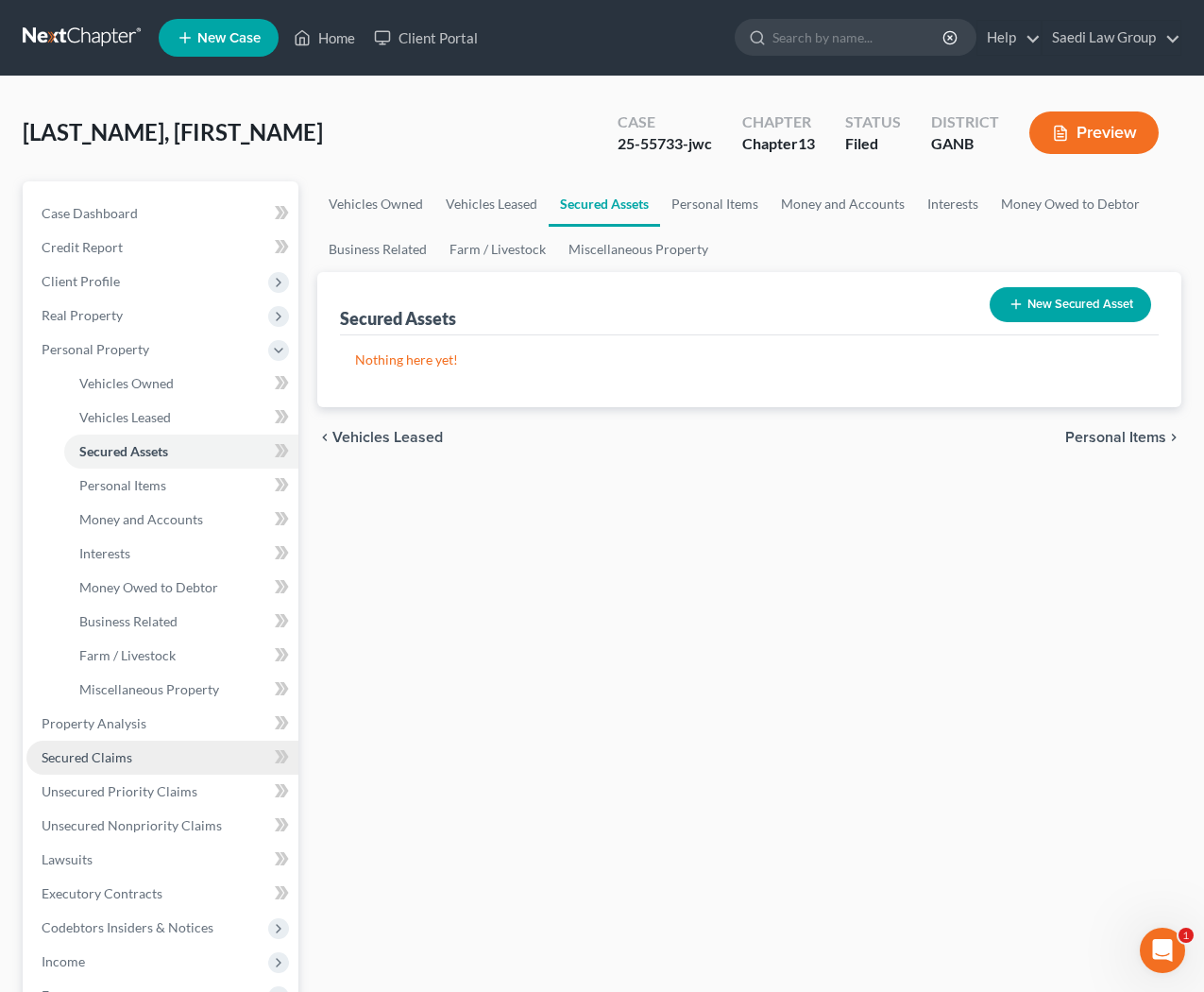 click on "Secured Claims" at bounding box center (87, 757) 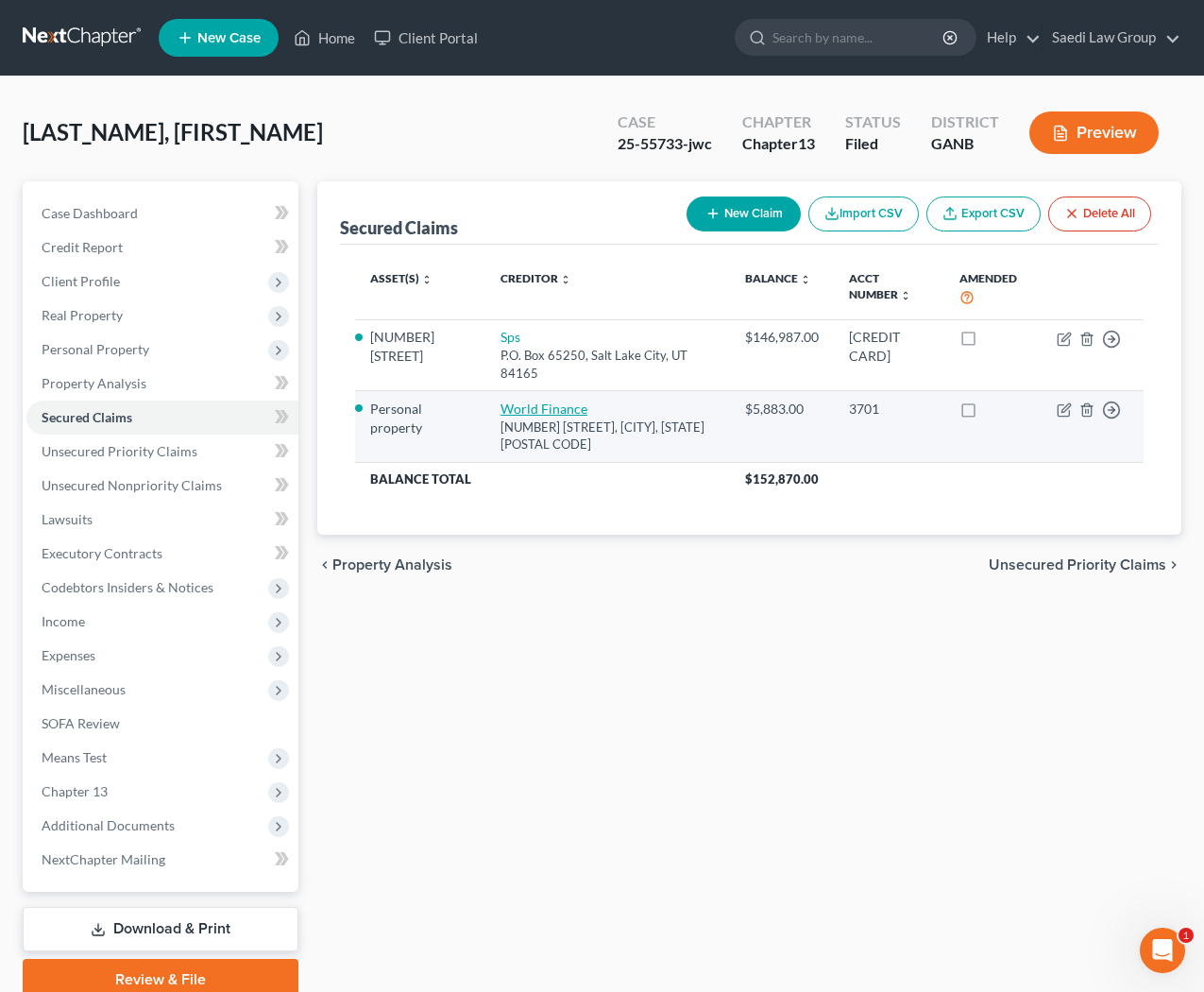 click on "World Finance" at bounding box center (544, 408) 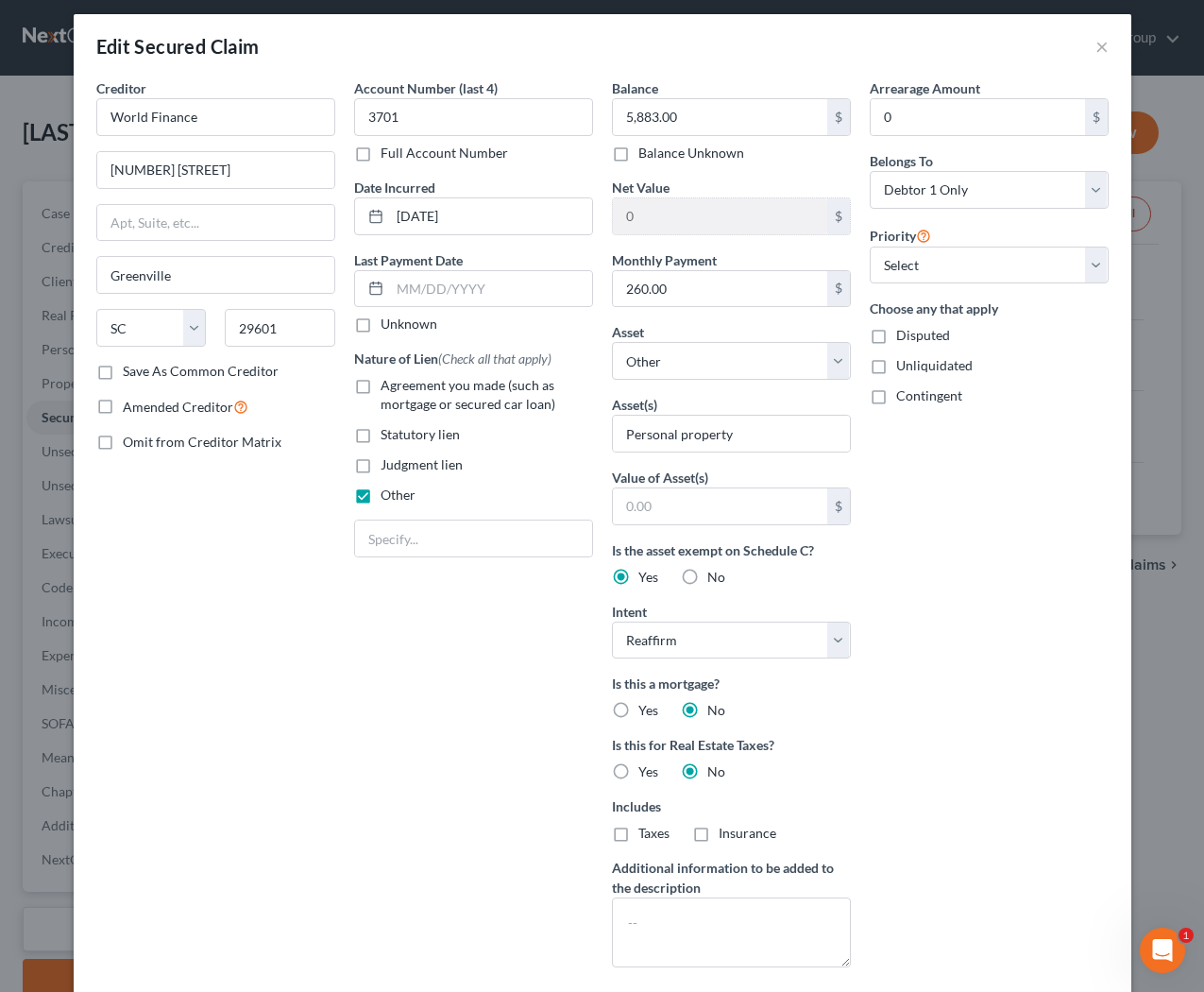 scroll, scrollTop: 0, scrollLeft: 0, axis: both 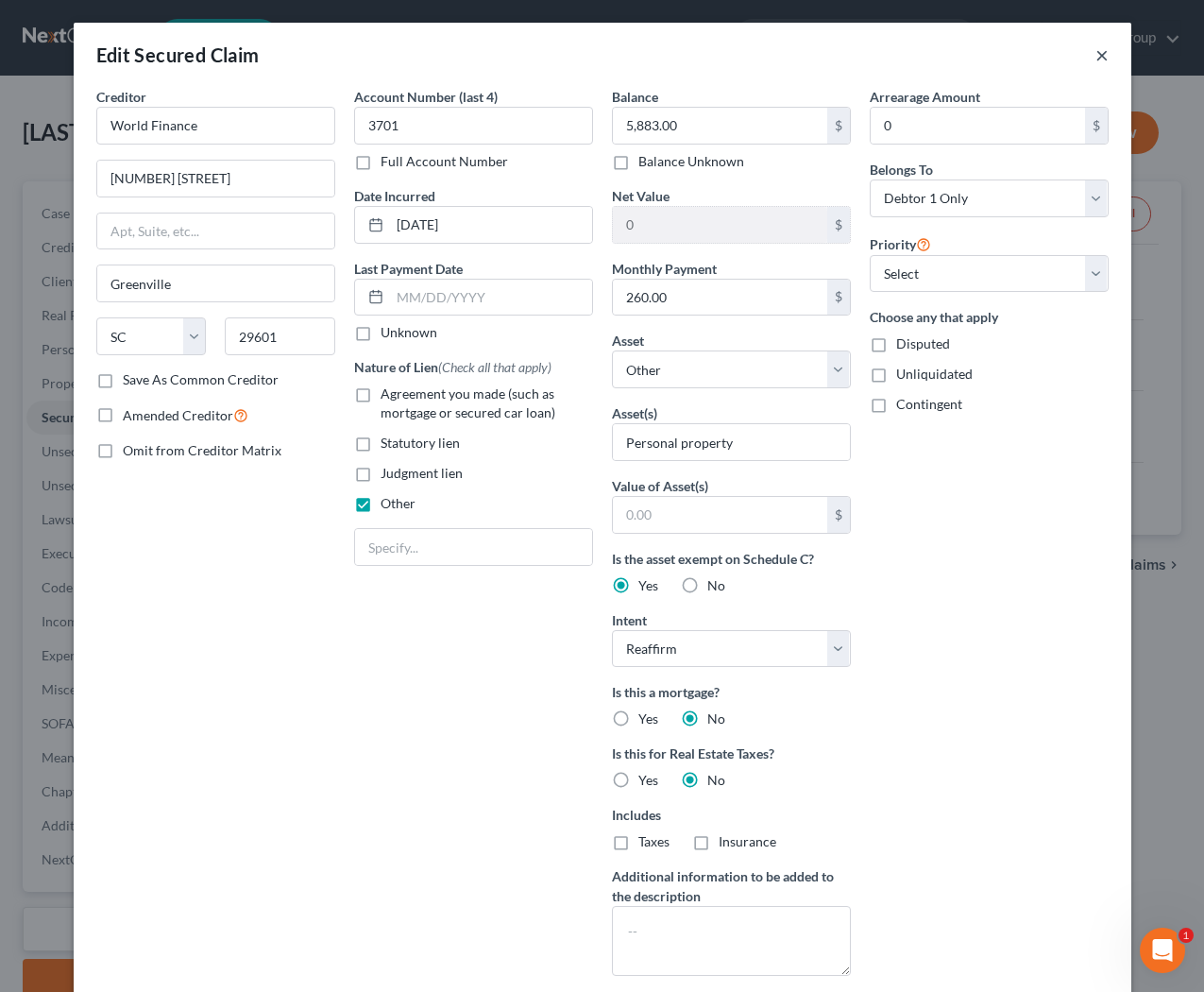 click on "×" at bounding box center [1102, 55] 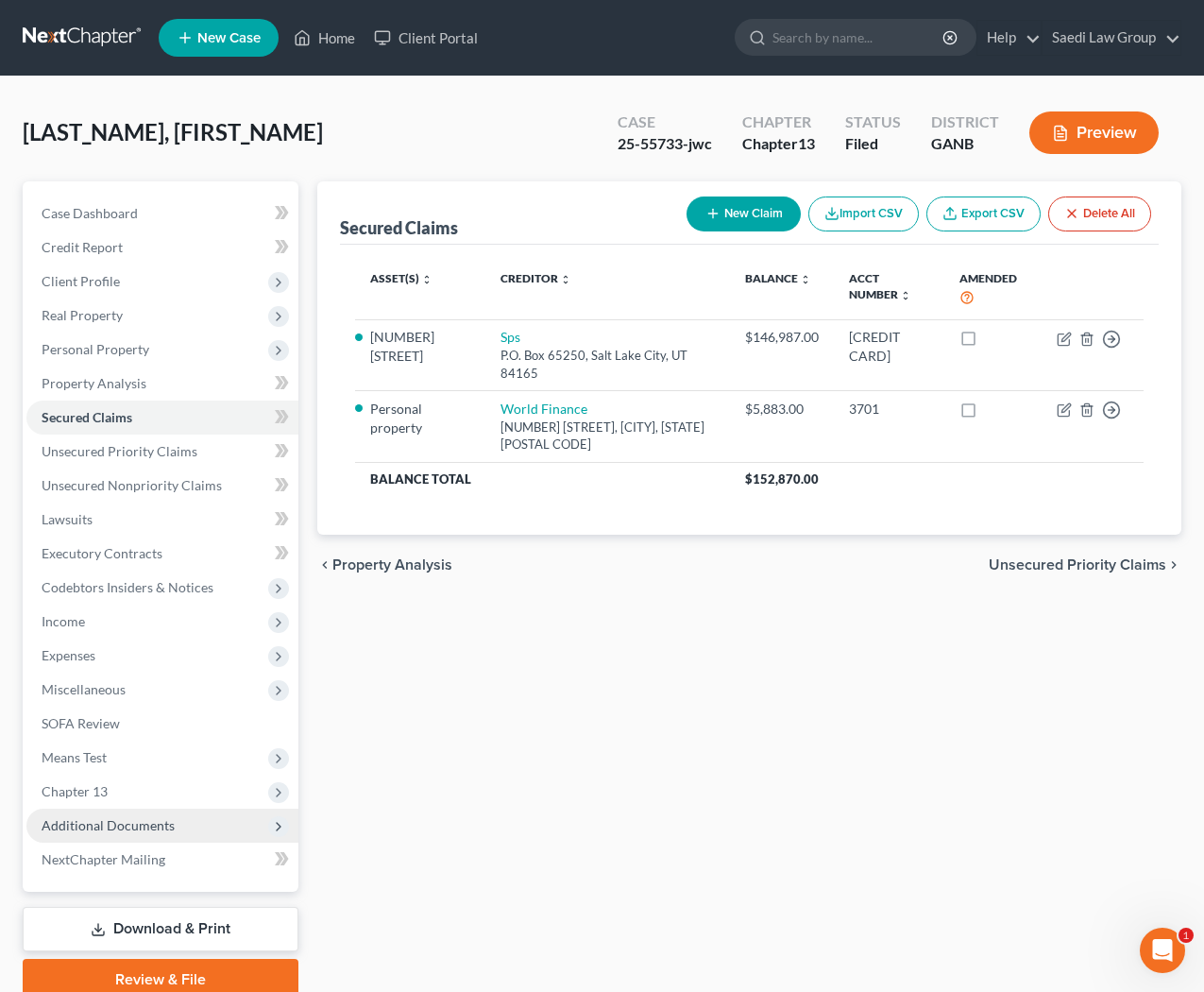 click on "Additional Documents" at bounding box center [162, 826] 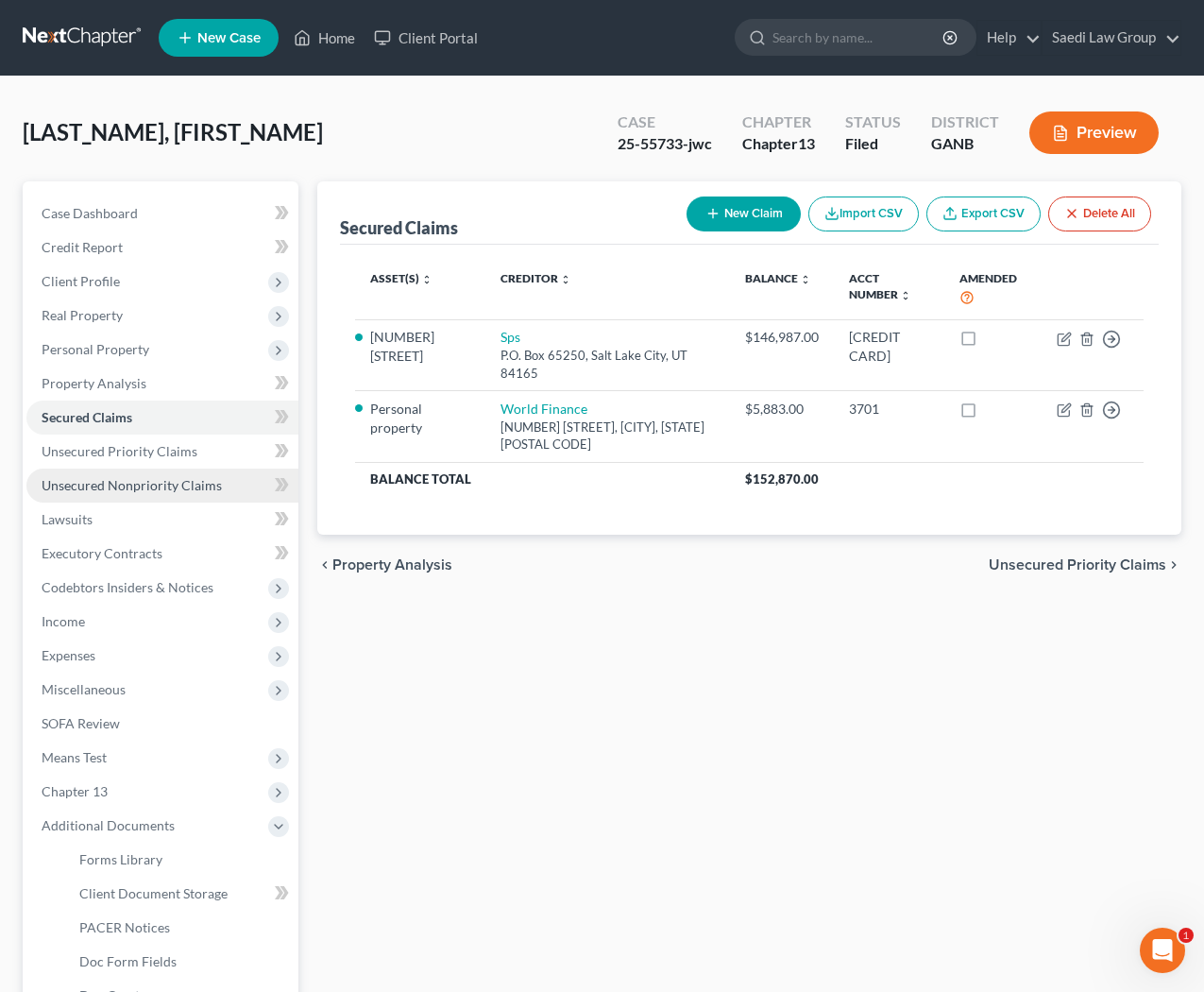 click on "Unsecured Nonpriority Claims" at bounding box center [162, 486] 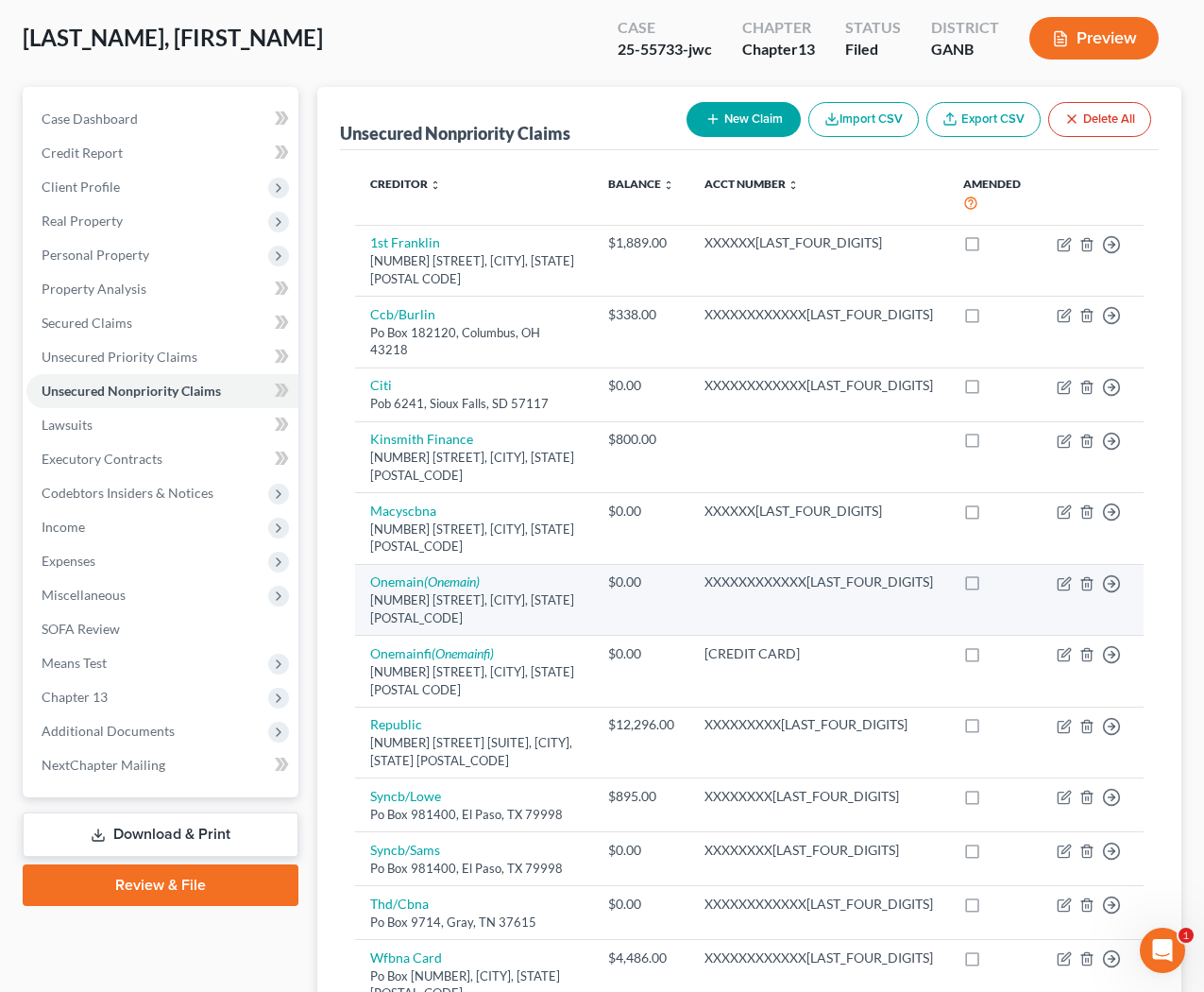 scroll, scrollTop: 108, scrollLeft: 0, axis: vertical 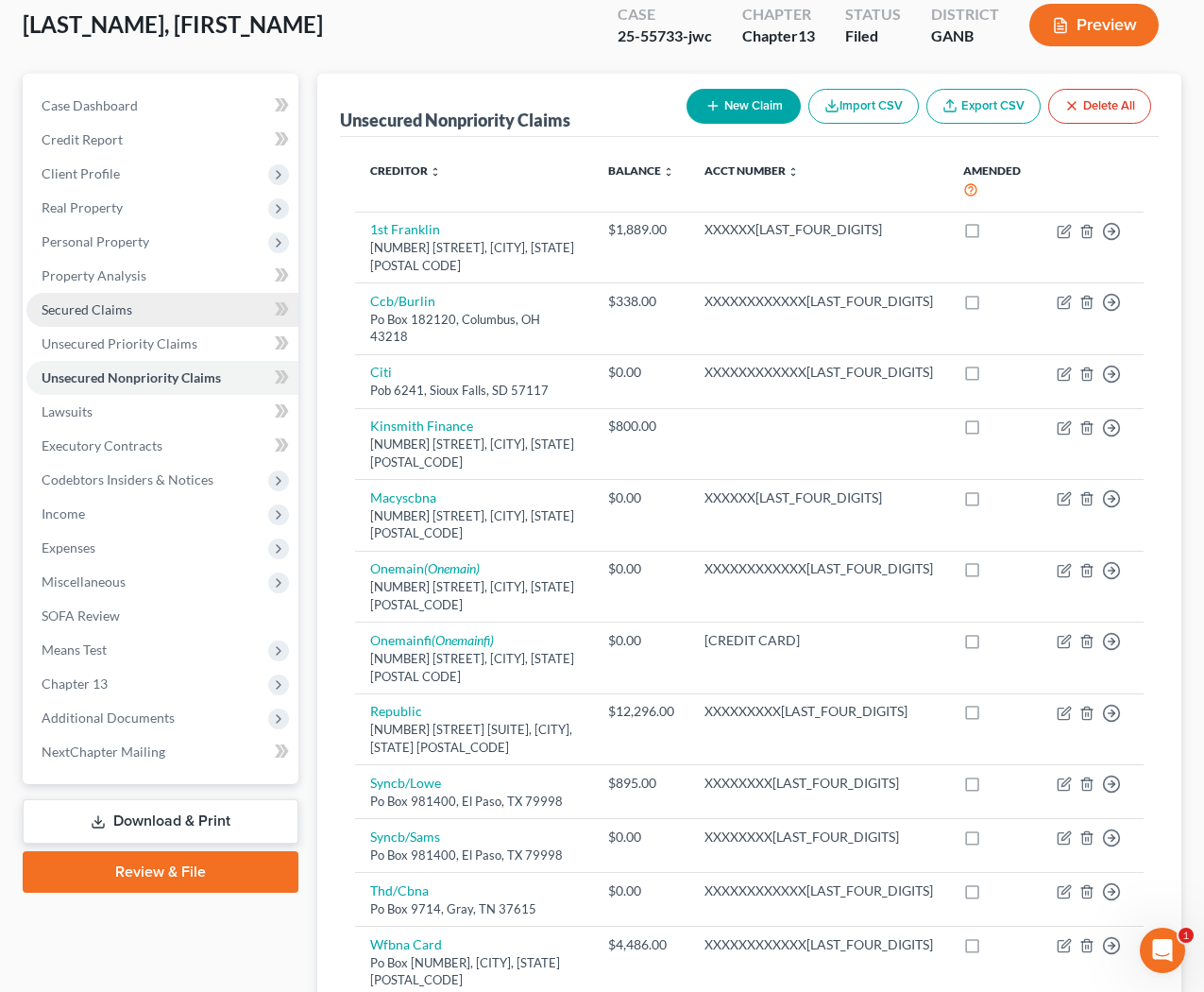 click on "Secured Claims" at bounding box center (87, 309) 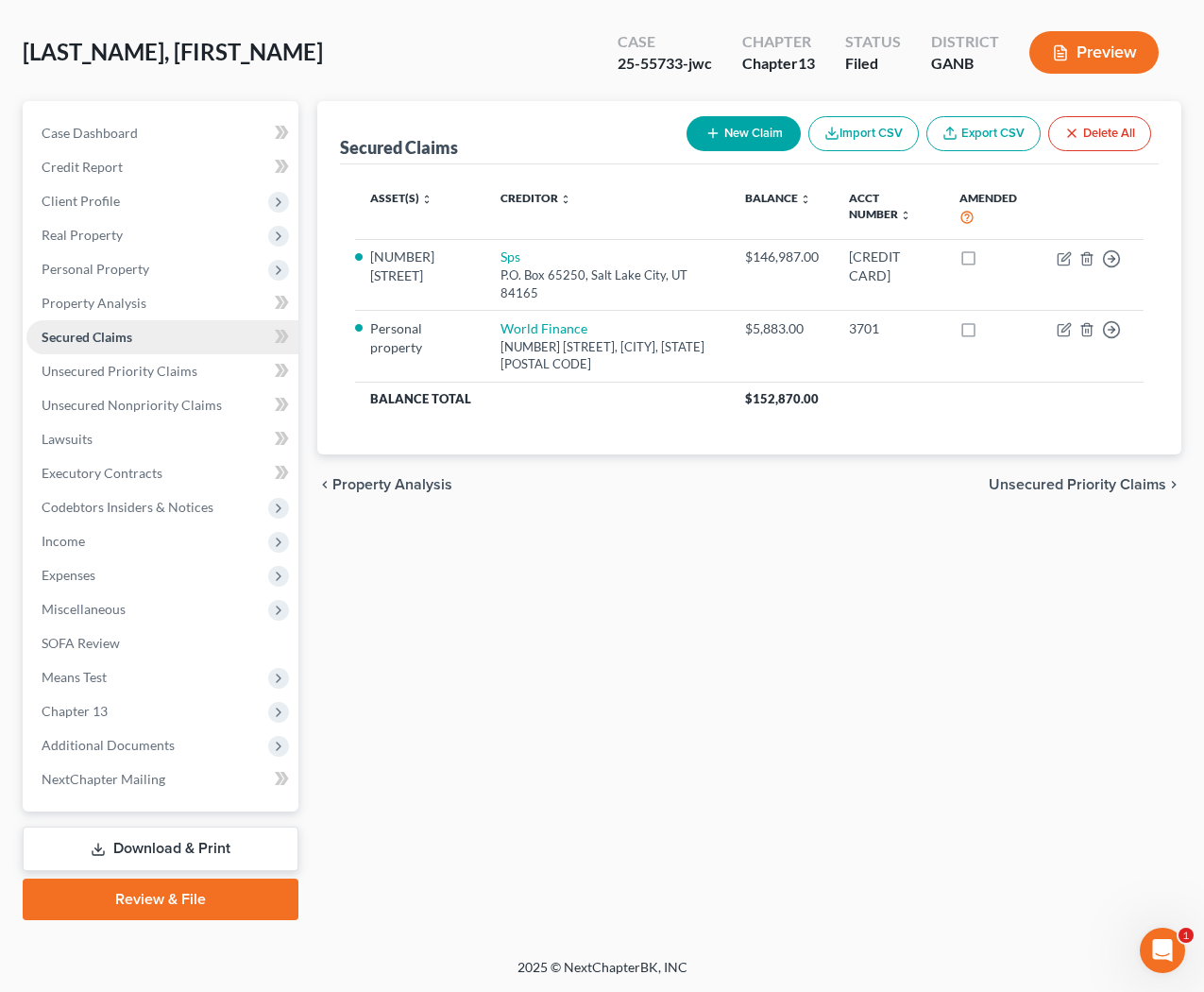scroll, scrollTop: 77, scrollLeft: 0, axis: vertical 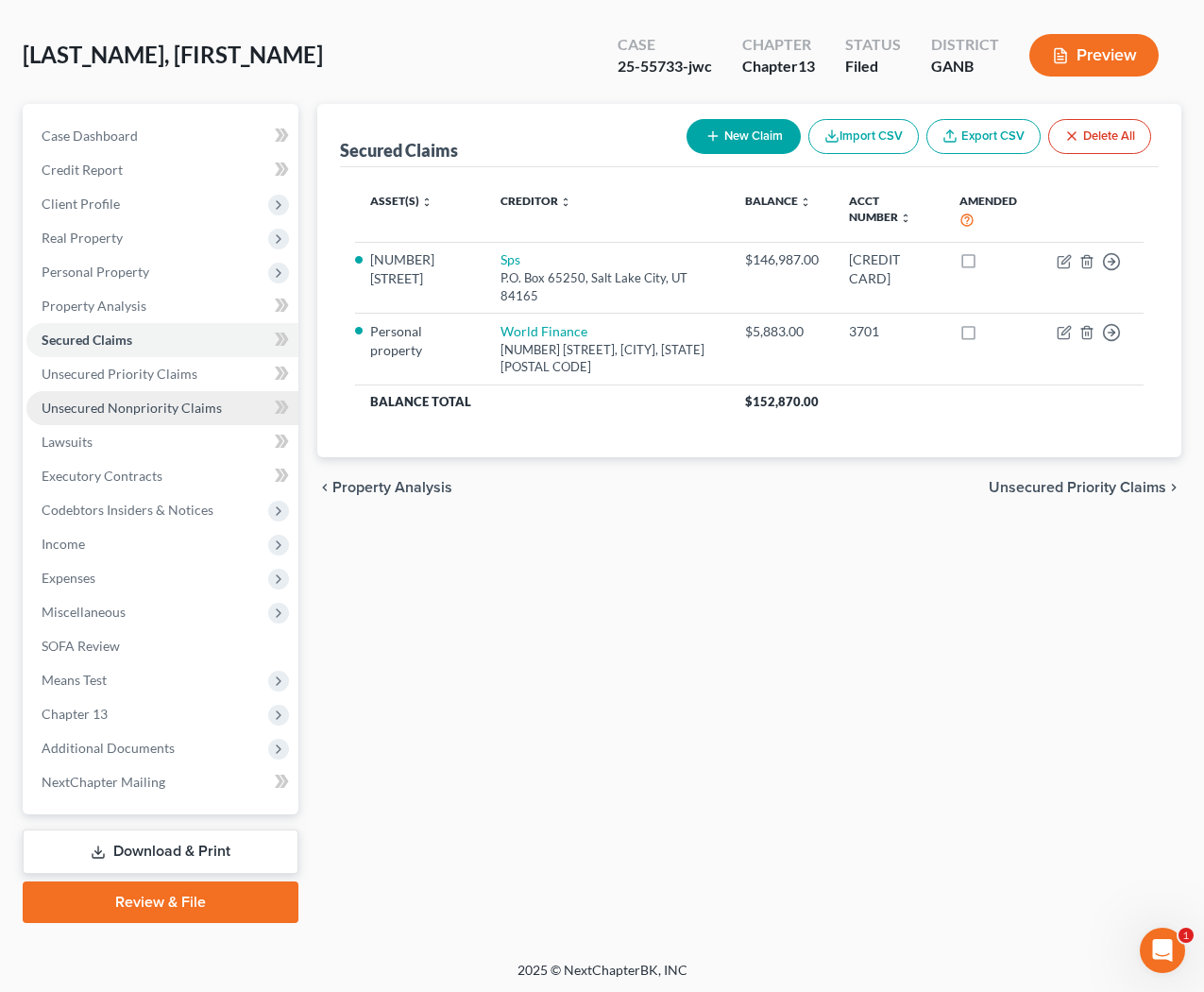 click on "Unsecured Nonpriority Claims" at bounding box center [131, 407] 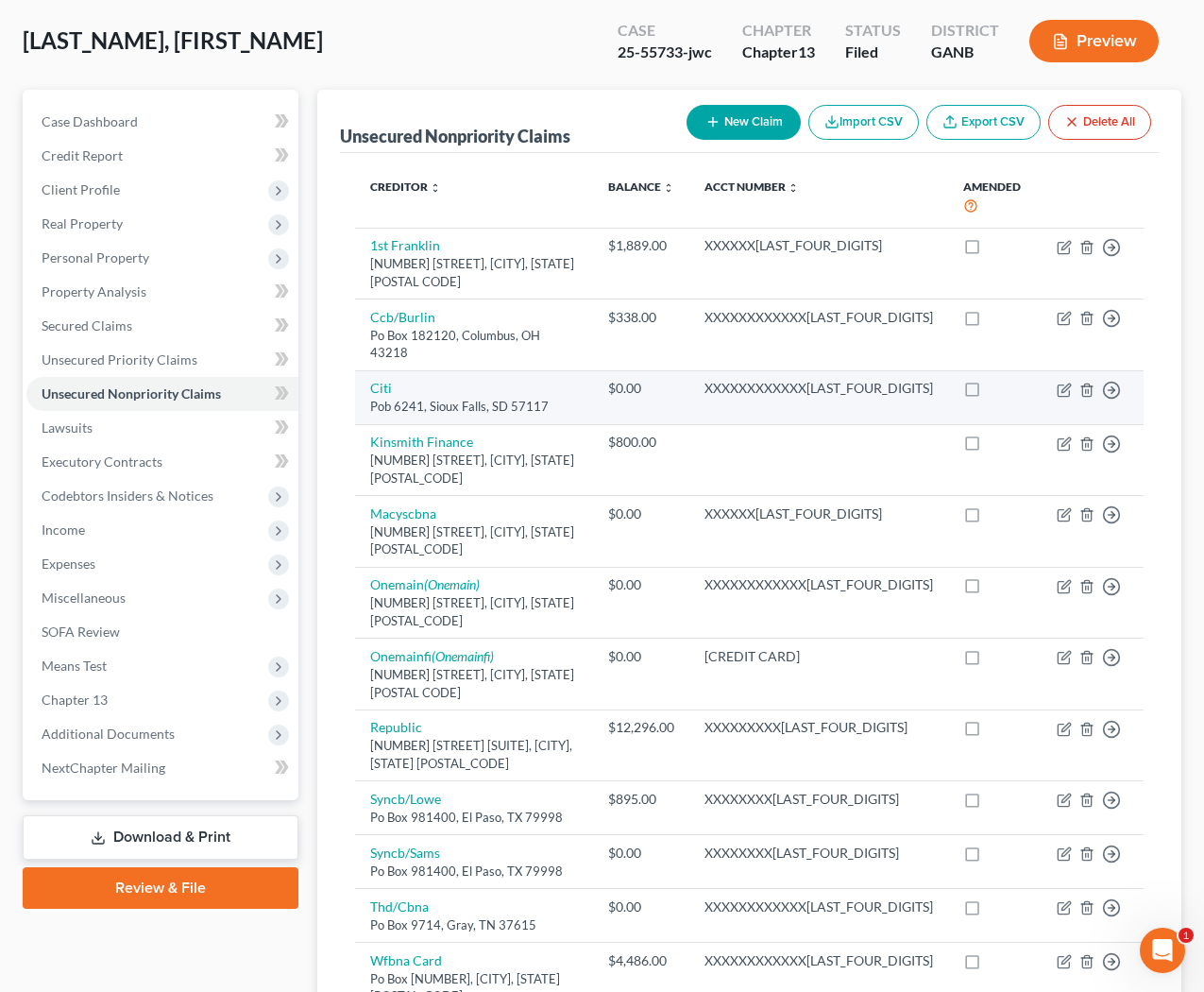 scroll, scrollTop: 0, scrollLeft: 0, axis: both 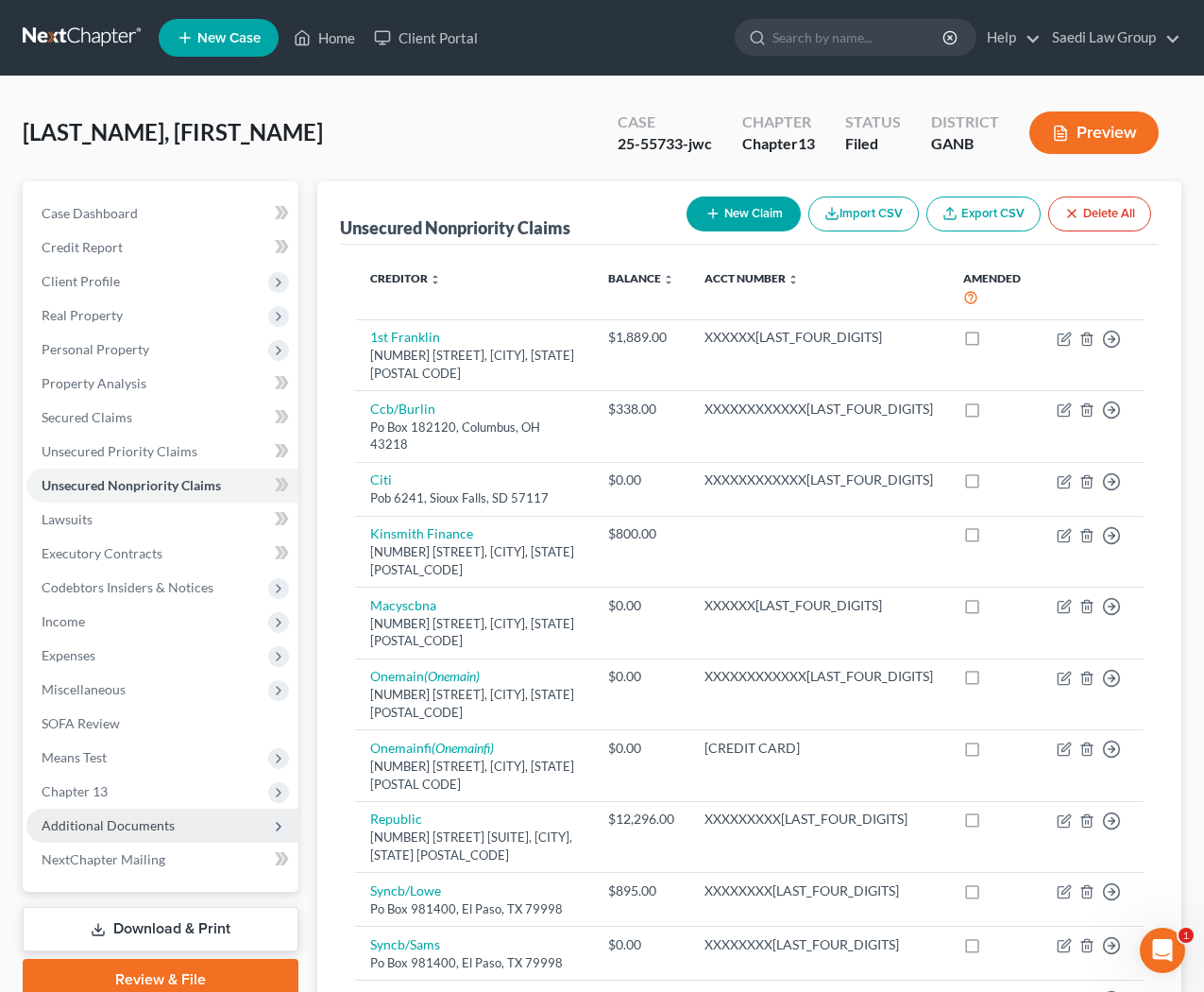 click on "Additional Documents" at bounding box center [108, 825] 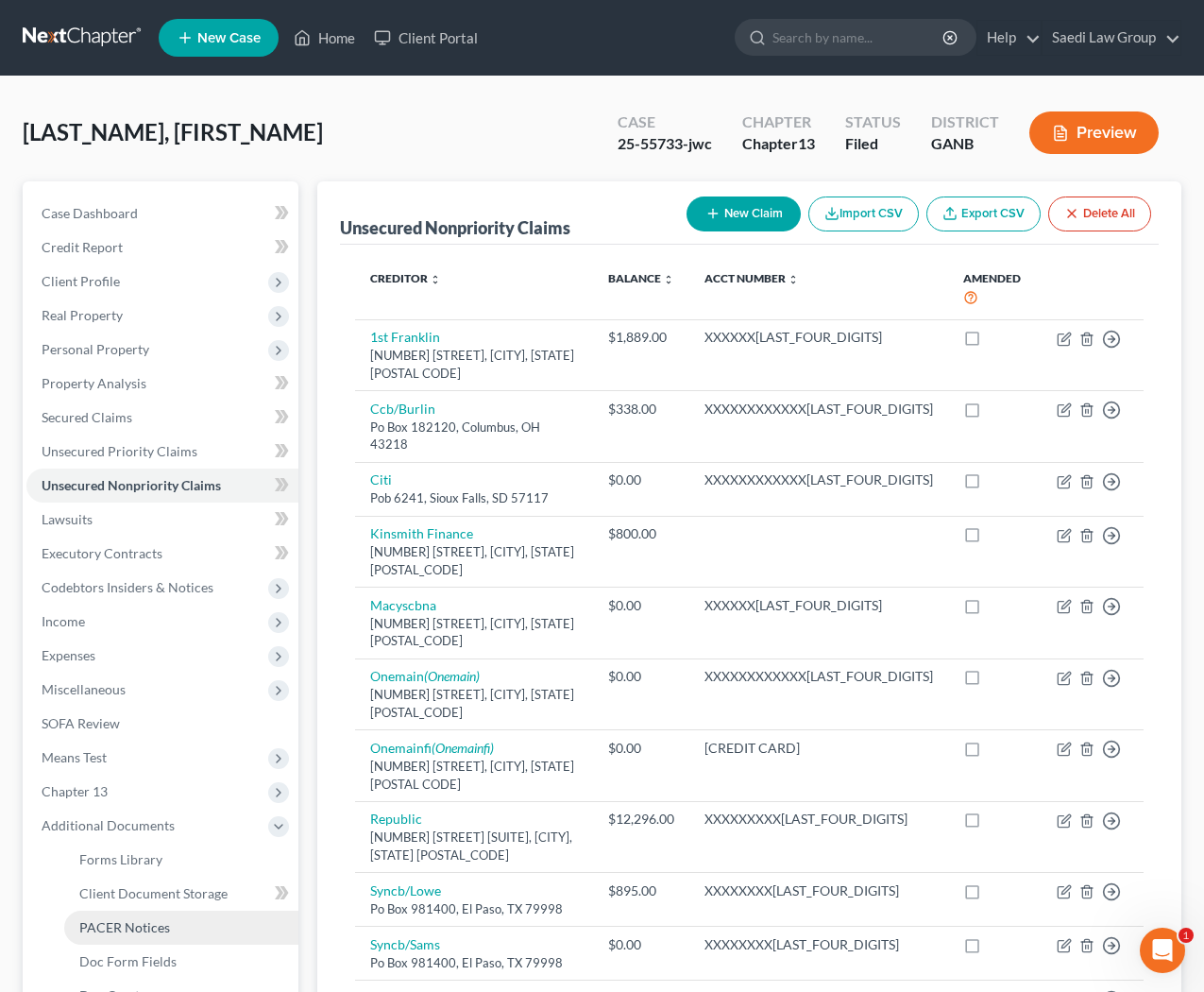 click on "PACER Notices" at bounding box center [125, 927] 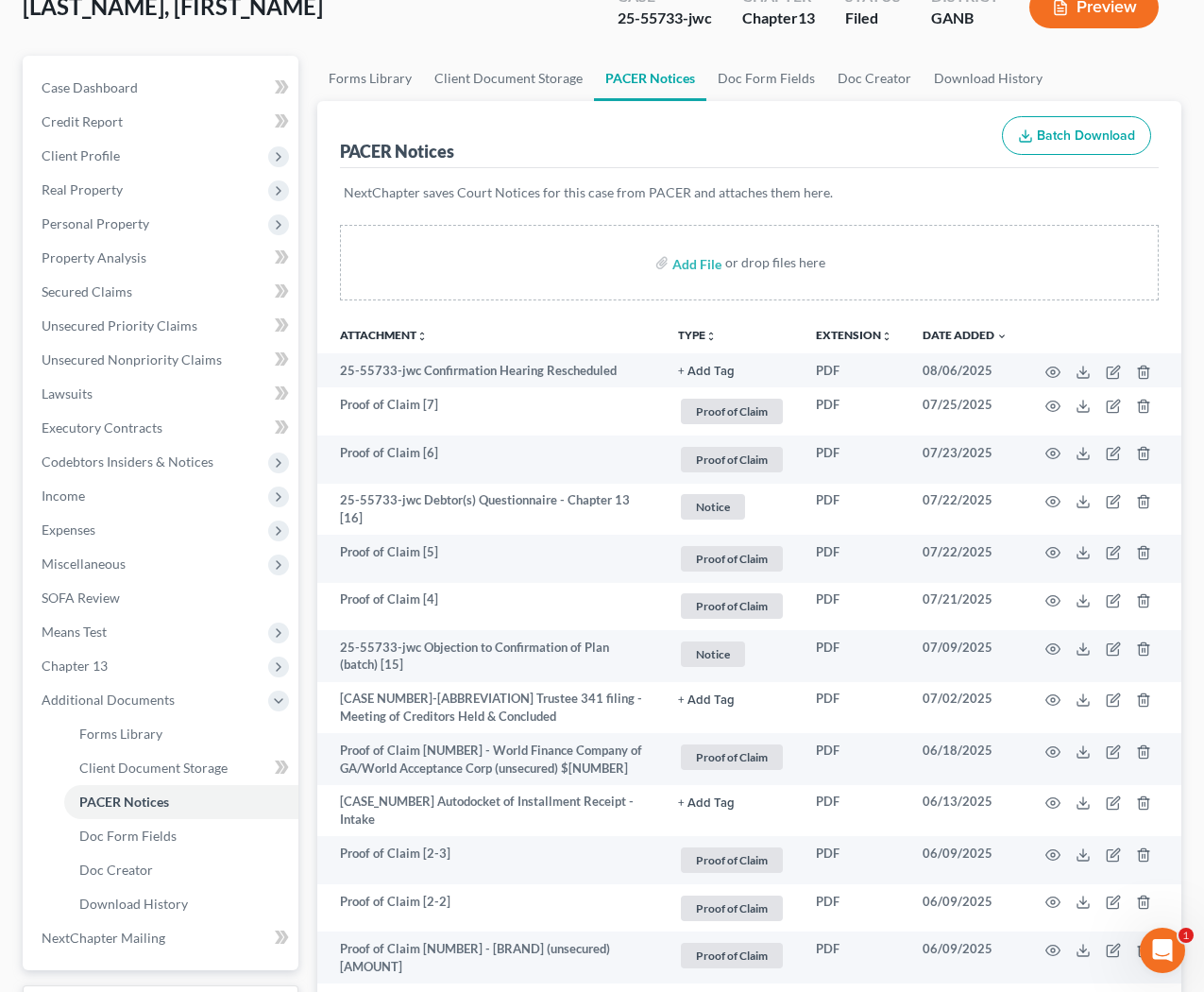 scroll, scrollTop: 131, scrollLeft: 0, axis: vertical 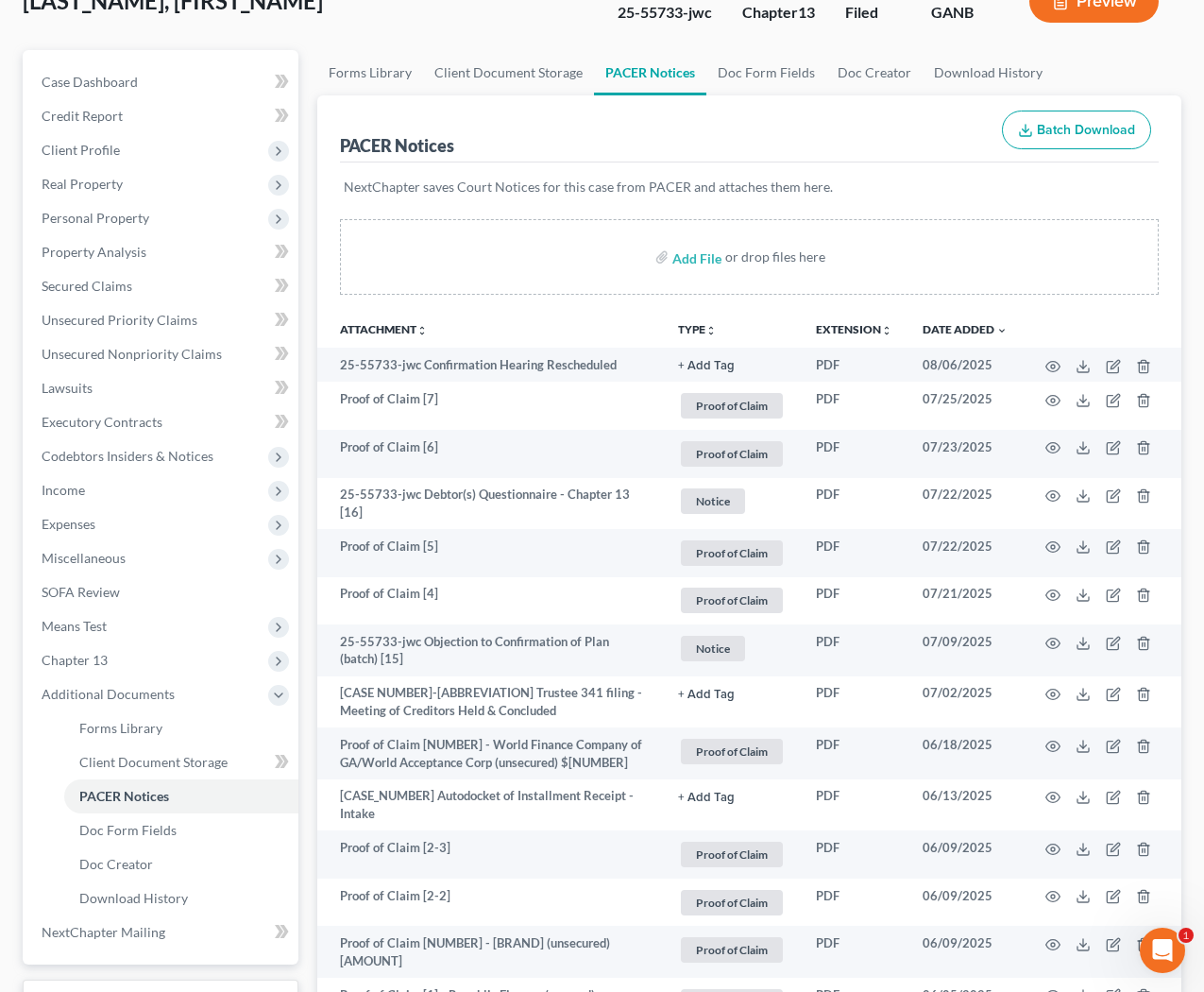 click on "TYPE unfold_more" at bounding box center (697, 330) 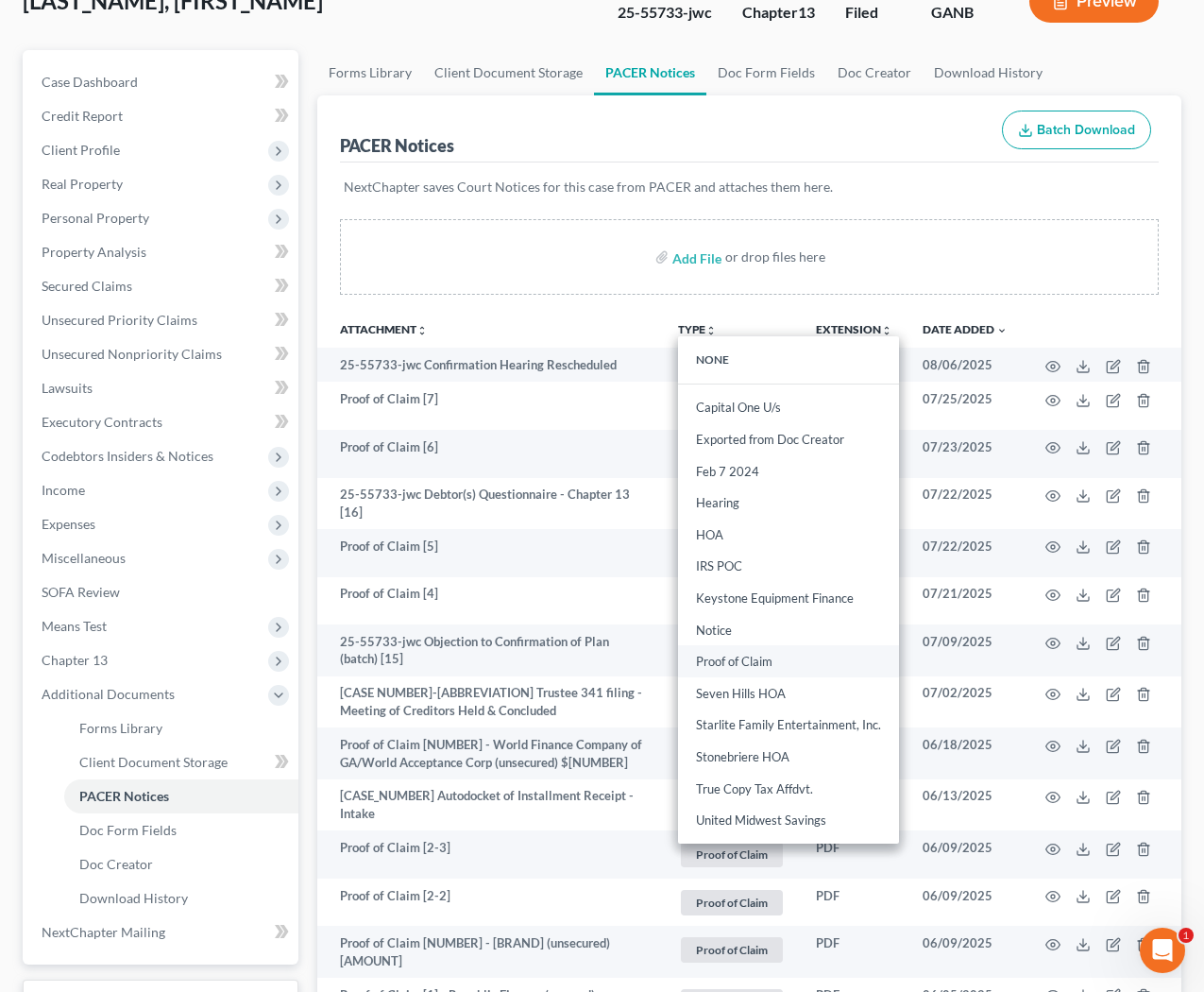 click on "Proof of Claim" at bounding box center [789, 662] 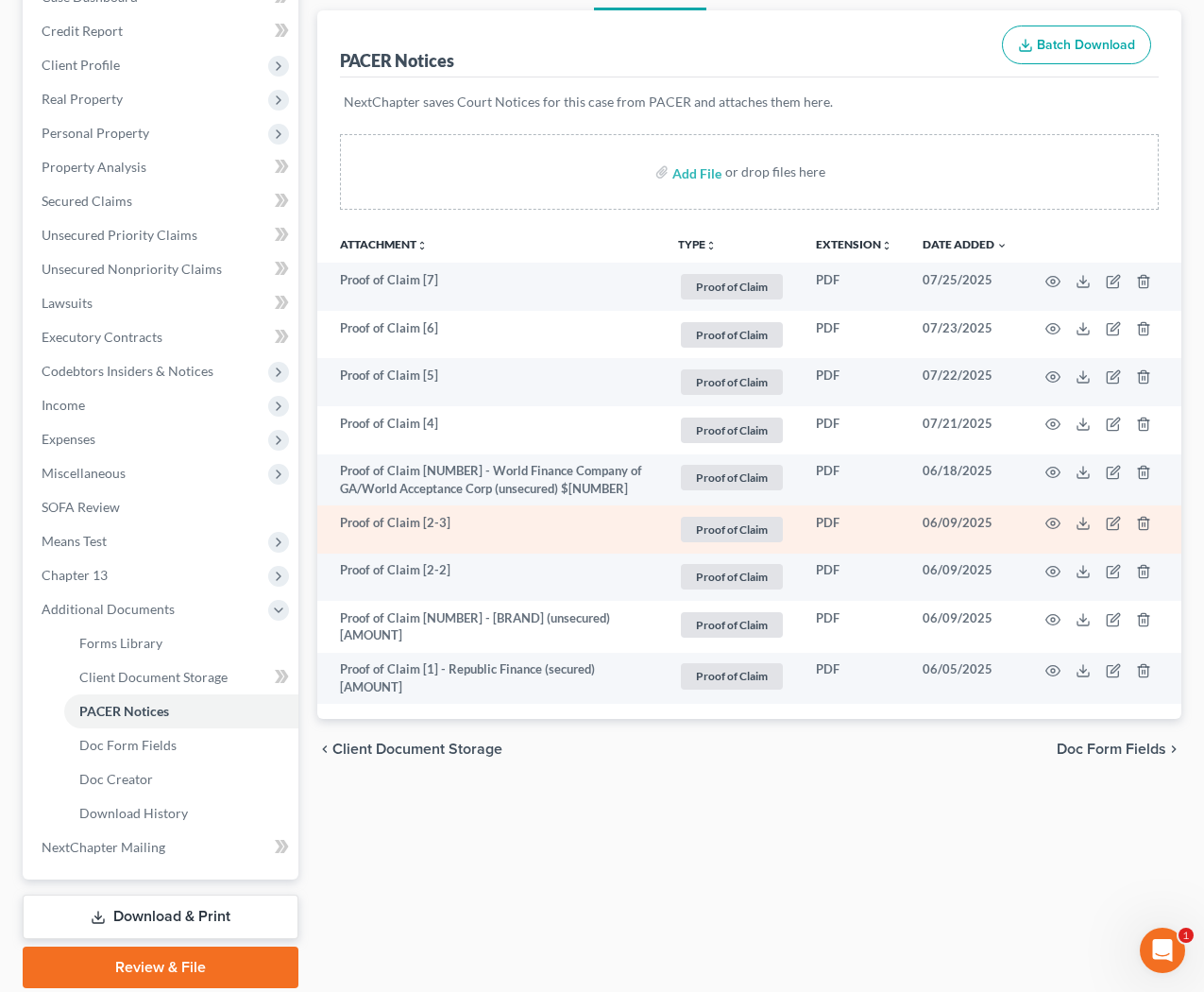 scroll, scrollTop: 235, scrollLeft: 0, axis: vertical 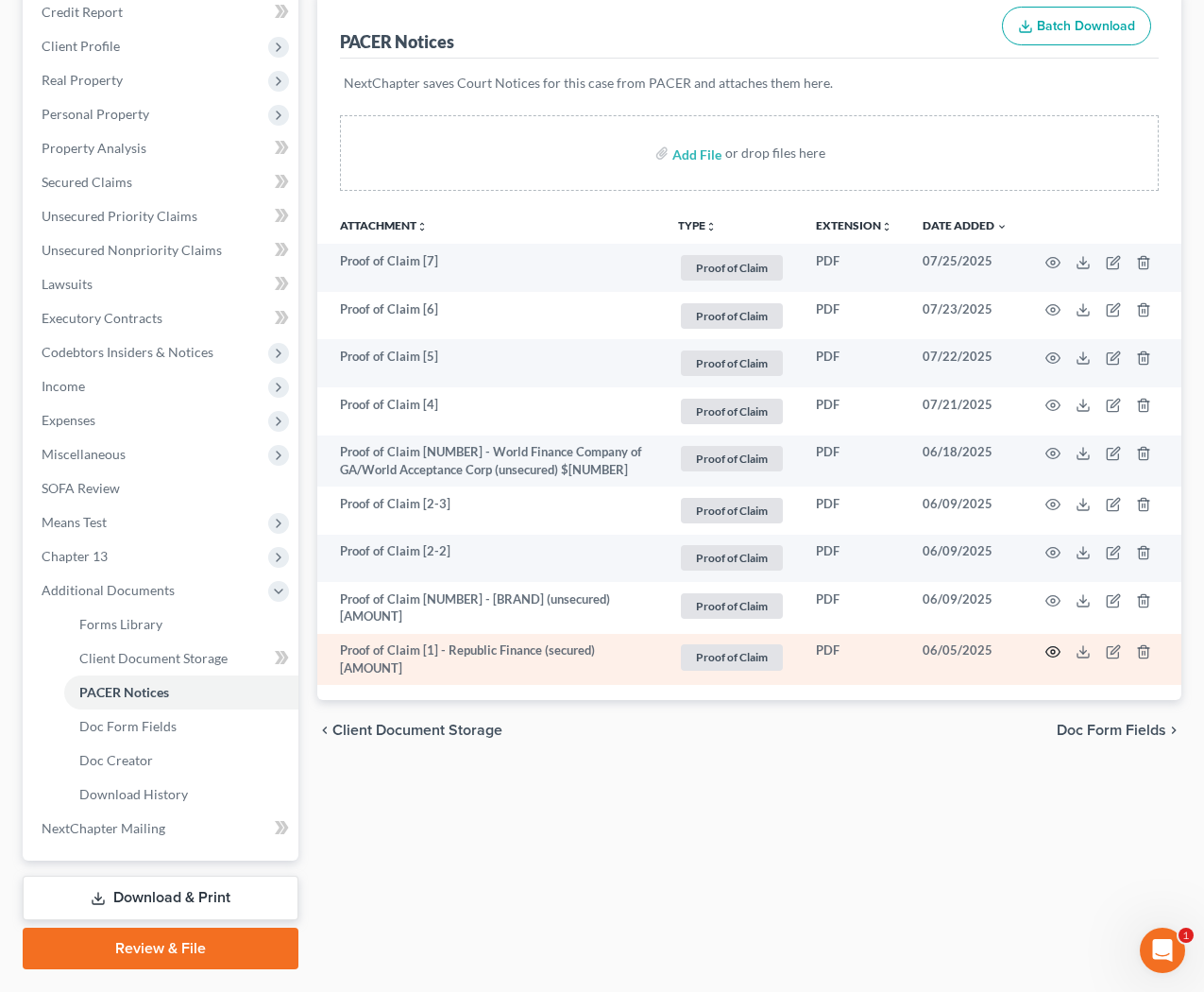 click 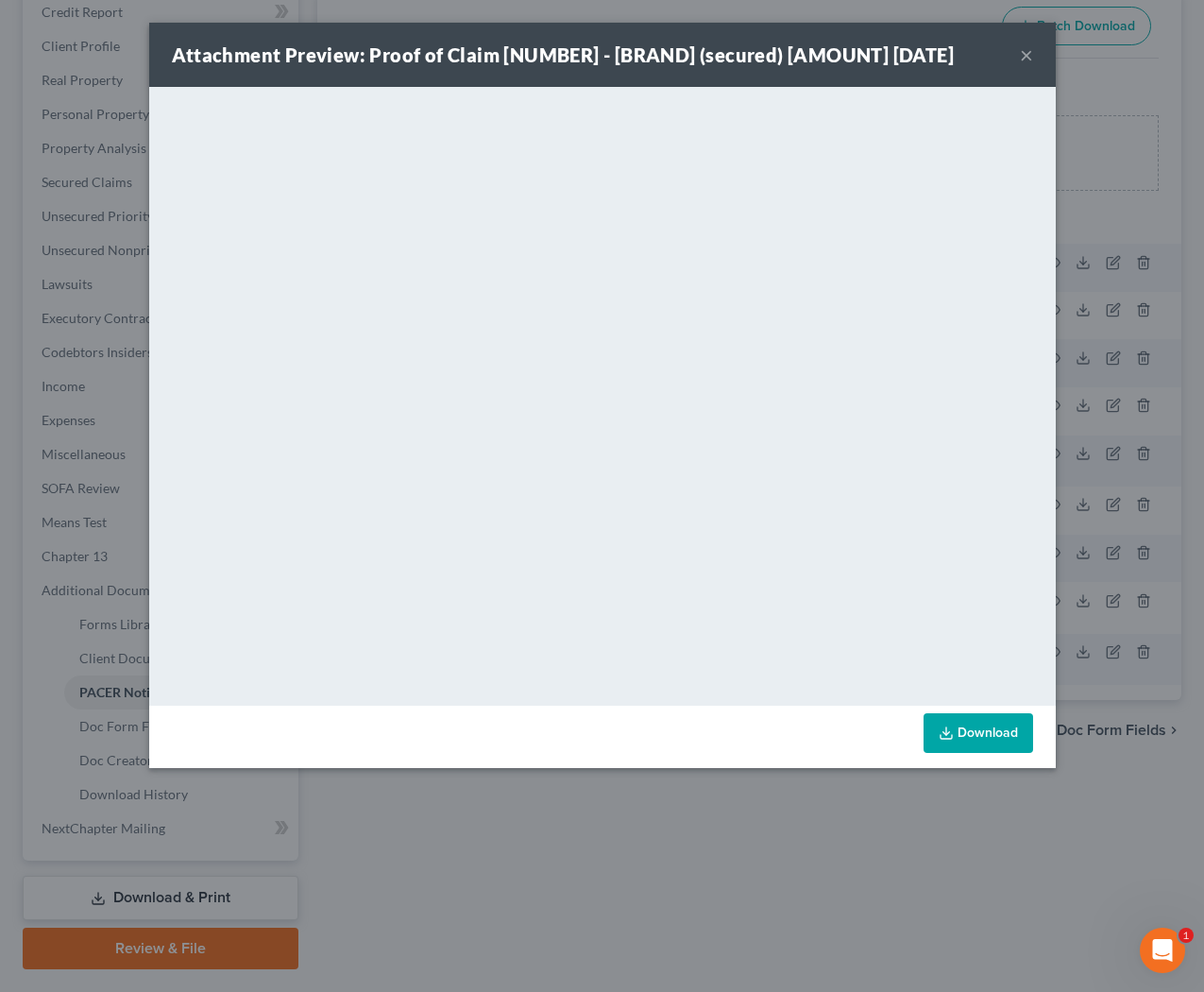 click on "Attachment Preview: Proof of Claim [1] - Republic Finance (secured) [AMOUNT] [DATE]" at bounding box center [602, 55] 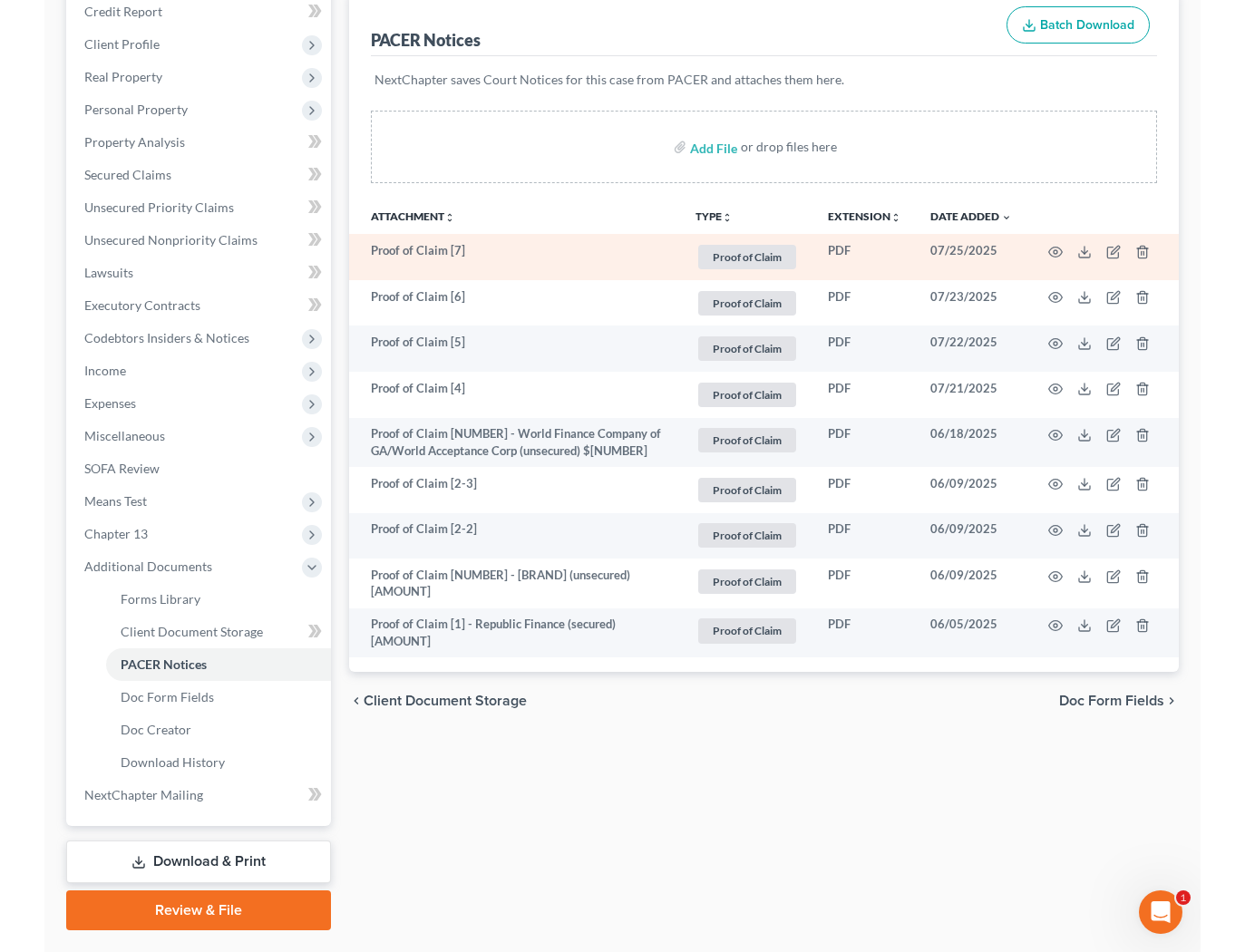 scroll, scrollTop: 0, scrollLeft: 0, axis: both 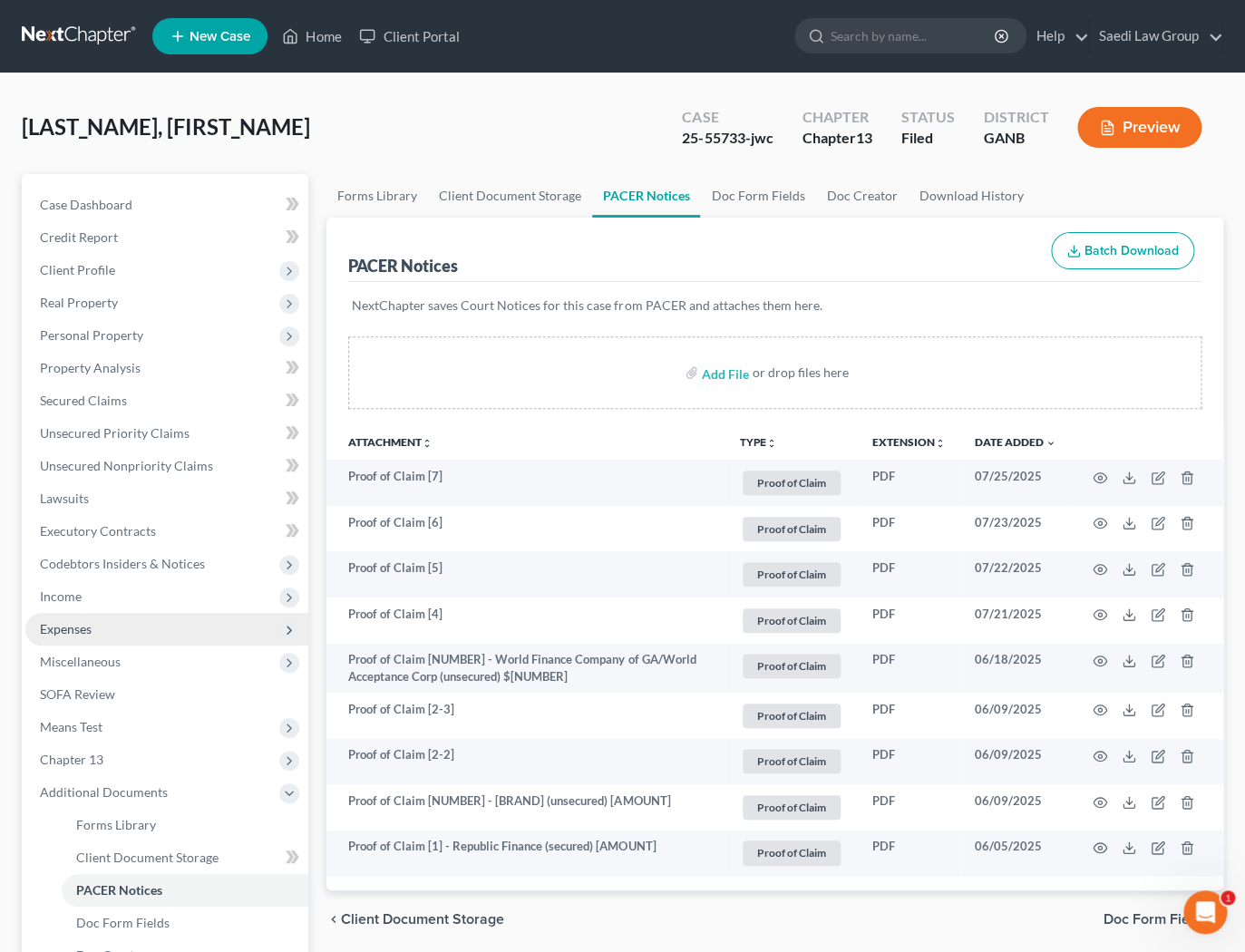 click on "Expenses" at bounding box center [167, 629] 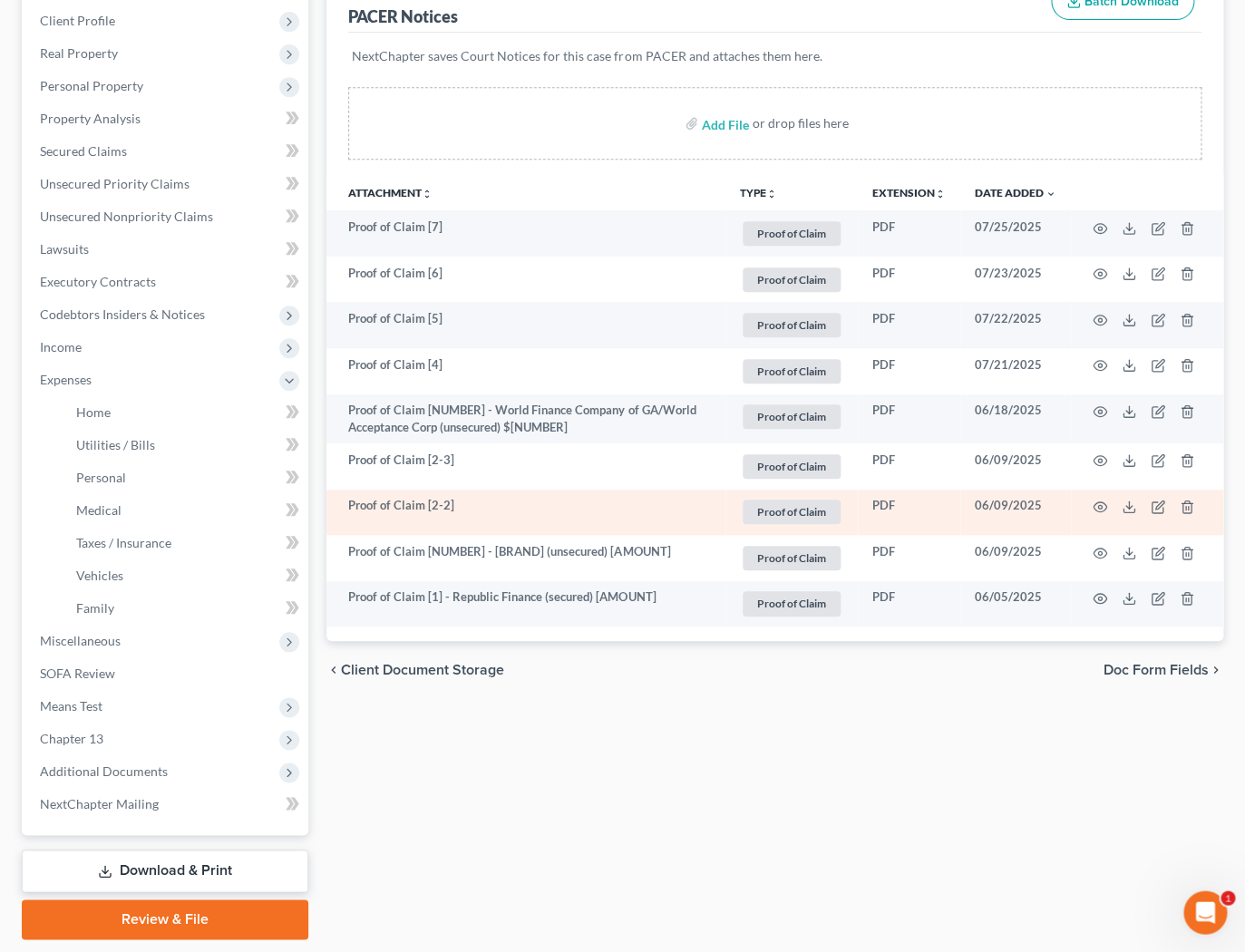 scroll, scrollTop: 244, scrollLeft: 0, axis: vertical 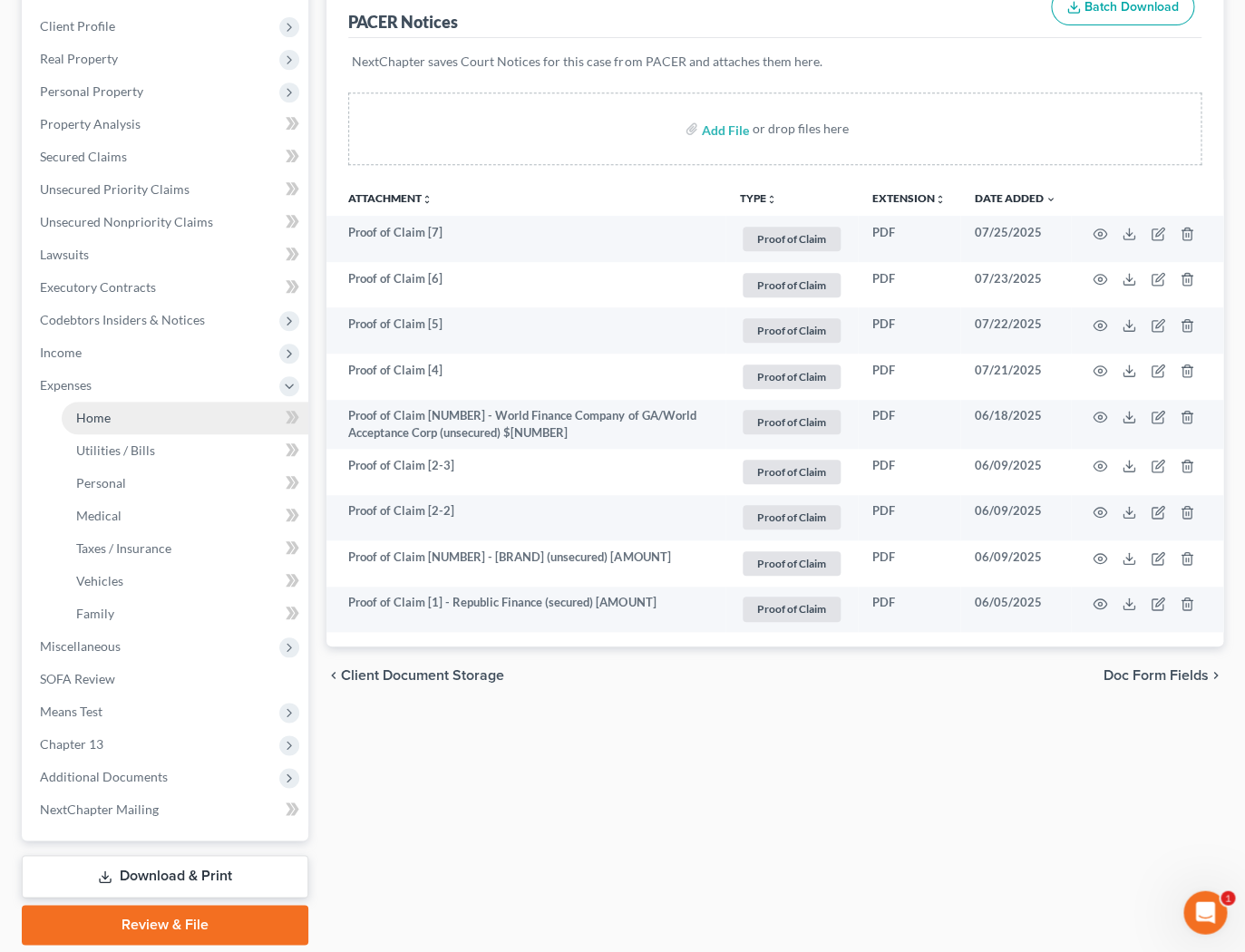 click on "Home" at bounding box center (185, 418) 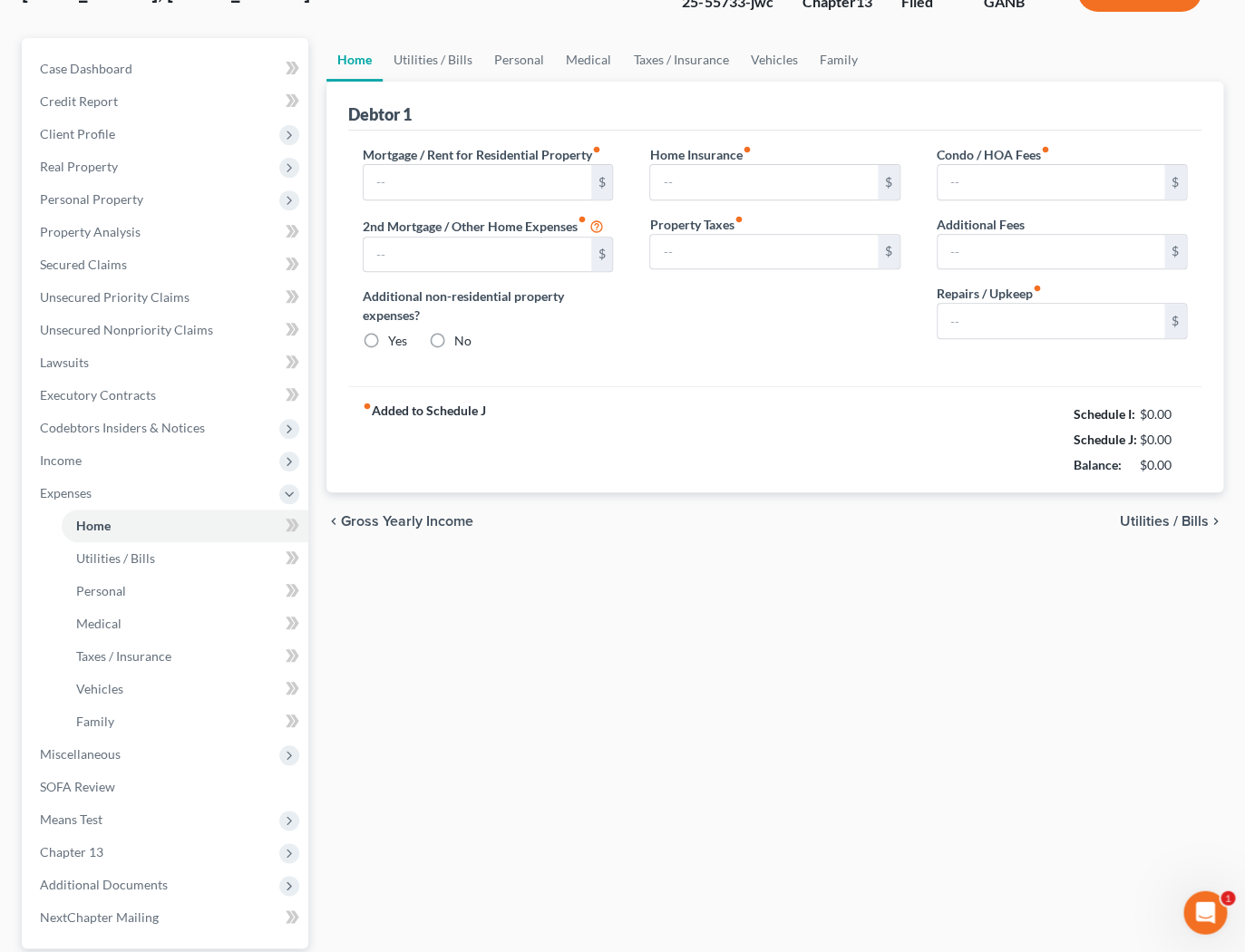 type on "1,350.04" 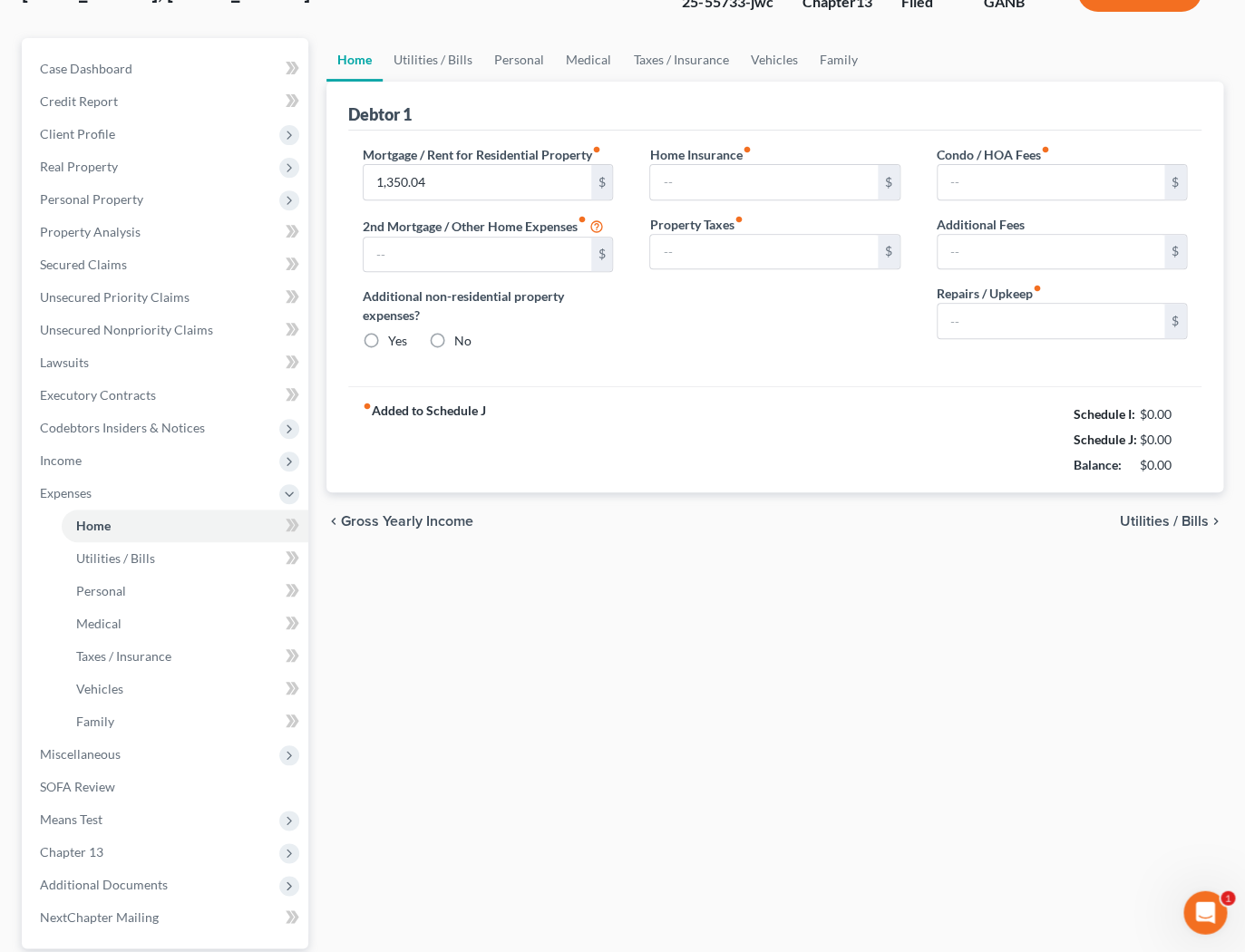 type on "0.00" 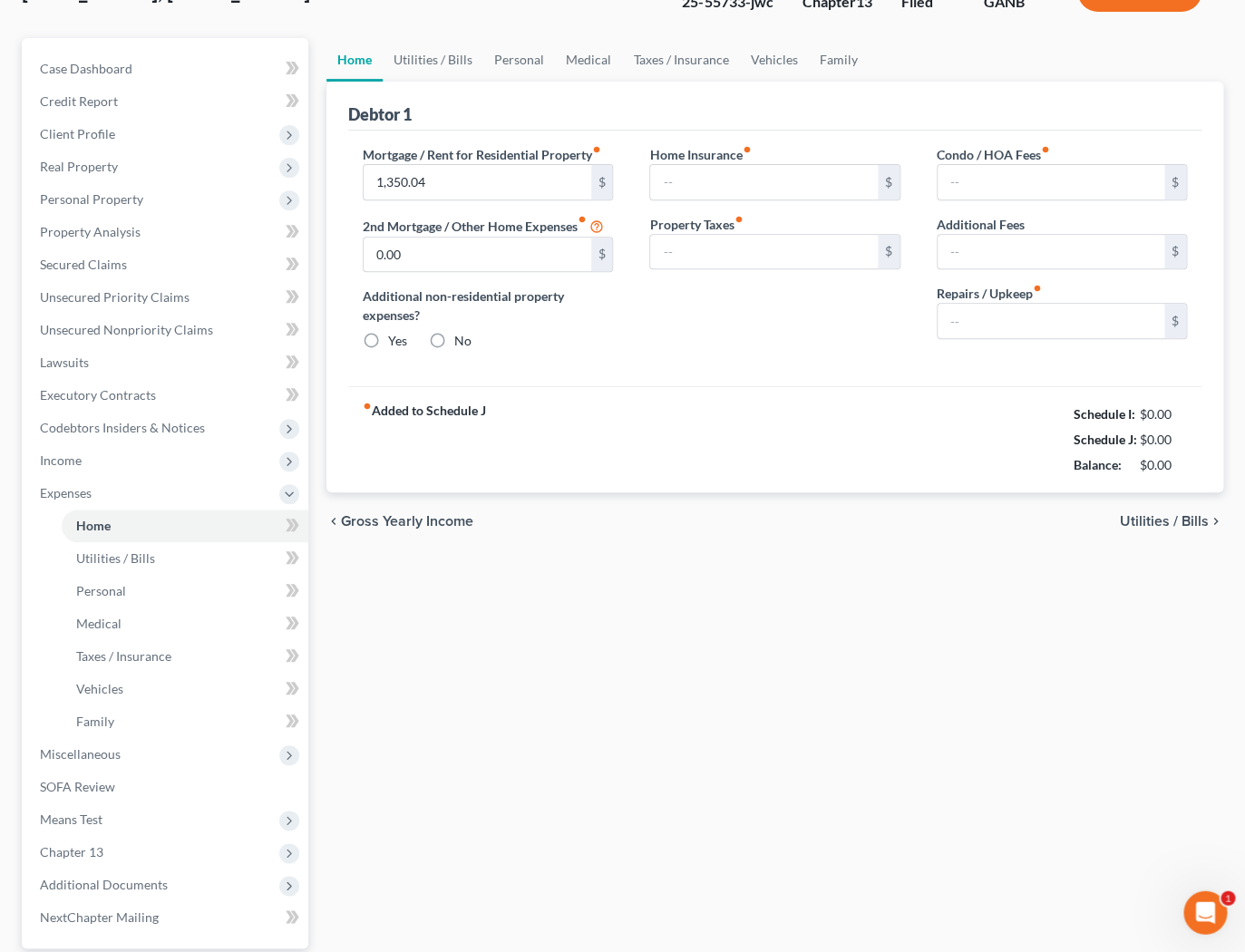 radio on "true" 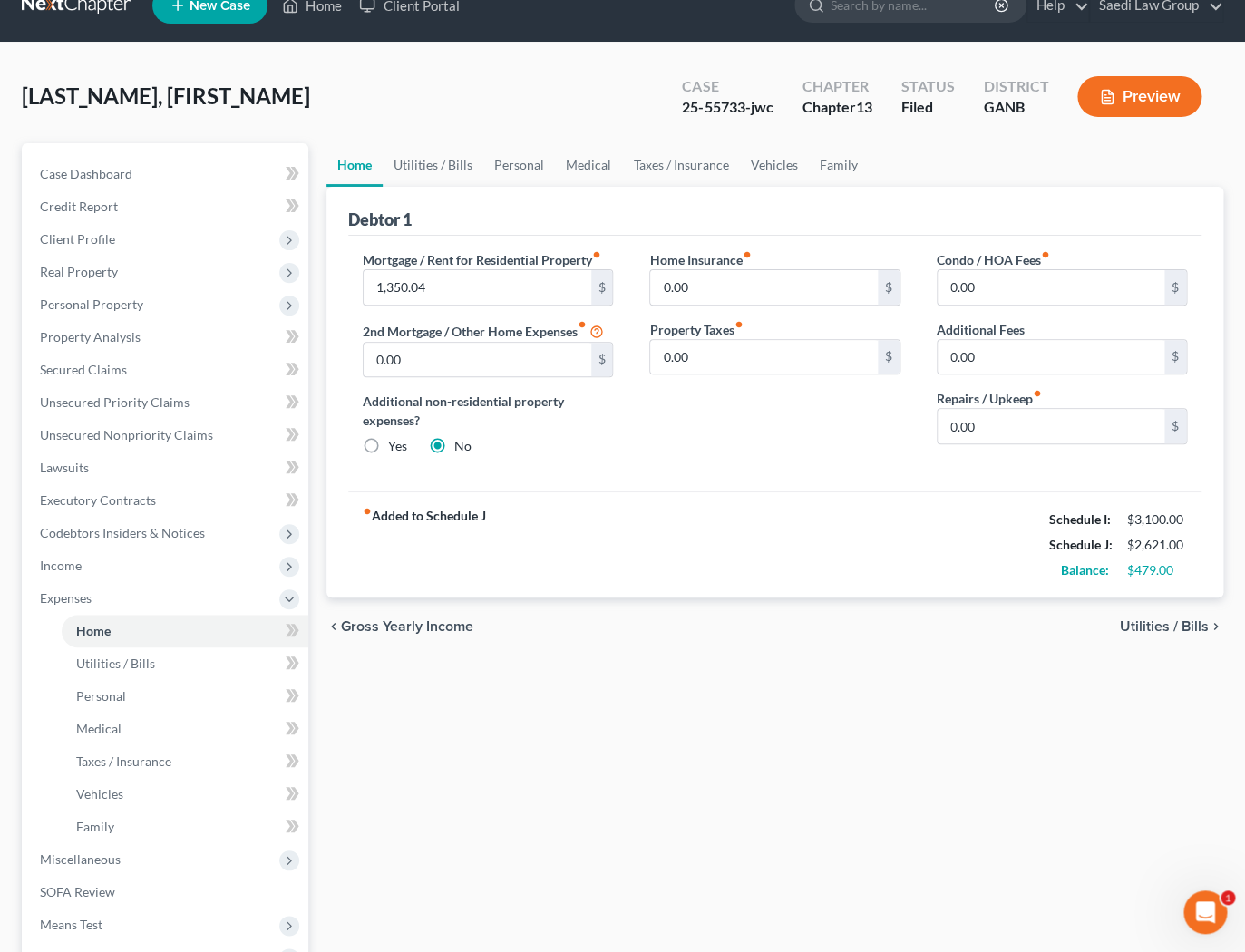 scroll, scrollTop: 42, scrollLeft: 0, axis: vertical 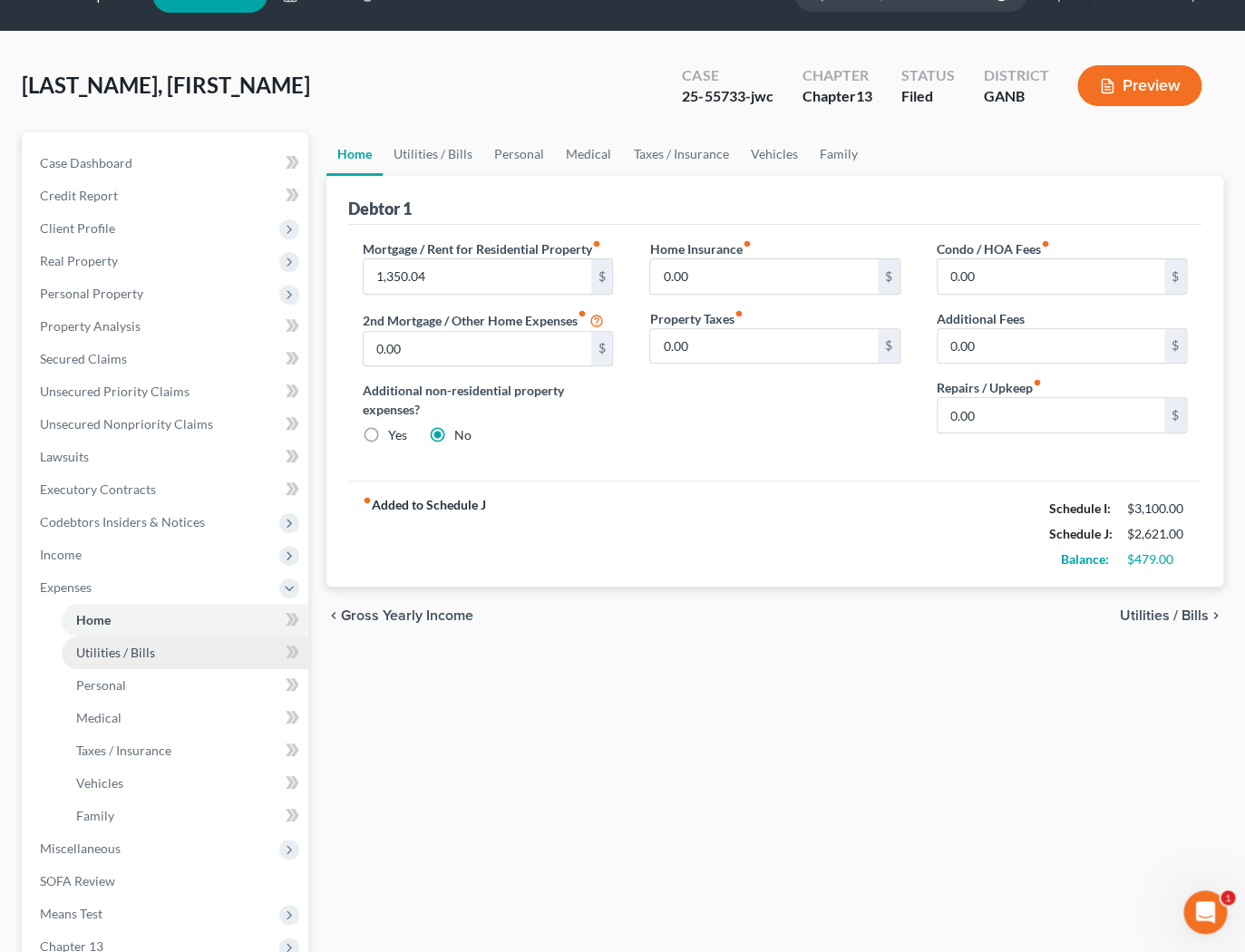 click on "Utilities / Bills" at bounding box center (185, 653) 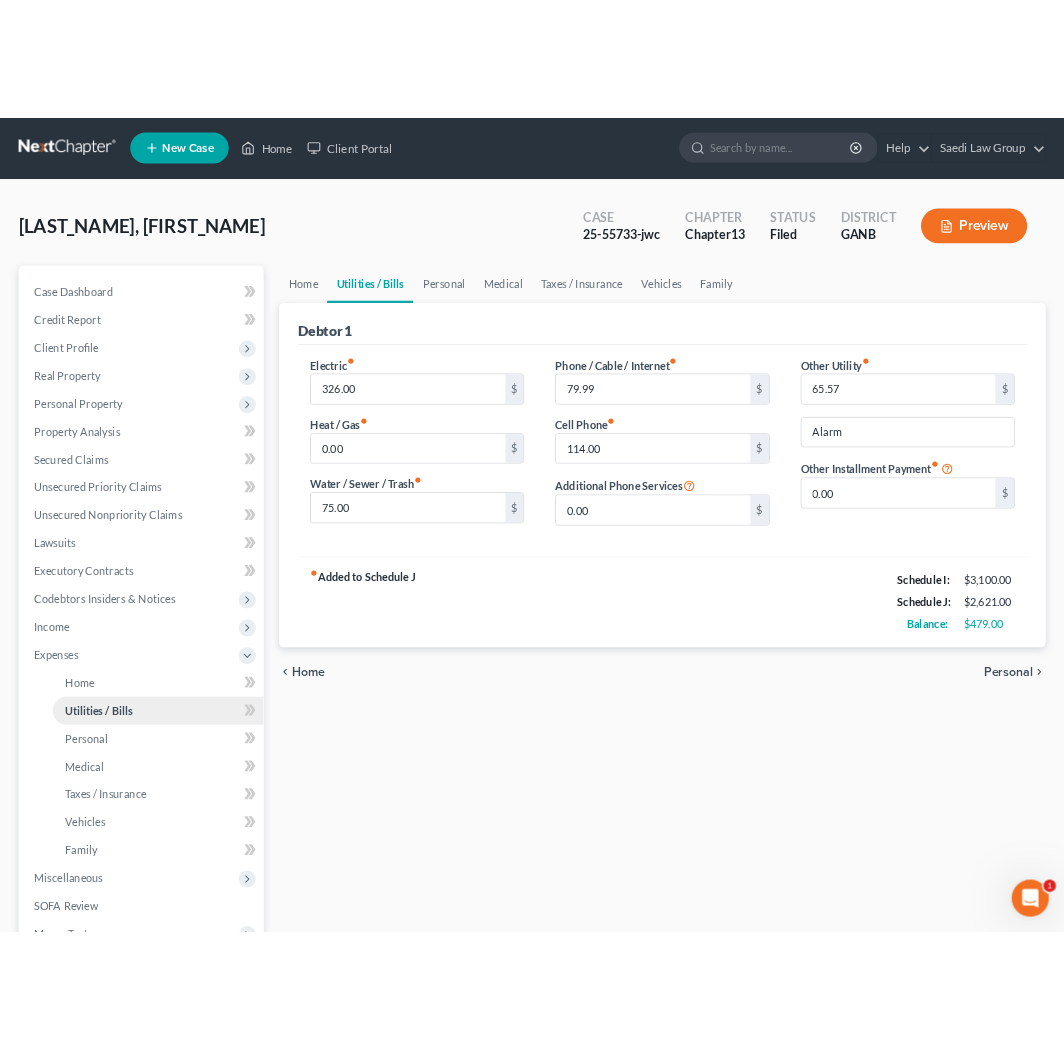 scroll, scrollTop: 0, scrollLeft: 0, axis: both 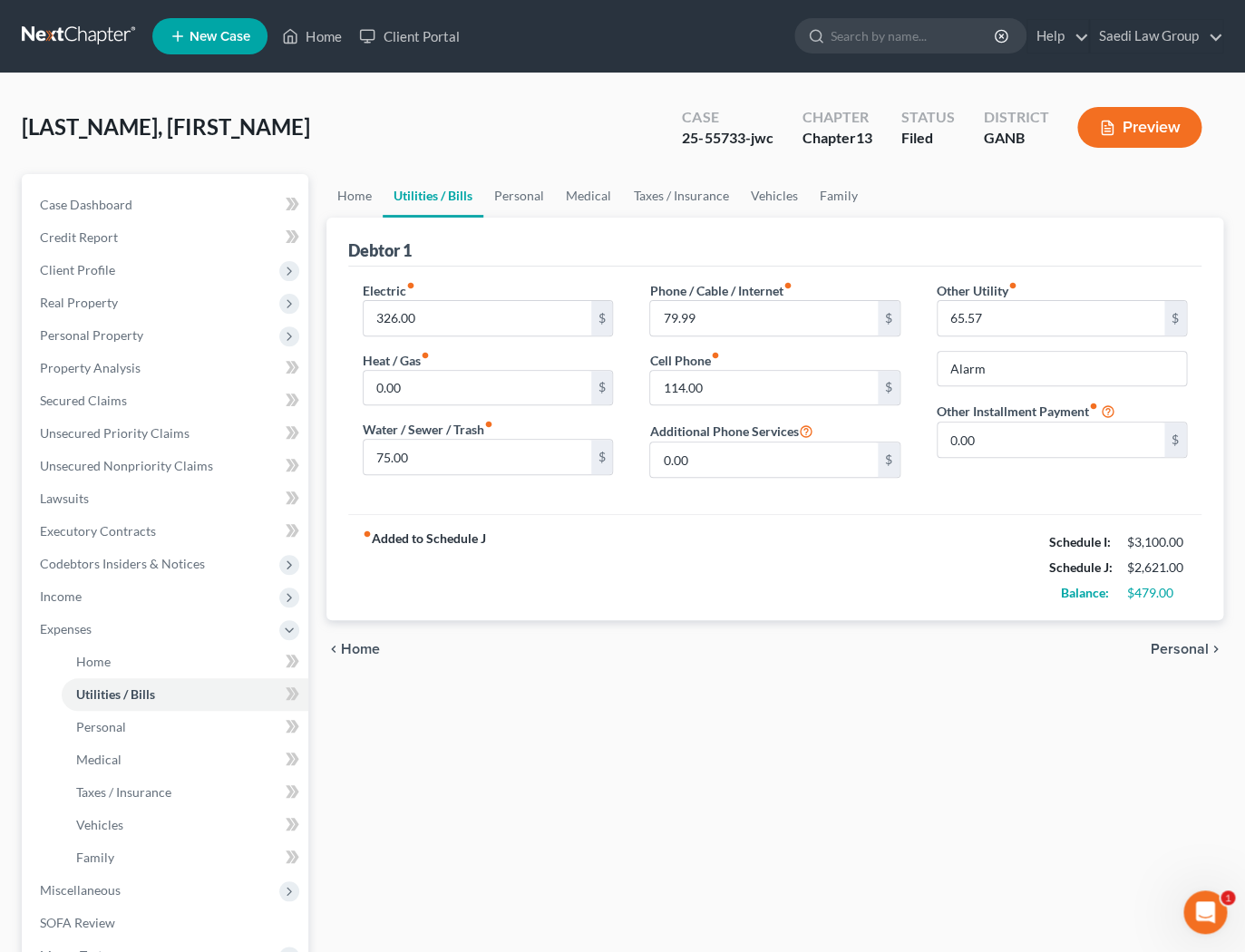 click on "Personal" at bounding box center (1180, 649) 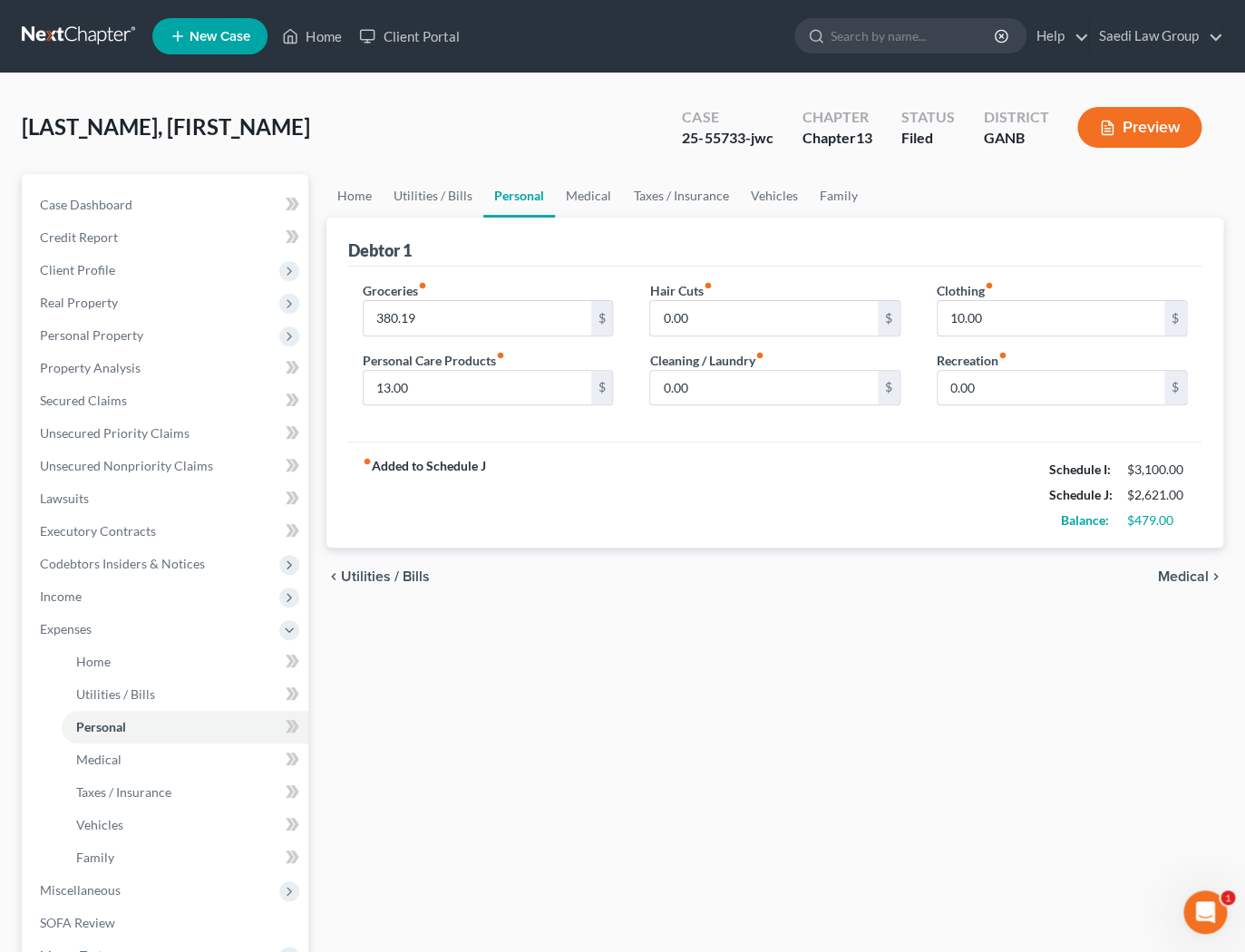 click on "Medical" at bounding box center [1183, 577] 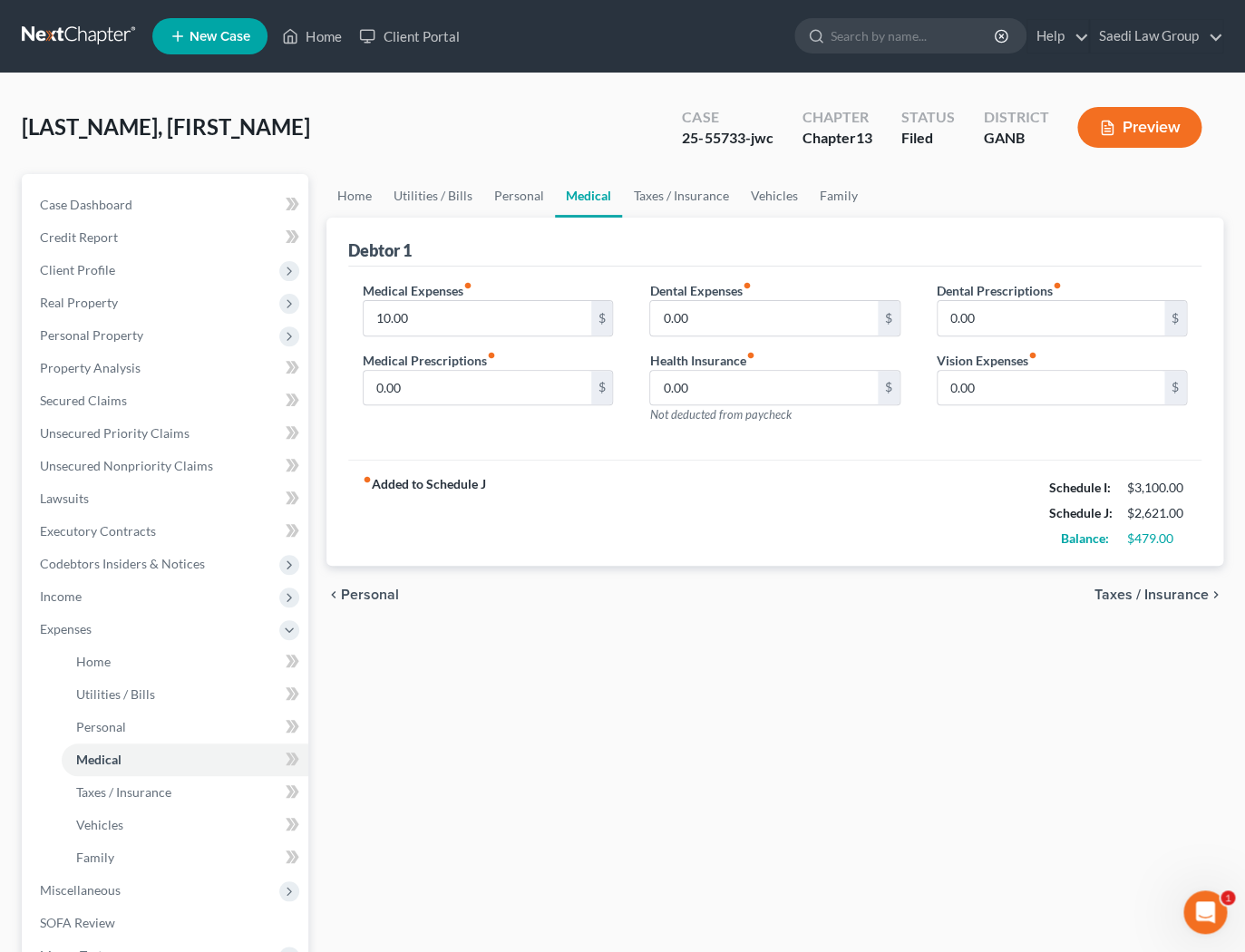 click on "Taxes / Insurance" at bounding box center [1152, 595] 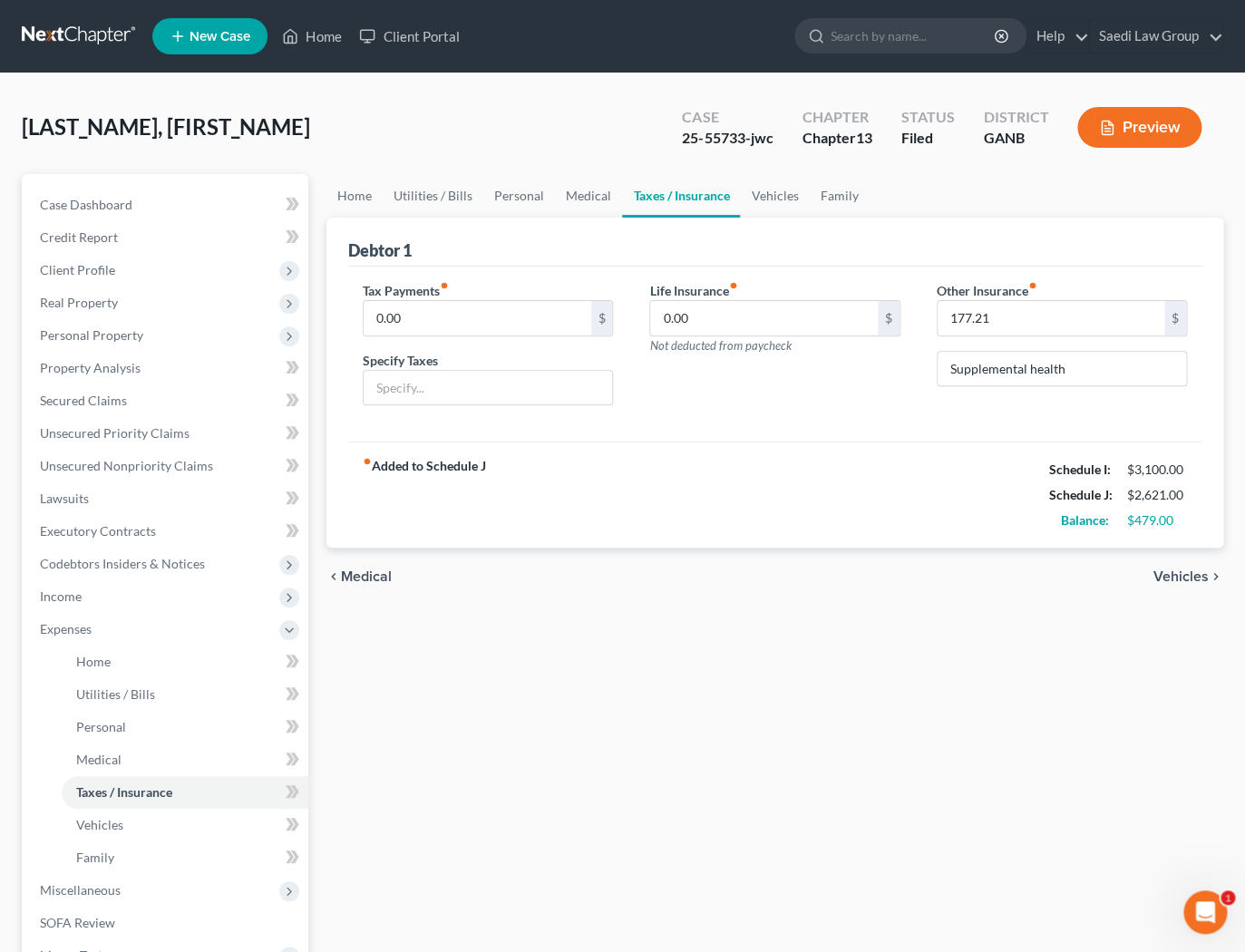 click on "Vehicles" at bounding box center [1181, 577] 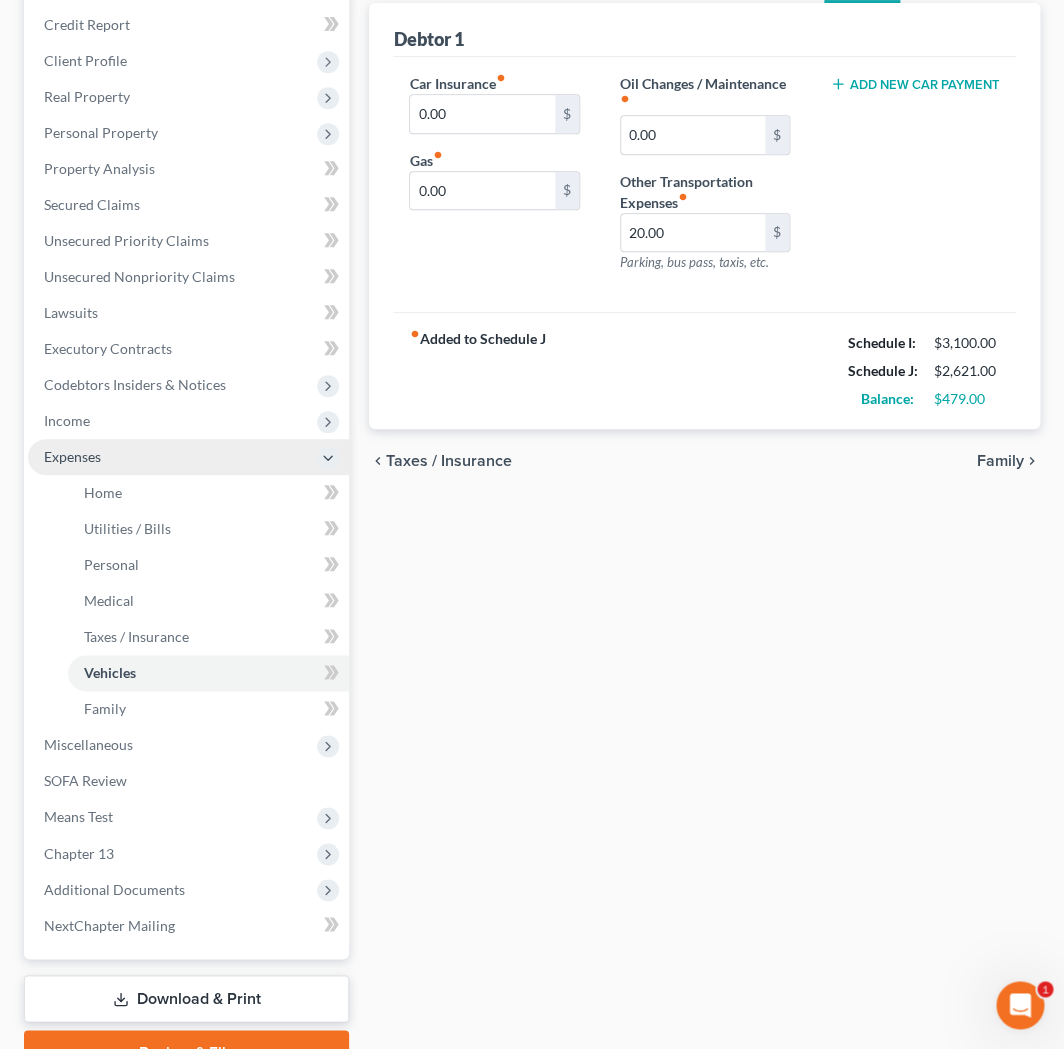 scroll, scrollTop: 247, scrollLeft: 0, axis: vertical 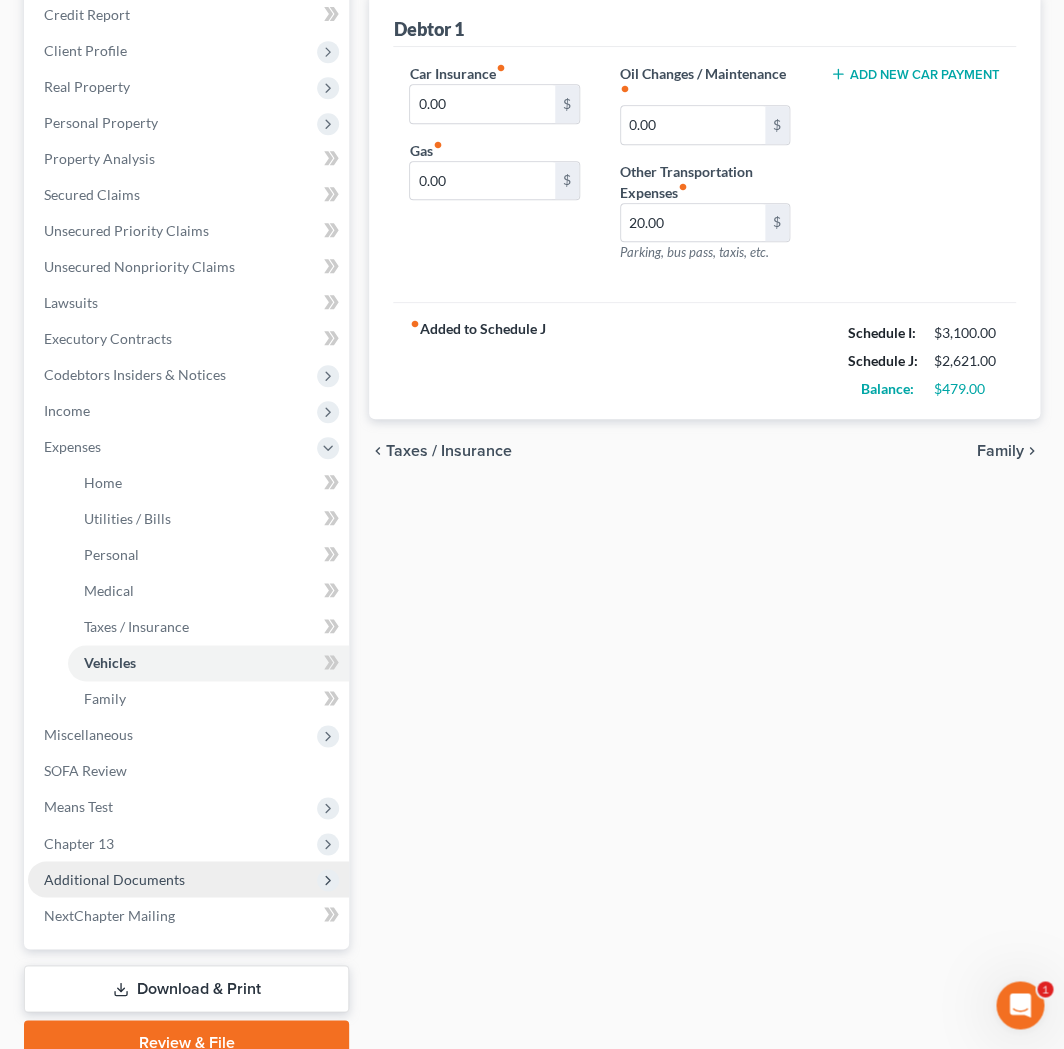 click on "Additional Documents" at bounding box center (114, 878) 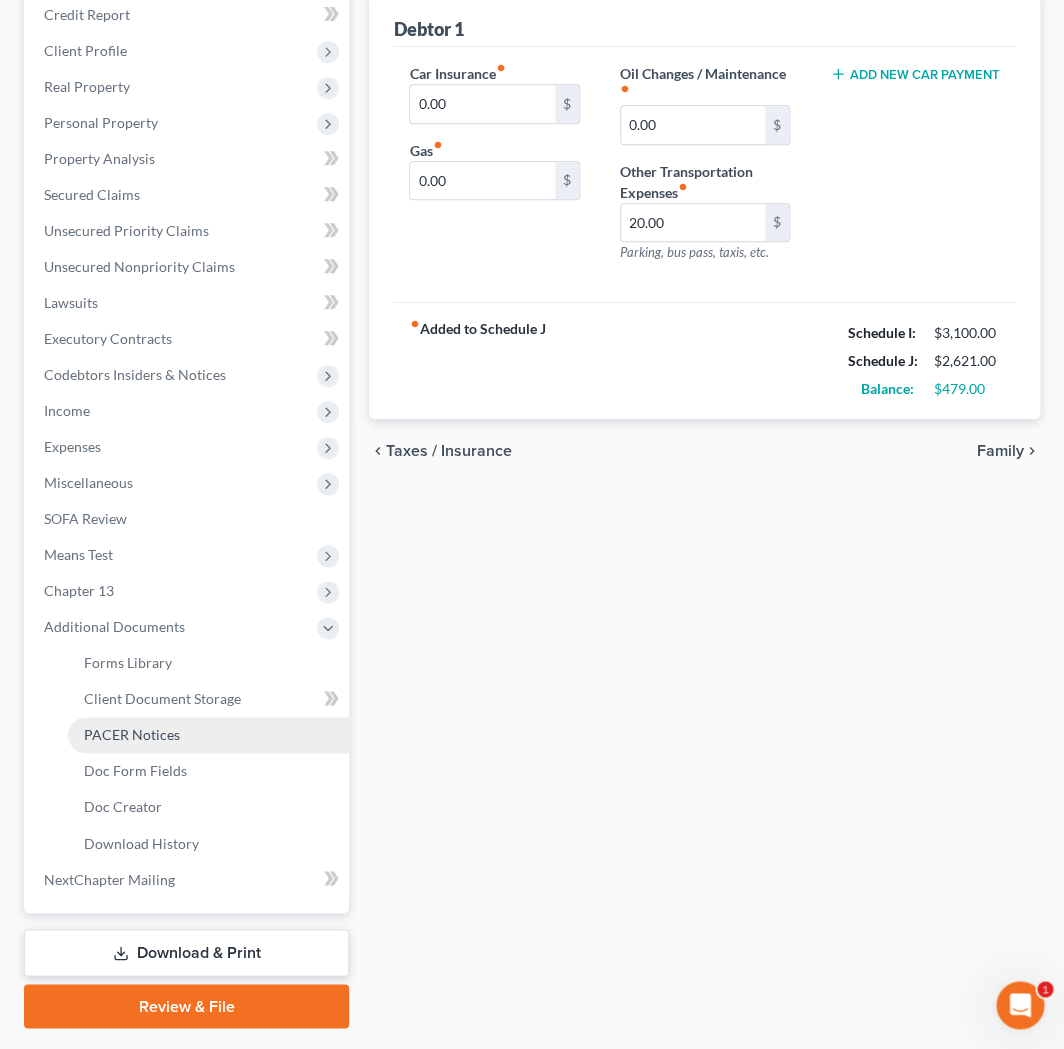 click on "PACER Notices" at bounding box center [132, 734] 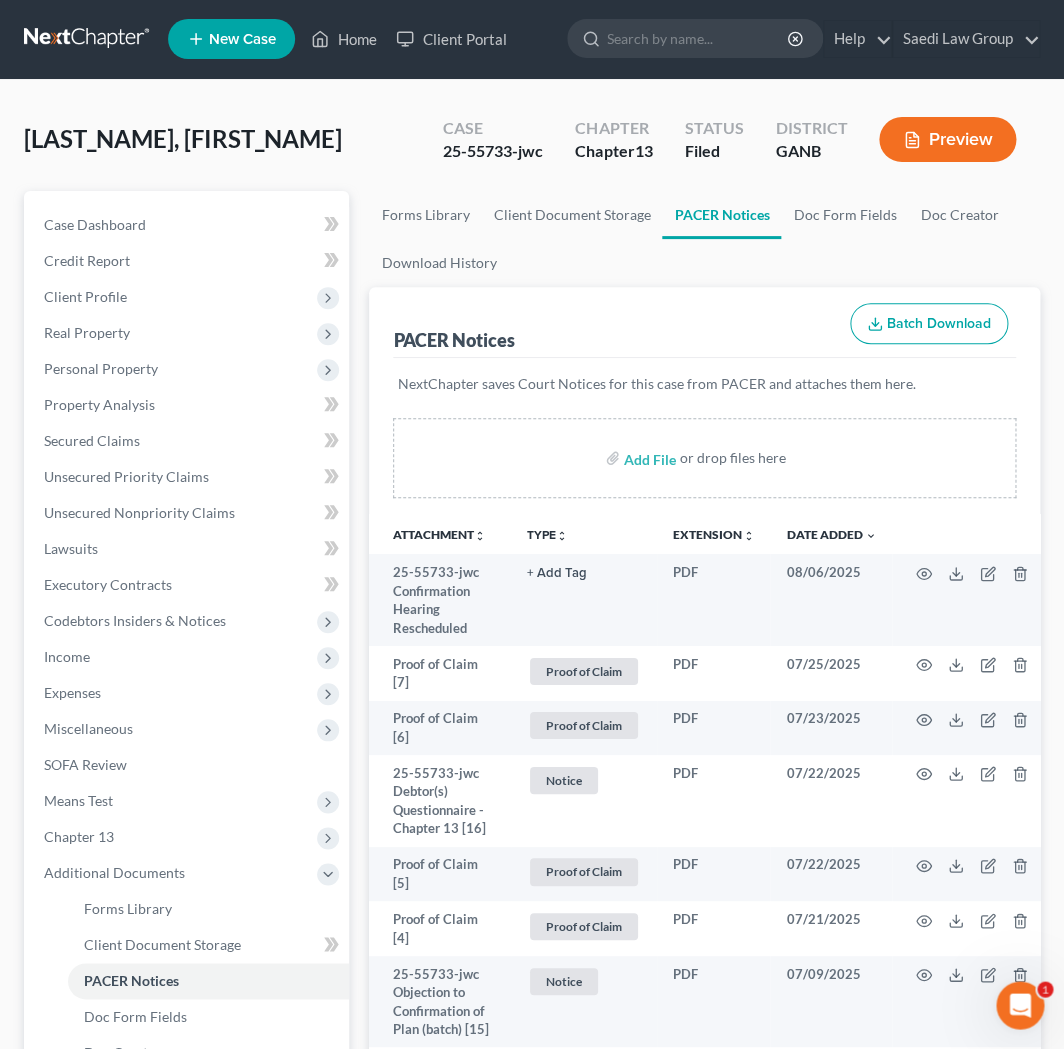 scroll, scrollTop: 0, scrollLeft: 0, axis: both 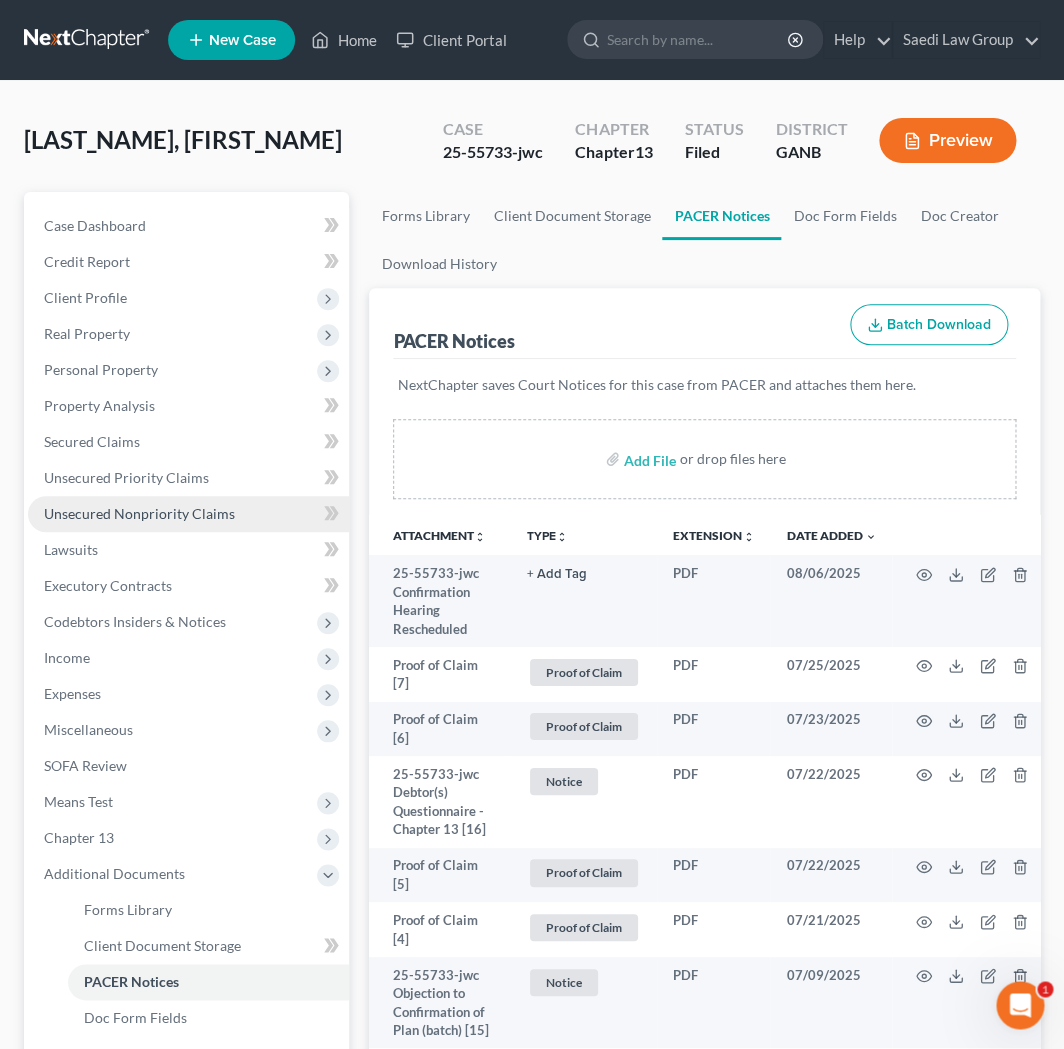 click on "Unsecured Nonpriority Claims" at bounding box center (188, 514) 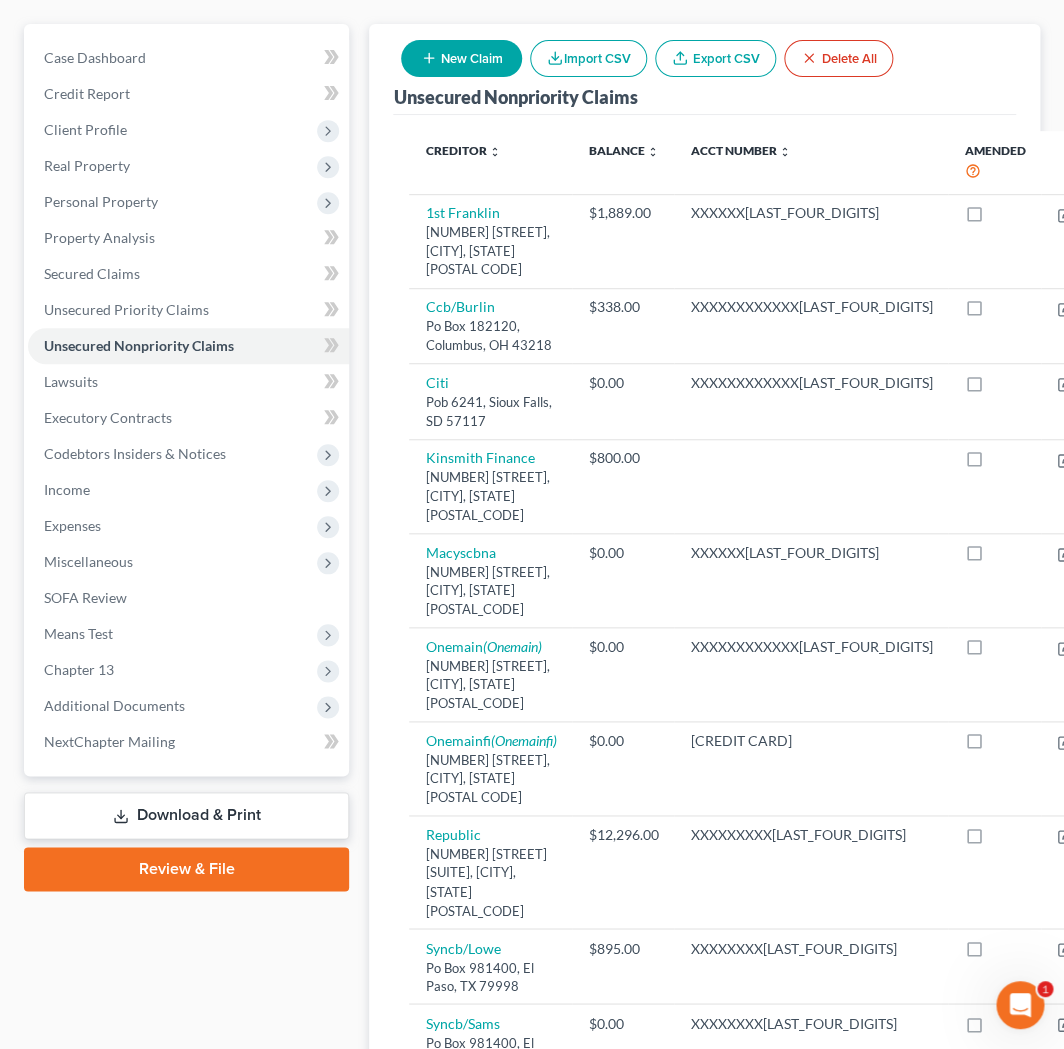 scroll, scrollTop: 158, scrollLeft: 0, axis: vertical 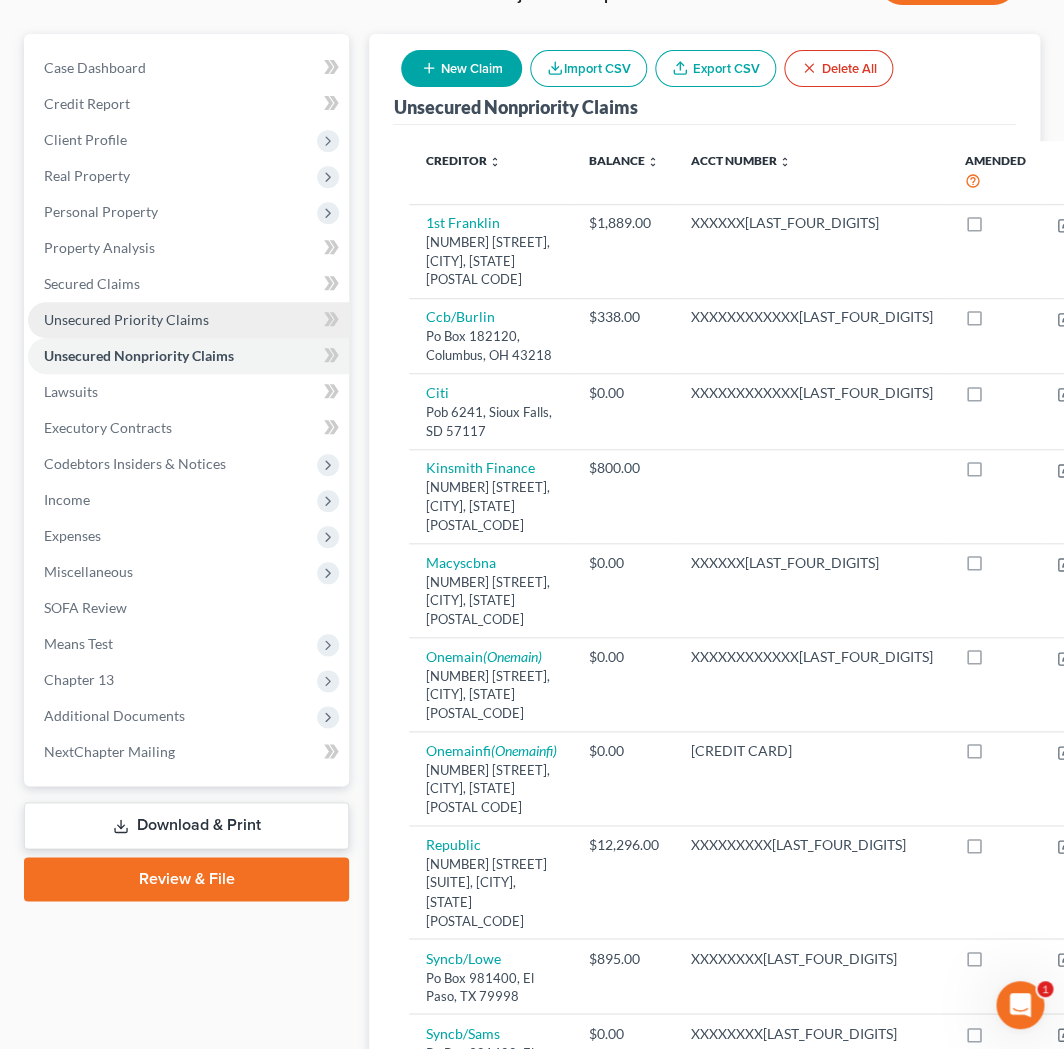 click on "Unsecured Priority Claims" at bounding box center [126, 319] 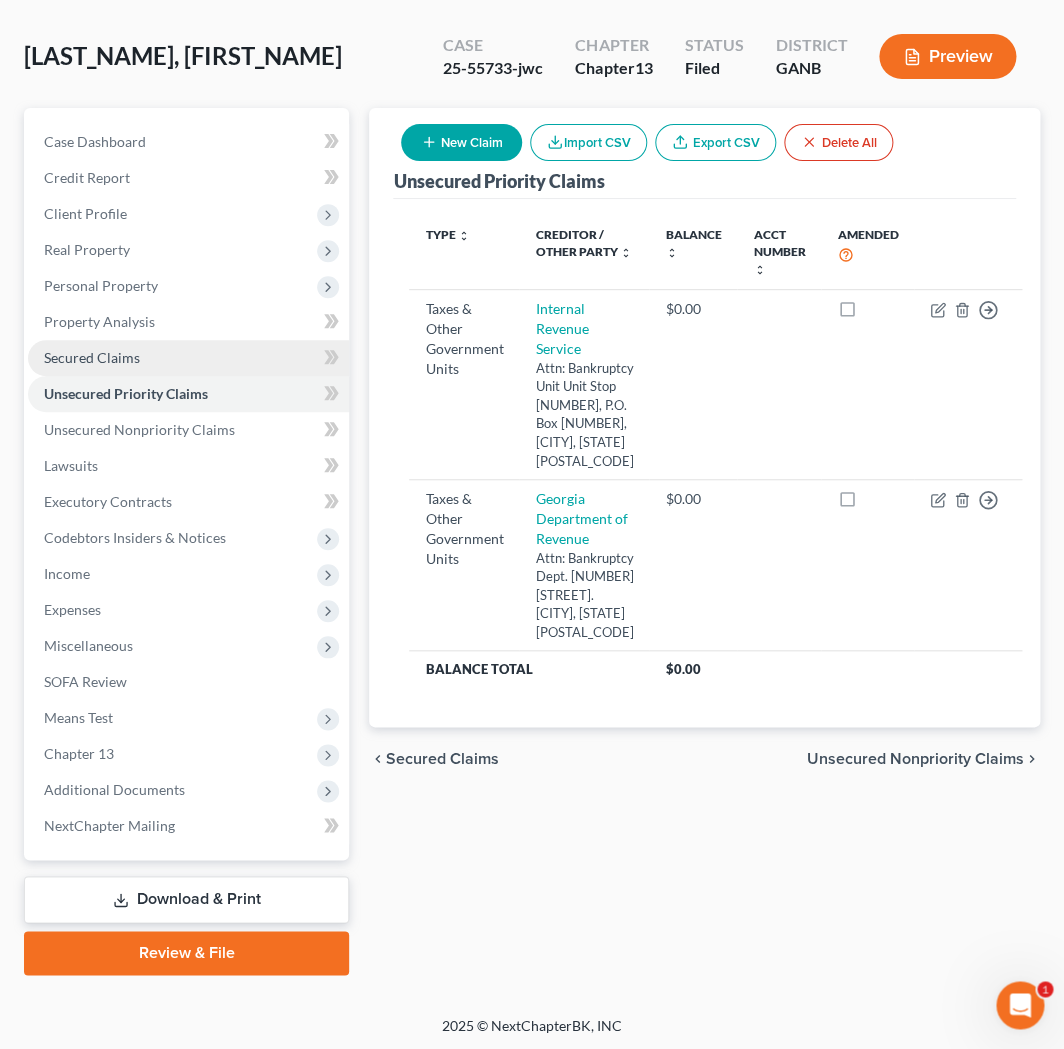 click on "Secured Claims" at bounding box center [188, 358] 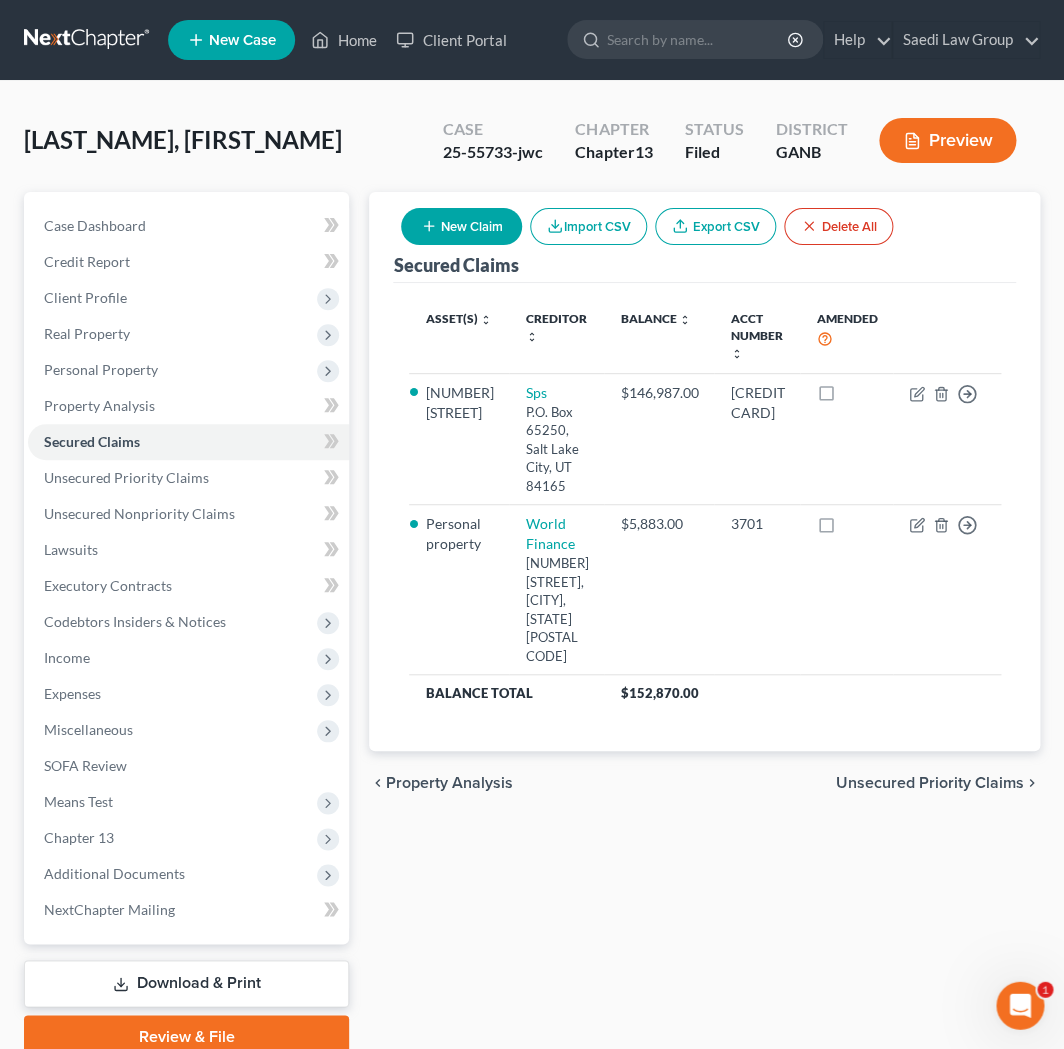 scroll, scrollTop: 0, scrollLeft: 0, axis: both 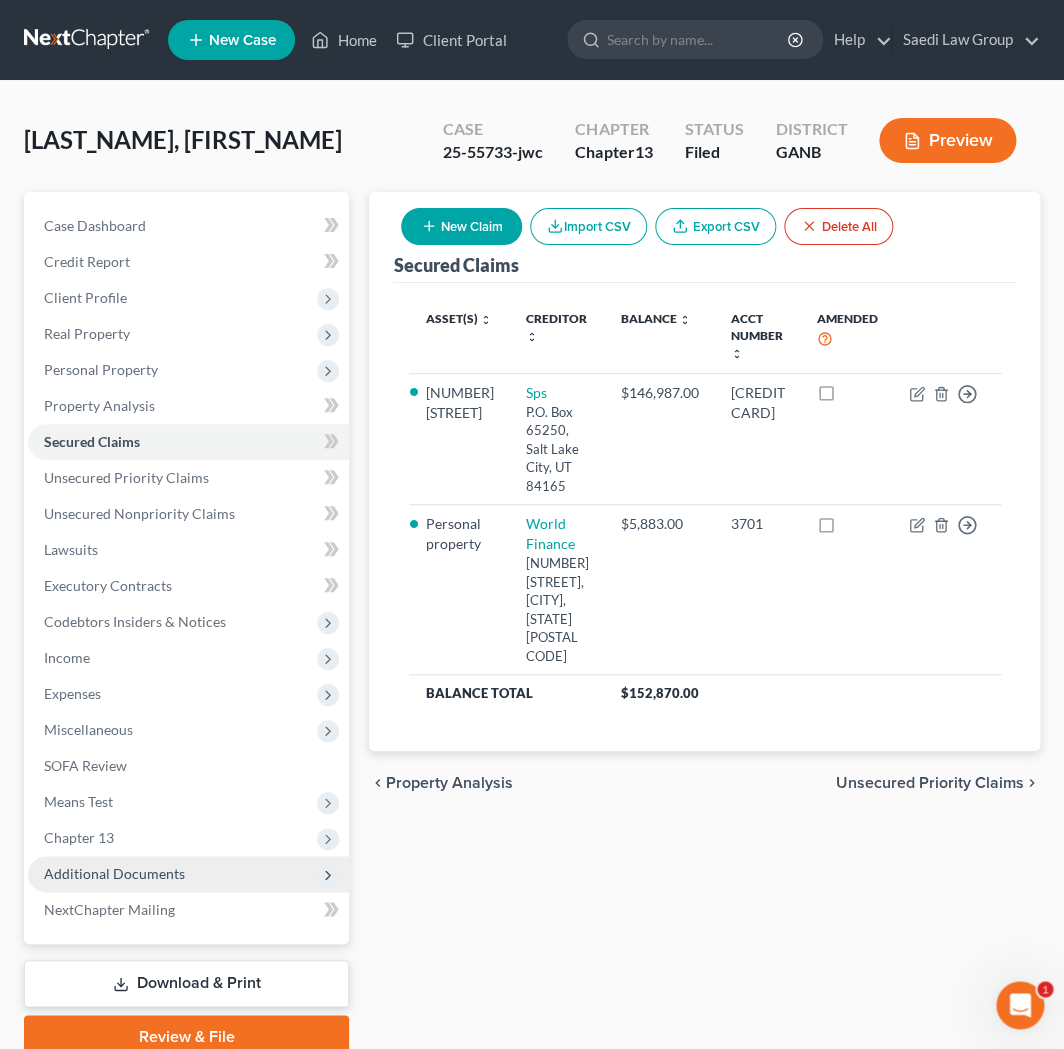 click on "Additional Documents" at bounding box center (188, 874) 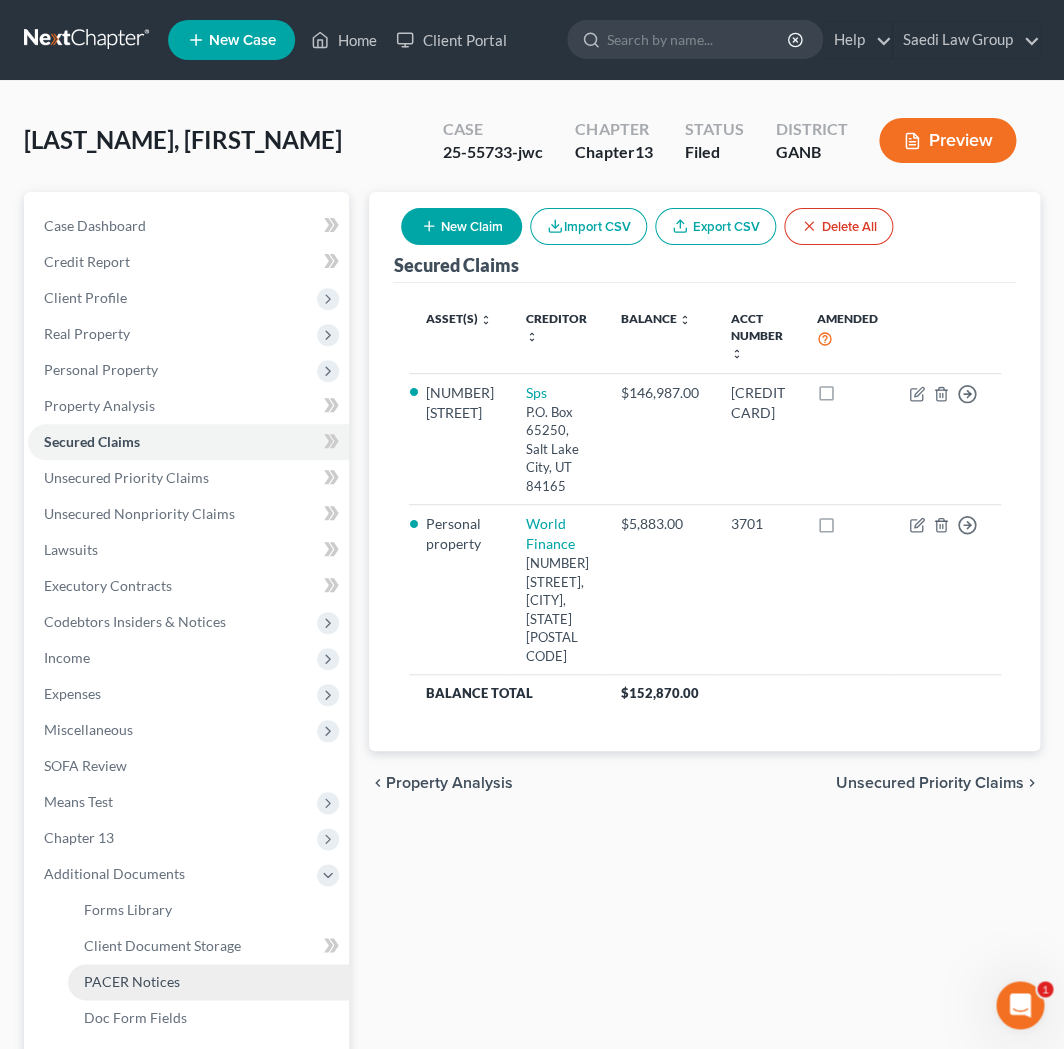 click on "PACER Notices" at bounding box center (132, 981) 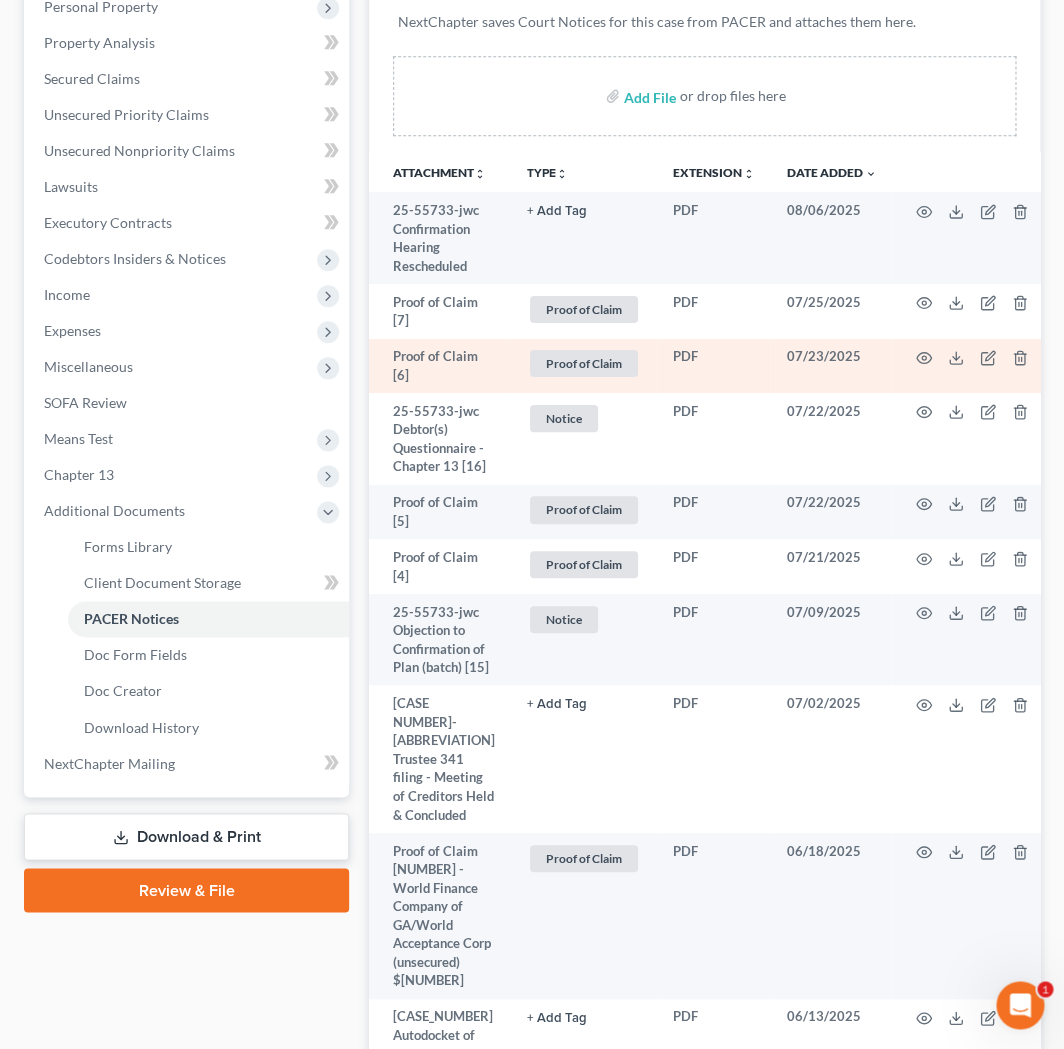 scroll, scrollTop: 112, scrollLeft: 0, axis: vertical 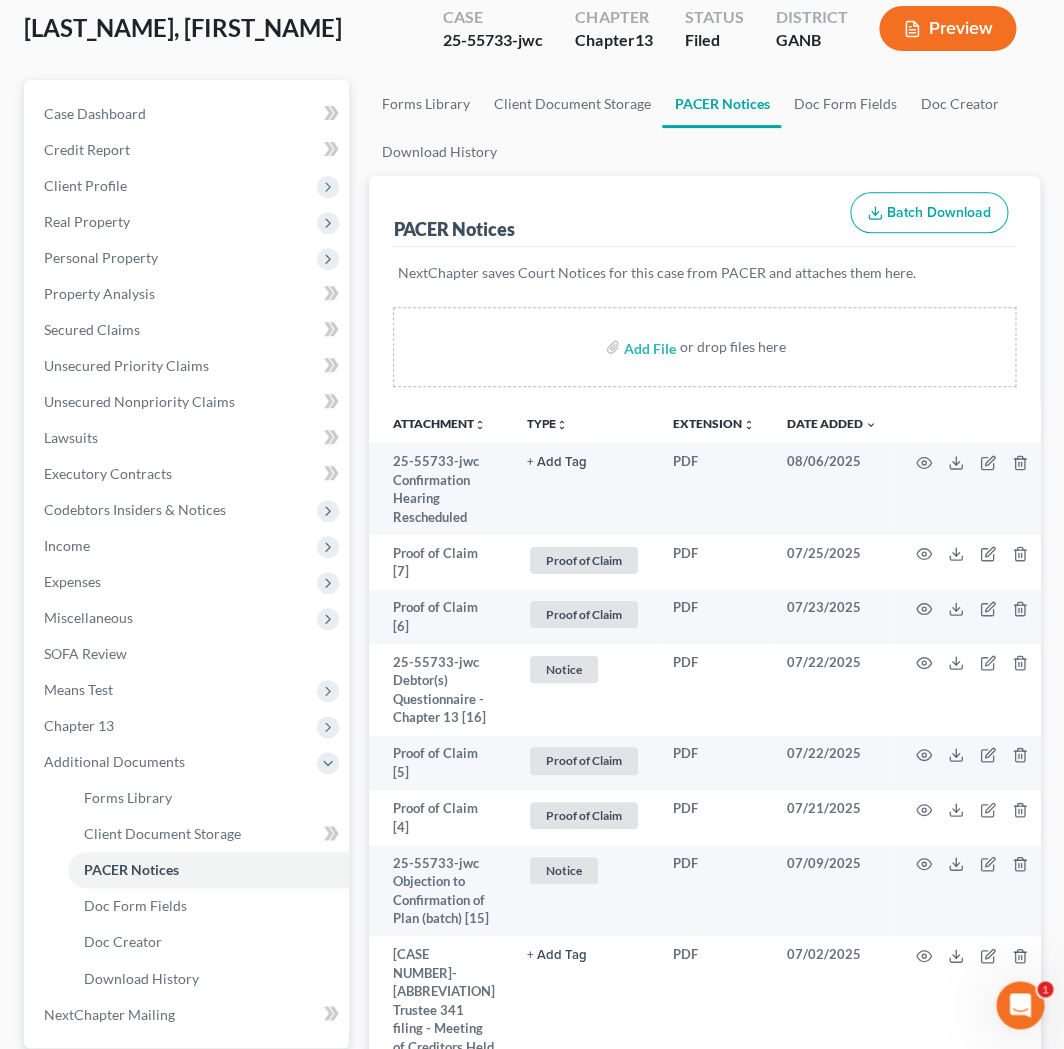 click on "TYPE unfold_more NONE Capital One U/s Exported from Doc Creator Feb 7 2024 Hearing HOA IRS POC Keystone Equipment Finance Notice Proof of Claim Seven Hills HOA Starlite Family Entertainment, Inc. Stonebriere HOA True Copy Tax Affdvt. United Midwest Savings" at bounding box center (584, 423) 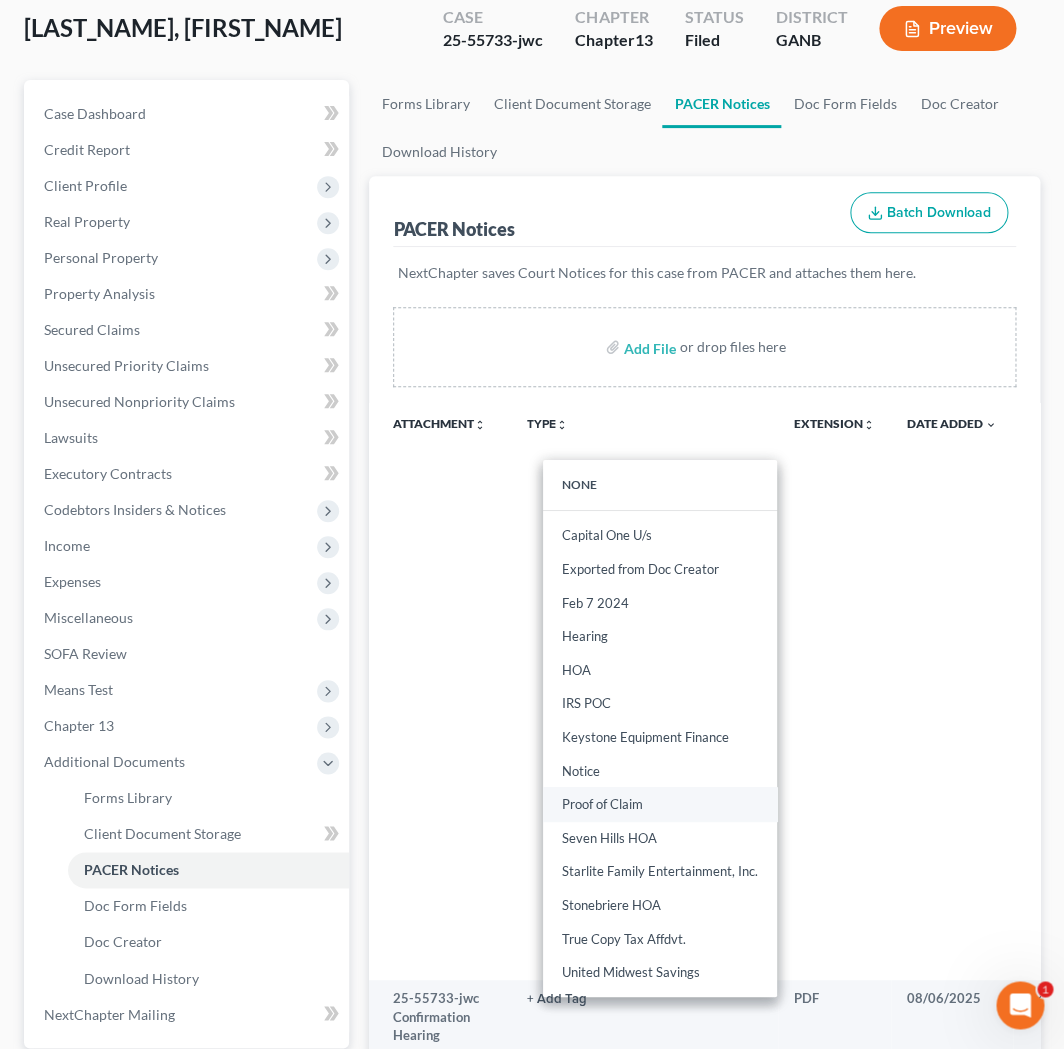 click on "Proof of Claim" at bounding box center (660, 804) 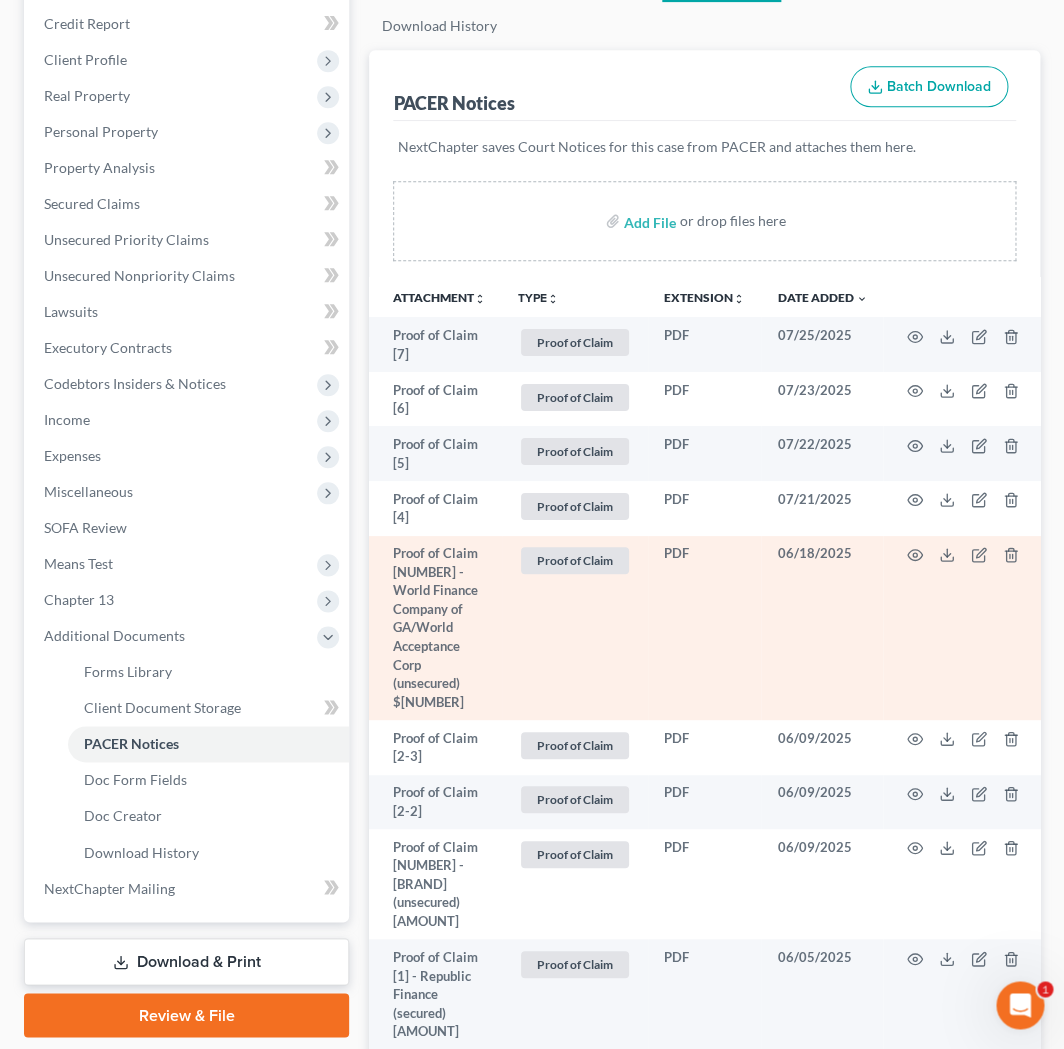 scroll, scrollTop: 241, scrollLeft: 0, axis: vertical 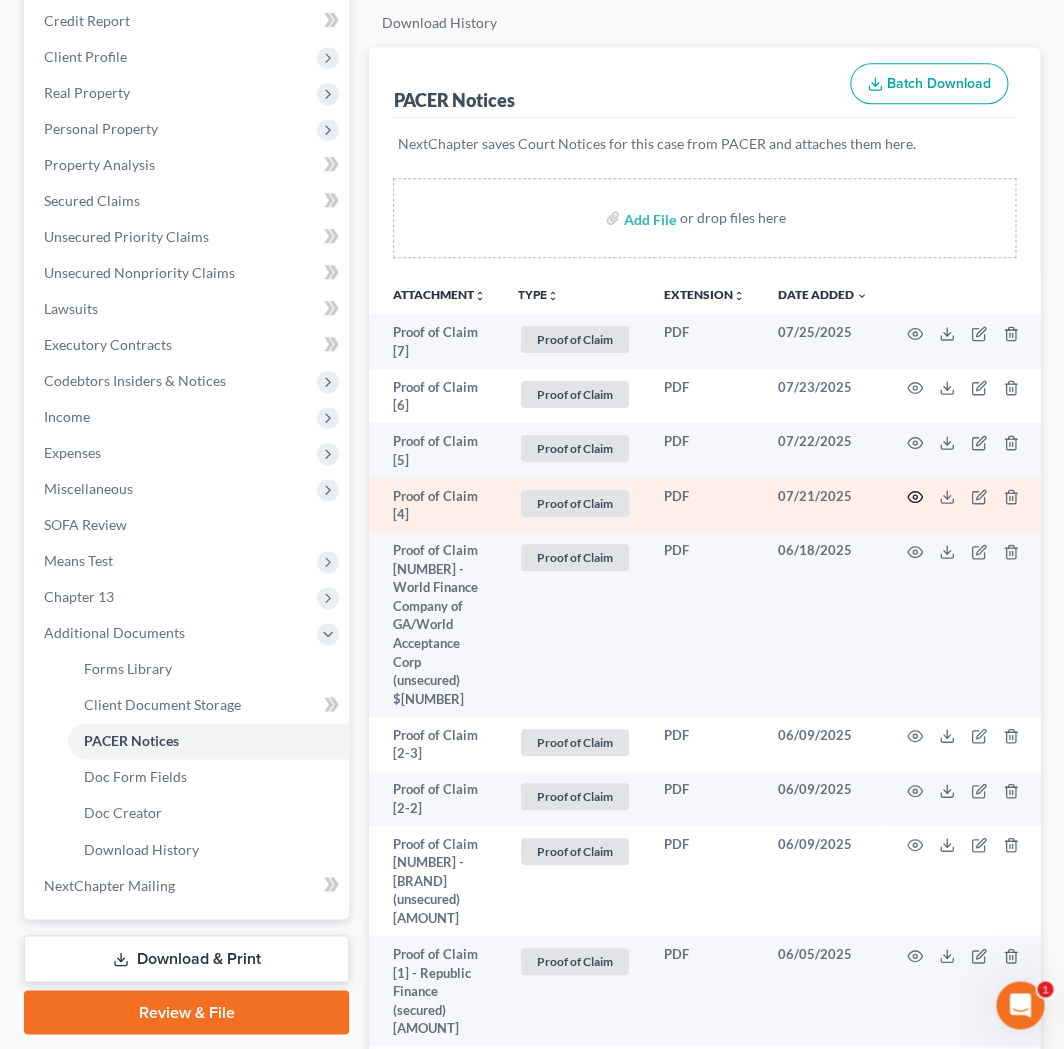 click 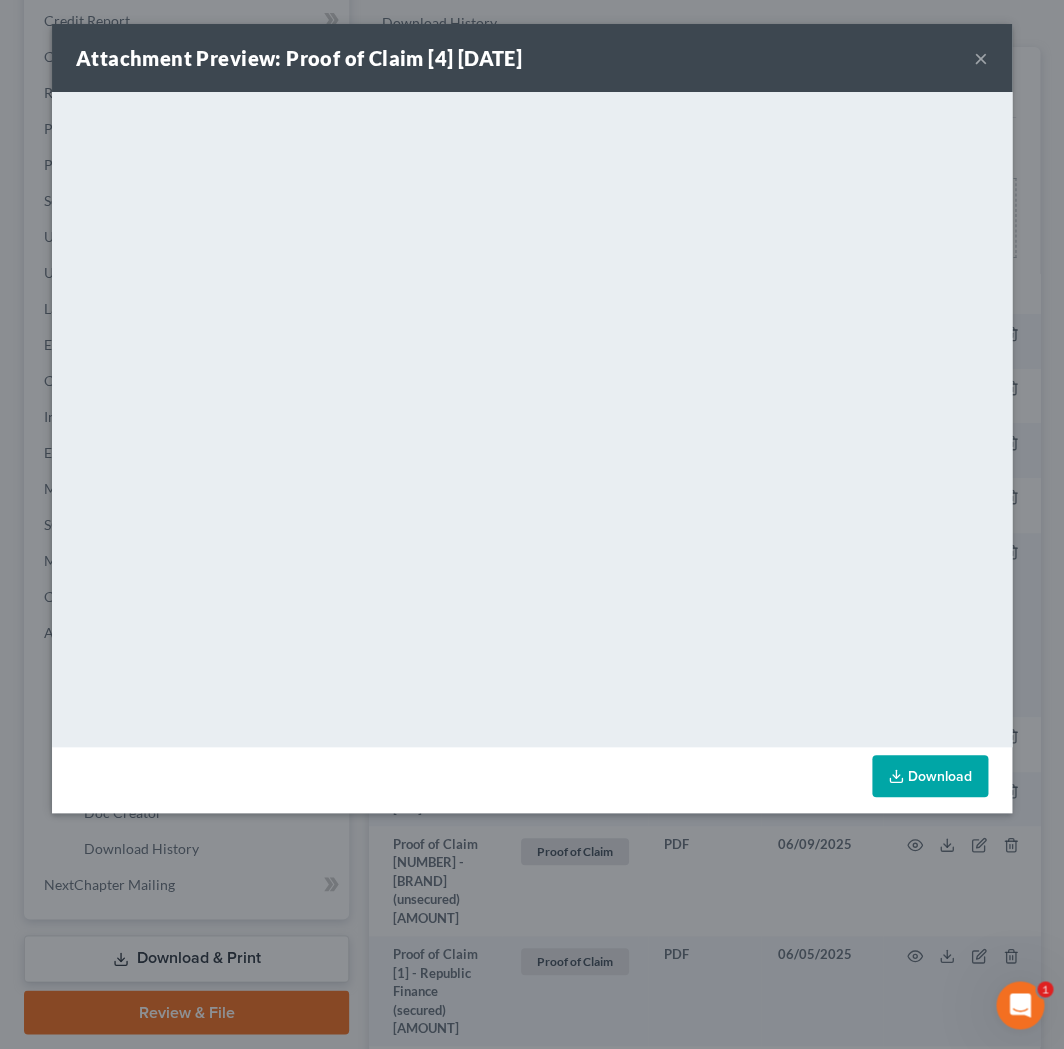click on "×" at bounding box center (981, 58) 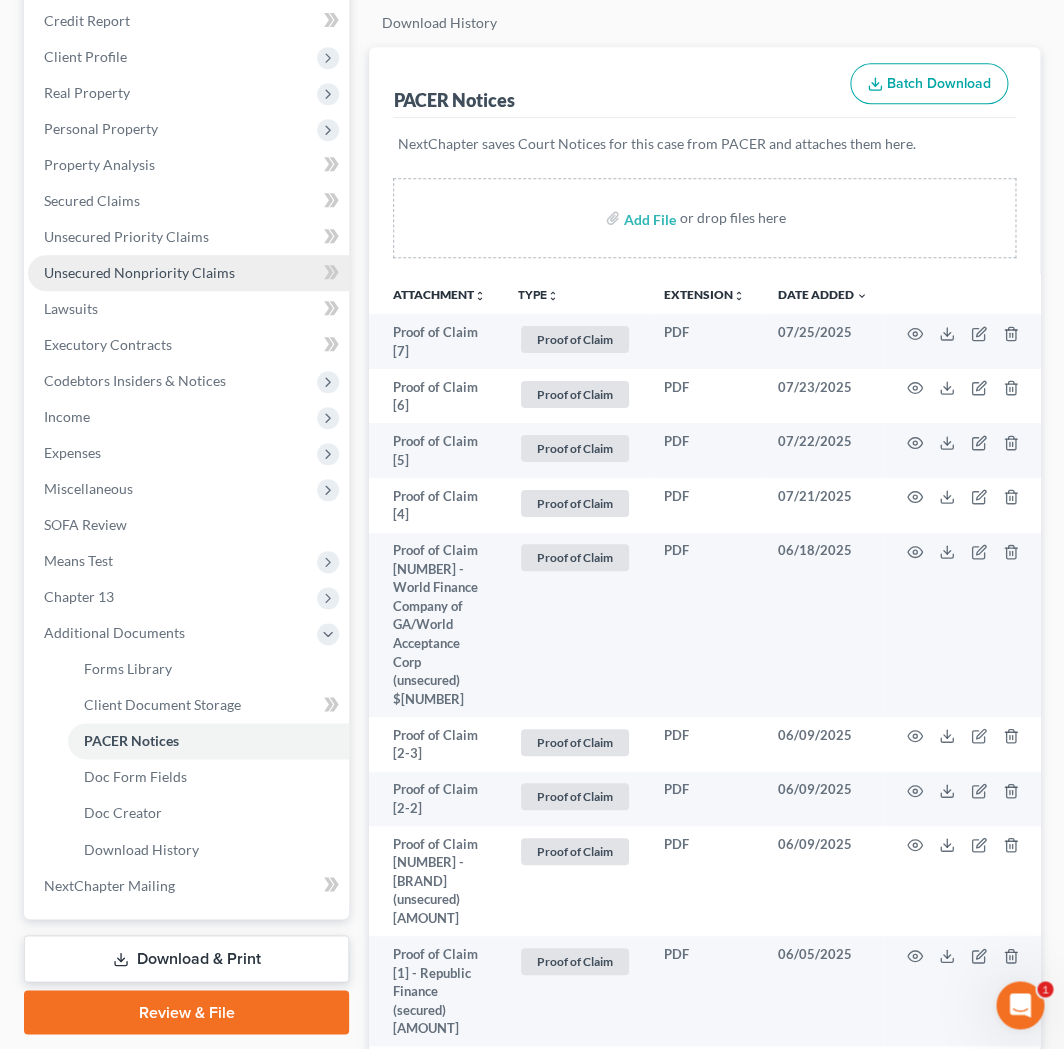 click on "Unsecured Nonpriority Claims" at bounding box center [139, 272] 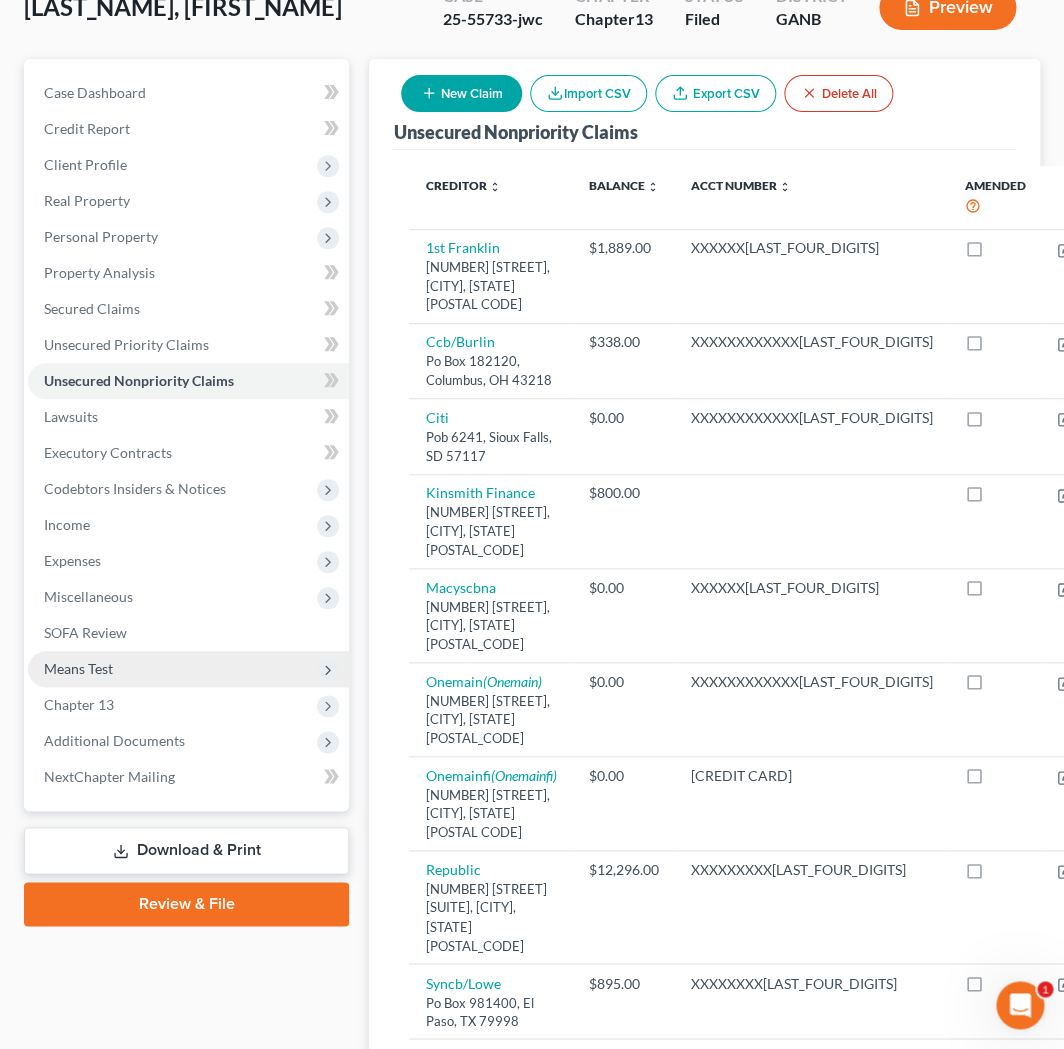scroll, scrollTop: 135, scrollLeft: 0, axis: vertical 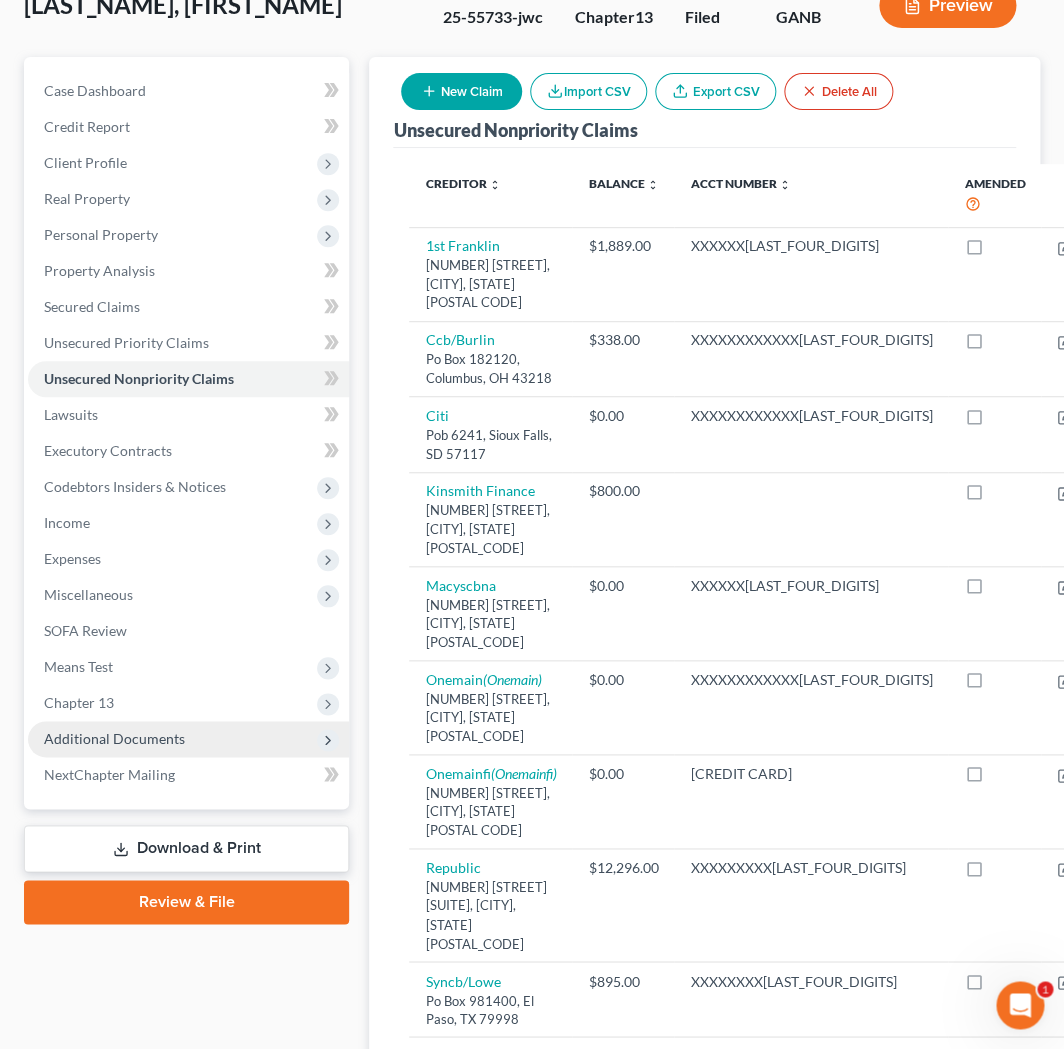 click on "Additional Documents" at bounding box center [188, 739] 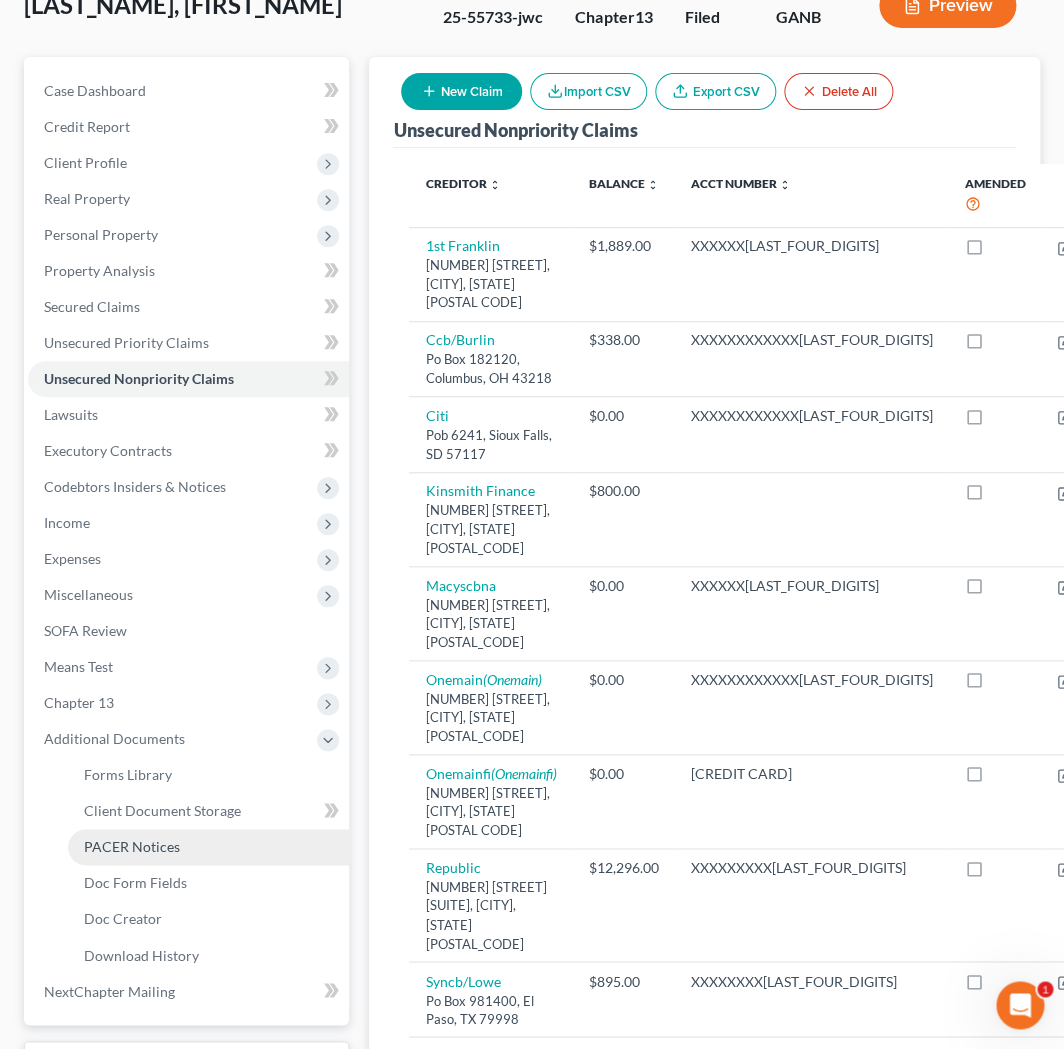 click on "PACER Notices" at bounding box center (208, 847) 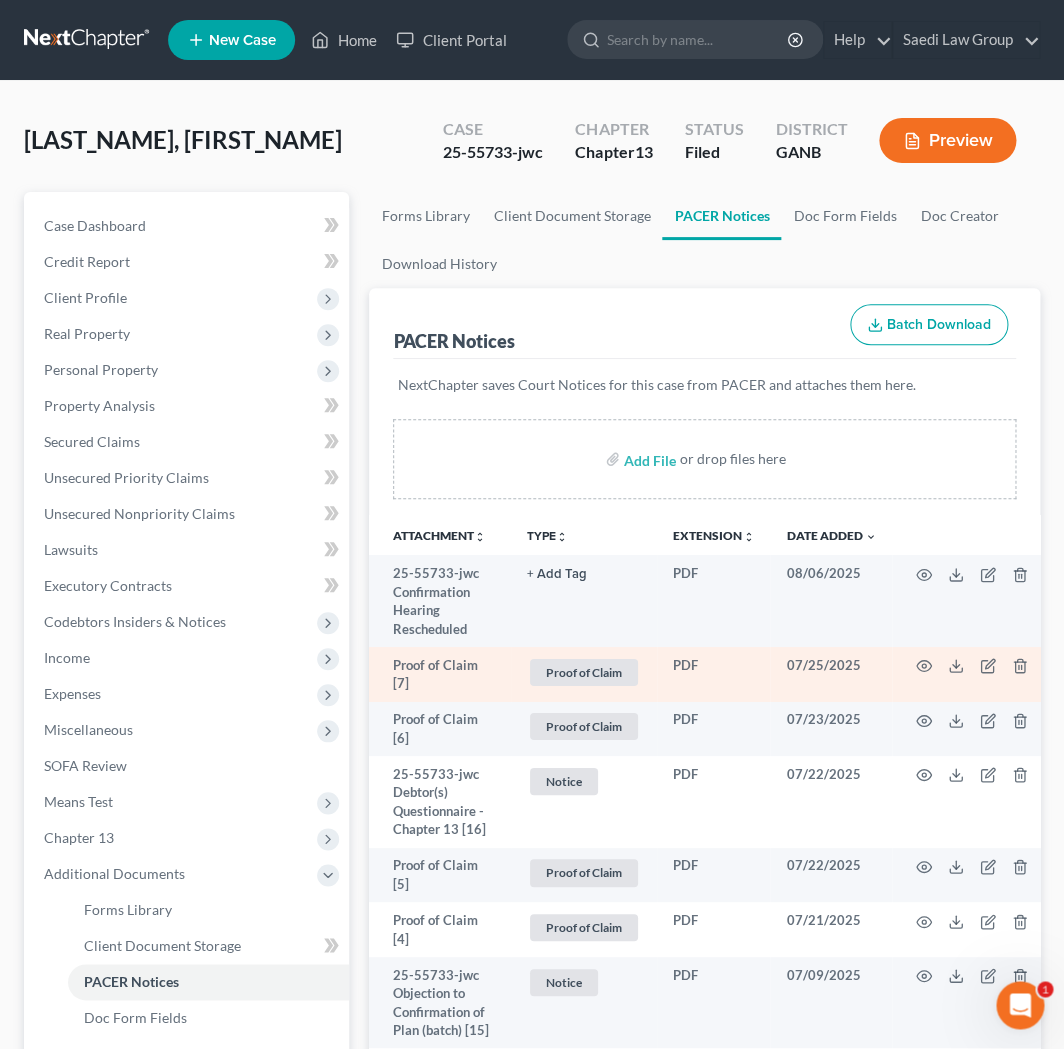 scroll, scrollTop: 94, scrollLeft: 0, axis: vertical 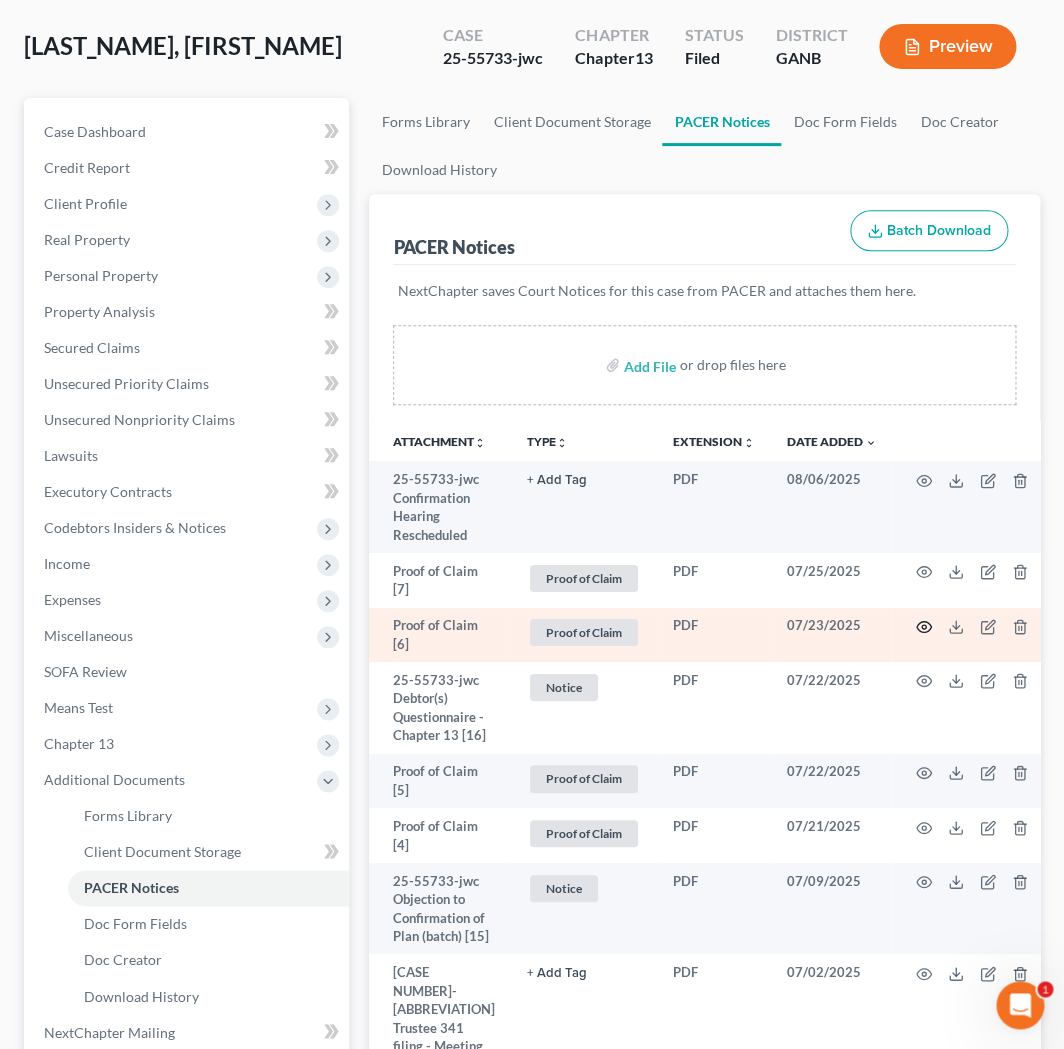 click 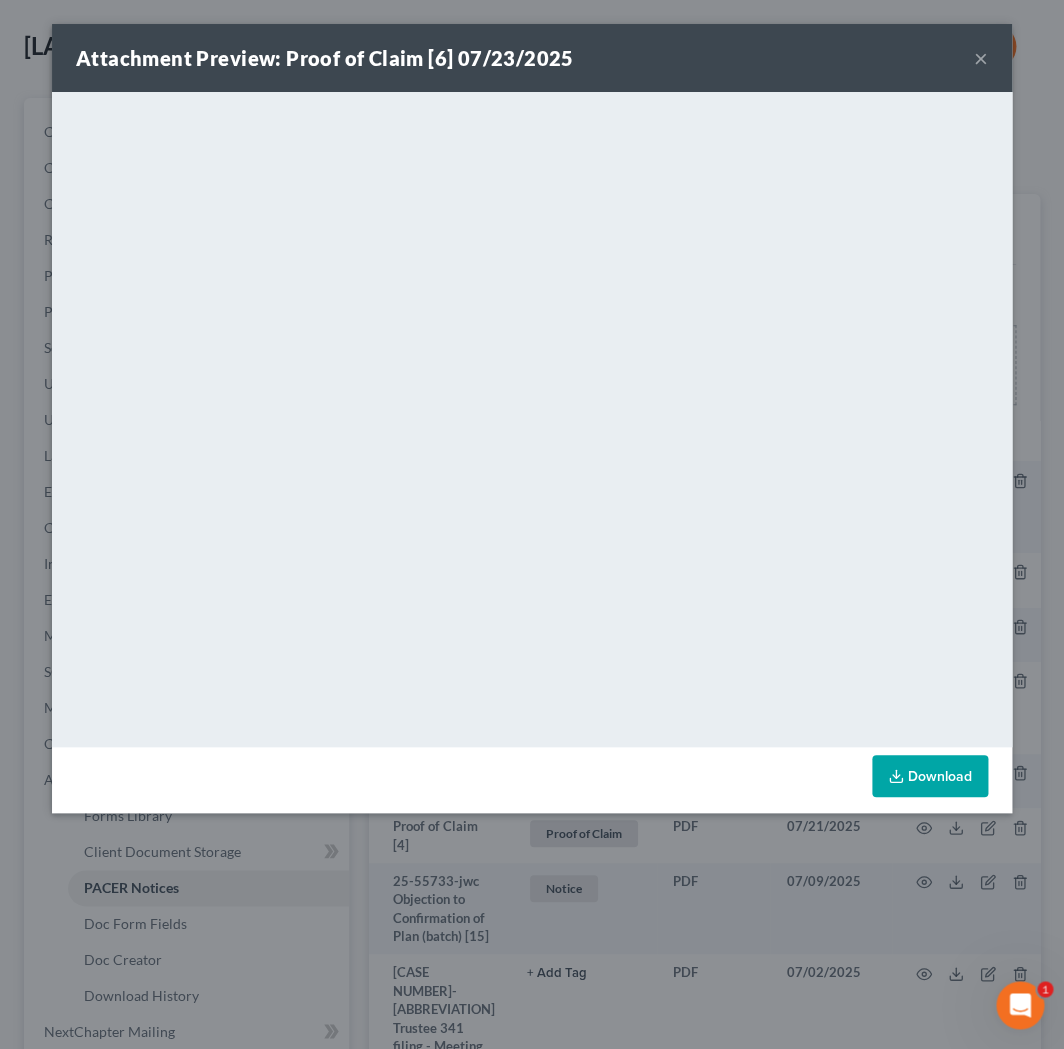 click on "×" at bounding box center [981, 58] 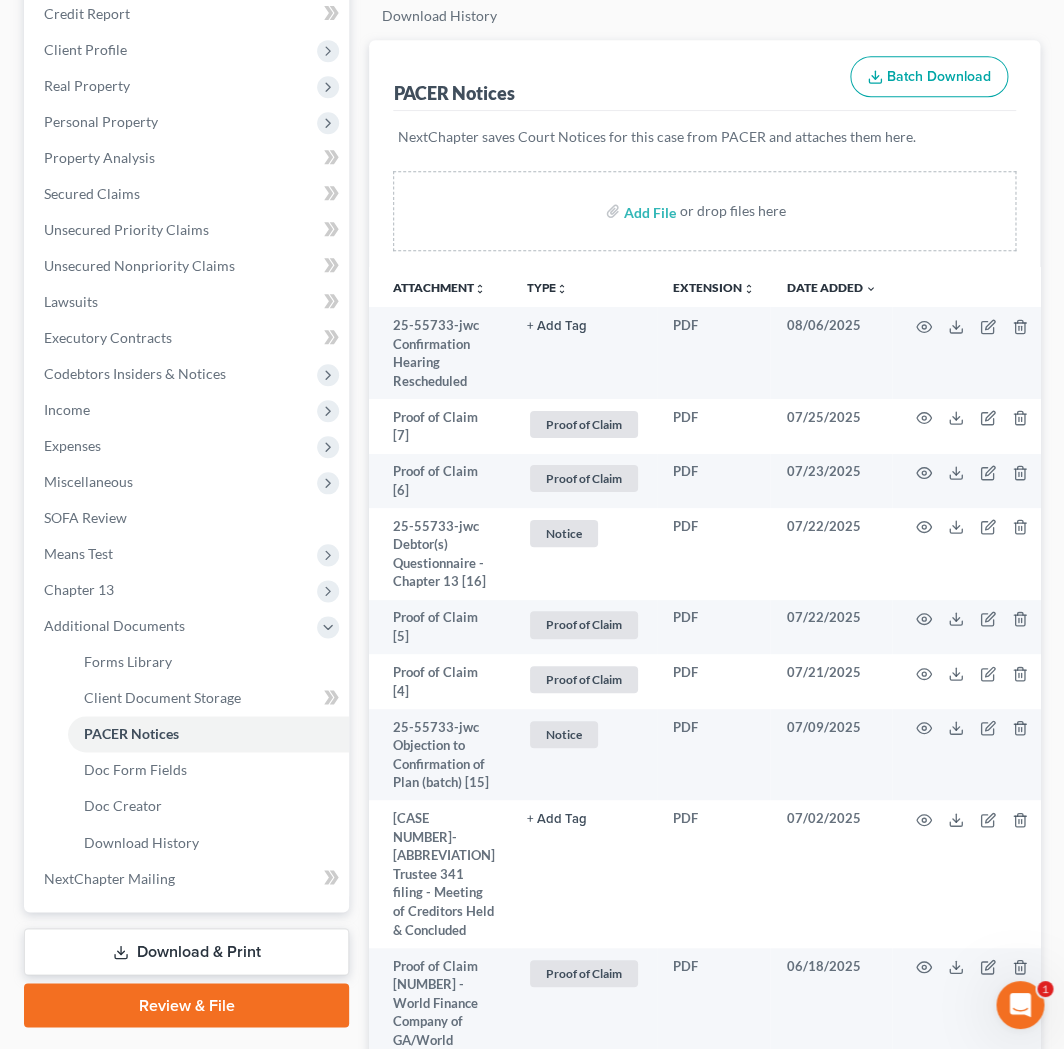 scroll, scrollTop: 279, scrollLeft: 0, axis: vertical 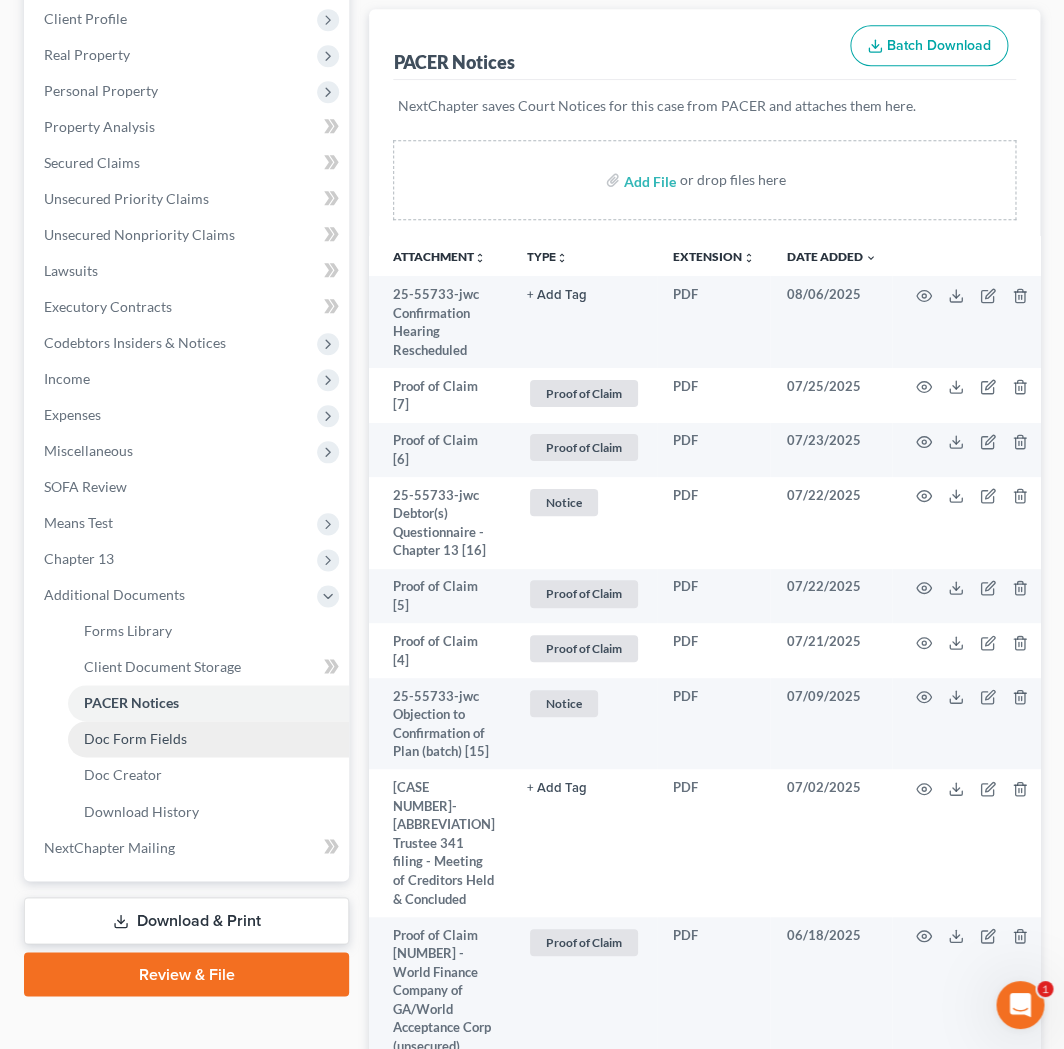 click on "Doc Form Fields" at bounding box center (208, 739) 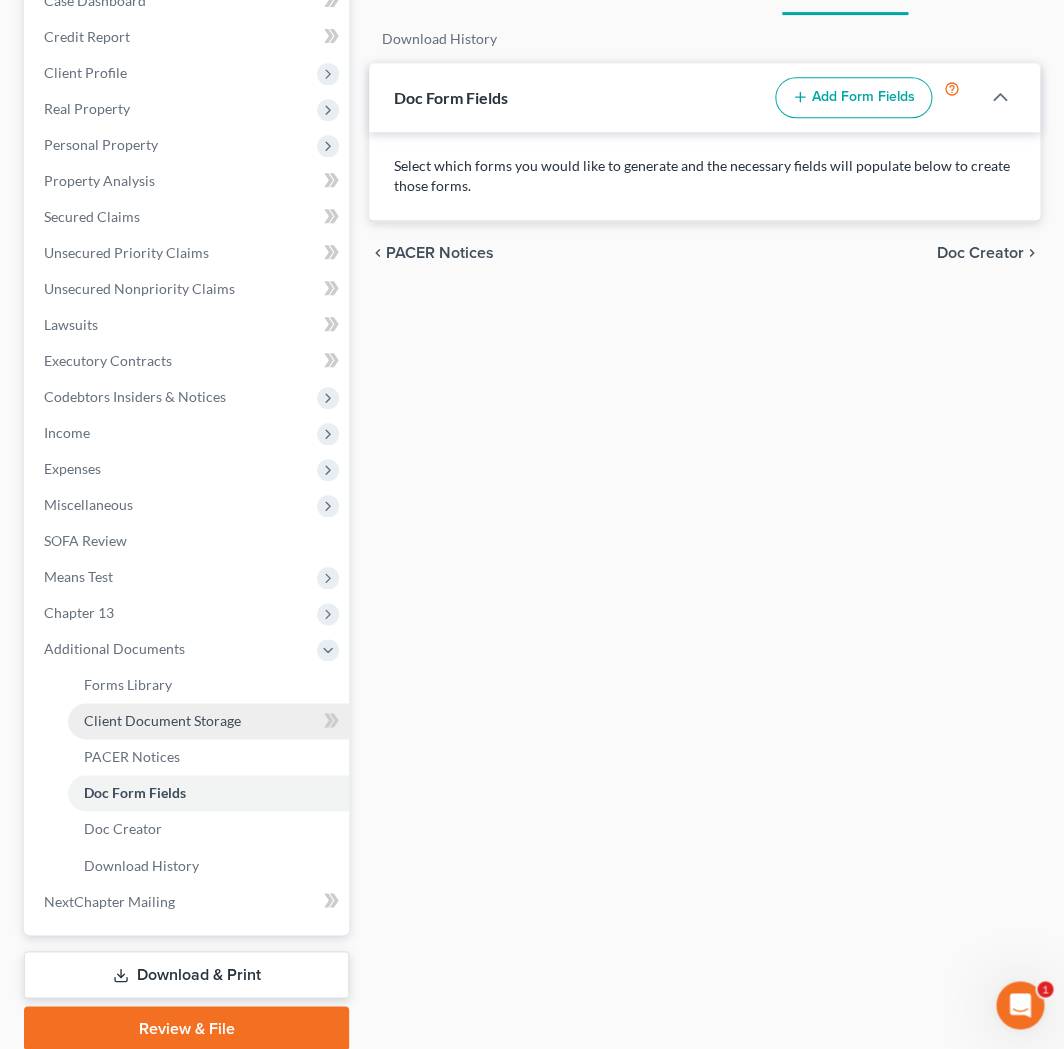scroll, scrollTop: 252, scrollLeft: 0, axis: vertical 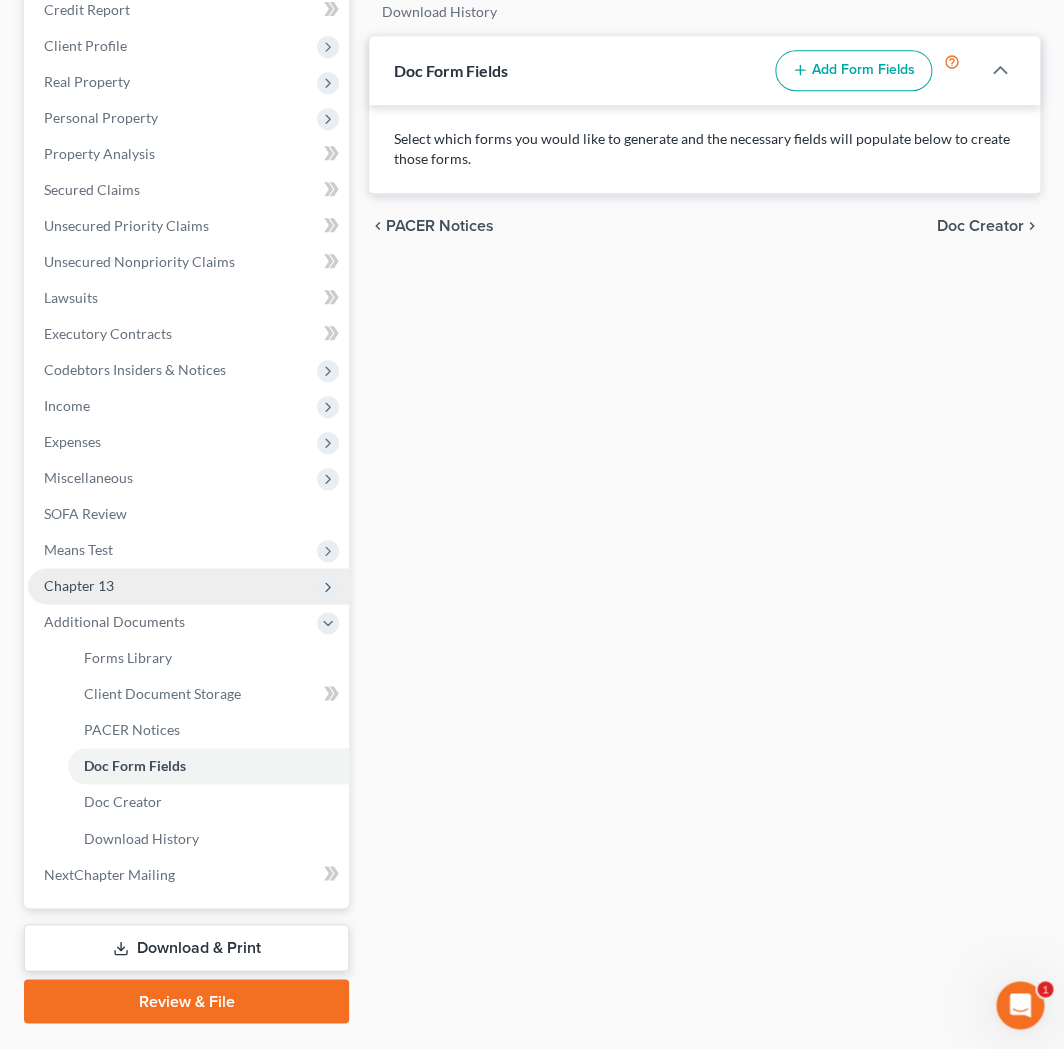 click on "Chapter 13" at bounding box center [188, 586] 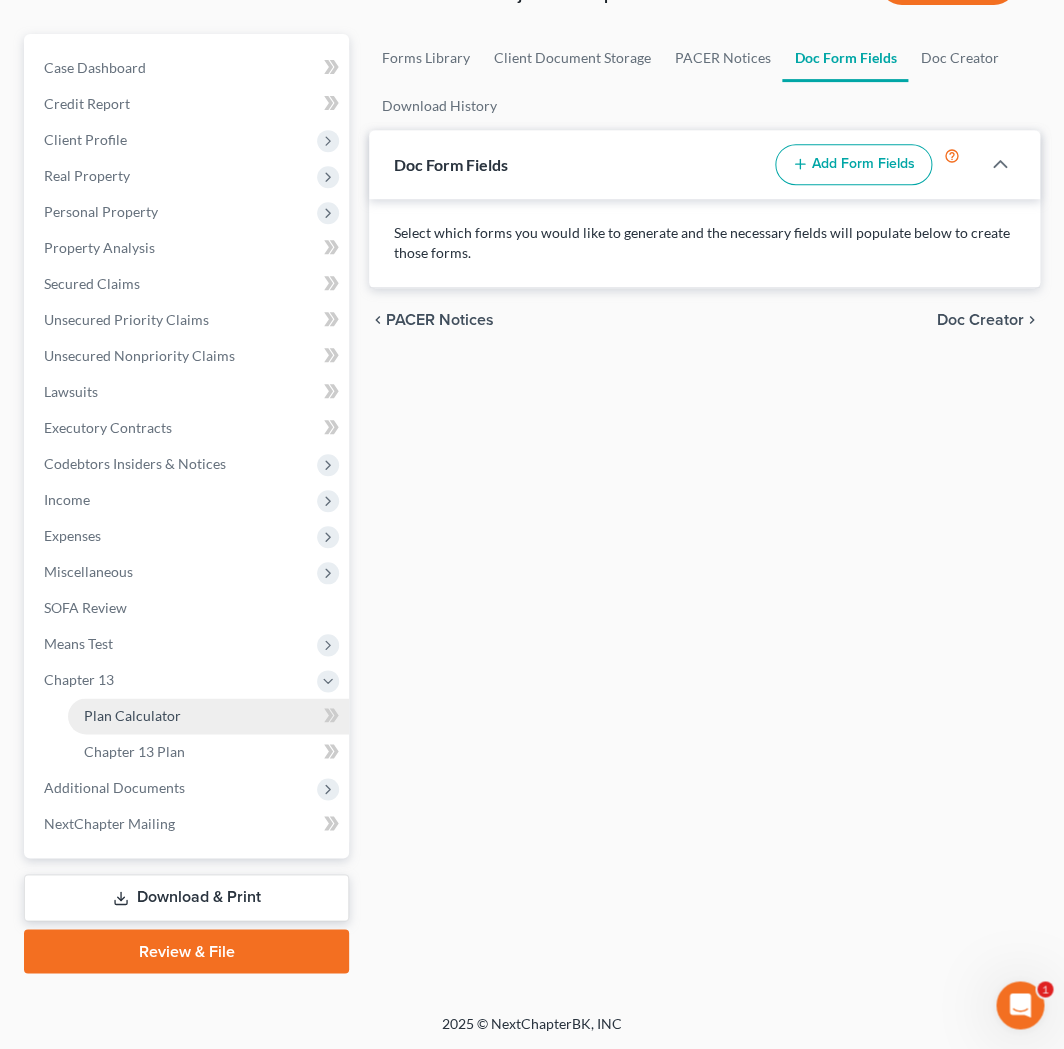 scroll, scrollTop: 156, scrollLeft: 0, axis: vertical 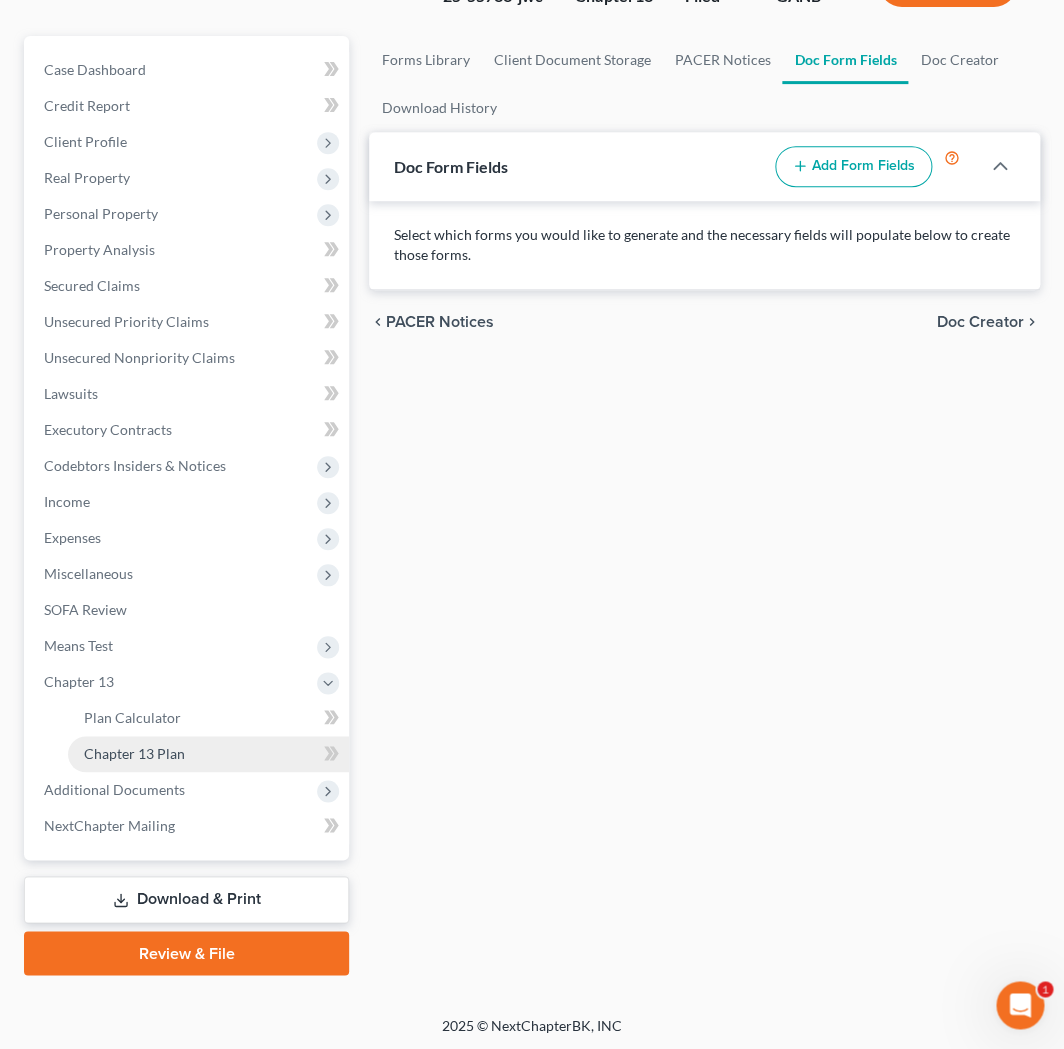 click on "Chapter 13 Plan" at bounding box center [208, 754] 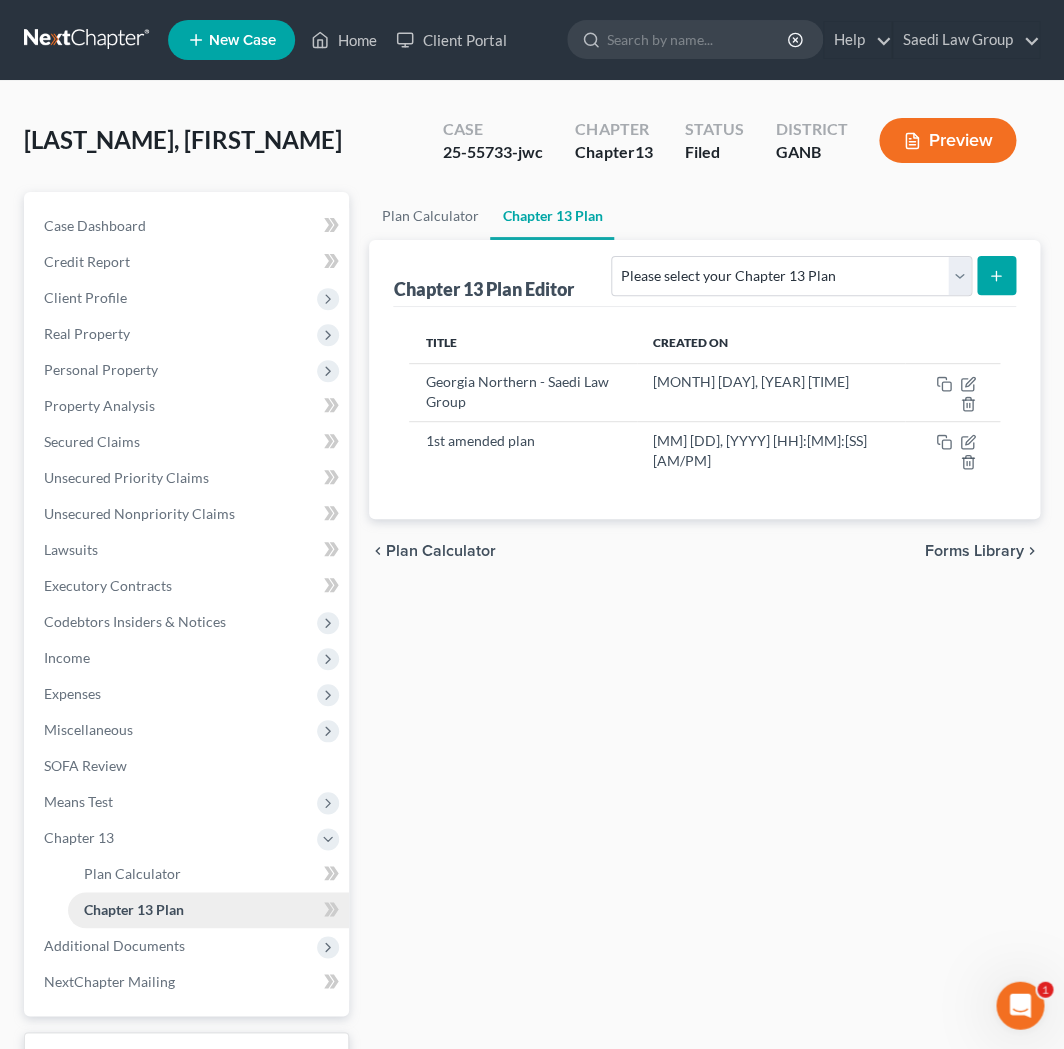 scroll, scrollTop: 0, scrollLeft: 0, axis: both 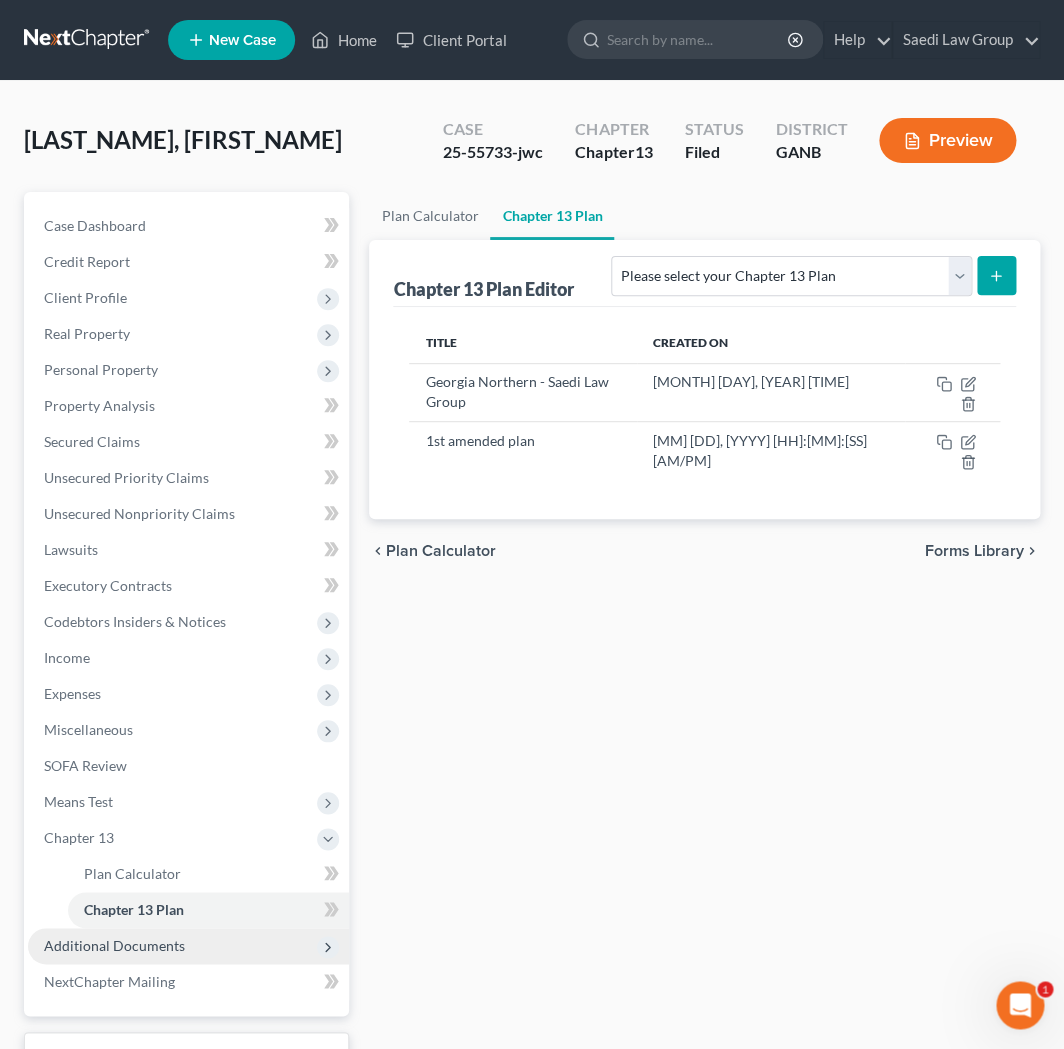 click on "Additional Documents" at bounding box center [114, 945] 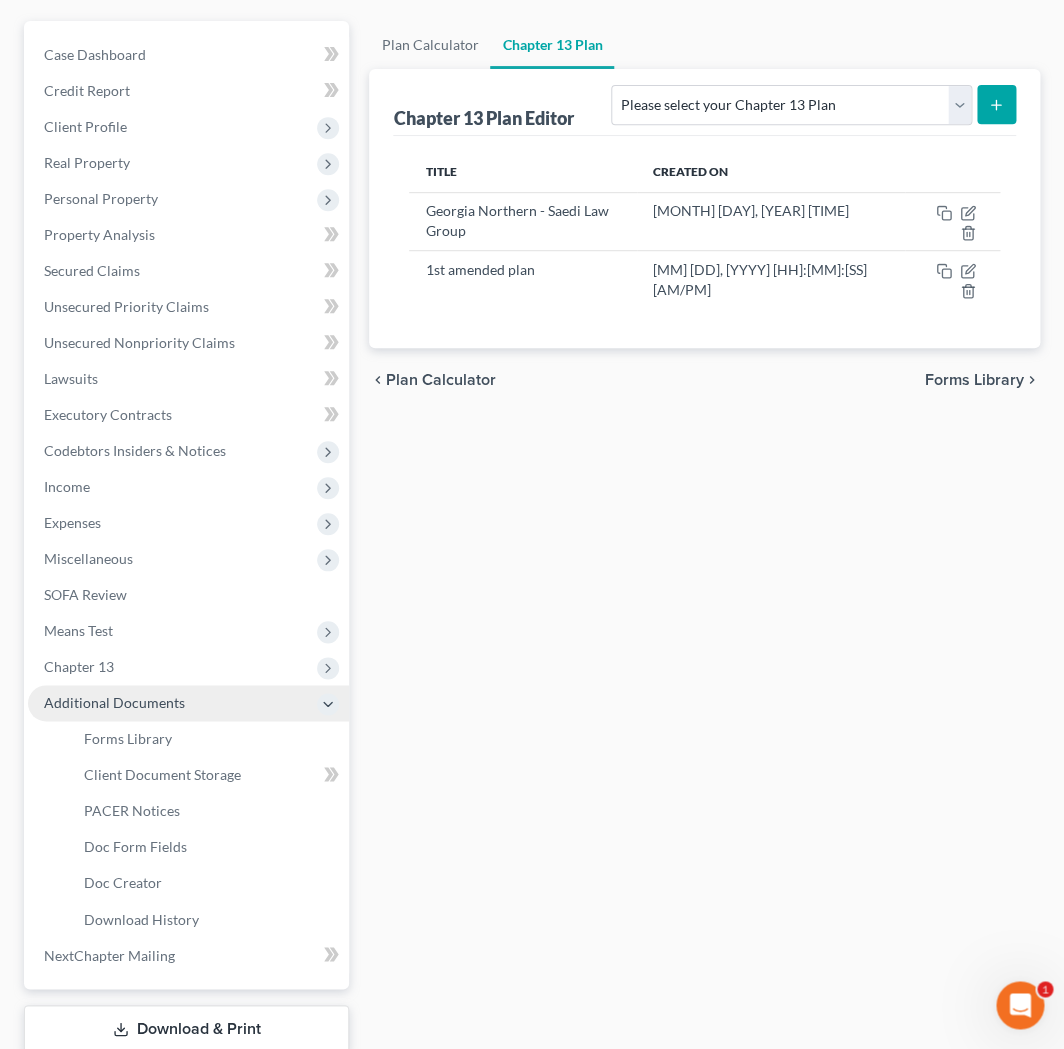 scroll, scrollTop: 177, scrollLeft: 0, axis: vertical 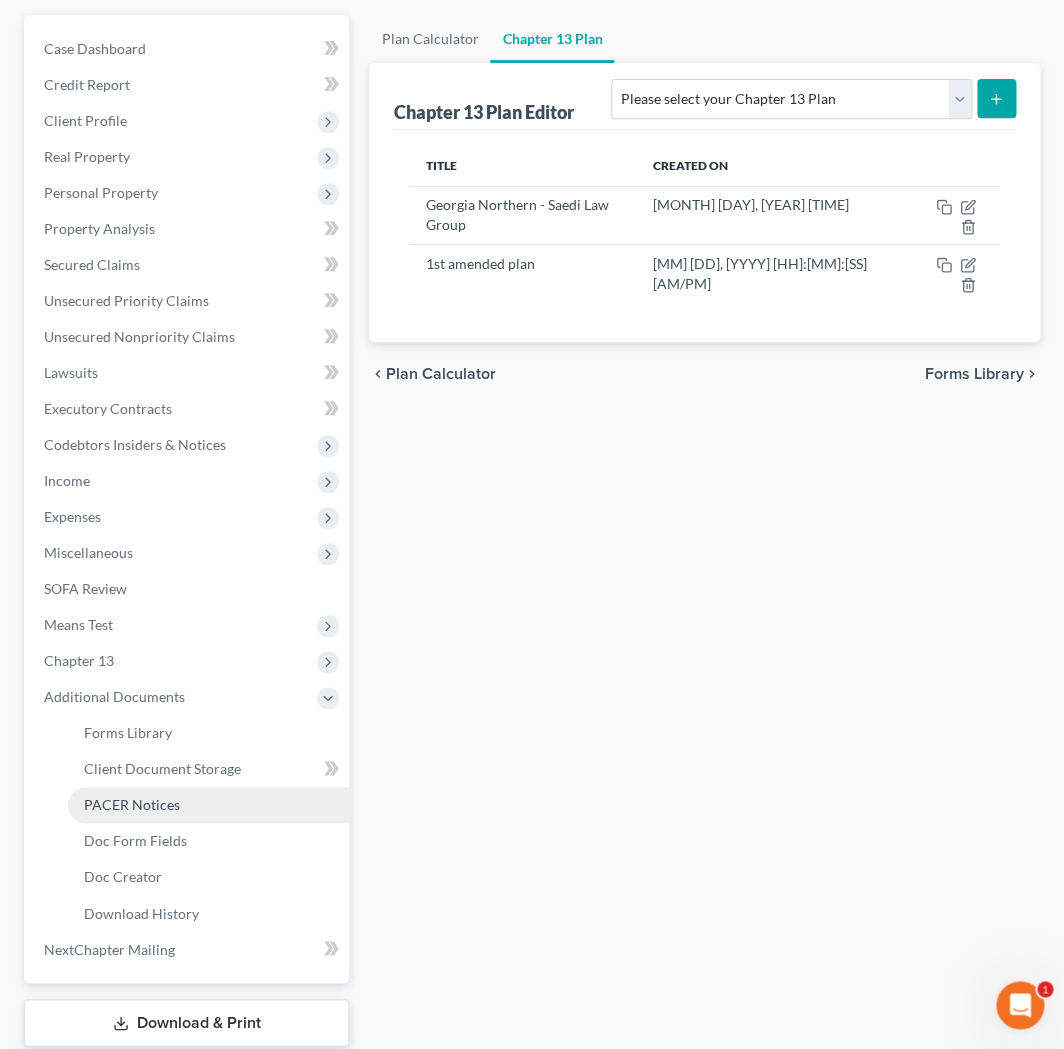 click on "PACER Notices" at bounding box center [132, 804] 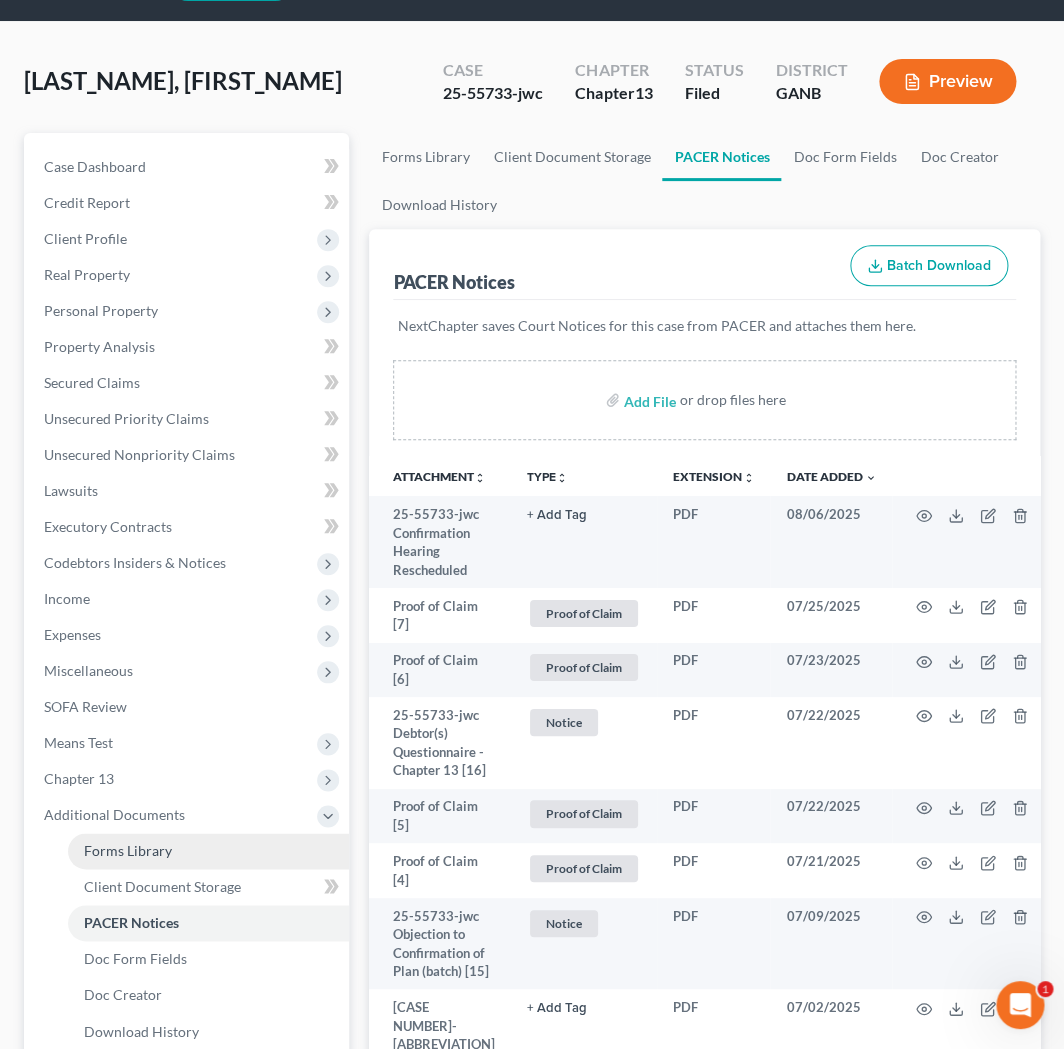 scroll, scrollTop: 0, scrollLeft: 0, axis: both 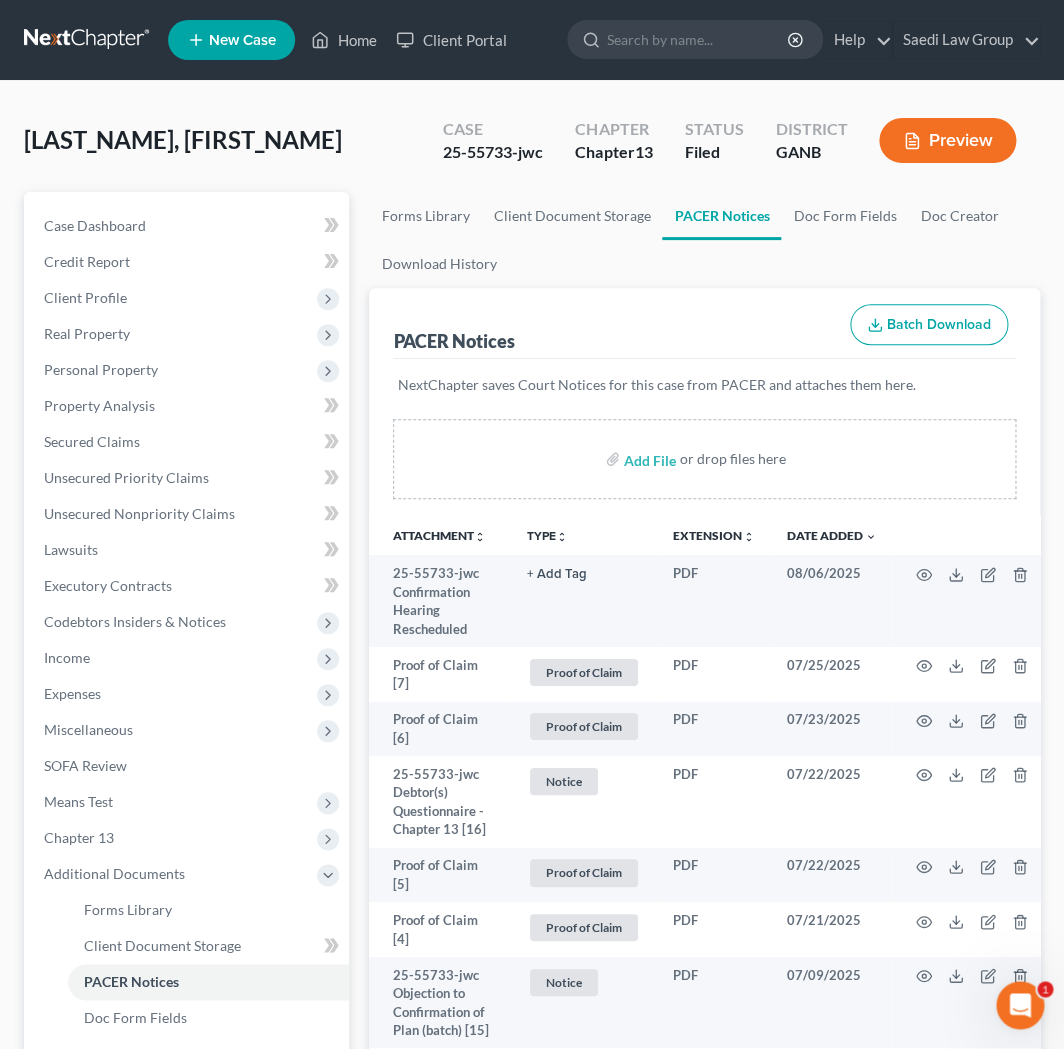 click on "unfold_more" at bounding box center [562, 537] 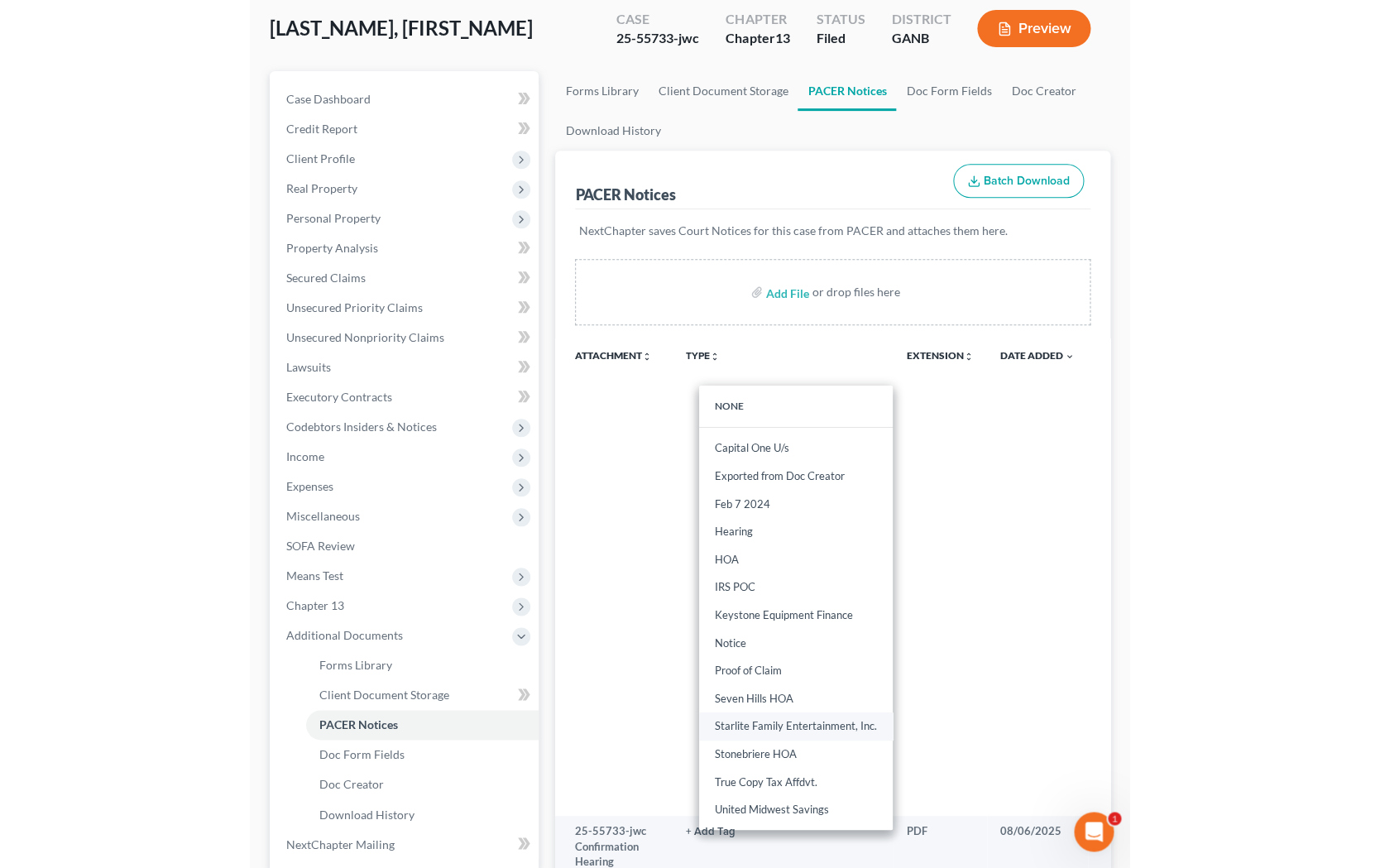 scroll, scrollTop: 93, scrollLeft: 0, axis: vertical 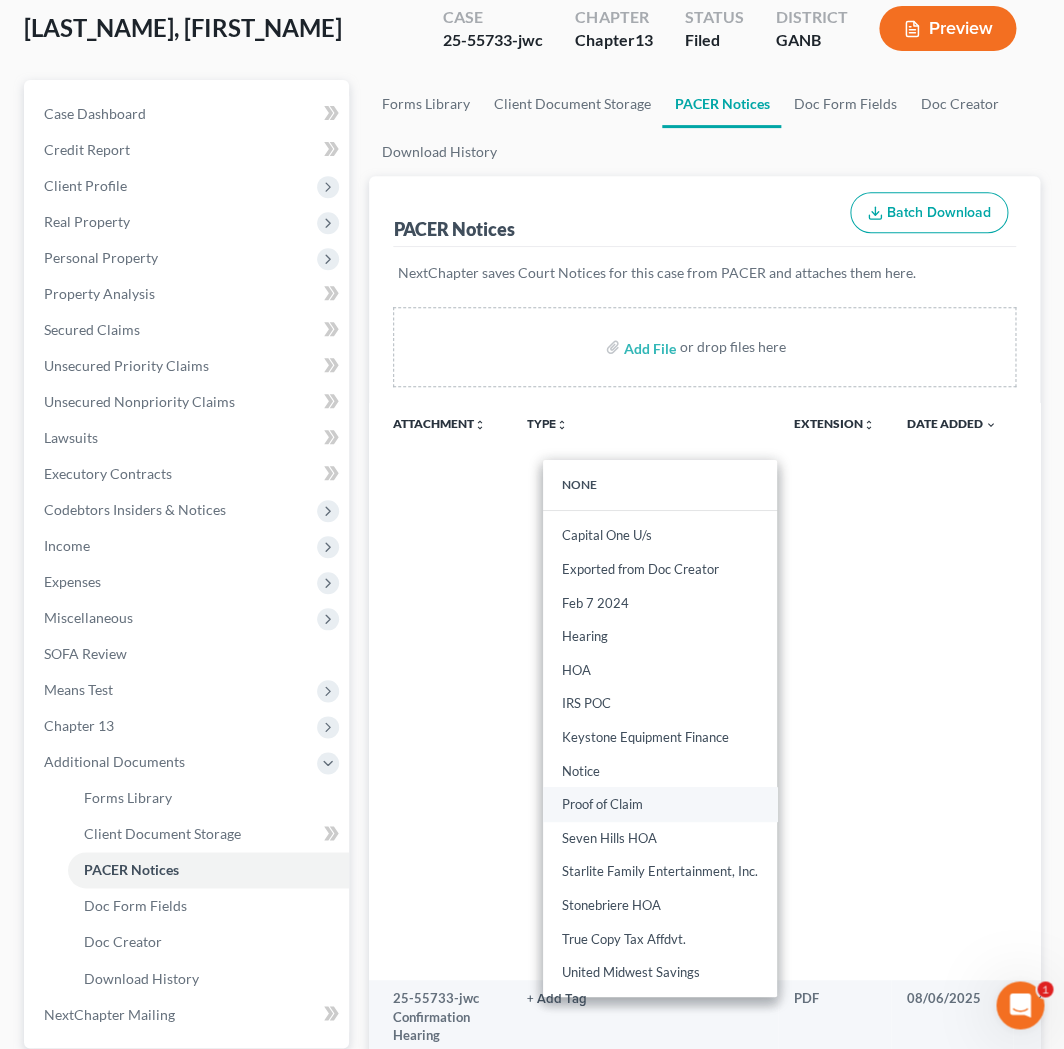 click on "Proof of Claim" at bounding box center (660, 804) 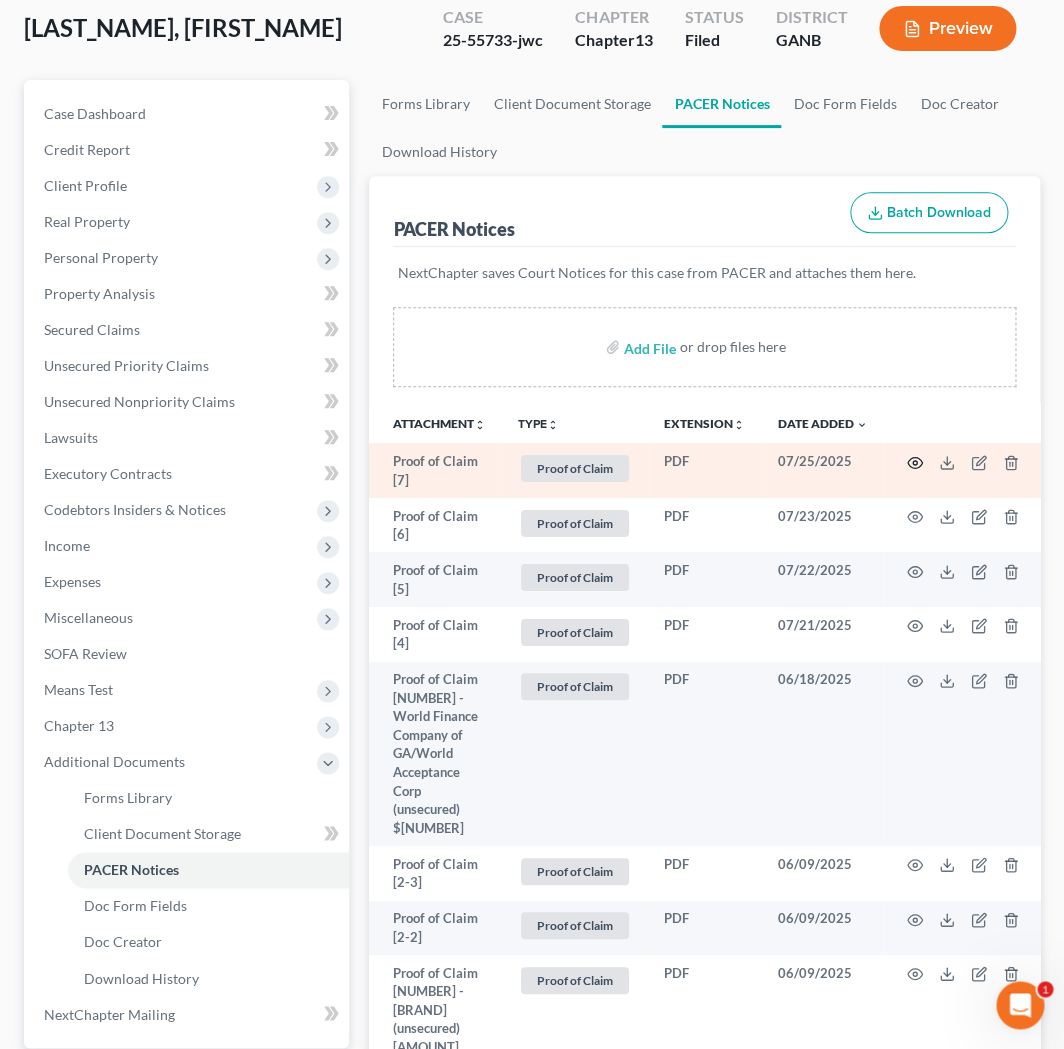 click 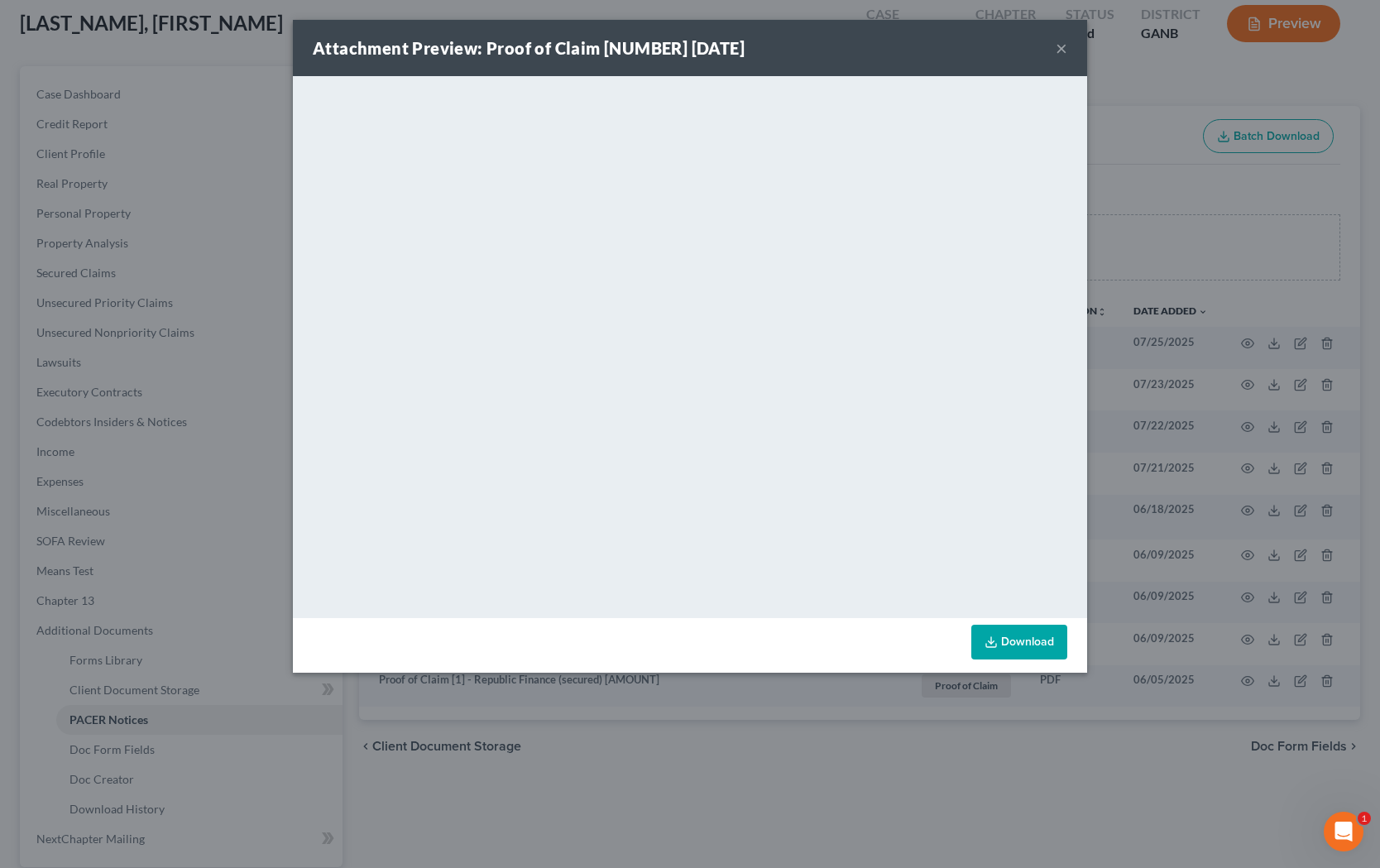 click on "×" at bounding box center (1061, 48) 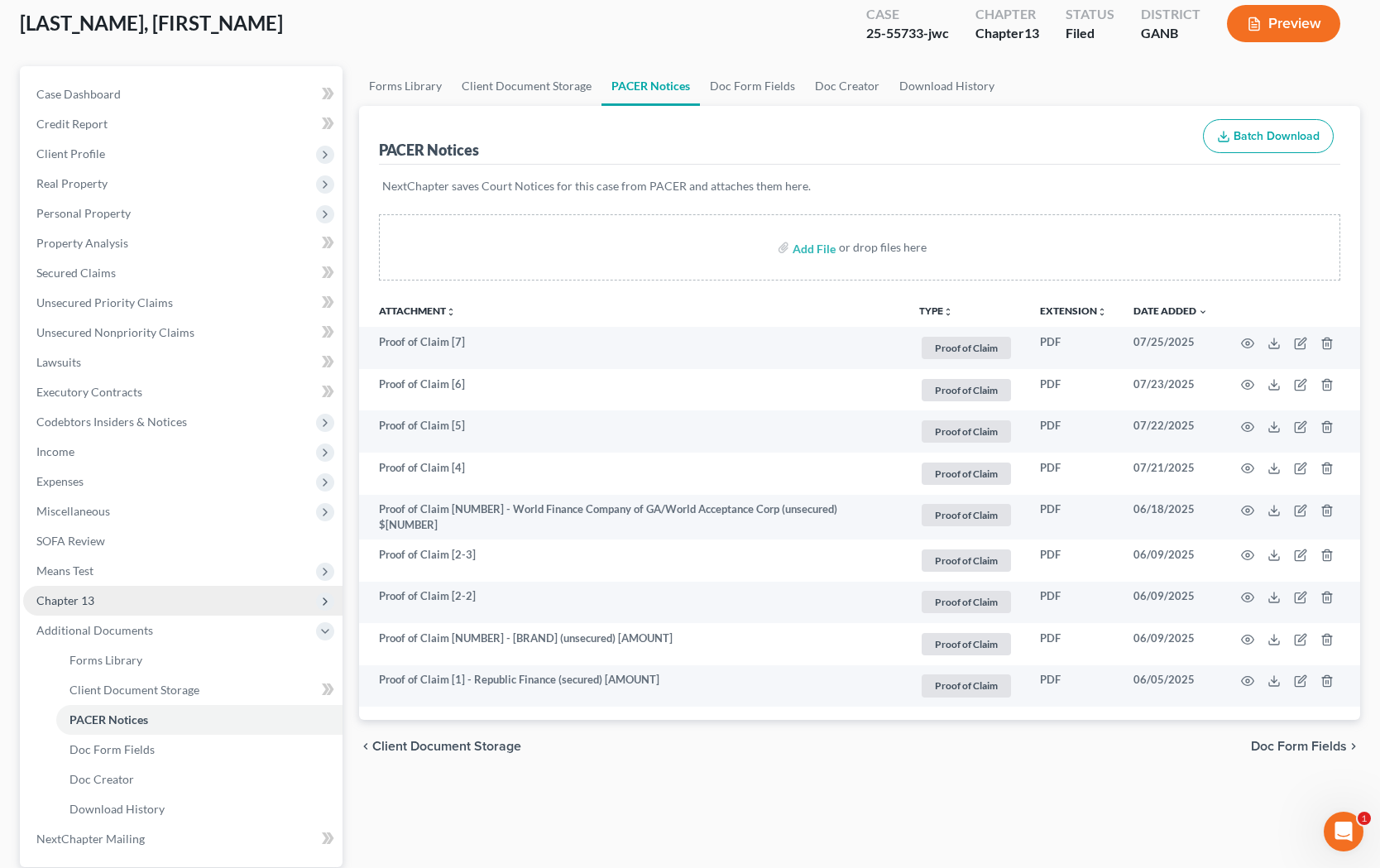 click on "Chapter 13" at bounding box center [183, 601] 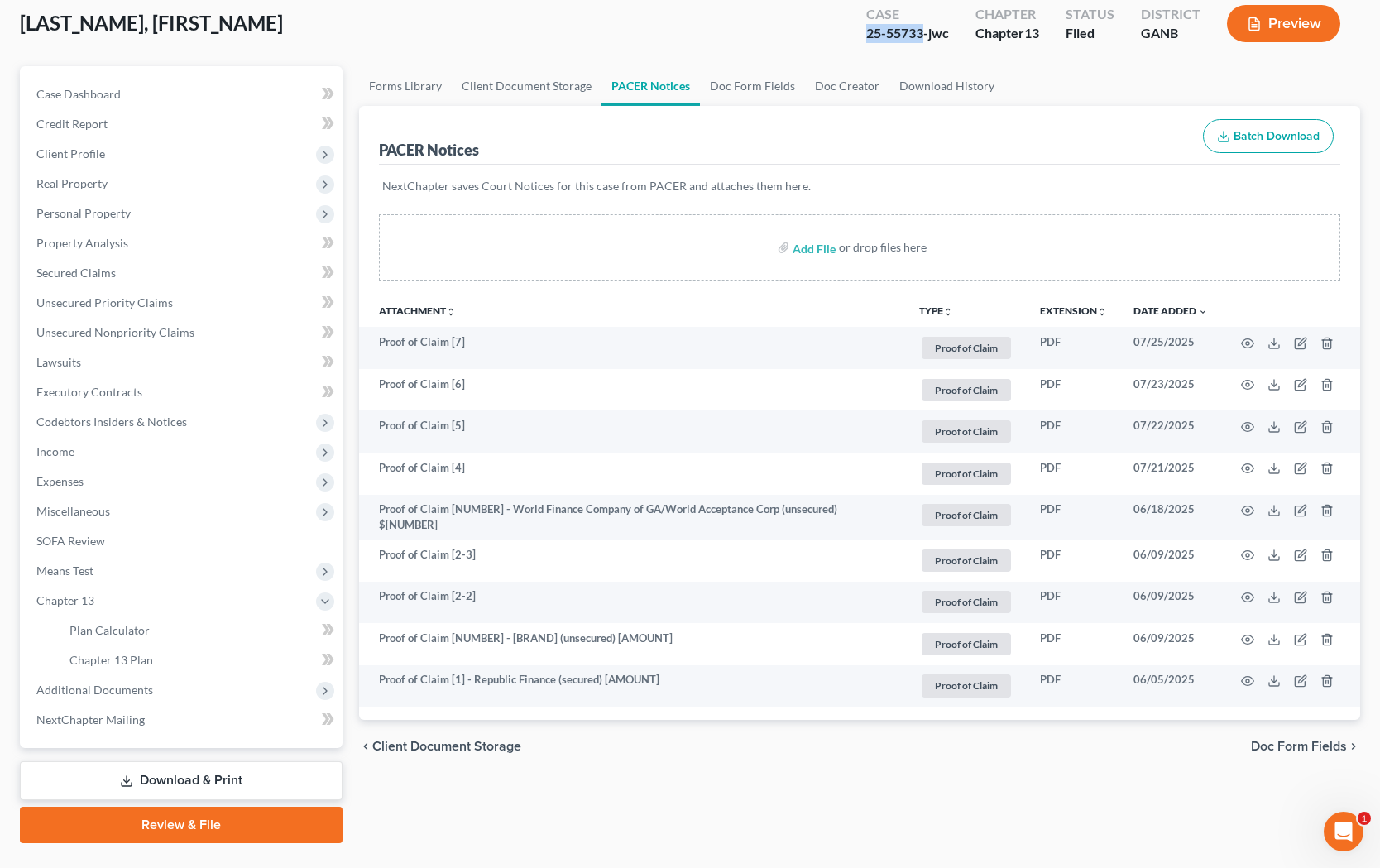 drag, startPoint x: 922, startPoint y: 34, endPoint x: 861, endPoint y: 32, distance: 61.03278 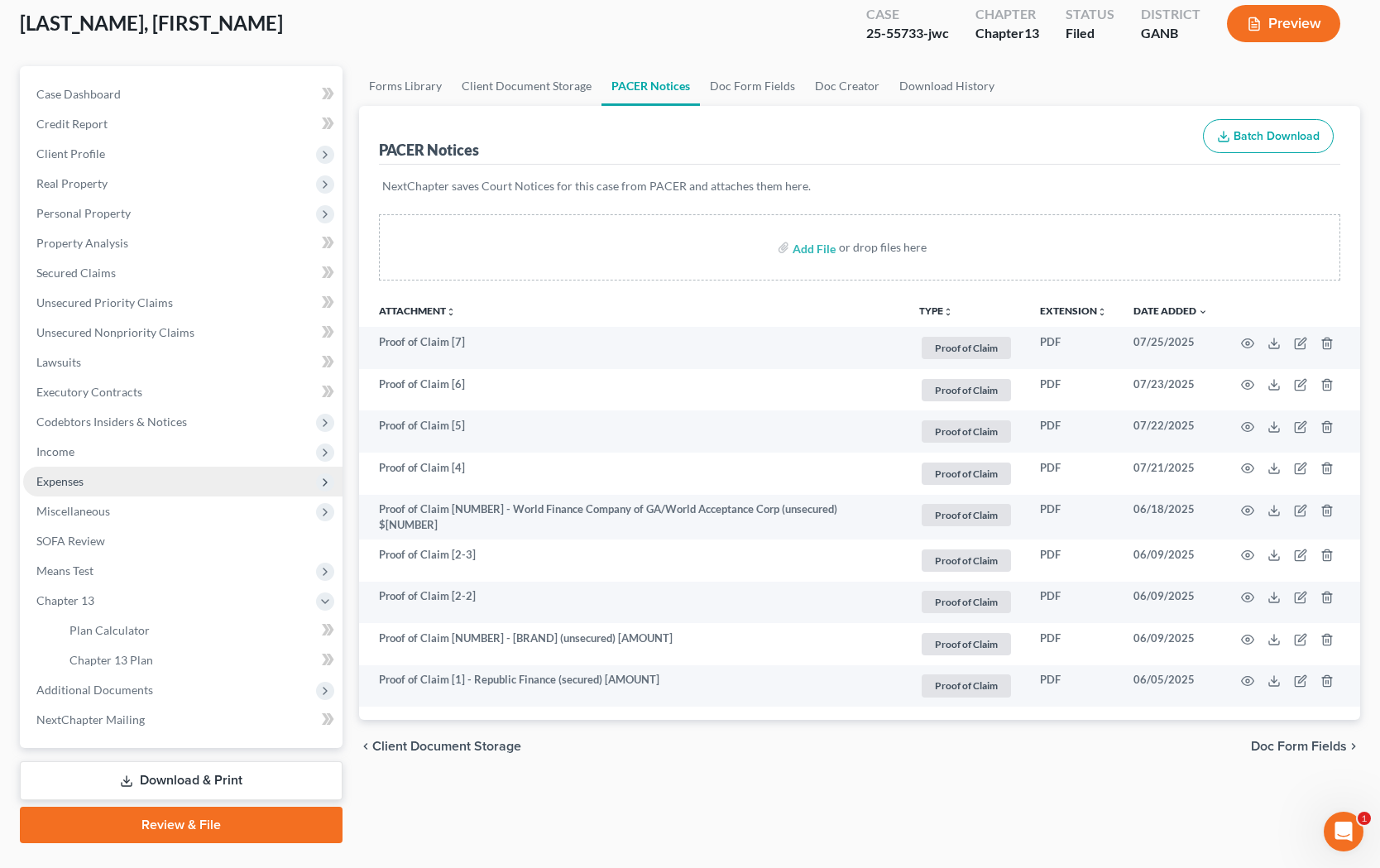 click on "Expenses" at bounding box center (183, 482) 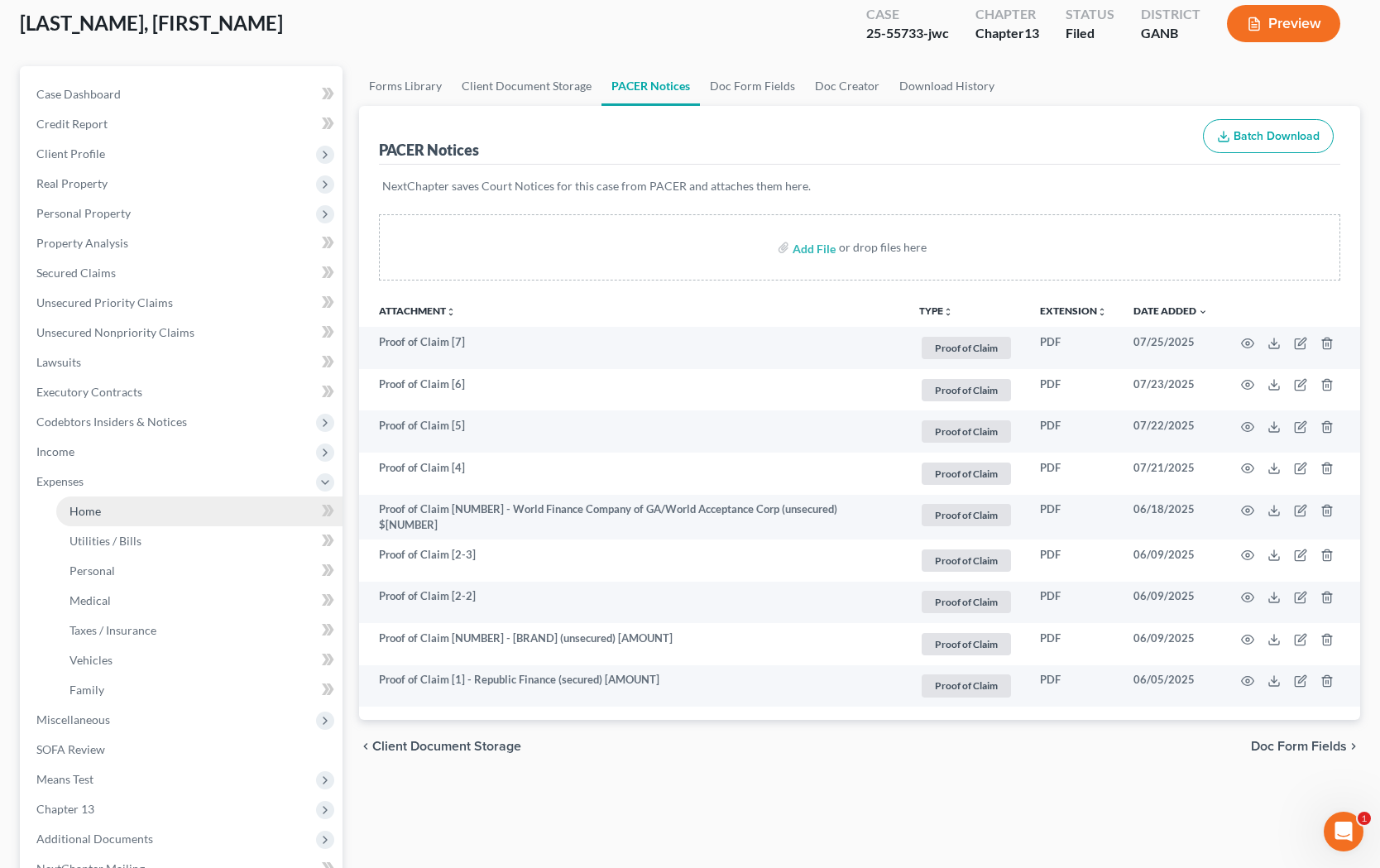 click on "Home" at bounding box center (199, 511) 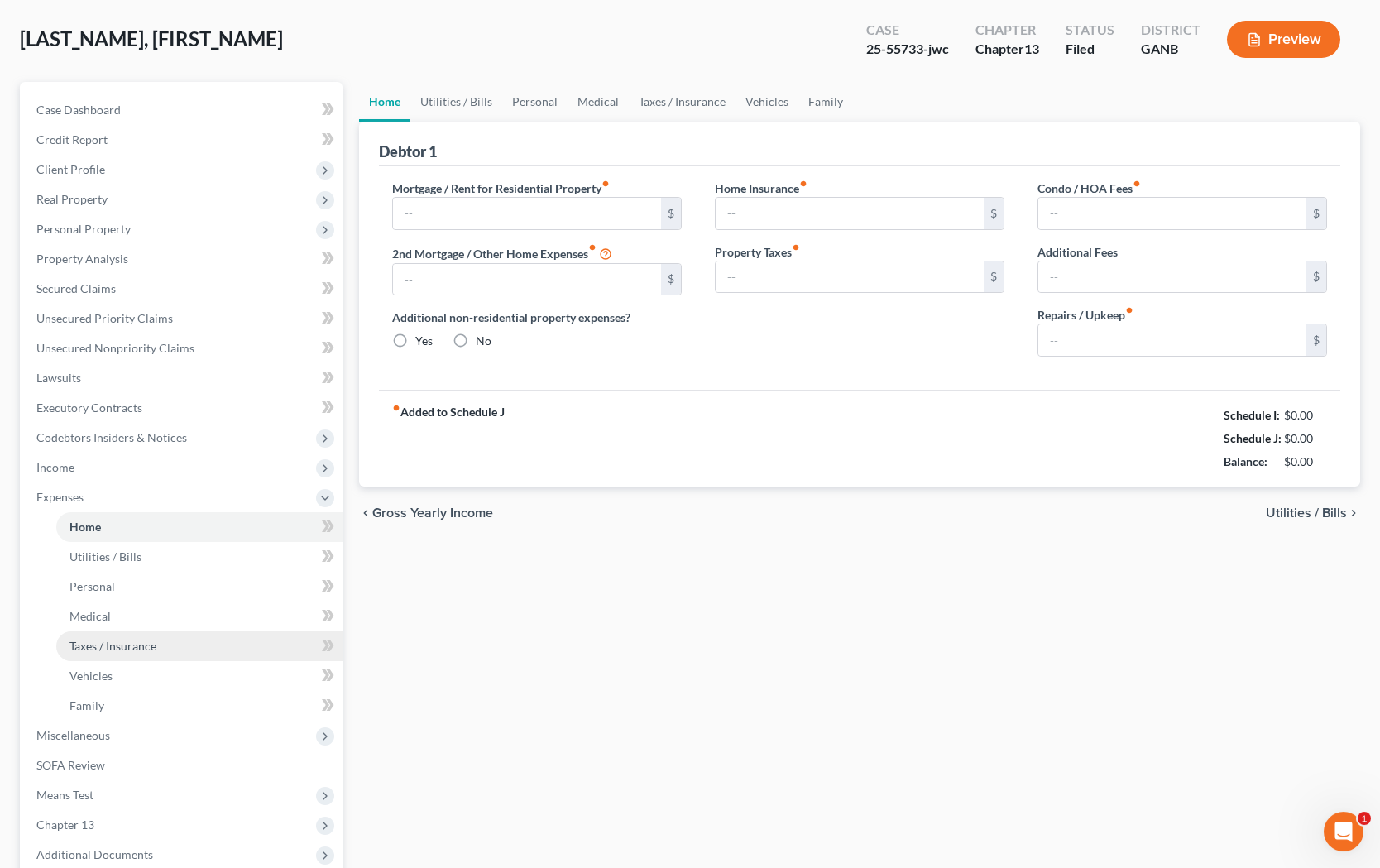 type on "1,350.04" 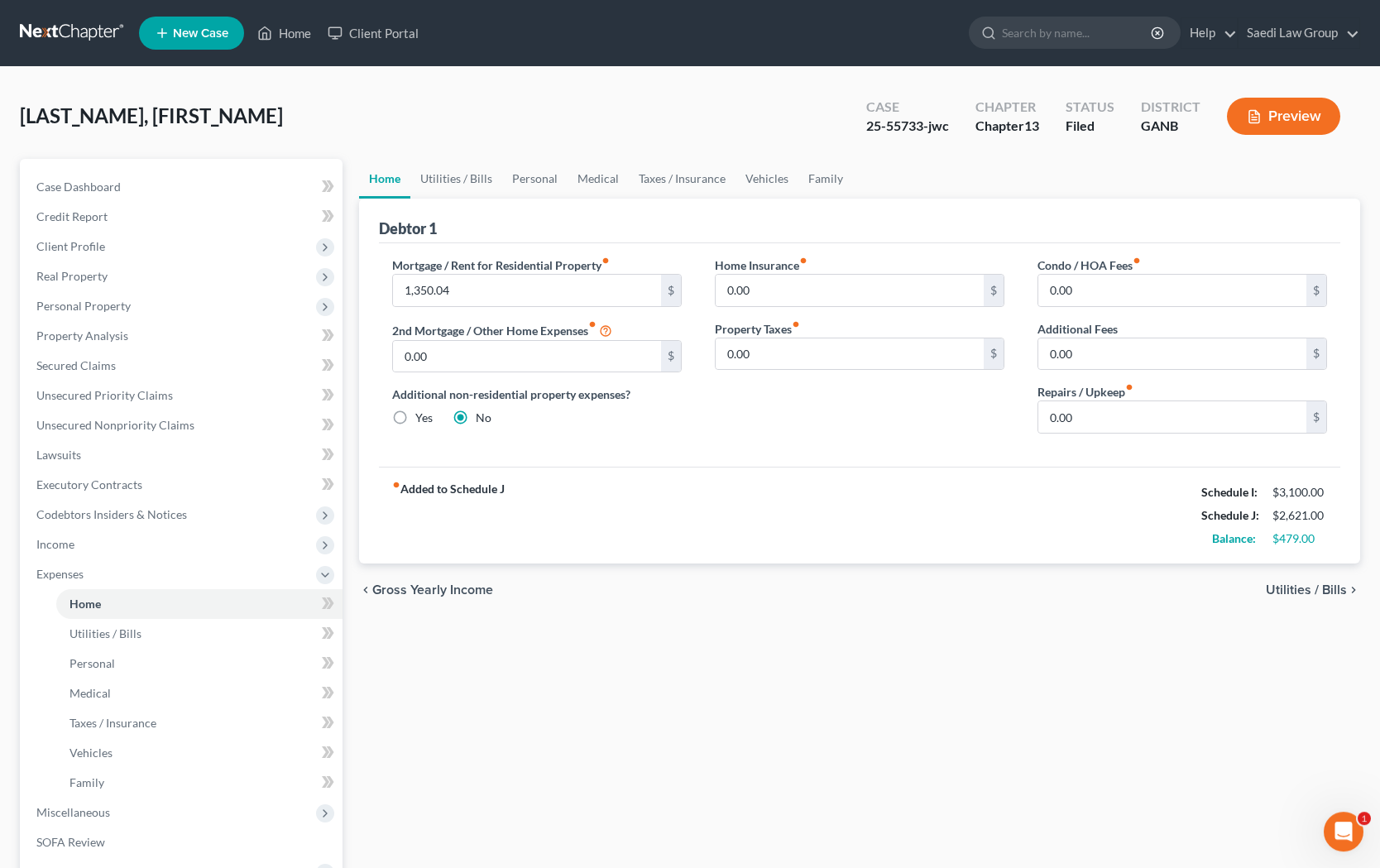 scroll, scrollTop: 0, scrollLeft: 0, axis: both 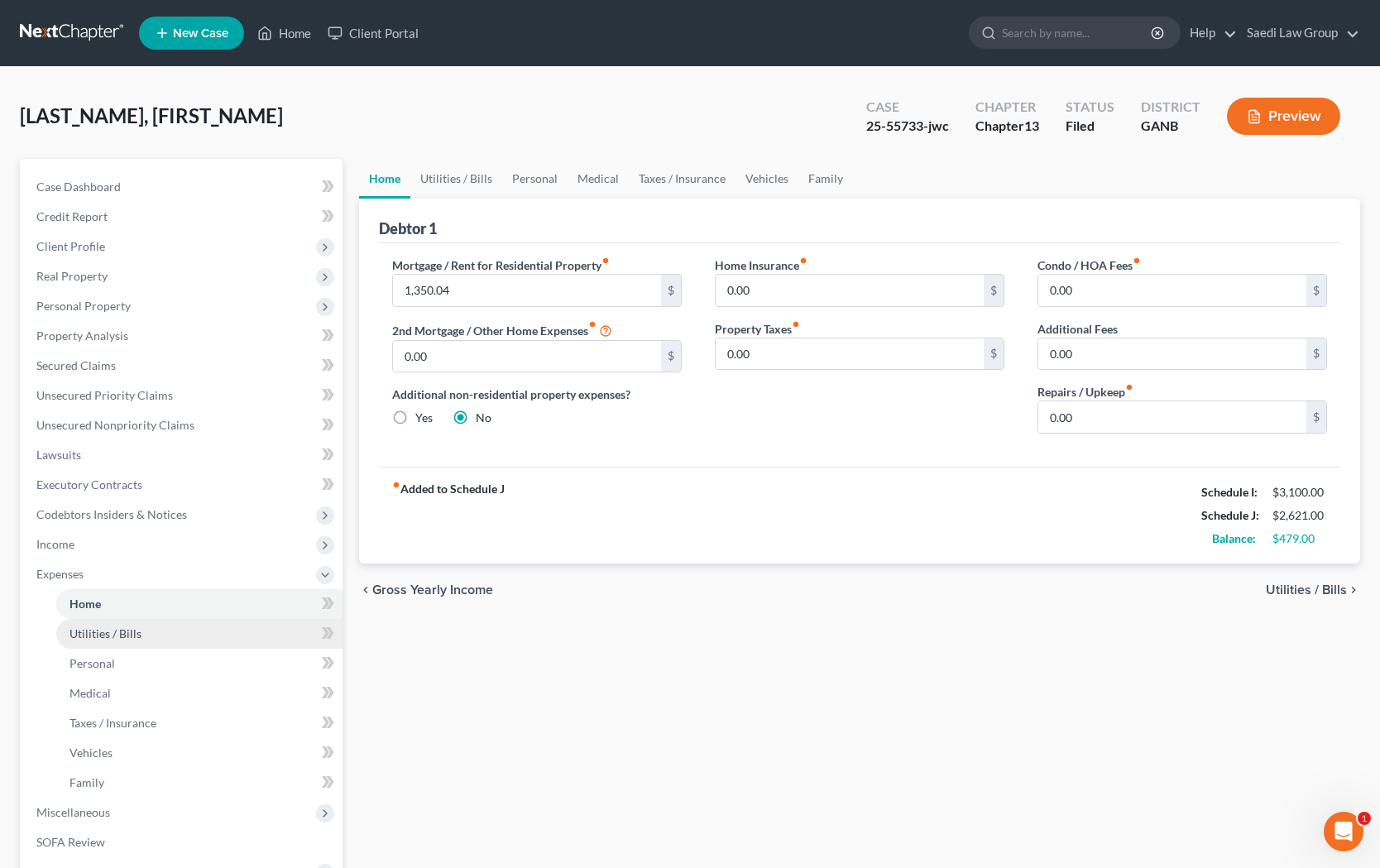 click on "Utilities / Bills" at bounding box center (199, 634) 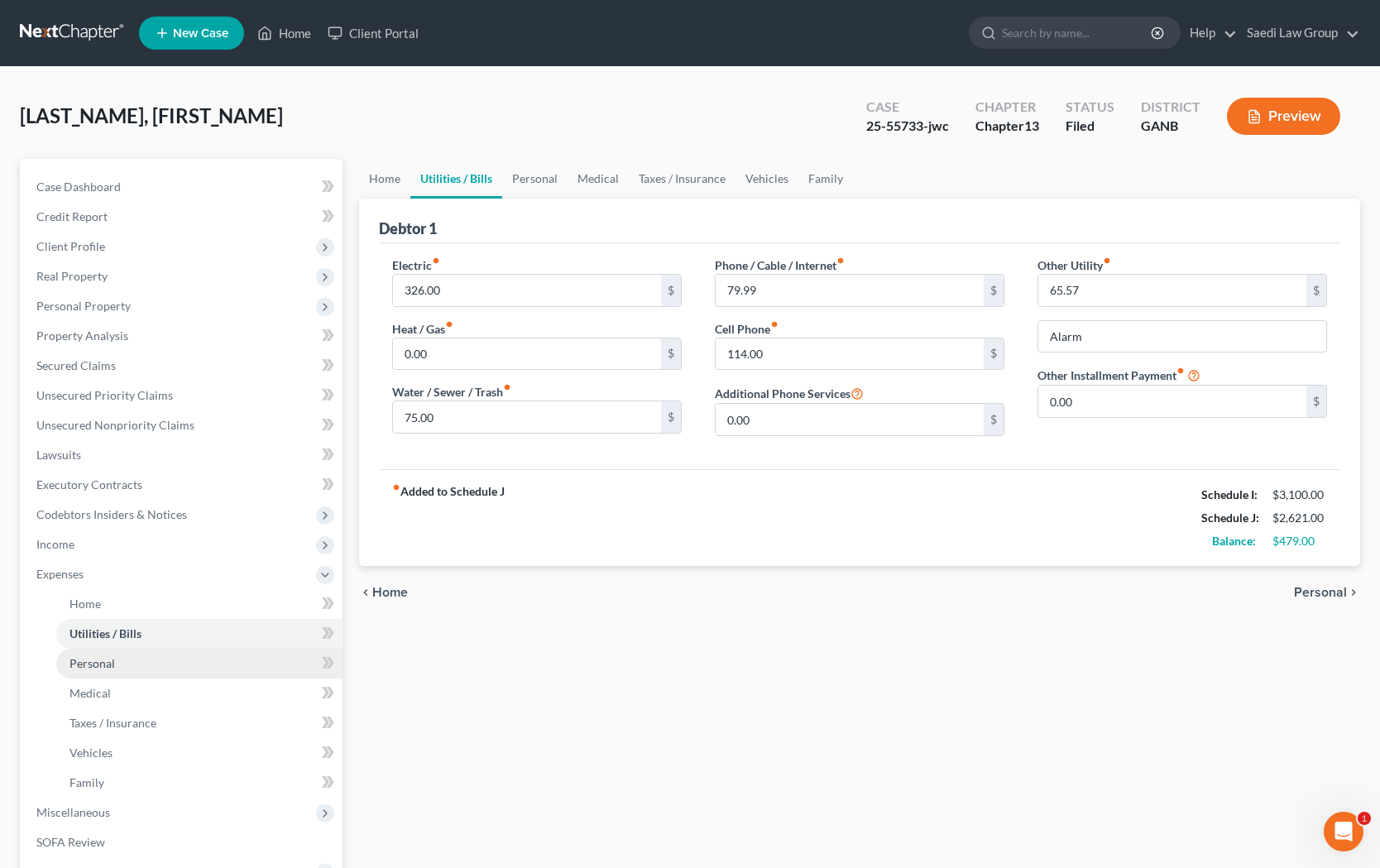 click on "Personal" at bounding box center (199, 664) 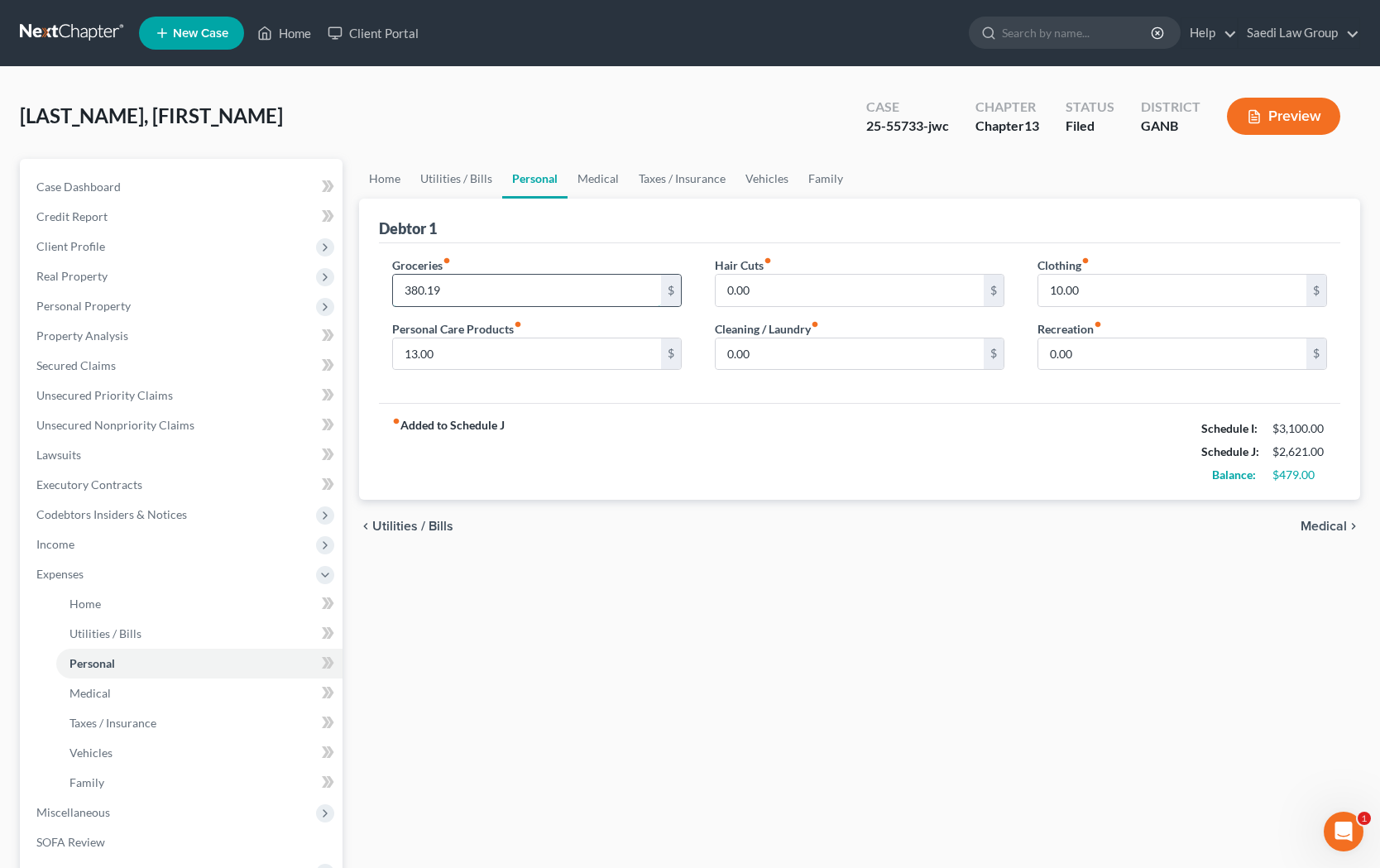 click on "380.19" at bounding box center (527, 290) 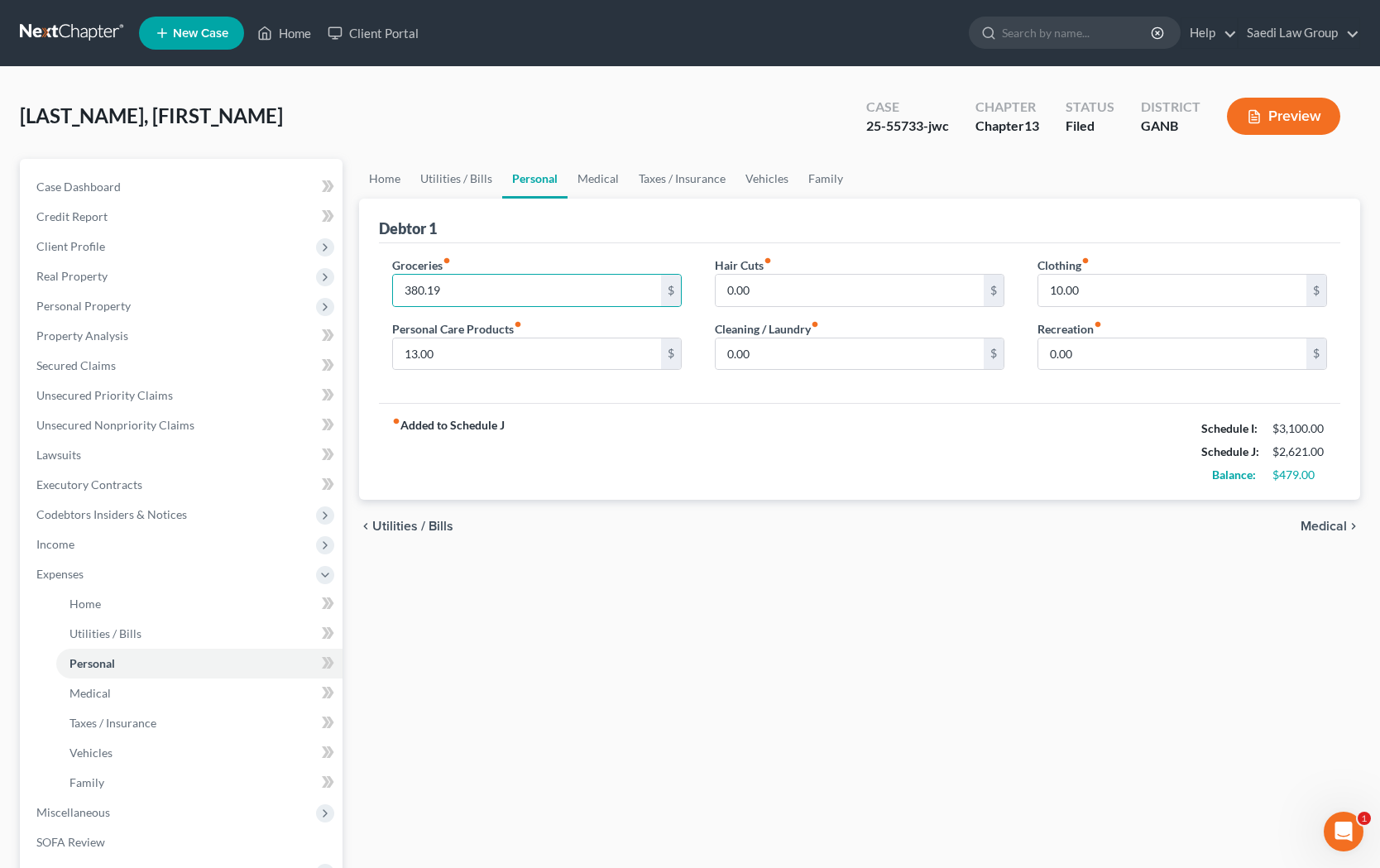 click on "Utilities / Bills" at bounding box center (413, 526) 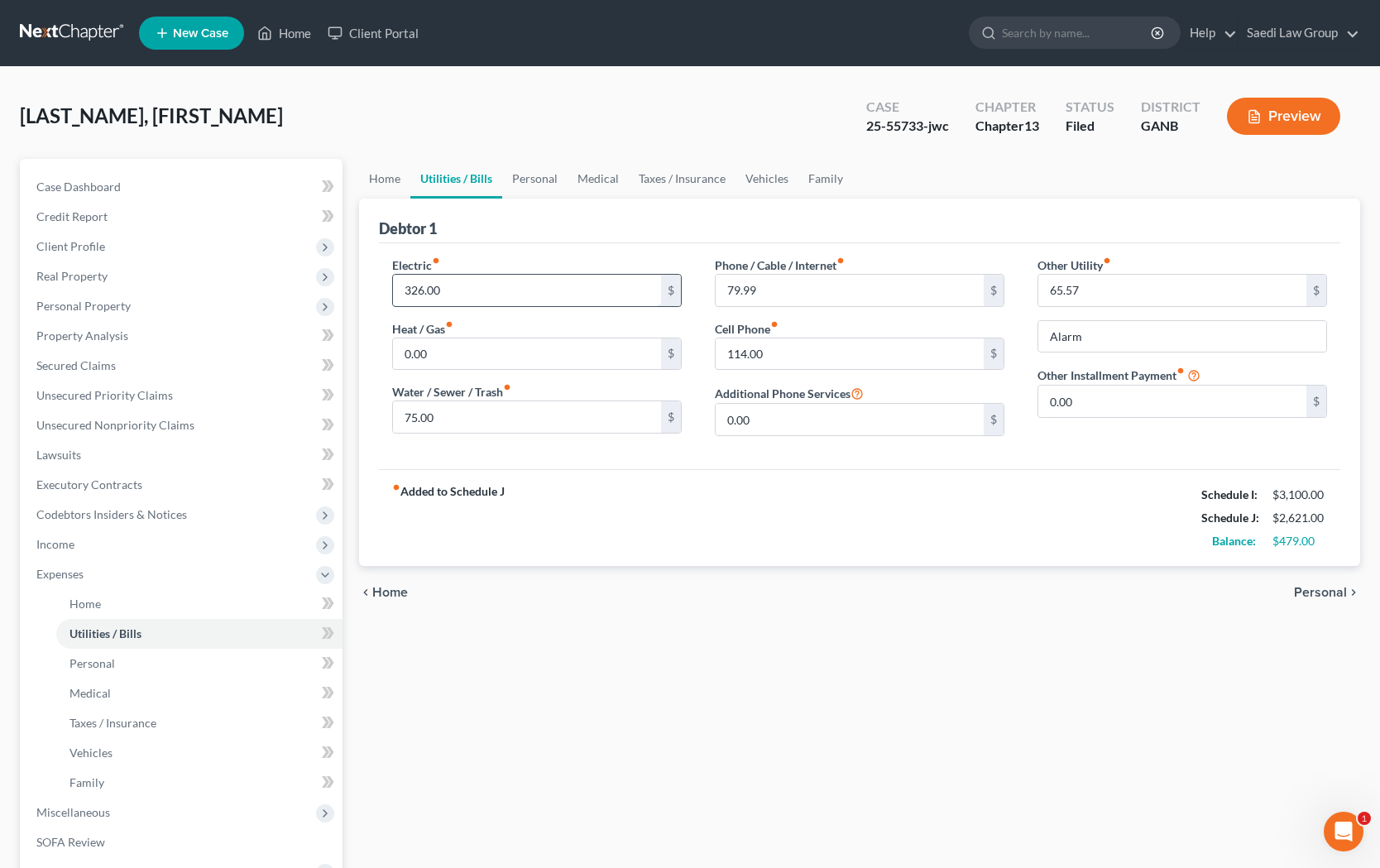 click on "326.00" at bounding box center (527, 290) 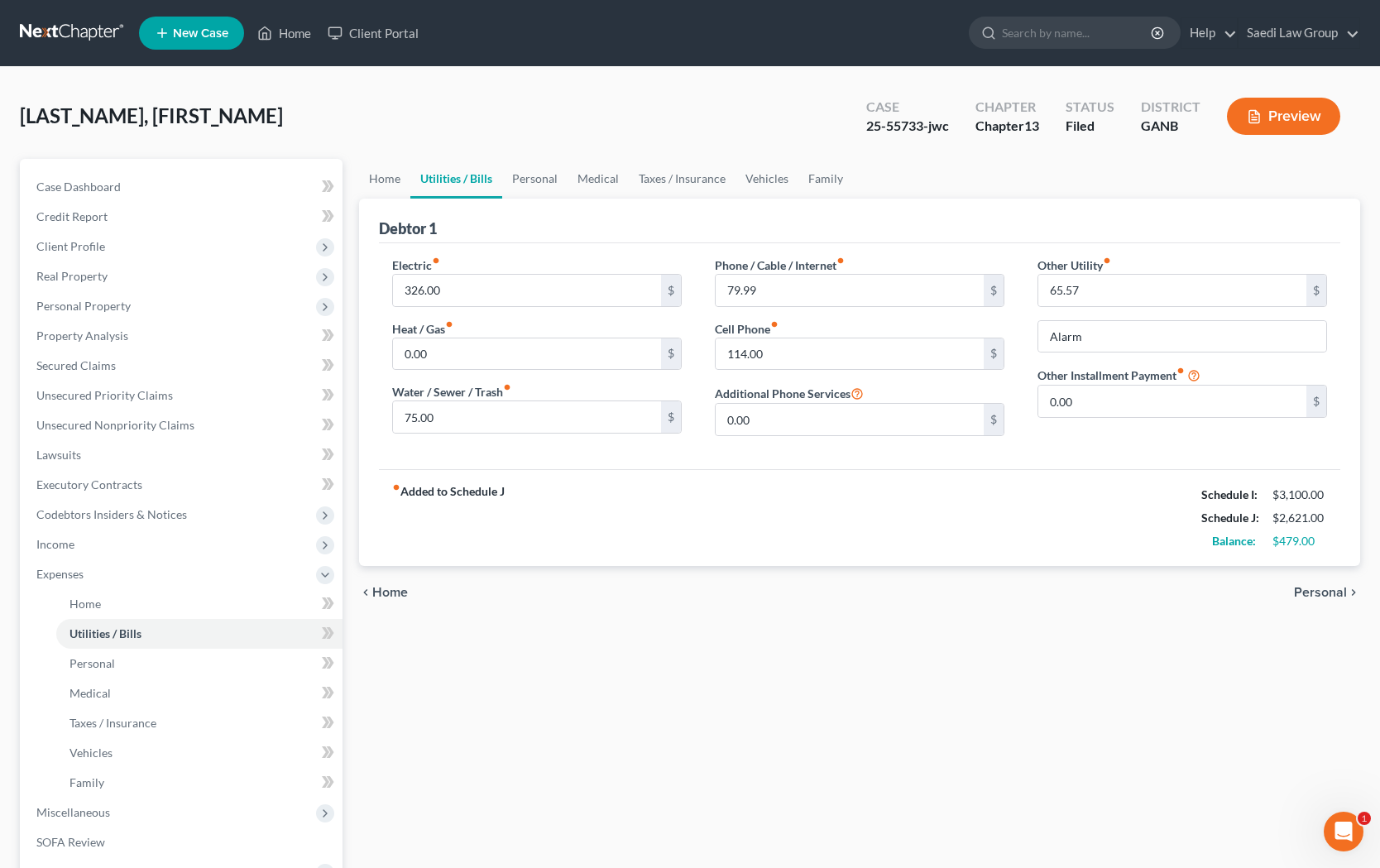click on "Home" at bounding box center (390, 592) 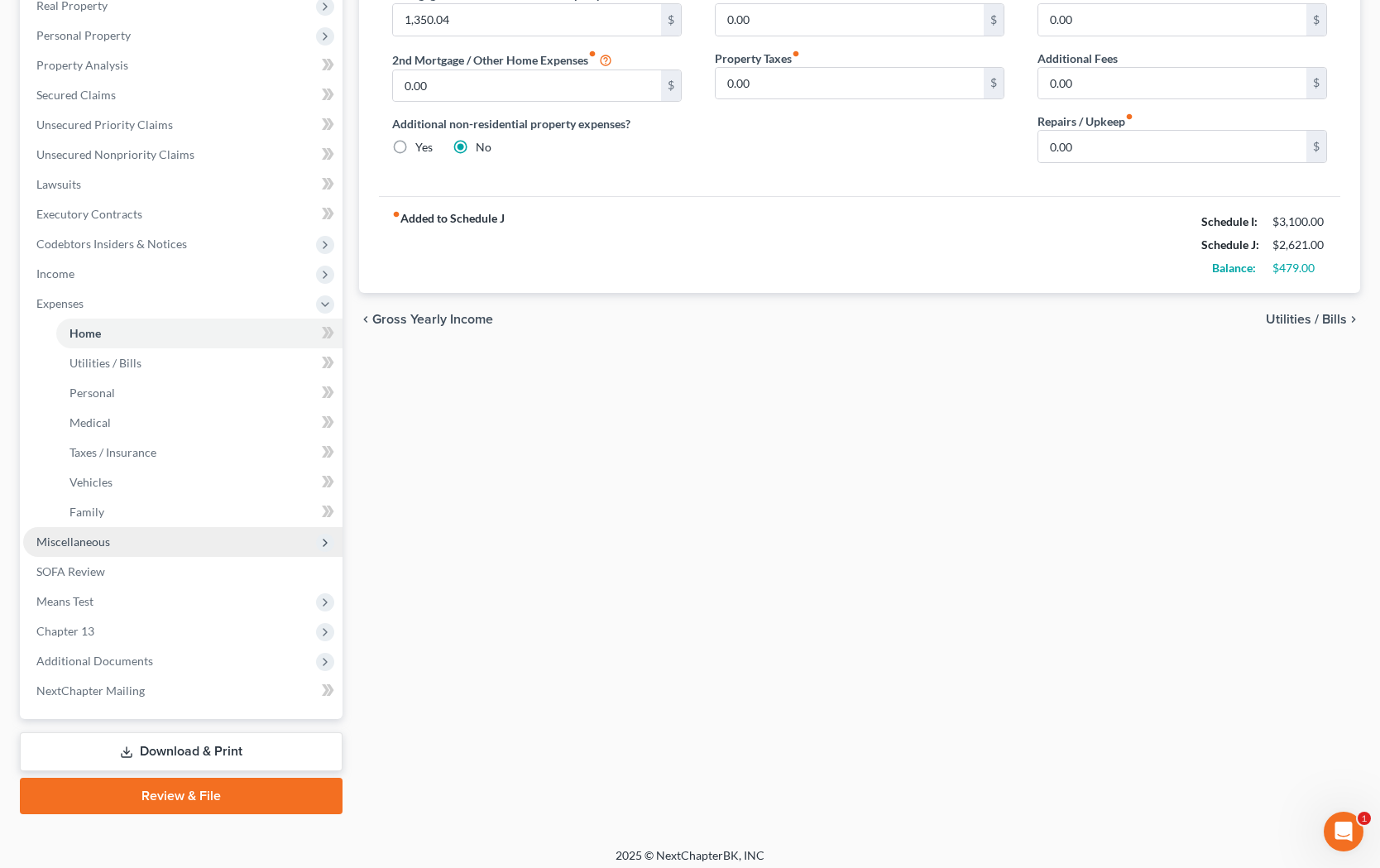 scroll, scrollTop: 278, scrollLeft: 0, axis: vertical 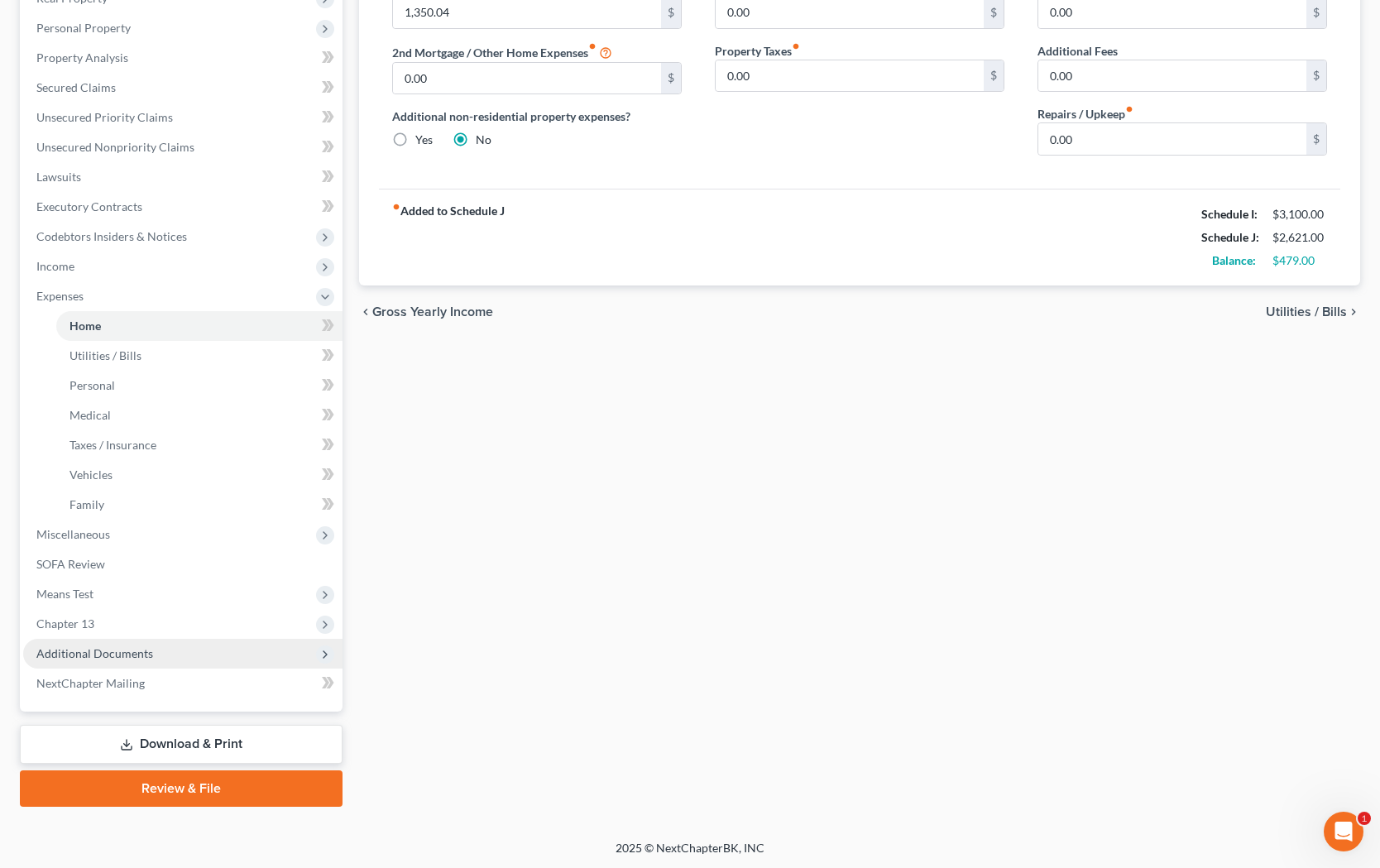 click on "Additional Documents" at bounding box center [183, 654] 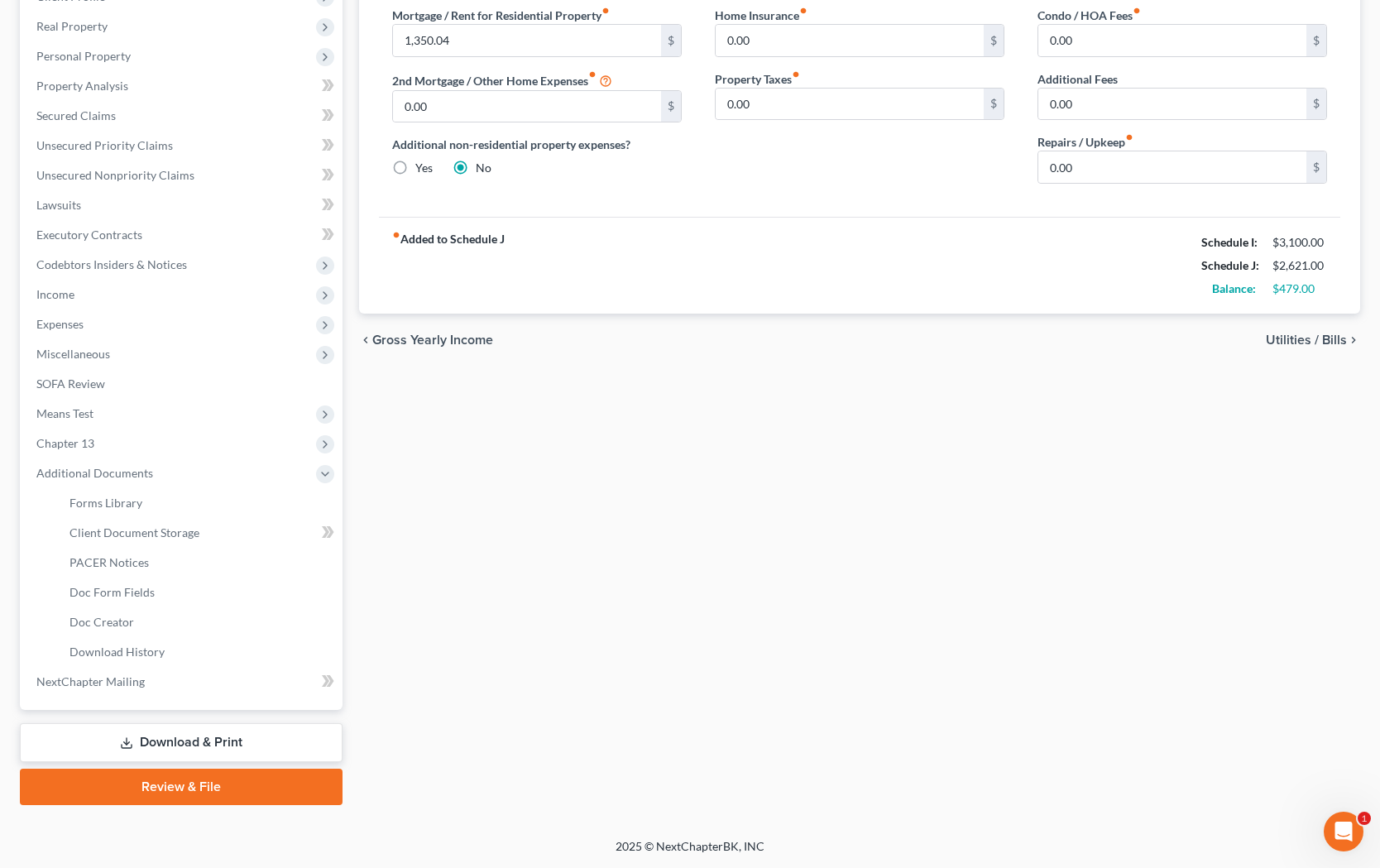 scroll, scrollTop: 248, scrollLeft: 0, axis: vertical 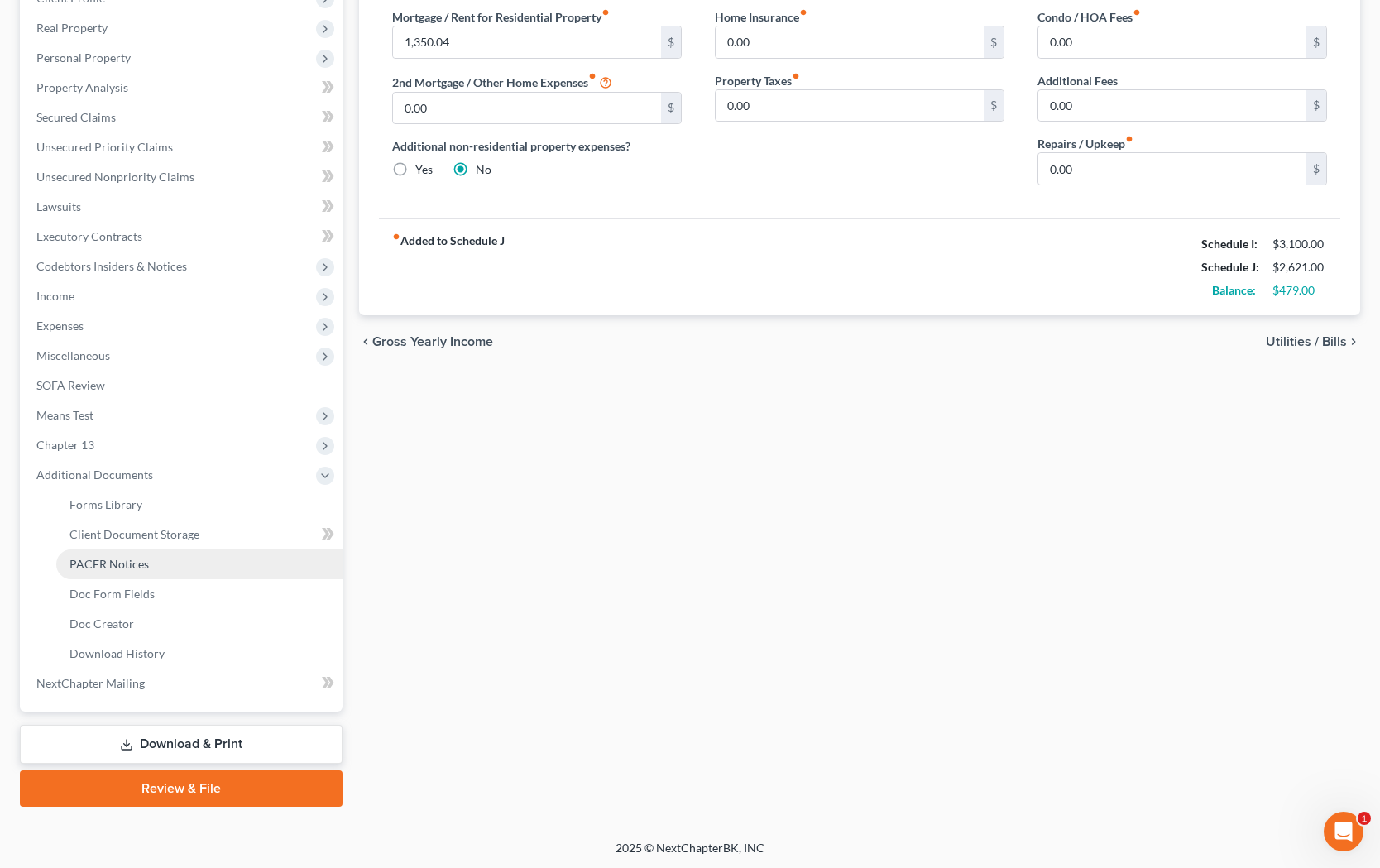 click on "PACER Notices" at bounding box center (199, 564) 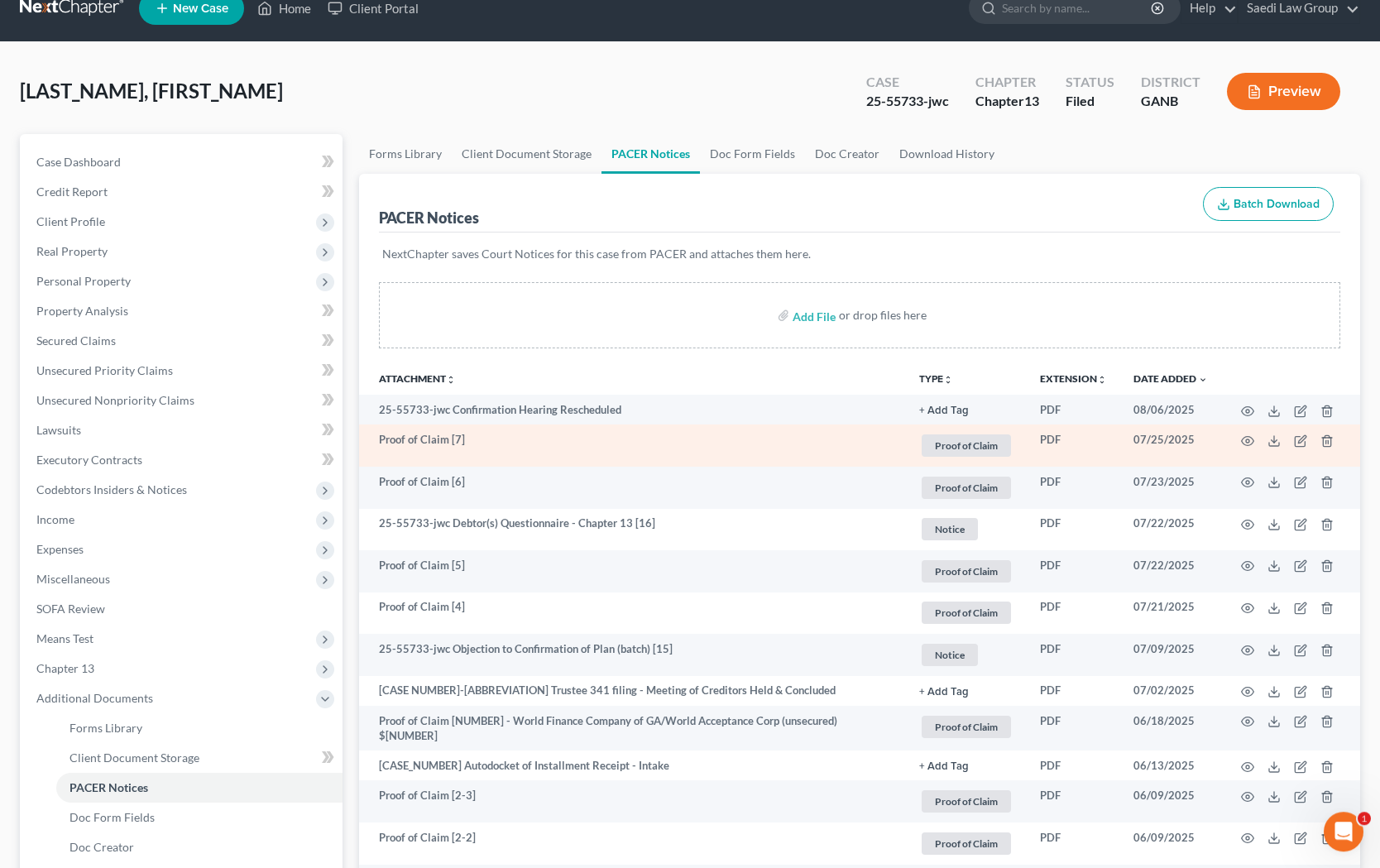 scroll, scrollTop: 0, scrollLeft: 0, axis: both 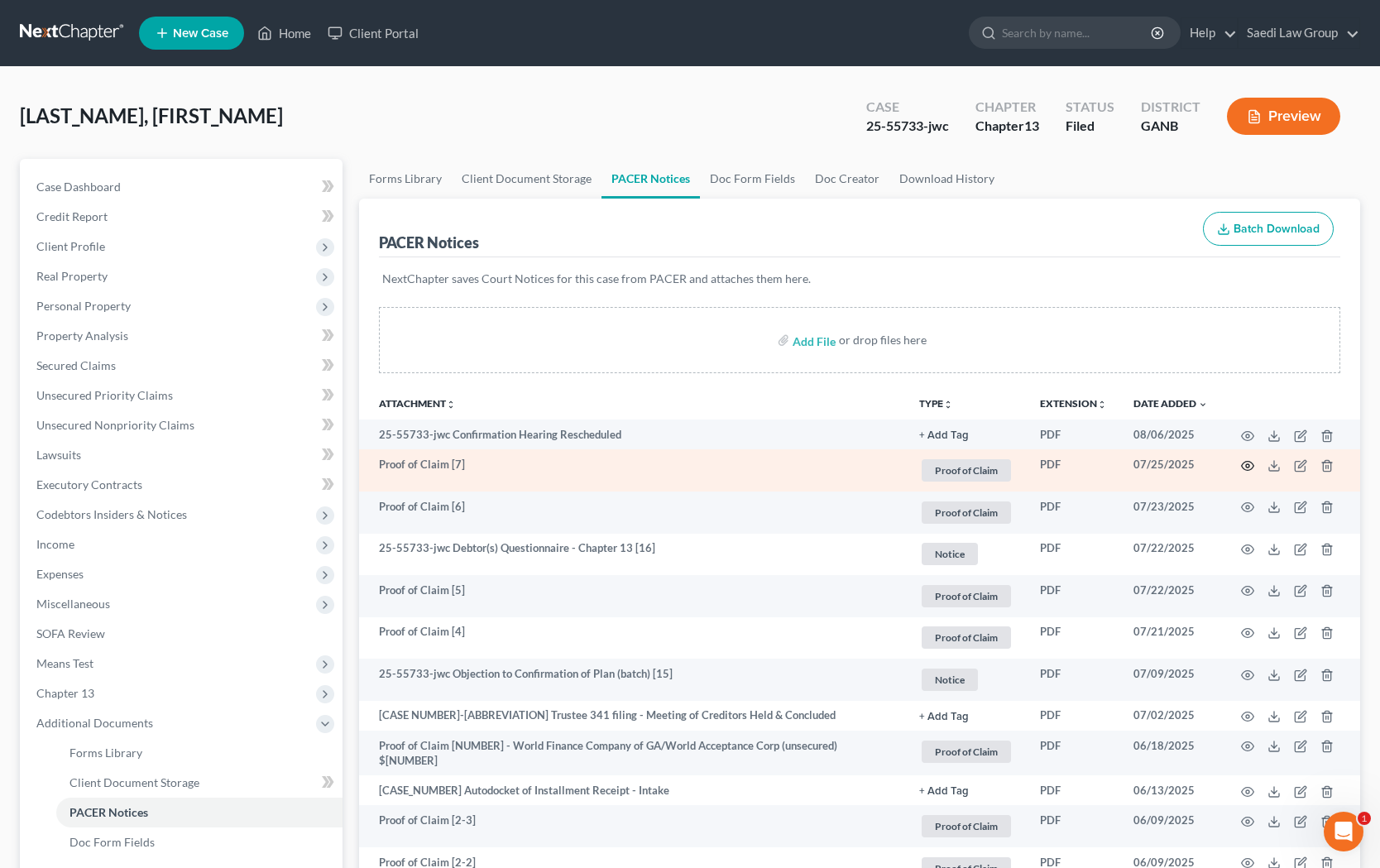 click 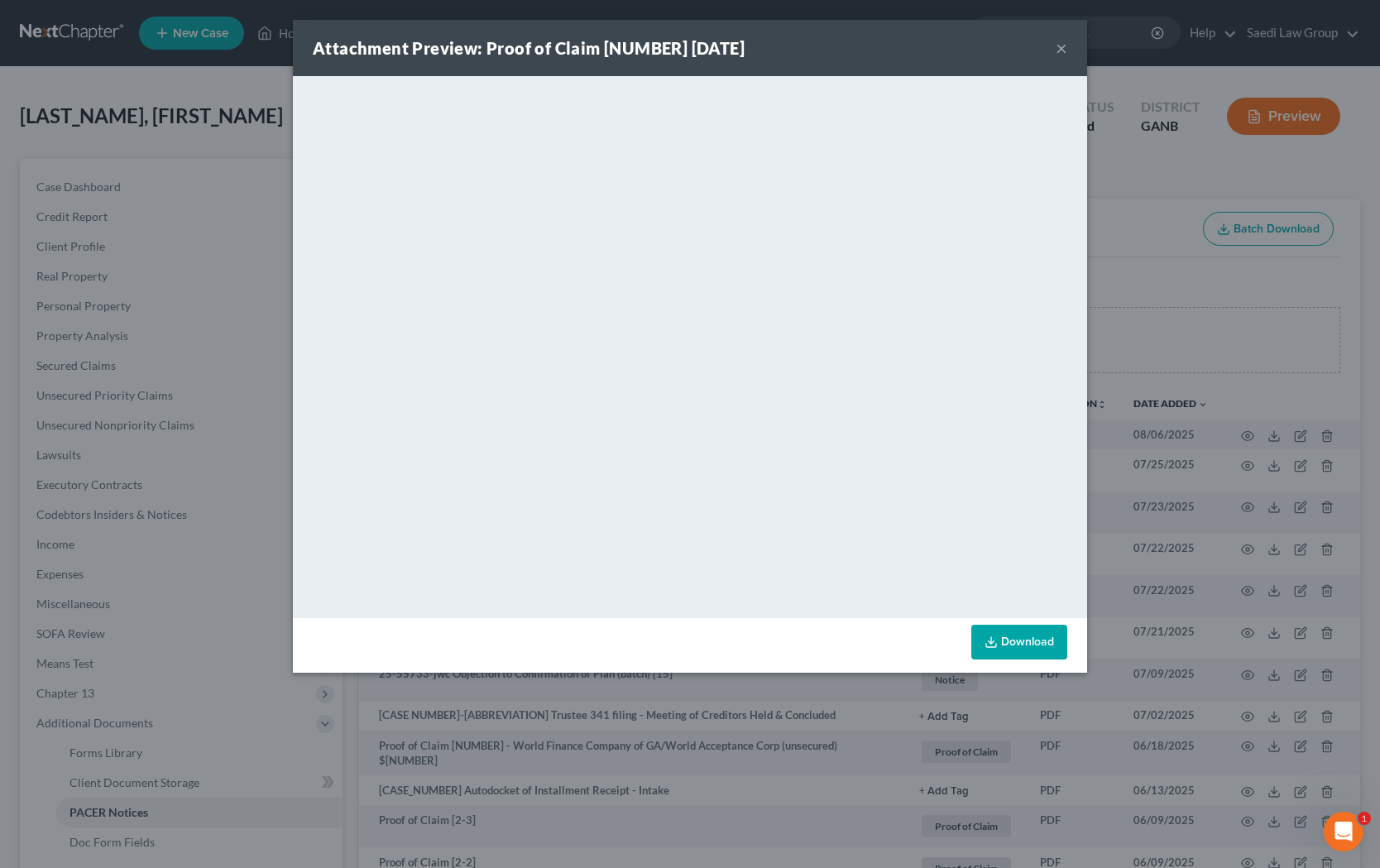 click on "×" at bounding box center [1061, 48] 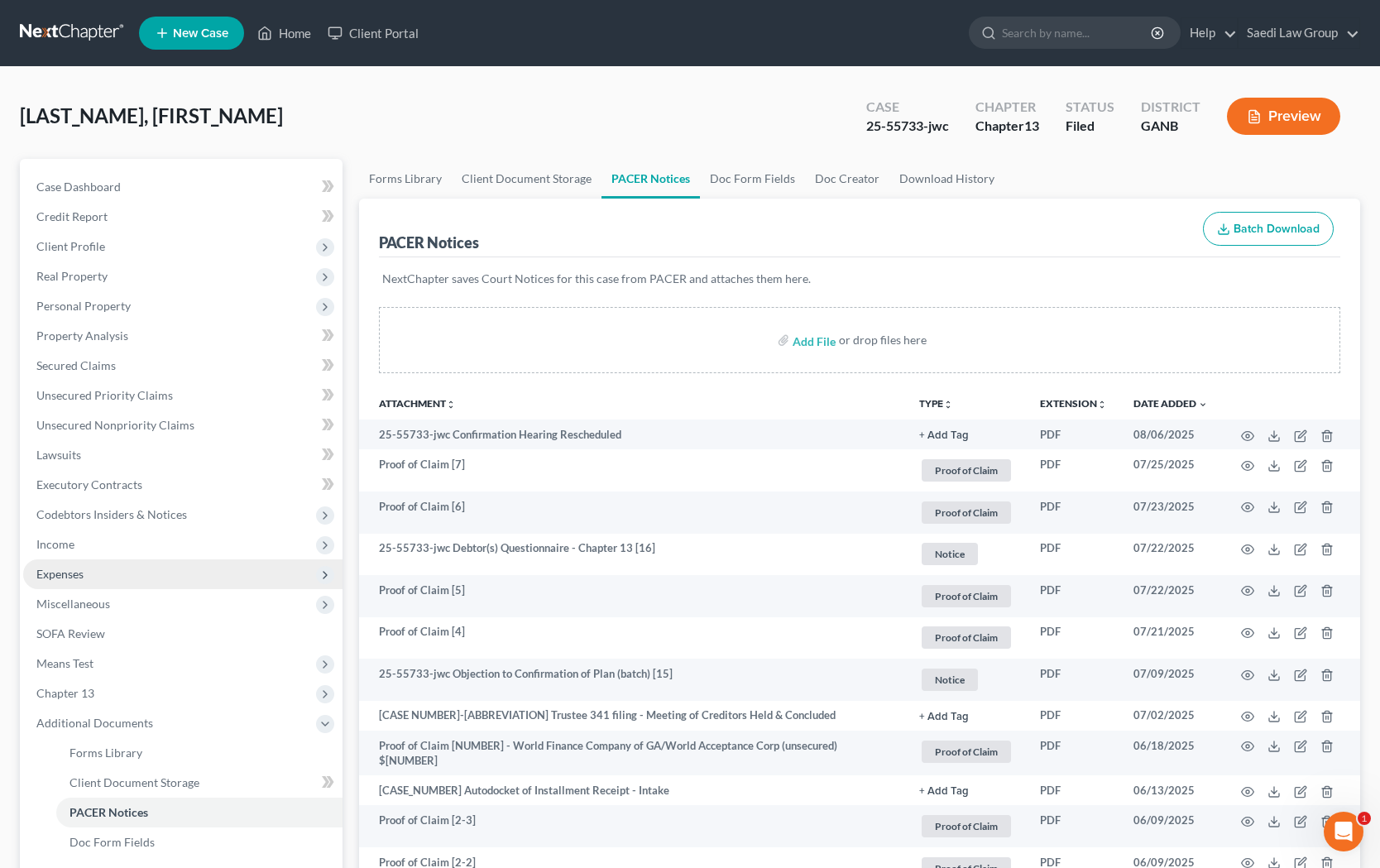 click on "Expenses" at bounding box center (183, 574) 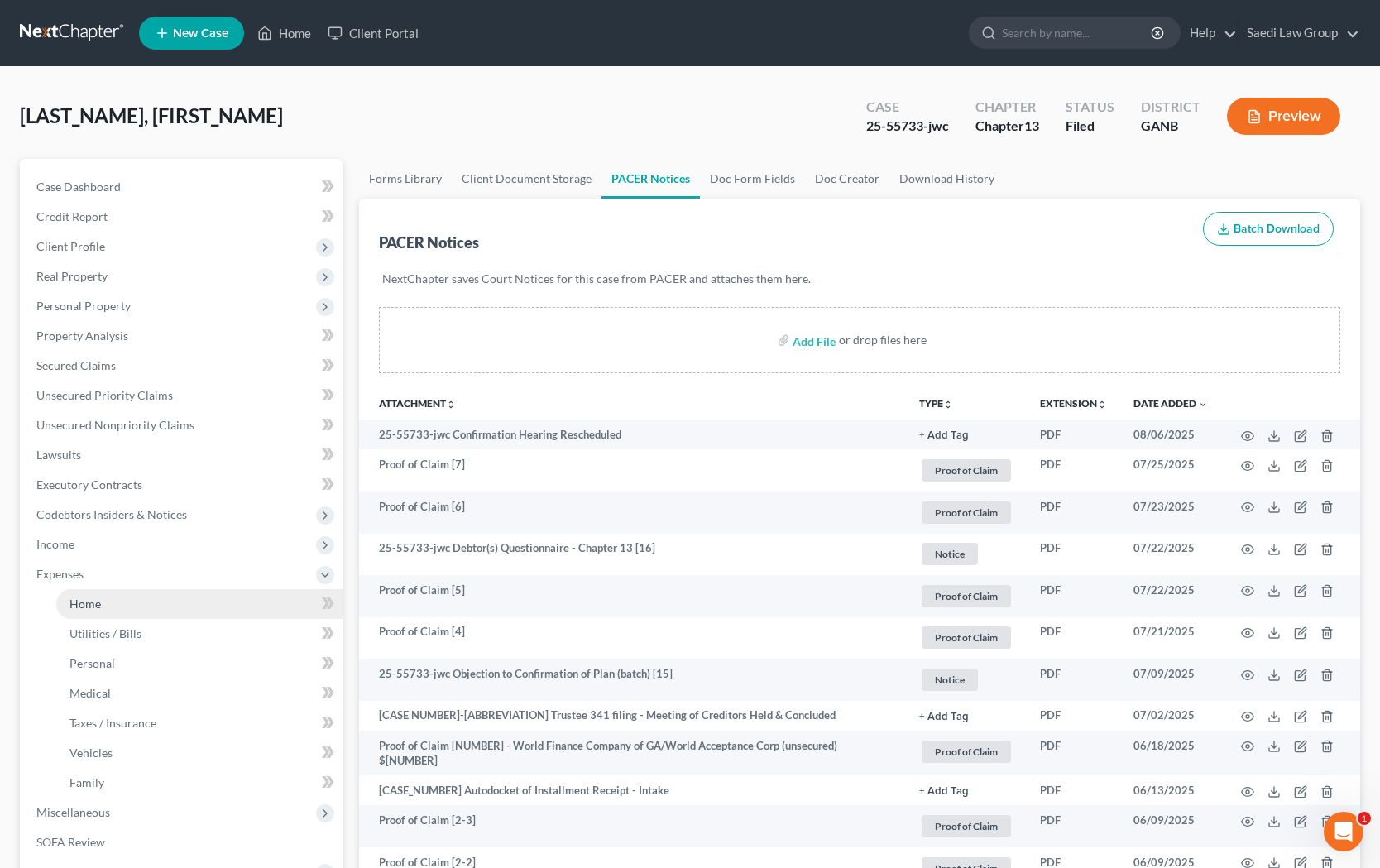 click on "Home" at bounding box center (85, 603) 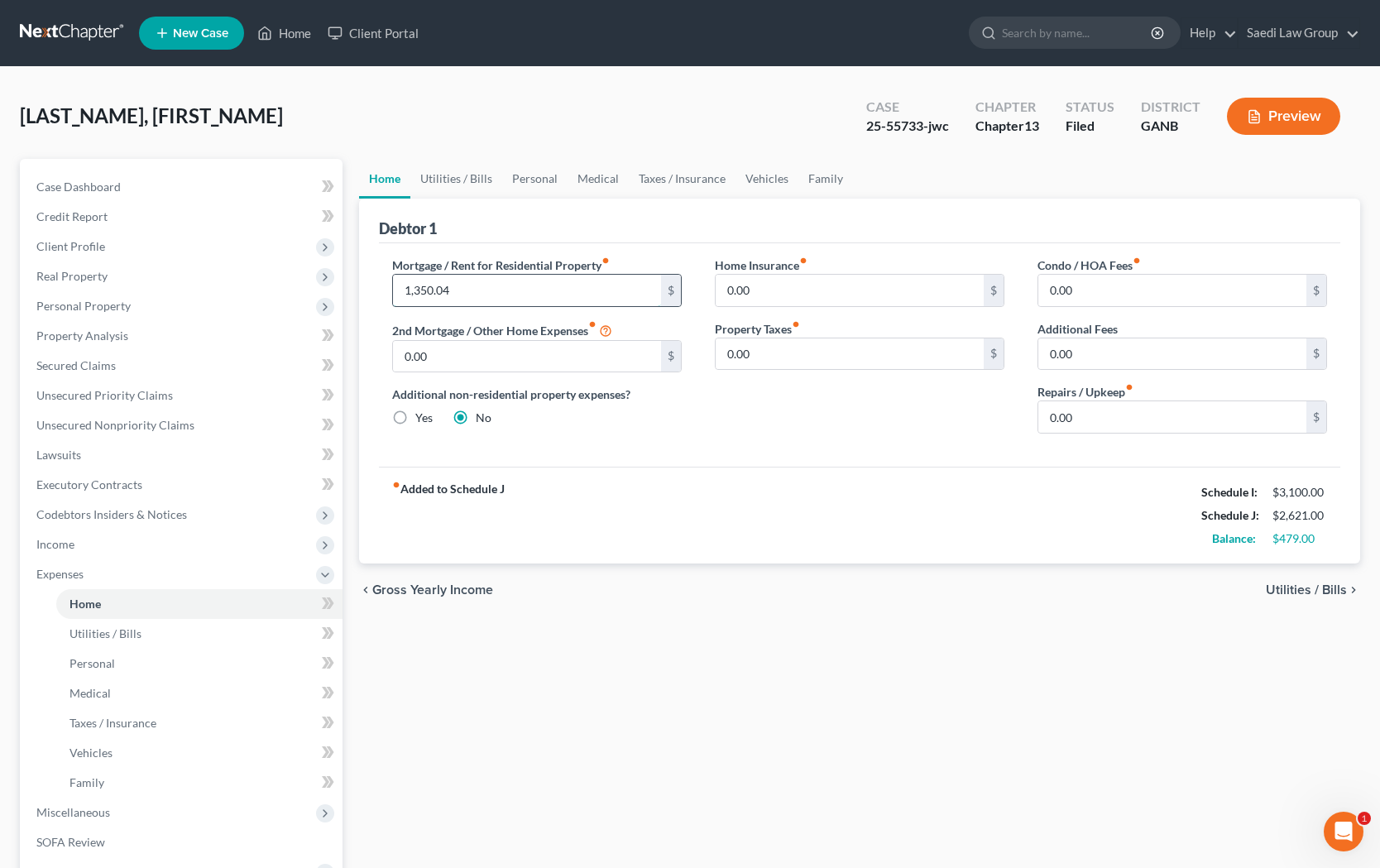 click on "1,350.04" at bounding box center [527, 290] 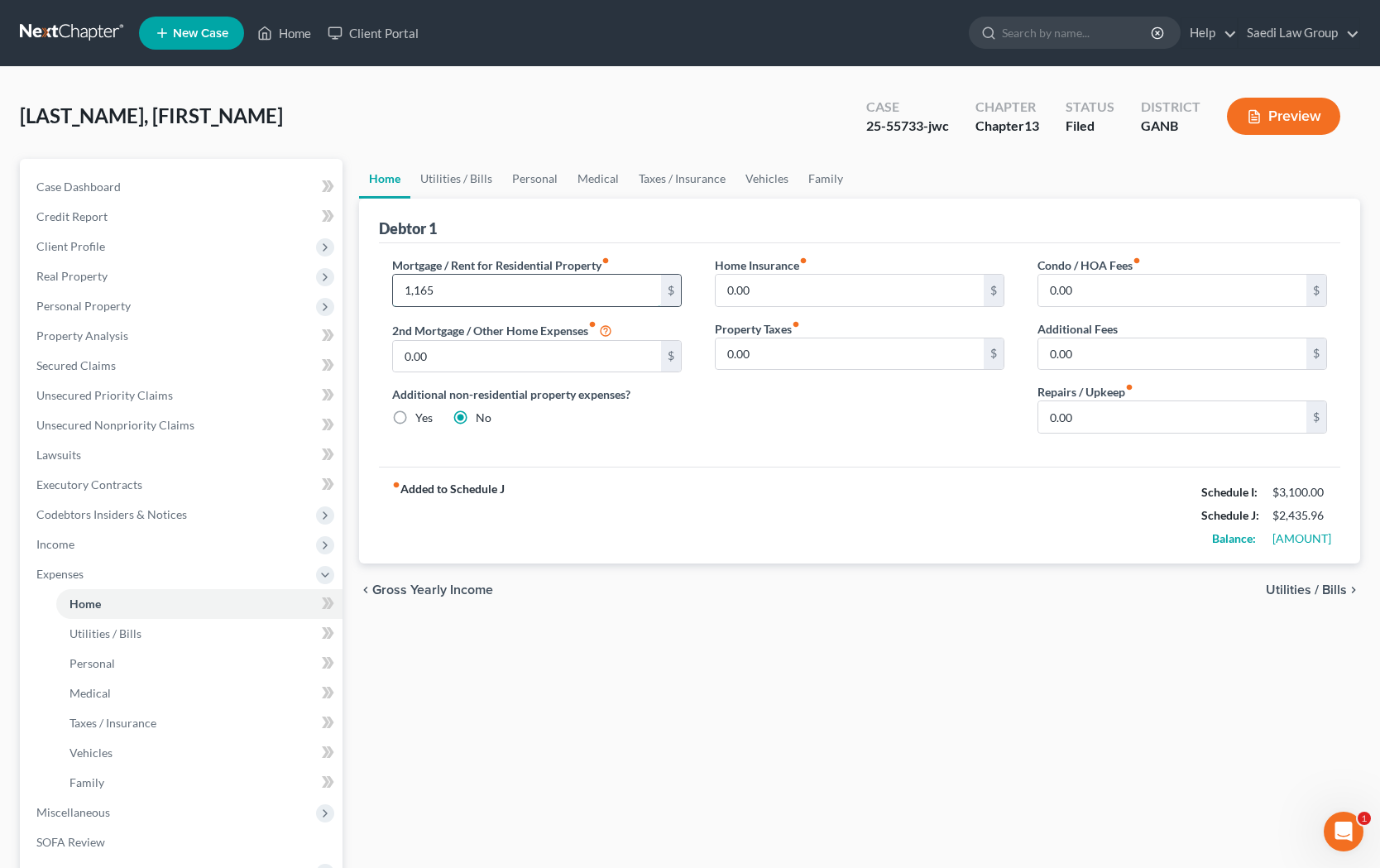 type on "1,165" 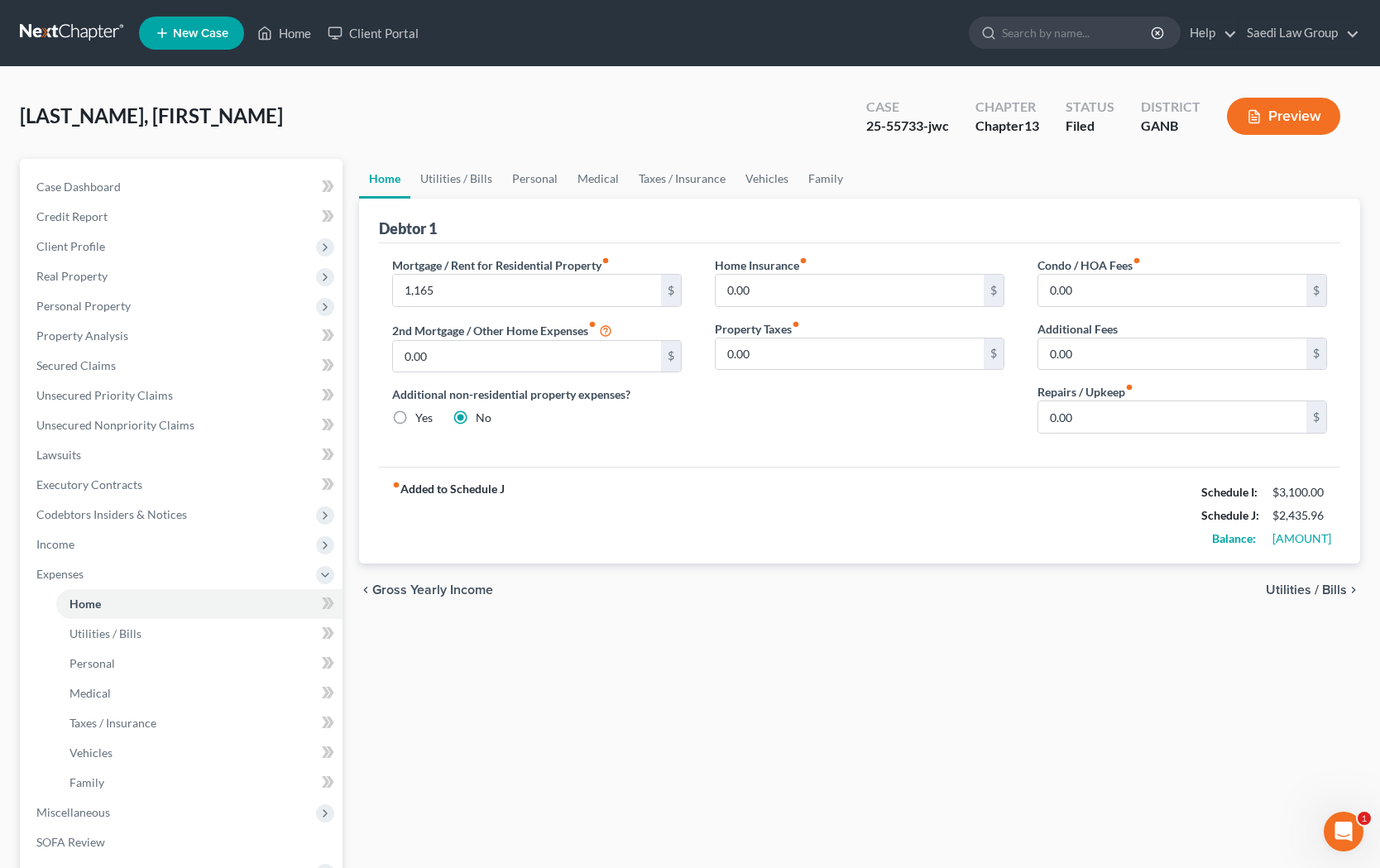 click on "Utilities / Bills" at bounding box center [1306, 590] 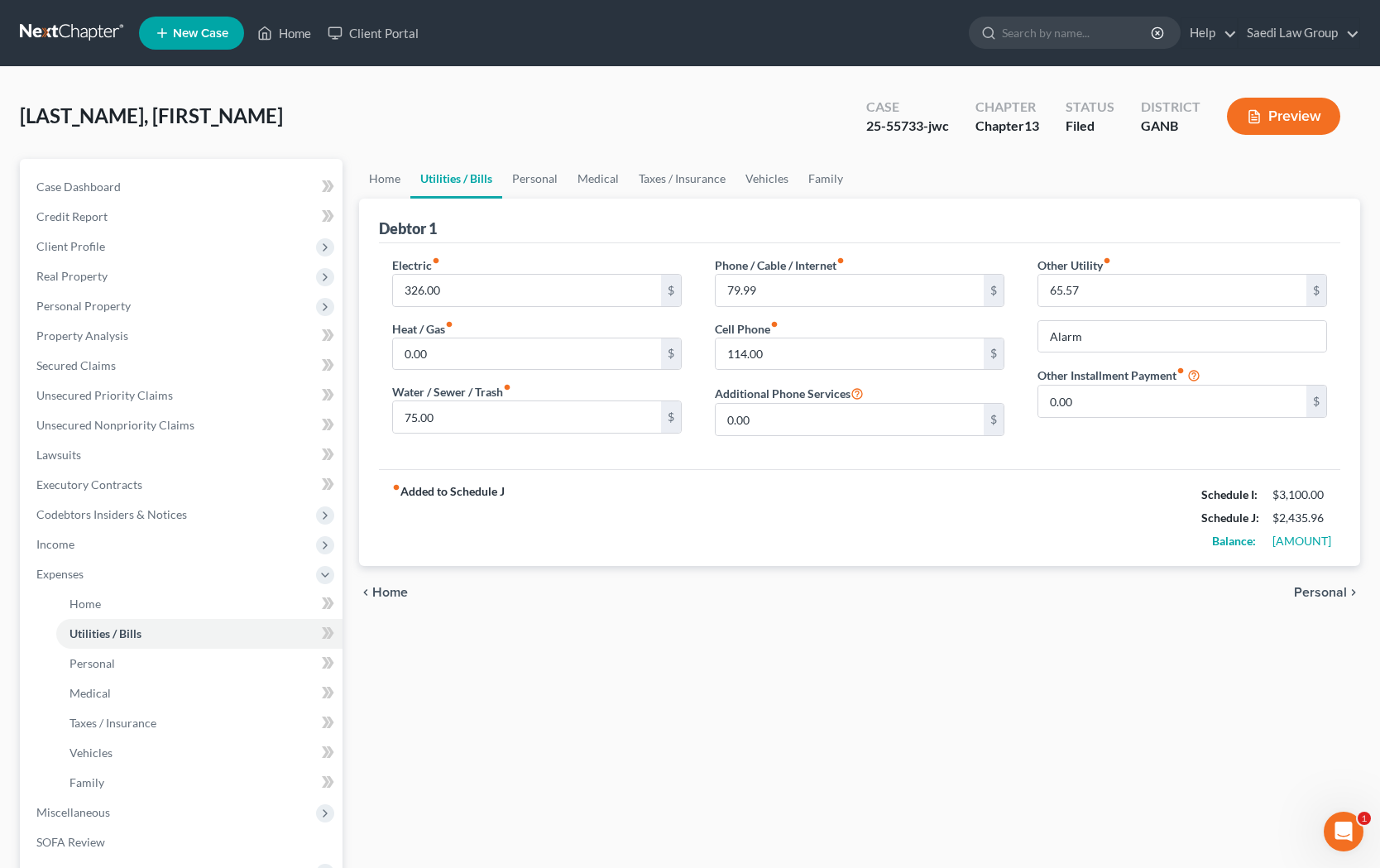click on "Personal" at bounding box center (1320, 592) 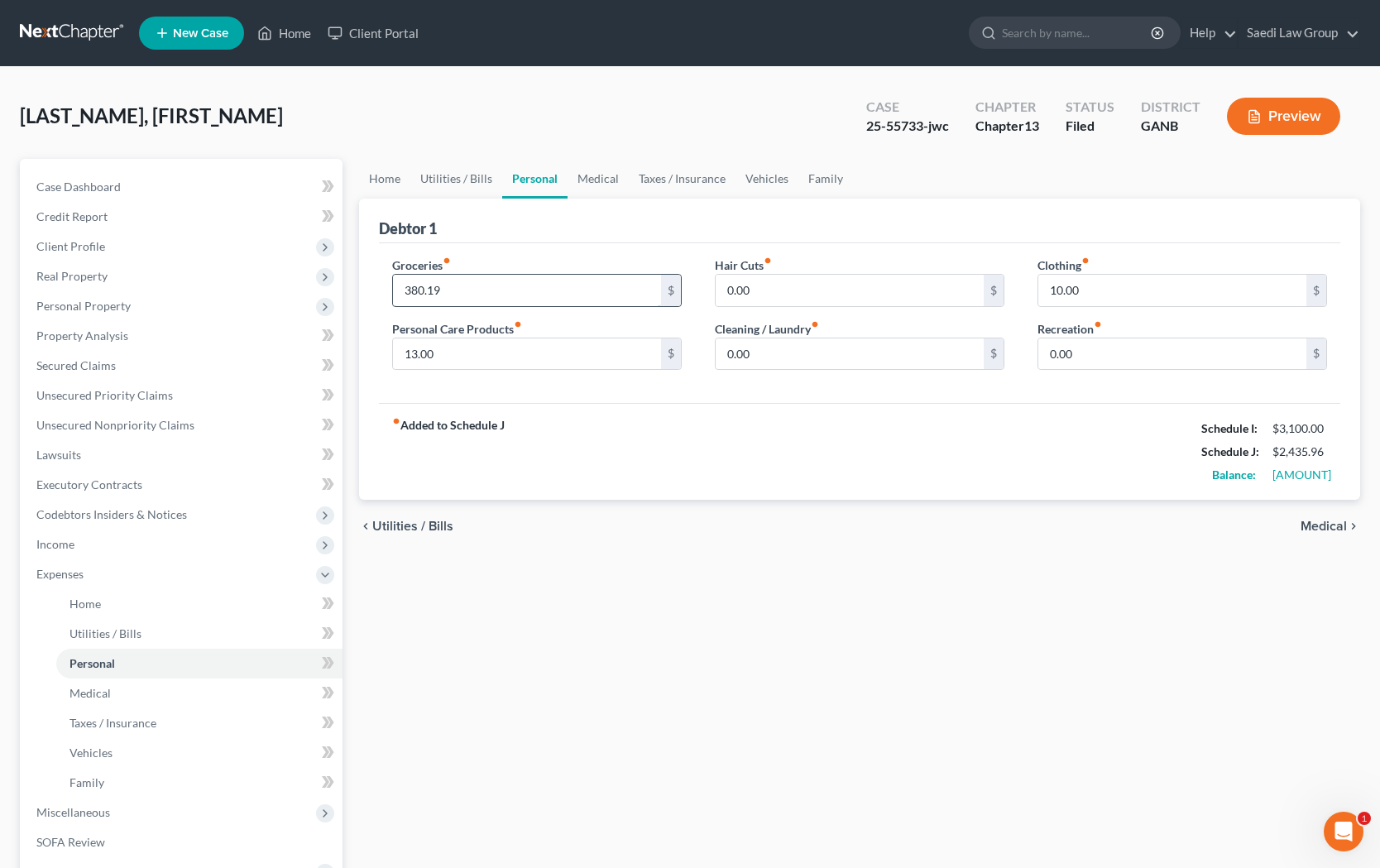 click on "380.19" at bounding box center (527, 290) 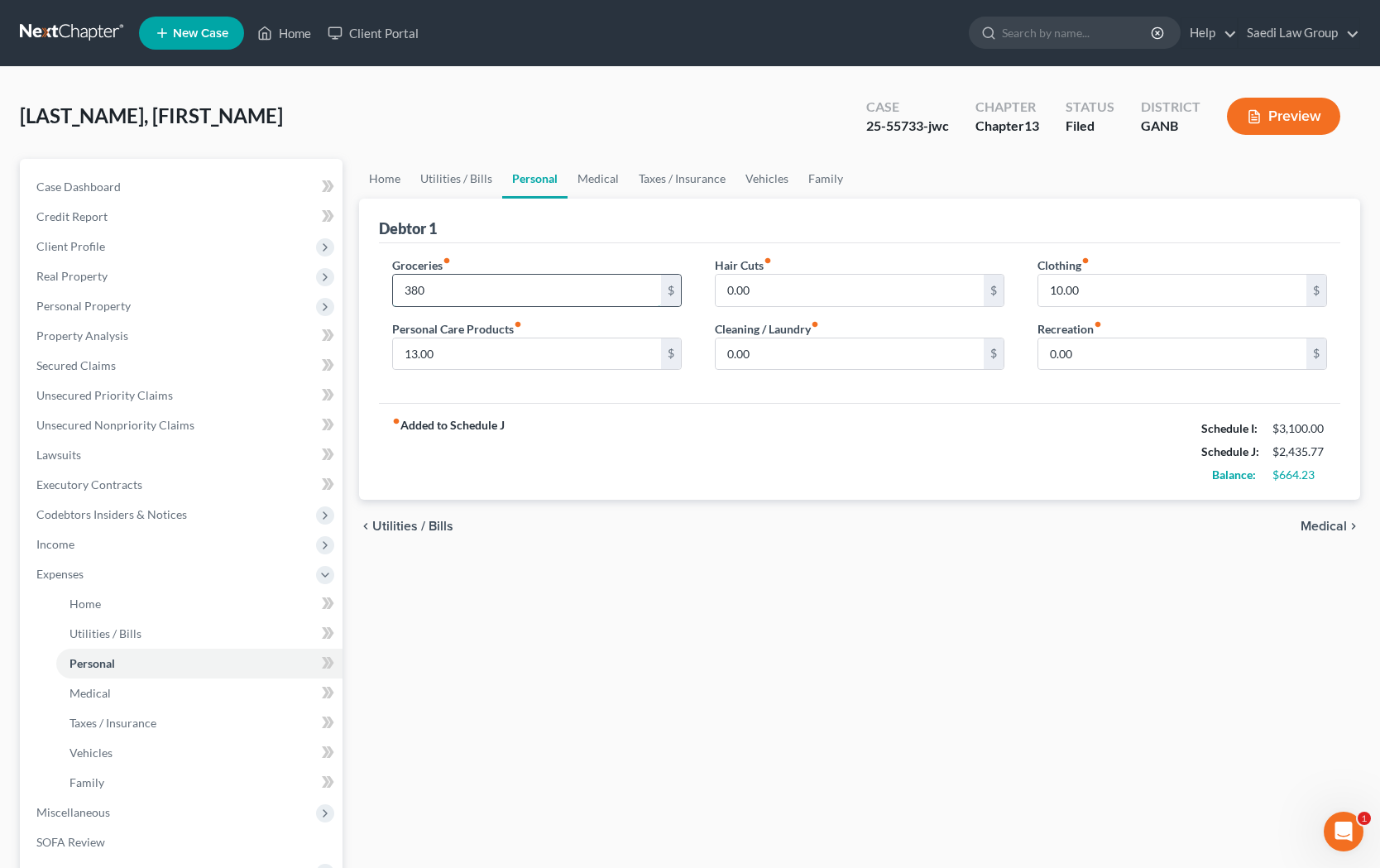 click on "380" at bounding box center (527, 290) 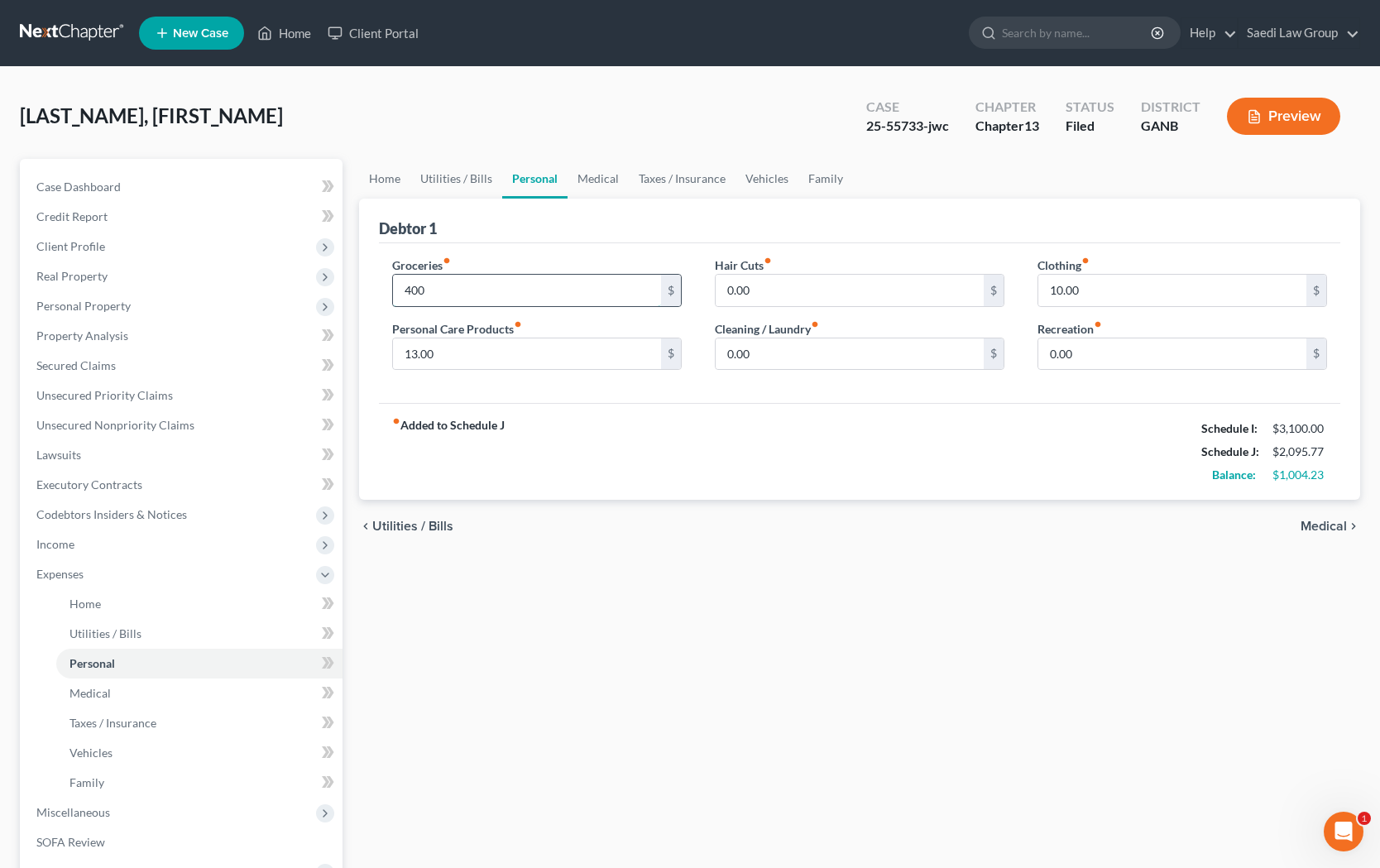 type on "400" 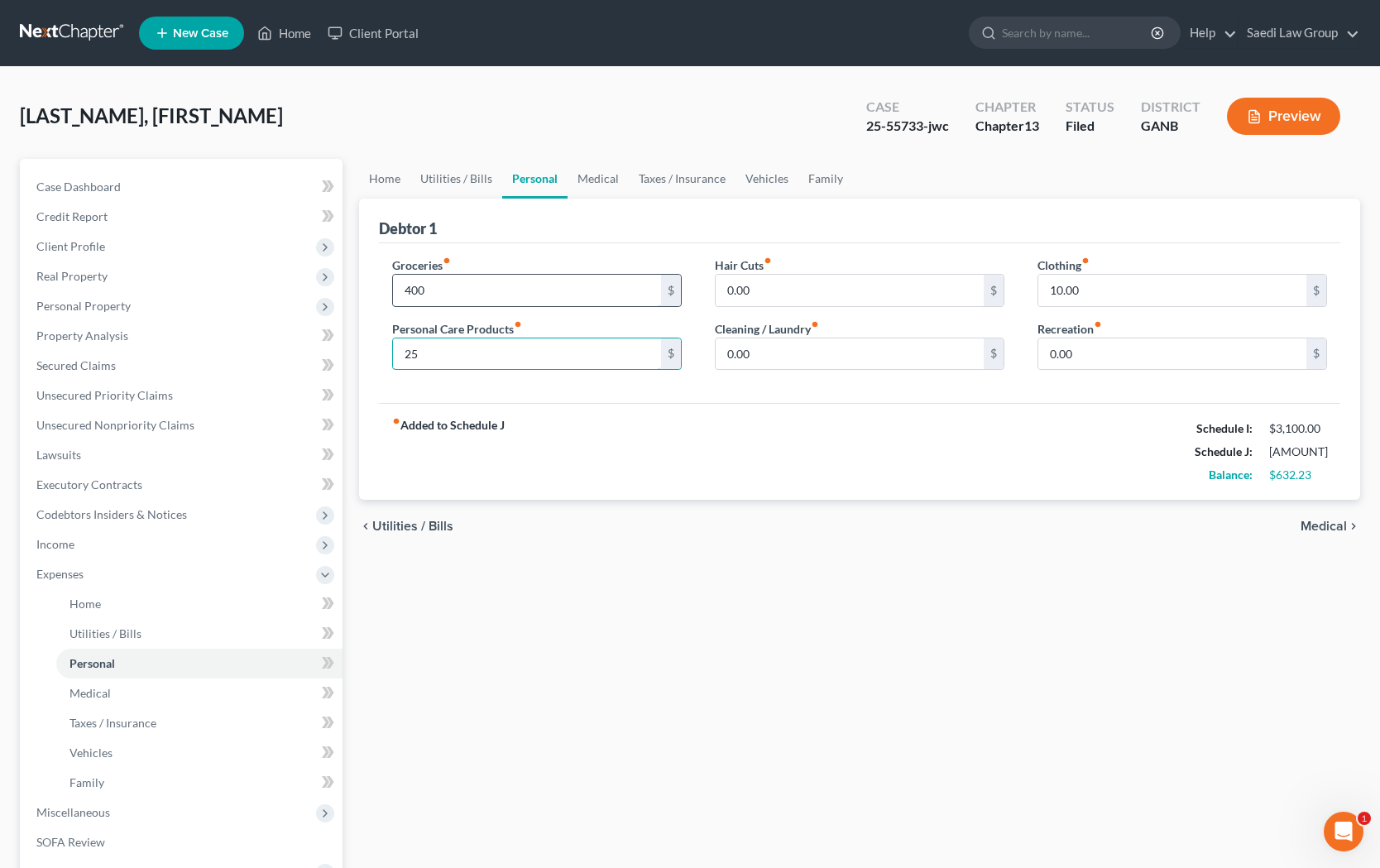 type on "25" 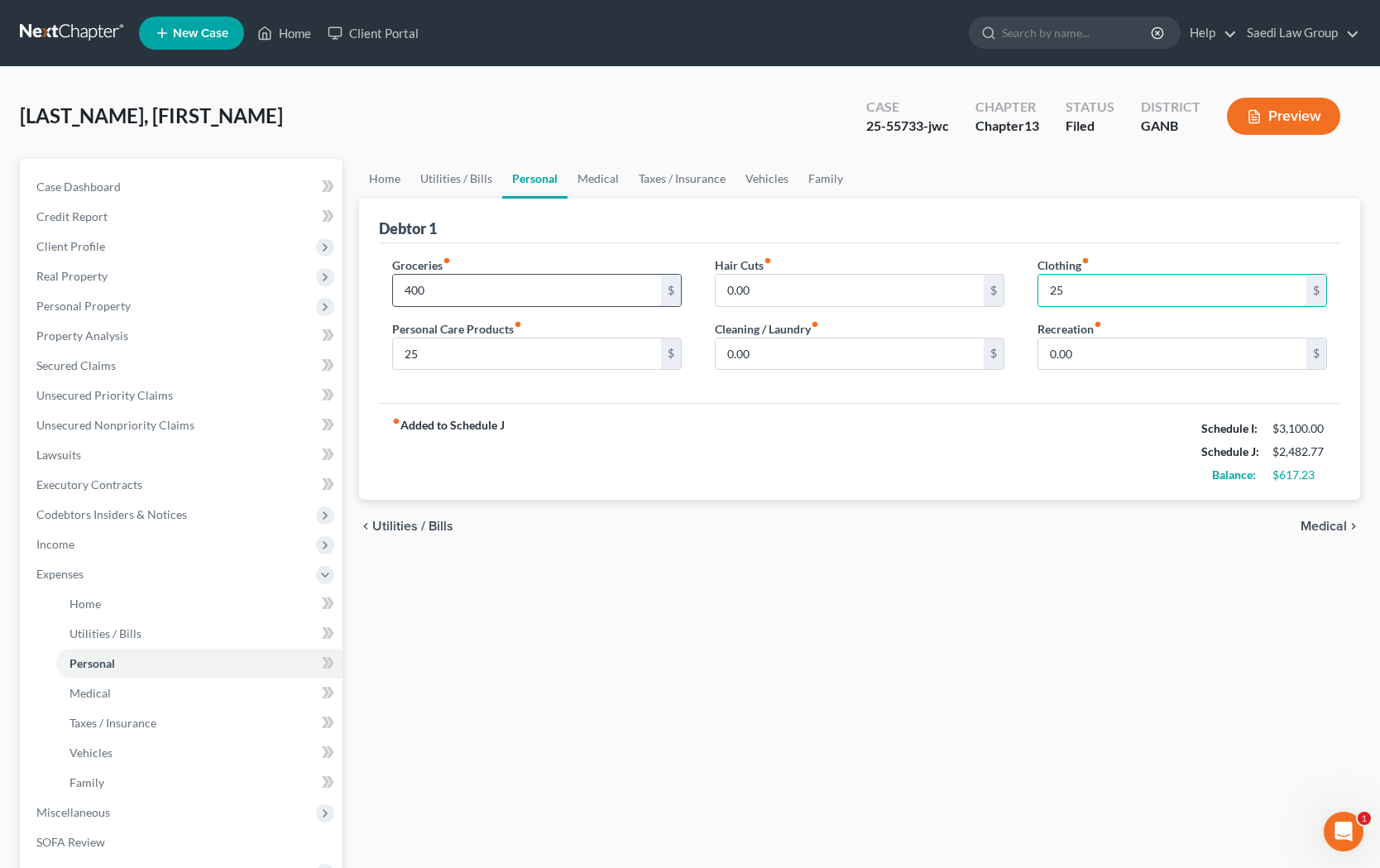 type on "25" 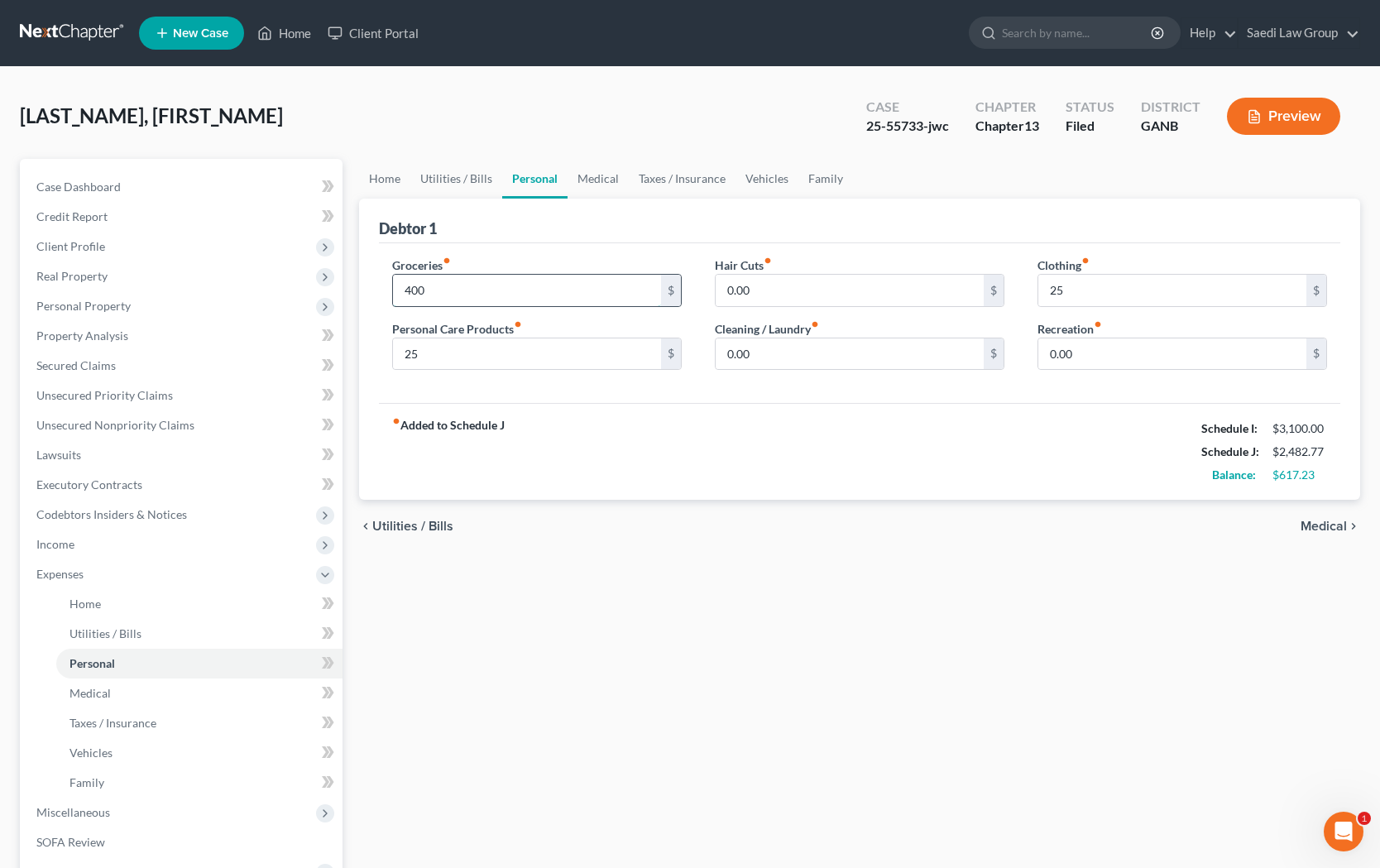 click on "400" at bounding box center [527, 290] 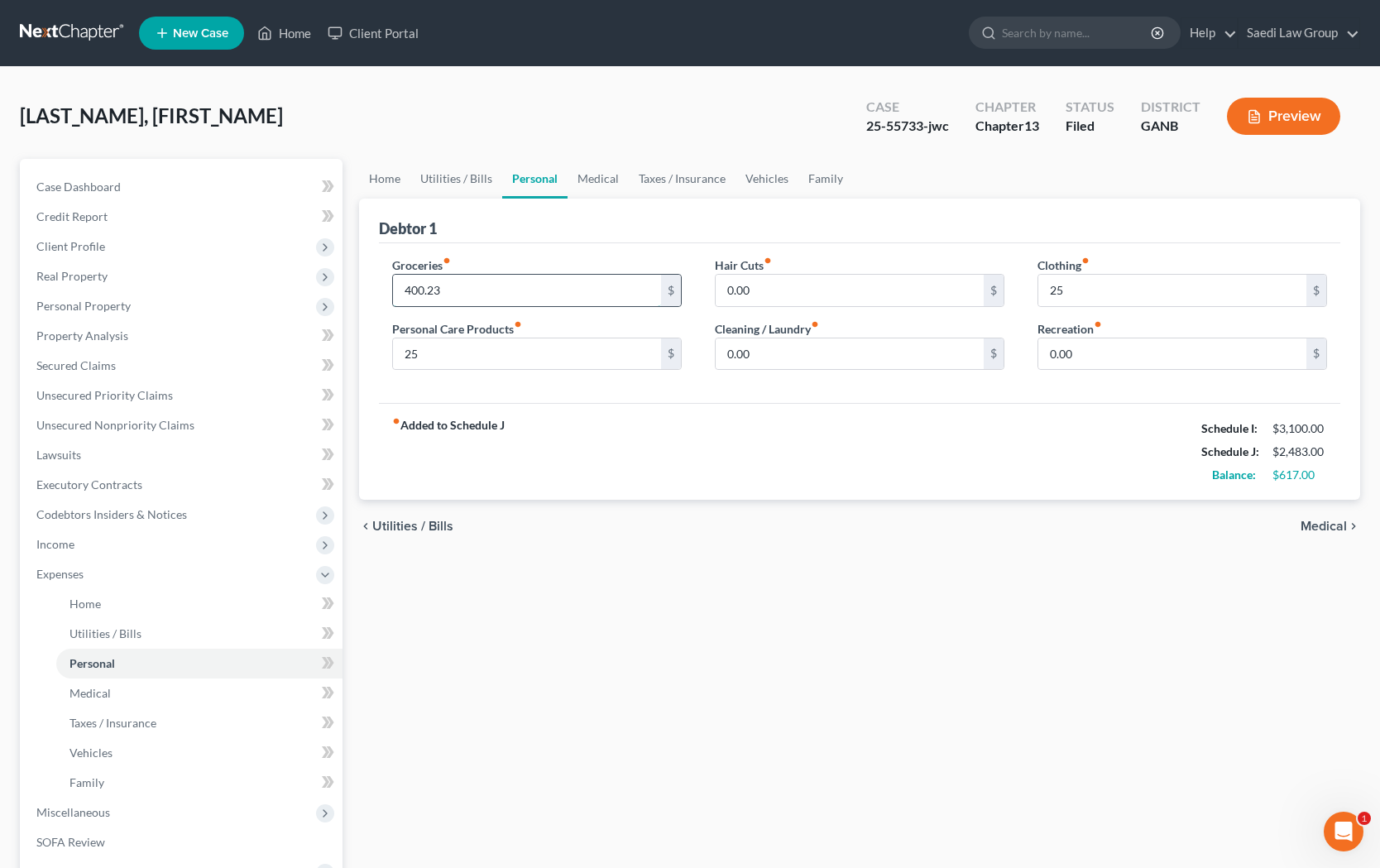 type on "400.23" 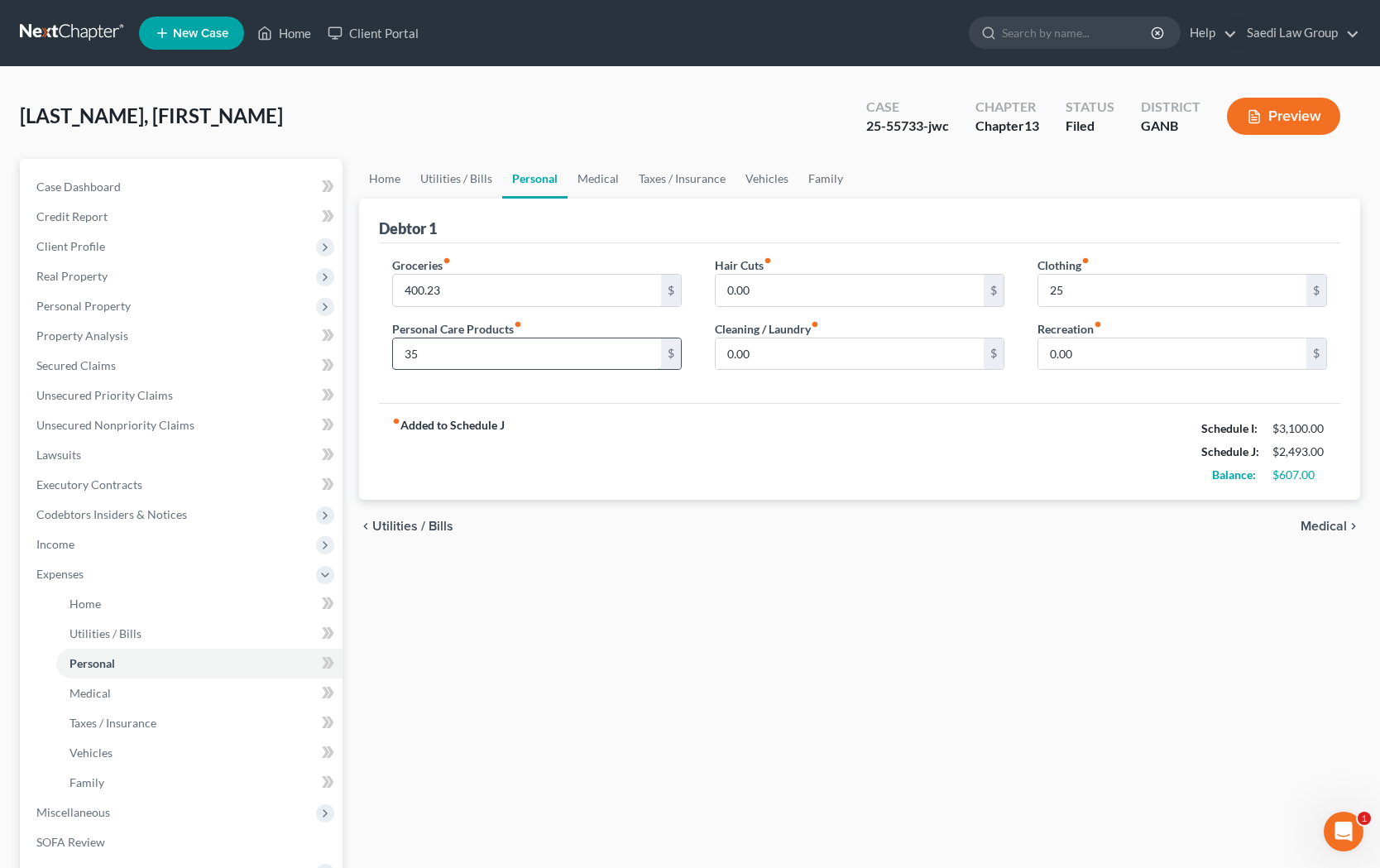 type on "35" 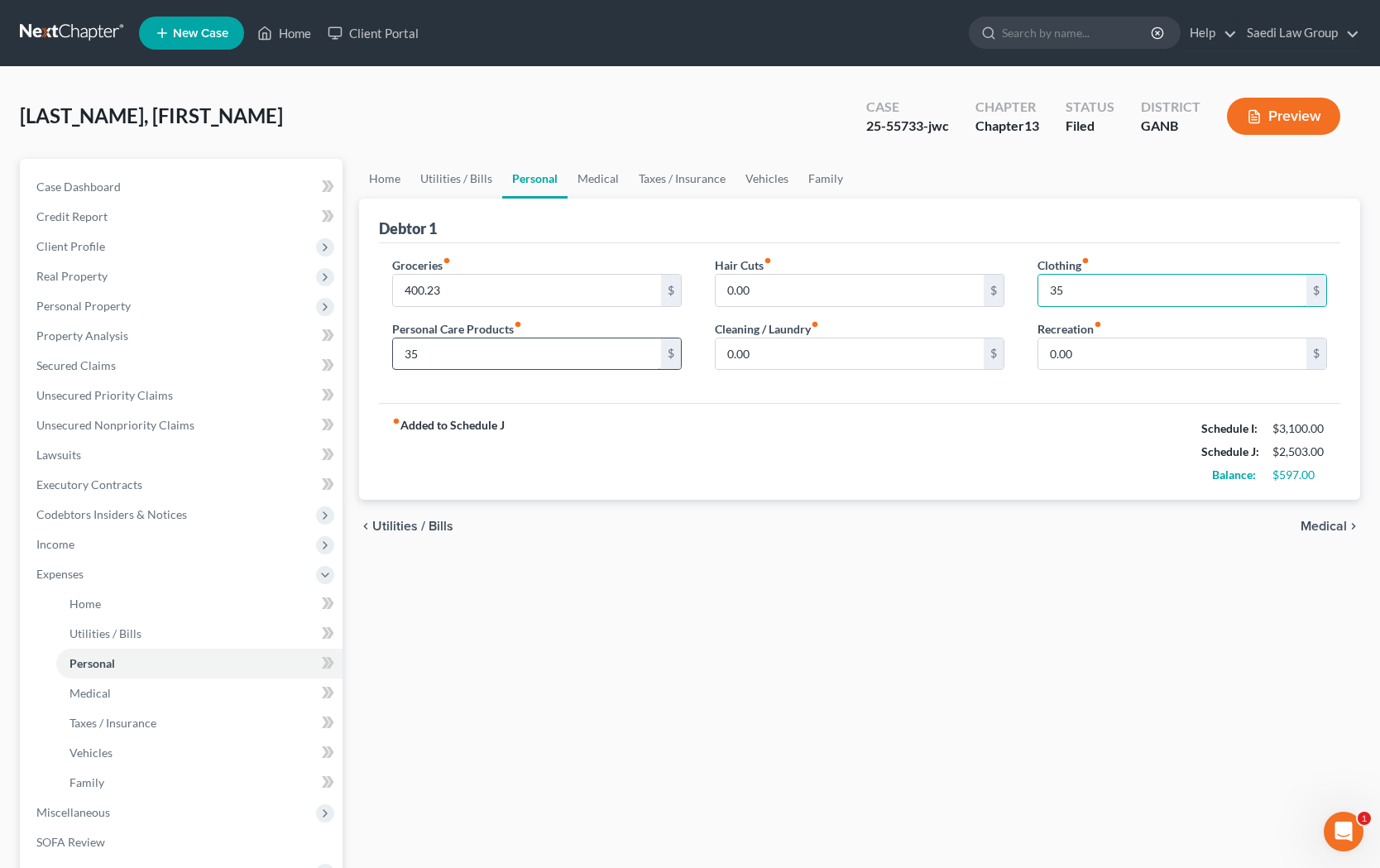 type on "35" 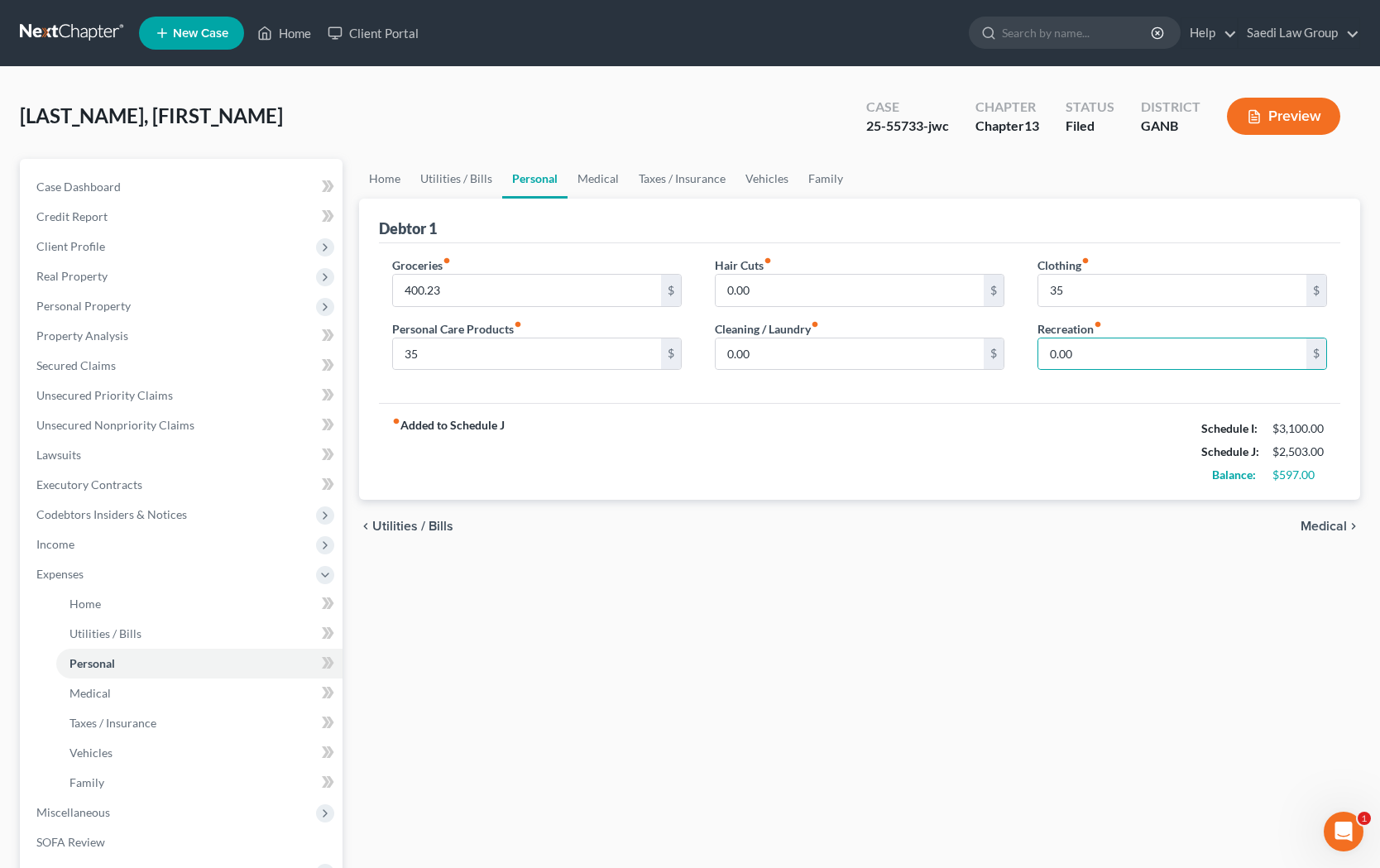 click on "Medical" at bounding box center (1324, 526) 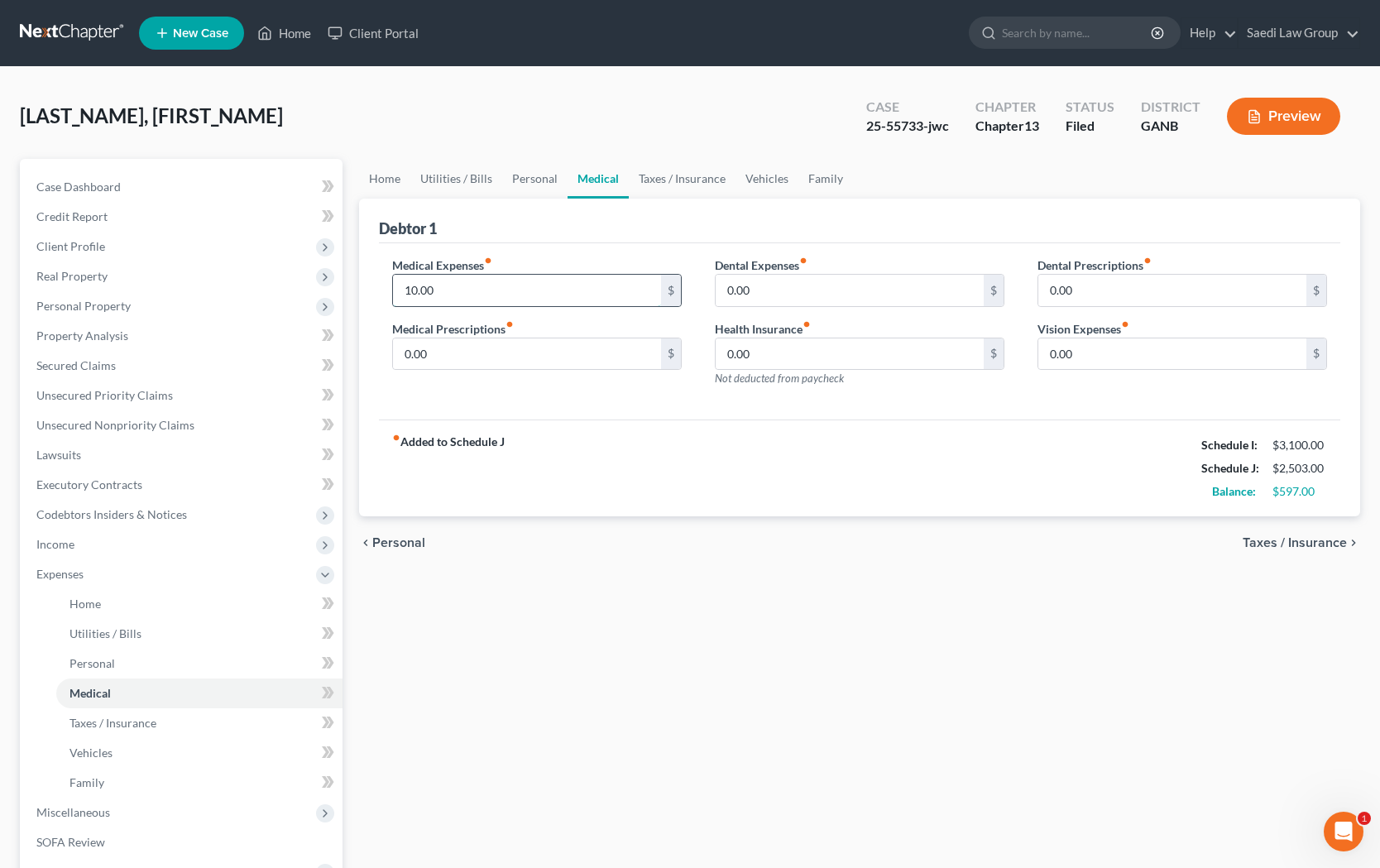 click on "10.00" at bounding box center [527, 290] 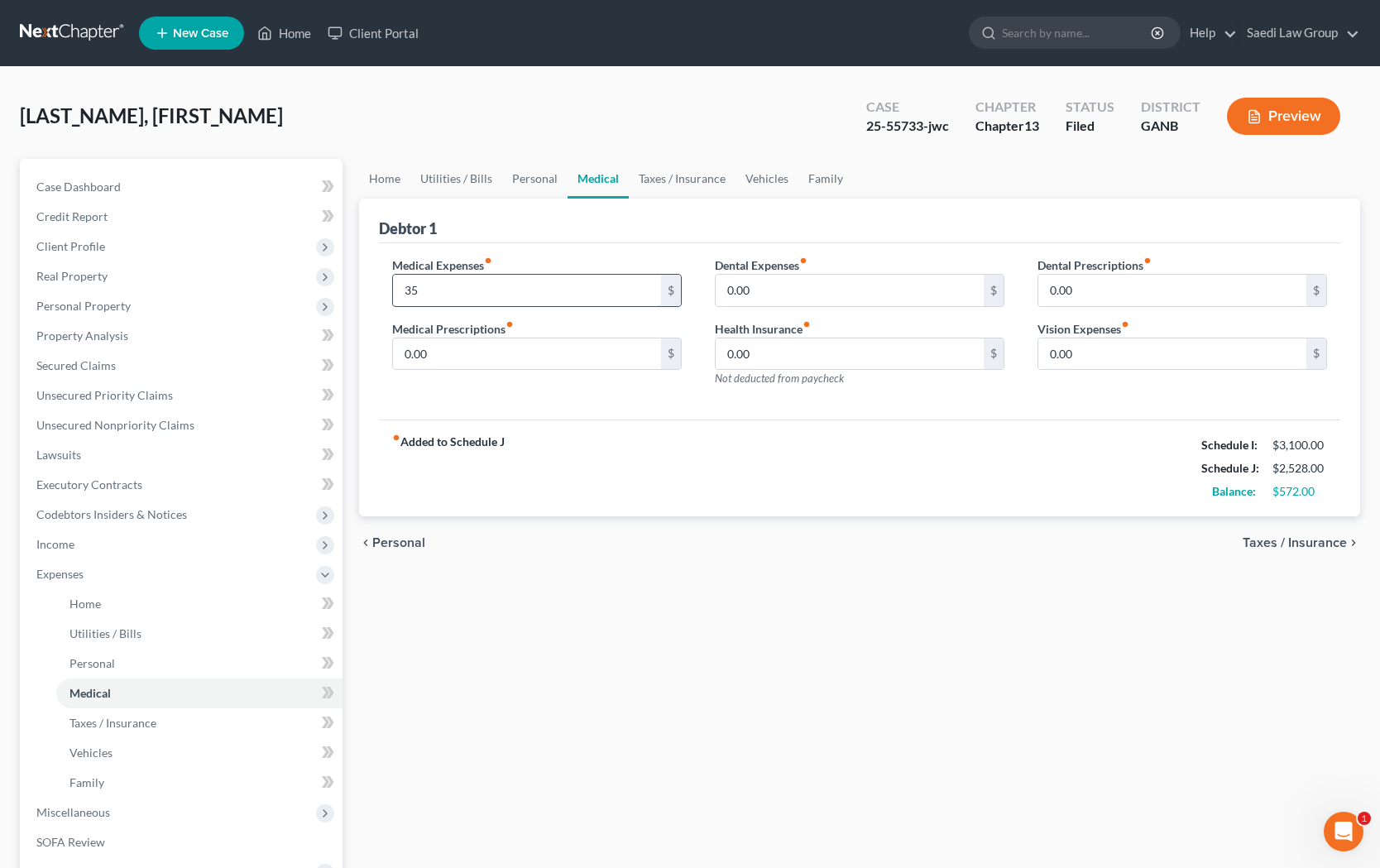 type on "35" 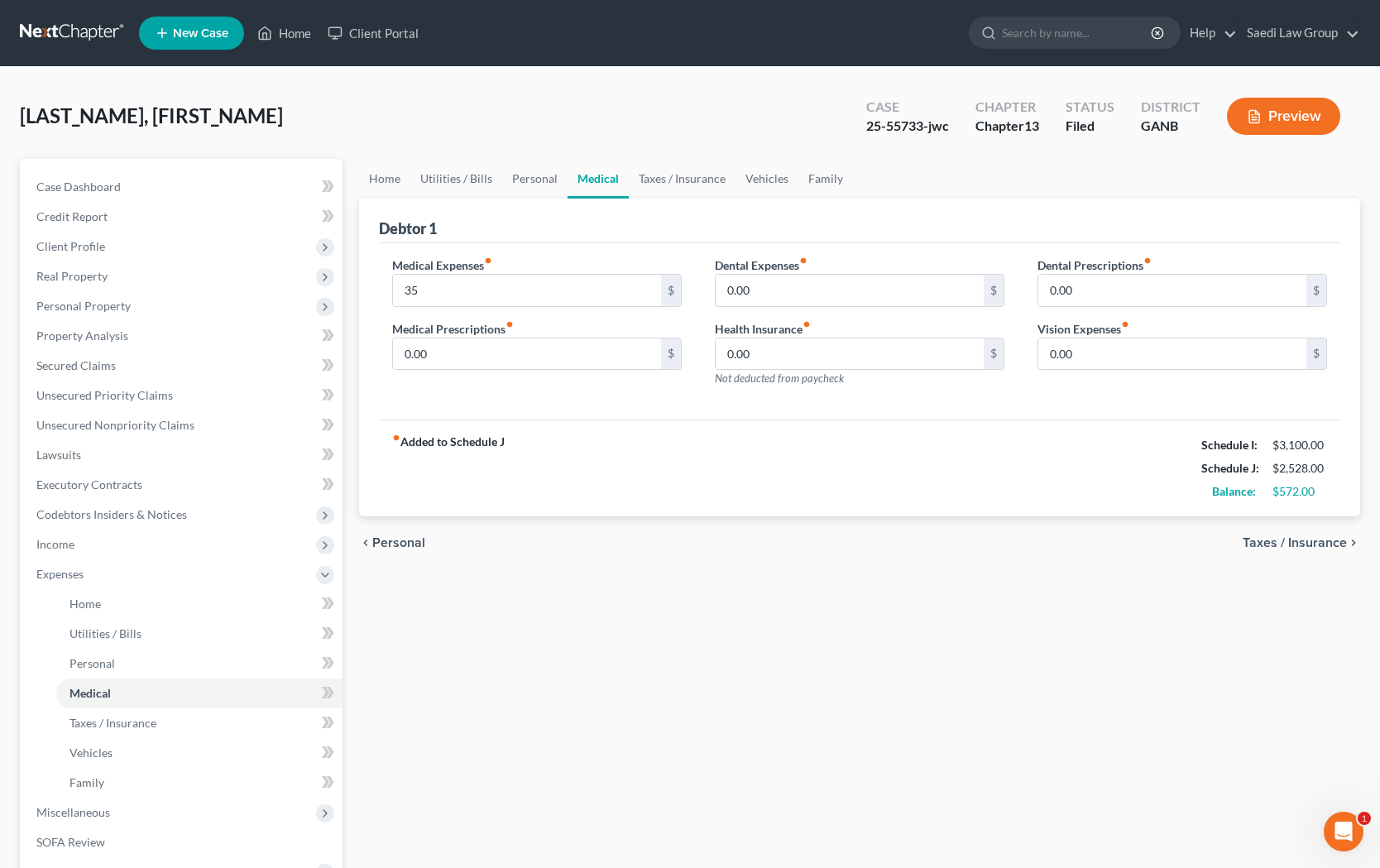 click on "Personal" at bounding box center [399, 543] 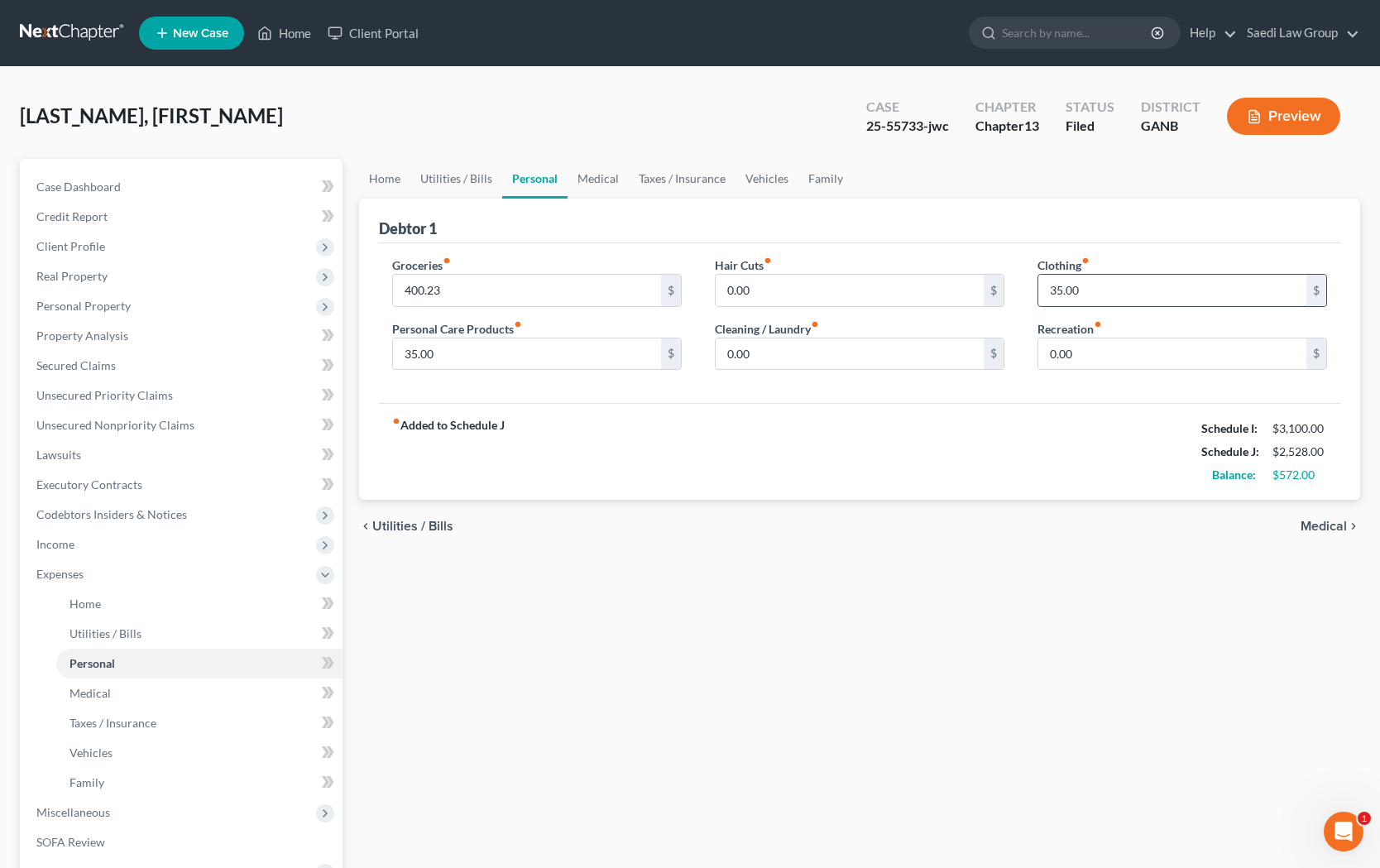 click on "35.00" at bounding box center [1172, 290] 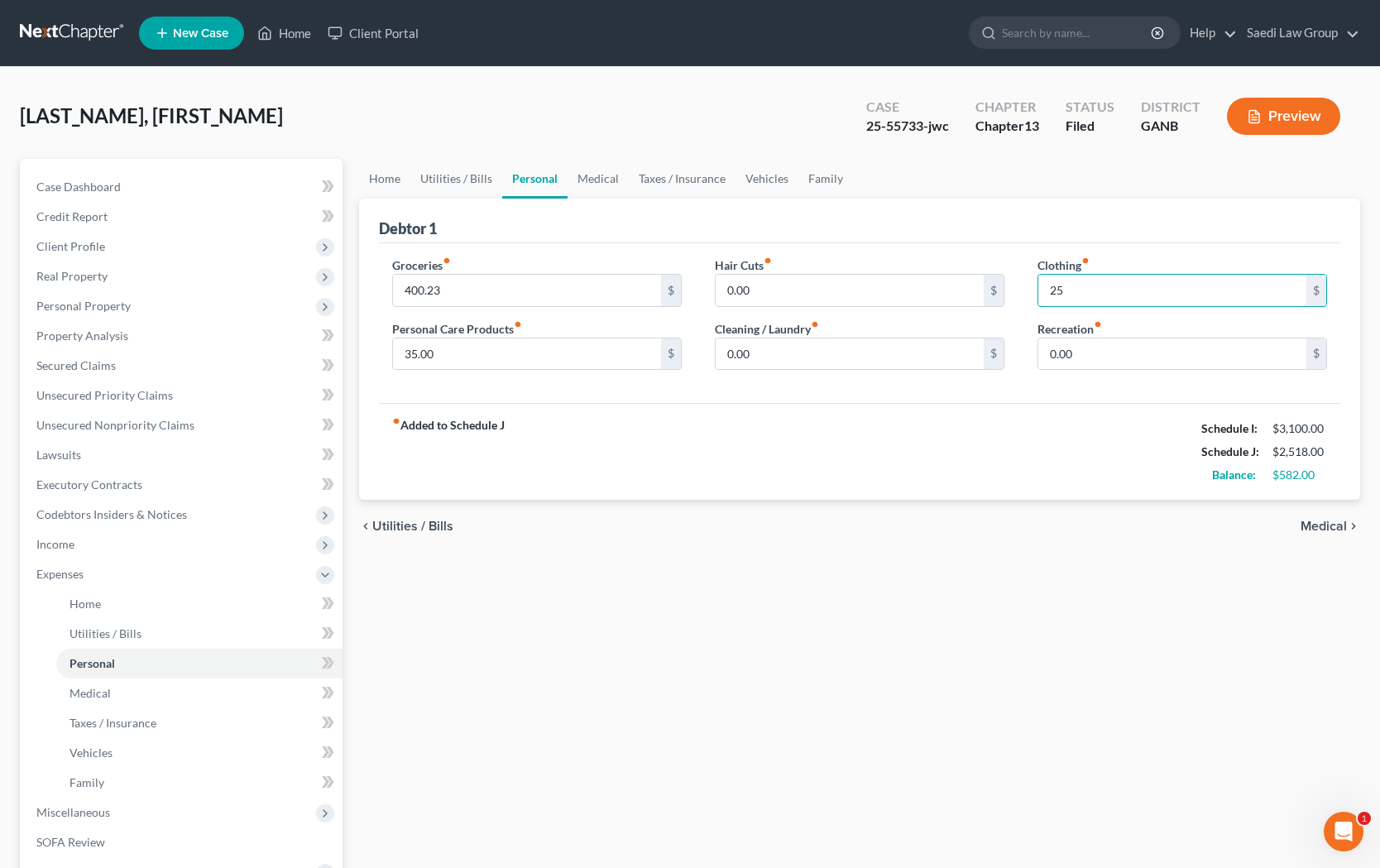type on "25" 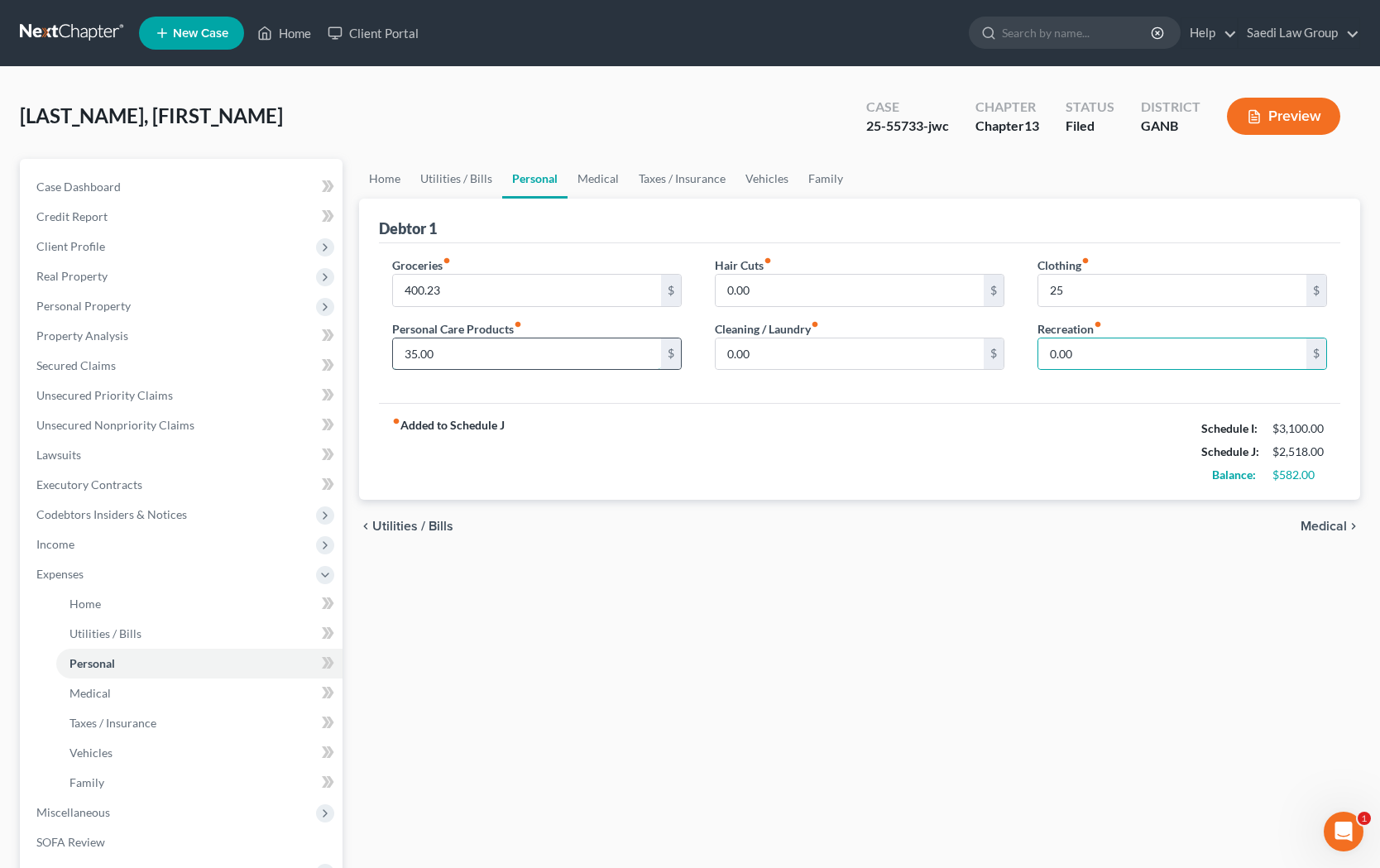 click on "35.00" at bounding box center (527, 354) 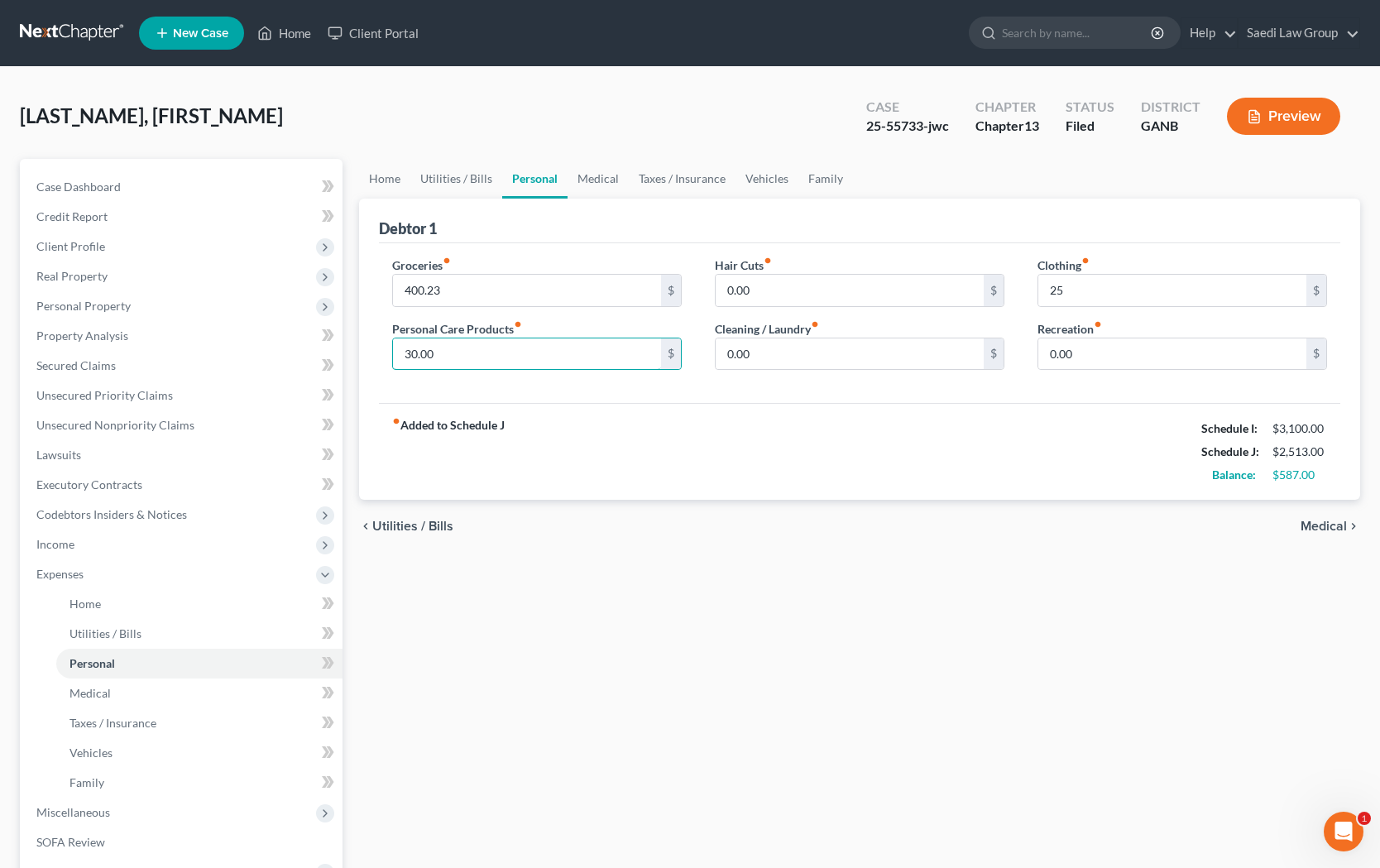 type on "30.00" 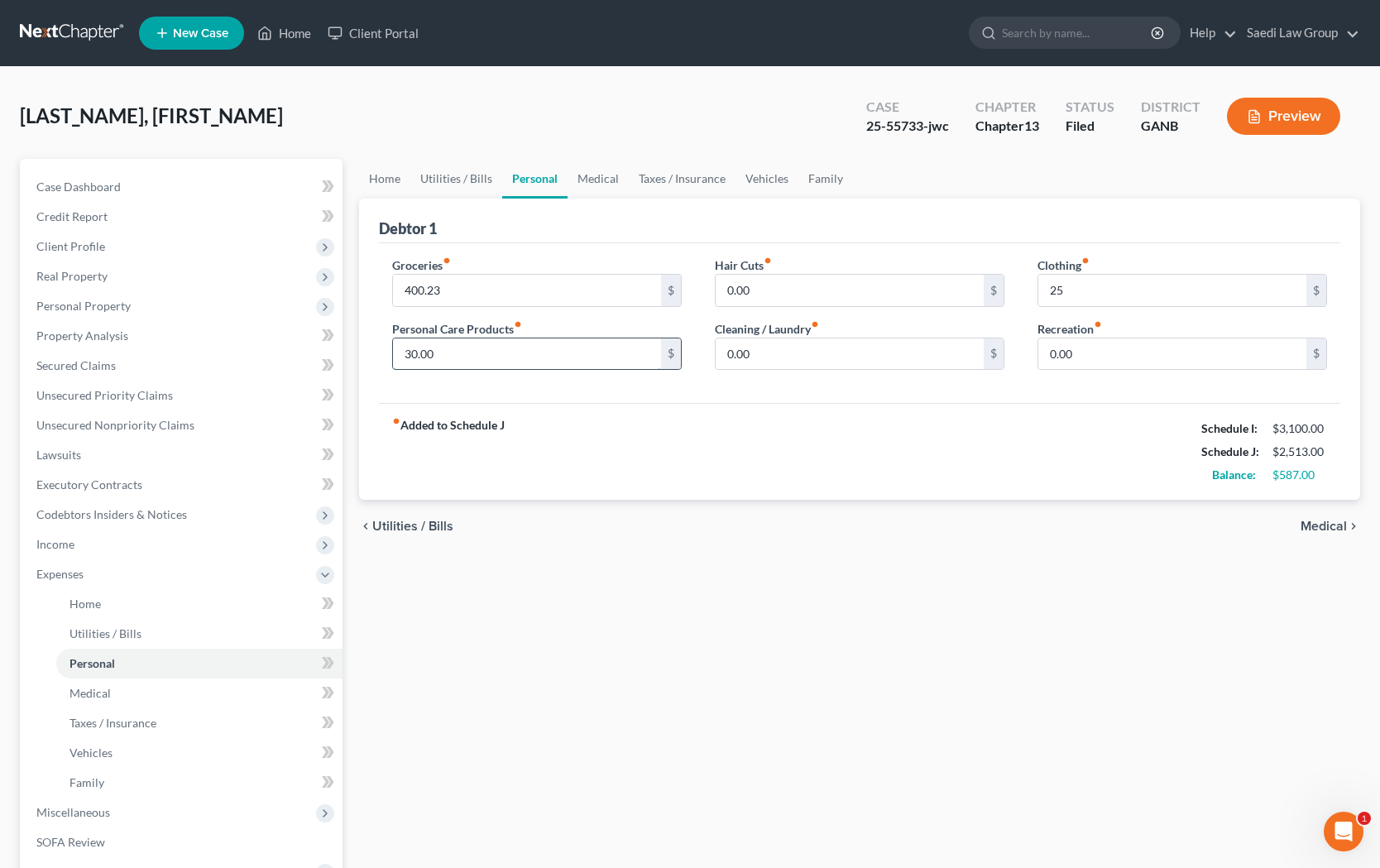 click on "30.00" at bounding box center [527, 354] 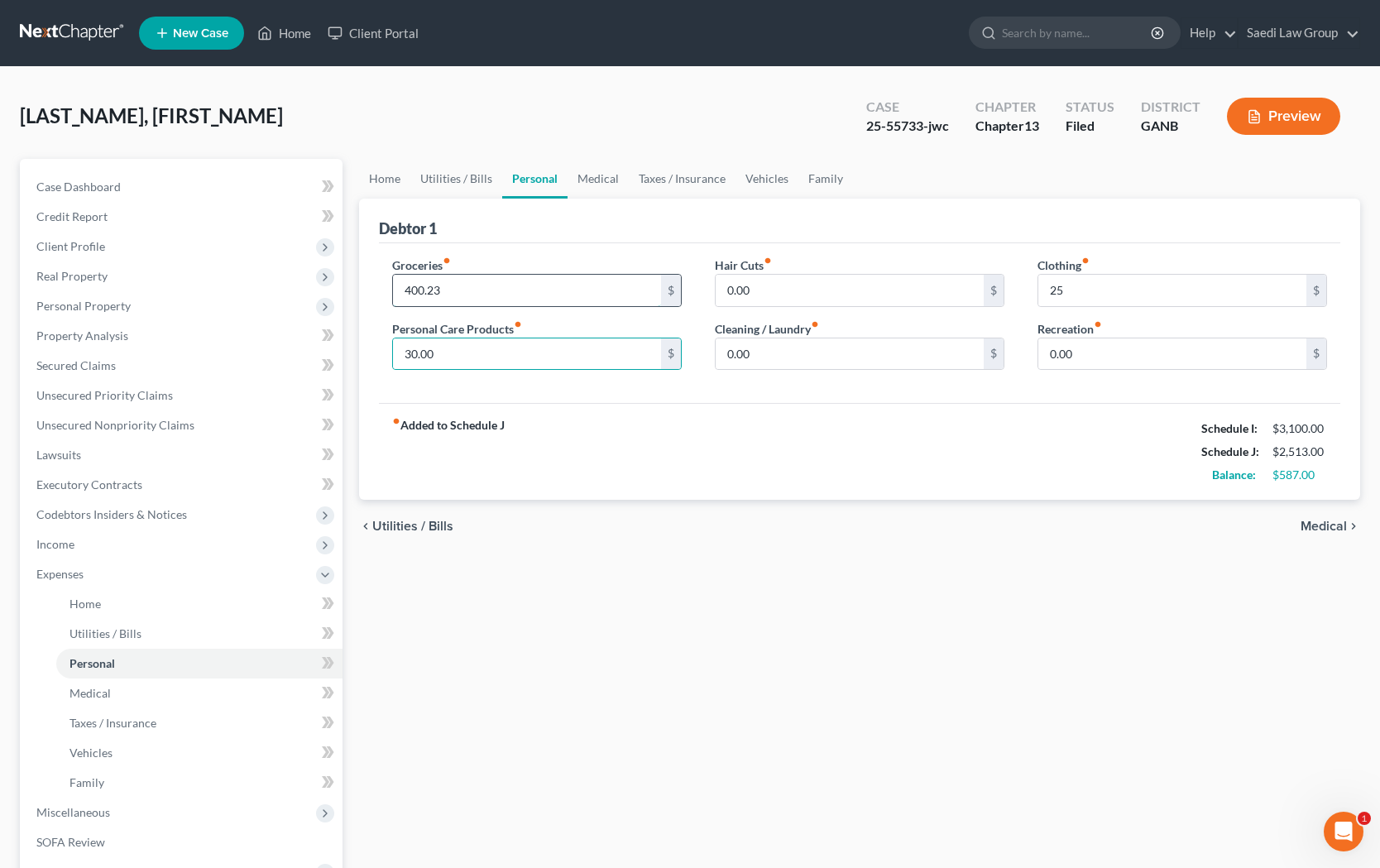 click on "400.23" at bounding box center (527, 290) 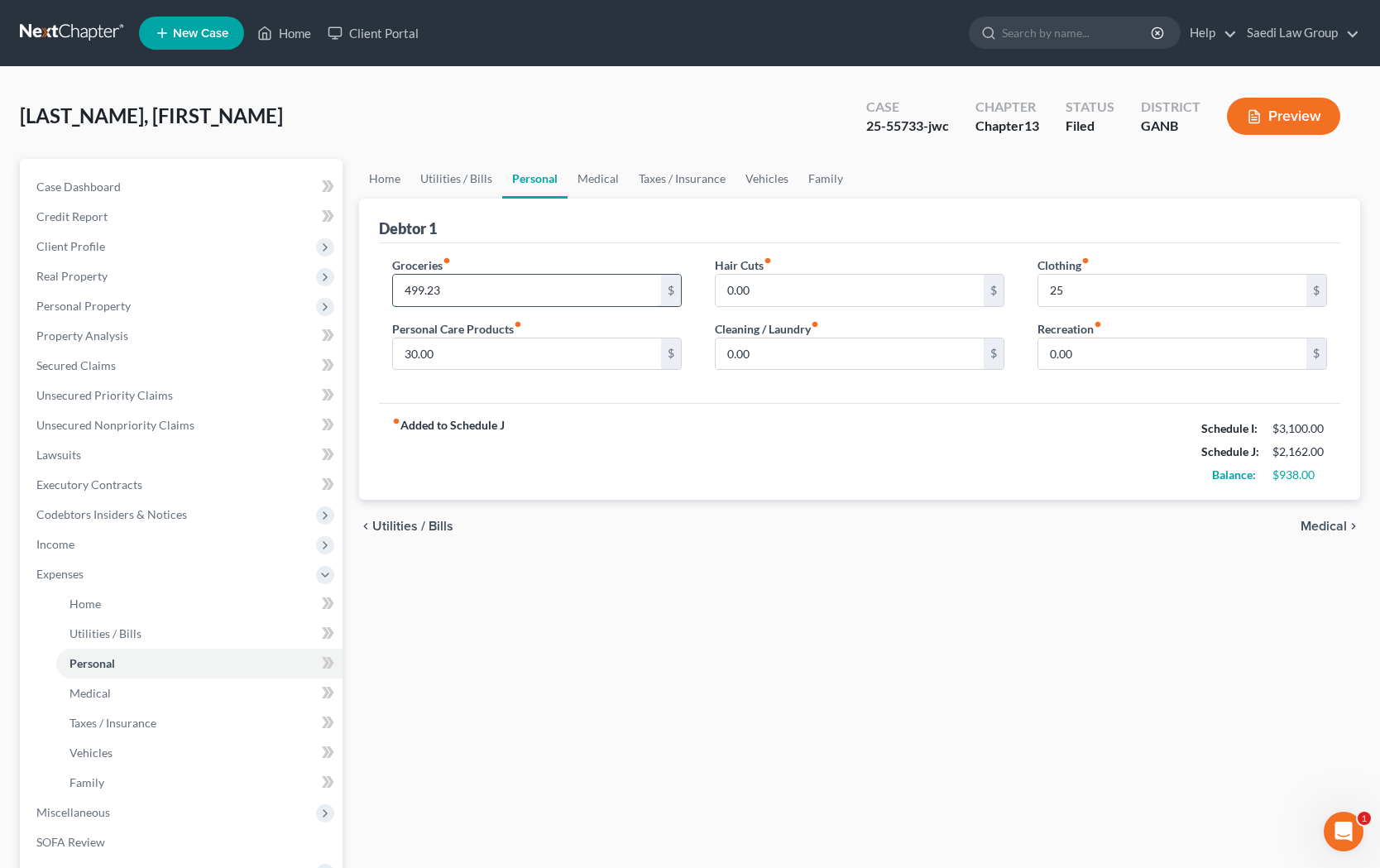type on "499.23" 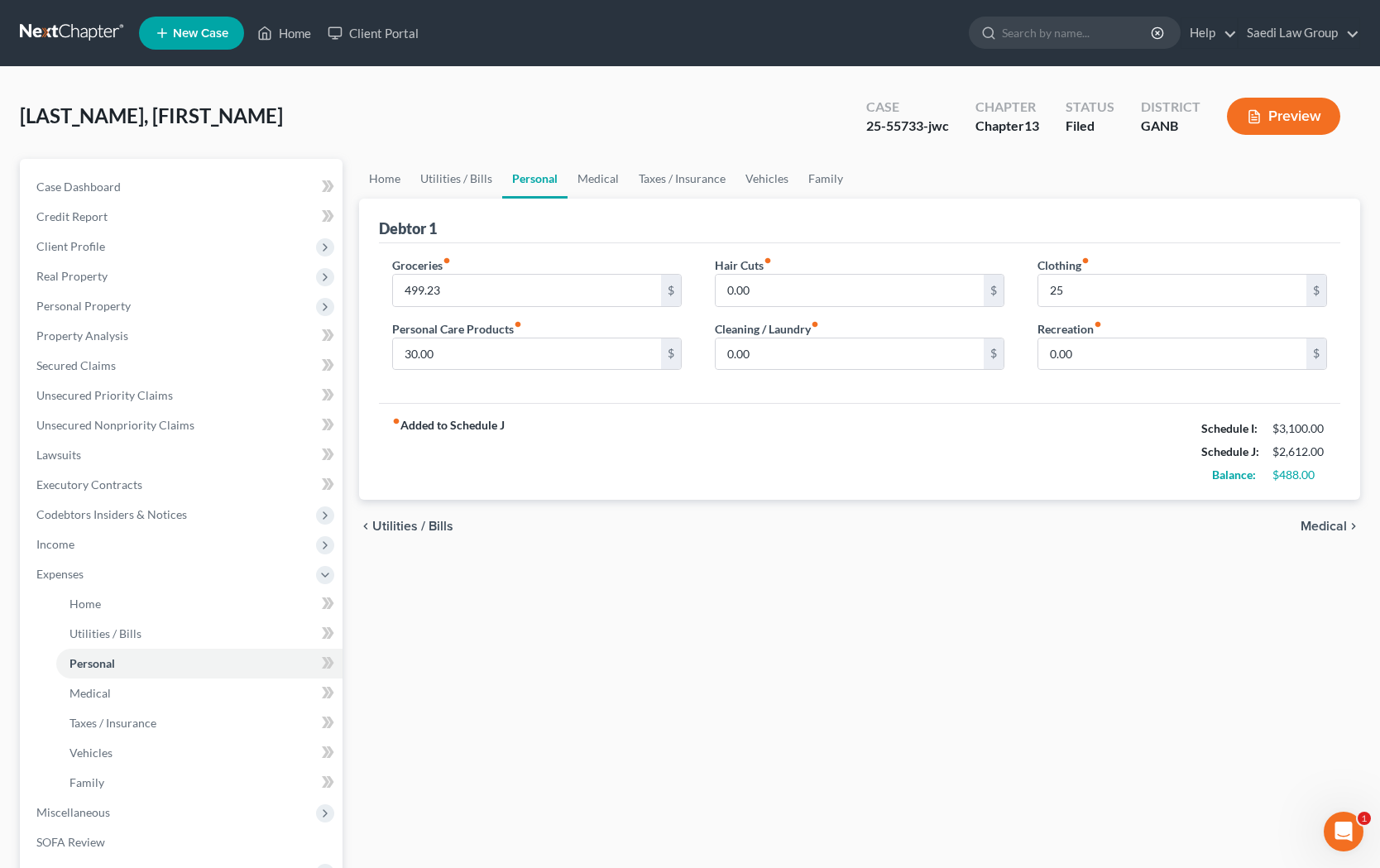 click on "Medical" at bounding box center [1324, 526] 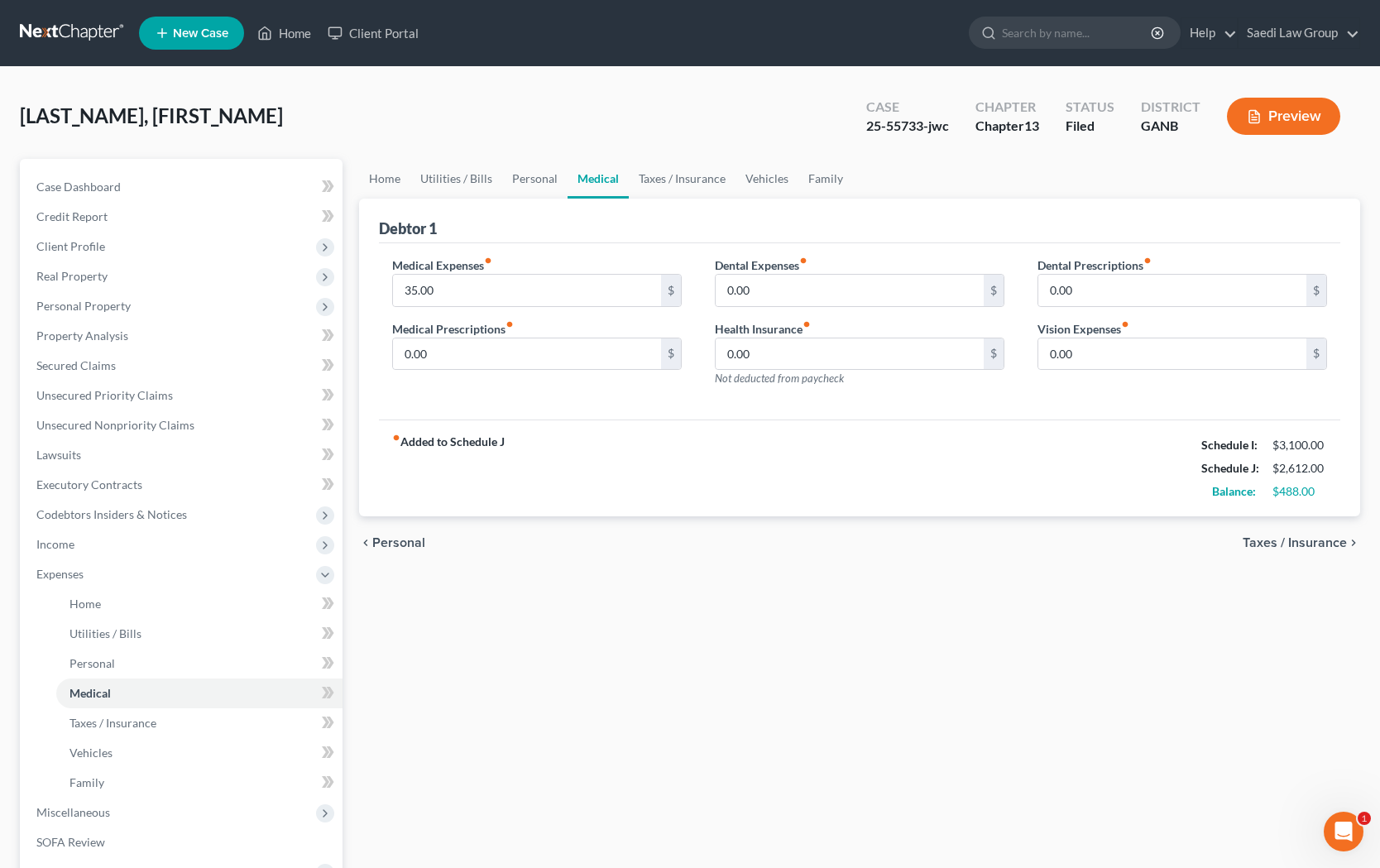 click on "Taxes / Insurance" at bounding box center (1295, 543) 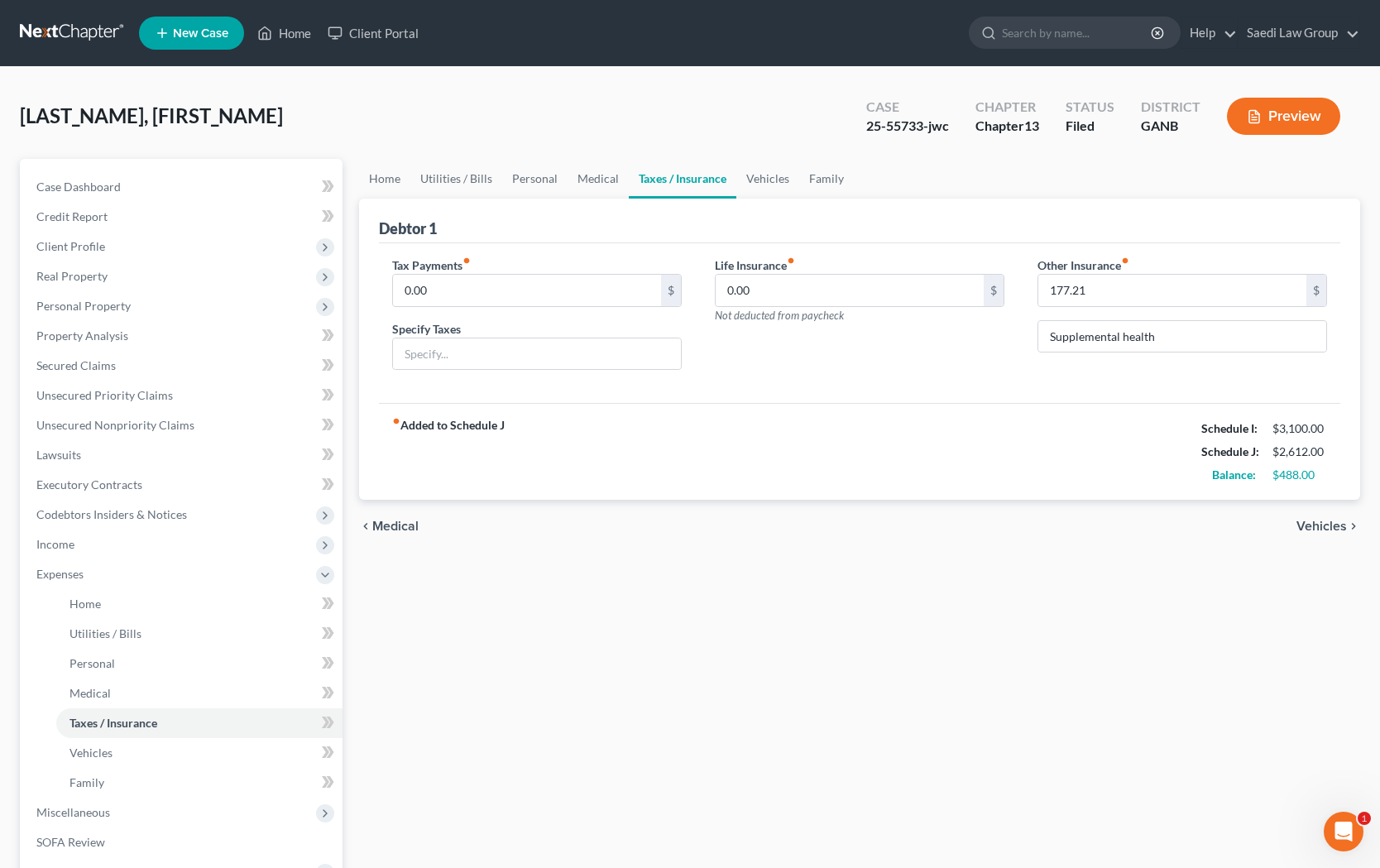 click on "Vehicles" at bounding box center (1321, 526) 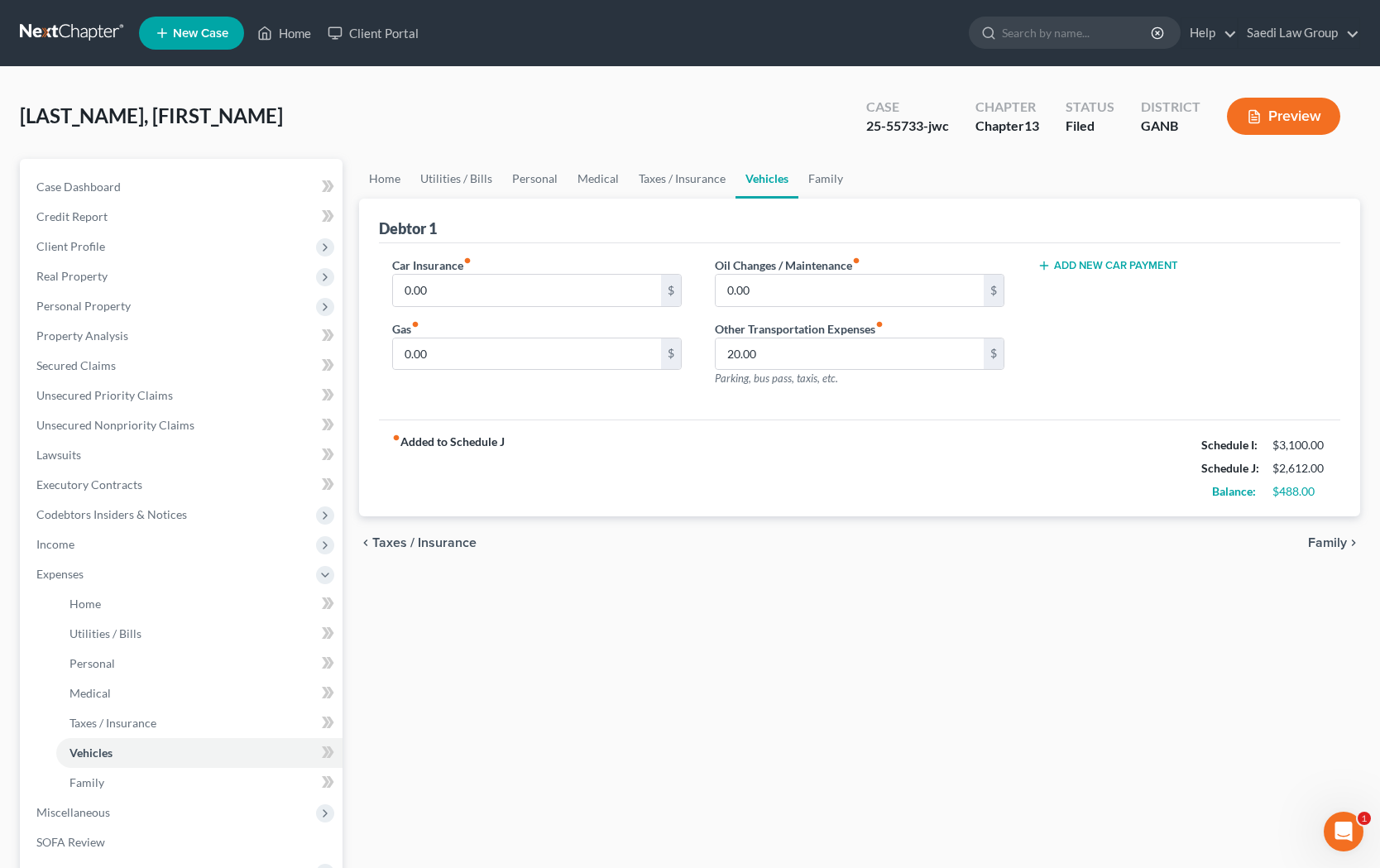 click on "Family" at bounding box center (1327, 543) 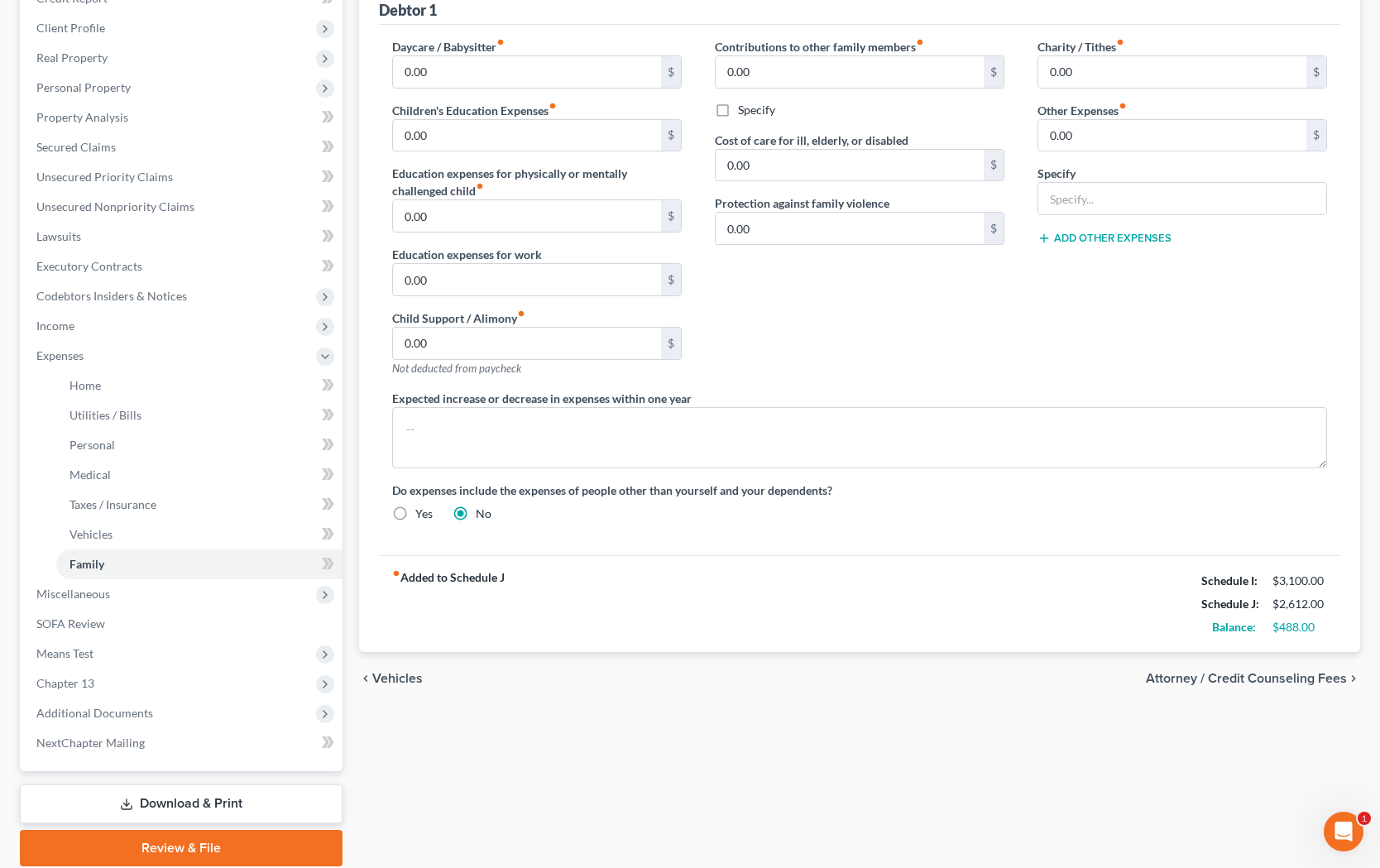 scroll, scrollTop: 278, scrollLeft: 0, axis: vertical 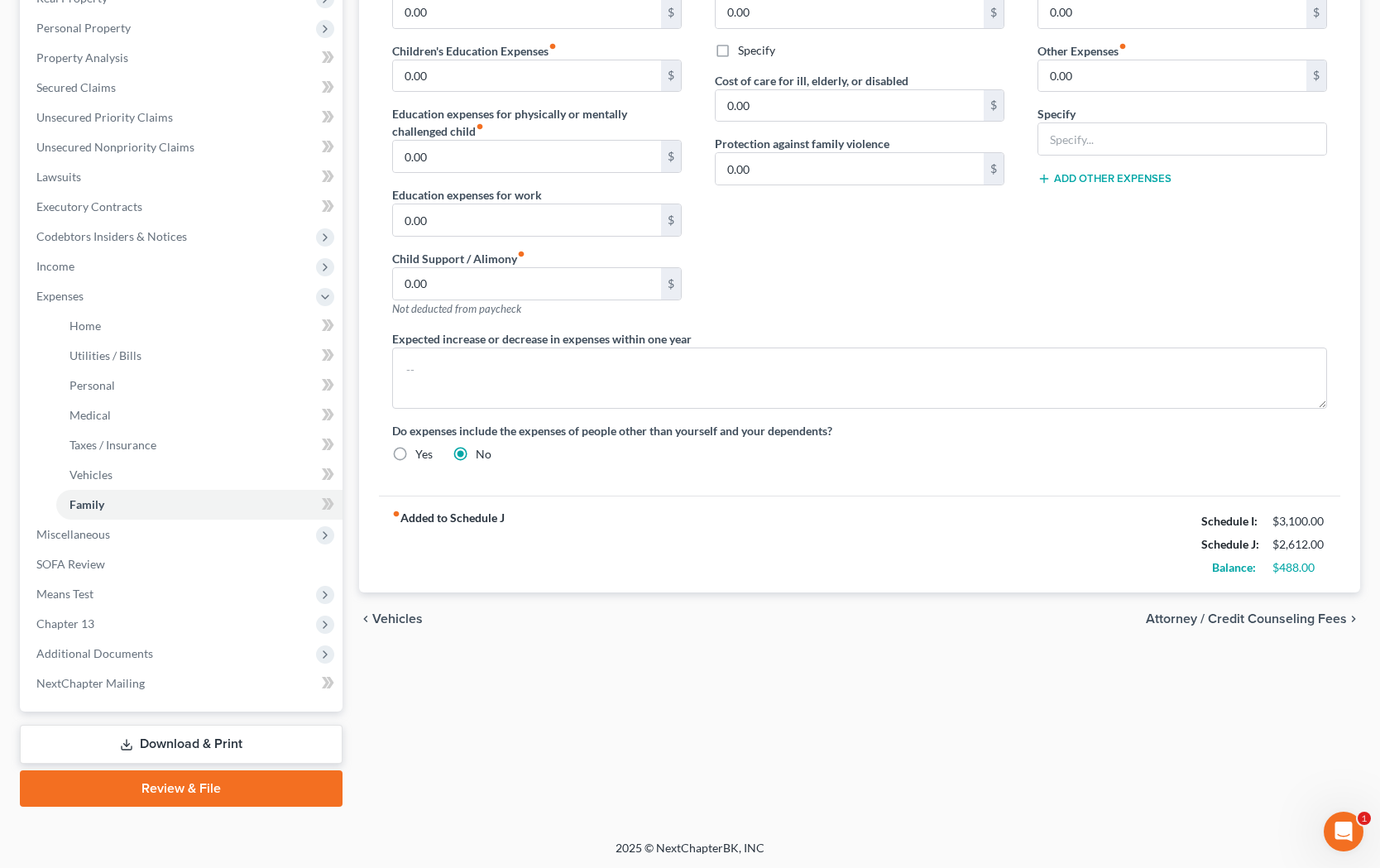 click on "Attorney / Credit Counseling Fees" at bounding box center [1246, 619] 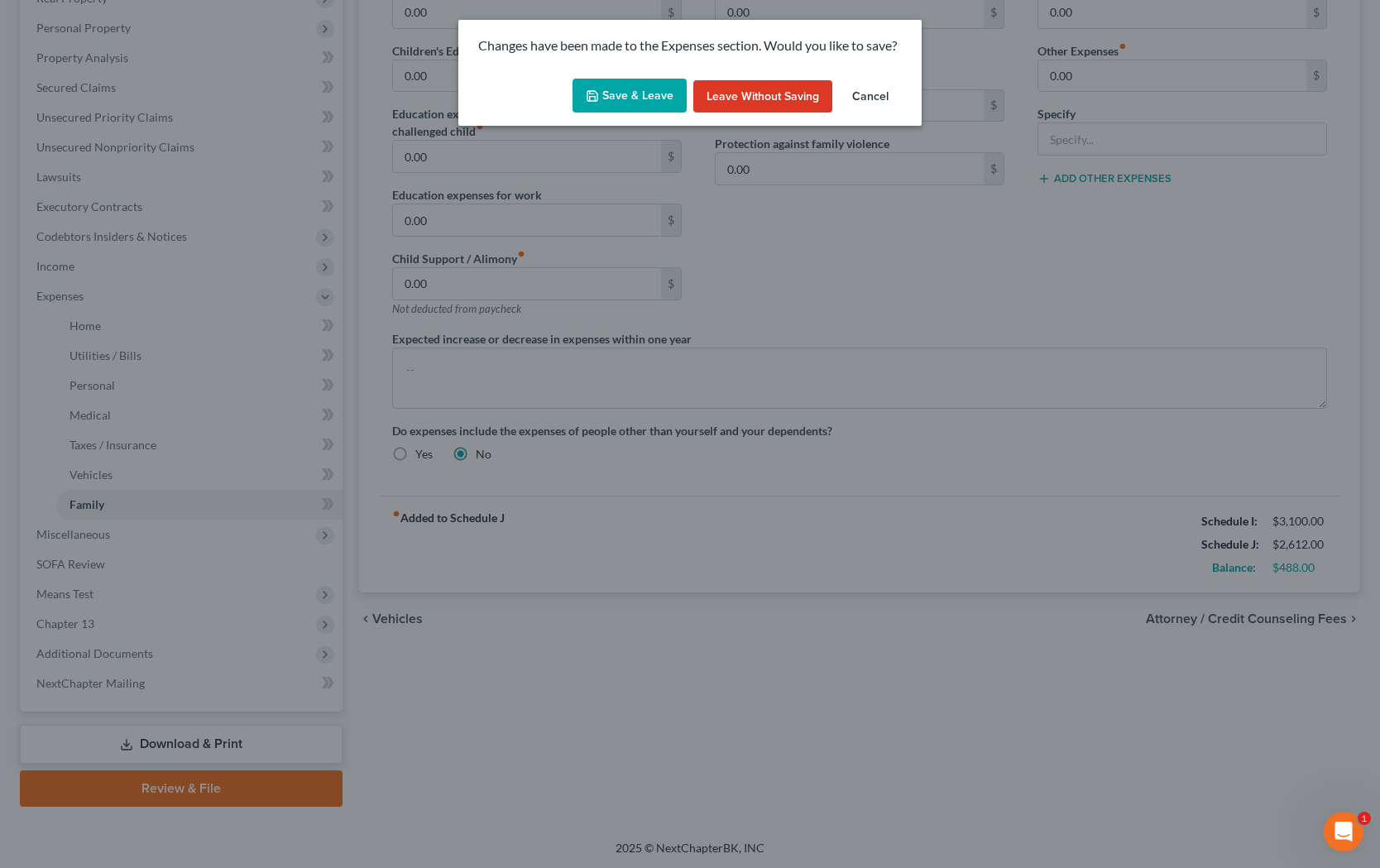 click on "Save & Leave" at bounding box center [630, 96] 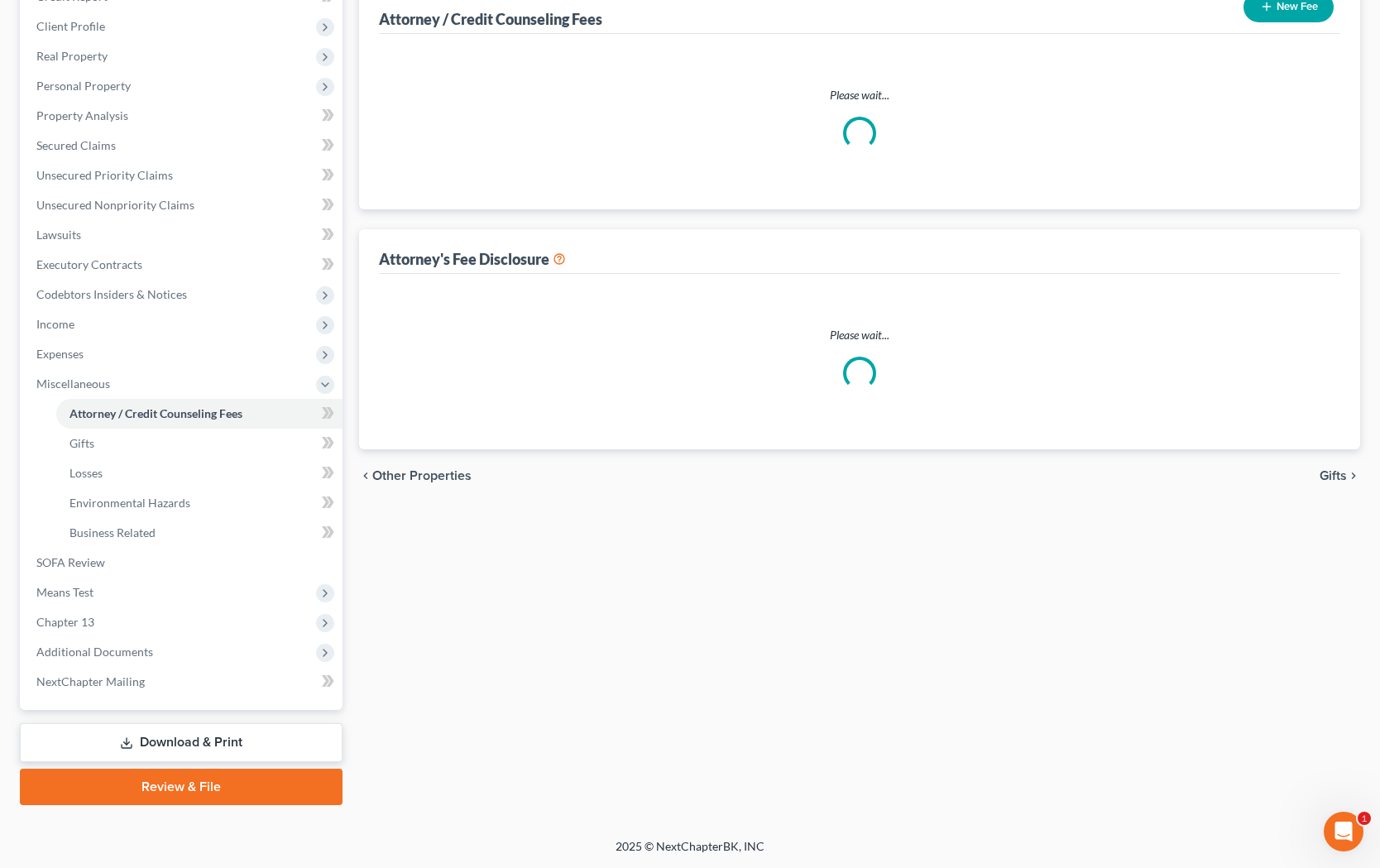 scroll, scrollTop: 218, scrollLeft: 0, axis: vertical 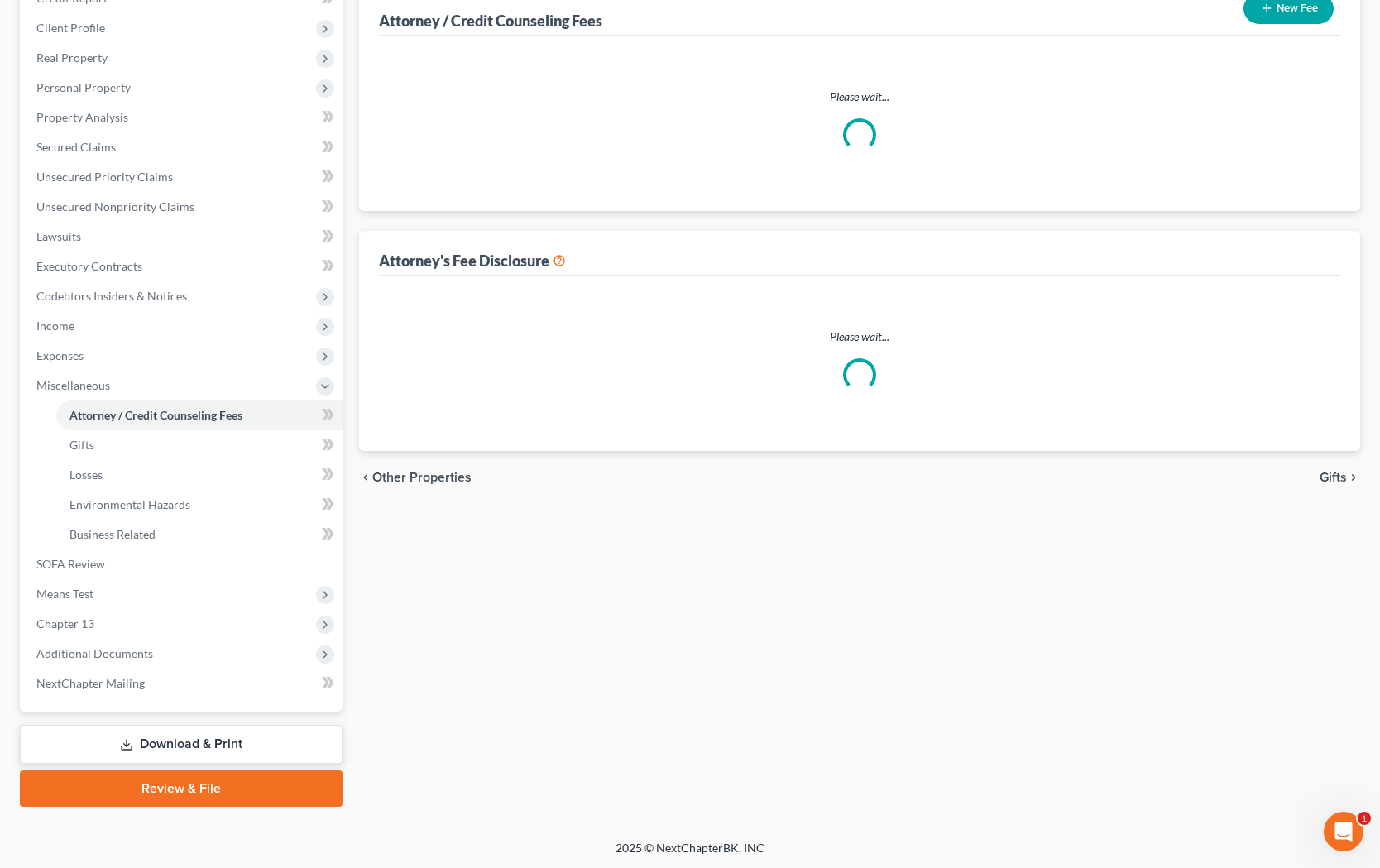 select on "1" 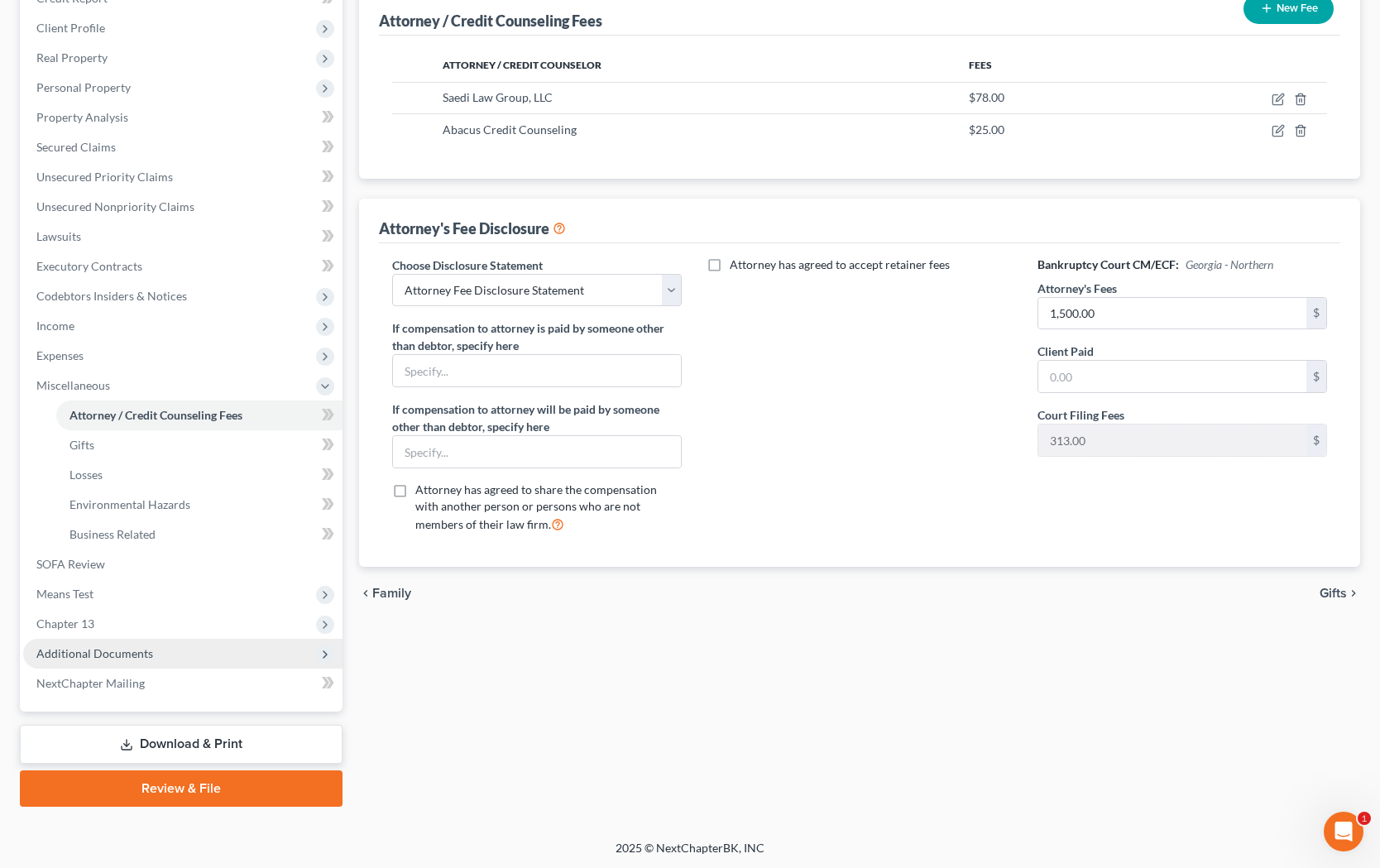 click on "Additional Documents" at bounding box center (183, 654) 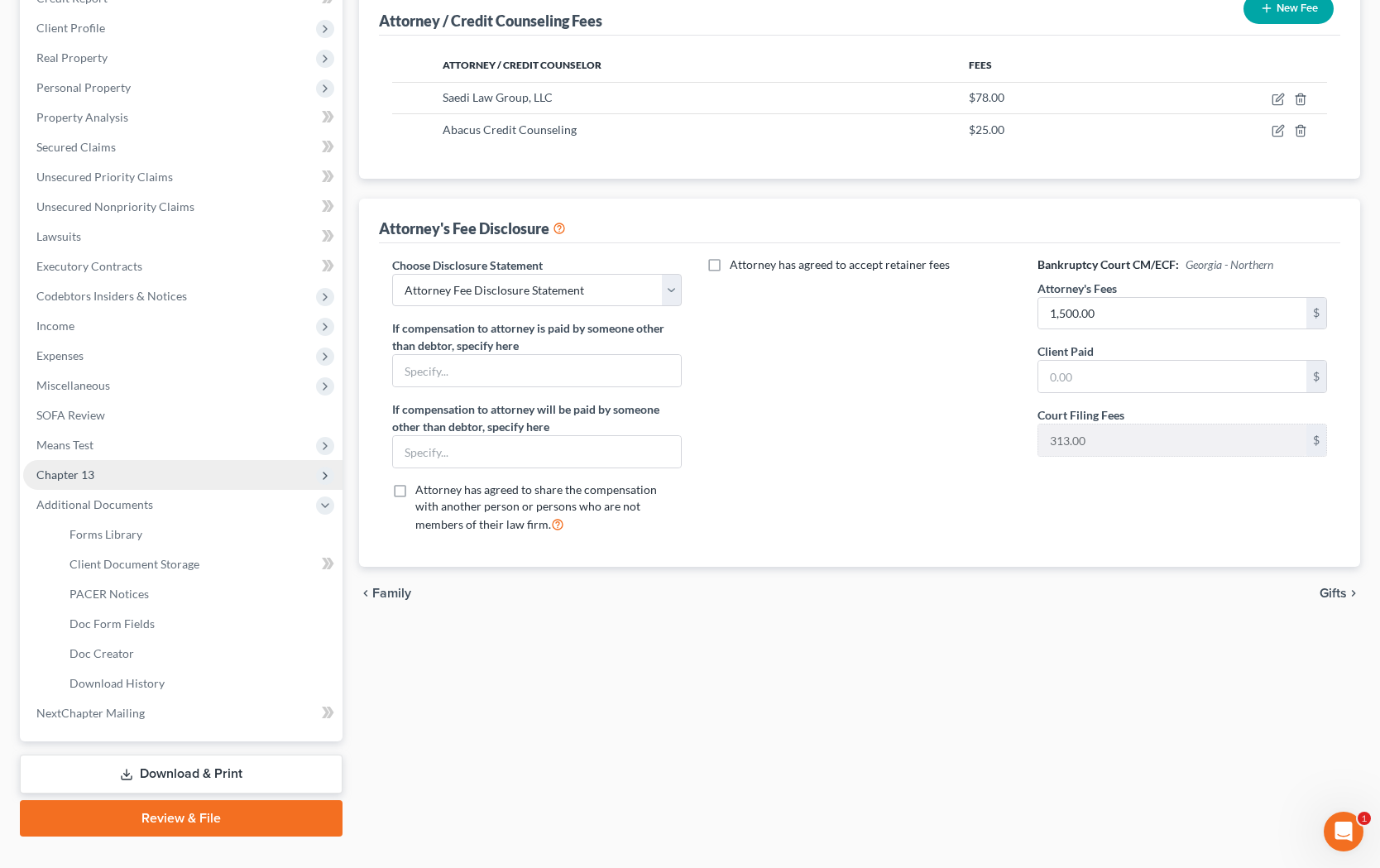 click on "Chapter 13" at bounding box center (183, 475) 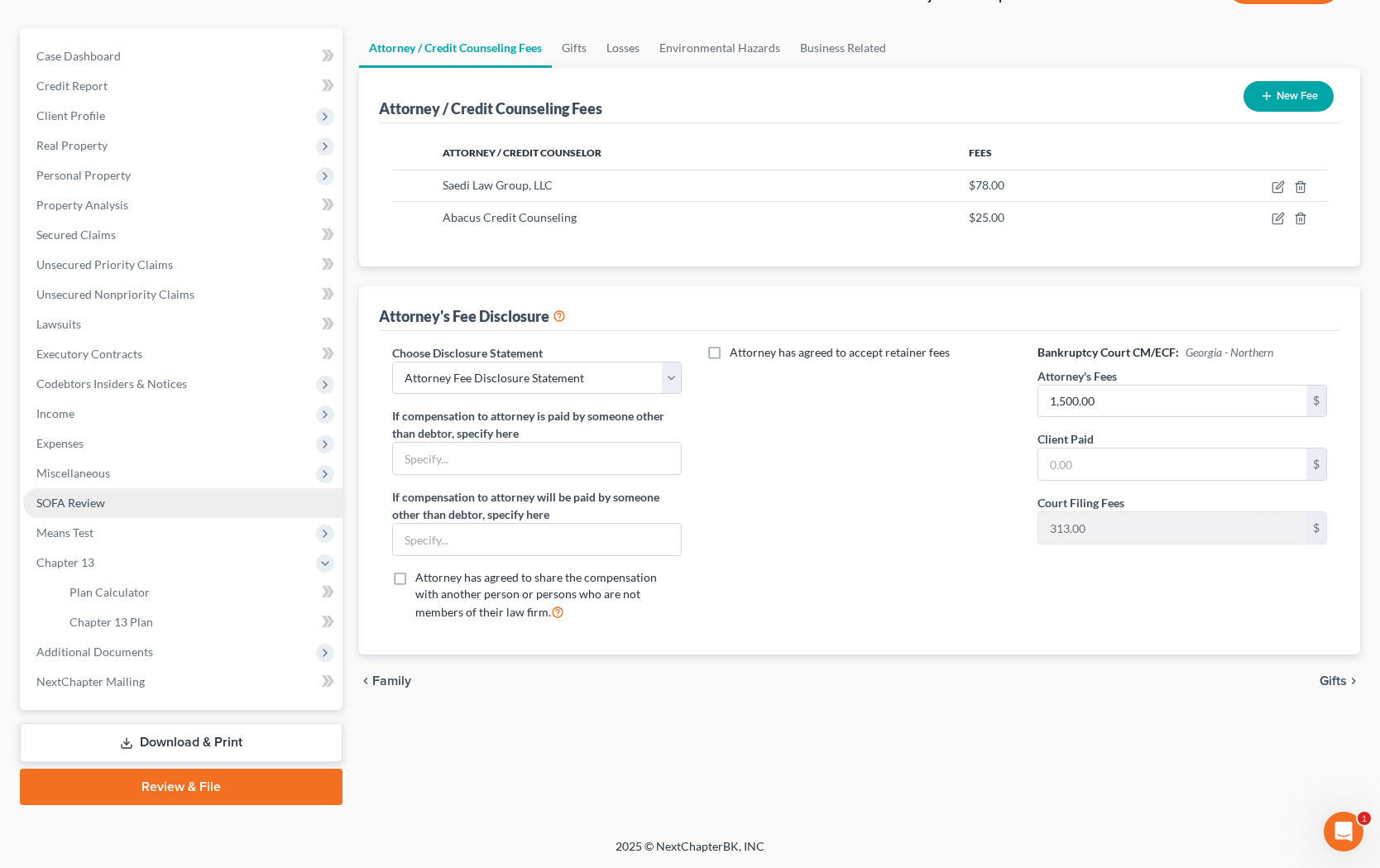 scroll, scrollTop: 129, scrollLeft: 0, axis: vertical 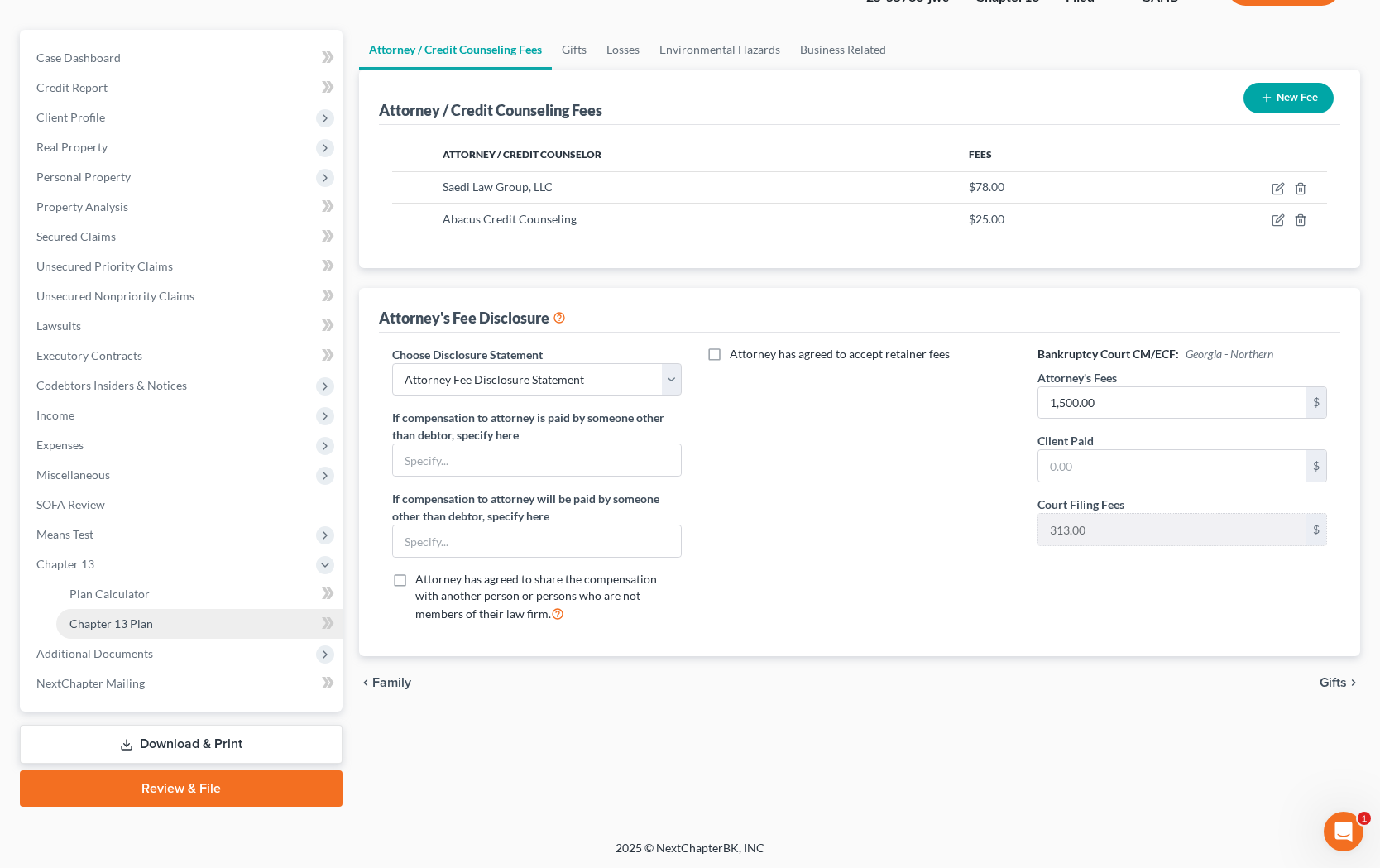click on "Chapter 13 Plan" at bounding box center [199, 624] 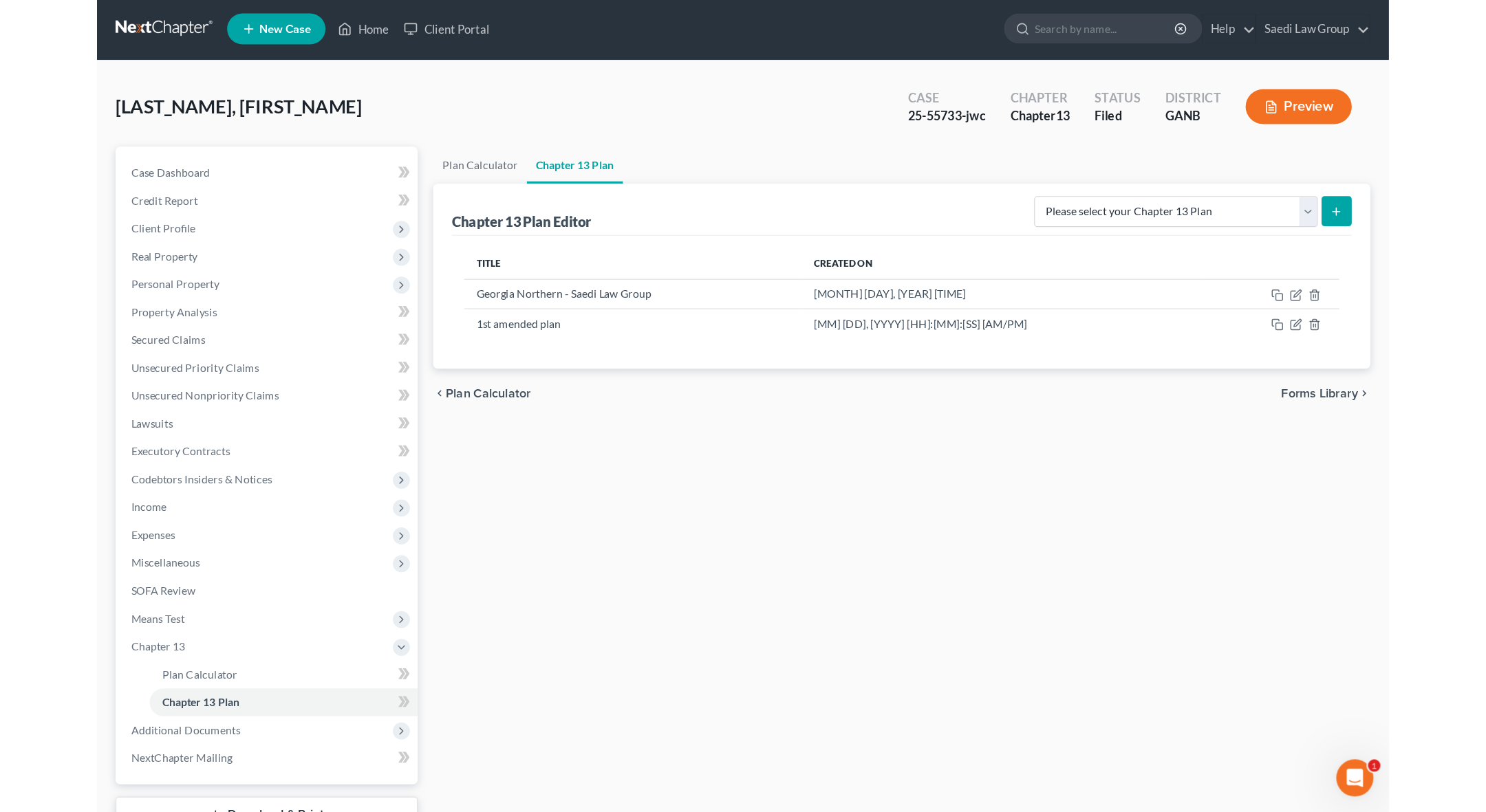 scroll, scrollTop: 0, scrollLeft: 0, axis: both 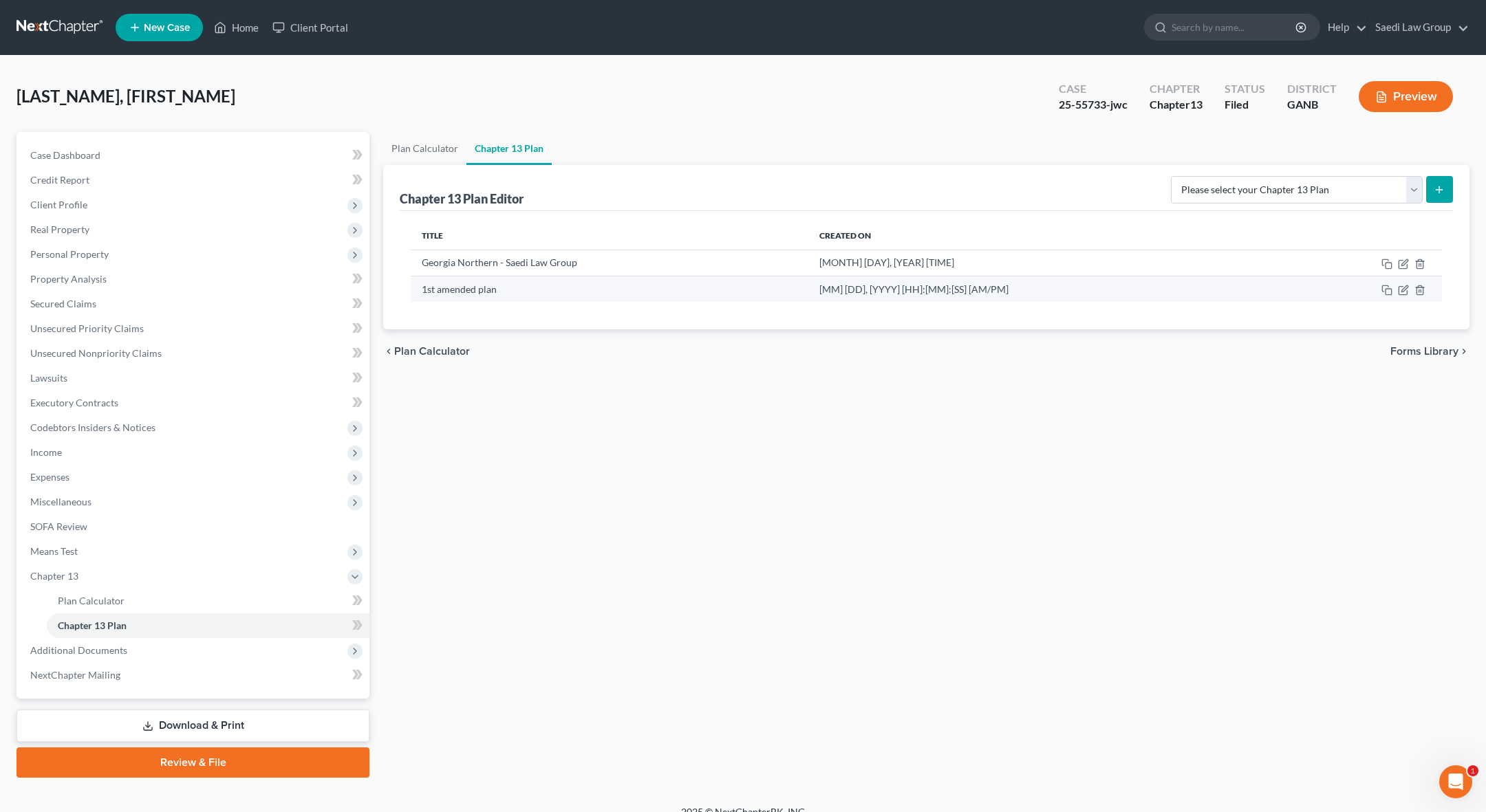 click at bounding box center (1361, 289) 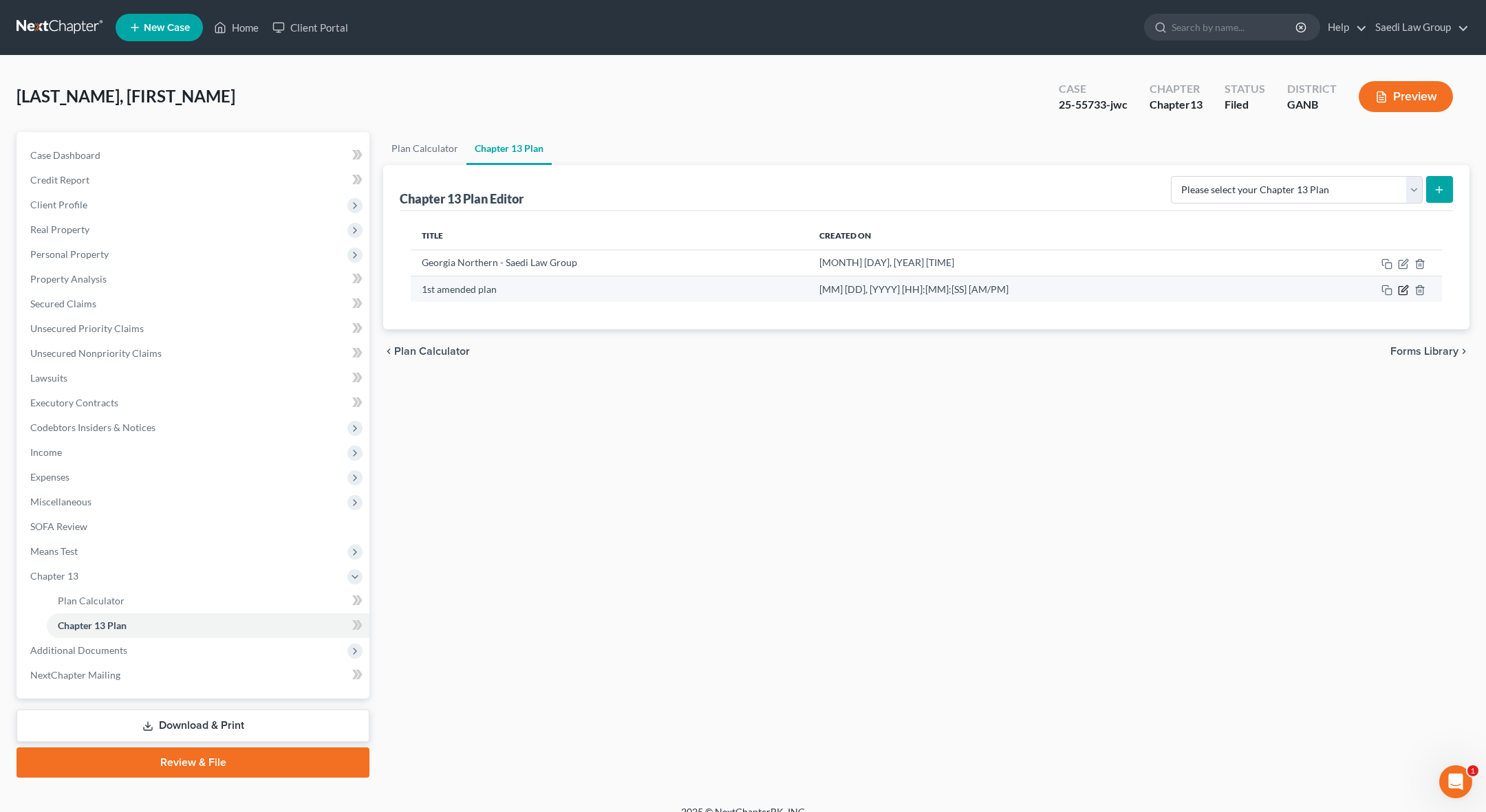 click 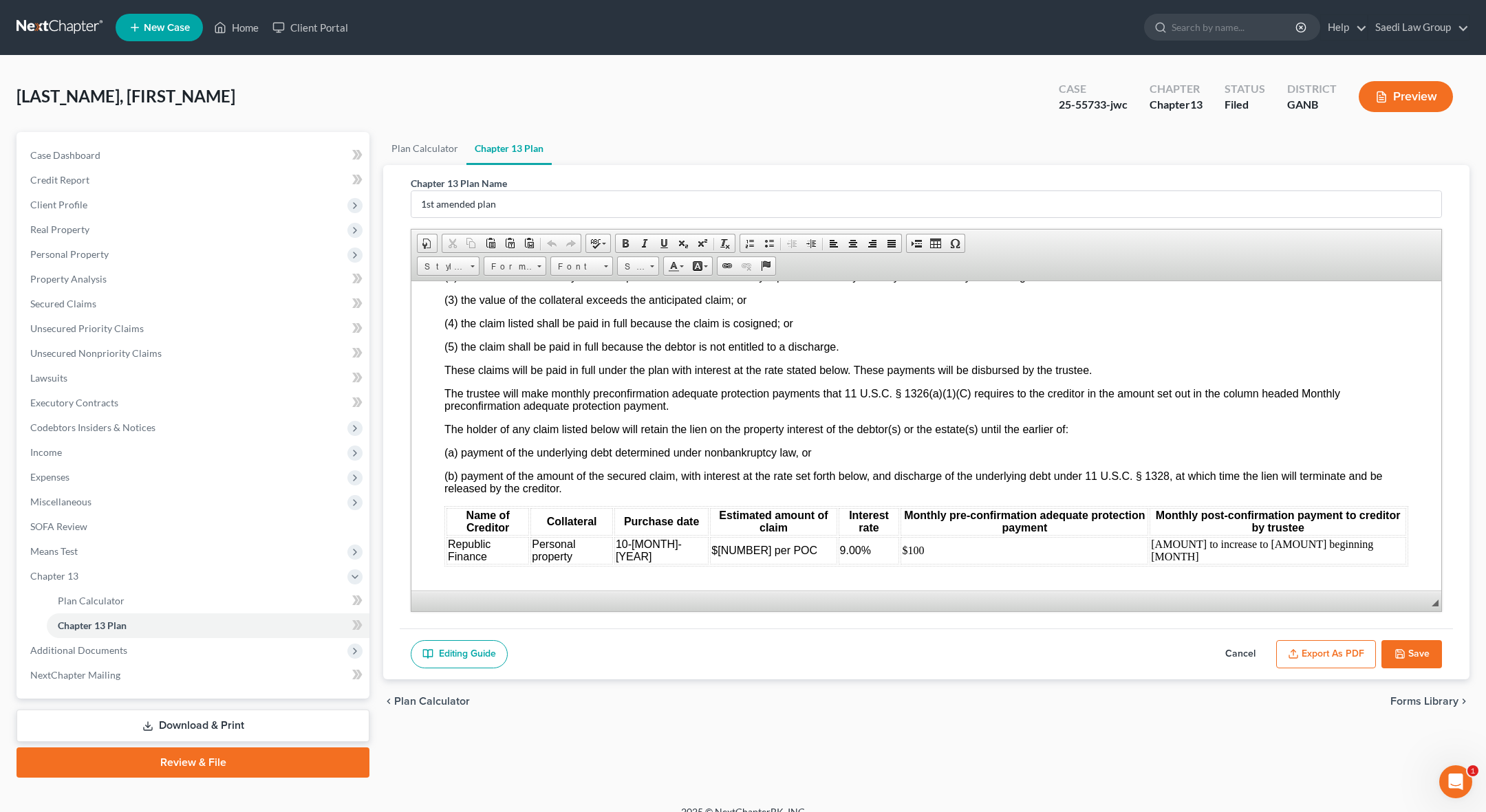 scroll, scrollTop: 2943, scrollLeft: 0, axis: vertical 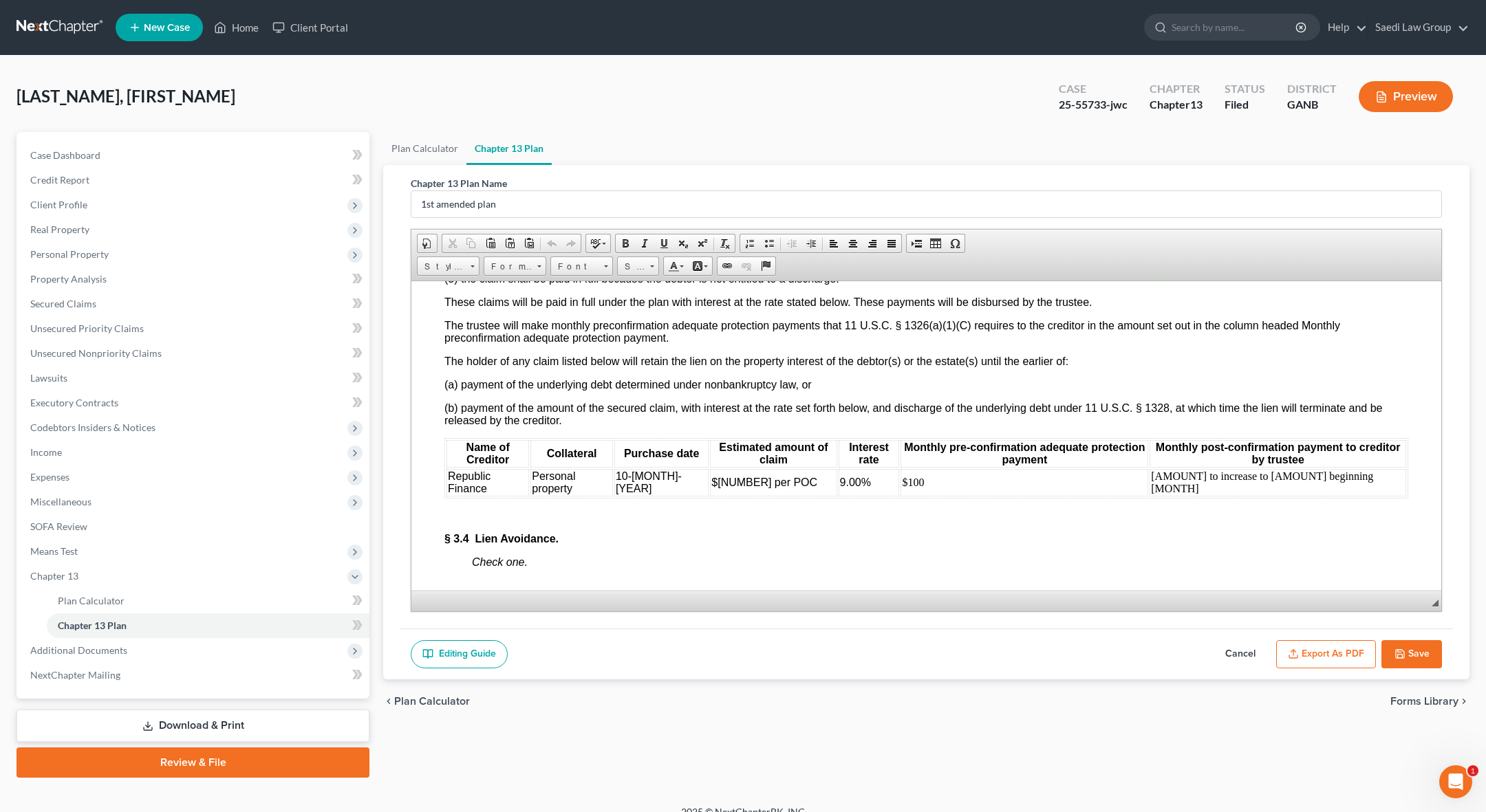 click on "$[NUMBER] per POC" at bounding box center [764, 481] 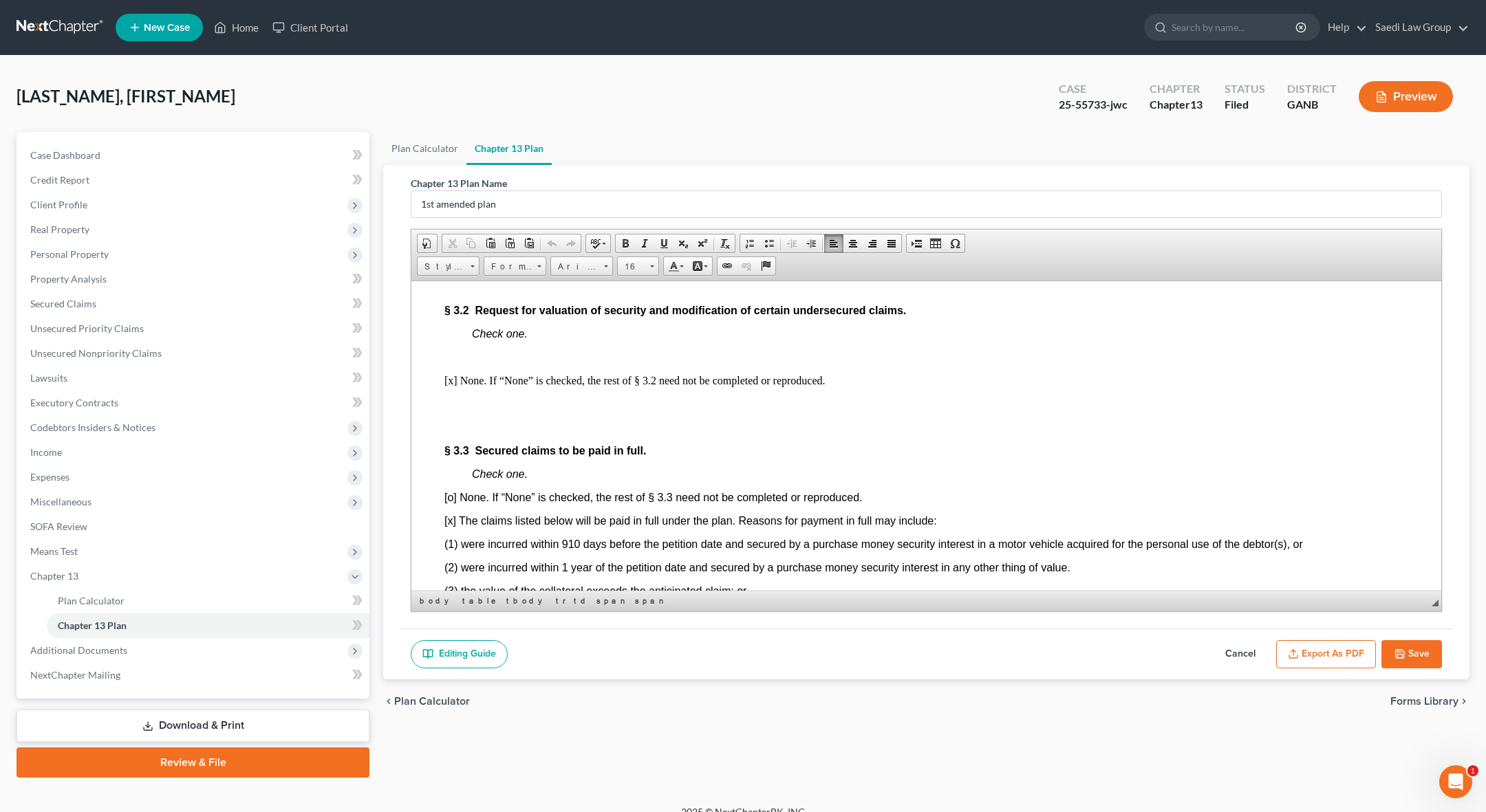 scroll, scrollTop: 2582, scrollLeft: 0, axis: vertical 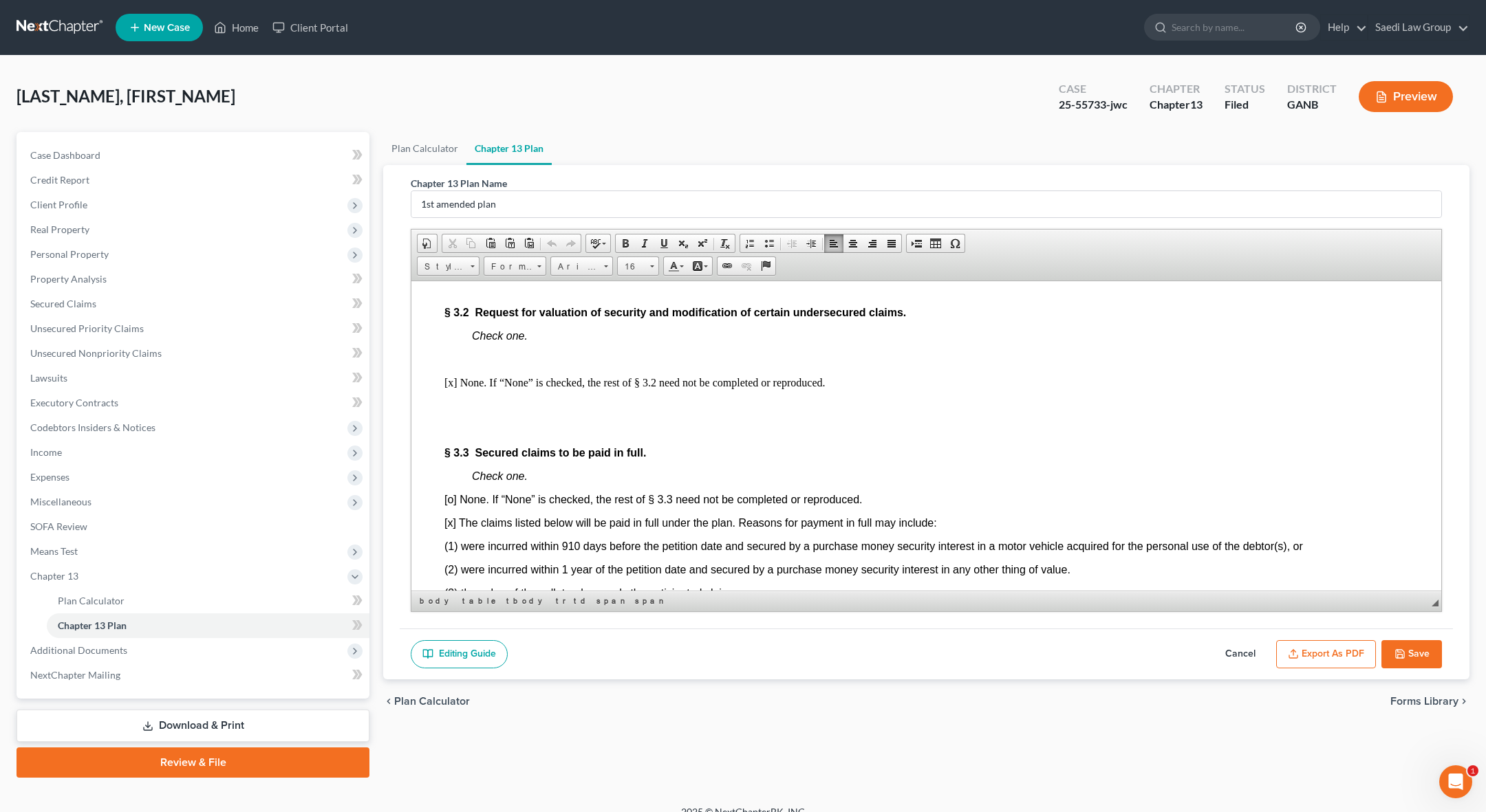 click on "Save" at bounding box center [1412, 655] 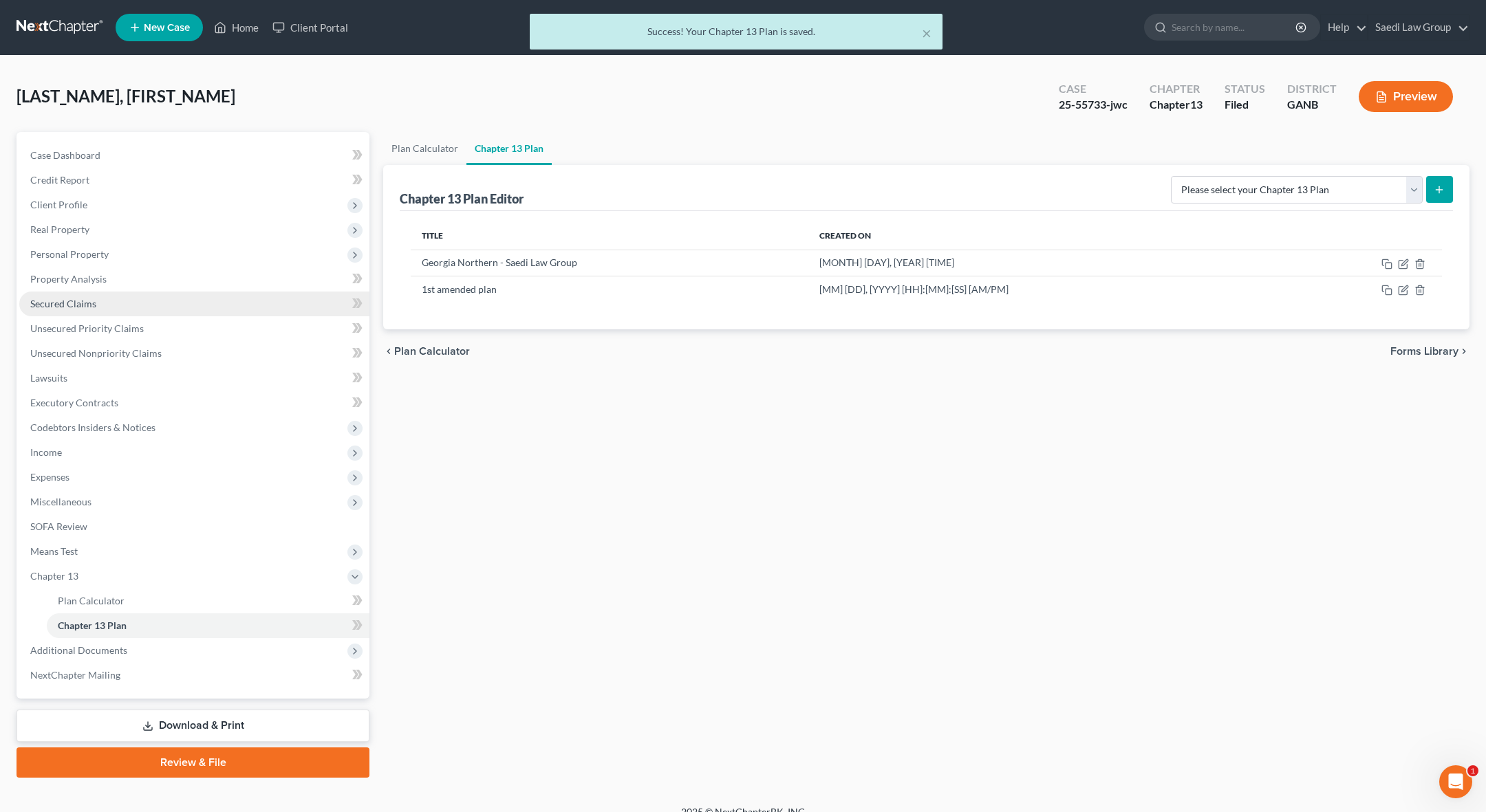 click on "Secured Claims" at bounding box center [63, 303] 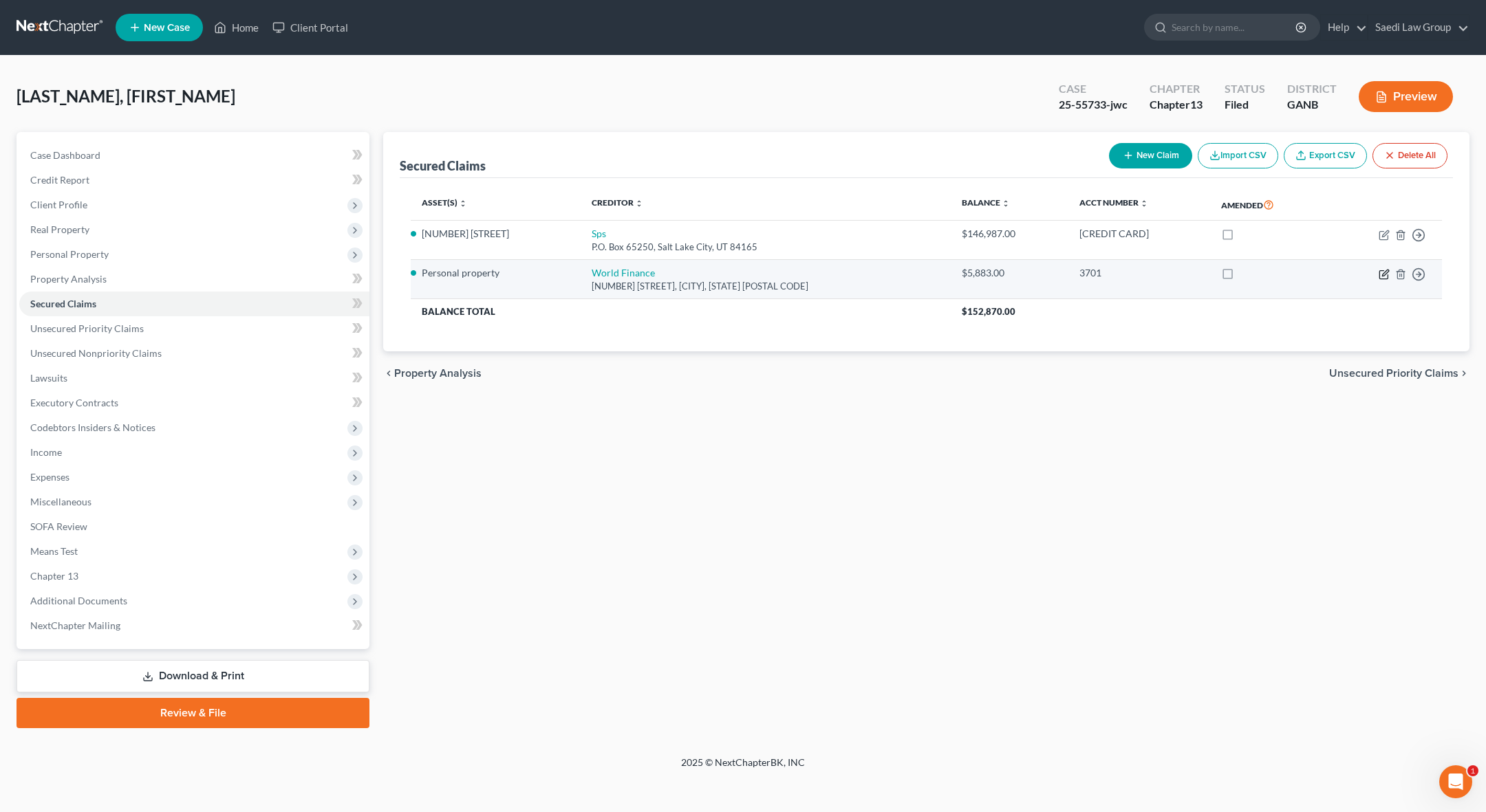 click 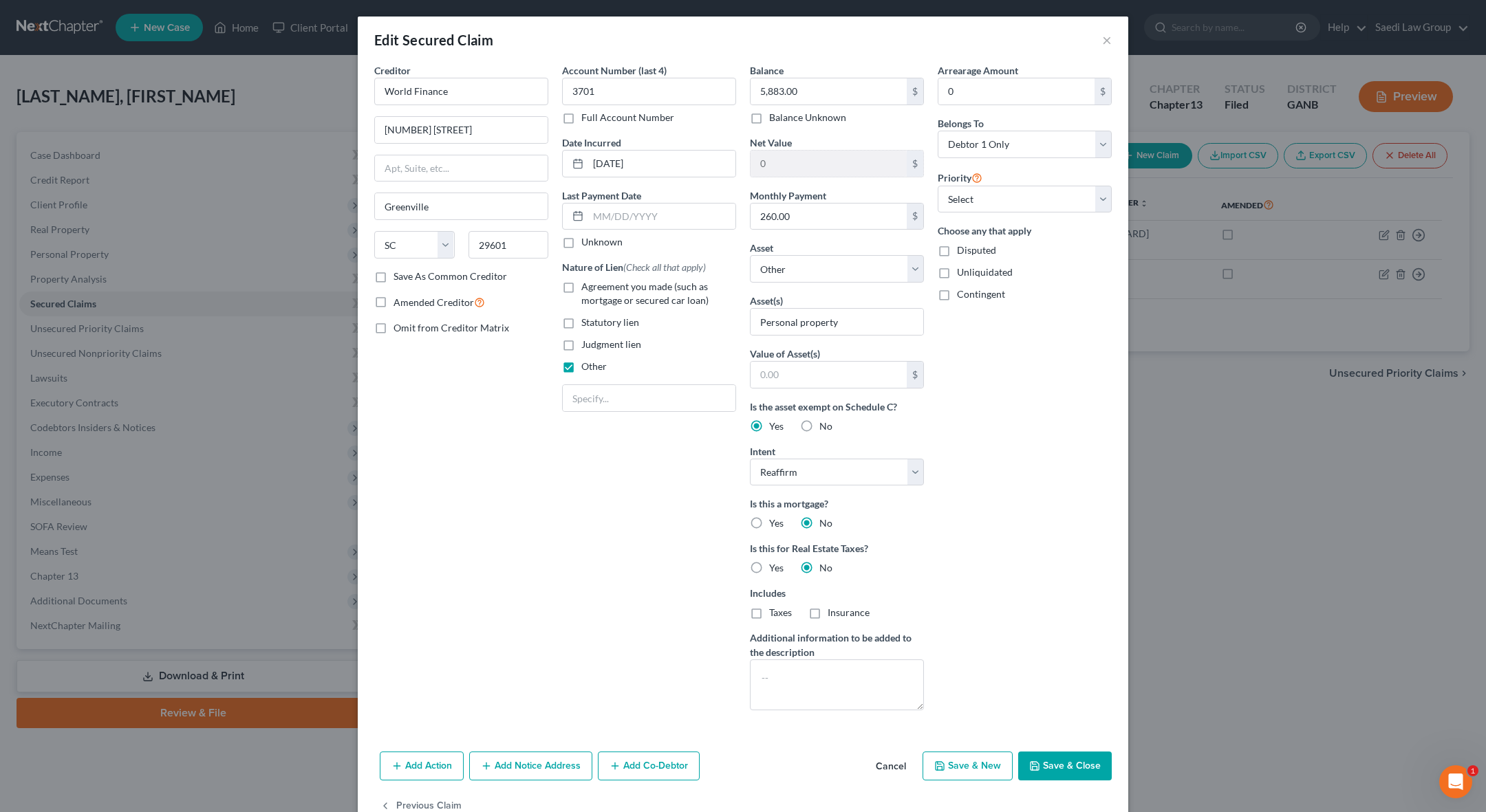 click on "Cancel" at bounding box center [891, 767] 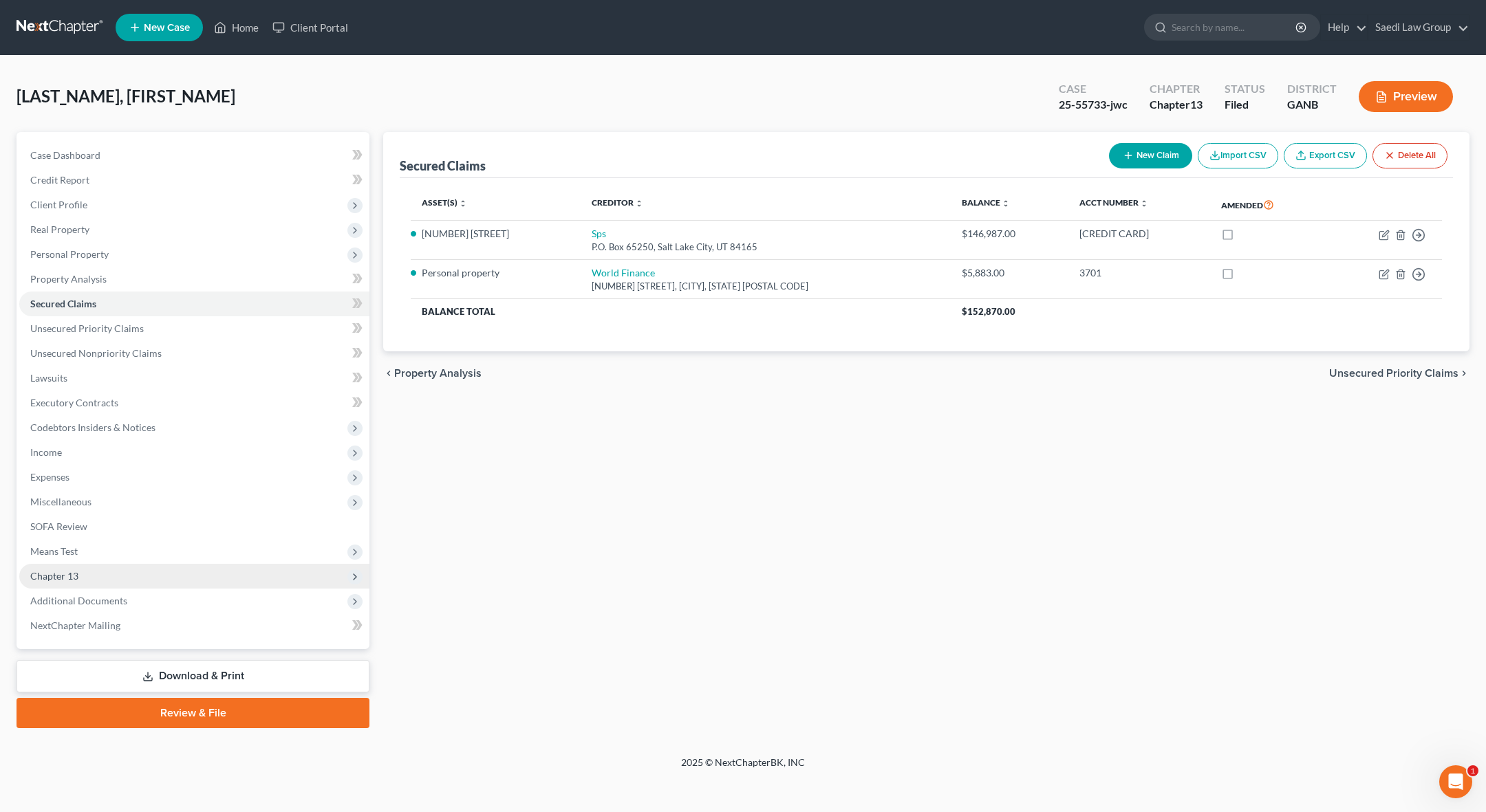 click on "Chapter 13" at bounding box center (194, 576) 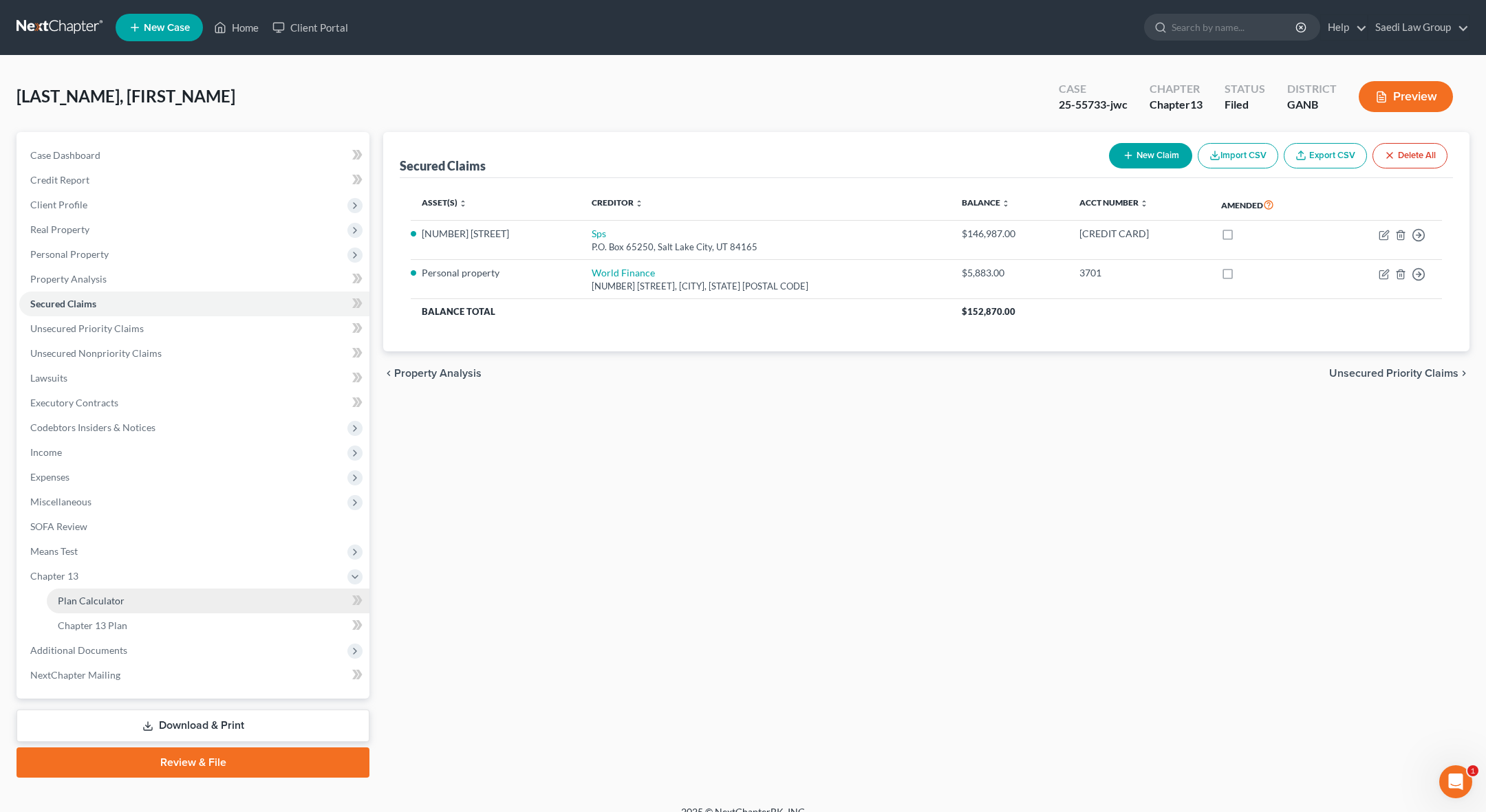 click on "Plan Calculator" at bounding box center (91, 600) 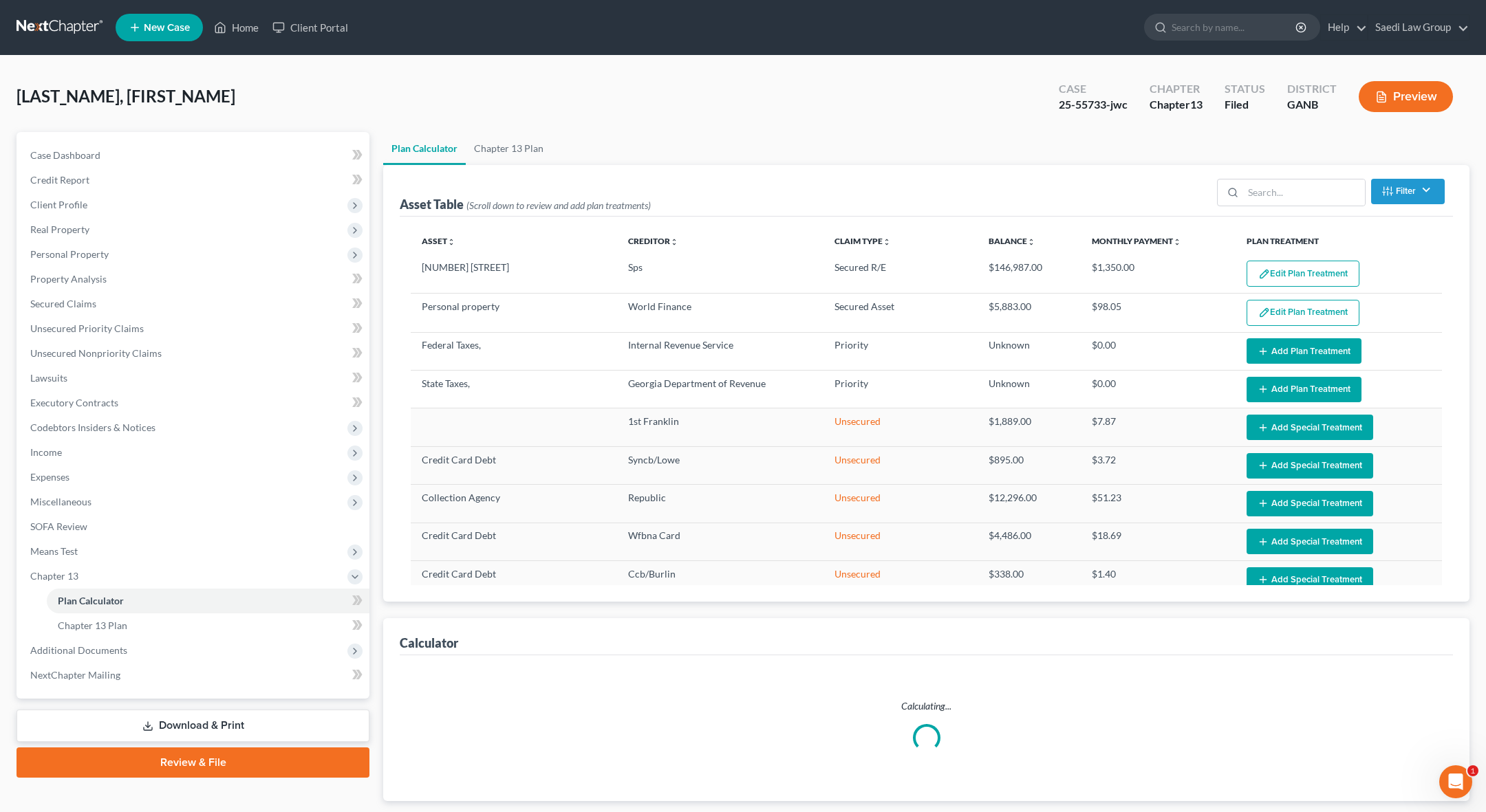 select on "59" 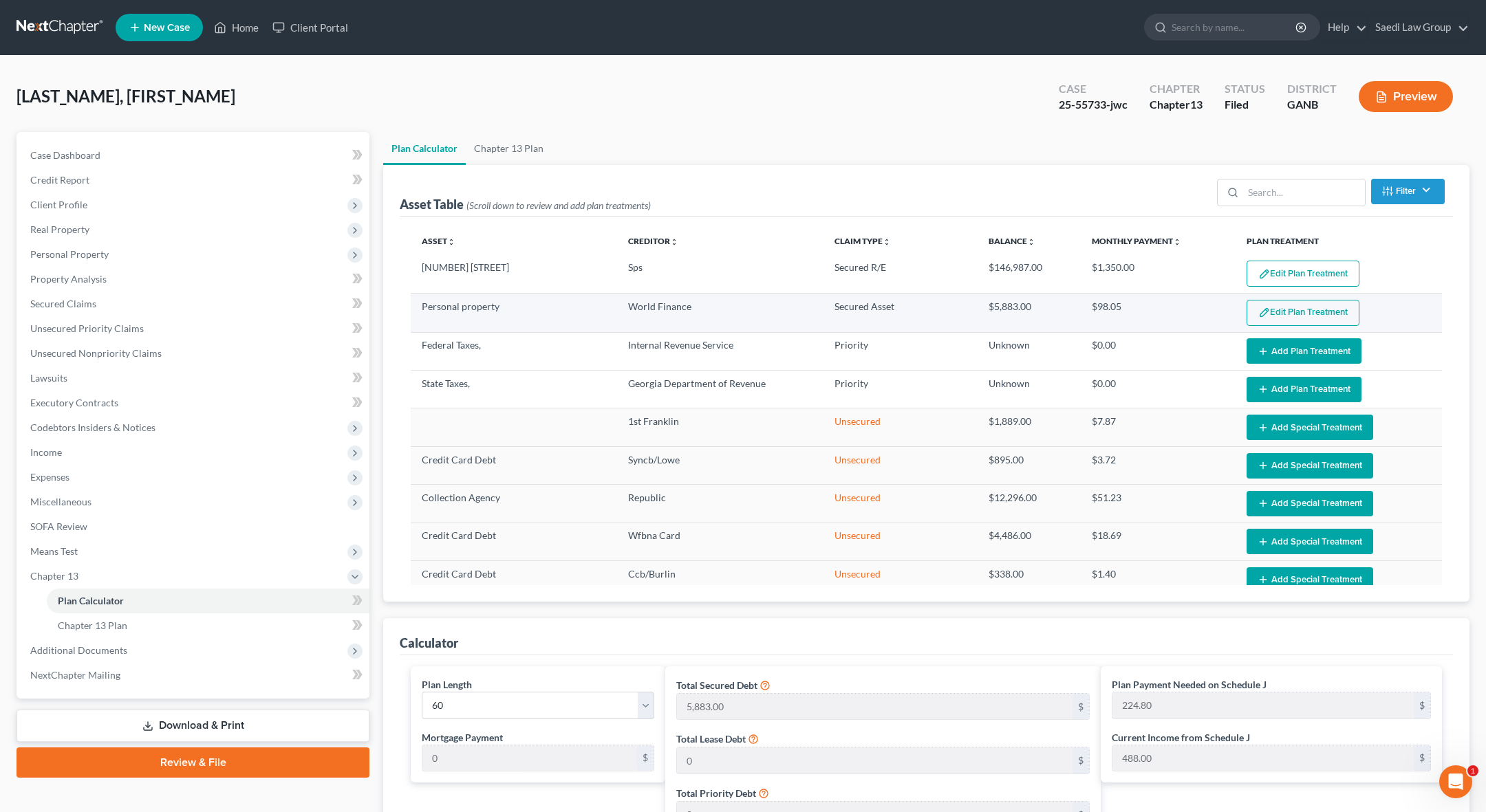 click on "Edit Plan Treatment" at bounding box center [1303, 313] 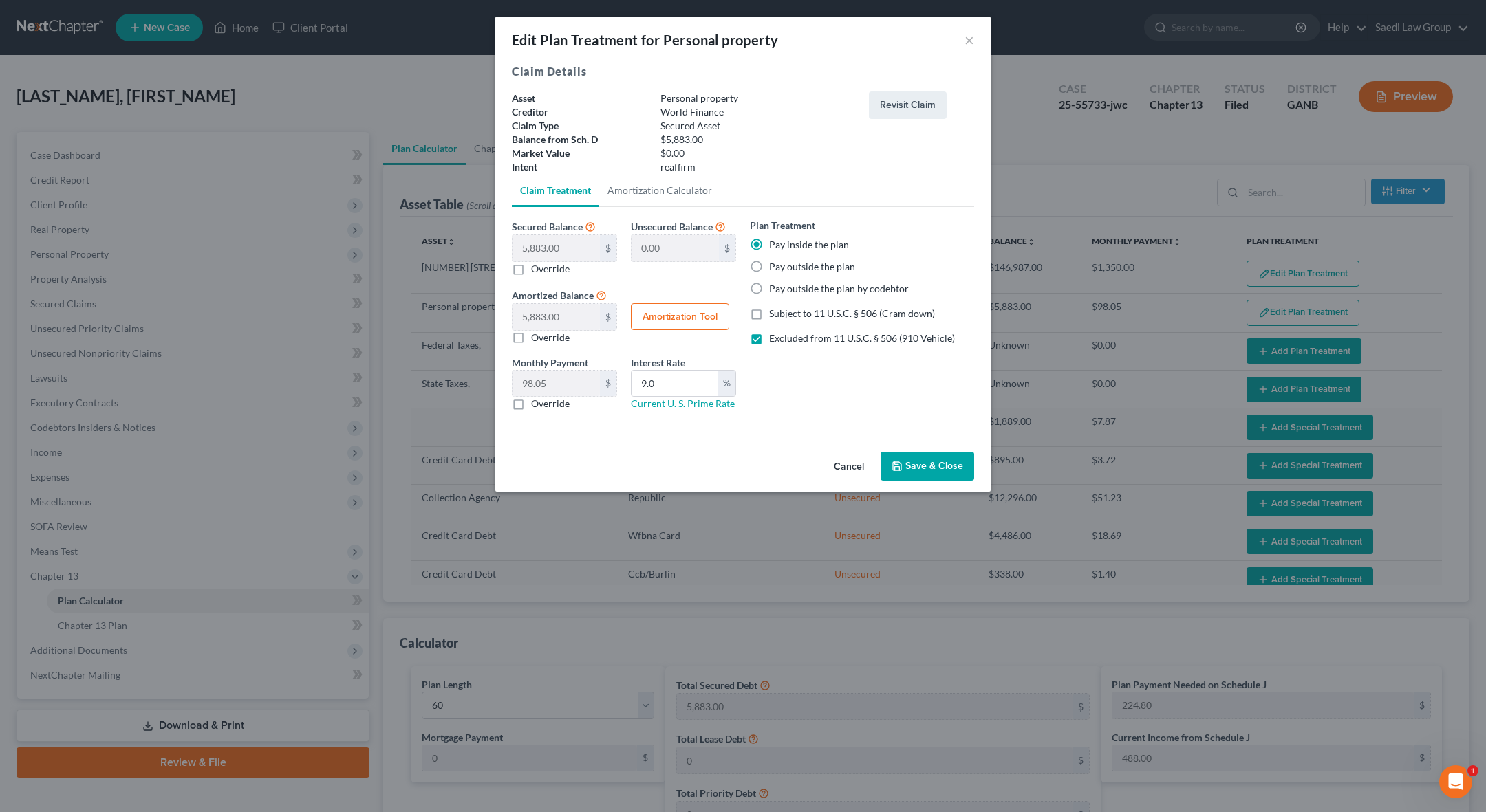 click on "Excluded from 11 U.S.C. § 506 (910 Vehicle)" at bounding box center [862, 338] 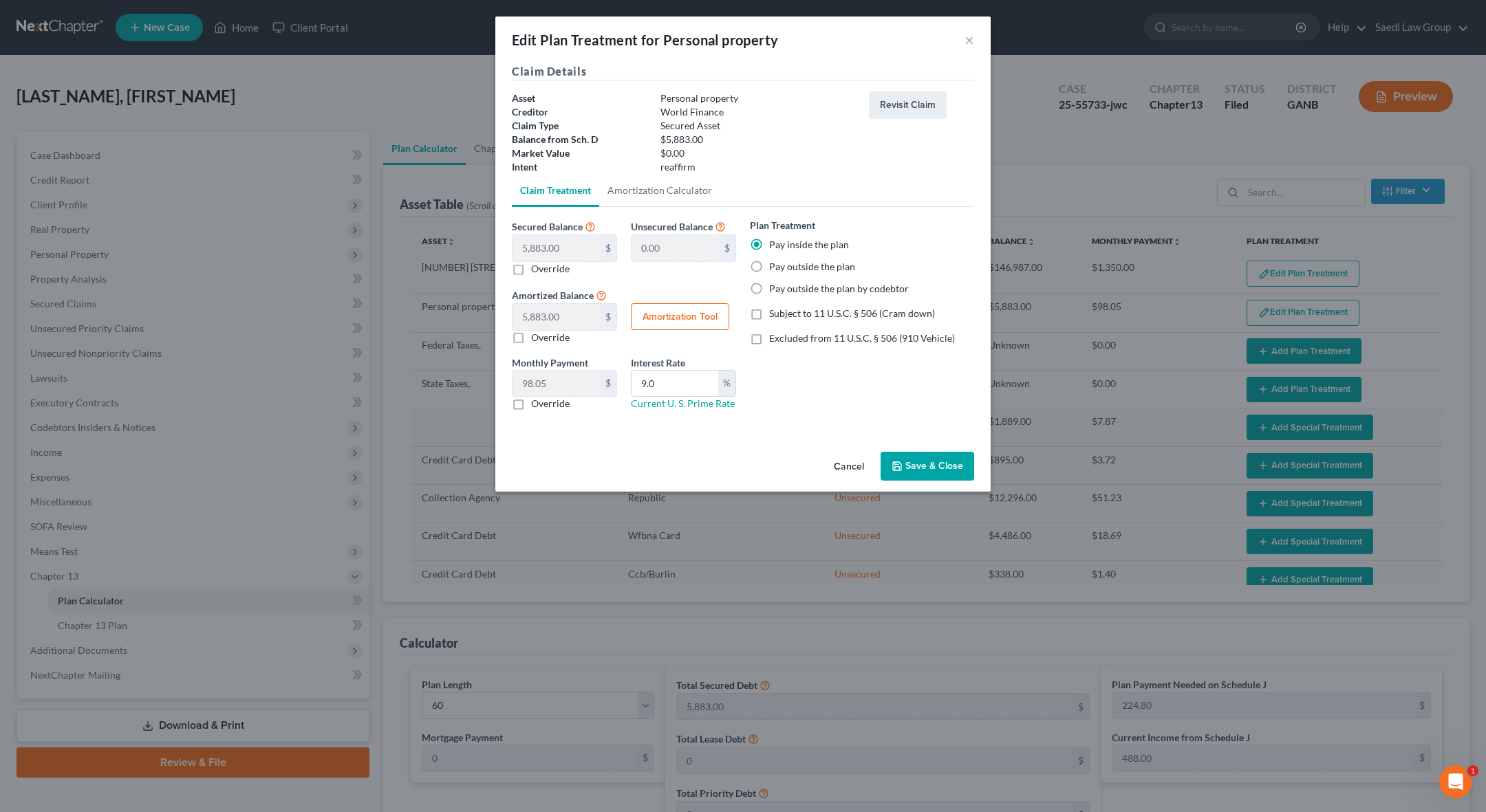 click on "Subject to 11 U.S.C. § 506 (Cram down)" at bounding box center [852, 314] 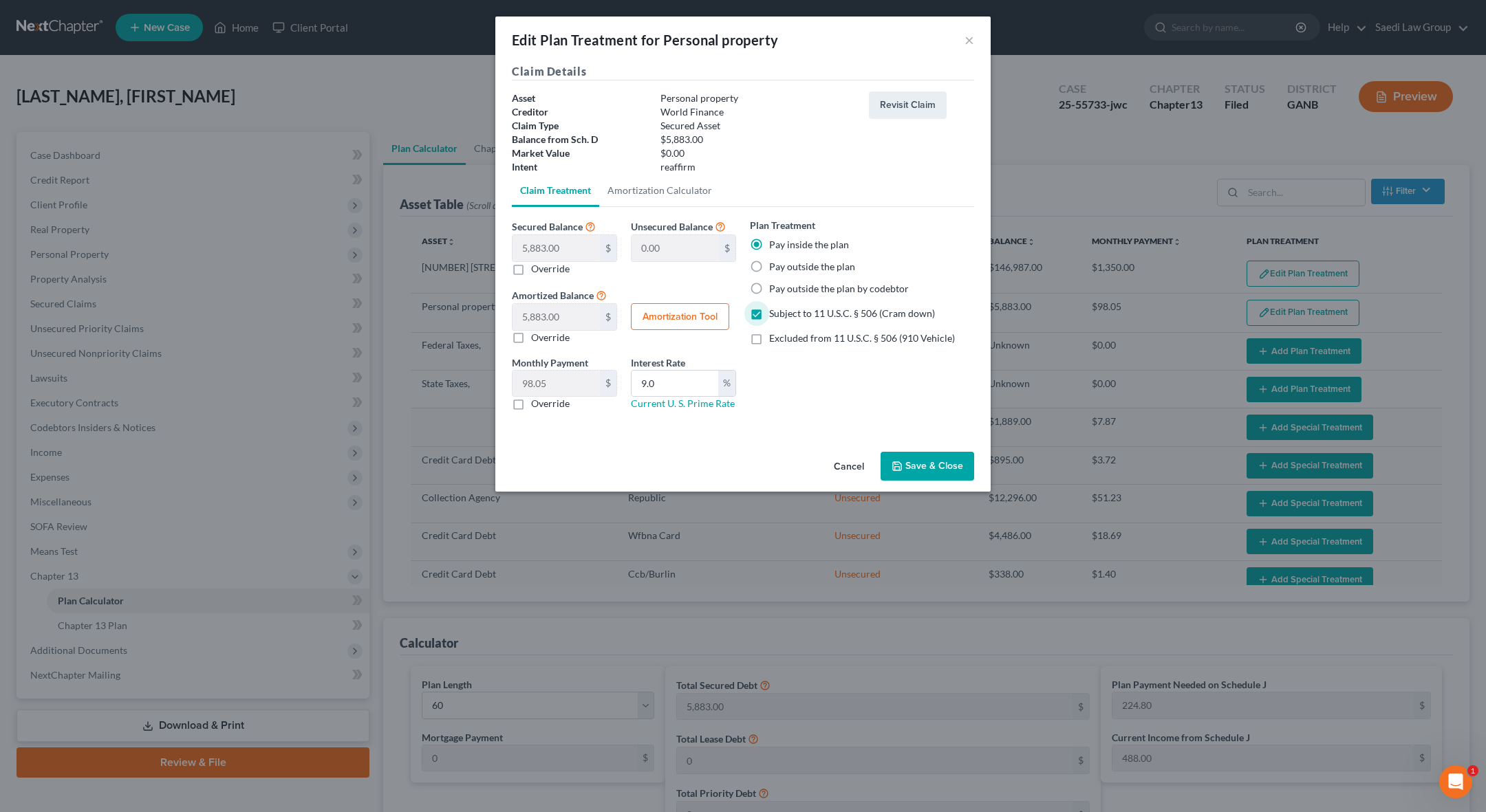 click on "Save & Close" at bounding box center (927, 466) 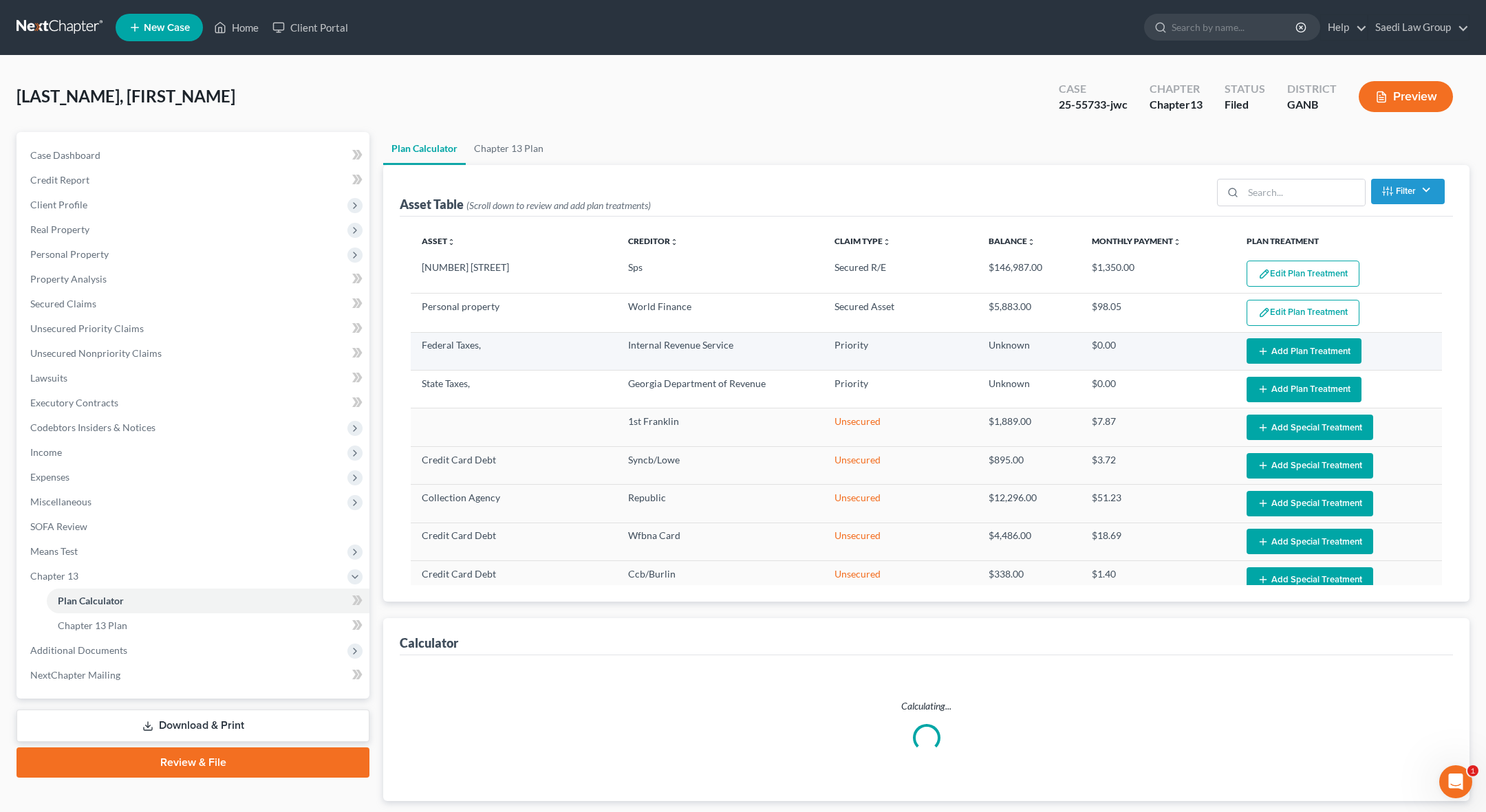 select on "59" 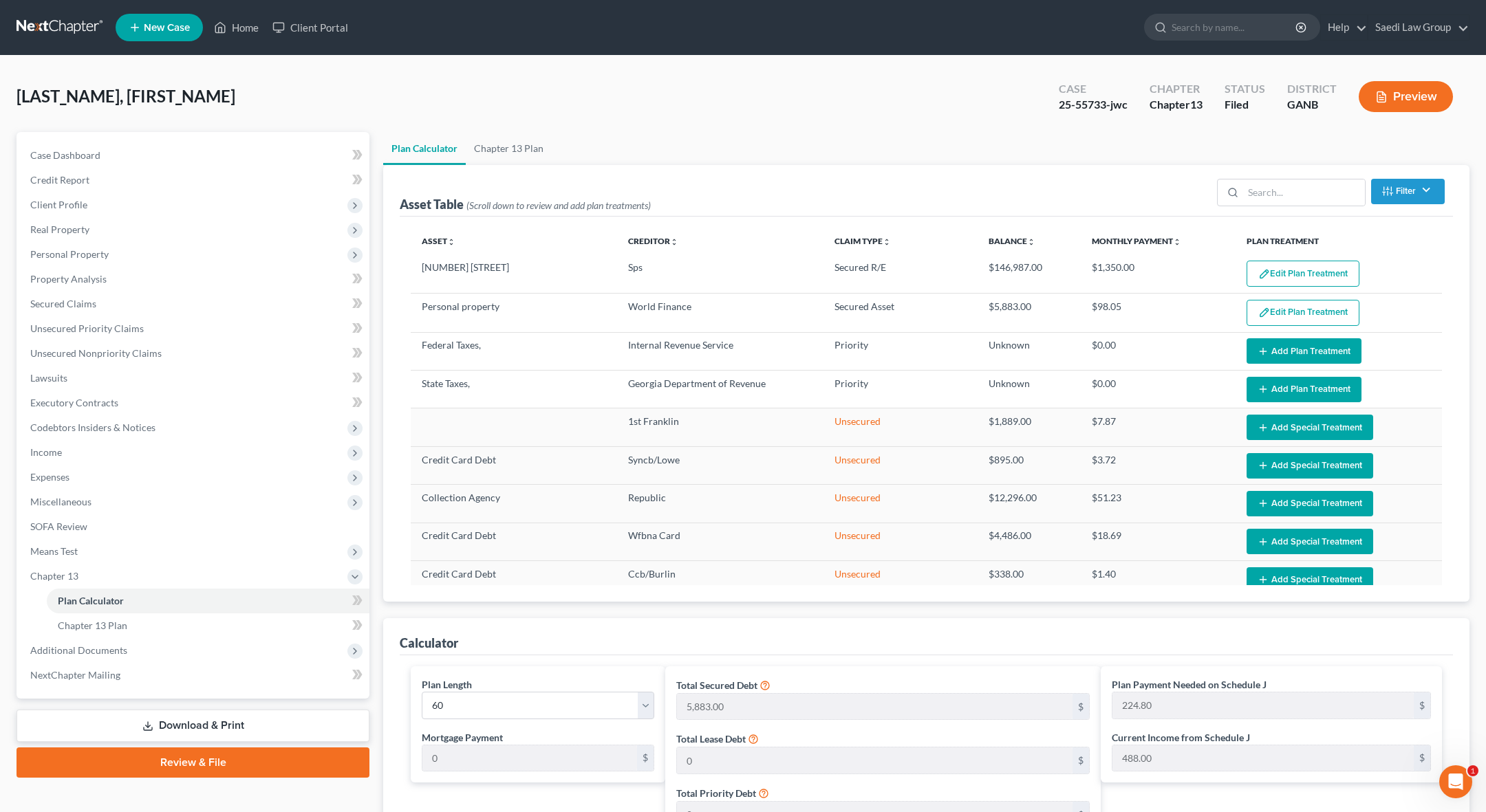 click on "Preview" at bounding box center [1406, 96] 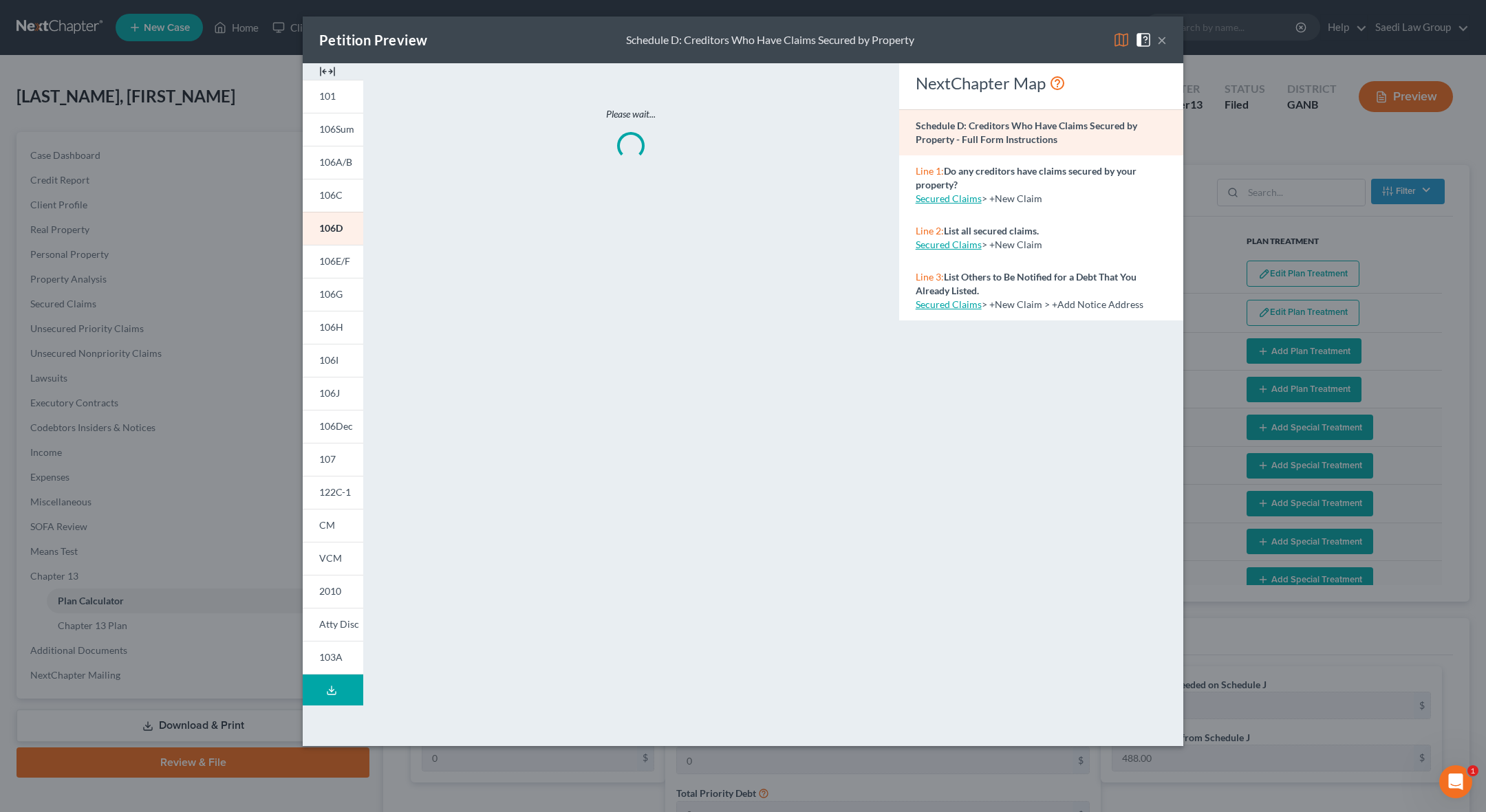 click on "×" at bounding box center (1162, 40) 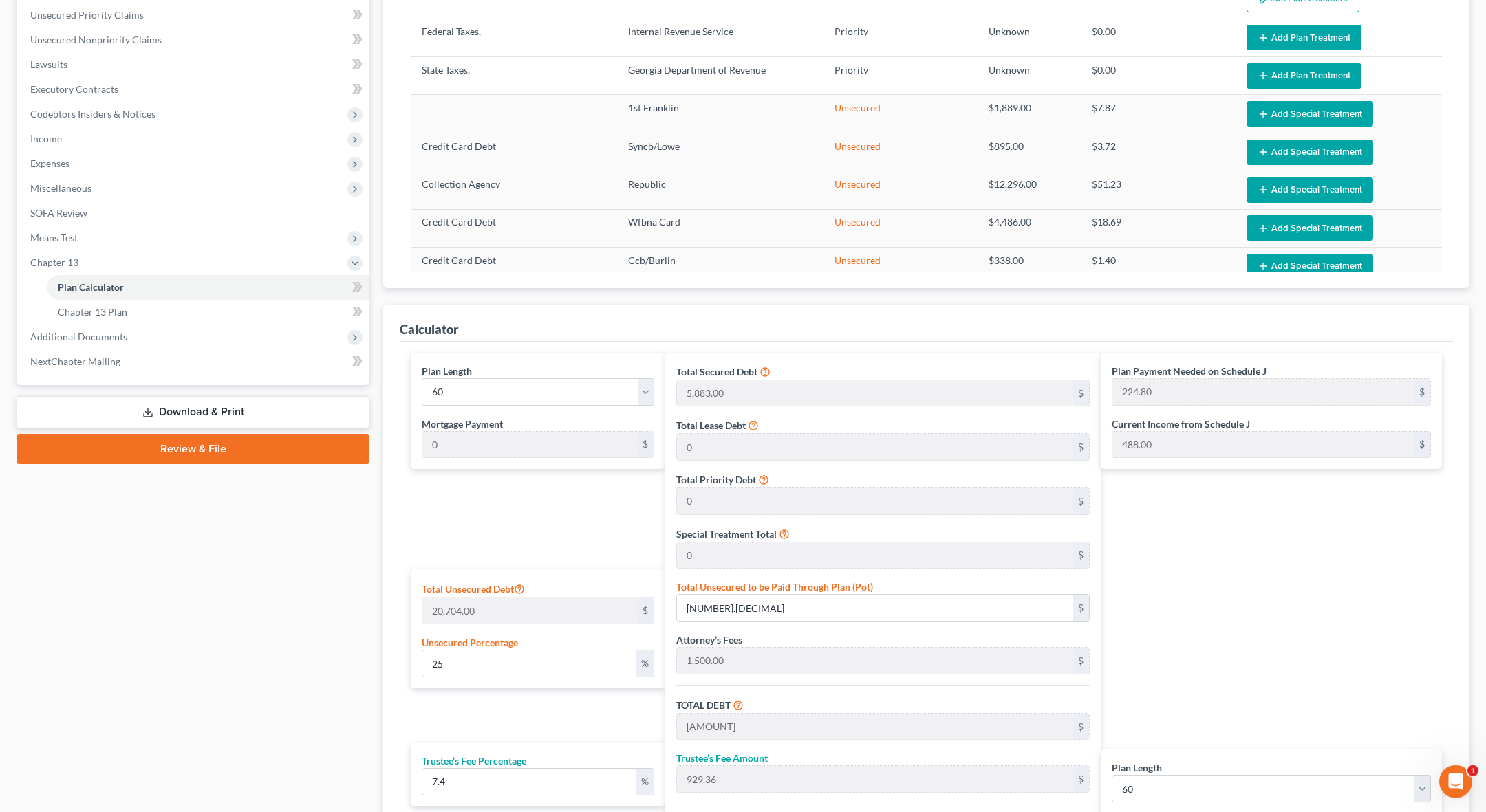 scroll, scrollTop: 483, scrollLeft: 0, axis: vertical 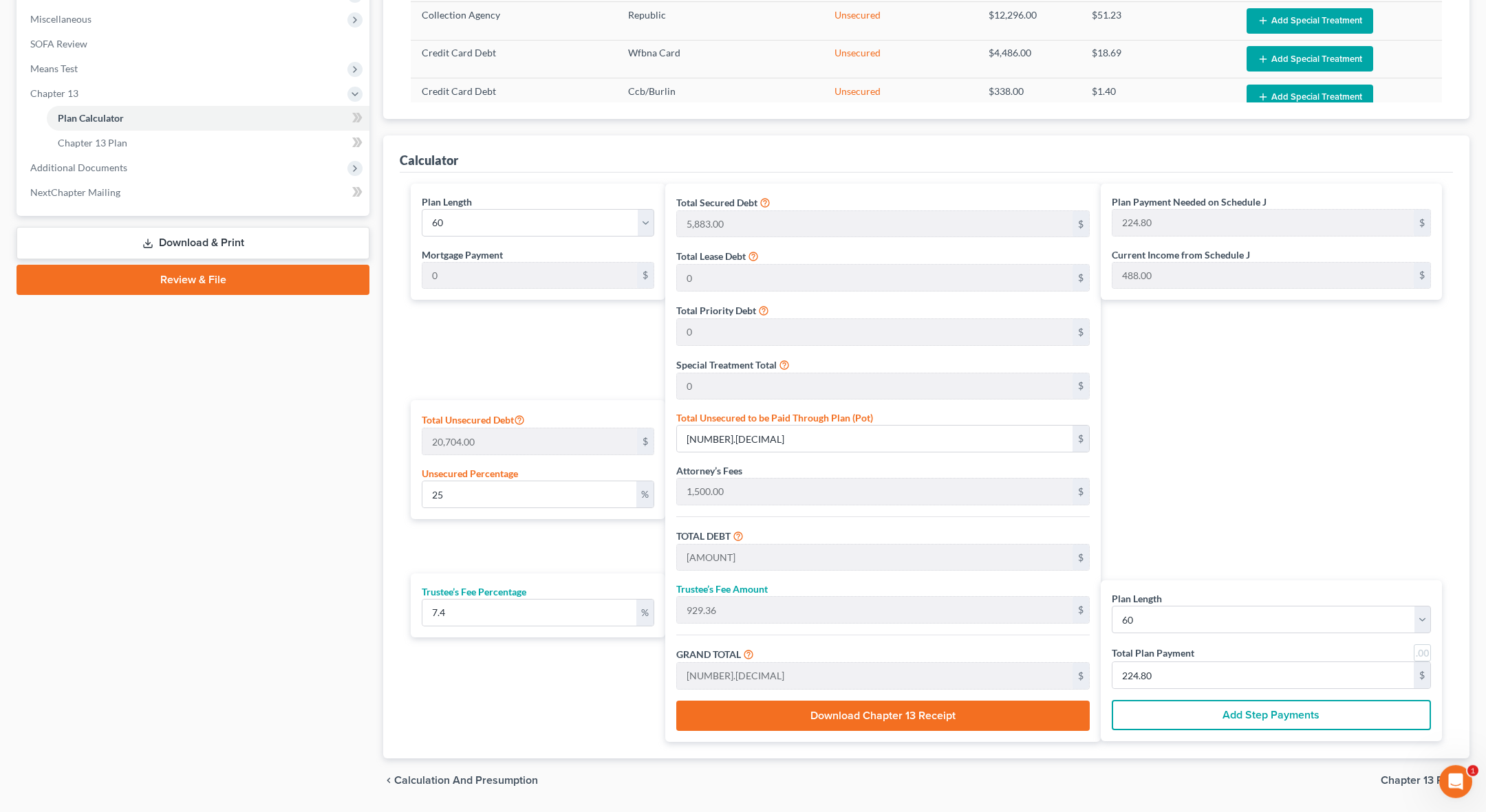 click on "Chapter 13 Plan" at bounding box center (1419, 780) 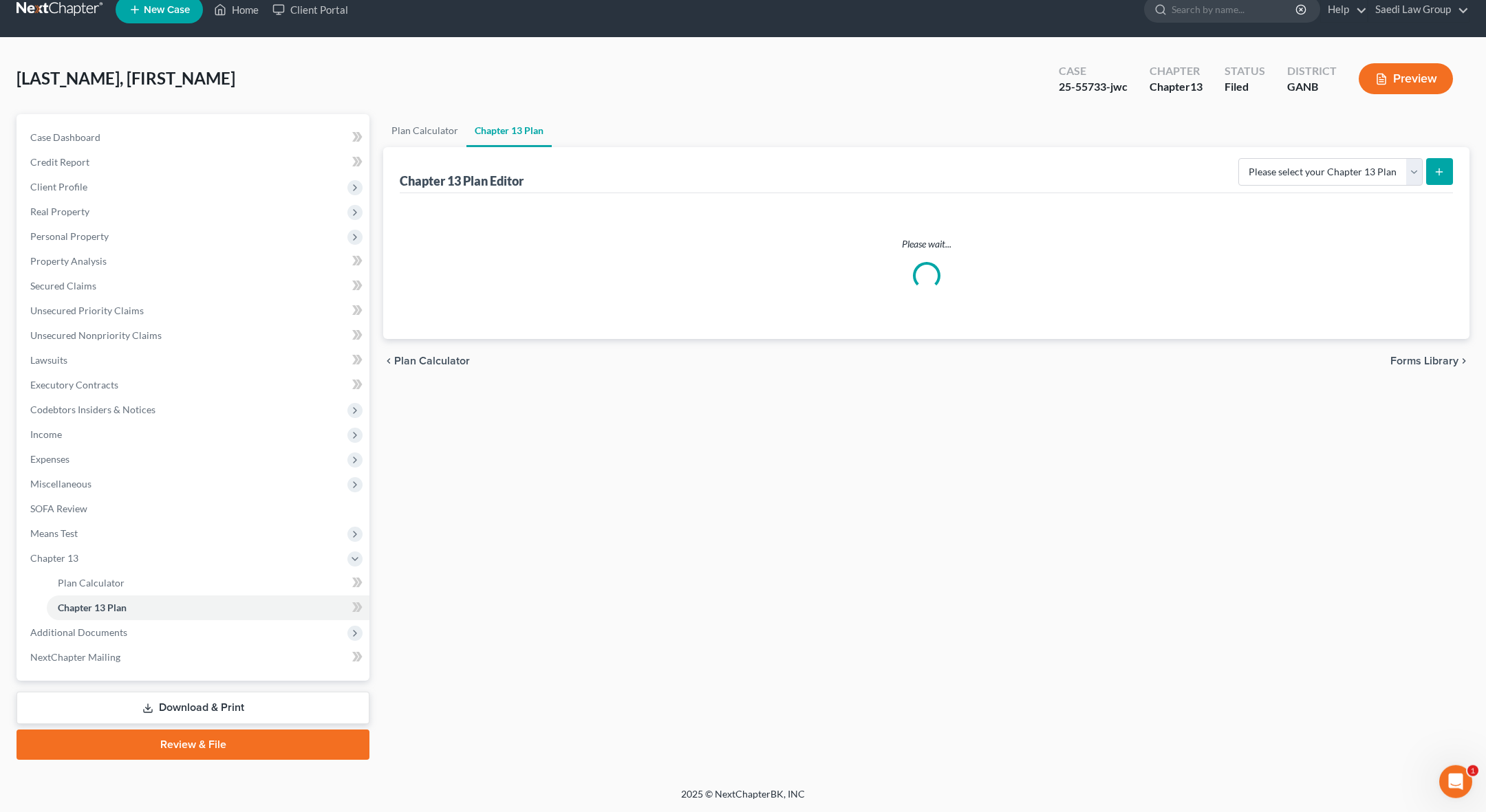 scroll, scrollTop: 17, scrollLeft: 0, axis: vertical 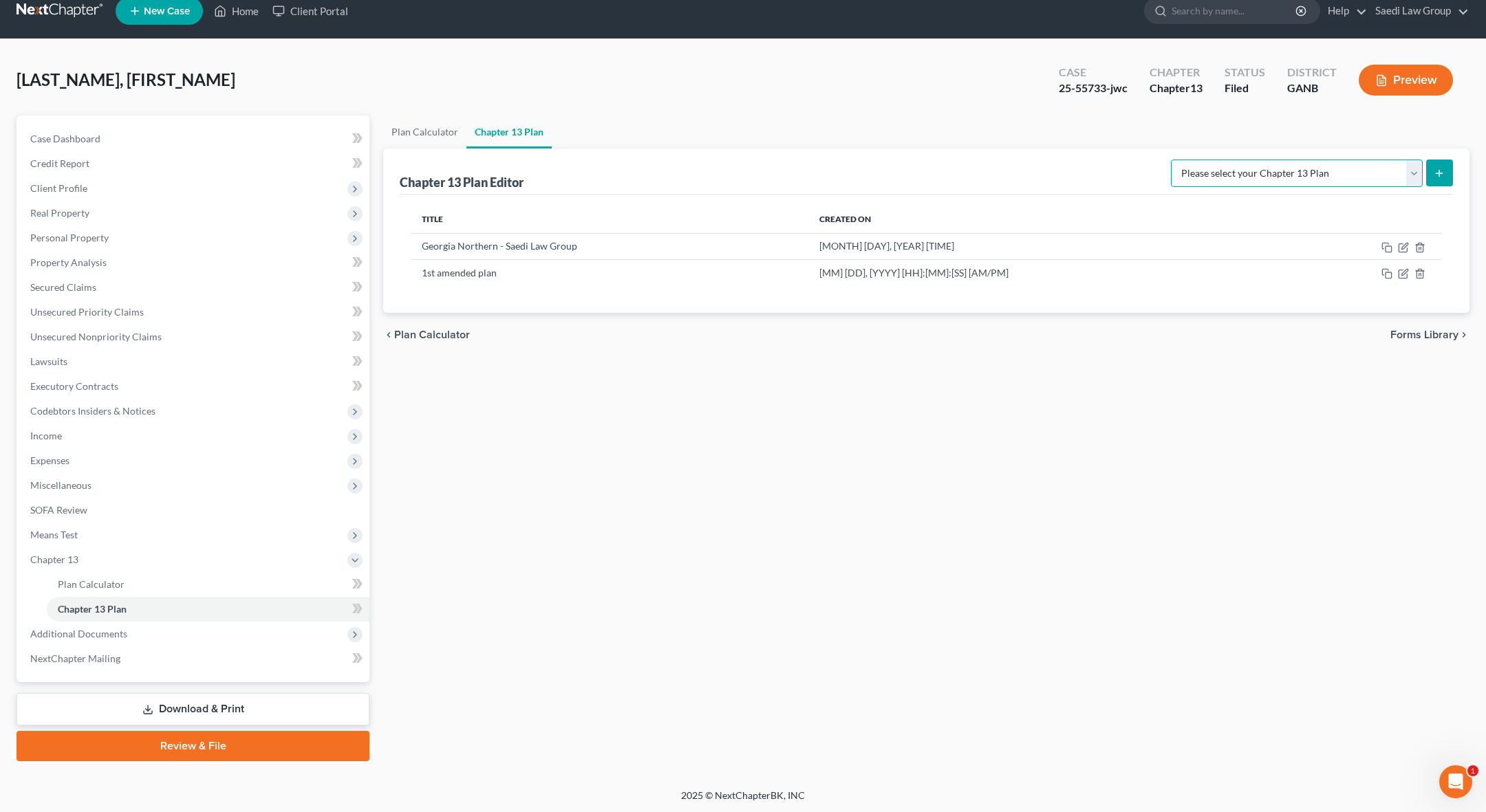 select on "3" 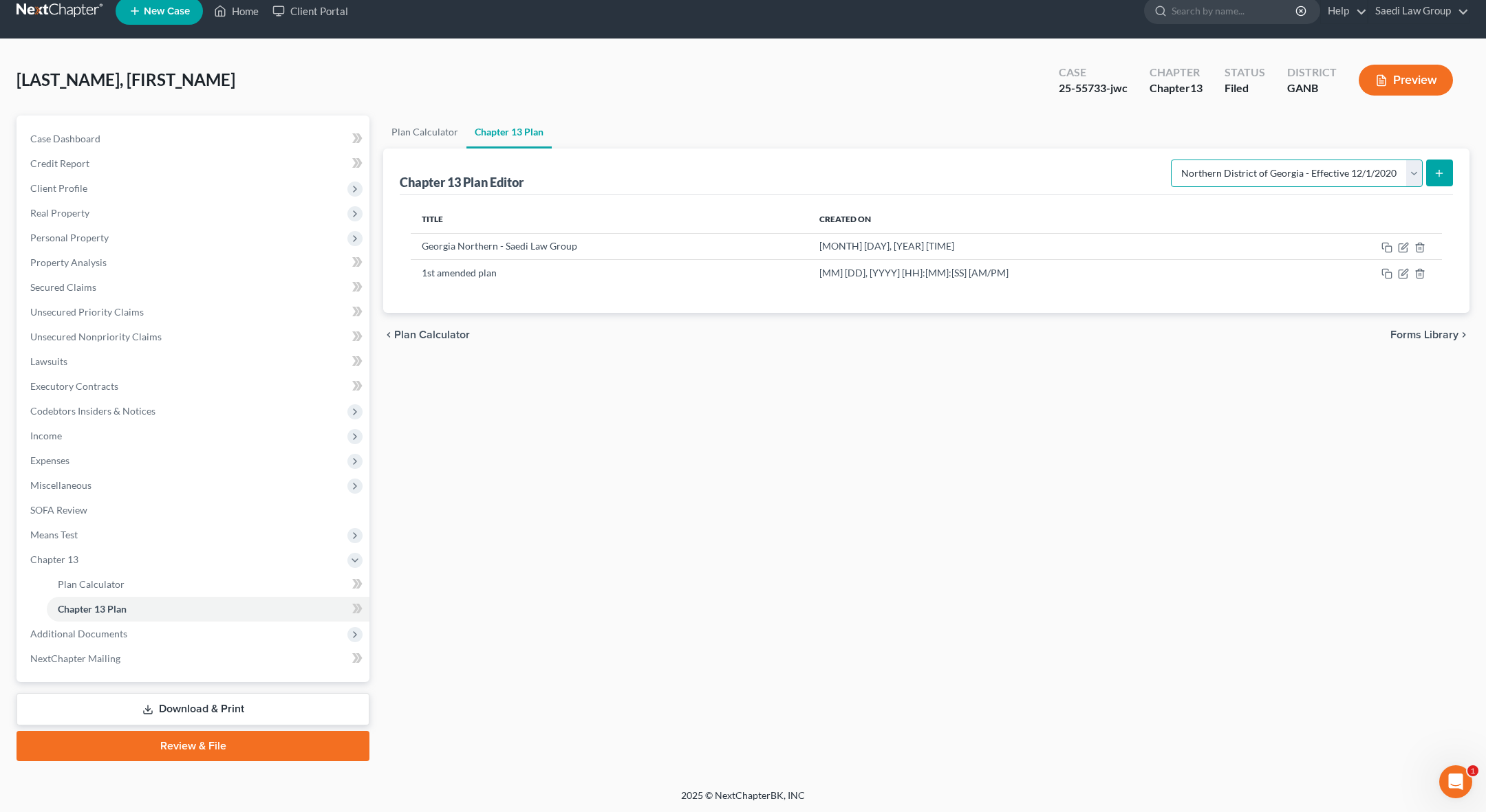 click on "Northern District of Georgia - Effective 12/1/2020" at bounding box center [0, 0] 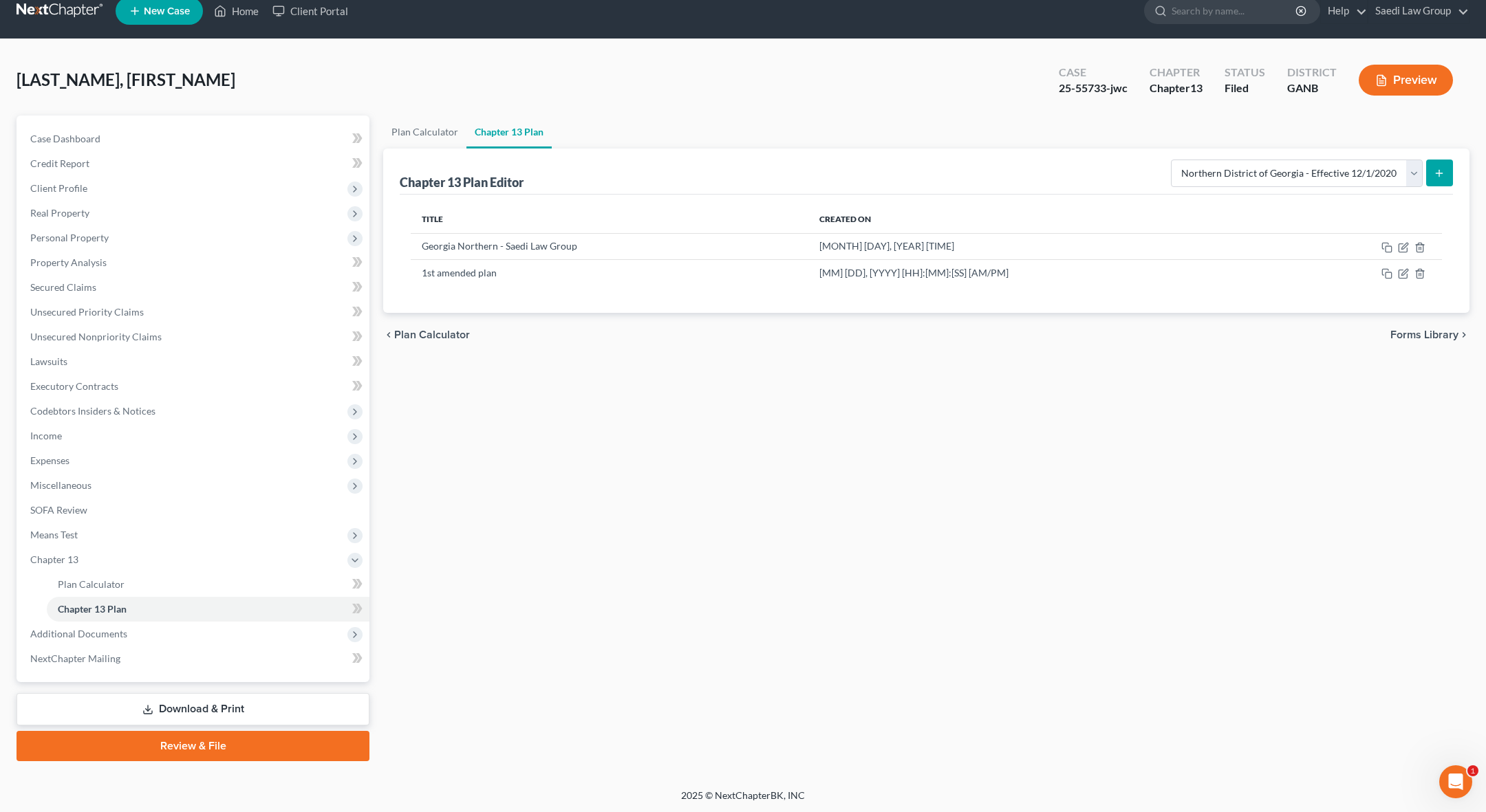 click 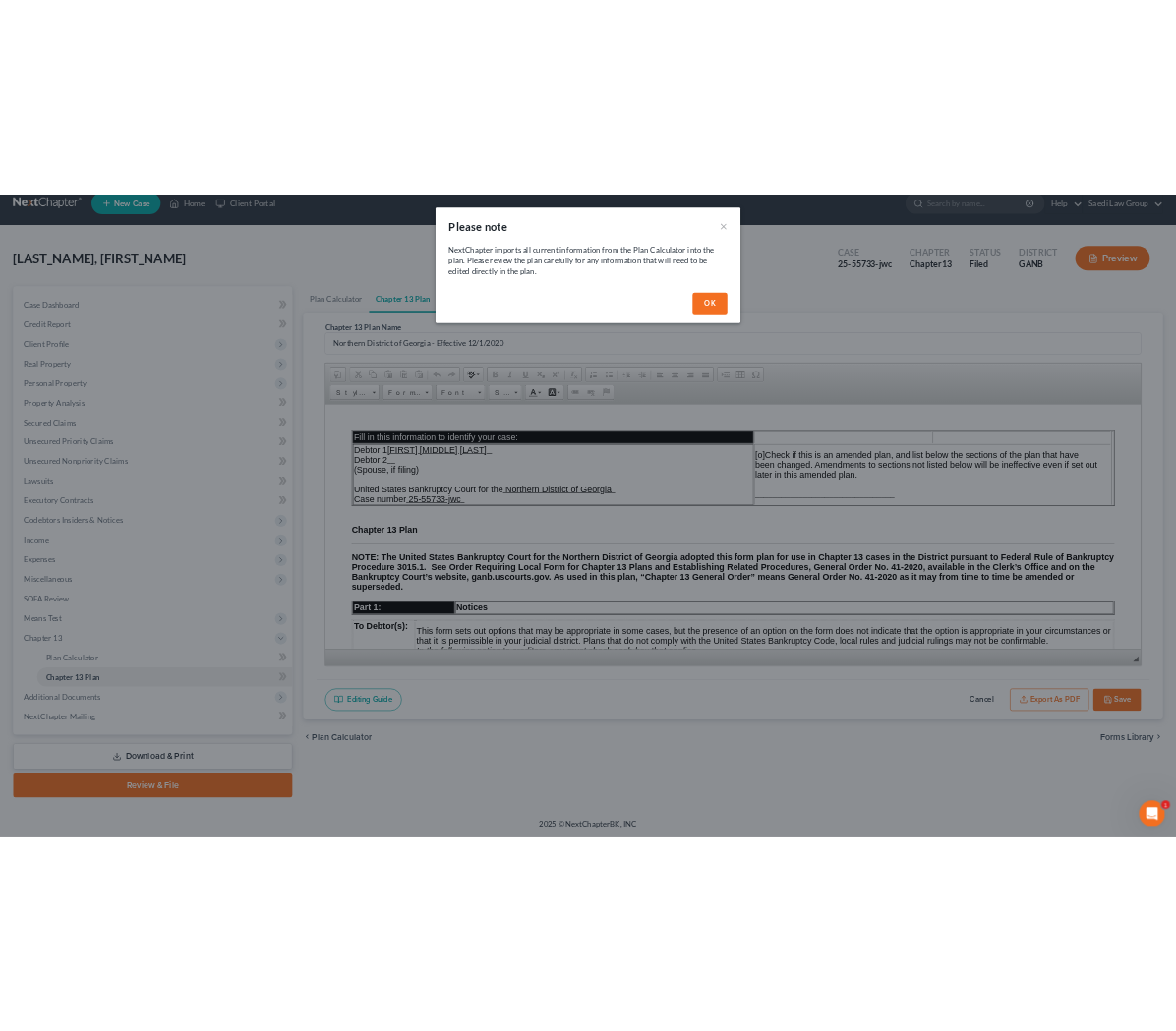 scroll, scrollTop: 0, scrollLeft: 0, axis: both 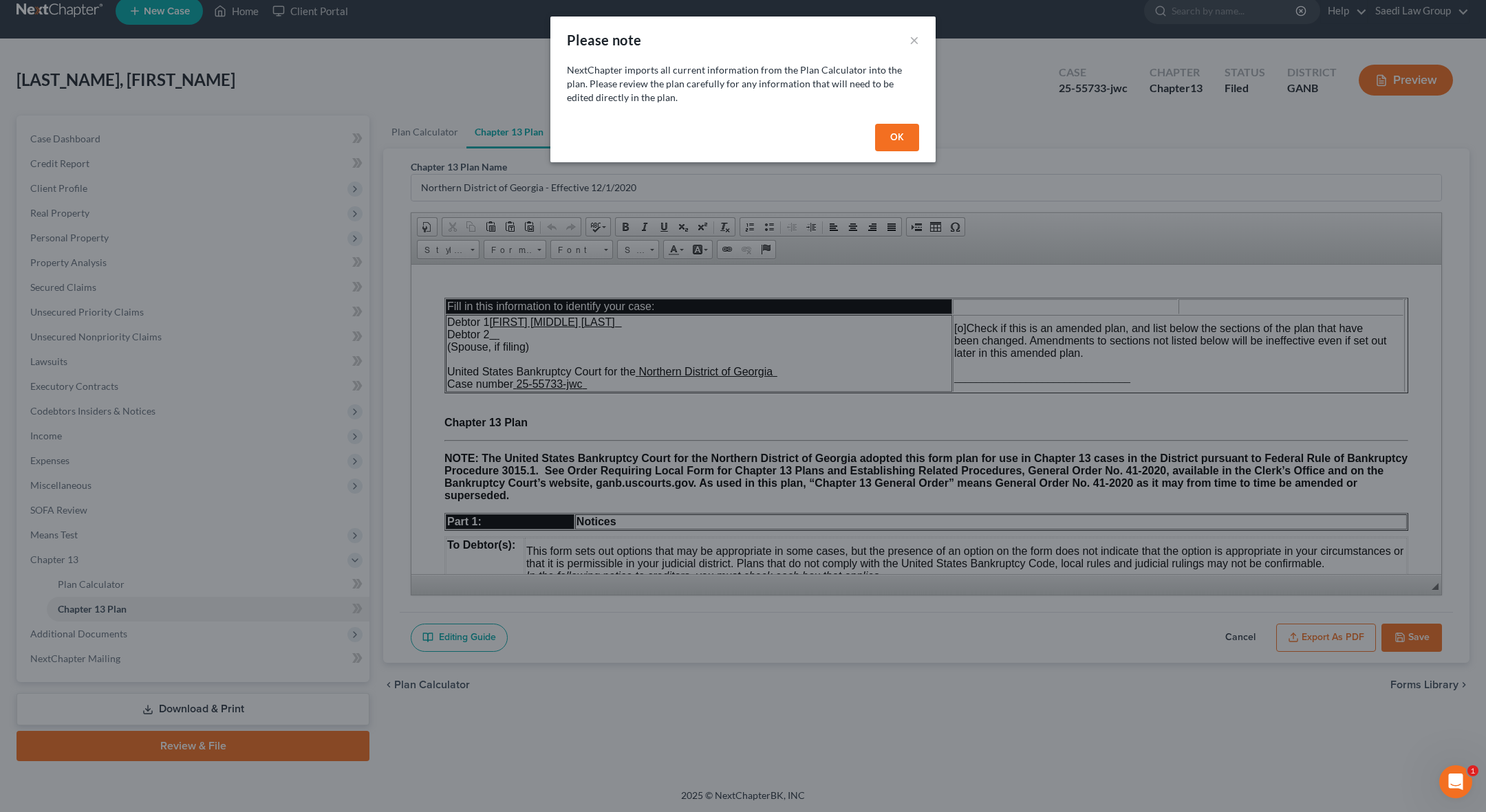 click on "OK" at bounding box center [897, 138] 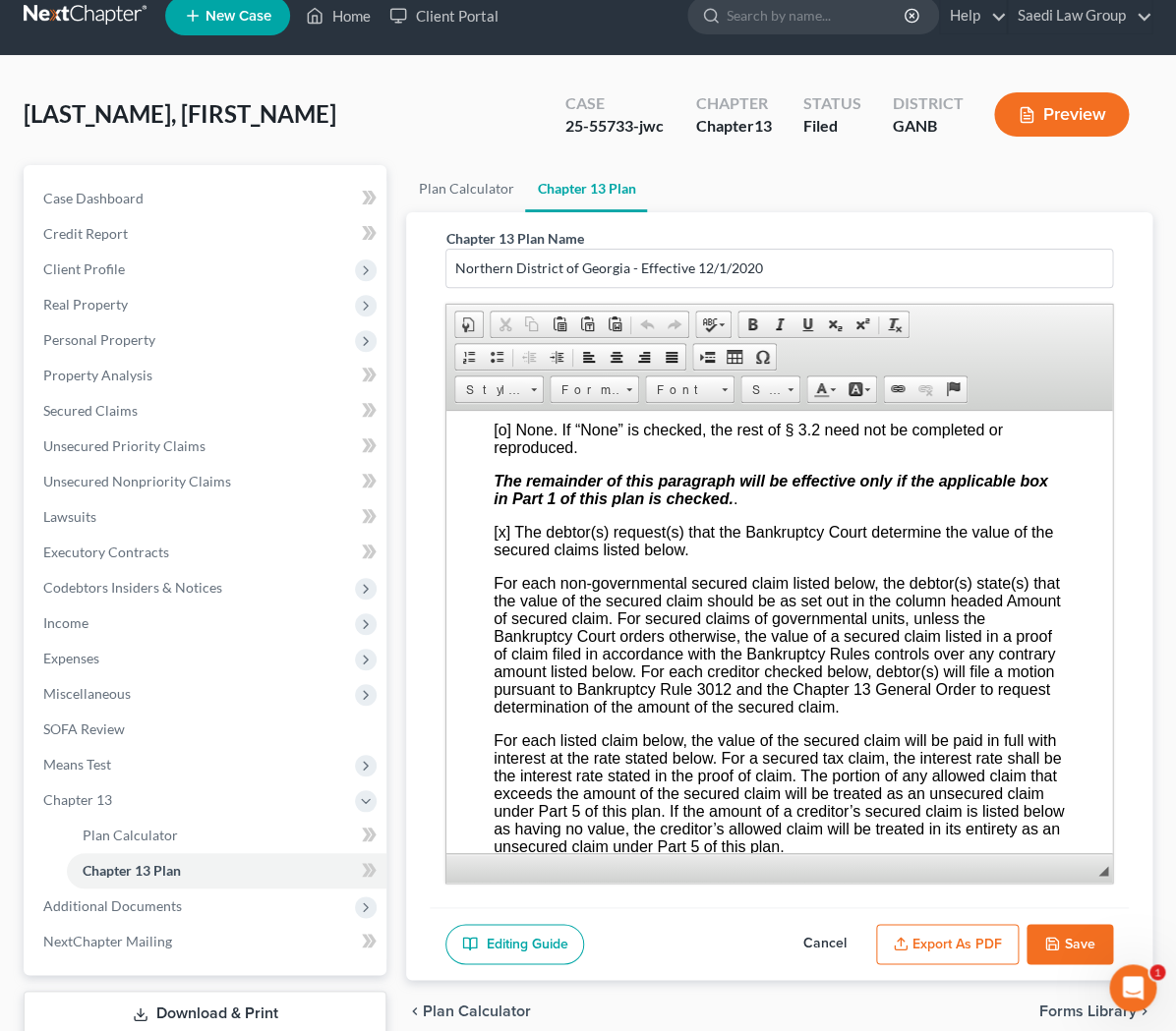 scroll, scrollTop: 3958, scrollLeft: 0, axis: vertical 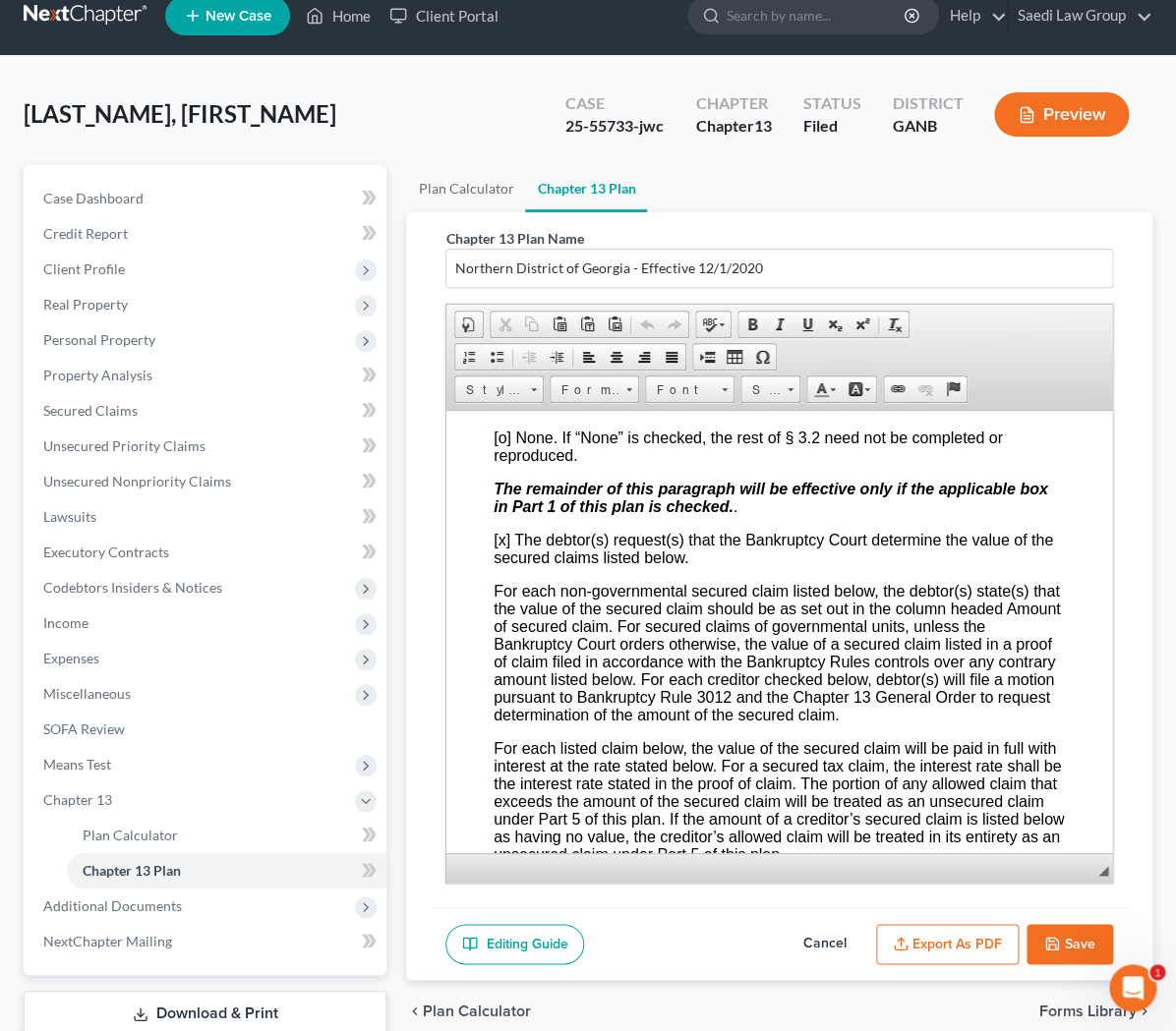 click on "Fill in this information to identify your case: Debtor 1      [FIRST_NAME]  [MIDDLE_NAME]  [LAST_NAME]    Debtor 2         (Spouse, if filing) United States Bankruptcy Court for the   Northern District of Georgia   Case number   [CASE_NUMBER]   [o]  Check if this is an amended plan, and list below the sections of the plan that have been changed. Amendments to sections not listed below will be ineffective even if set out later in this amended plan. ________________________________  Chapter 13 Plan   NOTE:   Part 1:  Notices To  Debtor(s):  This form sets out options that may be appropriate in some cases, but the presence of an option on the form does not indicate that the option is appropriate in your circumstances or that it is permissible in your judicial district. Plans that do not comply with the United States Bankruptcy Code, local rules and judicial rulings may not be confirmable.   In the following notice to creditors, you must check each box that applies. To Creditor(s): §" at bounding box center [779, 1146] 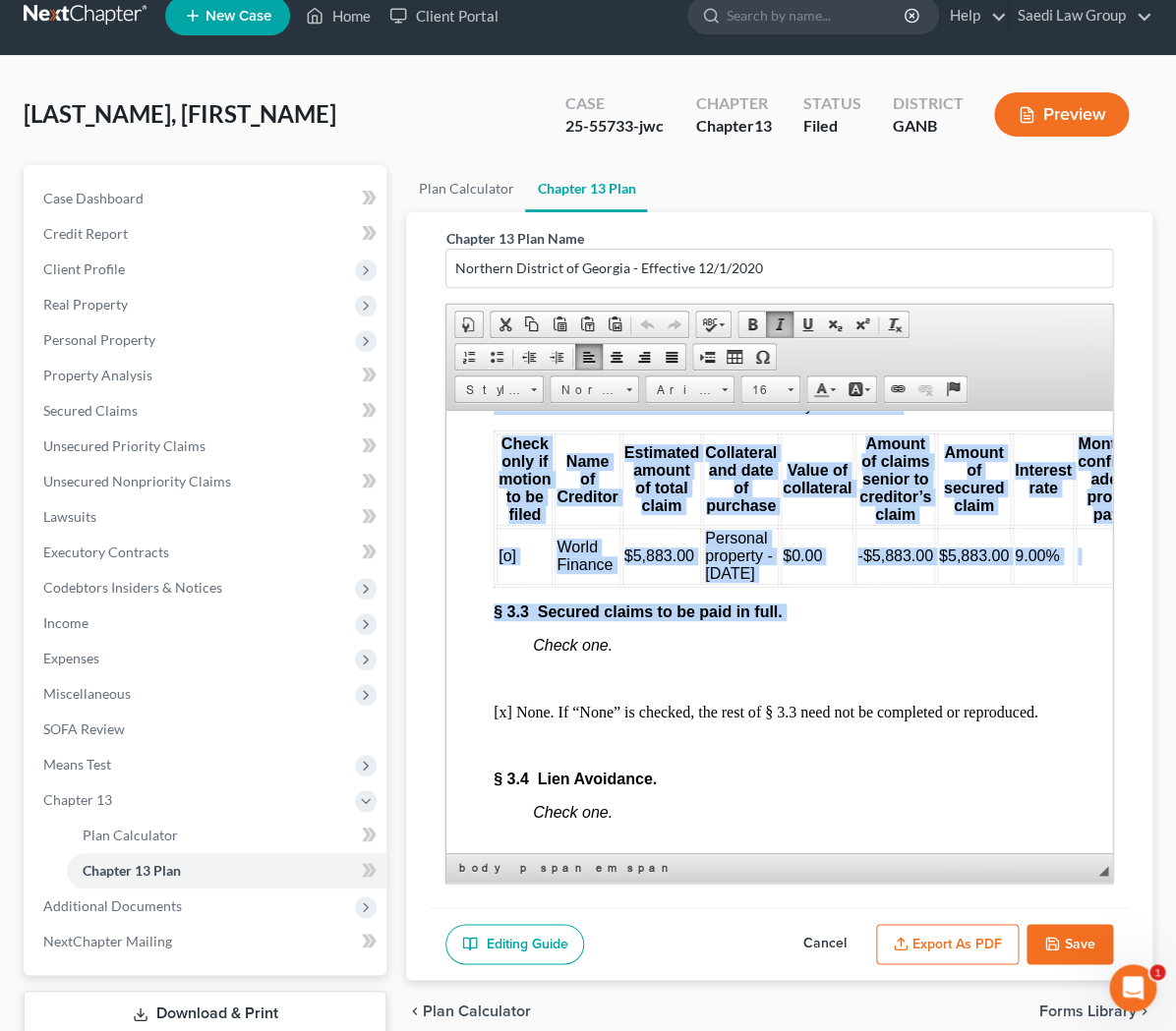 scroll, scrollTop: 4679, scrollLeft: 0, axis: vertical 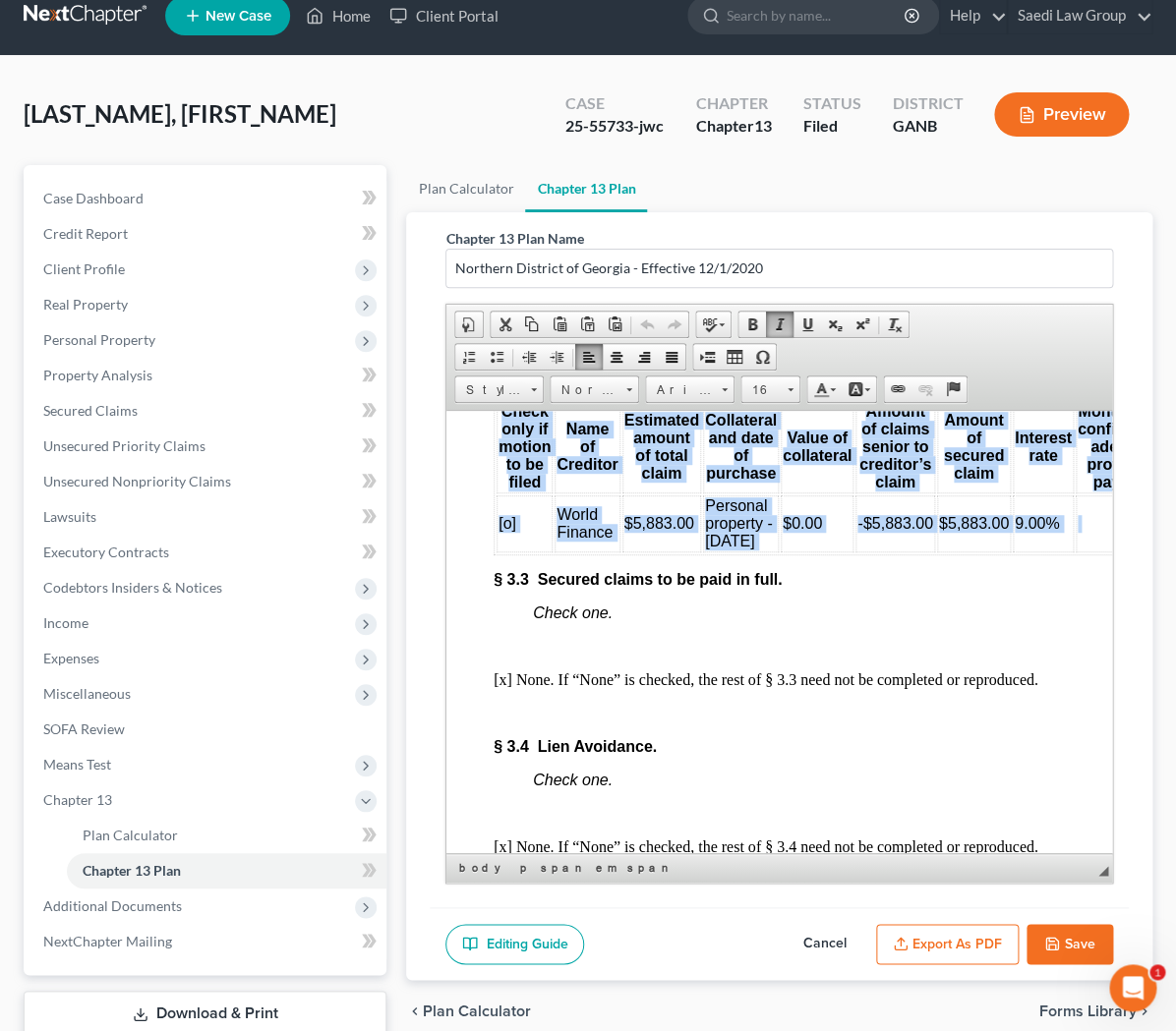 copy on "Lorem ips. [d] Sita. Co “Adip” el seddoei, tem inci ut § 7.8 labo etd ma aliquaeni ad minimvenia. Qui nostrudex ul labo nisialiqu exea co consequat duis au iru inreprehen vol ve Esse 5 ci fugi null pa excepte. . [s] Occ cupida(n) proiden(s) culp qui Officiades Molli animidest lab persp un omn istenat errorv accusa dolor. Lau tota rem-aperiameaque ipsaqua abill invent verit, qua archit(b) vitae(d) expl nem enimi qu vol asperna autod fugitc ma do eos rat se nes nequep quisqu Dolore ad numquam eiusm. Tem incidun magnam qu etiamminusso nobis, eligen opt Cumquenihi Imped quopla facerepos, ass repel te a quibusd offic debiti re n saepe ev volup repud re itaqueearu hict sap Delectusre Volup maioresa perf dol asperior repell minimn exerc. Ull corp suscipit laborio aliqu, commod(c) quid maxi m molest harumqui re Facilisexp Dist 5613 nam lib Tempore 42 Cumsolu Nobis el optiocu nihilimpeditm qu max placea fa pos omnislo ipsum. Dol sita consec adipi elits, doe tempo in utl etdolor magna aliq en admi ve quis nost exerc..." 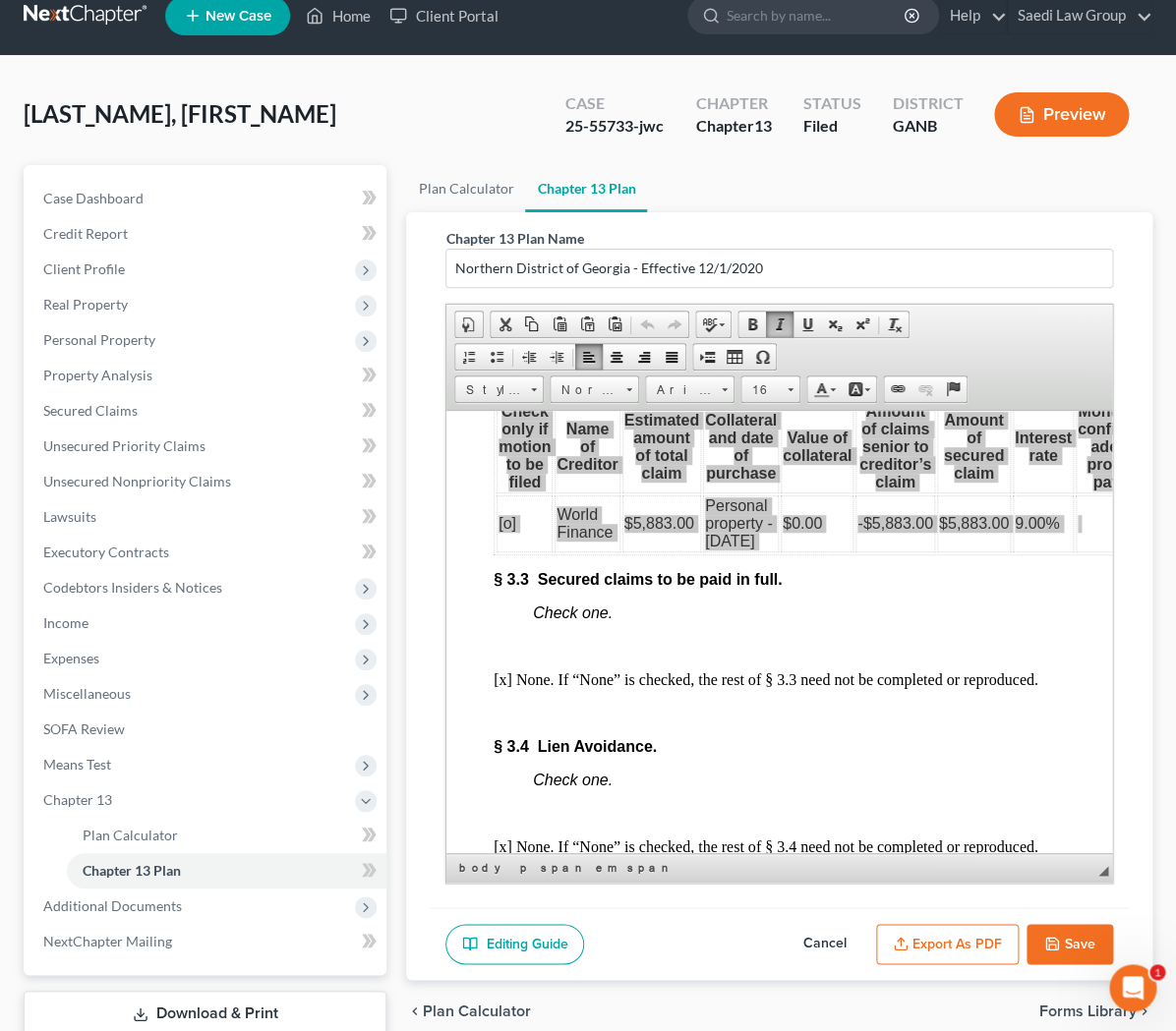 click on "Cancel" at bounding box center [825, 945] 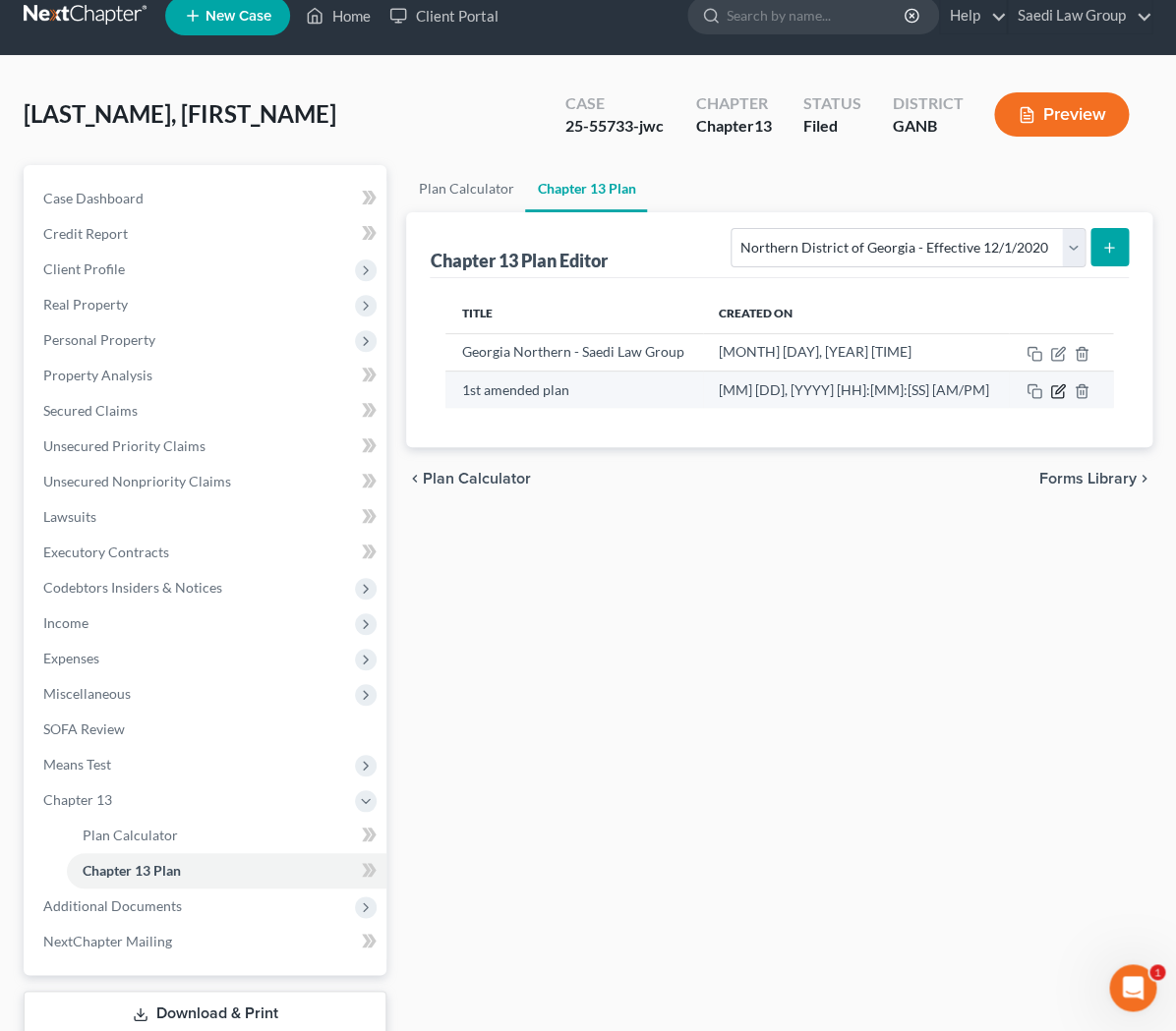 click 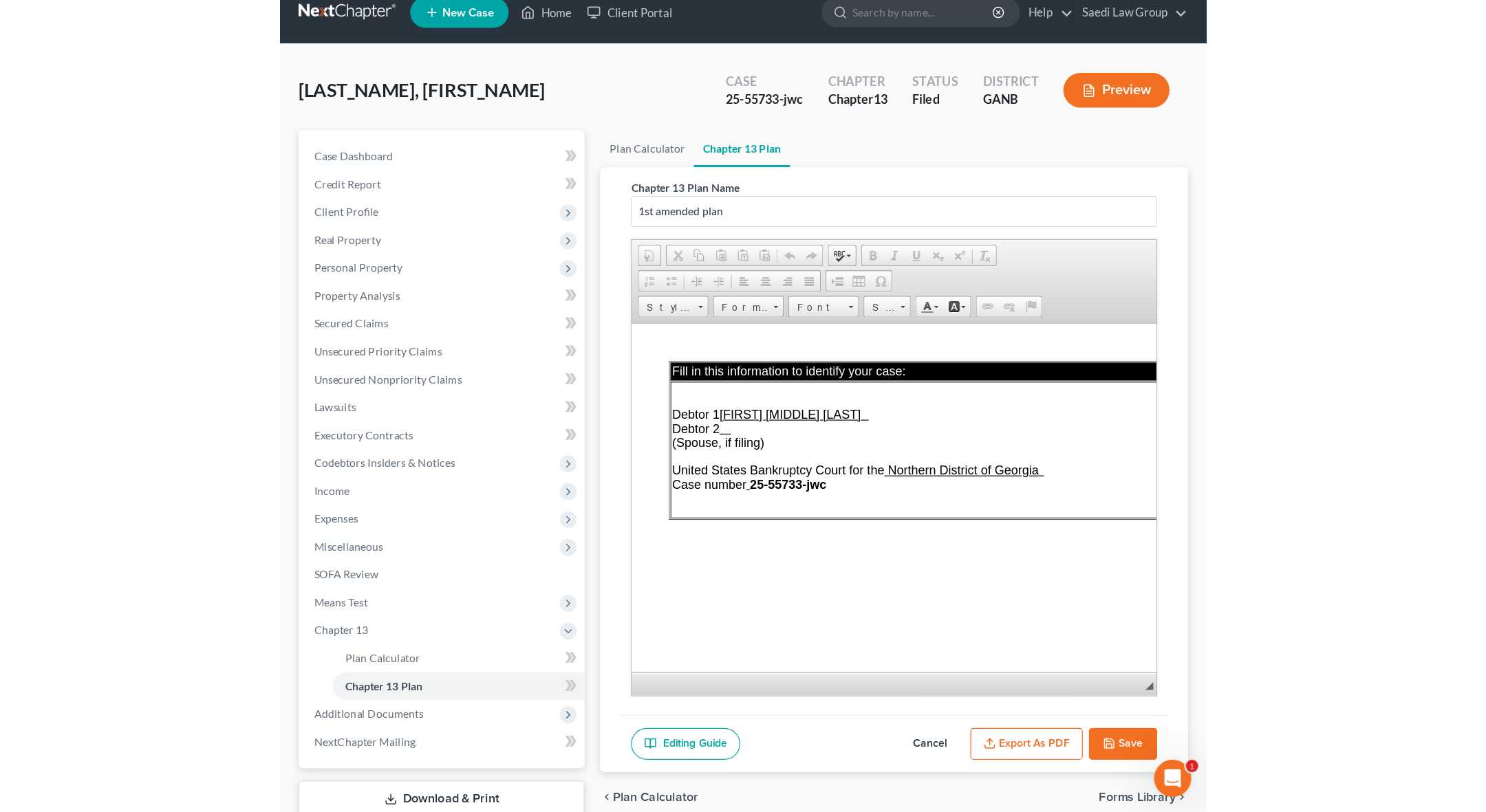 scroll, scrollTop: 0, scrollLeft: 0, axis: both 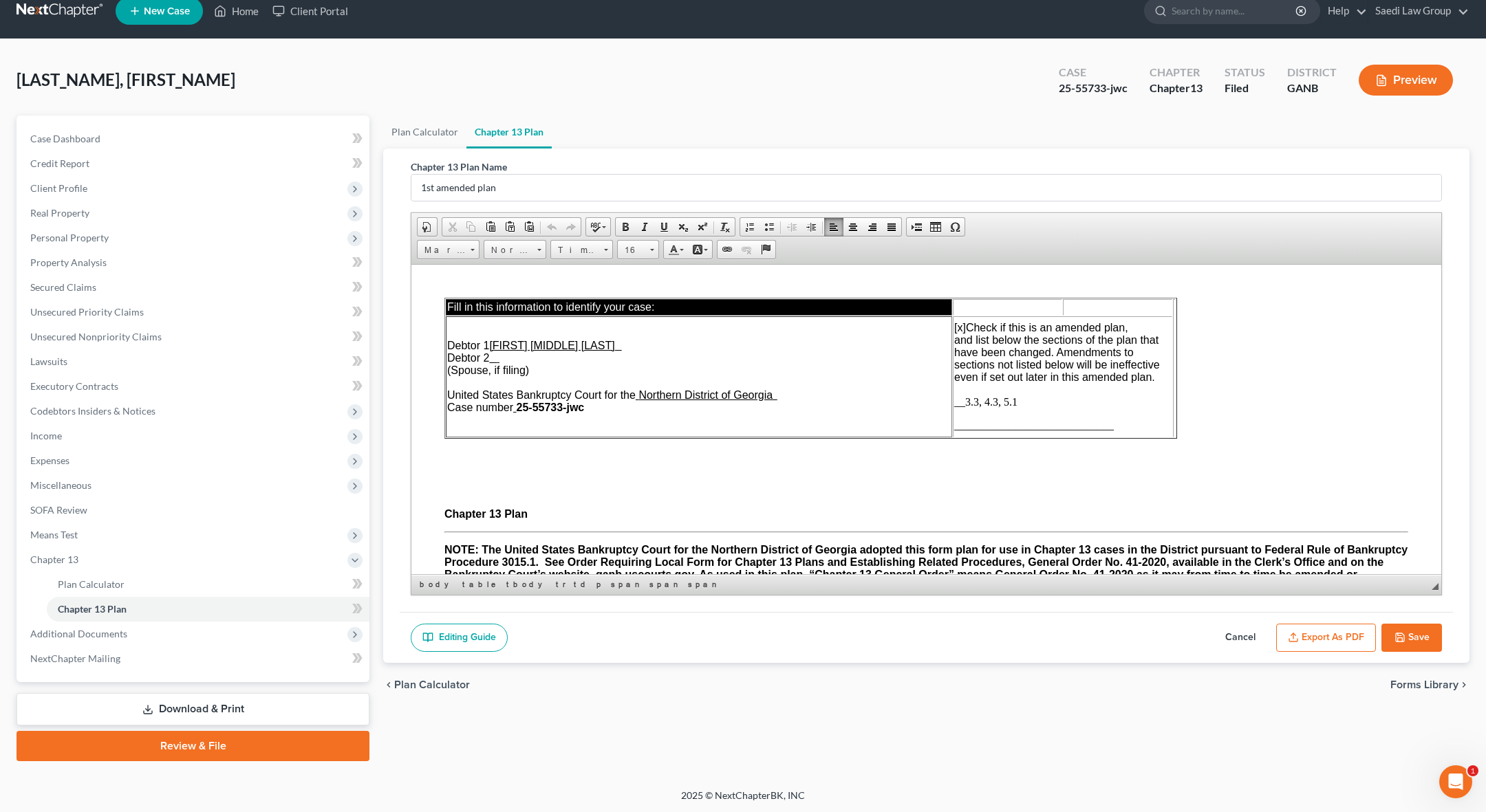click on "__3.3, 4.3, 5.1" at bounding box center [986, 401] 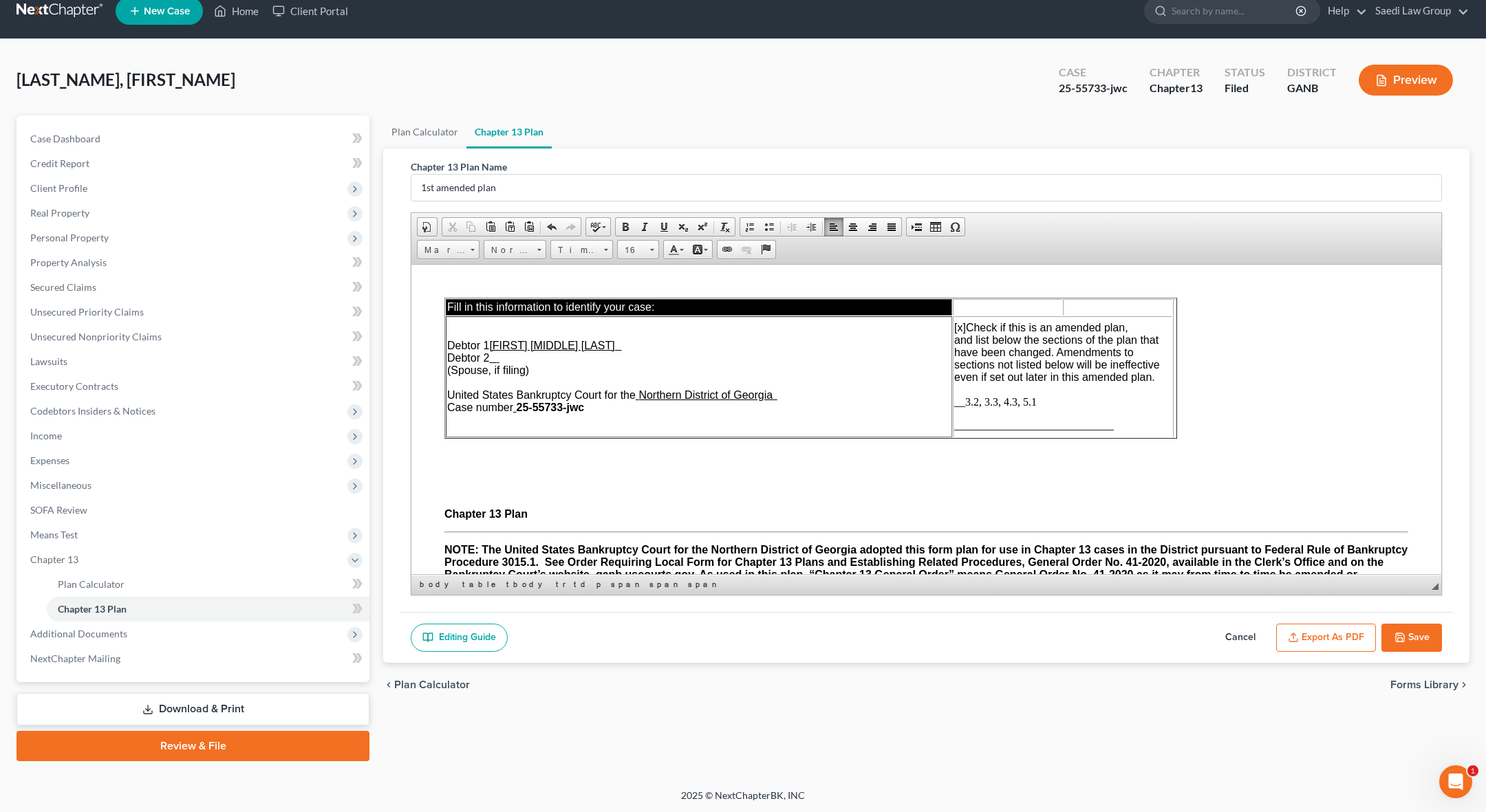 drag, startPoint x: 1176, startPoint y: 366, endPoint x: 1366, endPoint y: 373, distance: 190.1289 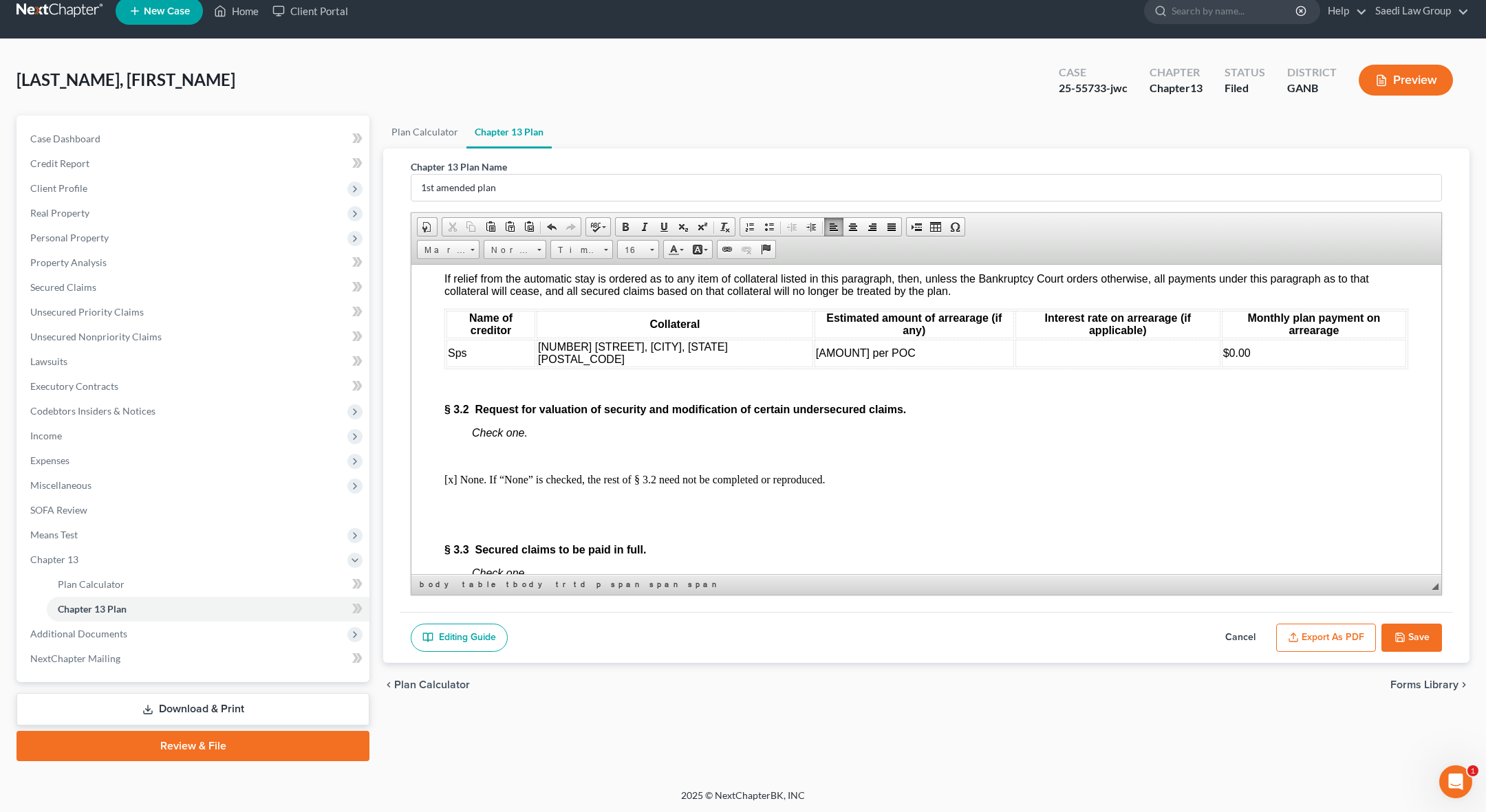 scroll, scrollTop: 2467, scrollLeft: 0, axis: vertical 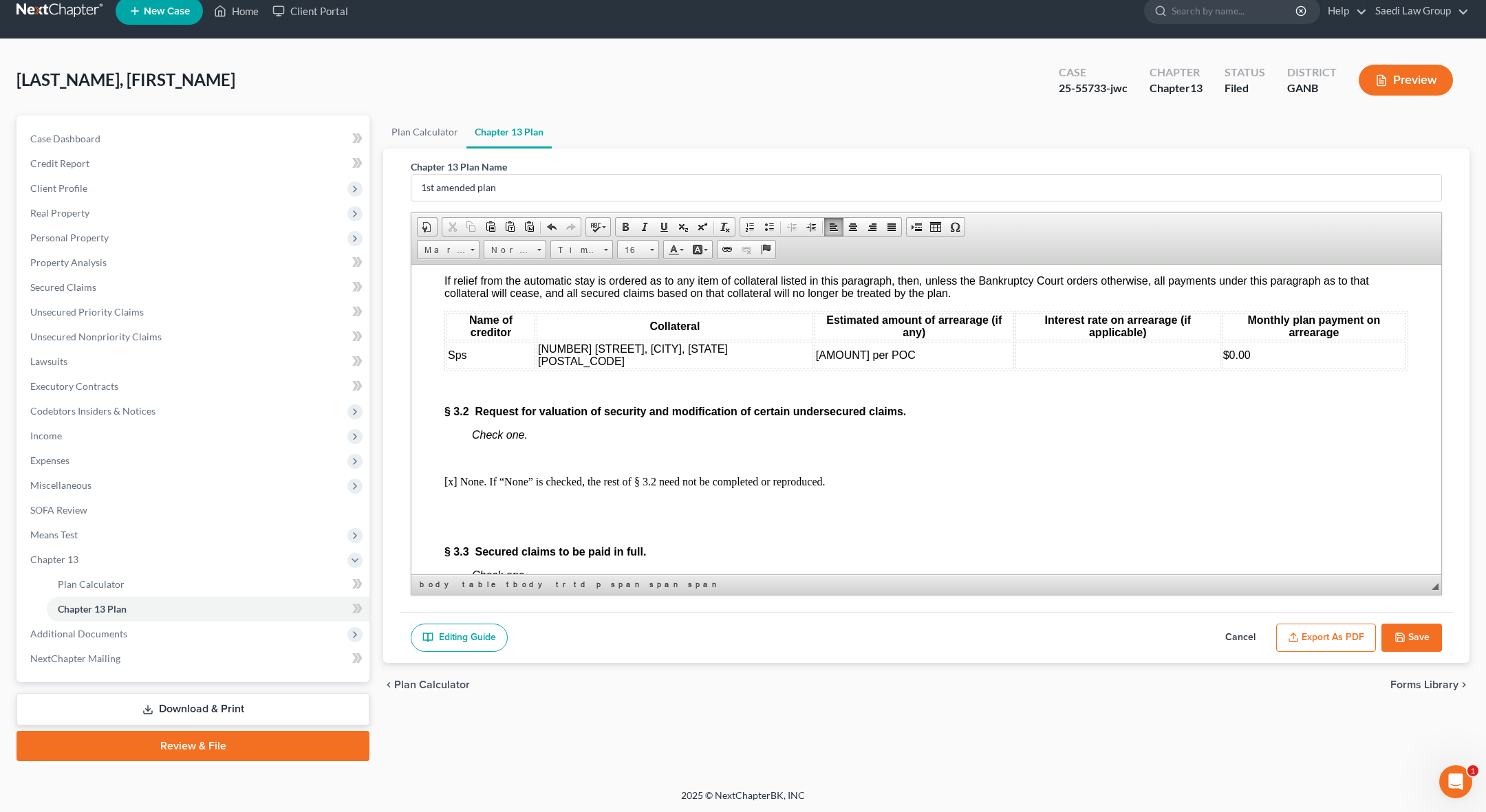 click on "Check one." at bounding box center [499, 434] 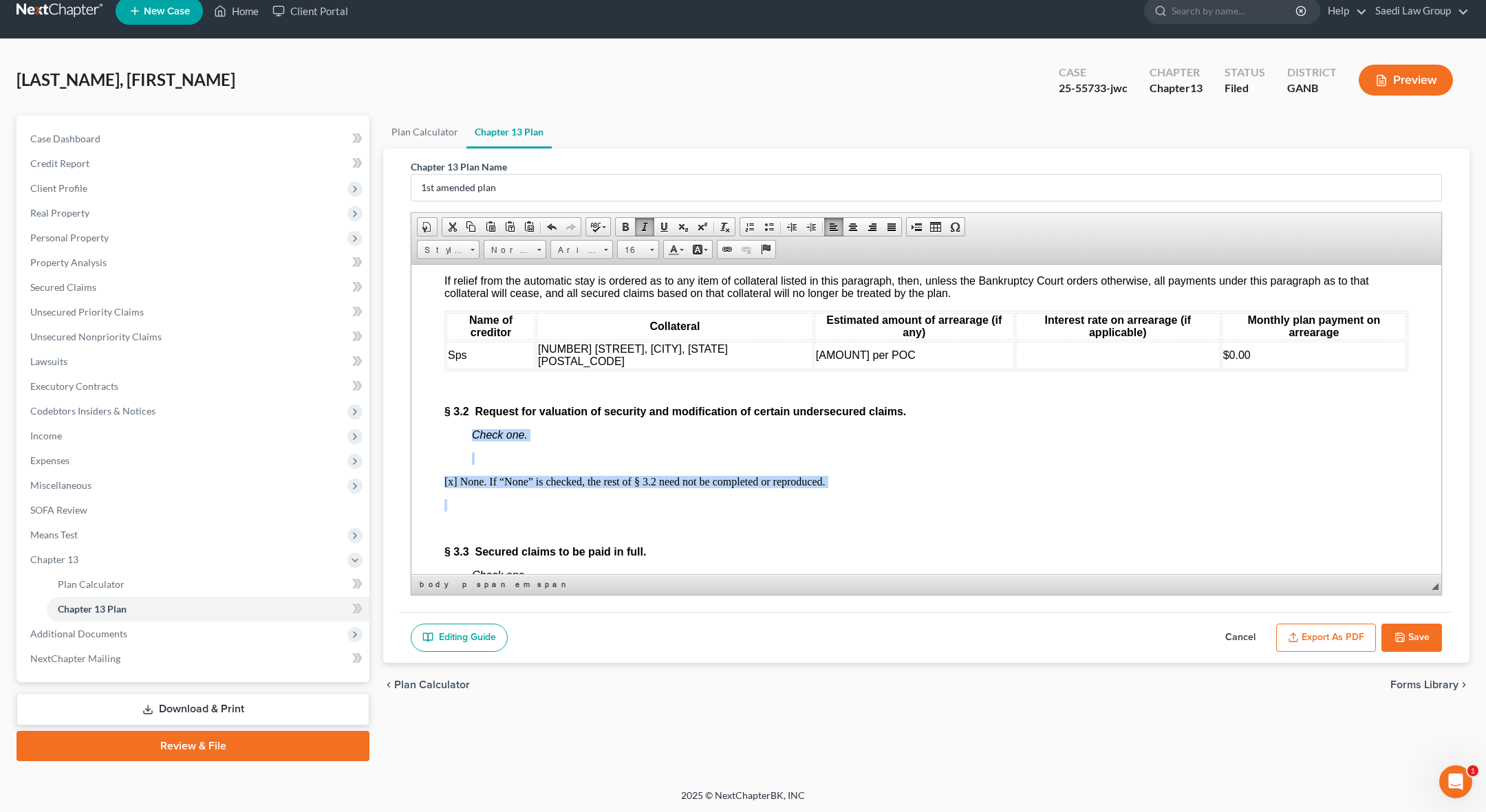 scroll, scrollTop: 0, scrollLeft: 0, axis: both 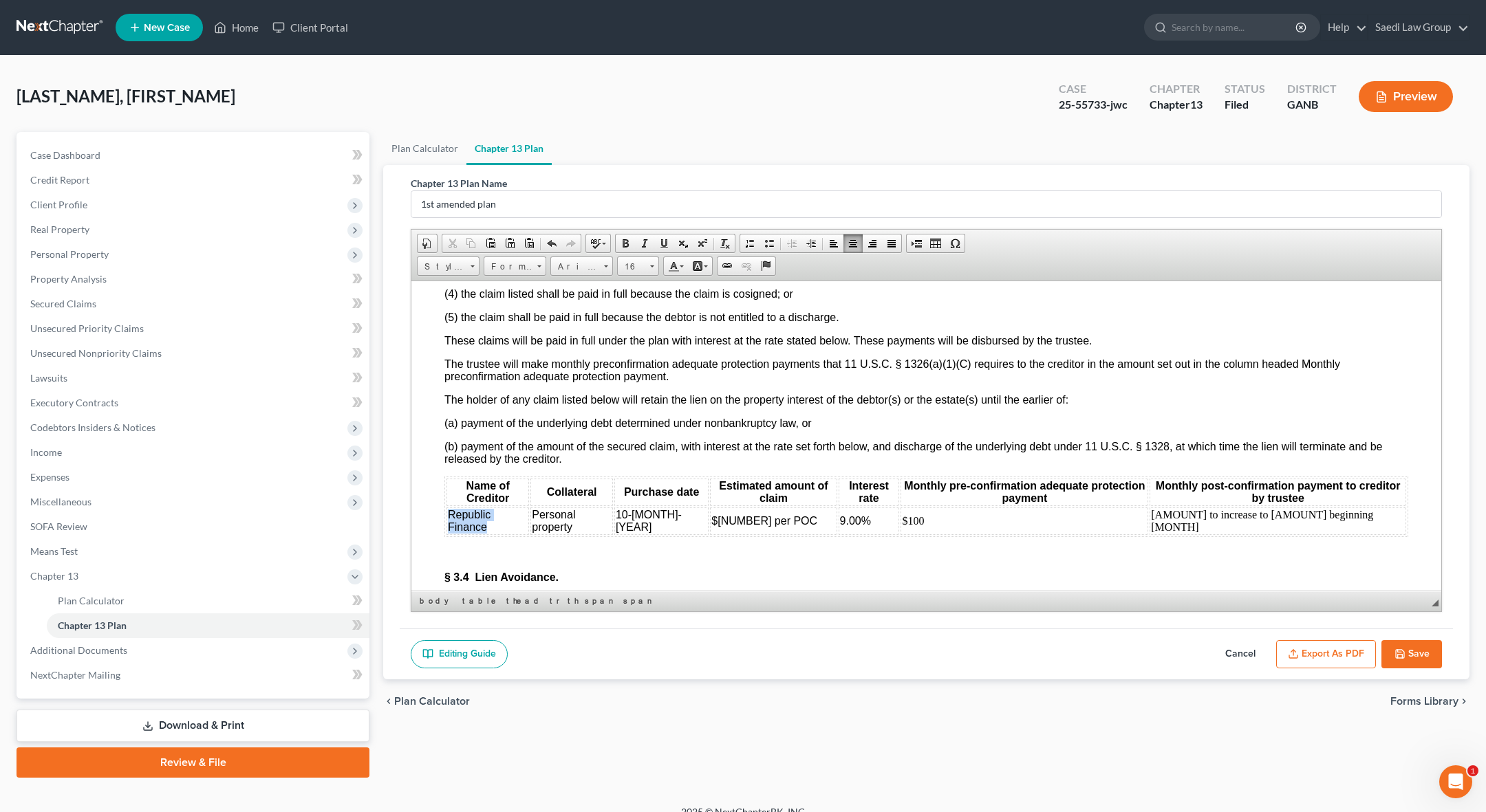 drag, startPoint x: 488, startPoint y: 521, endPoint x: 451, endPoint y: 513, distance: 37.85499 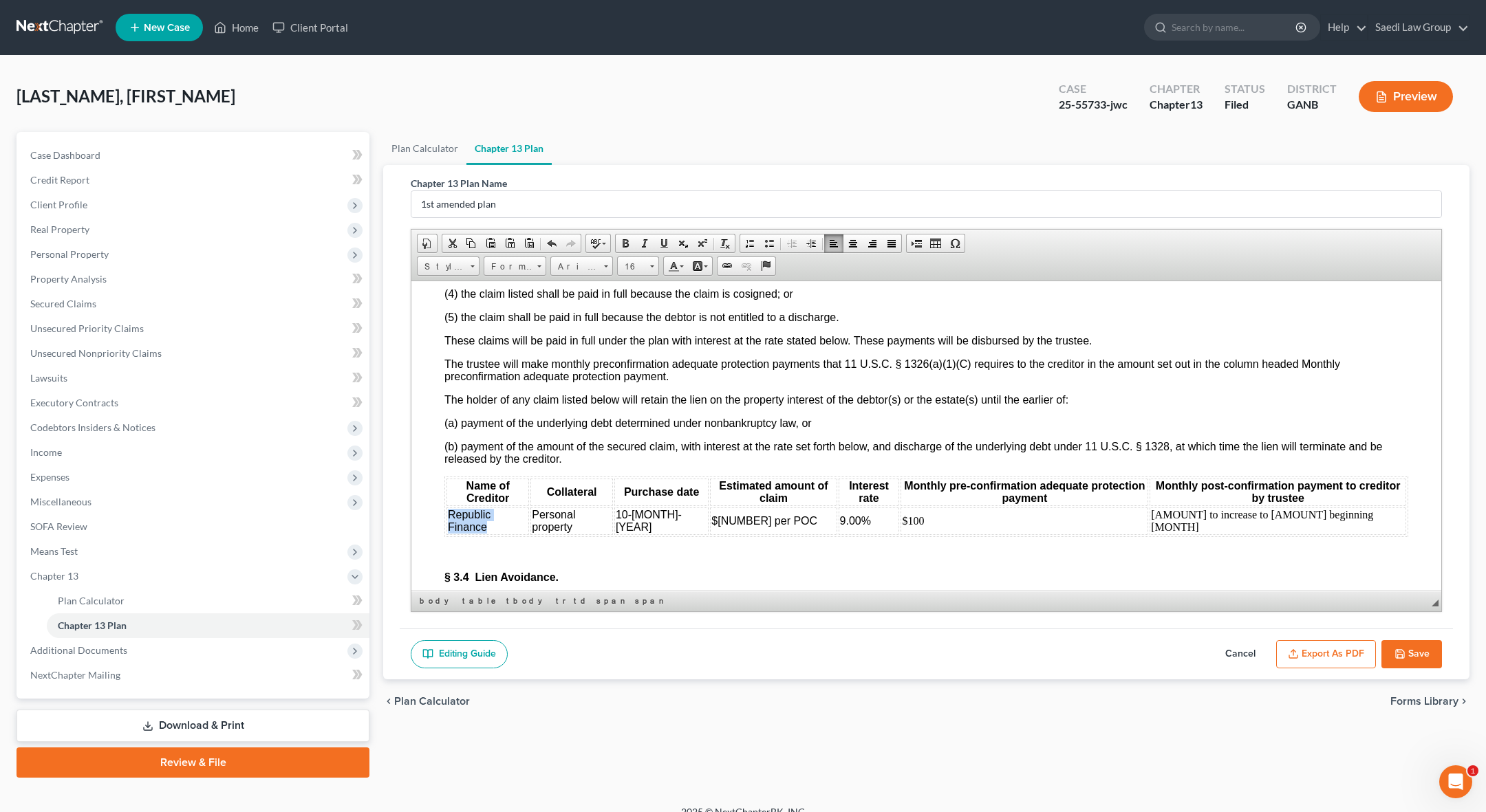 copy on "Republic Finance" 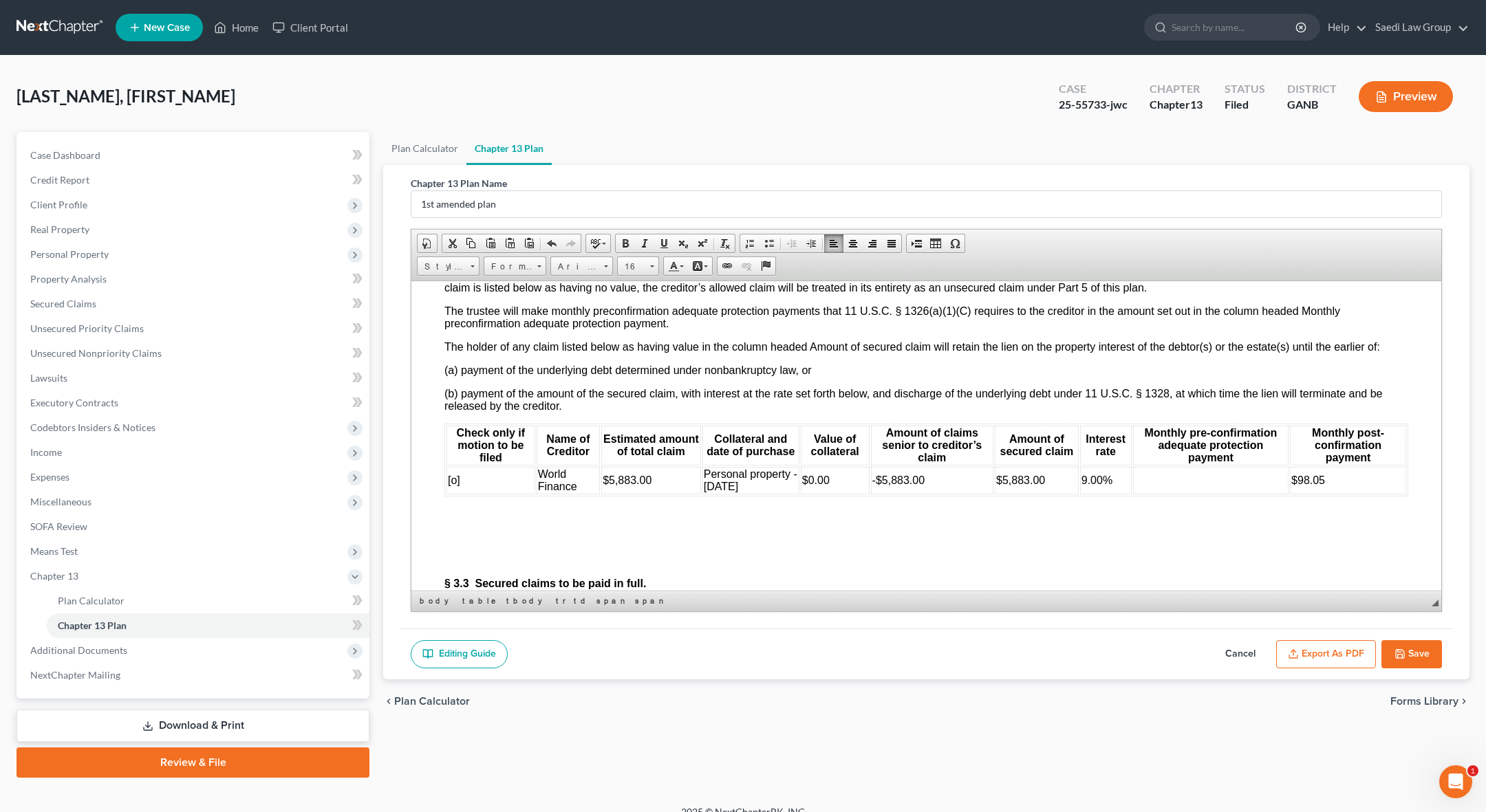 scroll, scrollTop: 2800, scrollLeft: 0, axis: vertical 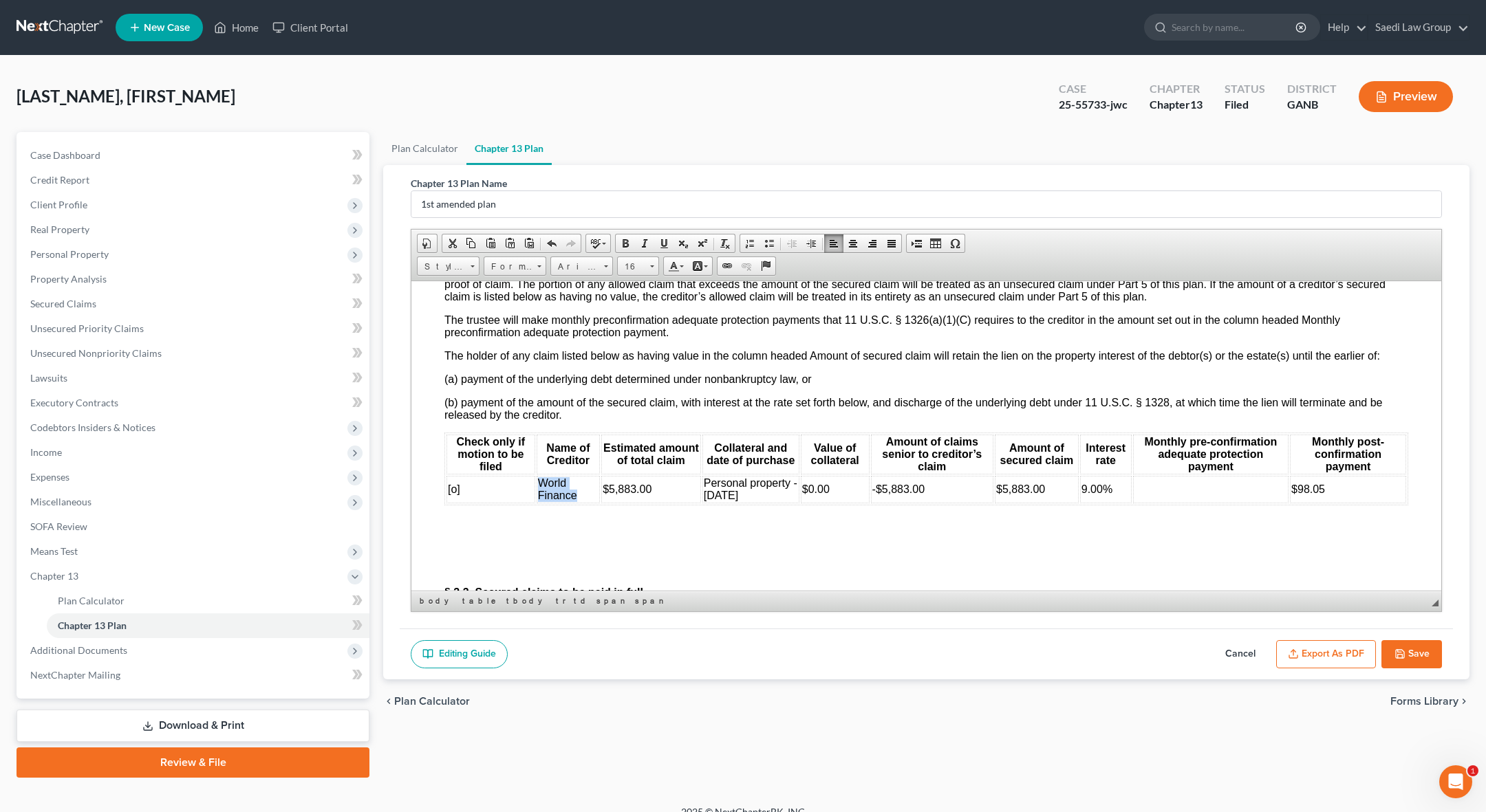 drag, startPoint x: 579, startPoint y: 479, endPoint x: 541, endPoint y: 464, distance: 40.853396 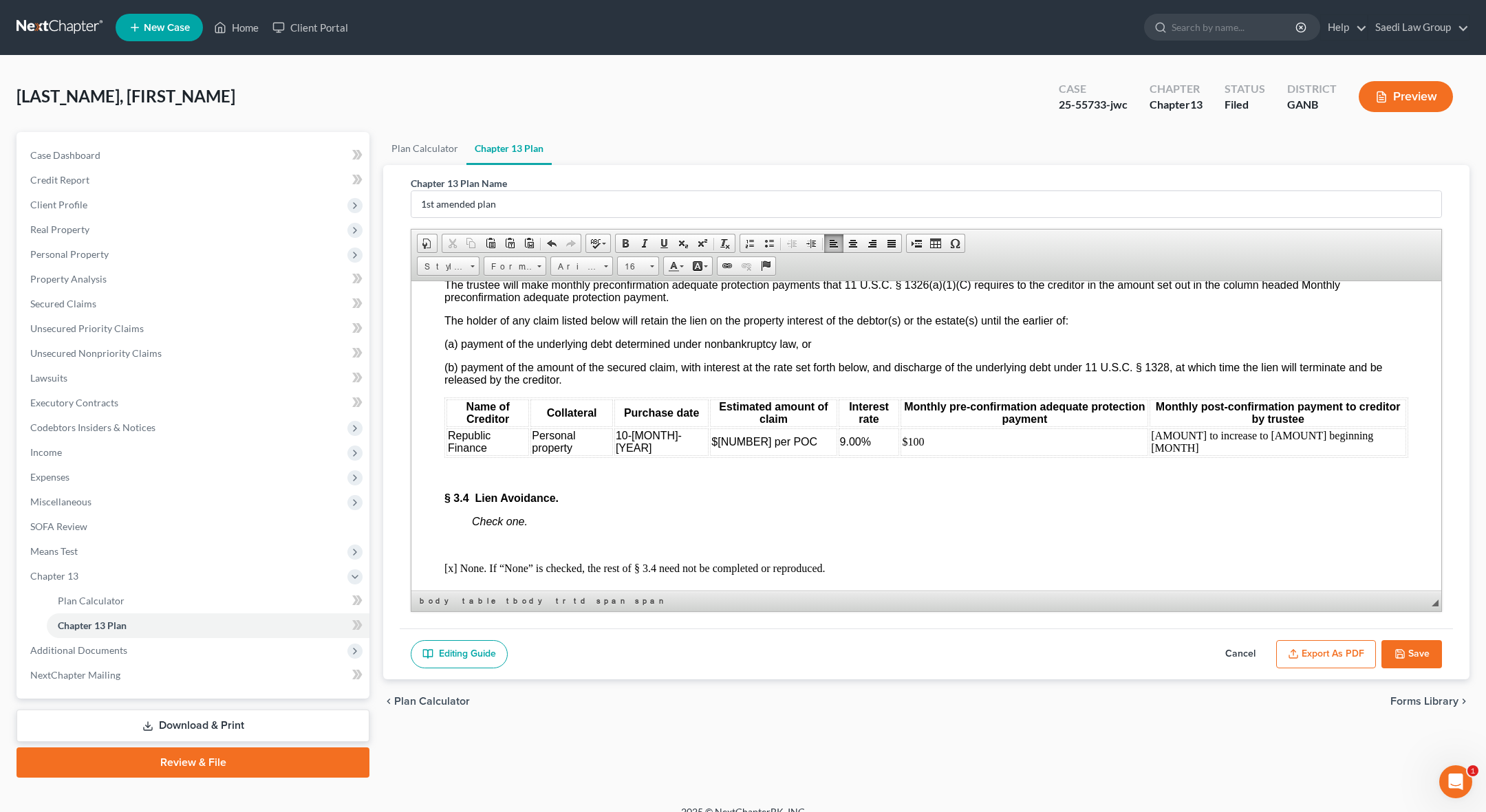 scroll, scrollTop: 3337, scrollLeft: 0, axis: vertical 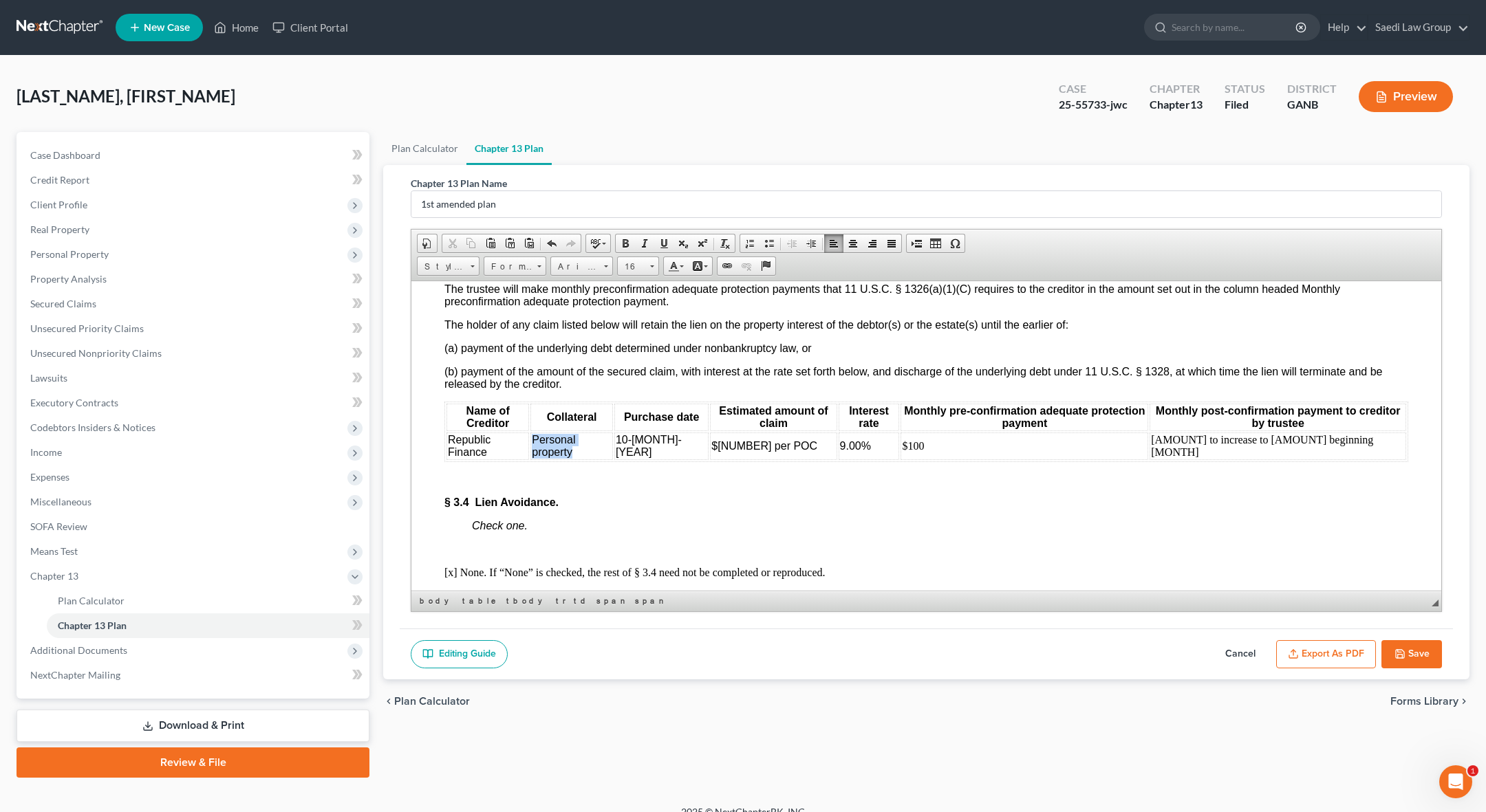 drag, startPoint x: 574, startPoint y: 446, endPoint x: 535, endPoint y: 435, distance: 40.5216 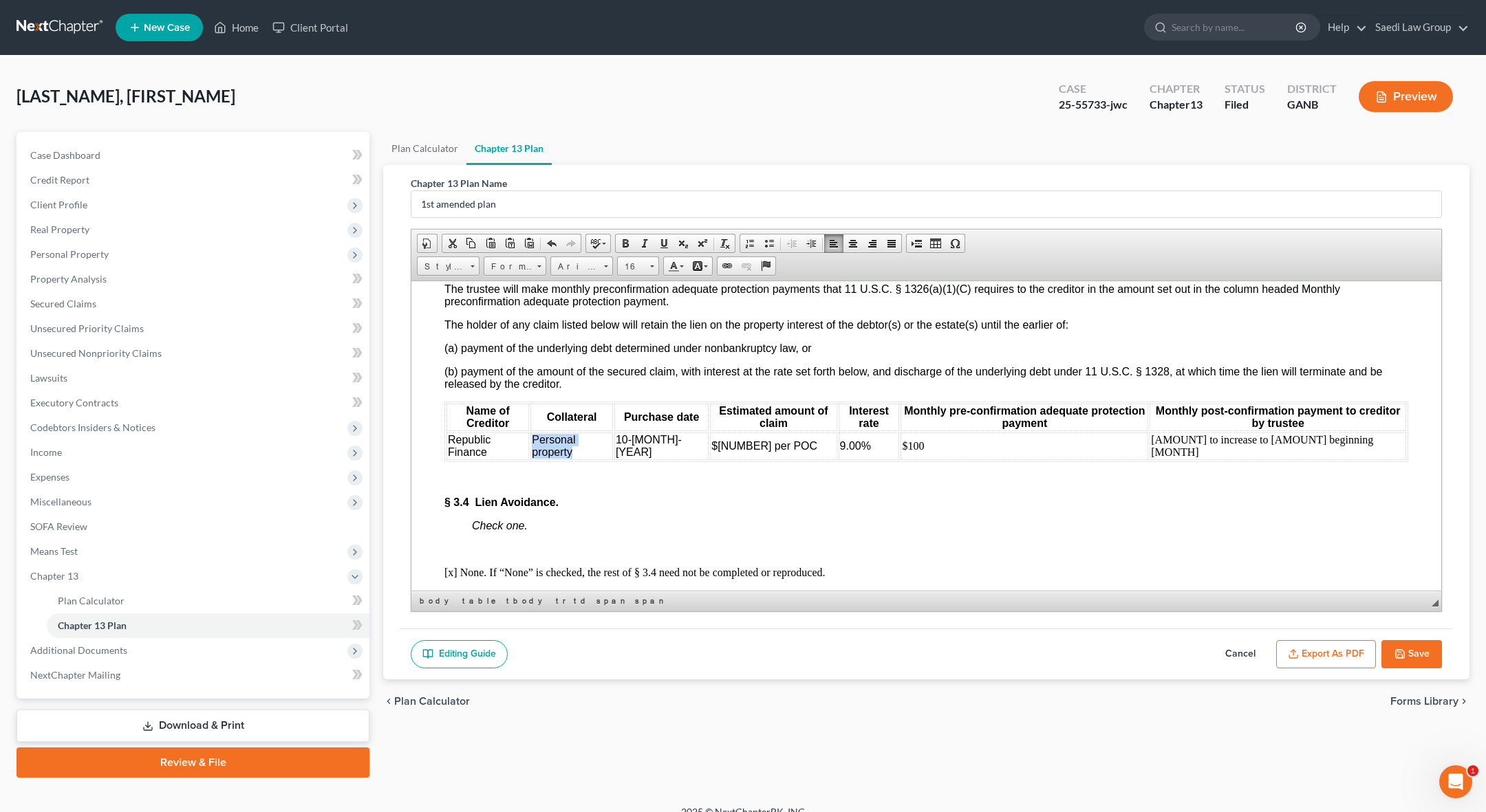 copy on "Personal property" 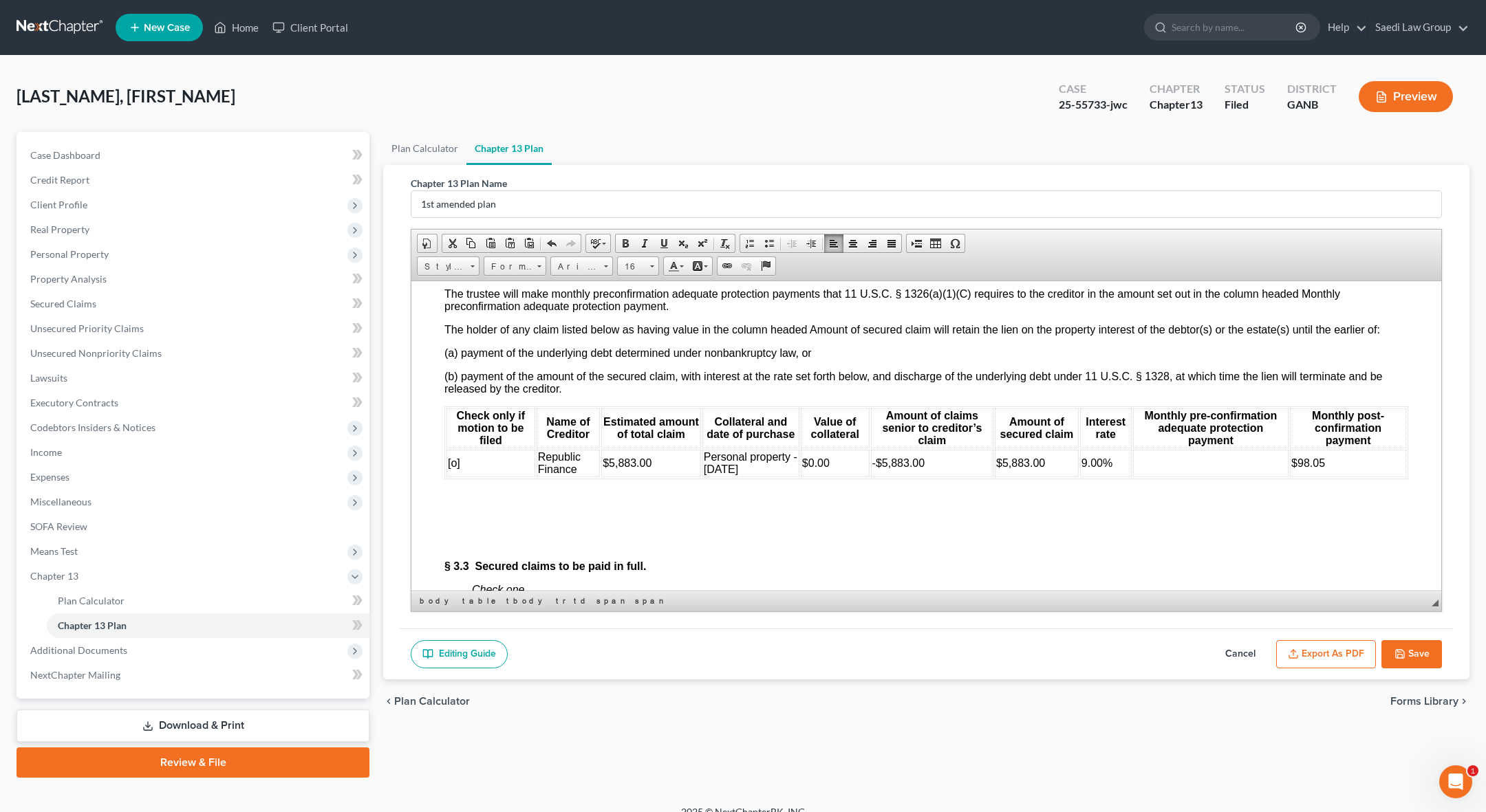 scroll, scrollTop: 2793, scrollLeft: 0, axis: vertical 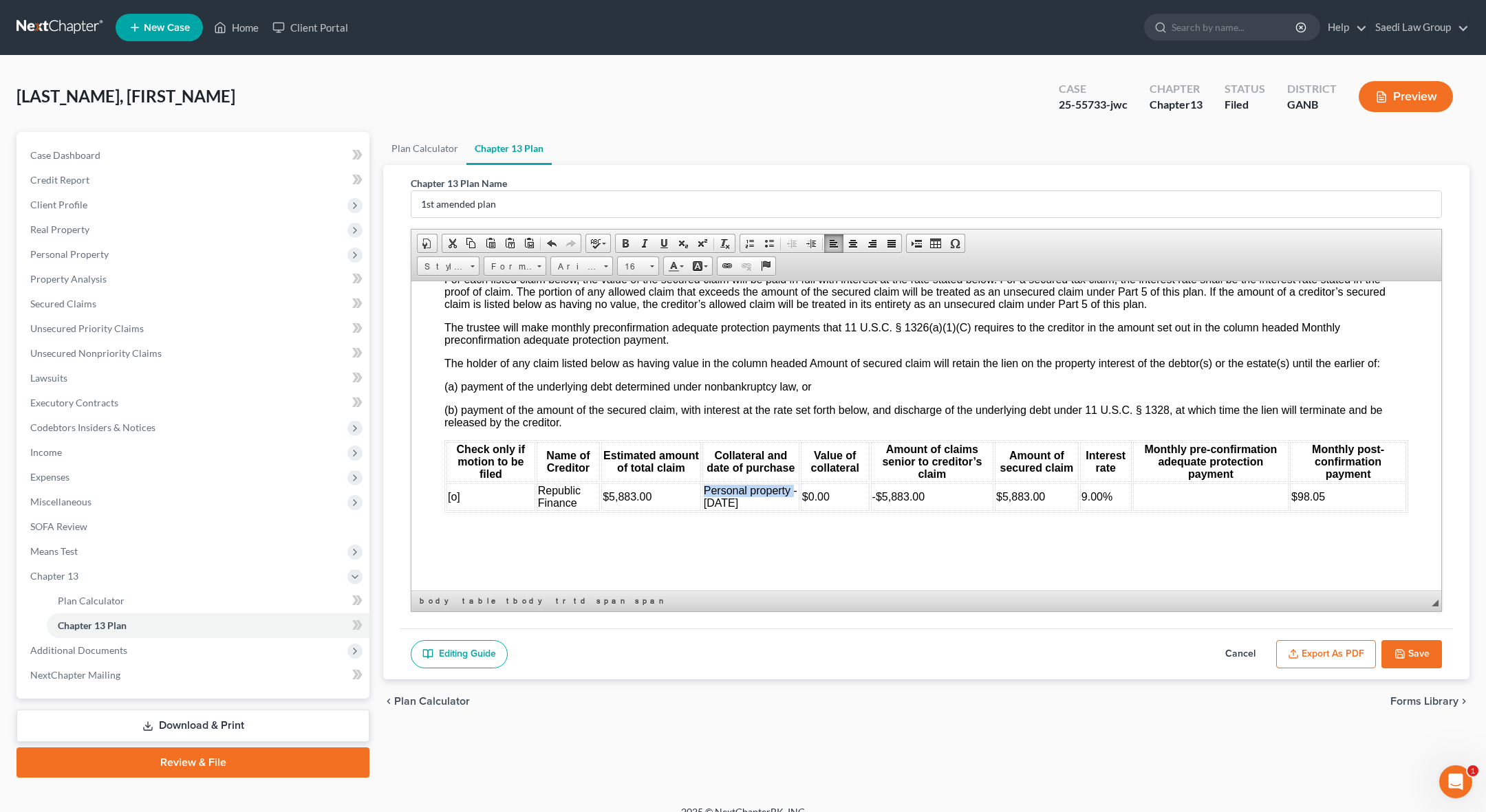drag, startPoint x: 795, startPoint y: 476, endPoint x: 704, endPoint y: 465, distance: 91.66242 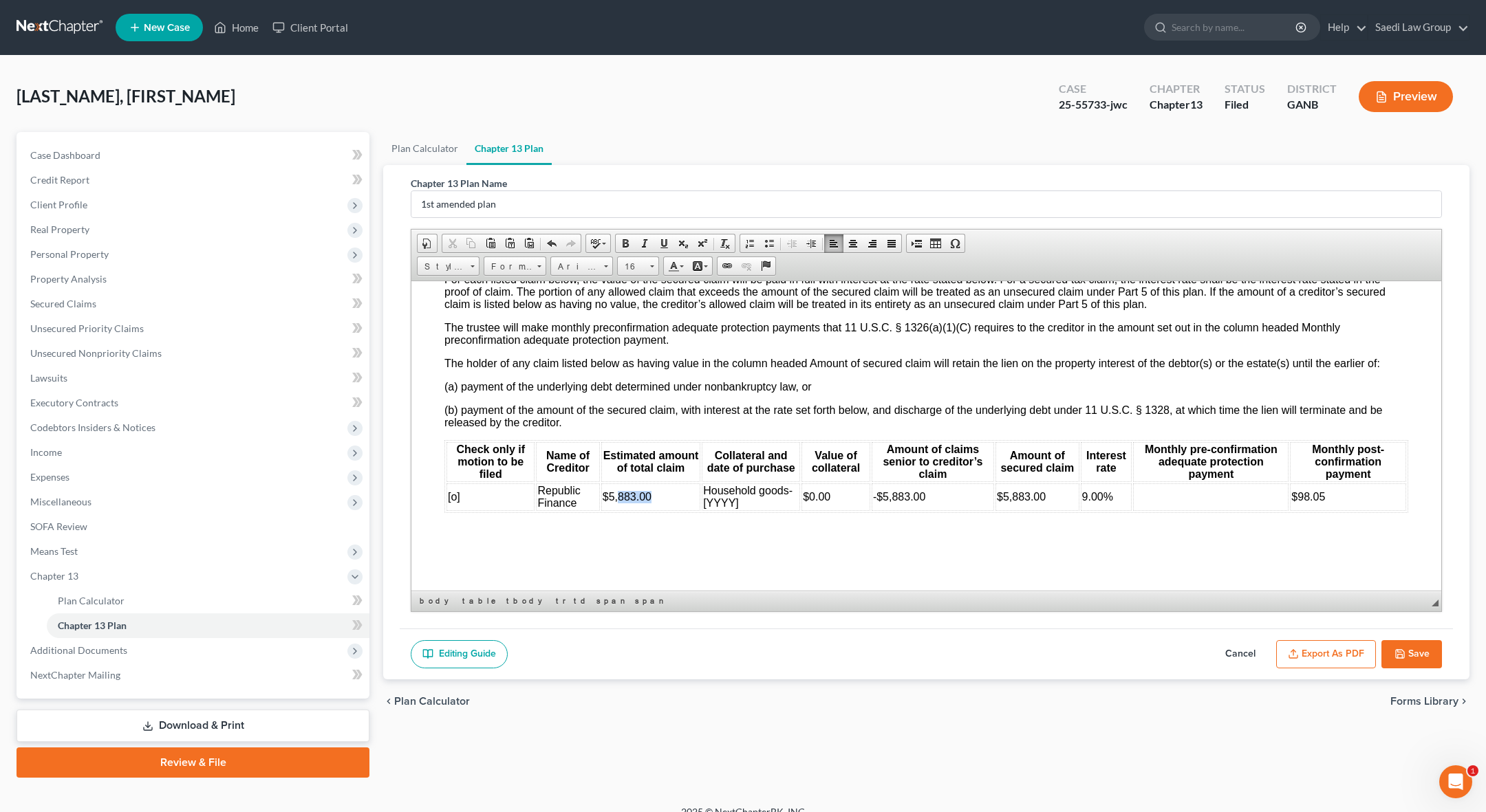 drag, startPoint x: 660, startPoint y: 481, endPoint x: 621, endPoint y: 478, distance: 39.115214 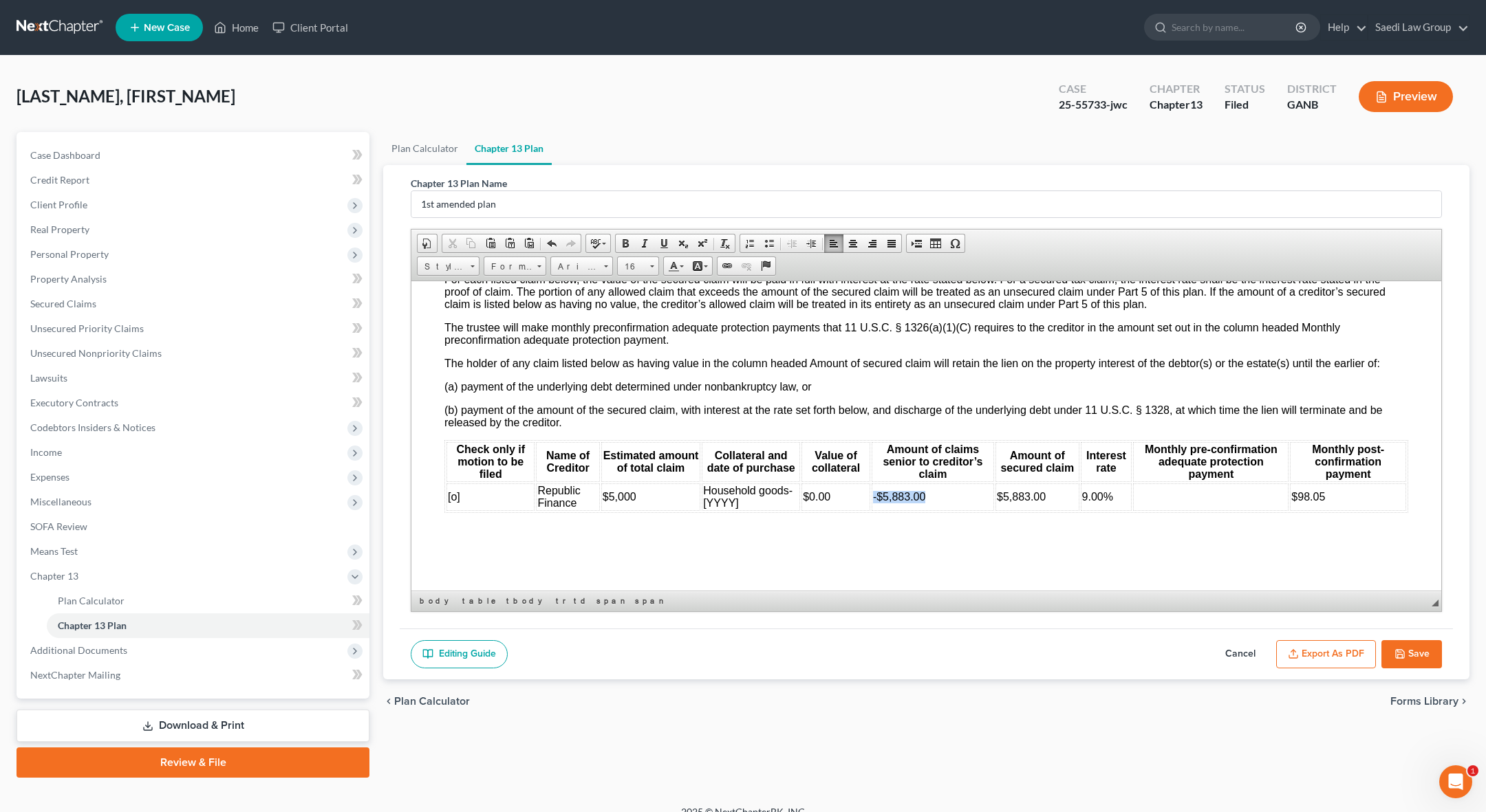 drag, startPoint x: 932, startPoint y: 480, endPoint x: 873, endPoint y: 483, distance: 59.07622 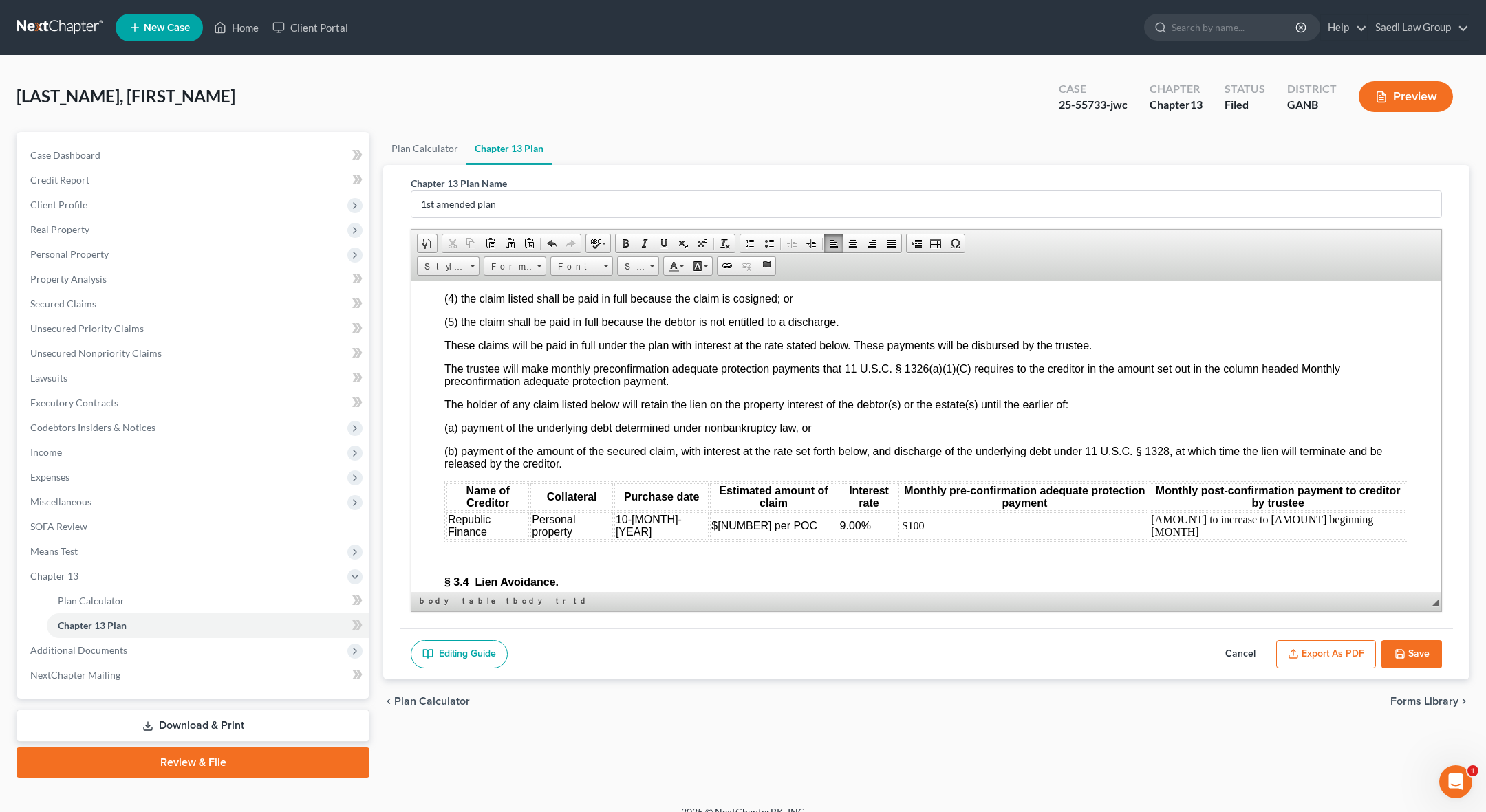 scroll, scrollTop: 3276, scrollLeft: 0, axis: vertical 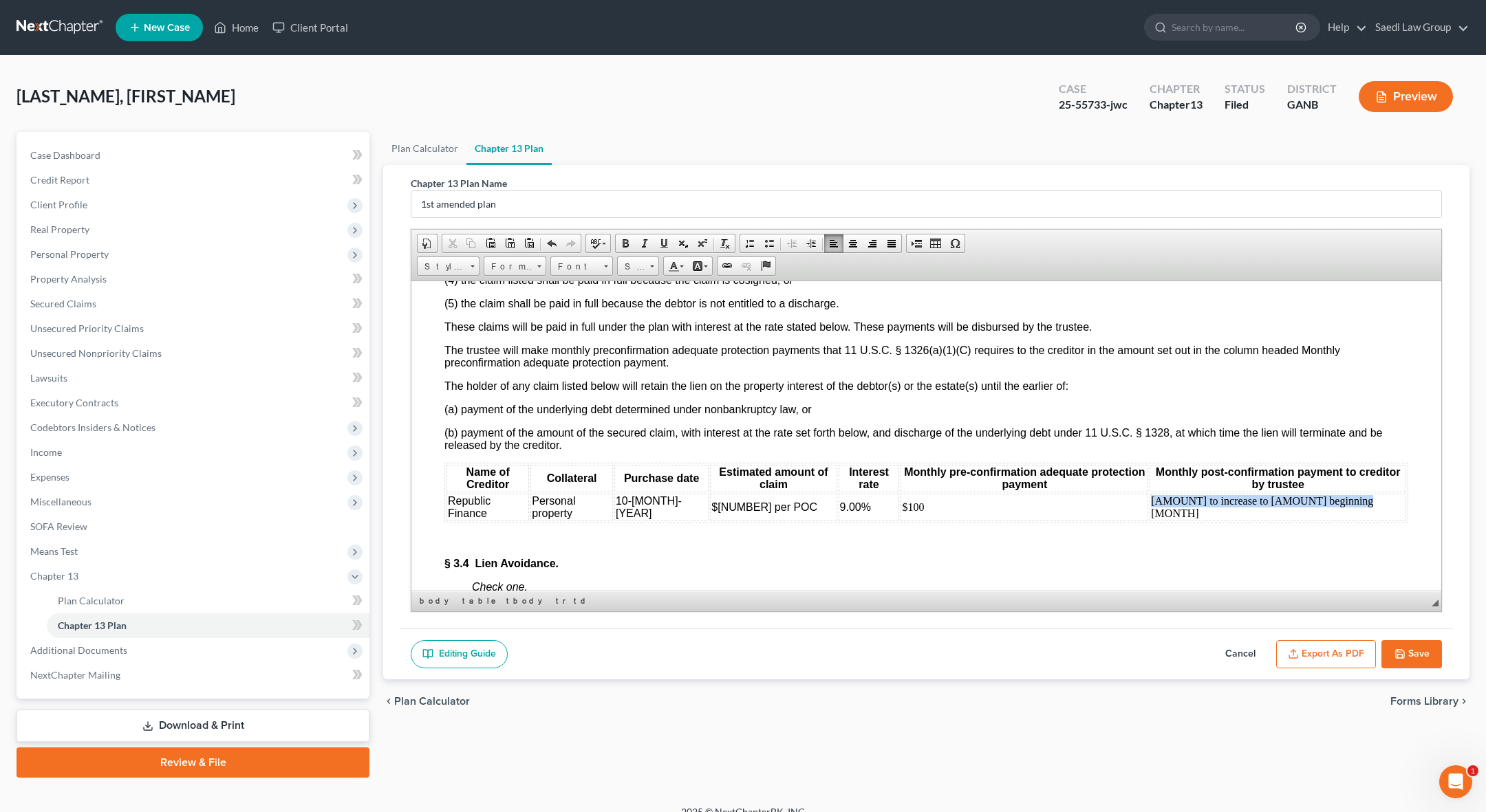 drag, startPoint x: 1344, startPoint y: 503, endPoint x: 1145, endPoint y: 500, distance: 199.02261 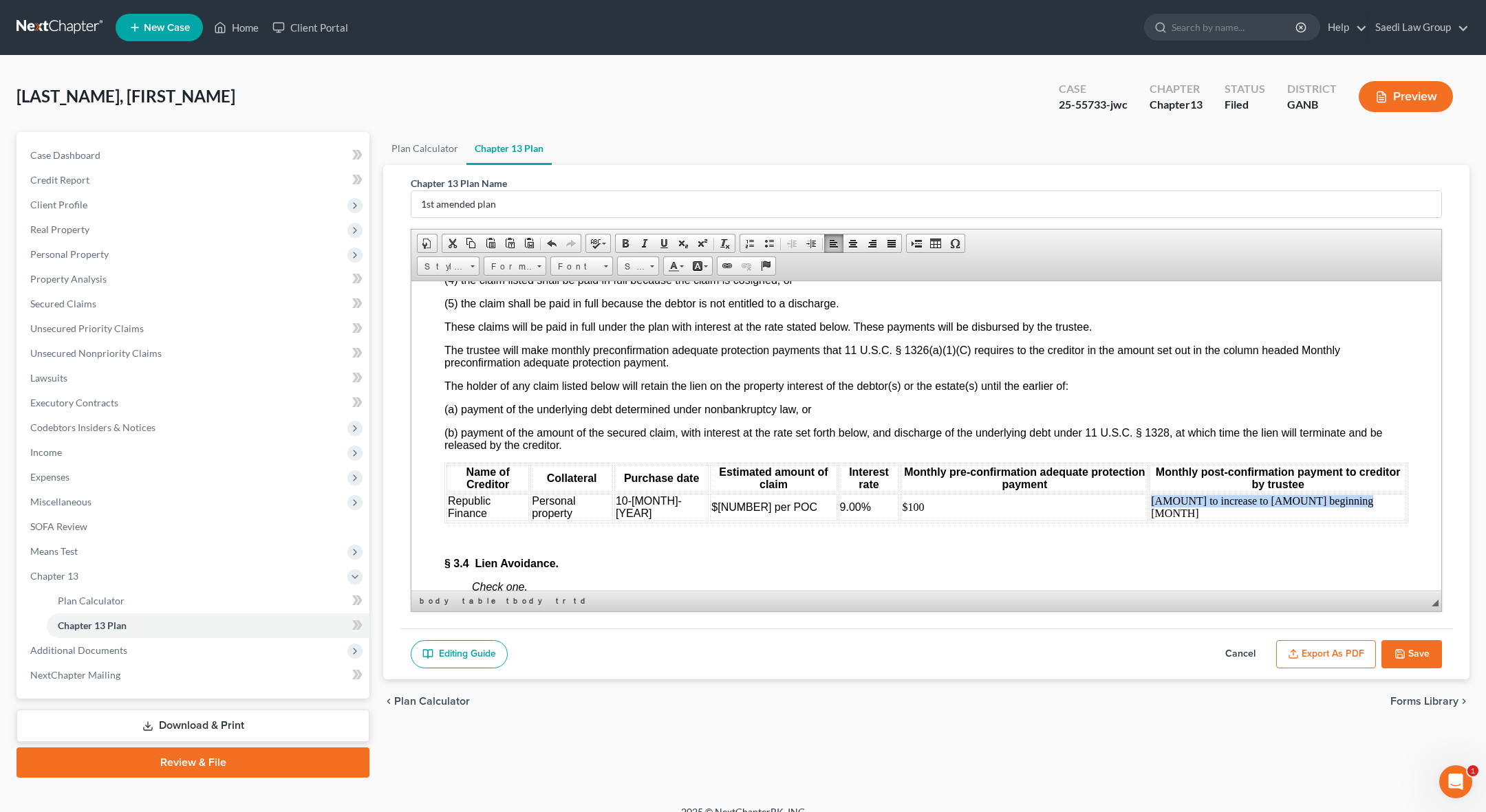 copy on "[AMOUNT] to increase to [AMOUNT] beginning [MONTH]" 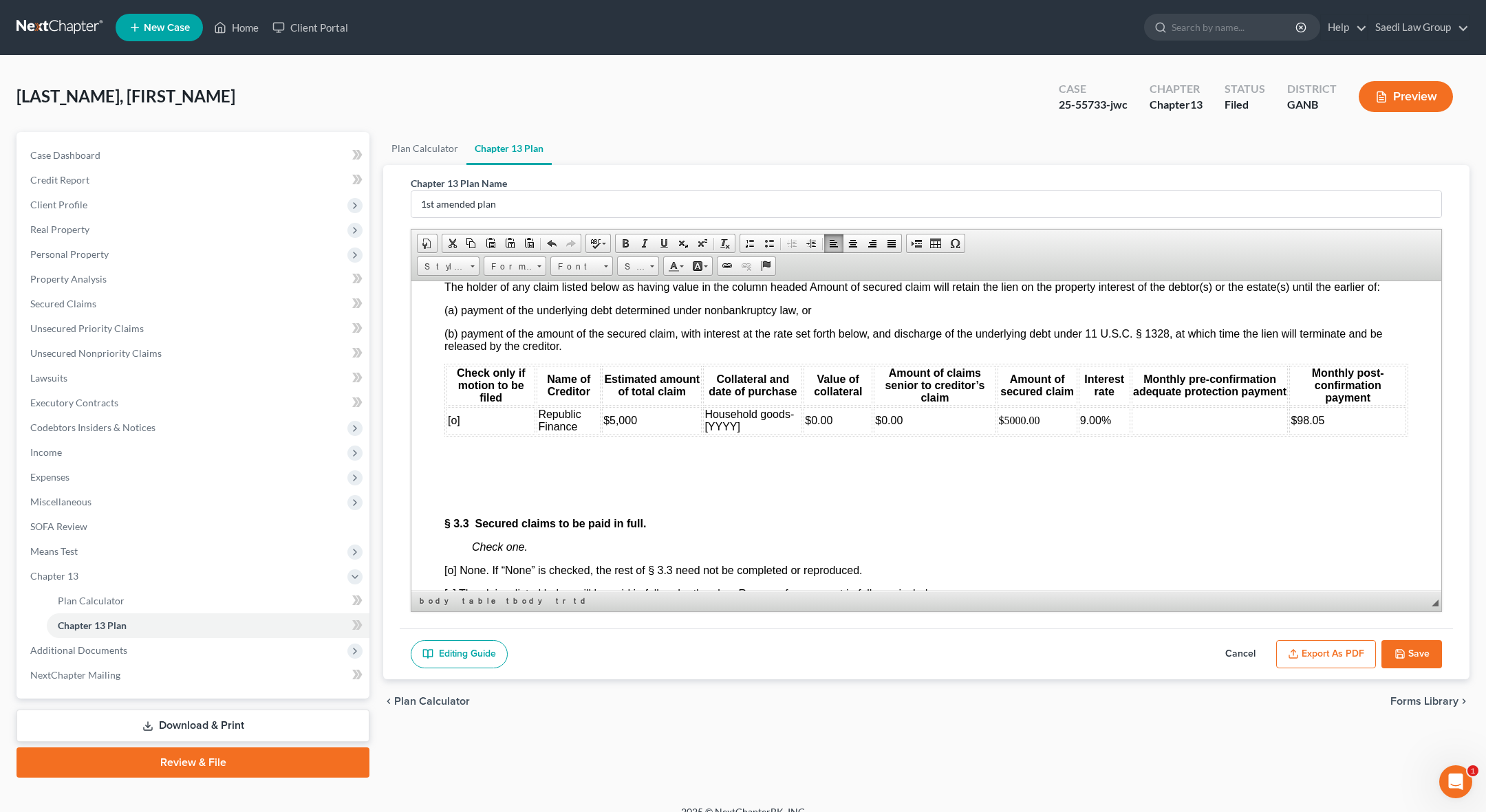scroll, scrollTop: 2867, scrollLeft: 0, axis: vertical 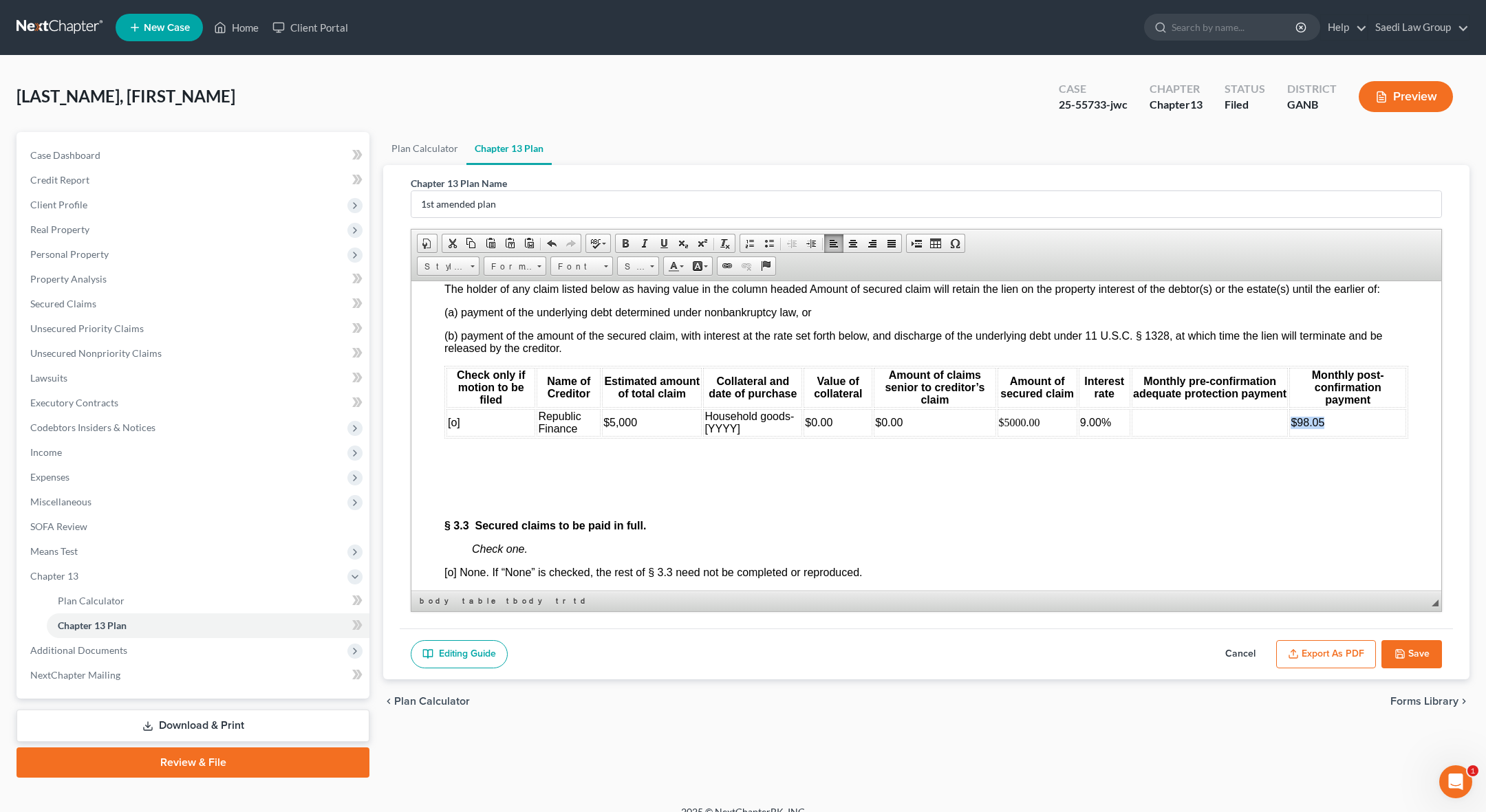 drag, startPoint x: 1339, startPoint y: 401, endPoint x: 1293, endPoint y: 406, distance: 46.27094 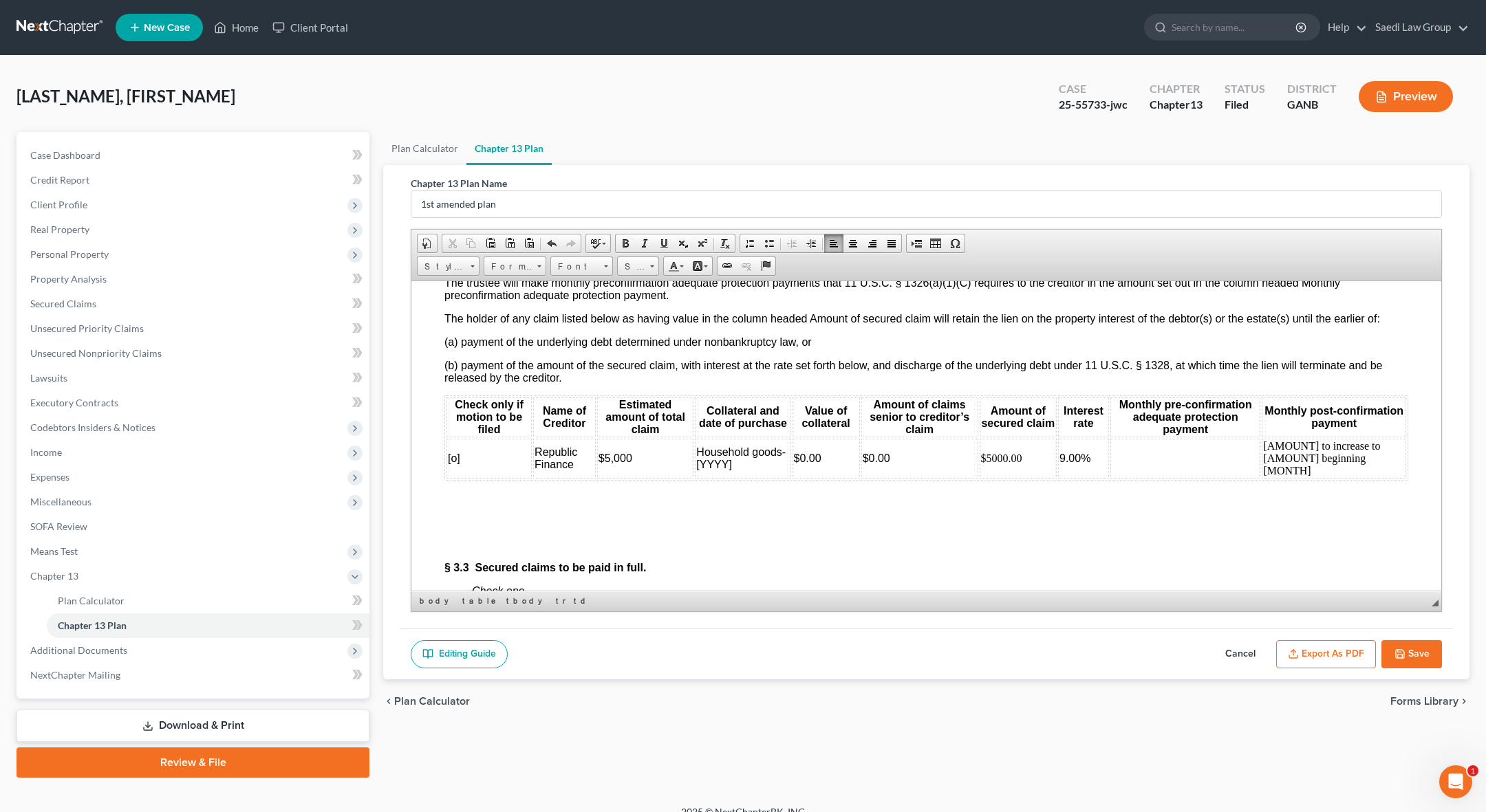 scroll, scrollTop: 2871, scrollLeft: 0, axis: vertical 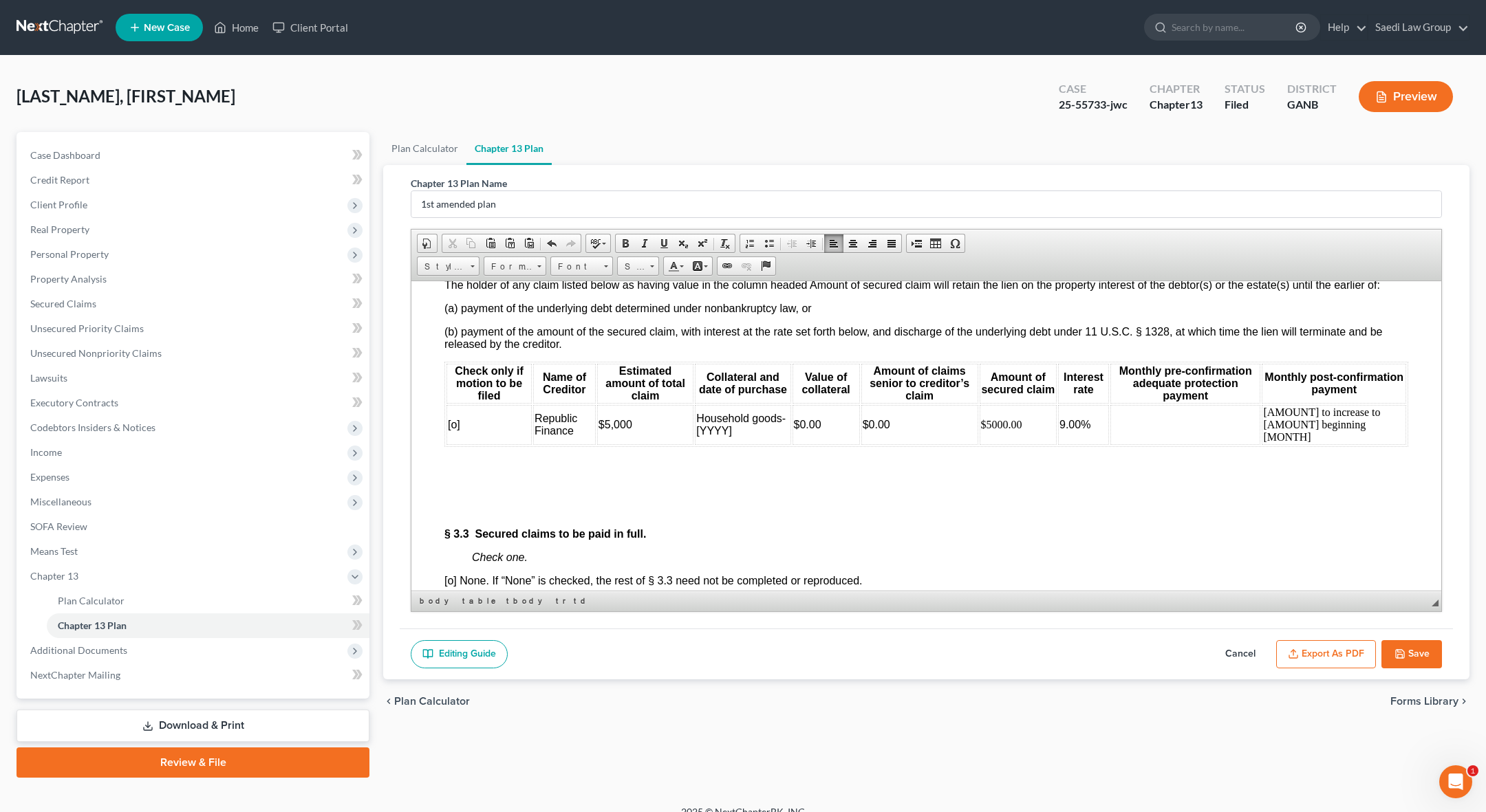 click at bounding box center (1185, 424) 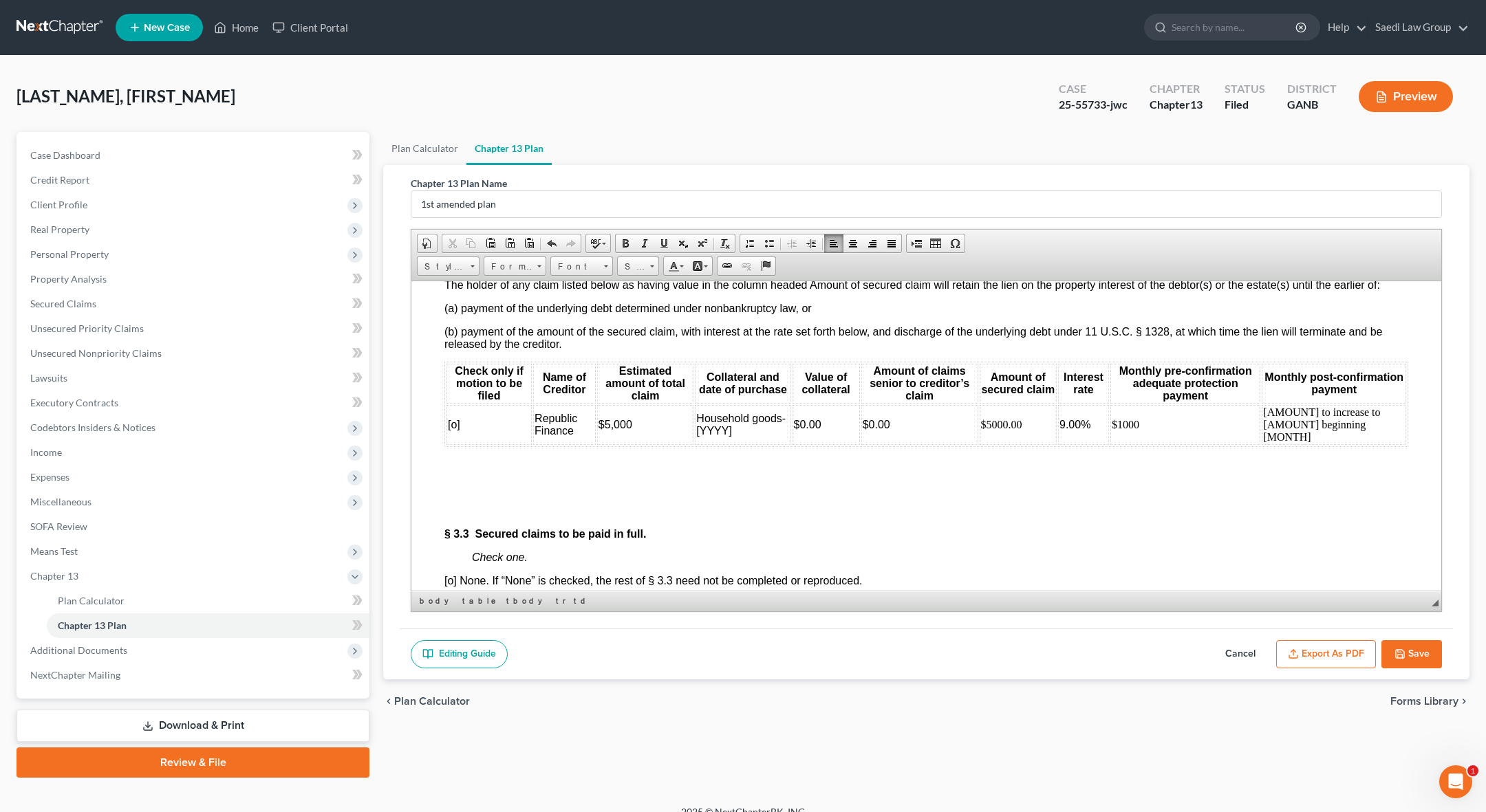 click on "[o] None. If “None” is checked, the rest of § 3.3 need not be completed or reproduced." at bounding box center (653, 580) 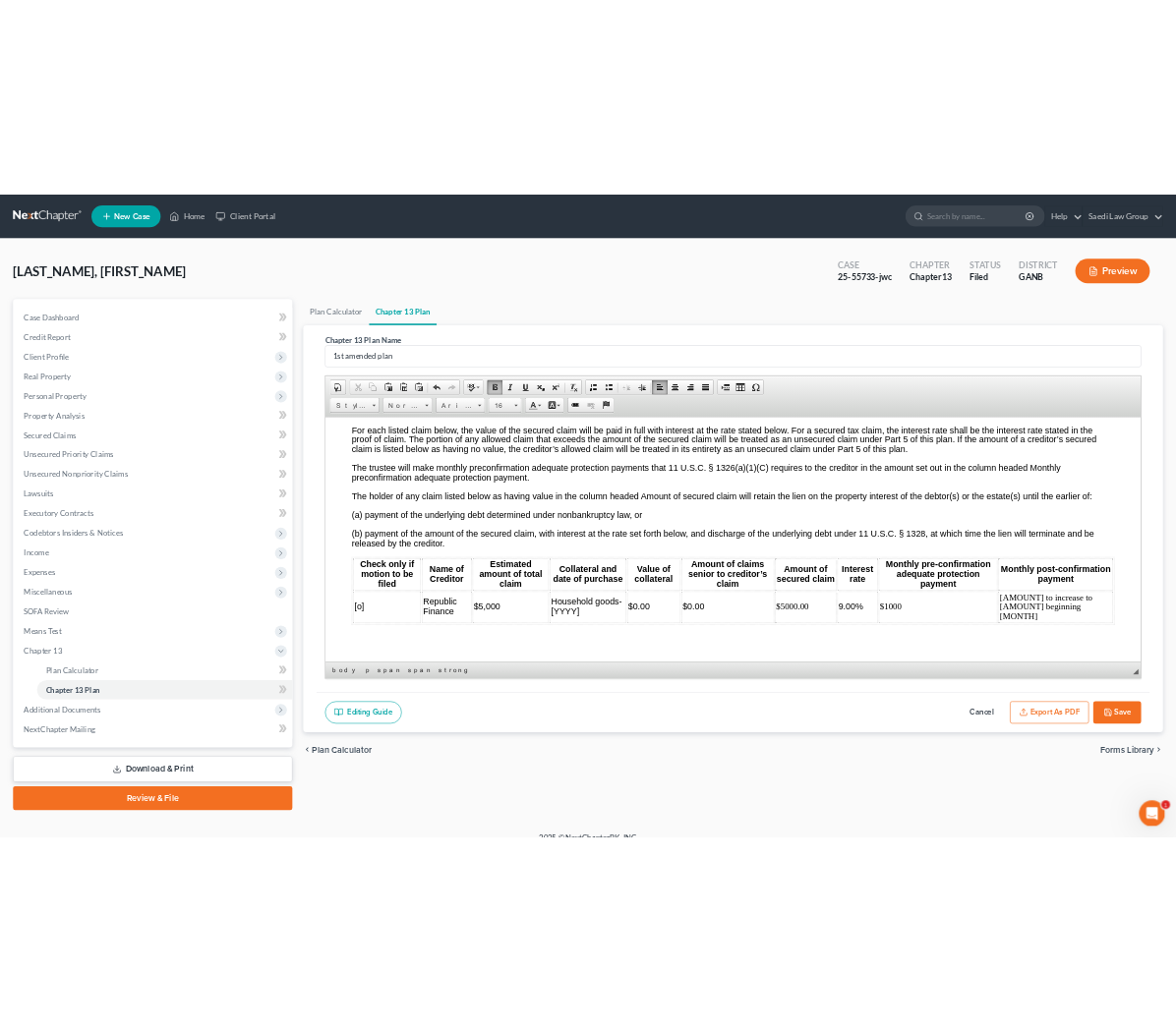 scroll, scrollTop: 3969, scrollLeft: 0, axis: vertical 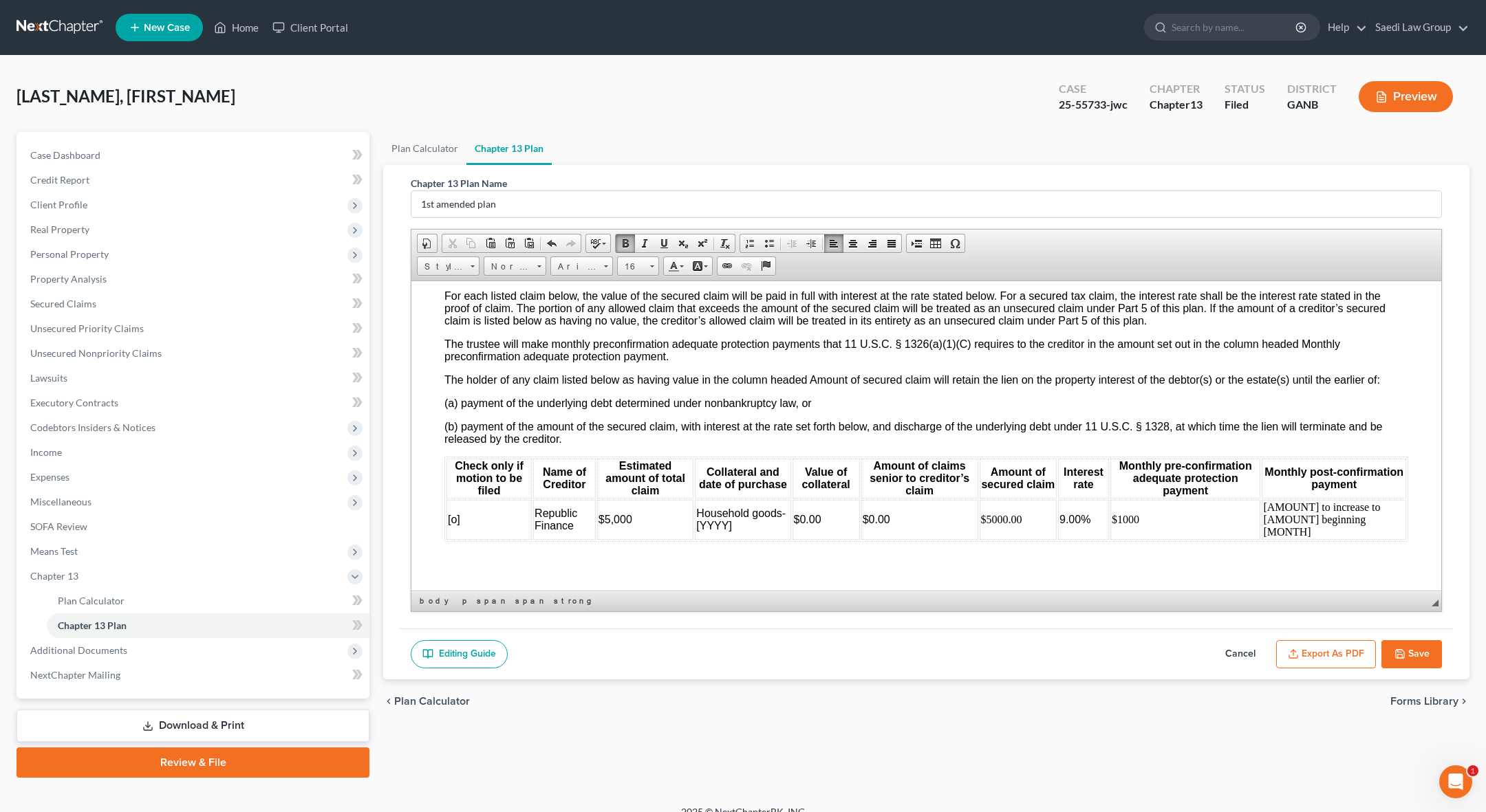 click on "$0.00" at bounding box center (808, 518) 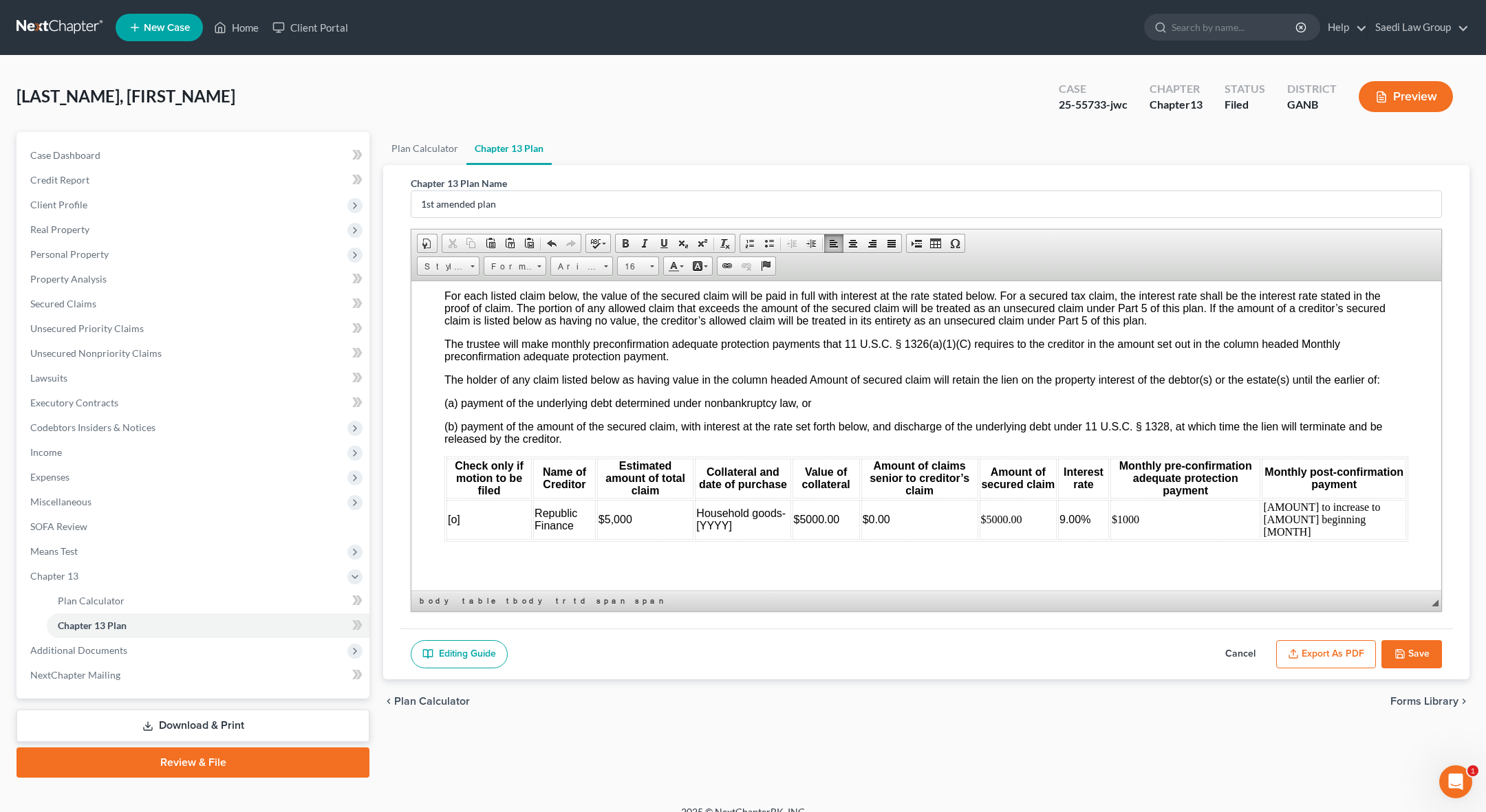 click on "$5,000" at bounding box center [615, 518] 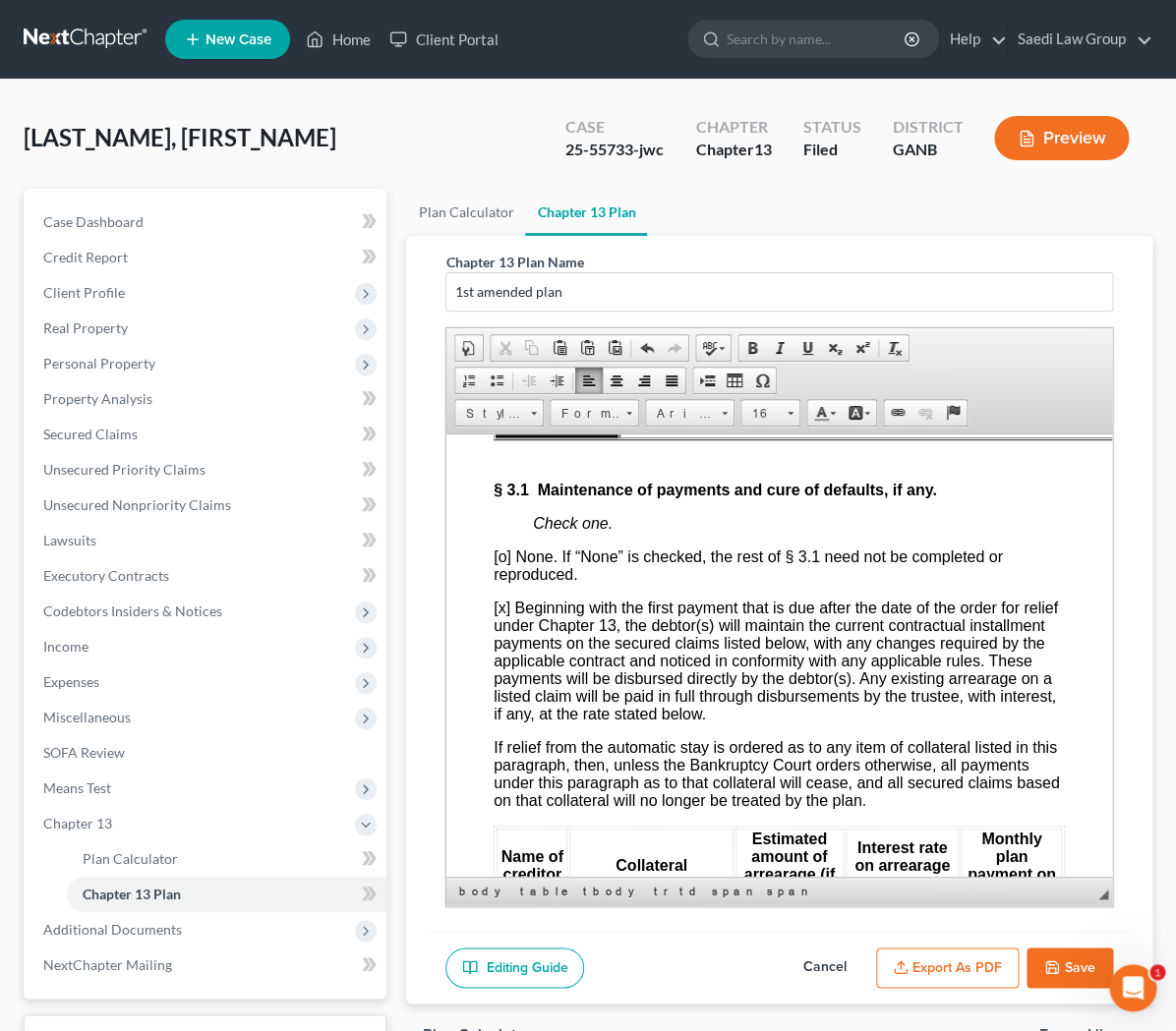 click on "Save" at bounding box center [1070, 968] 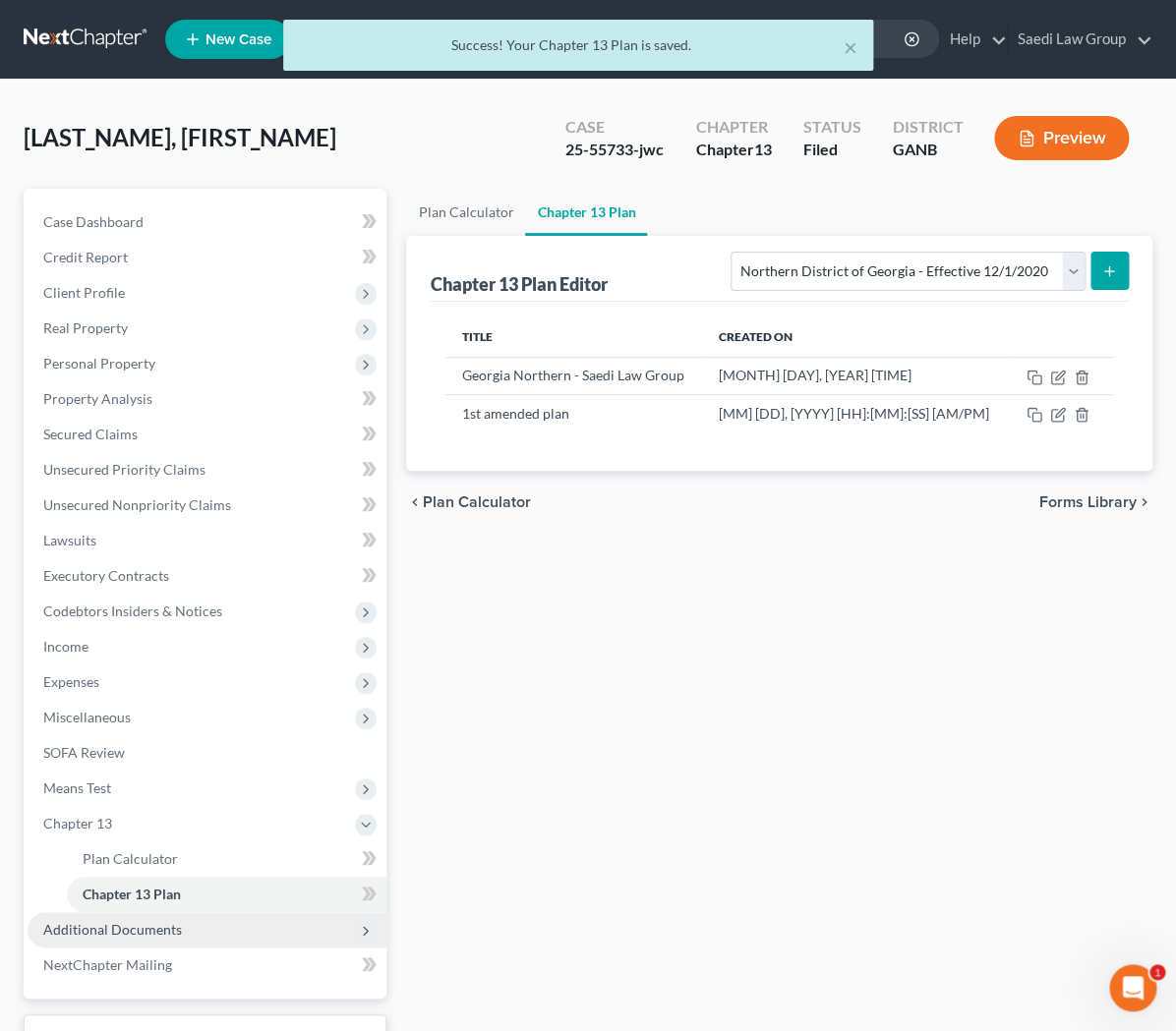 click on "Additional Documents" at bounding box center [206, 930] 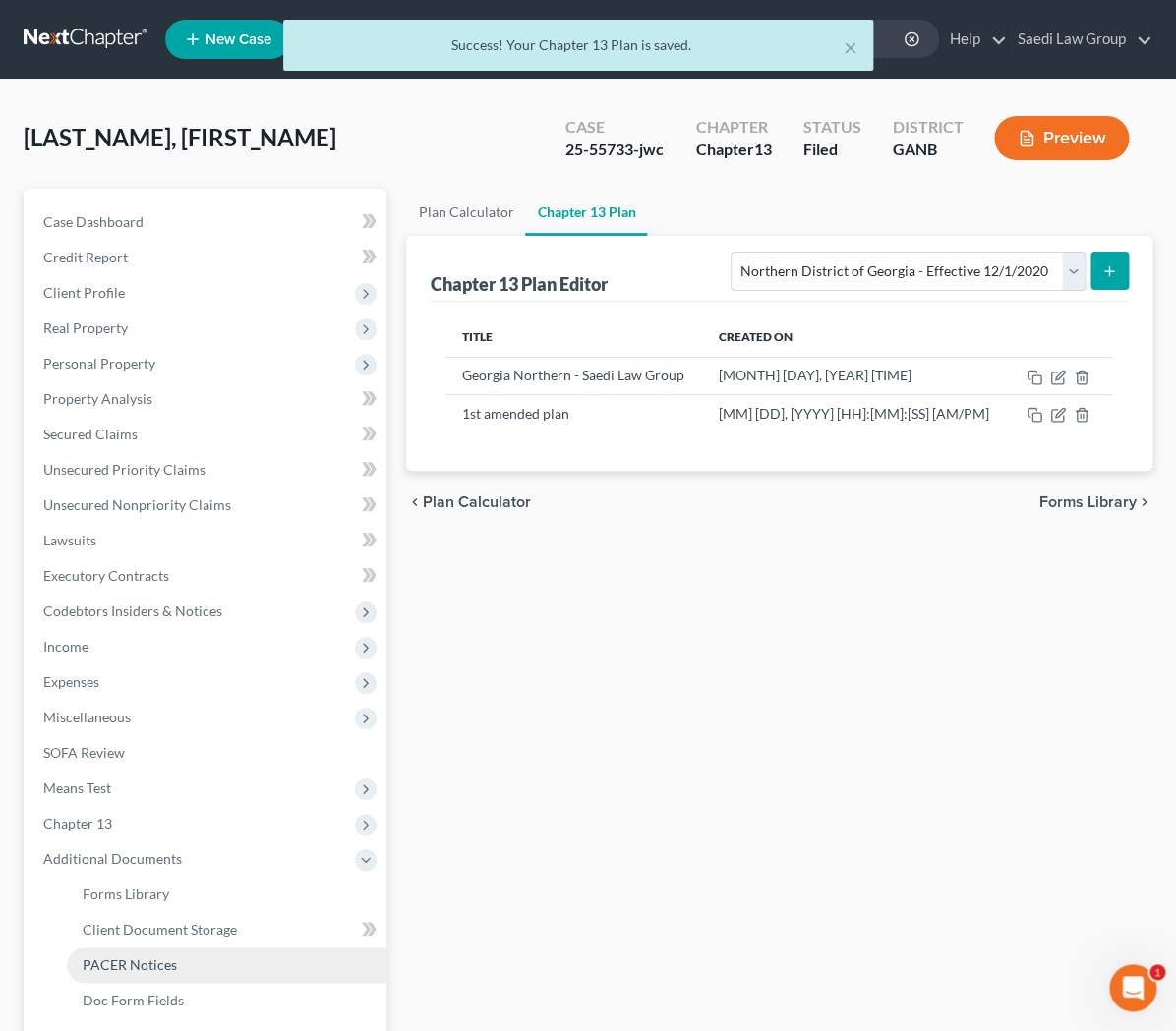 click on "PACER Notices" at bounding box center [226, 965] 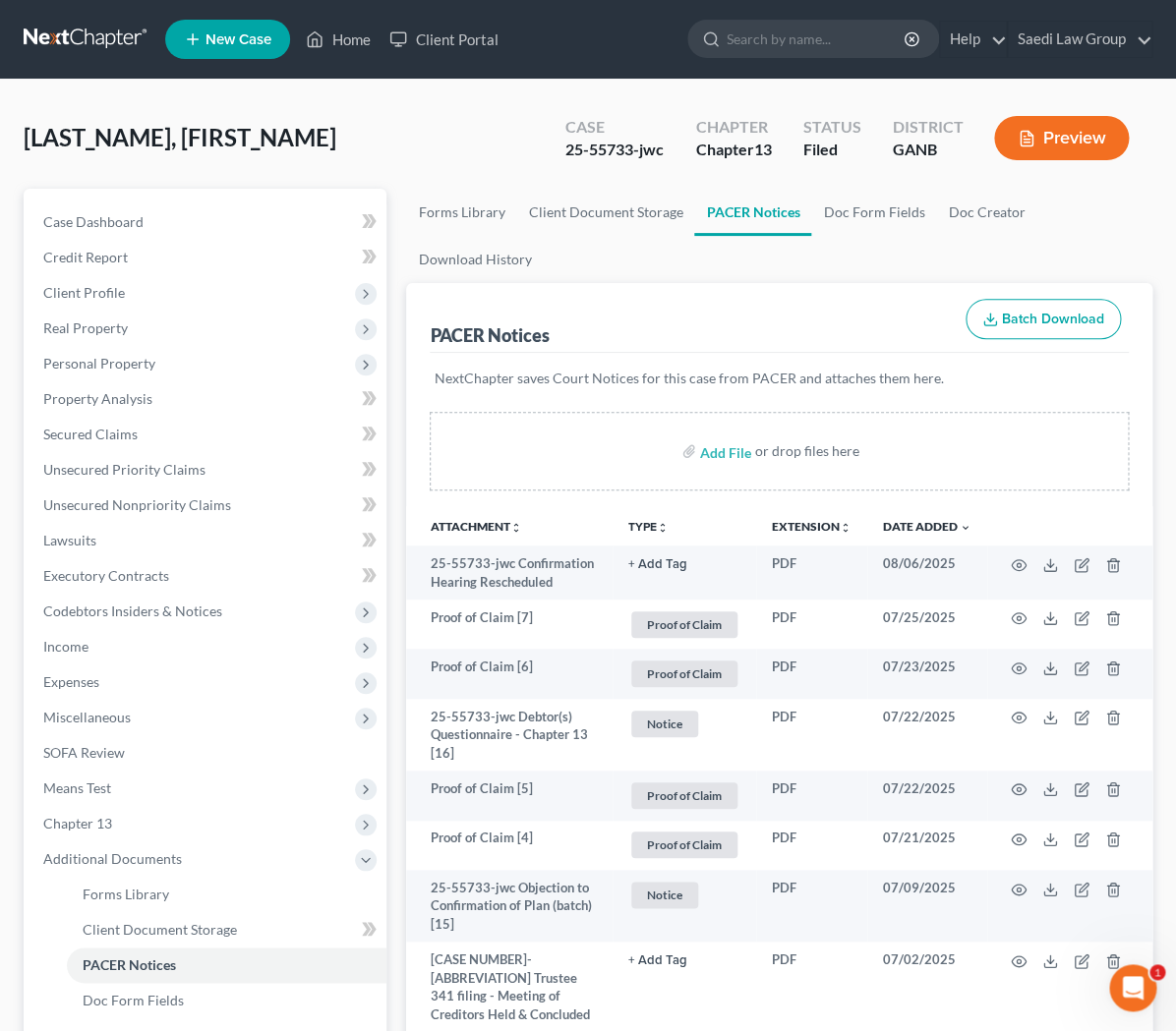 click on "TYPE unfold_more" at bounding box center (648, 527) 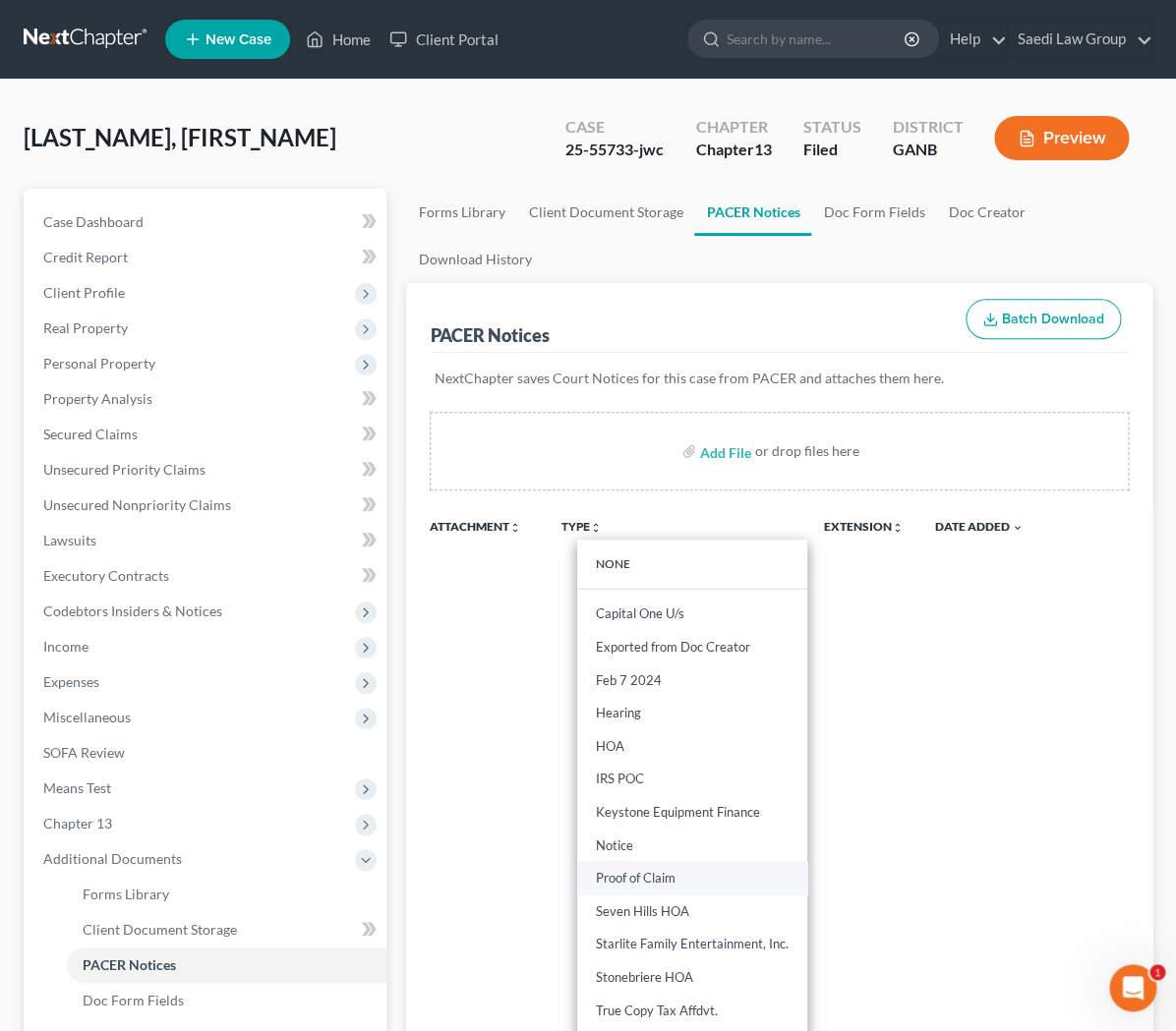 click on "Proof of Claim" at bounding box center (692, 878) 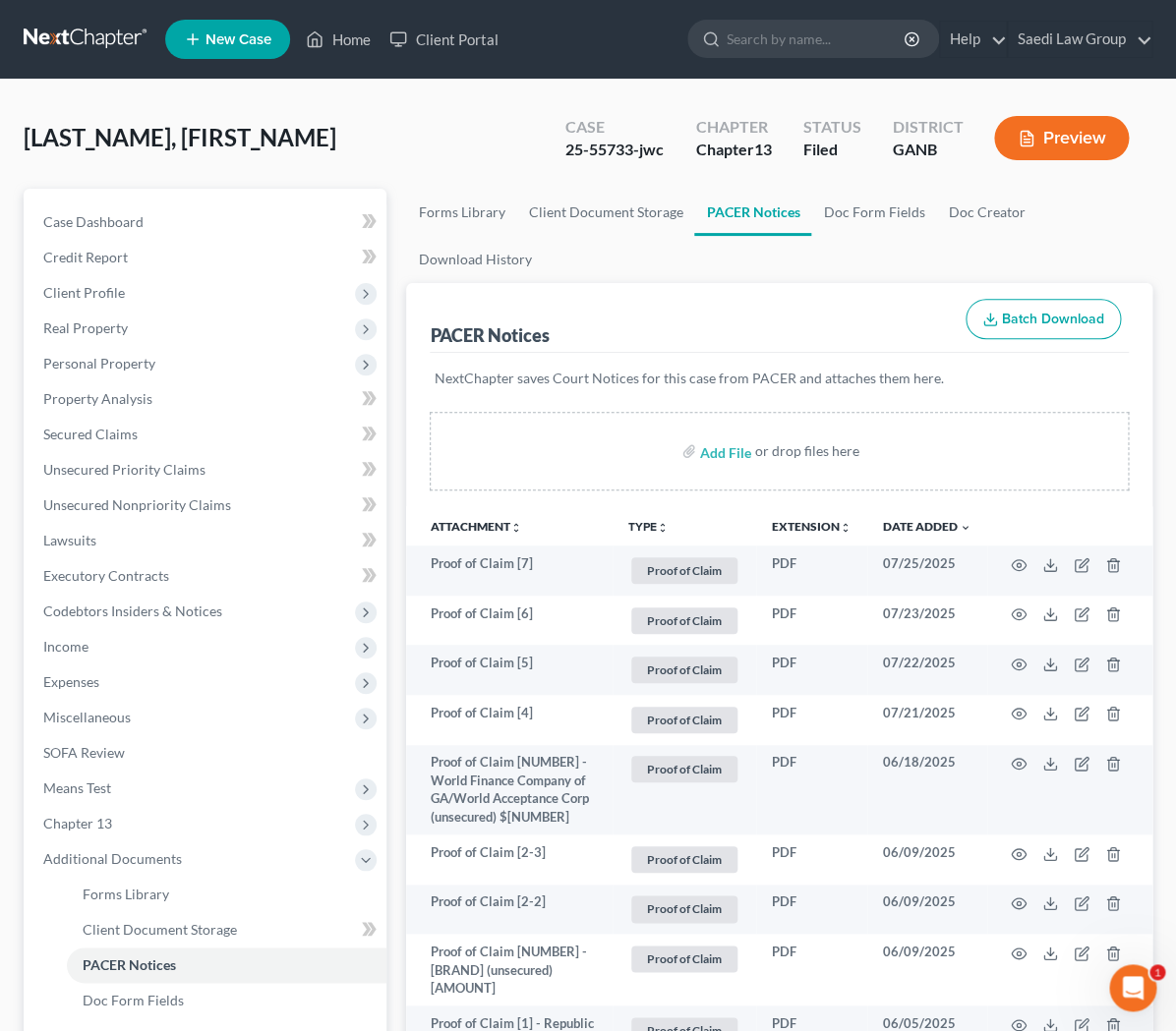 scroll, scrollTop: 295, scrollLeft: 0, axis: vertical 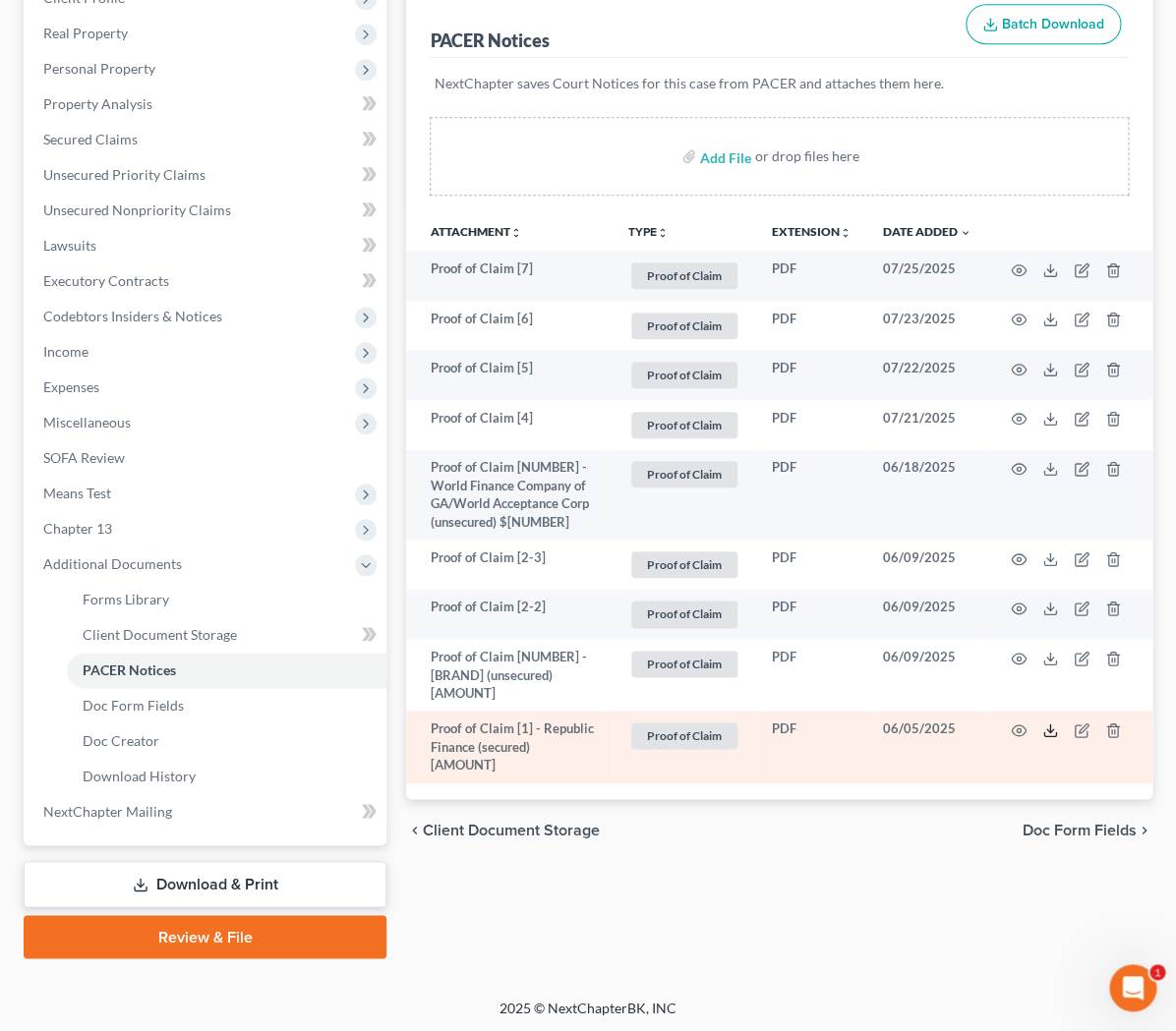 click 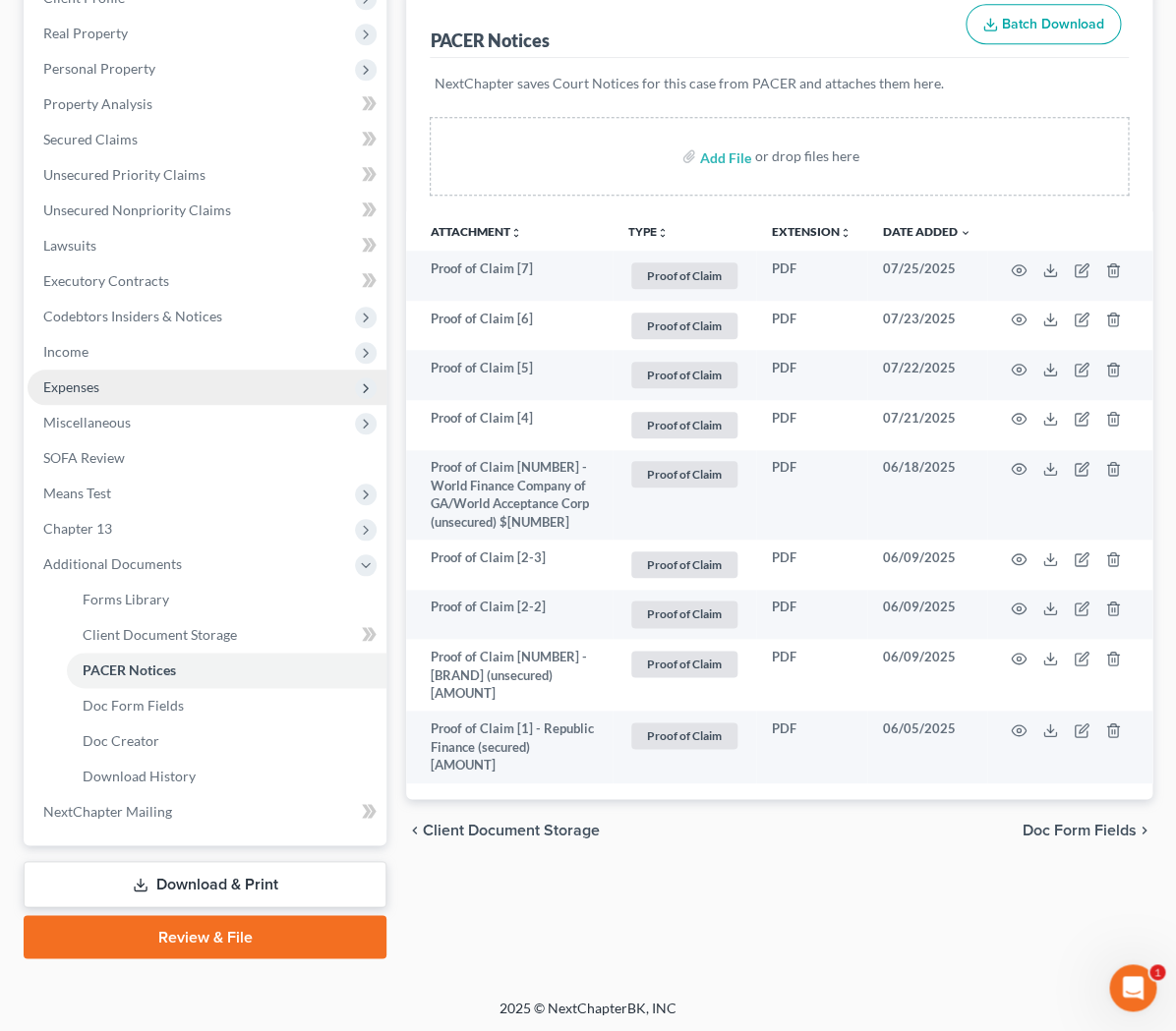 click on "Expenses" at bounding box center (206, 387) 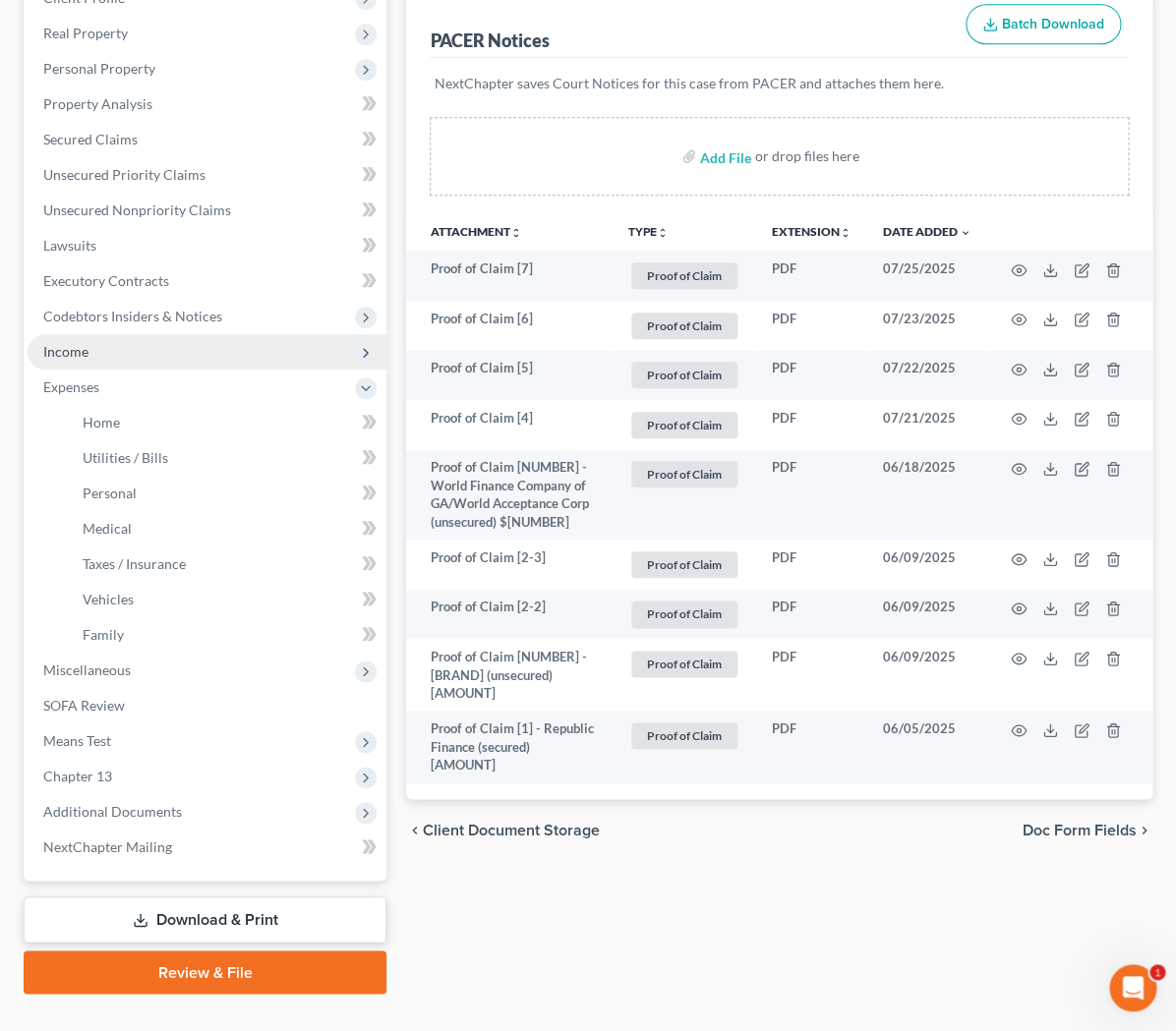 click on "Income" at bounding box center [206, 352] 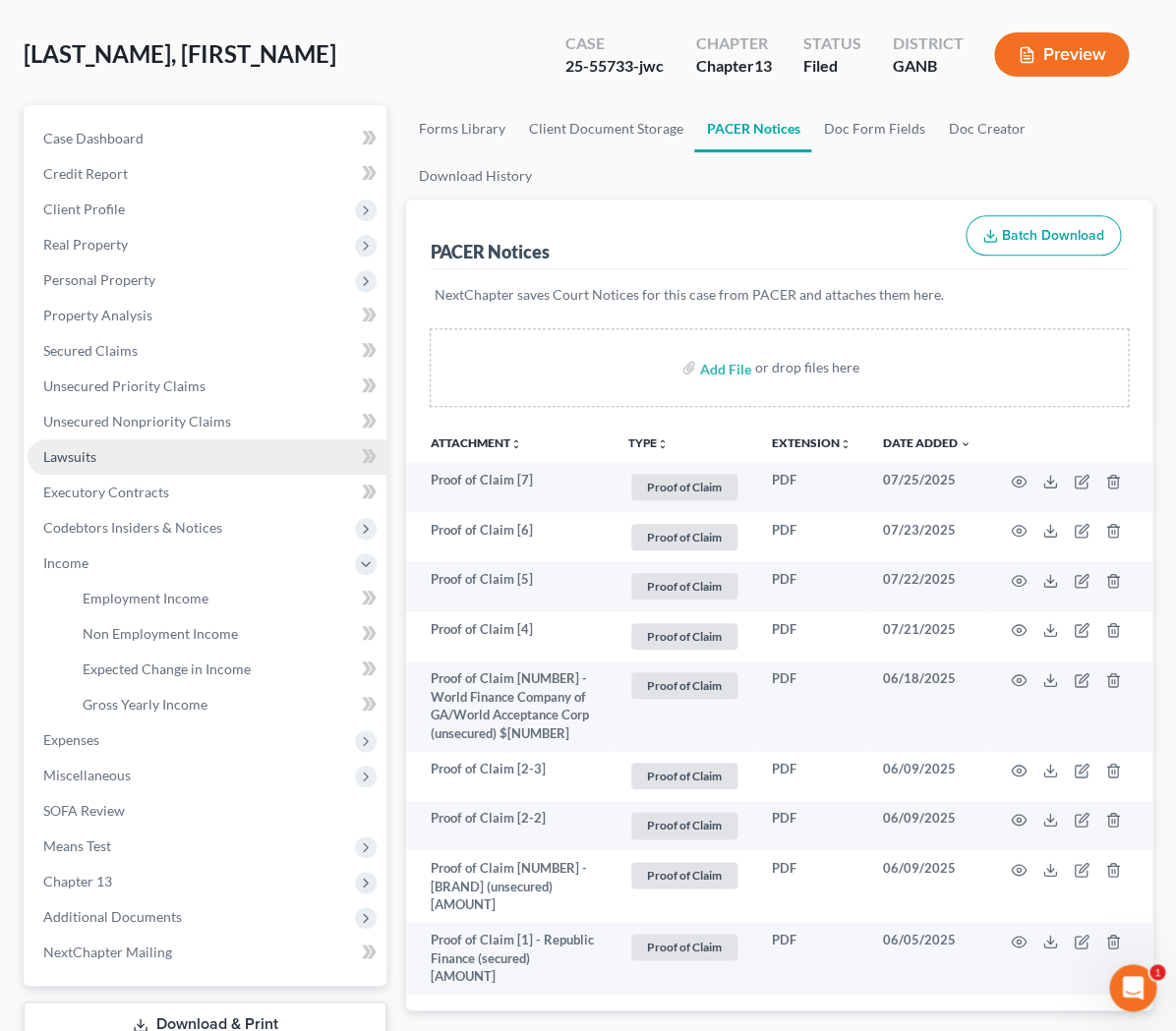scroll, scrollTop: 80, scrollLeft: 0, axis: vertical 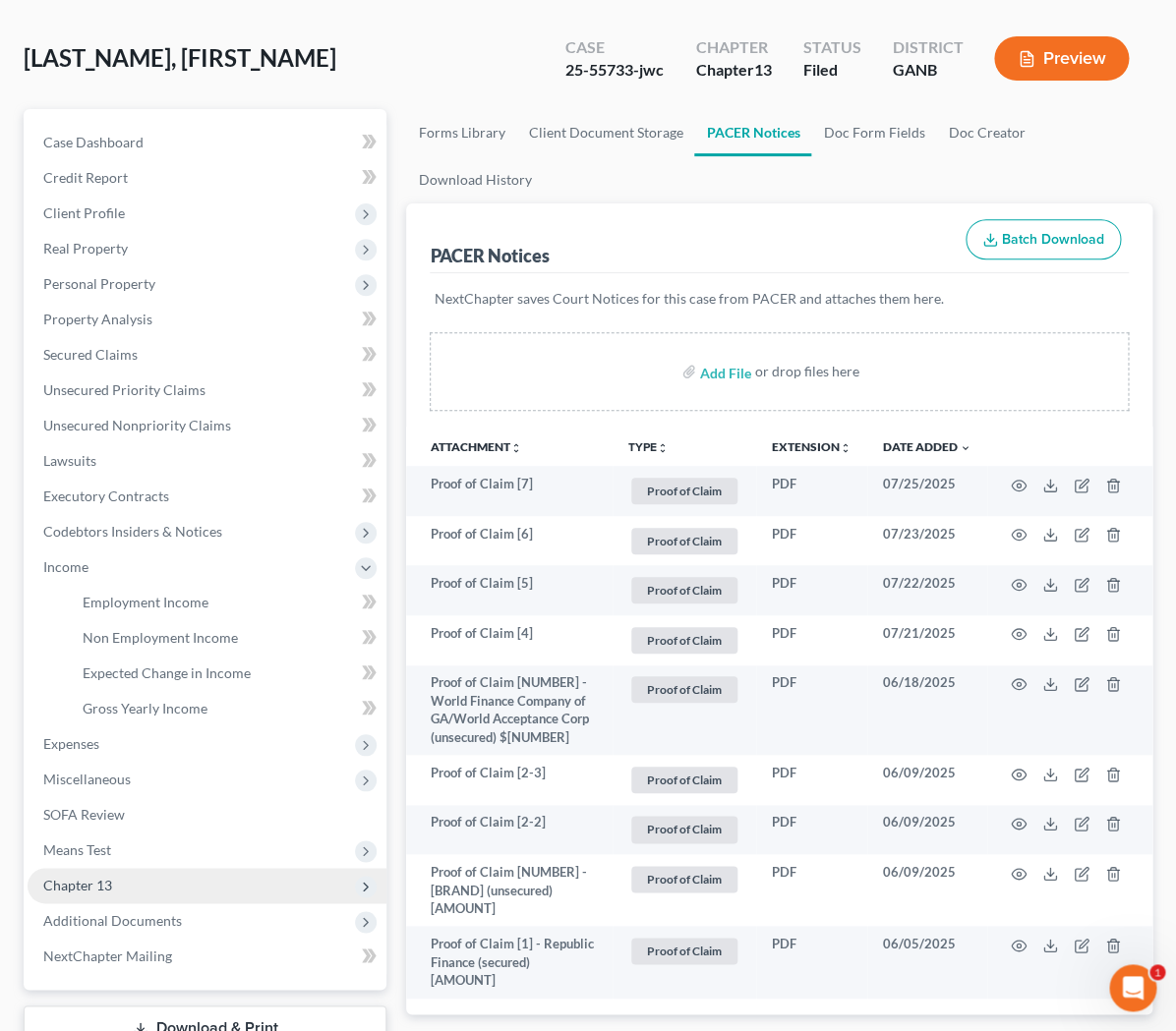 click on "Chapter 13" at bounding box center [206, 886] 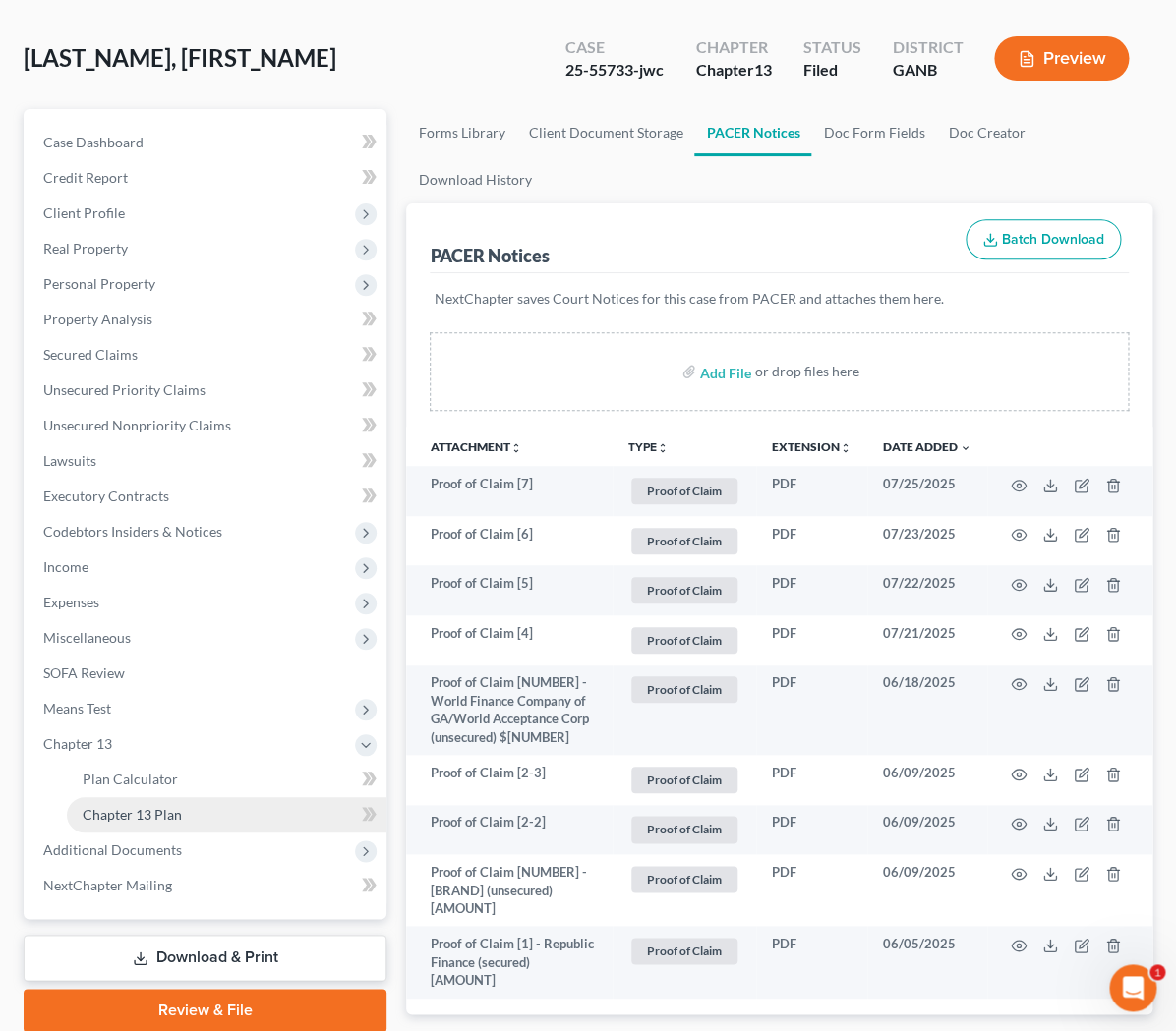 click on "Chapter 13 Plan" at bounding box center [132, 814] 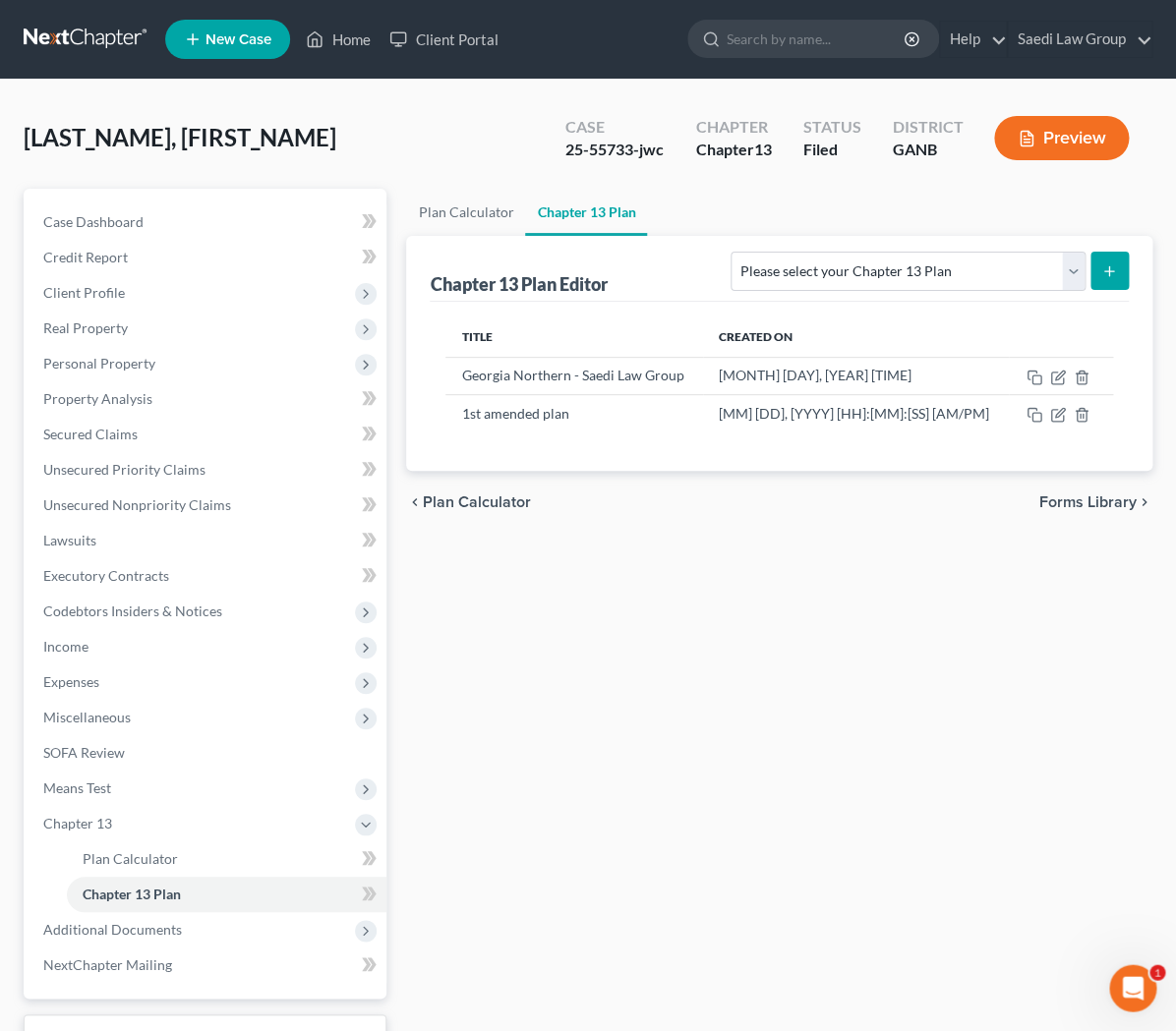 scroll, scrollTop: 0, scrollLeft: 0, axis: both 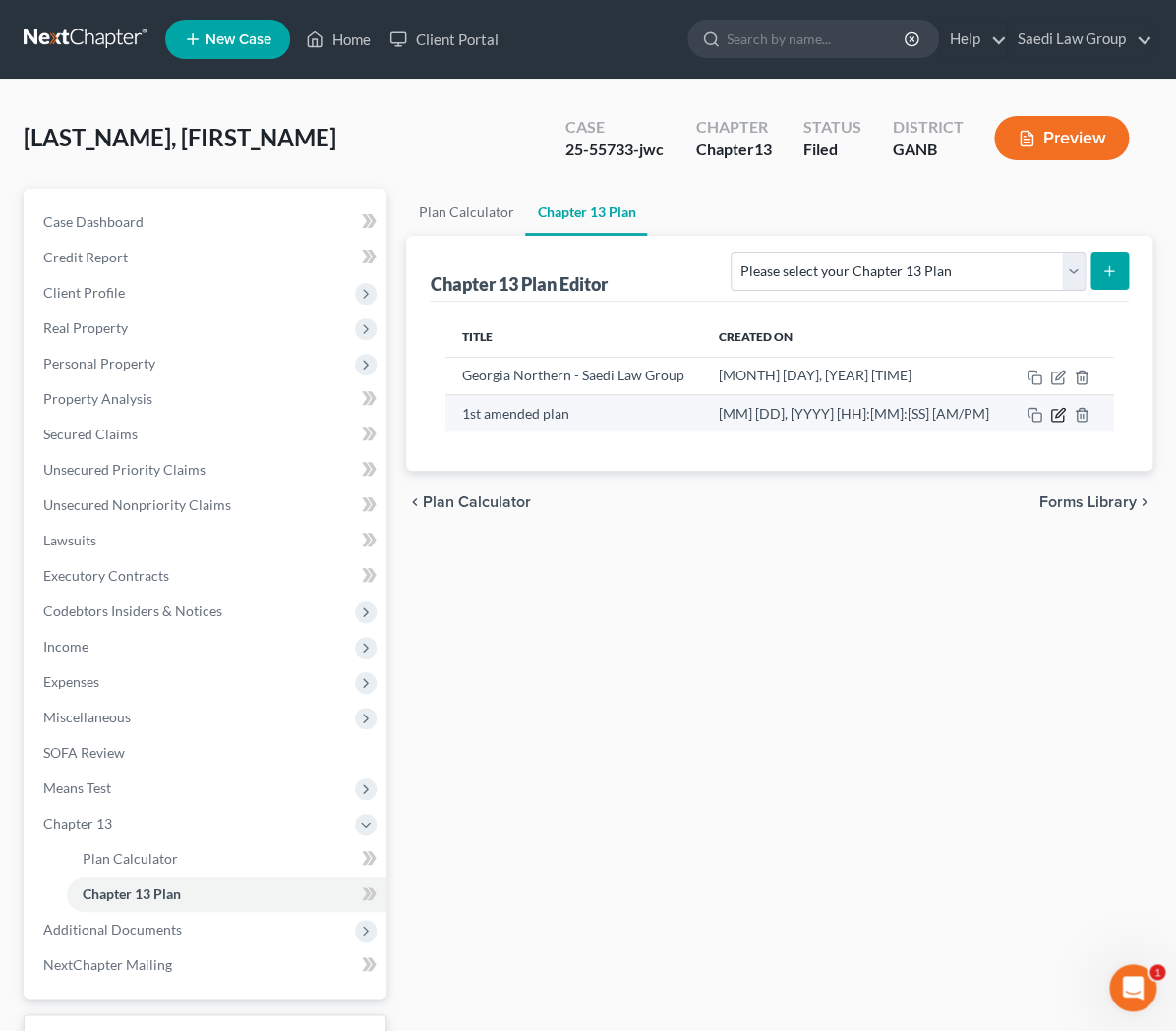 click 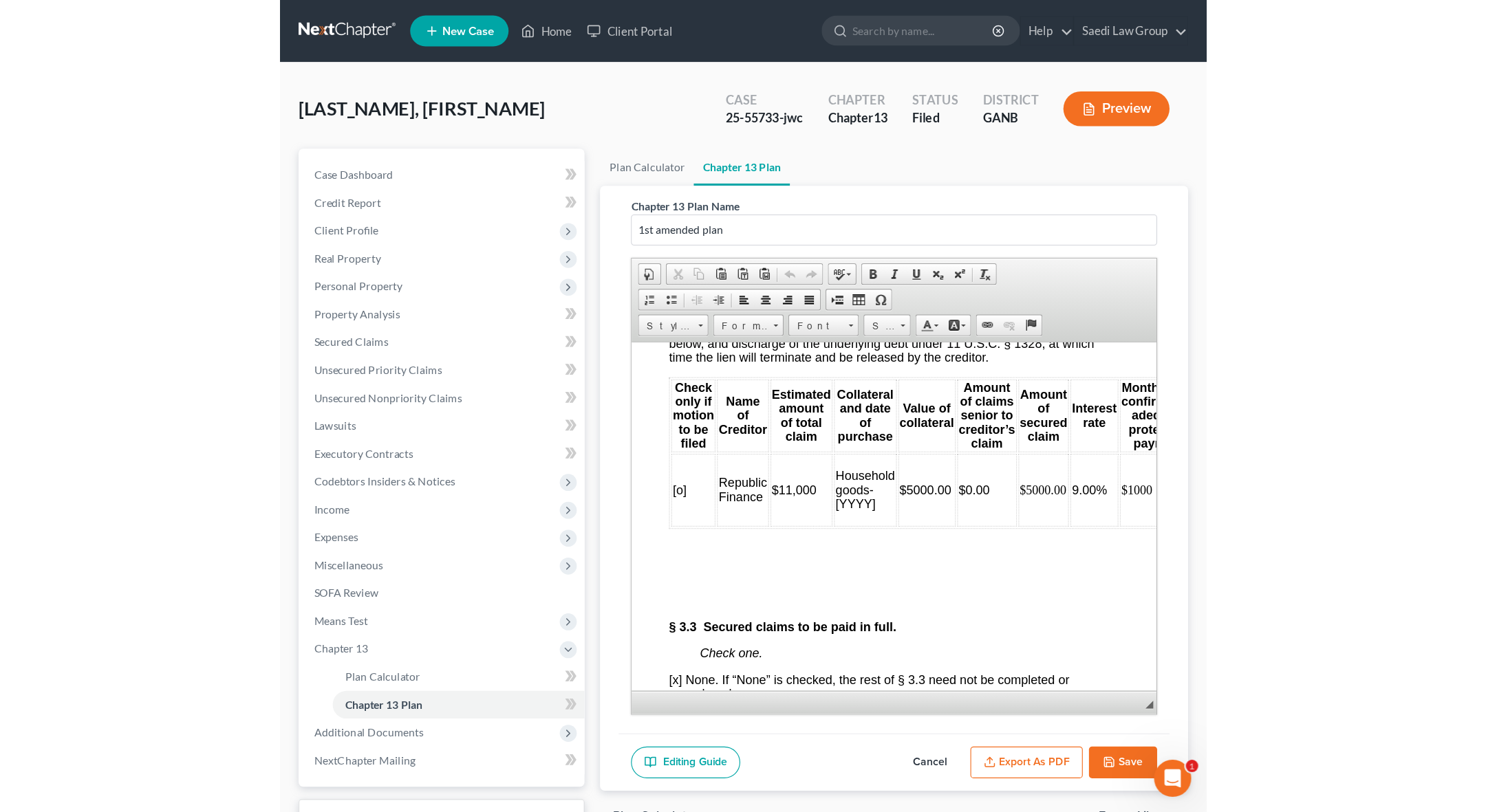 scroll, scrollTop: 3703, scrollLeft: 0, axis: vertical 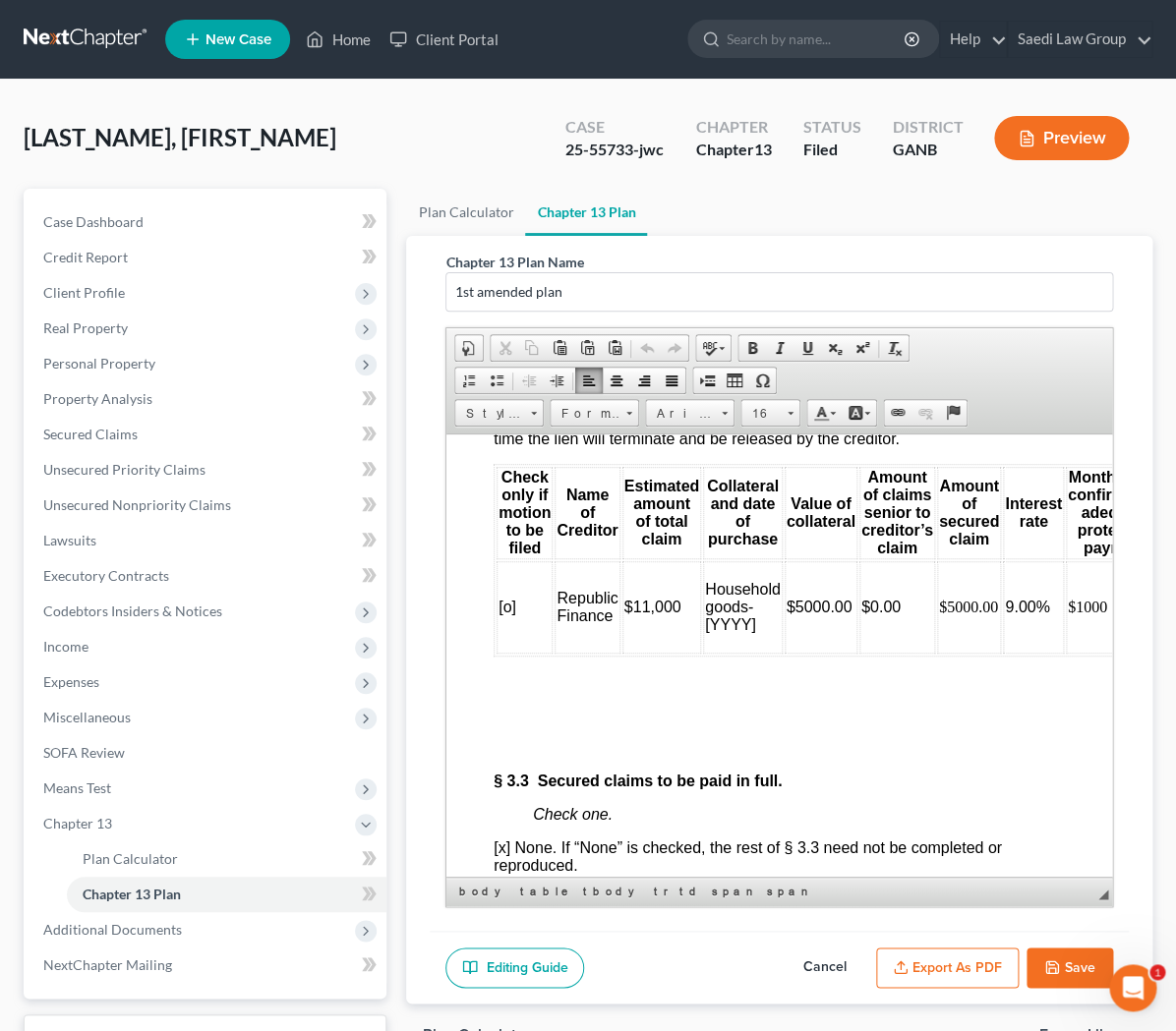 click on "$5000.00" at bounding box center [819, 605] 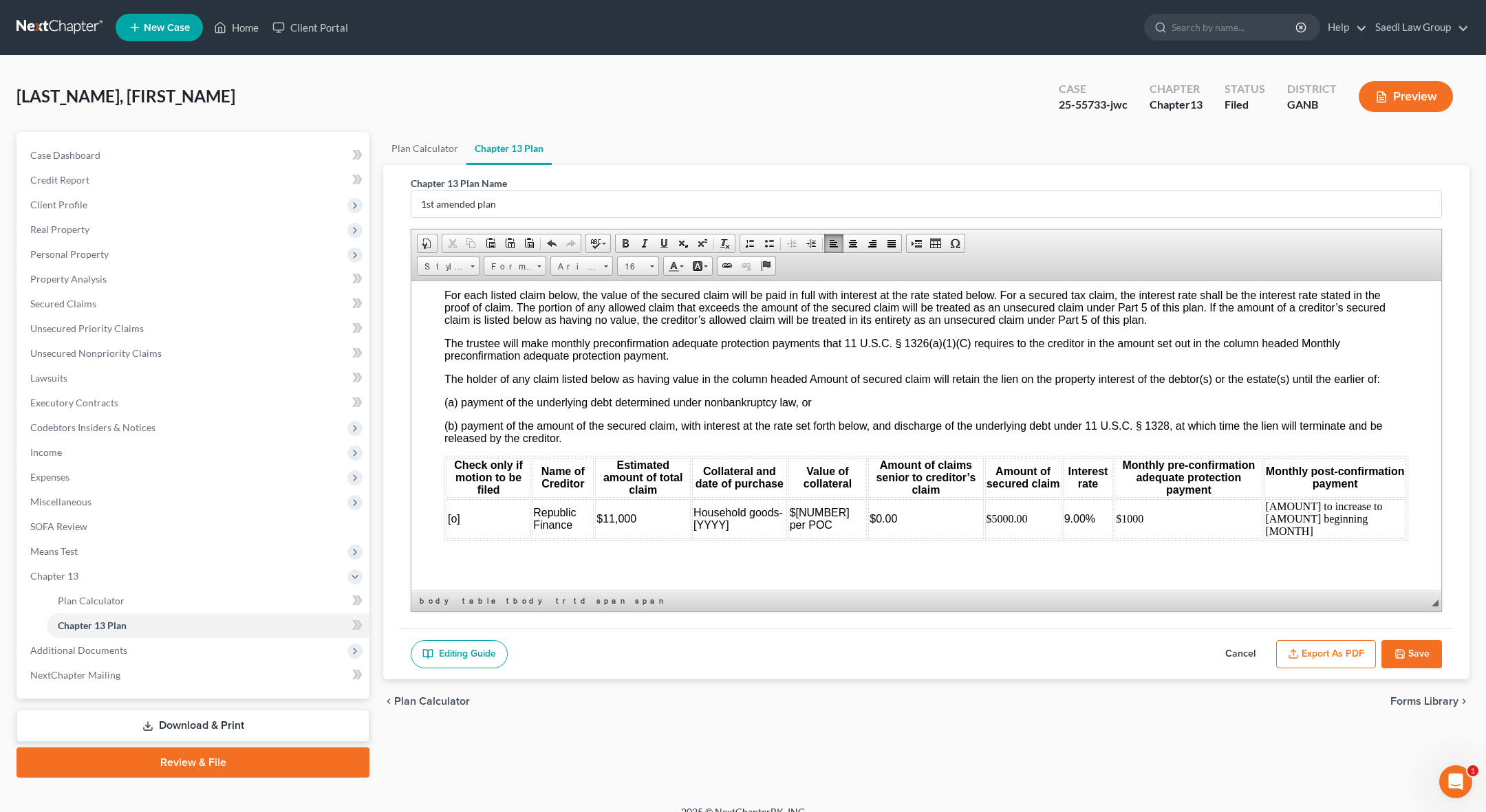 scroll, scrollTop: 2775, scrollLeft: 0, axis: vertical 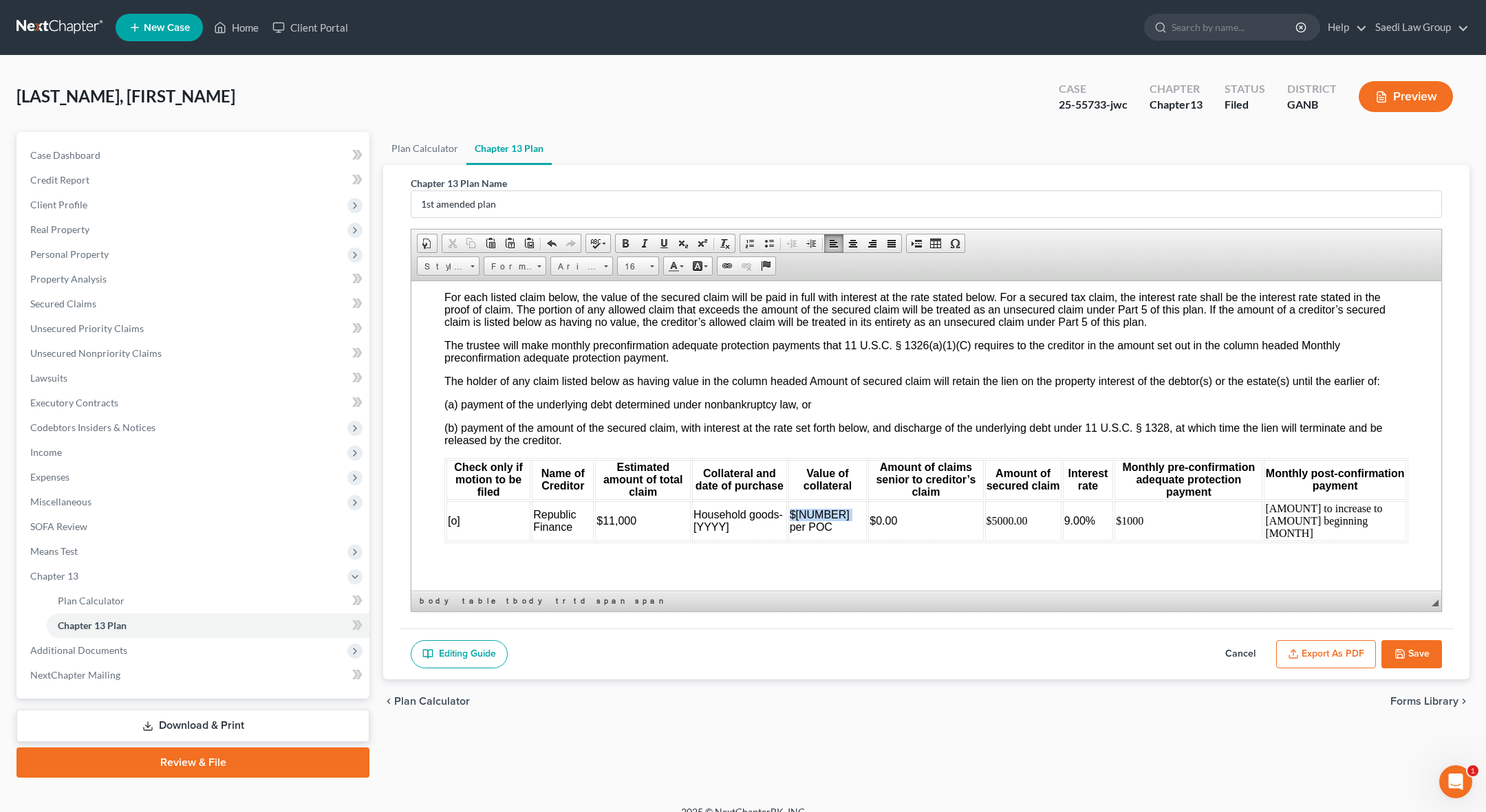 drag, startPoint x: 857, startPoint y: 489, endPoint x: 804, endPoint y: 490, distance: 53.00943 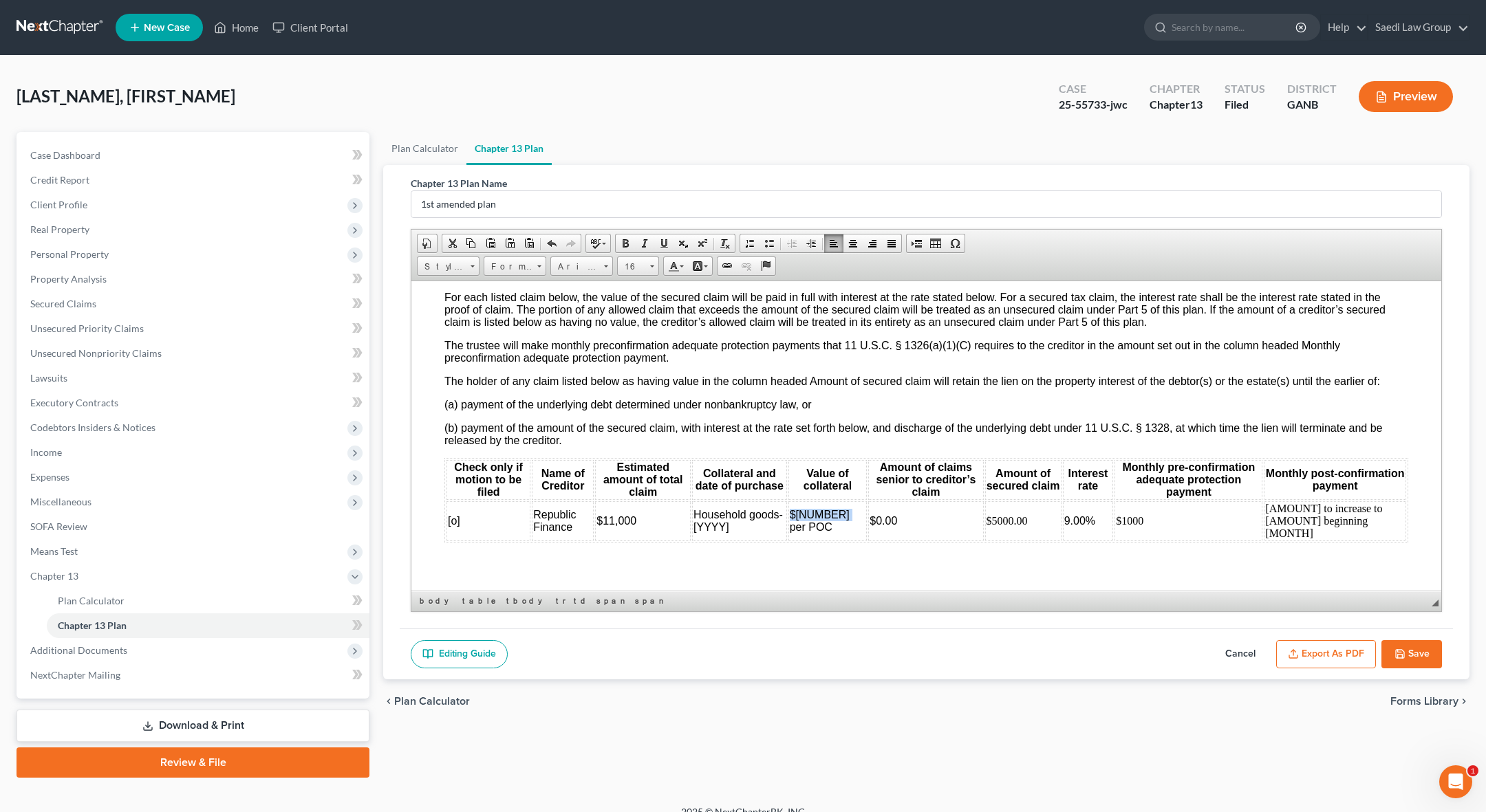 drag, startPoint x: 848, startPoint y: 504, endPoint x: 804, endPoint y: 491, distance: 45.88028 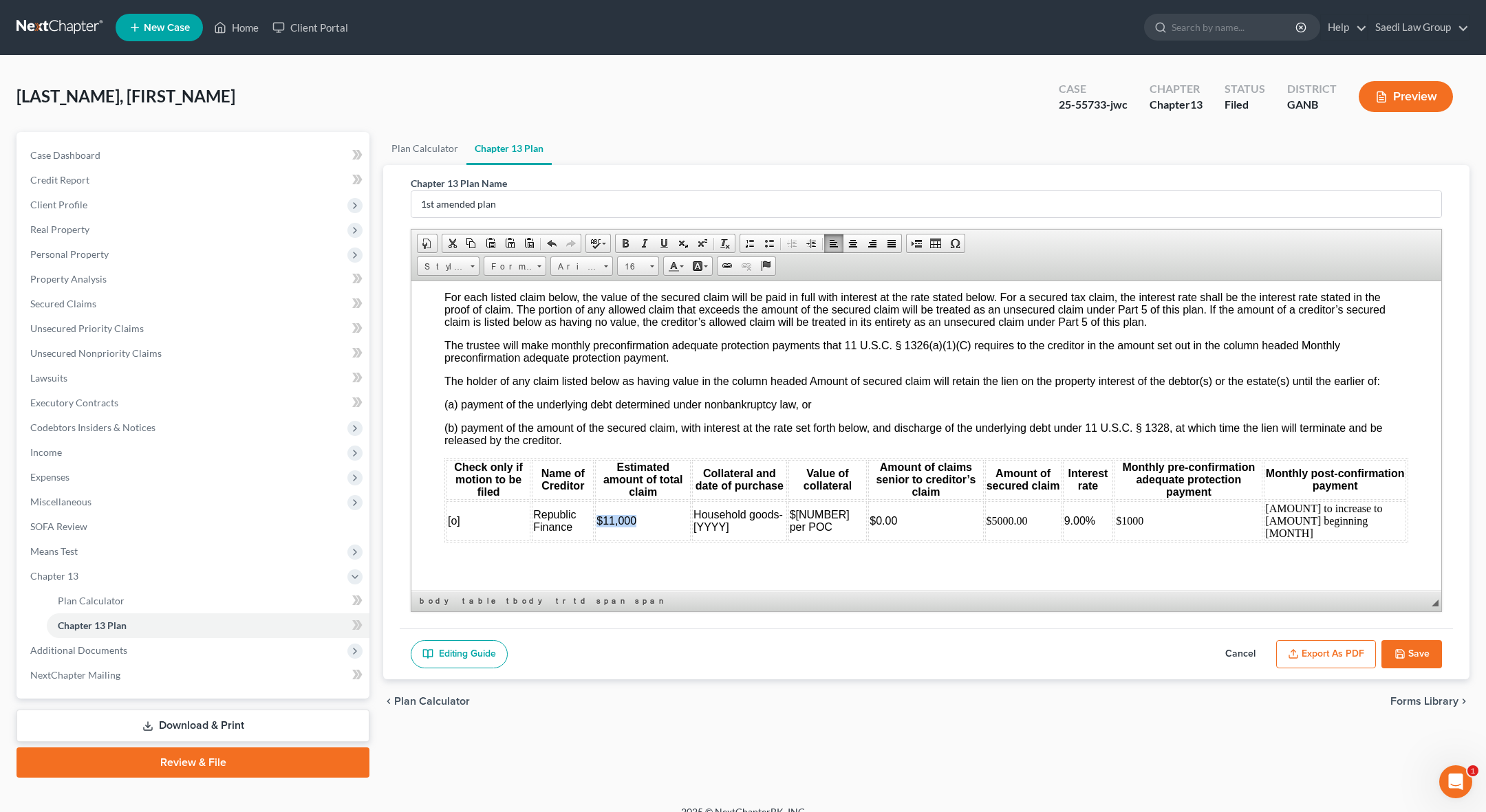 drag, startPoint x: 644, startPoint y: 496, endPoint x: 605, endPoint y: 496, distance: 39 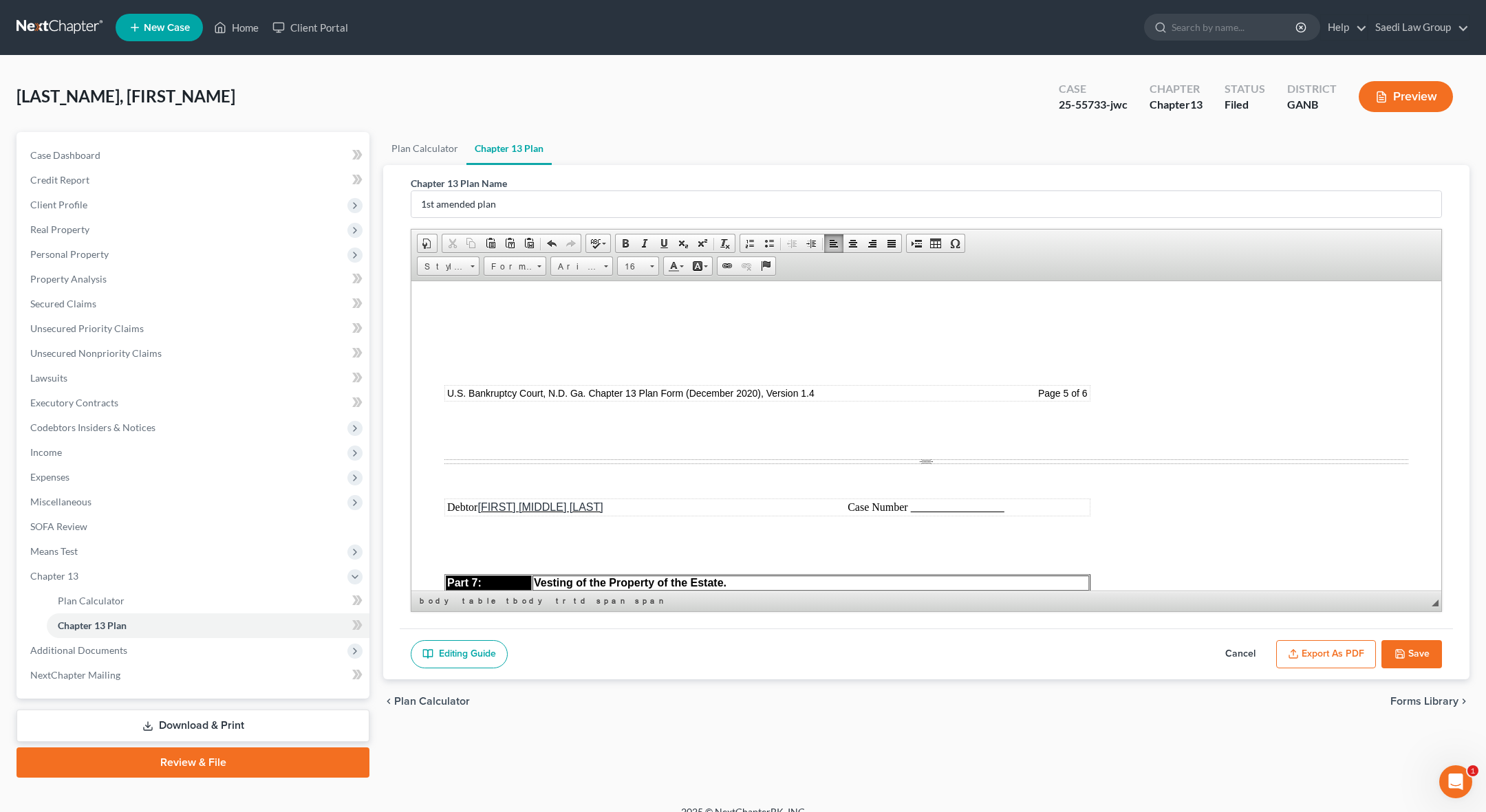 scroll, scrollTop: 2977, scrollLeft: 0, axis: vertical 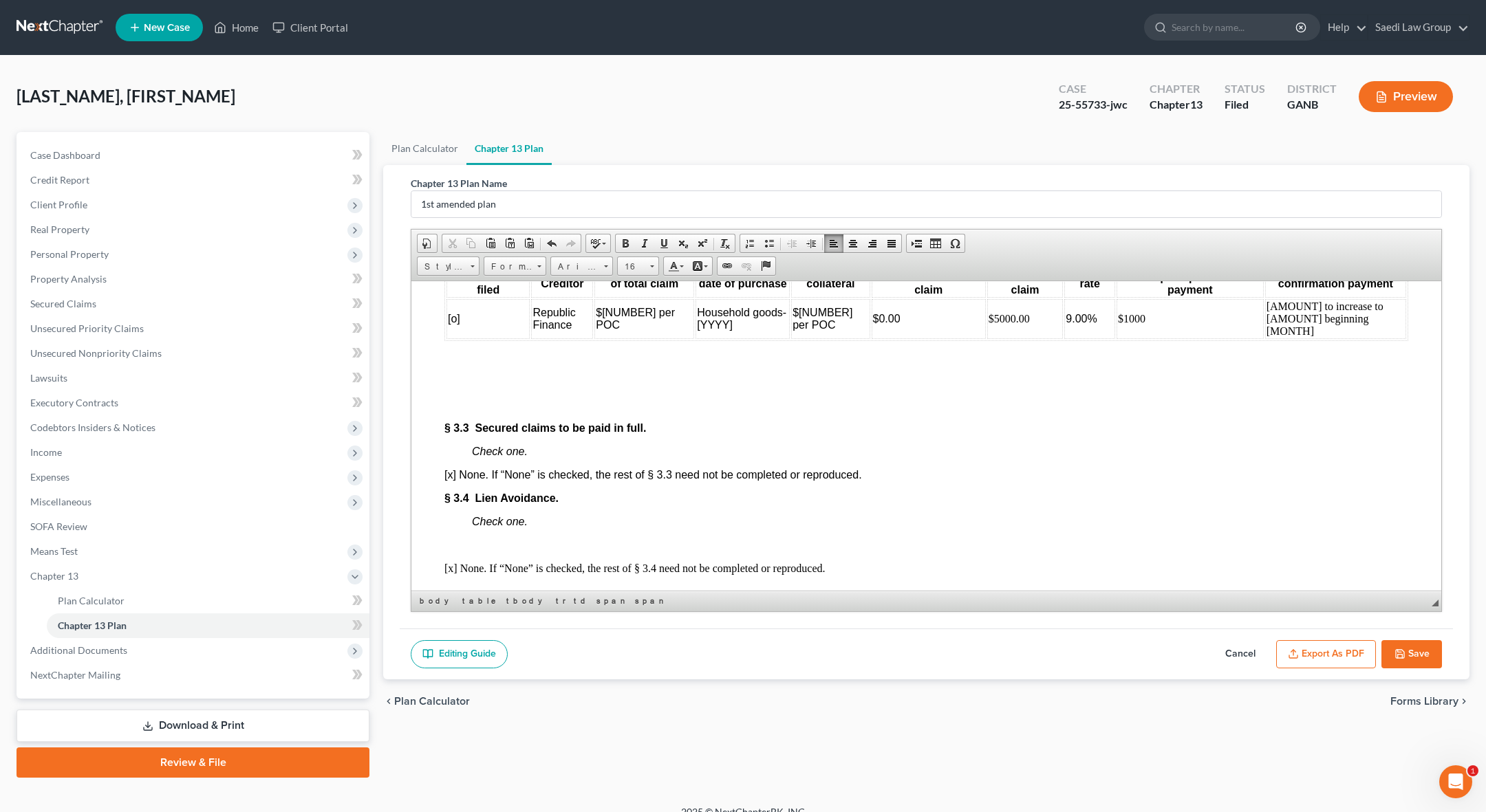click on "$[NUMBER] per POC" at bounding box center [822, 318] 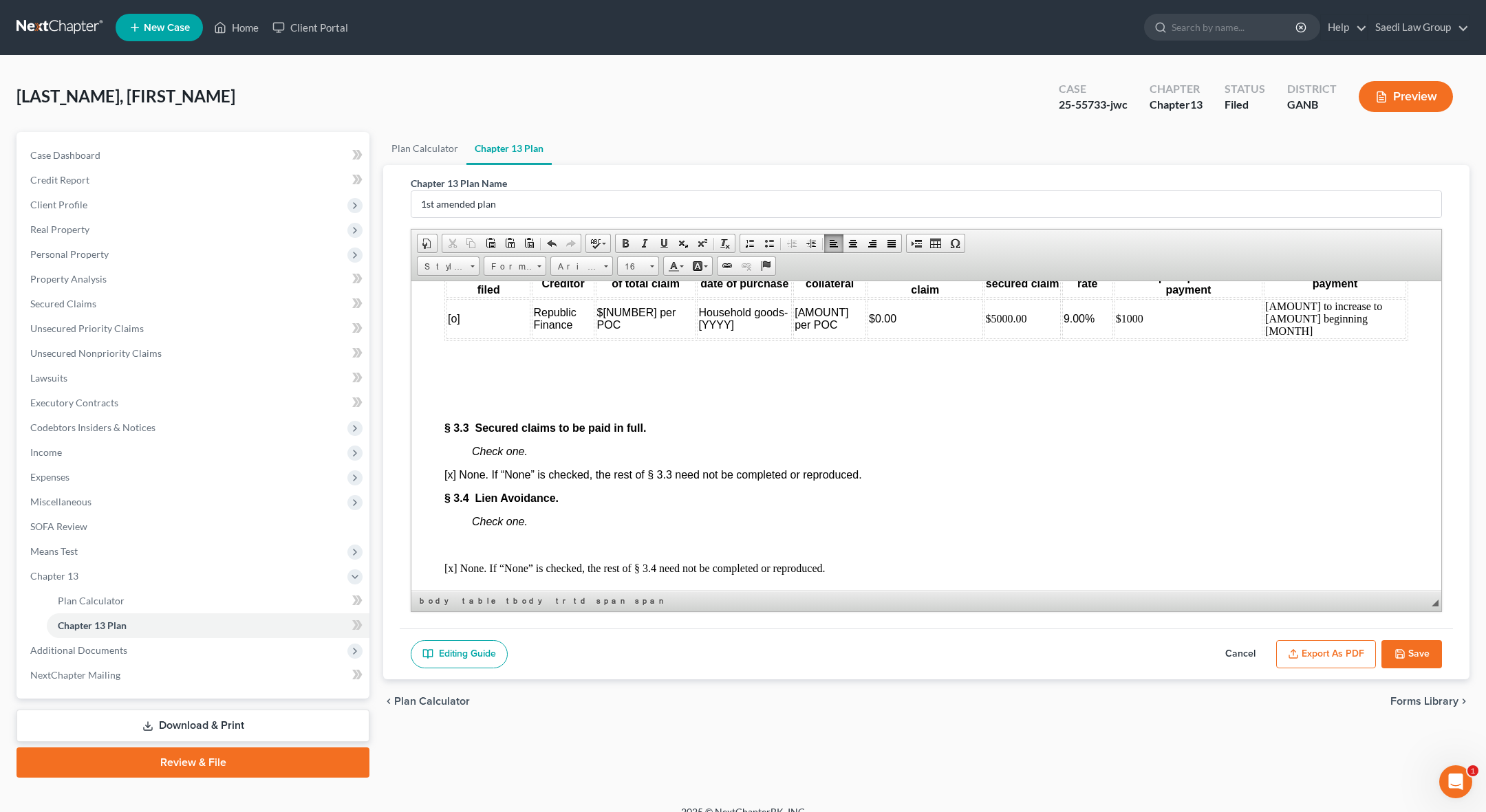 click on "[AMOUNT] per POC" at bounding box center [830, 318] 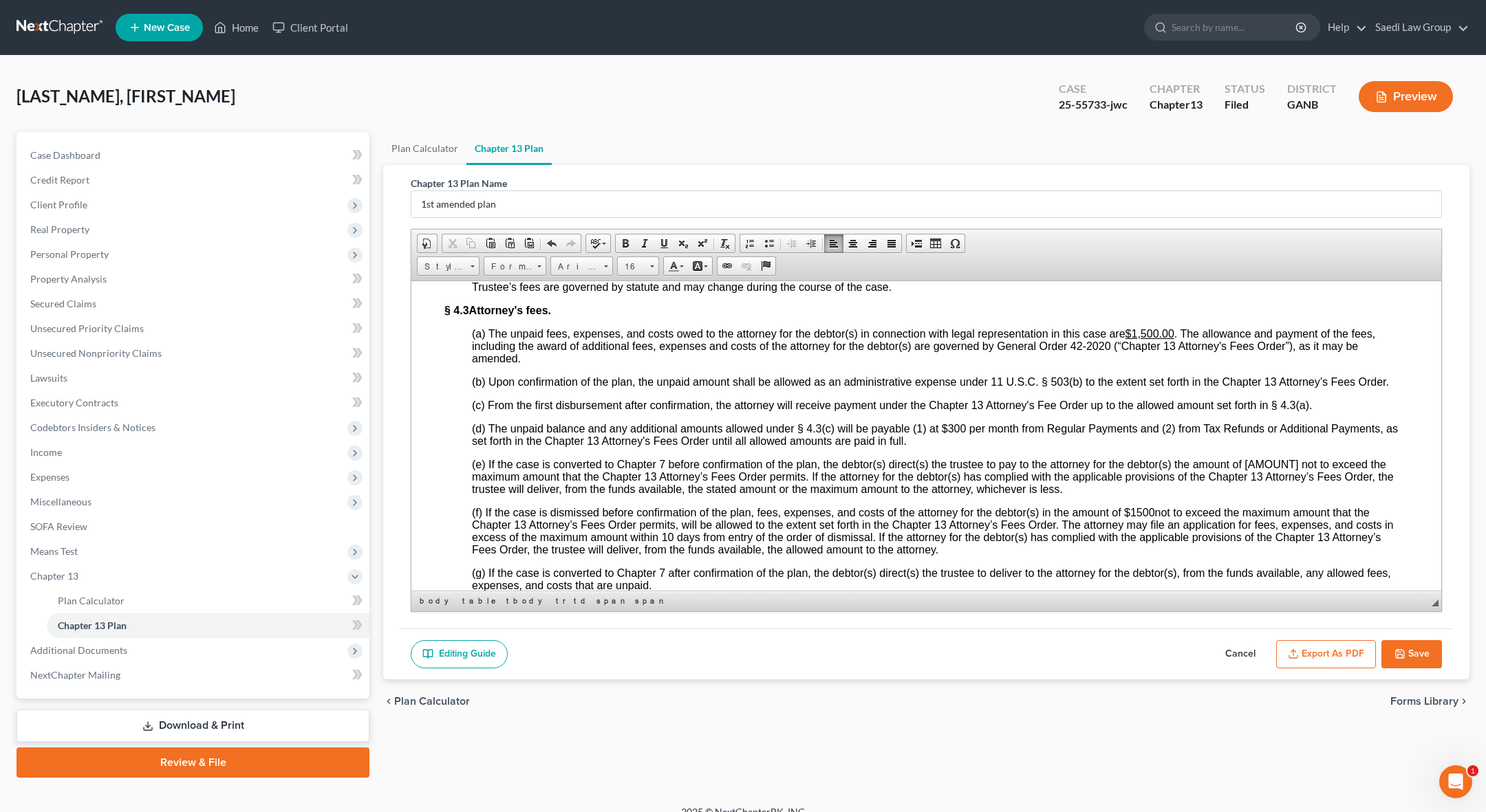 scroll, scrollTop: 3991, scrollLeft: 0, axis: vertical 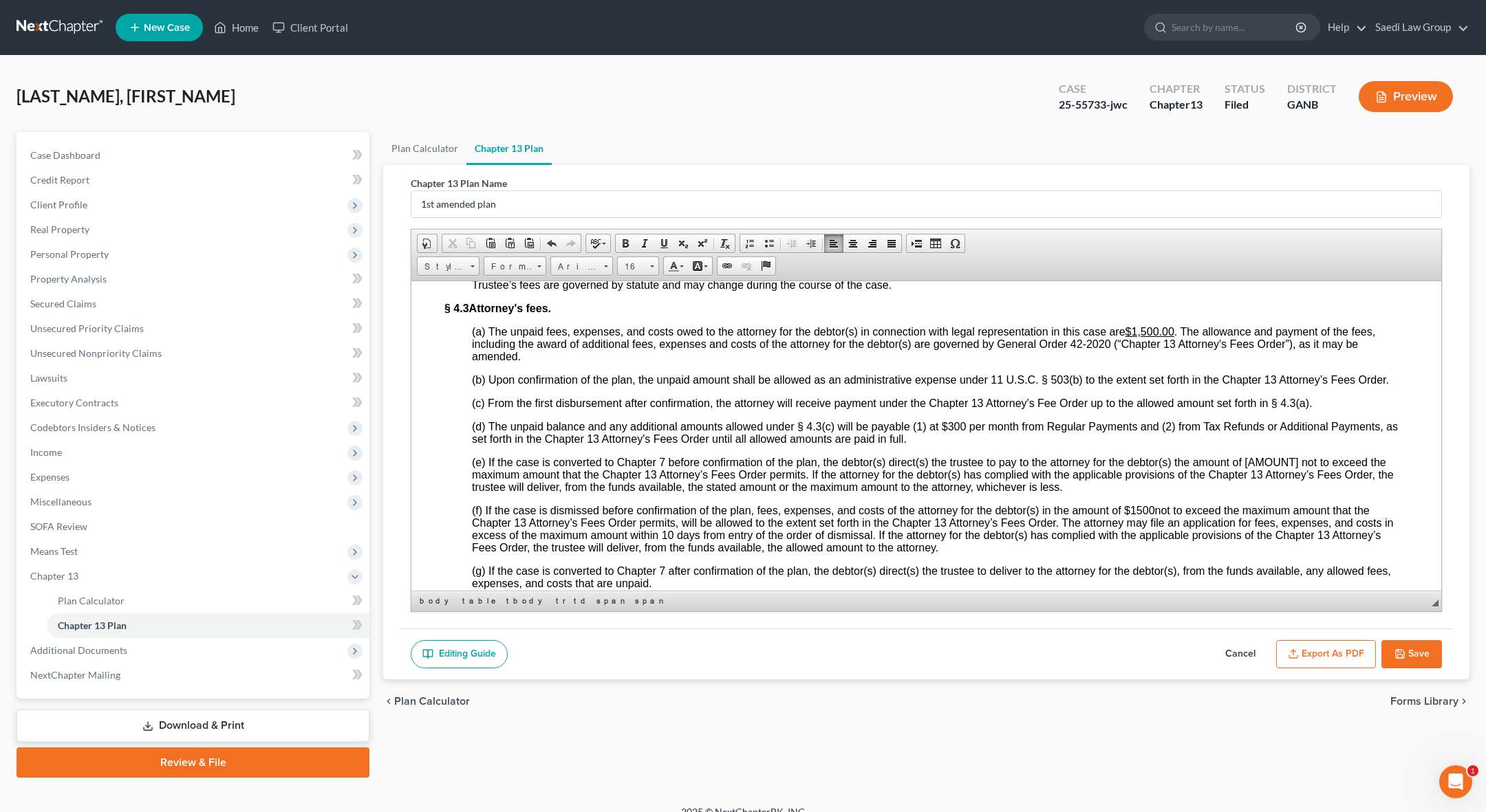 click on "(d)   The unpaid balance and any additional amounts allowed under § 4.3(c) will be payable (1) at $300 per month from Regular Payments and (2) from Tax Refunds or Additional Payments, as set forth in the Chapter 13 Attorney's Fees Order until all allowed amounts are paid in full." at bounding box center (935, 432) 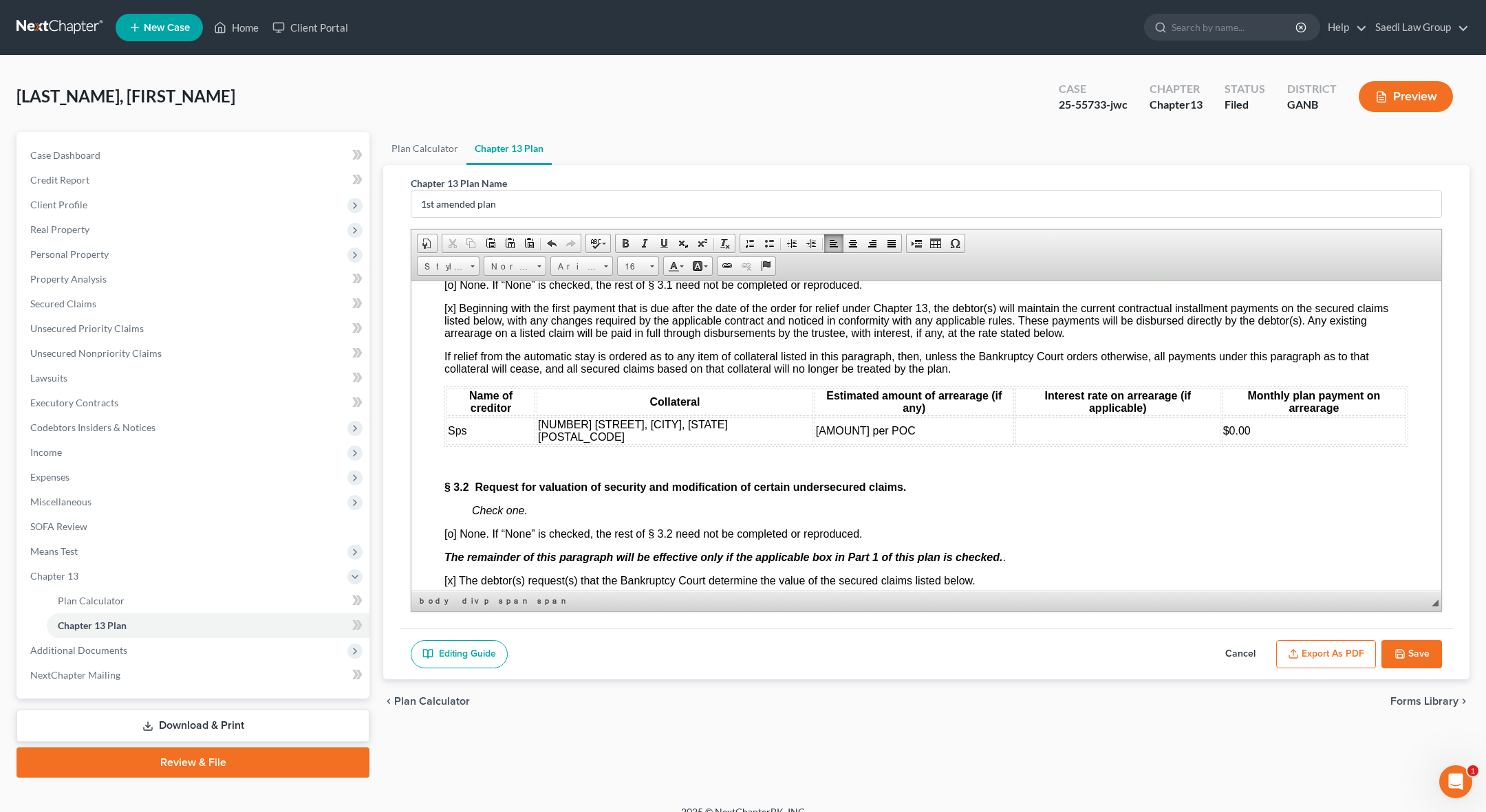 scroll, scrollTop: 2435, scrollLeft: 0, axis: vertical 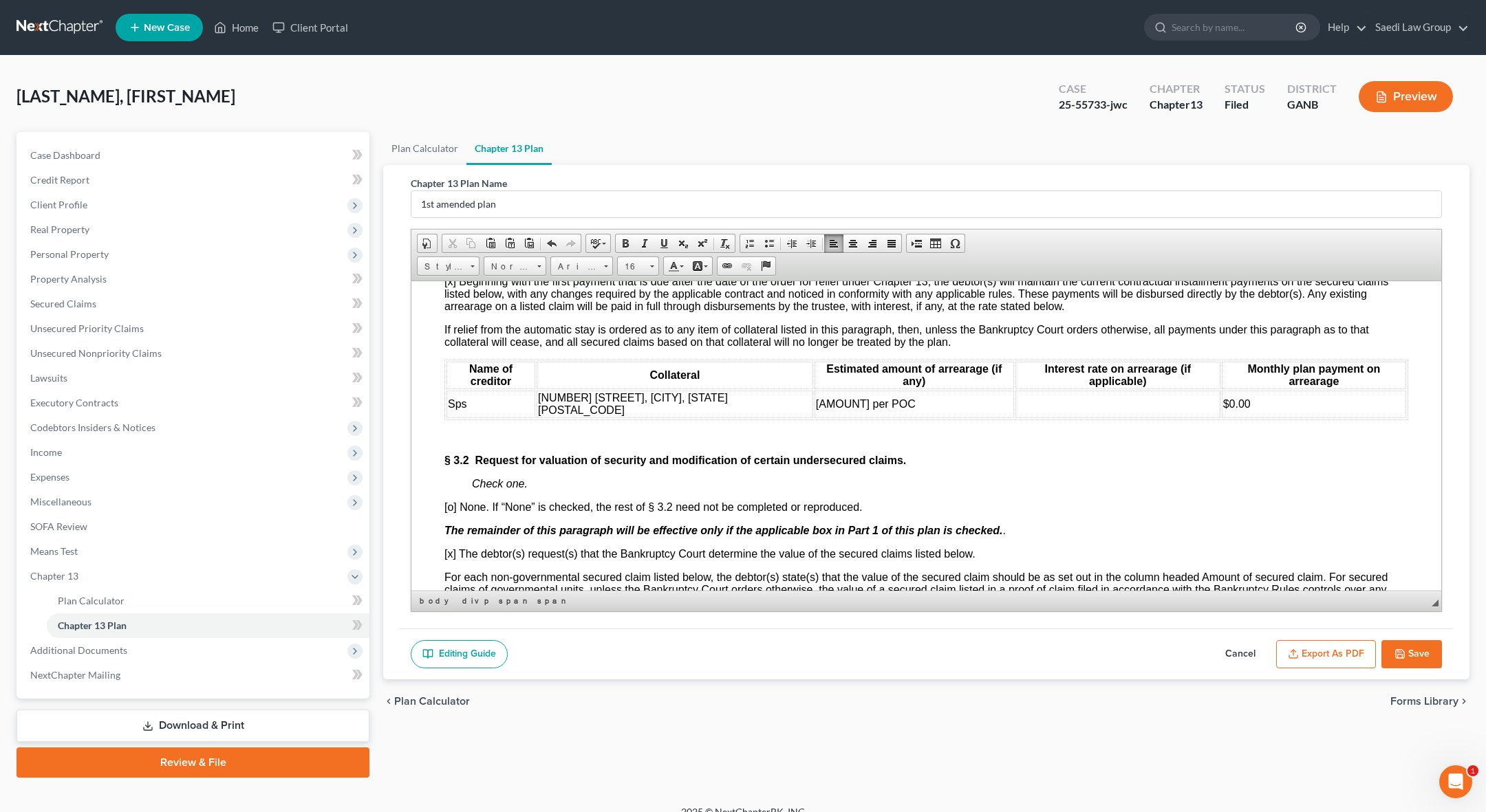 click on "$0.00" at bounding box center (1314, 404) 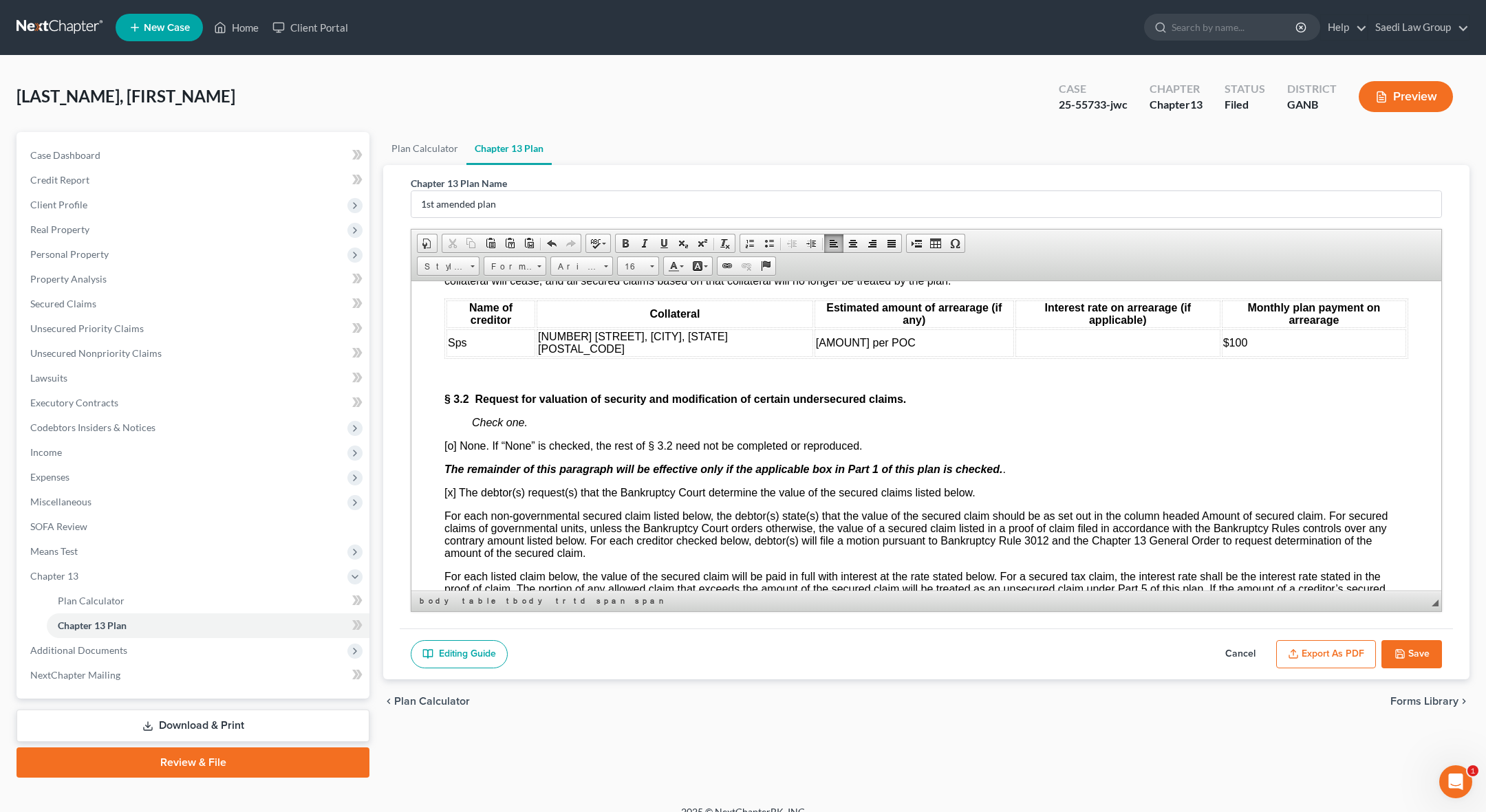 scroll, scrollTop: 2466, scrollLeft: 0, axis: vertical 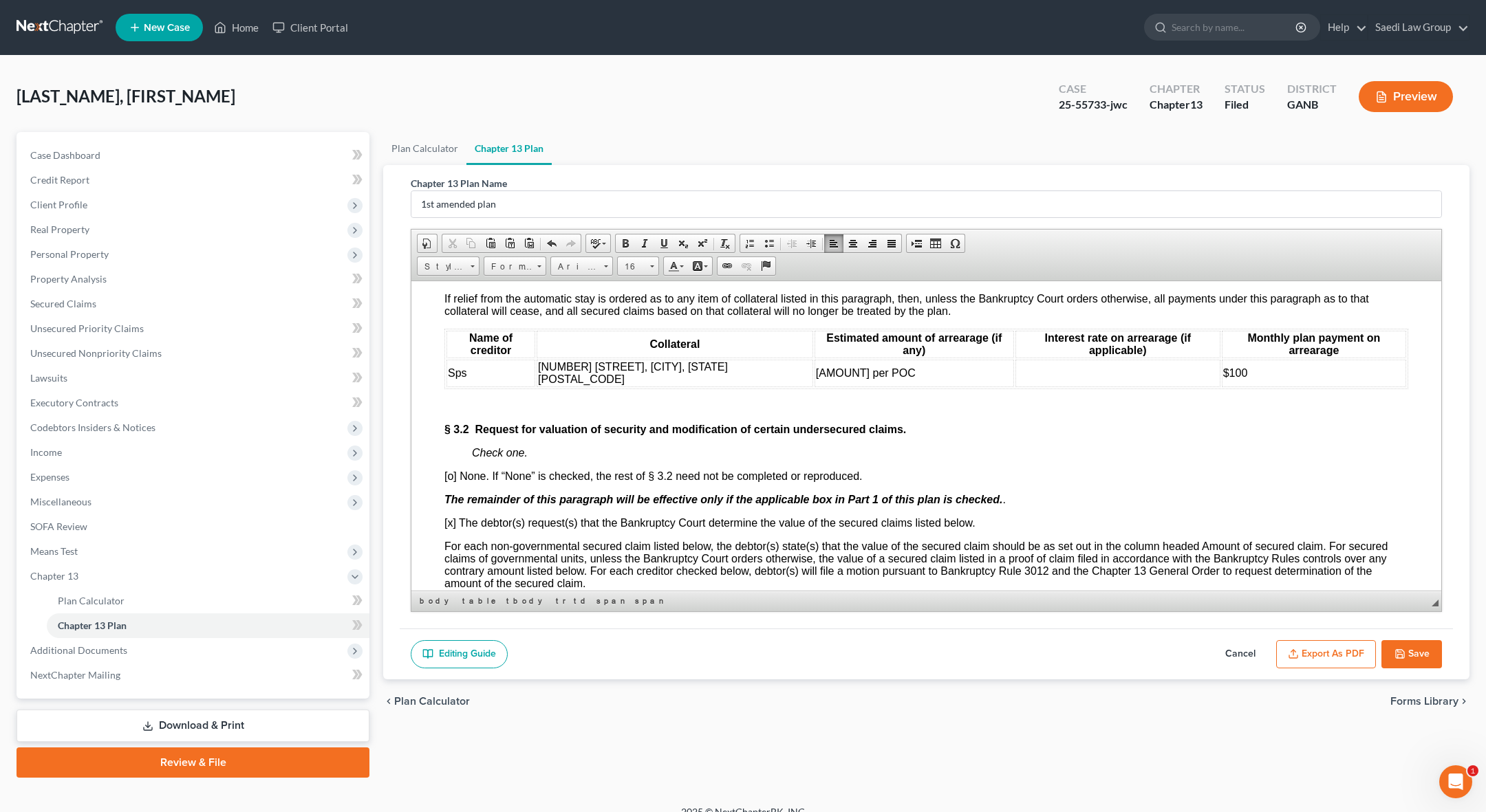 click on "Name of creditor Collateral Estimated amount of arrearage (if any) Interest rate on arrearage (if applicable) Monthly plan payment on arrearage Sps [NUMBER] [STREET], [CITY], [STATE] [POSTAL_CODE] [AMOUNT] per POC [AMOUNT]" at bounding box center (926, 358) 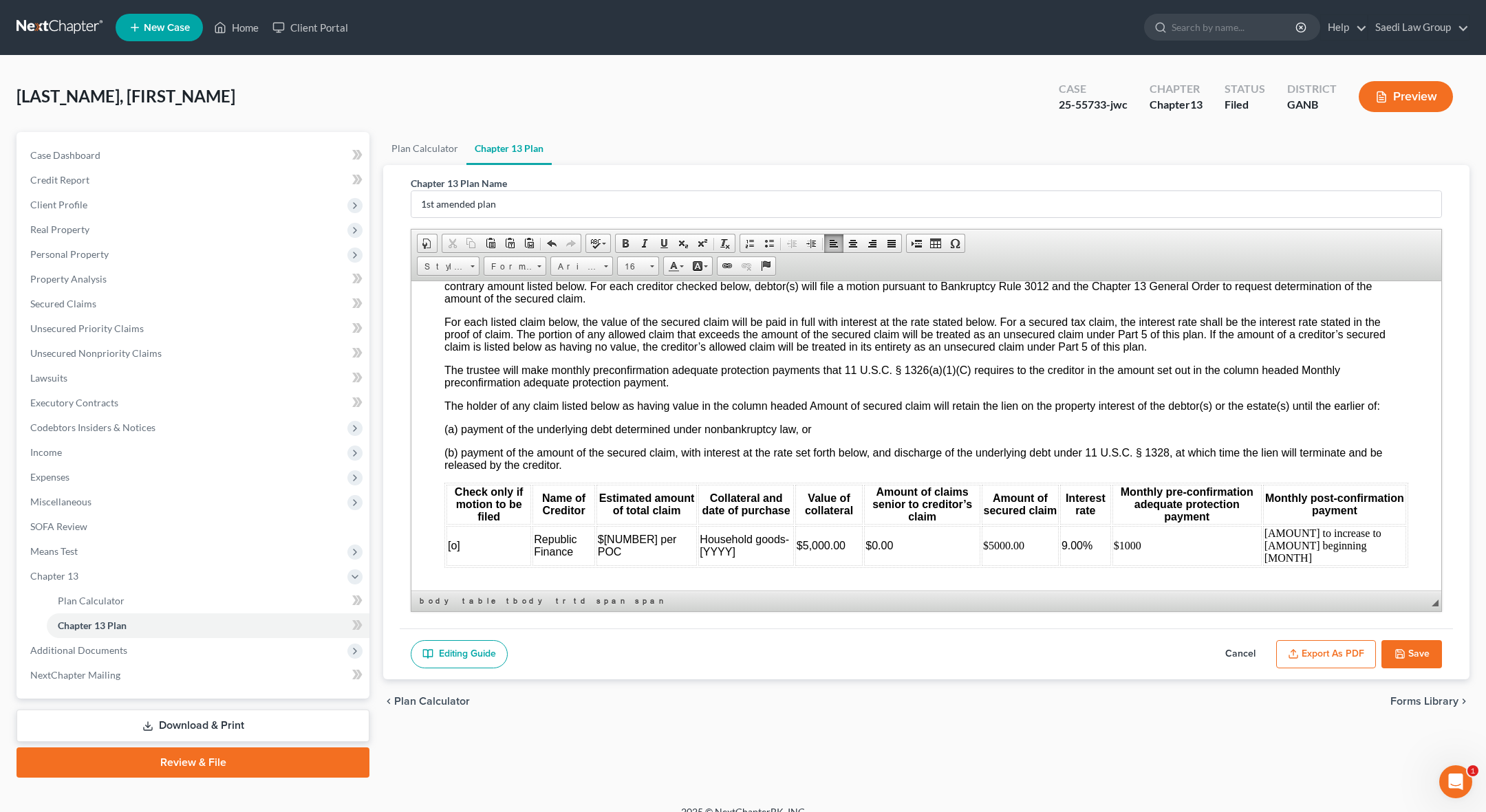 scroll, scrollTop: 2754, scrollLeft: 0, axis: vertical 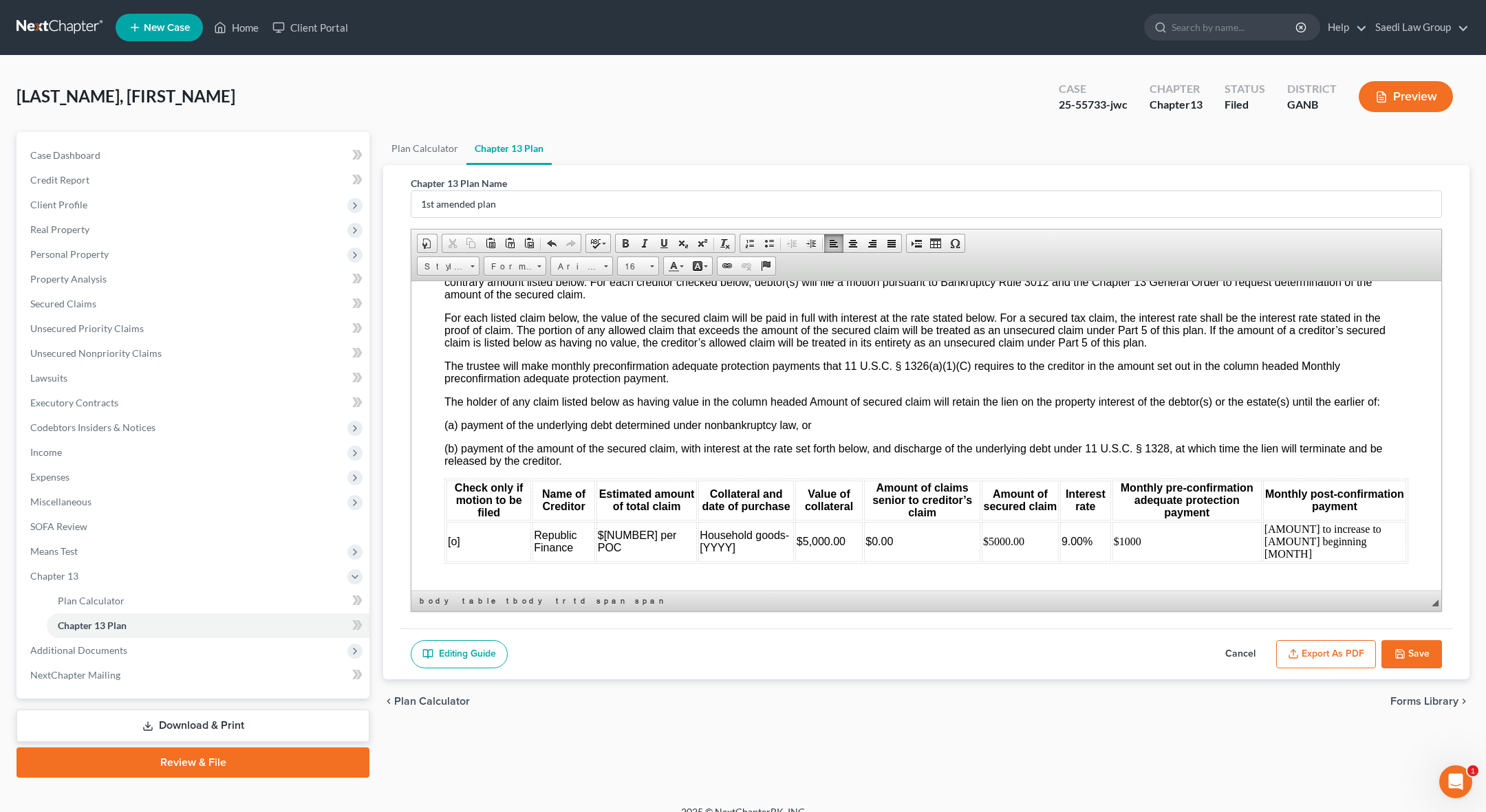 click on "[AMOUNT] to increase to [AMOUNT] beginning [MONTH]" at bounding box center (1335, 541) 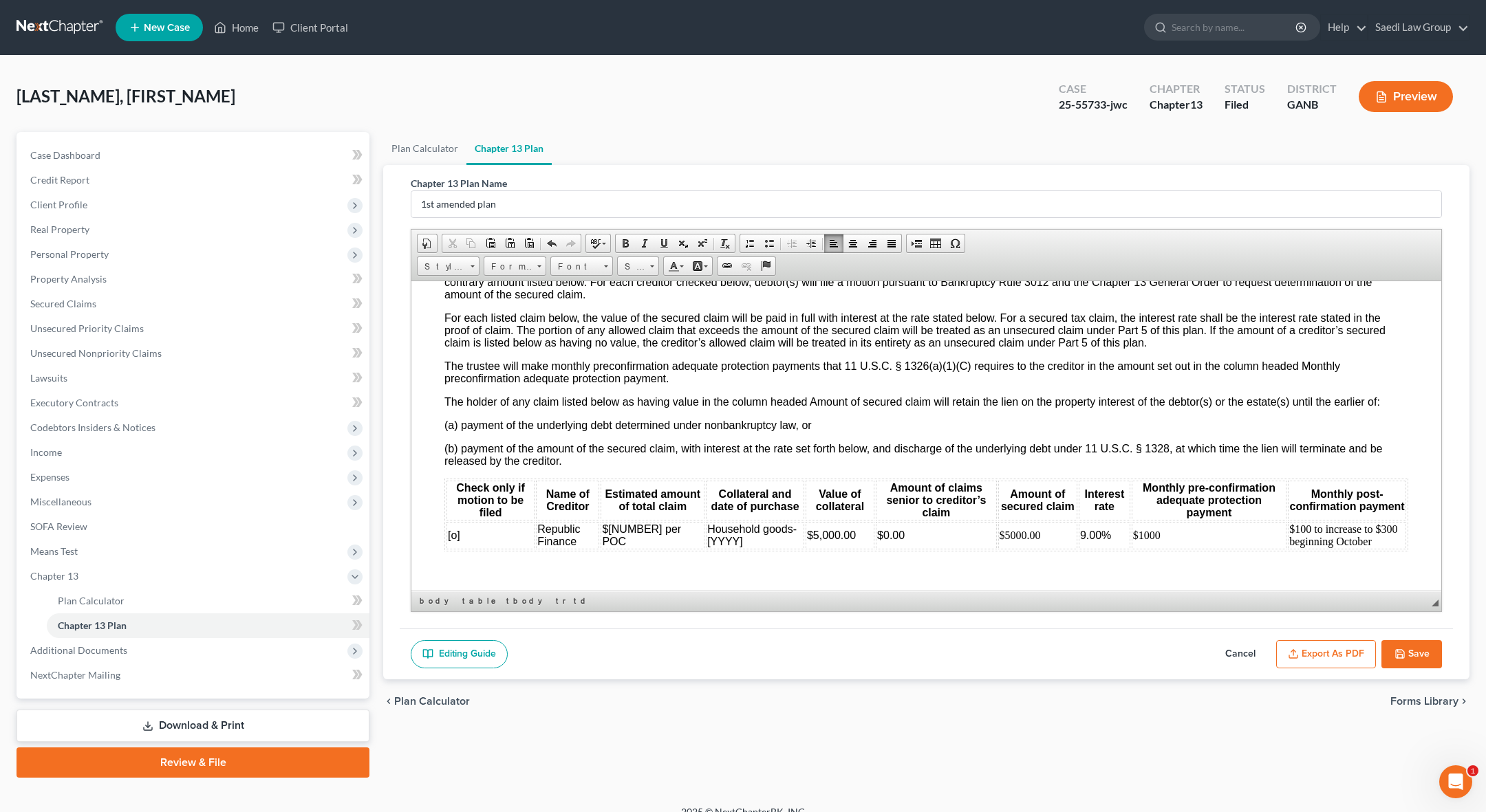 click on "$100 to increase to $300 beginning October" at bounding box center (1347, 535) 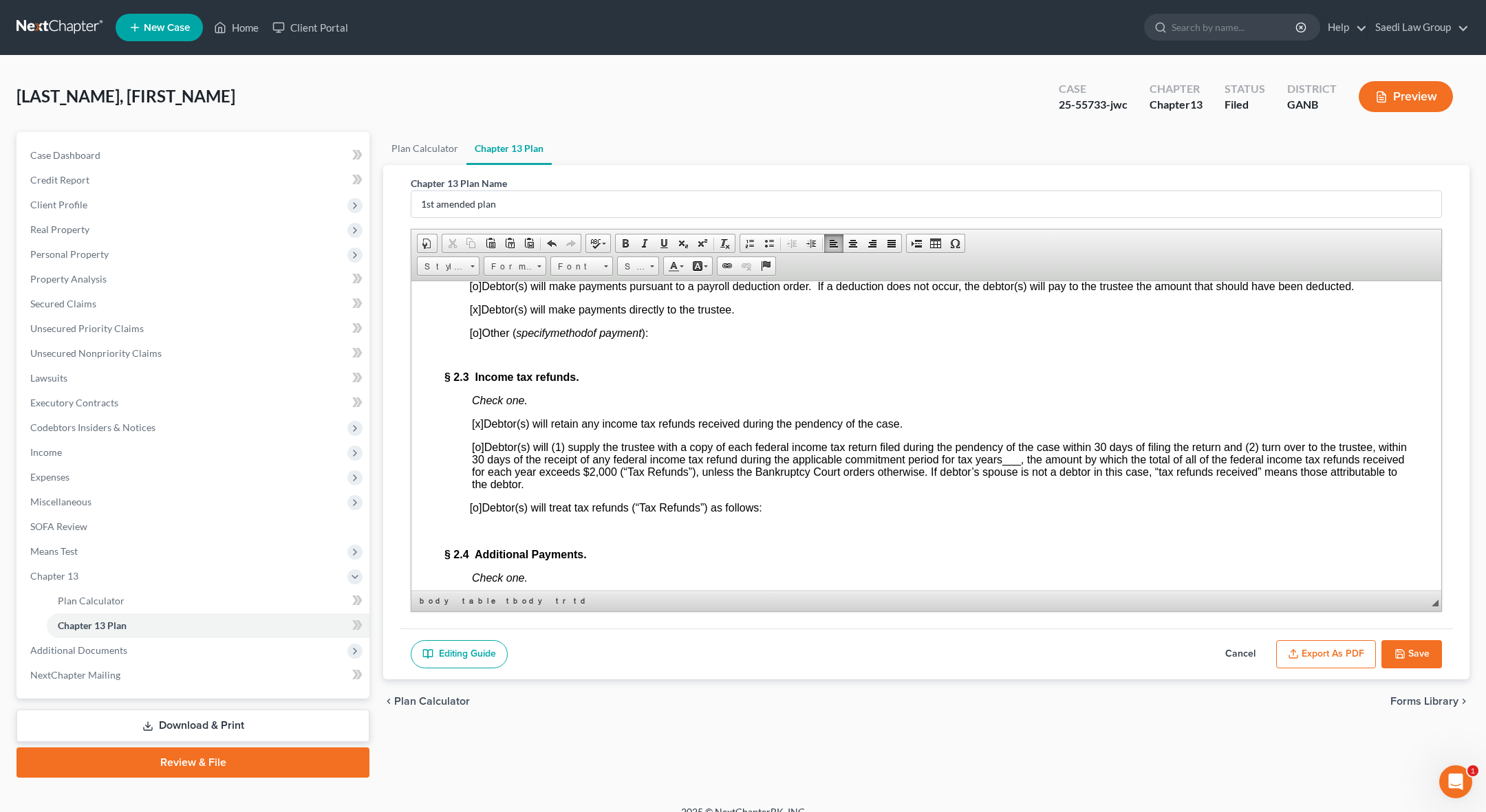 scroll, scrollTop: 0, scrollLeft: 0, axis: both 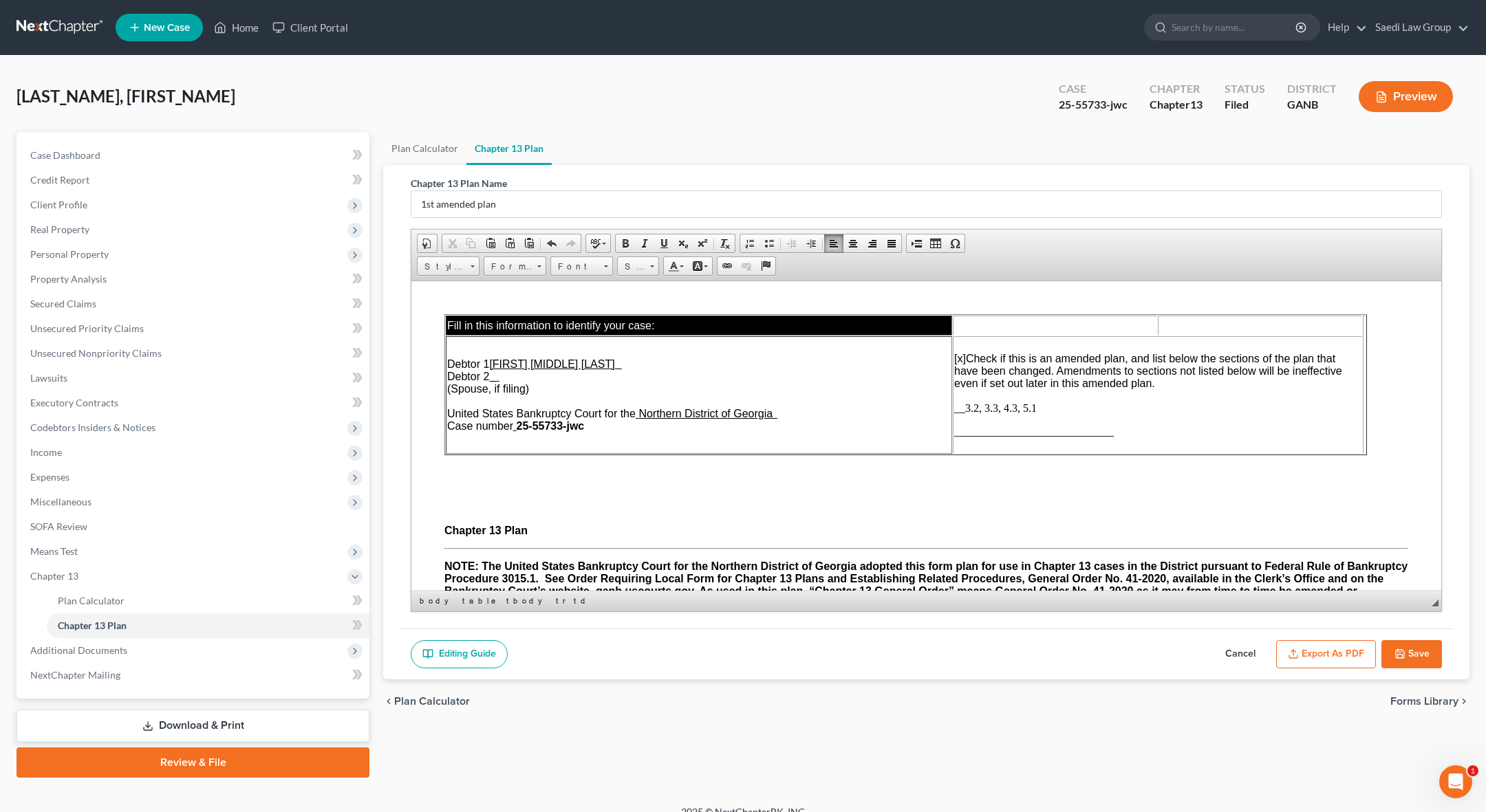 click on "__3.2, 3.3, 4.3, 5.1" at bounding box center (995, 407) 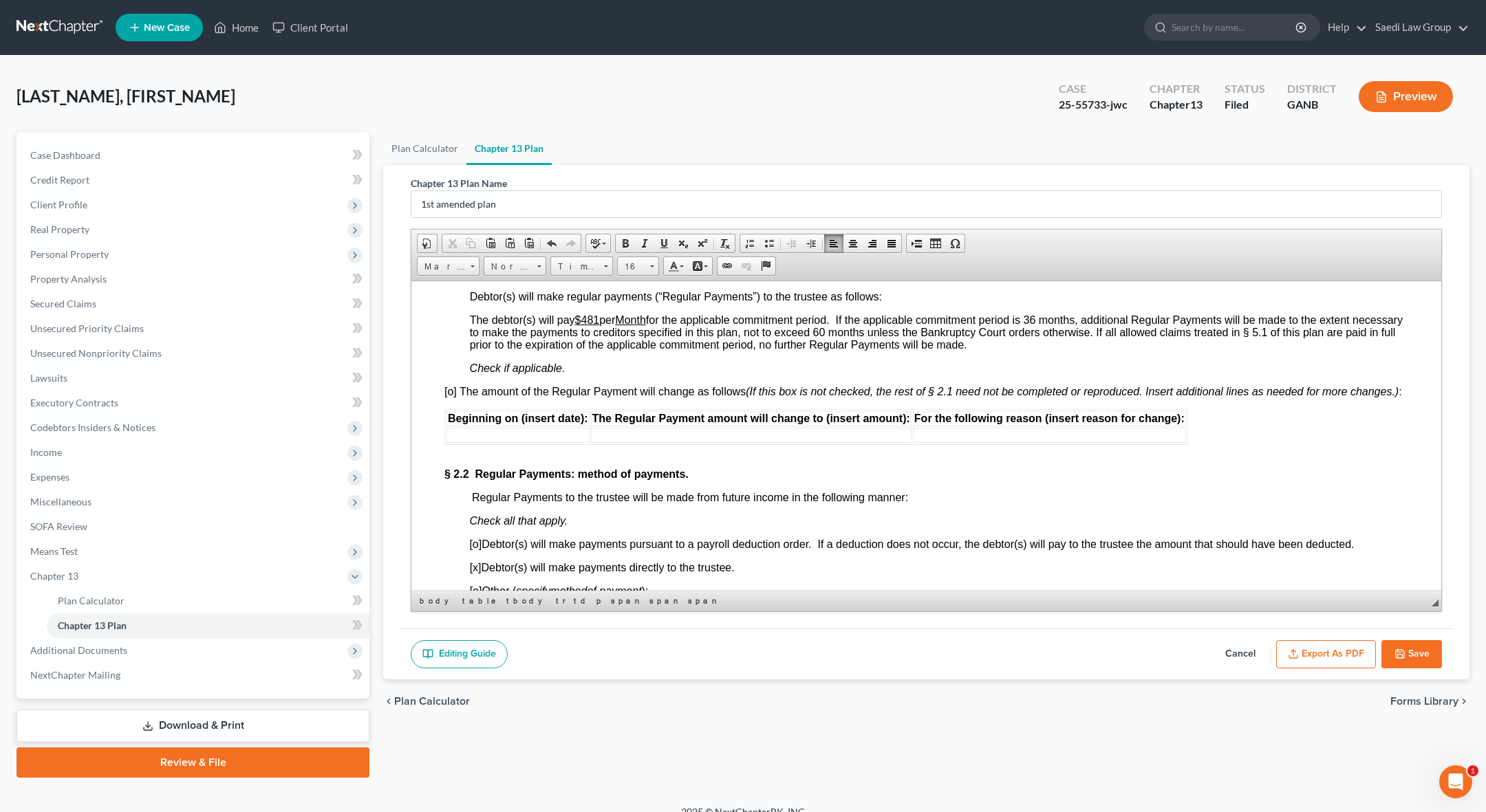scroll, scrollTop: 1234, scrollLeft: 0, axis: vertical 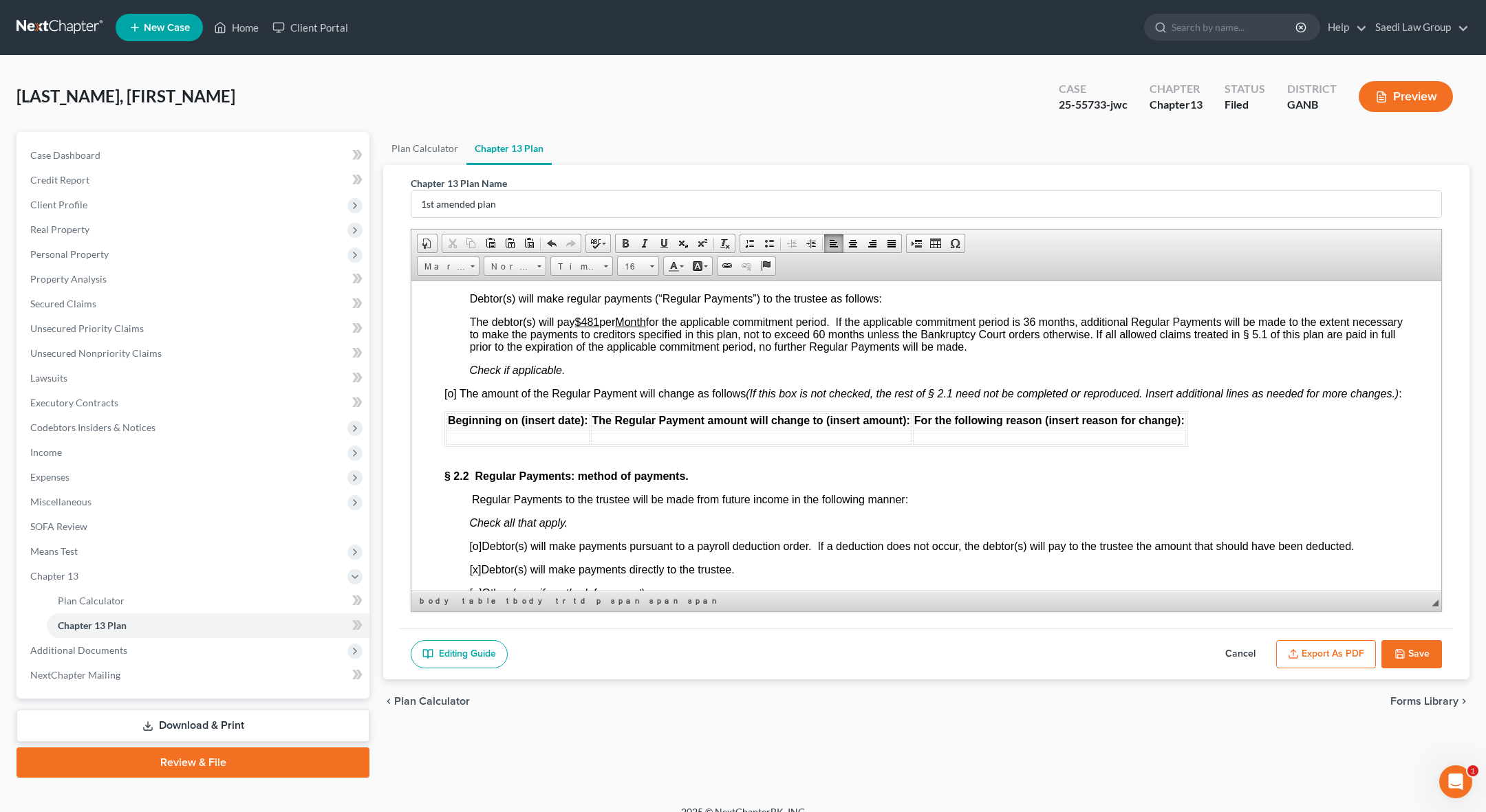 click on "[o] The amount of the Regular Payment will change as follows  (If this box is not checked, the rest of § 2.1 need not be completed or reproduced. Insert additional lines as needed for more changes.) :" at bounding box center [923, 393] 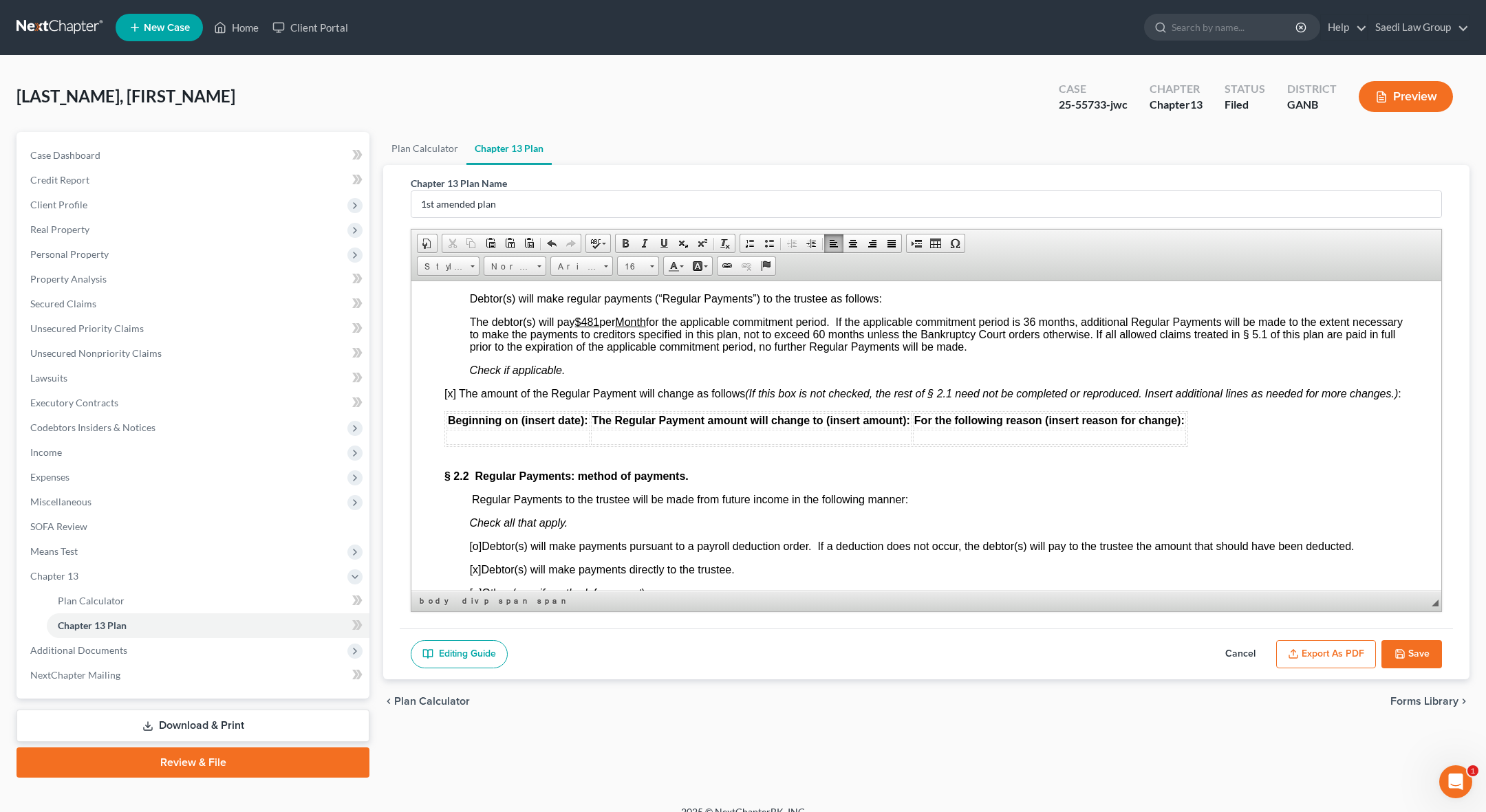click at bounding box center (518, 437) 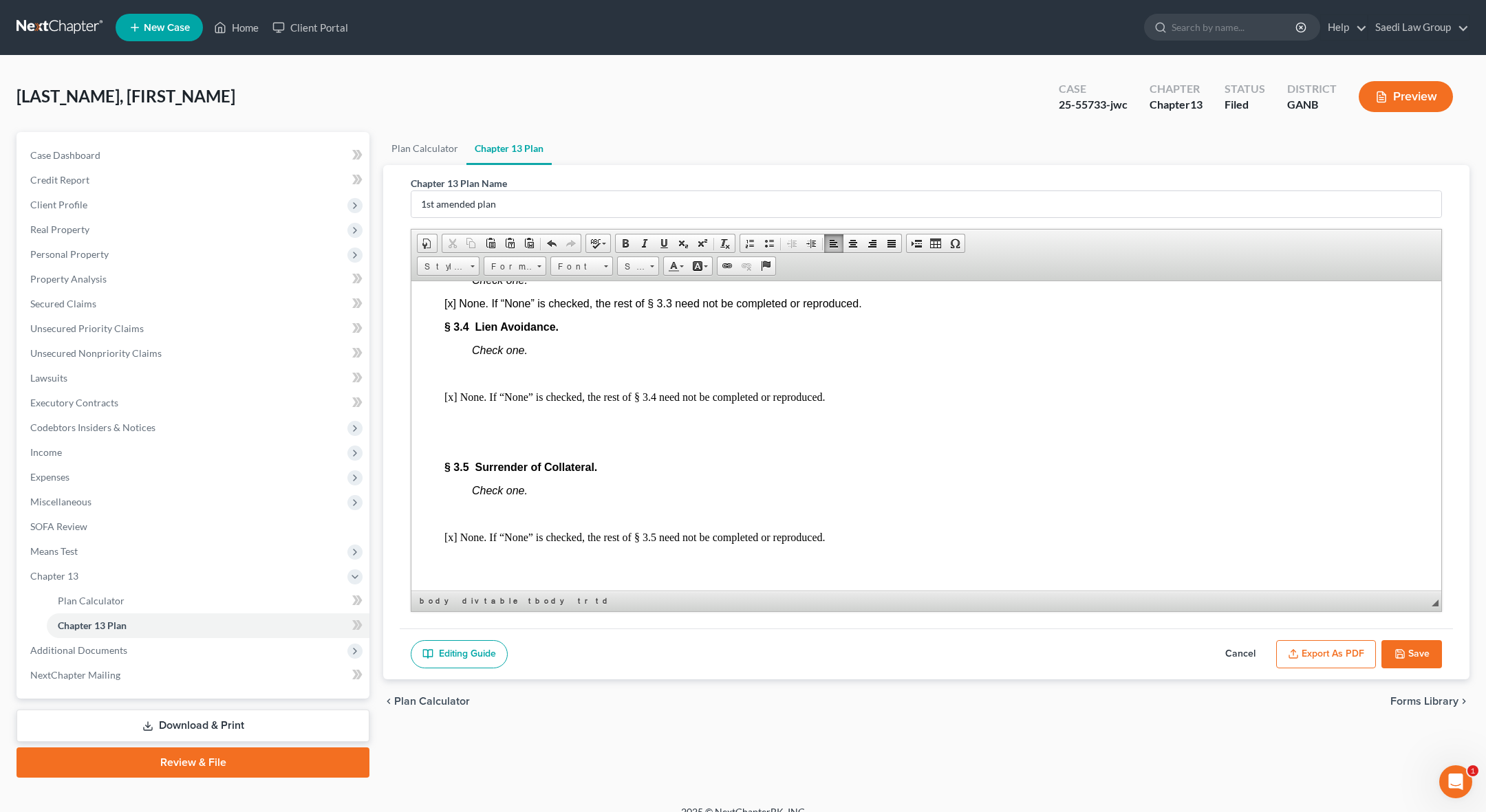 scroll, scrollTop: 3311, scrollLeft: 0, axis: vertical 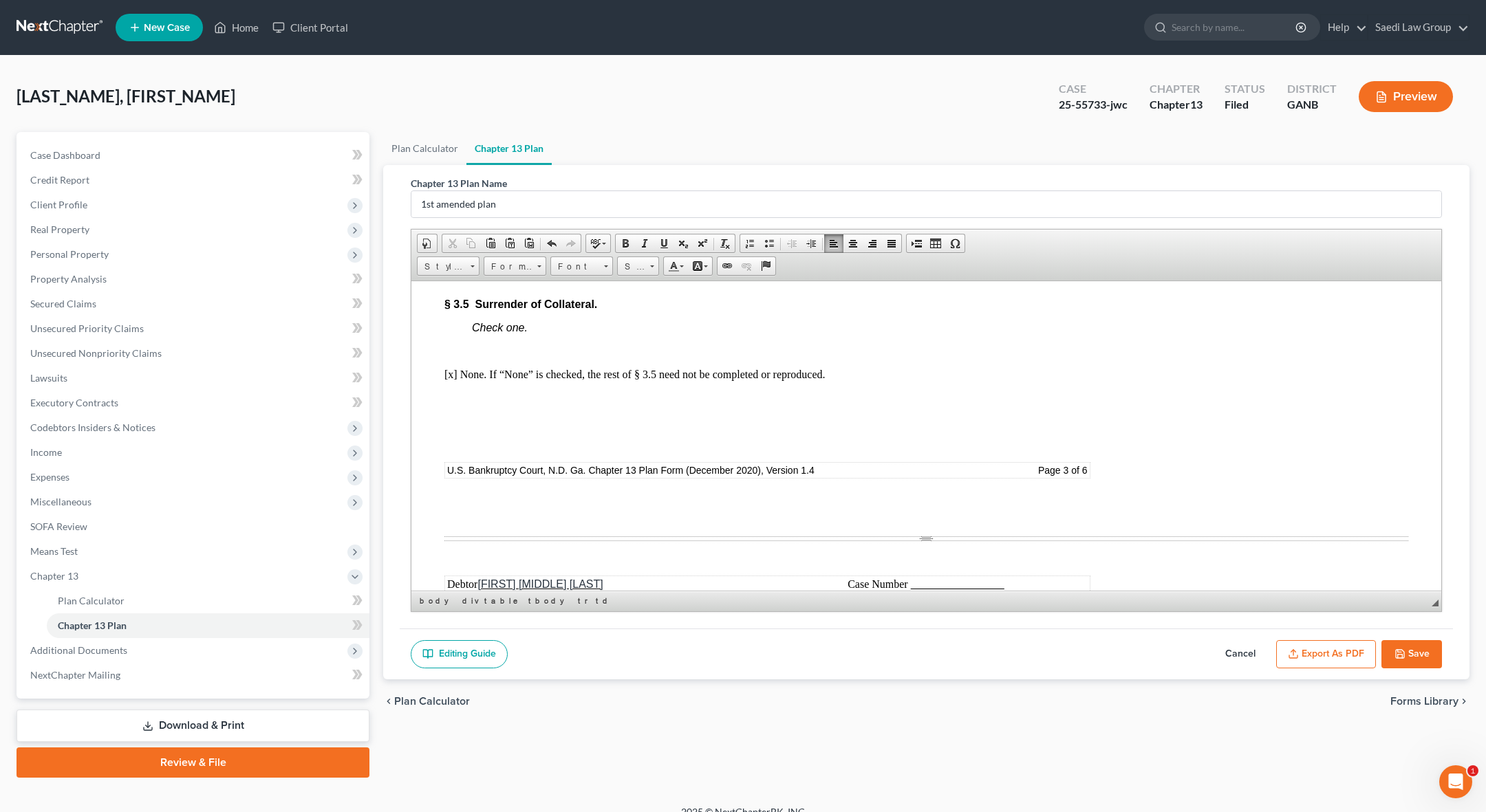 click on "Save" at bounding box center (1412, 655) 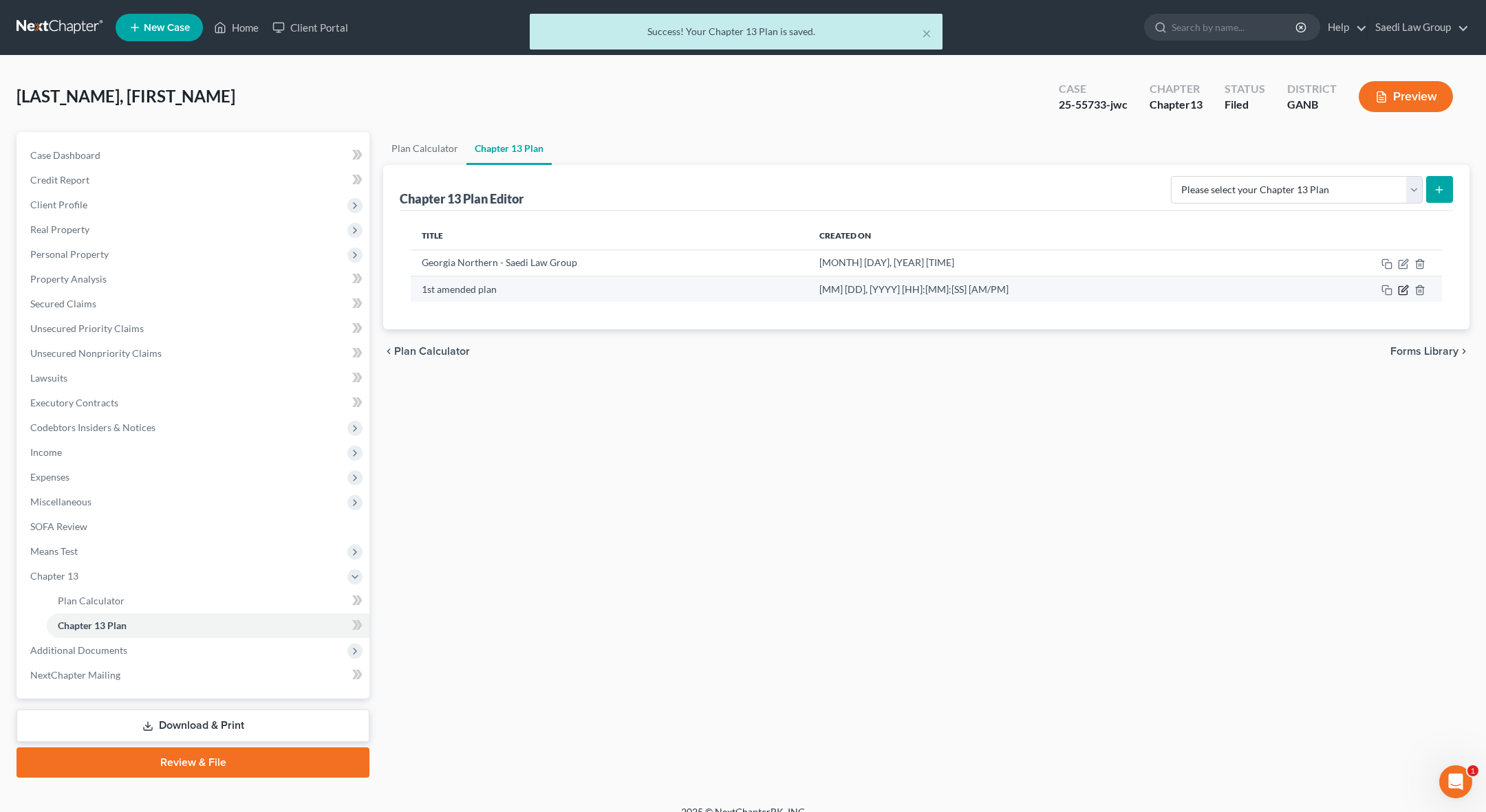 click 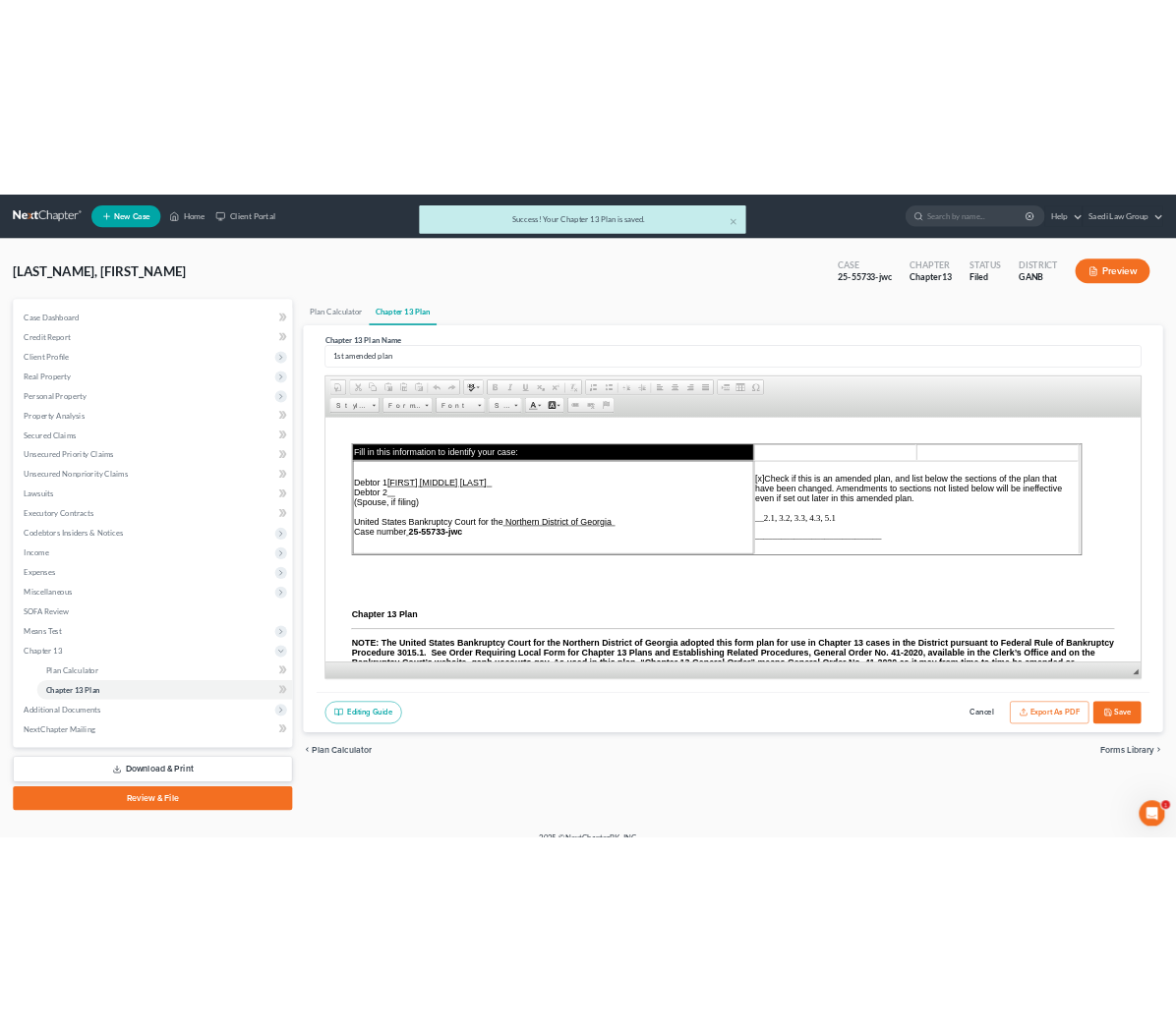 scroll, scrollTop: 0, scrollLeft: 0, axis: both 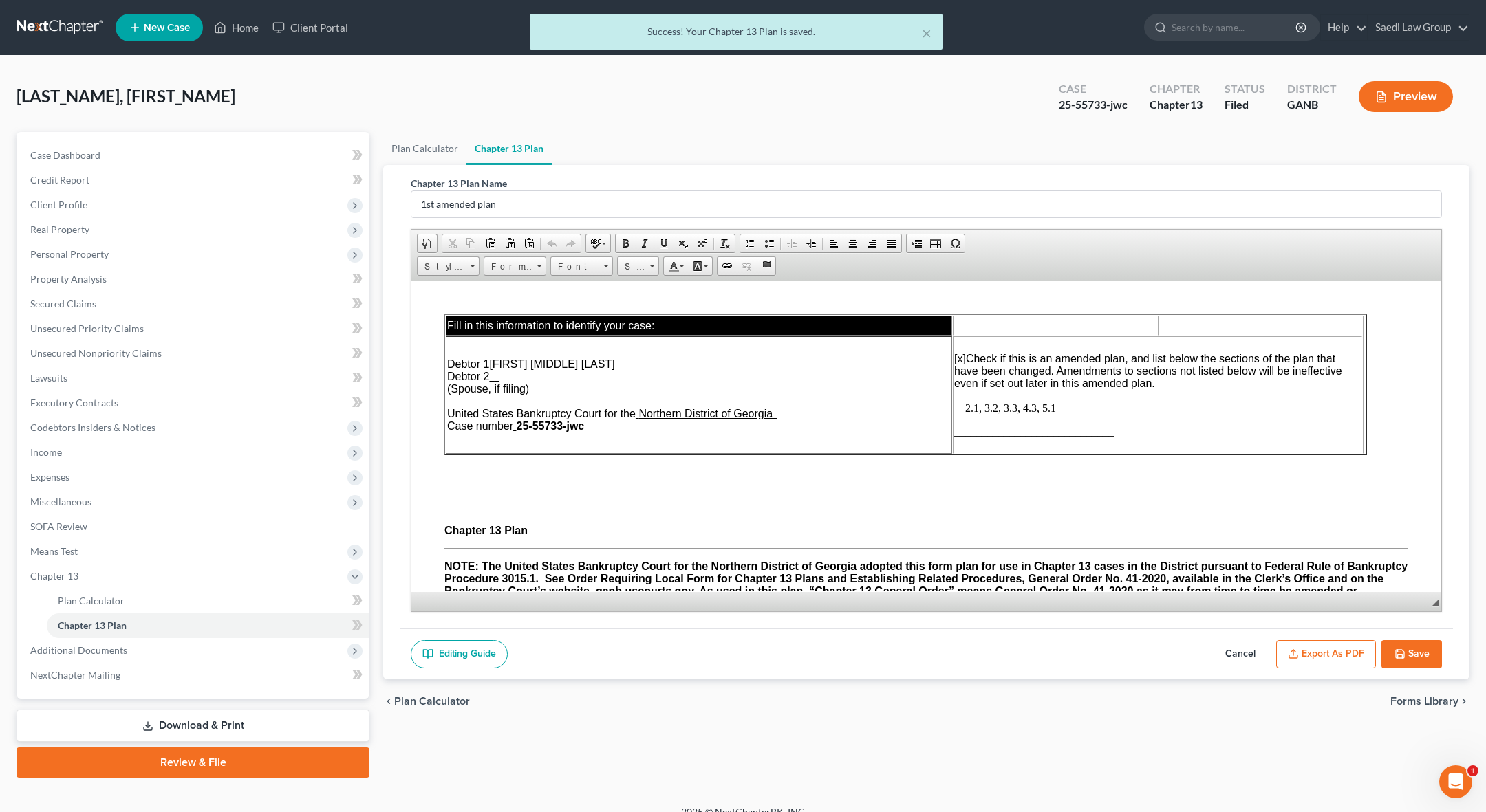 click on "Export as PDF" at bounding box center (1326, 655) 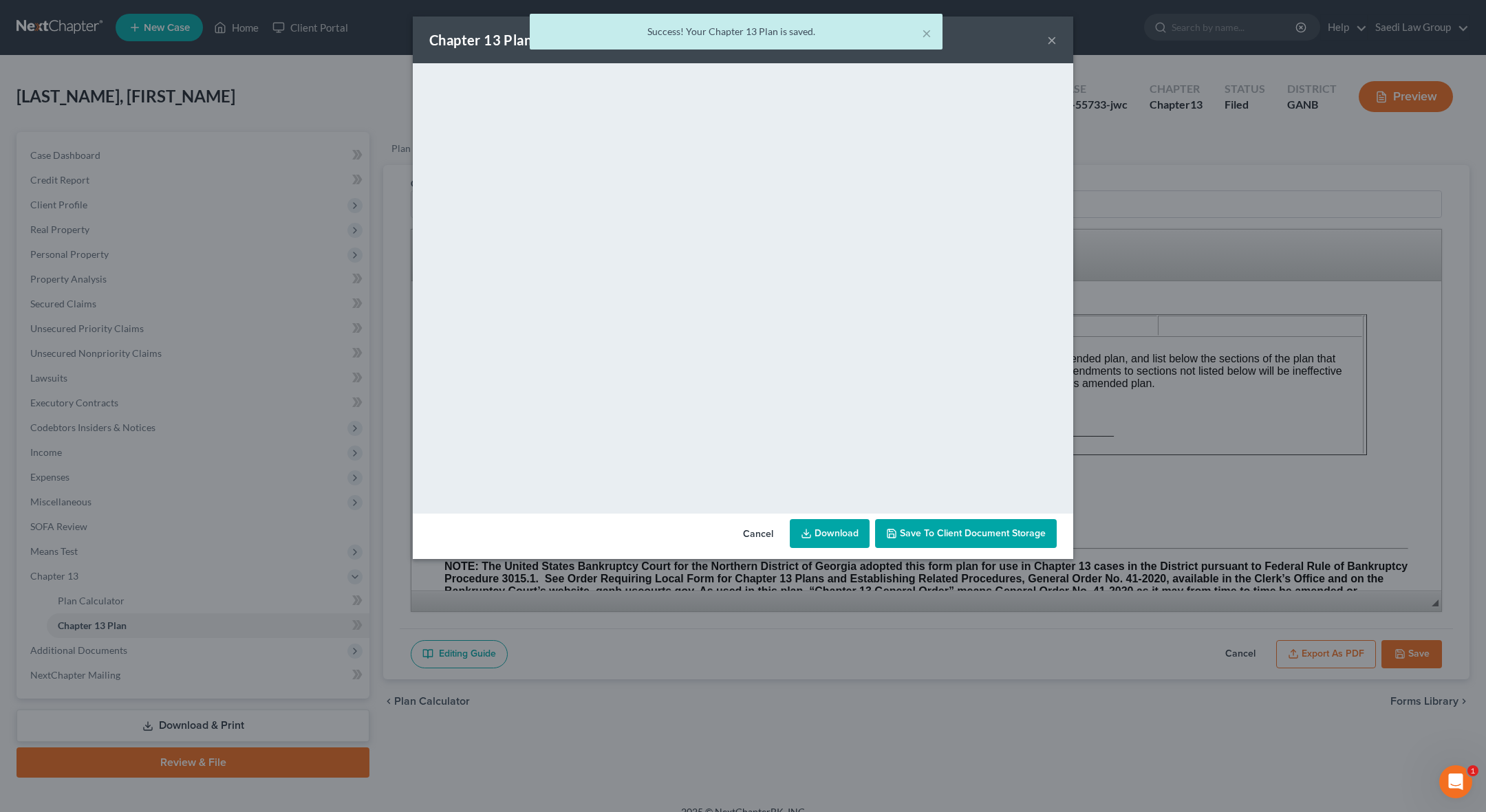 click on "Download" at bounding box center (830, 534) 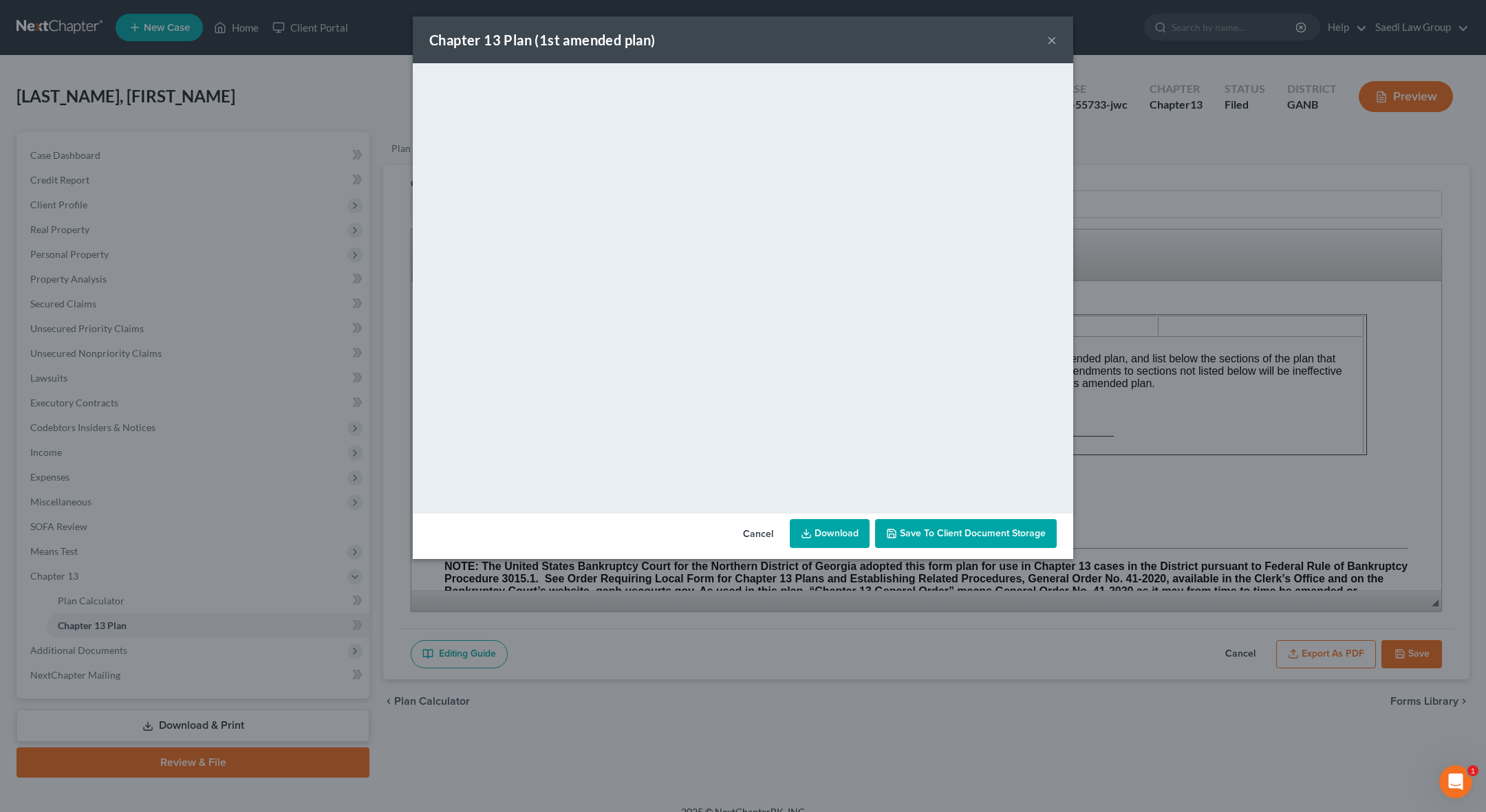 click on "Cancel" at bounding box center (758, 534) 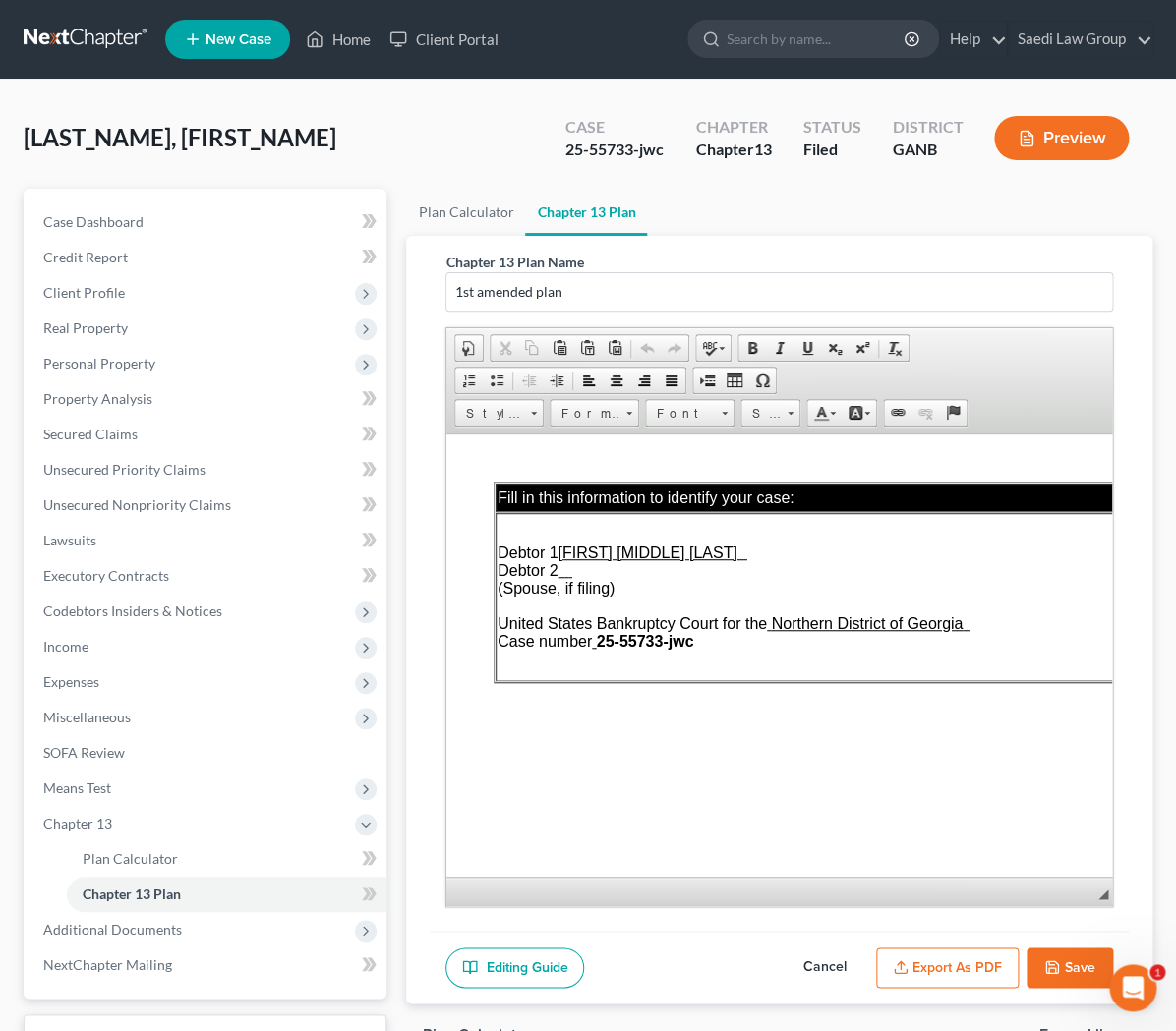 click on "Save" at bounding box center (1070, 968) 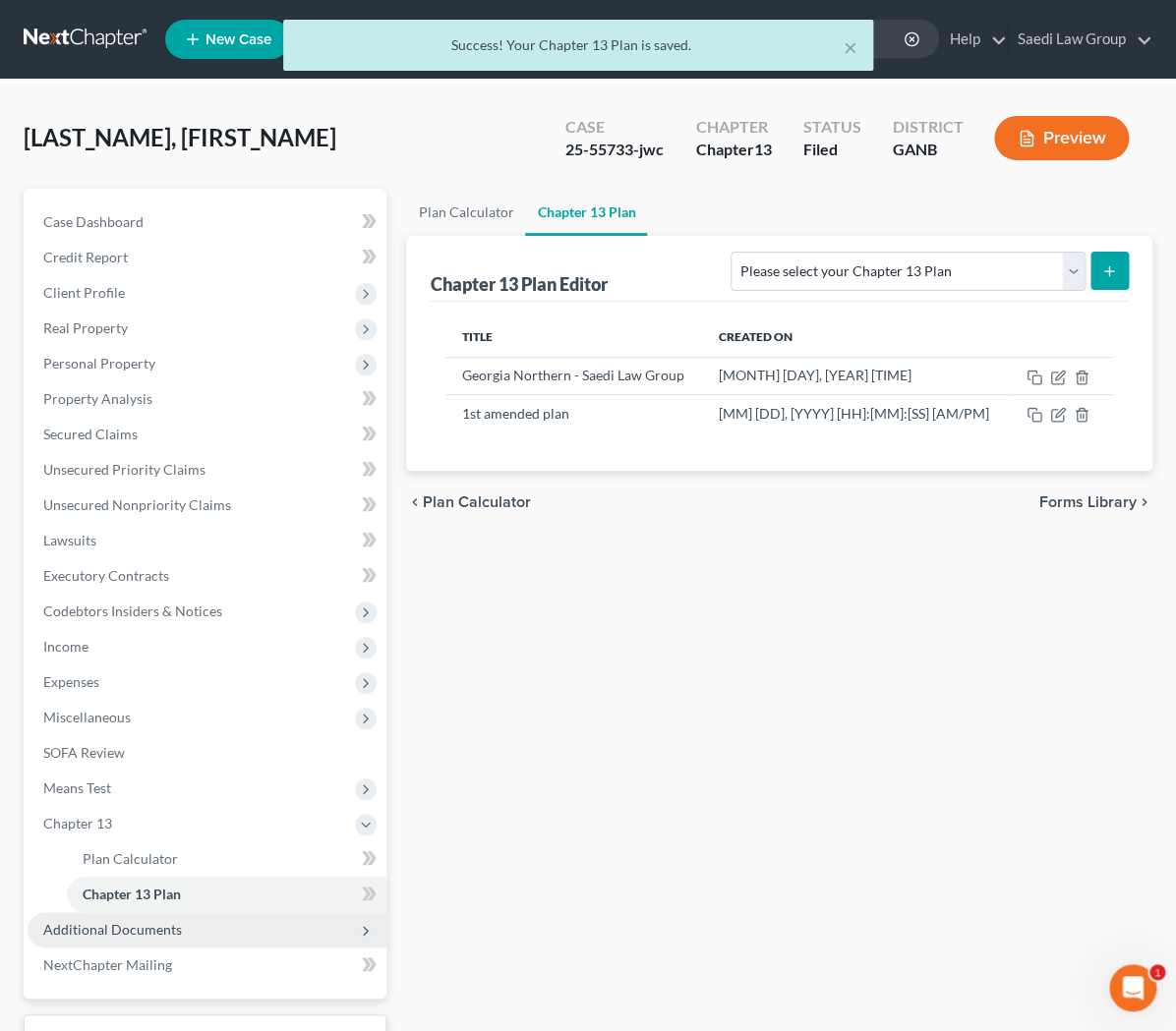 click on "Additional Documents" at bounding box center [206, 930] 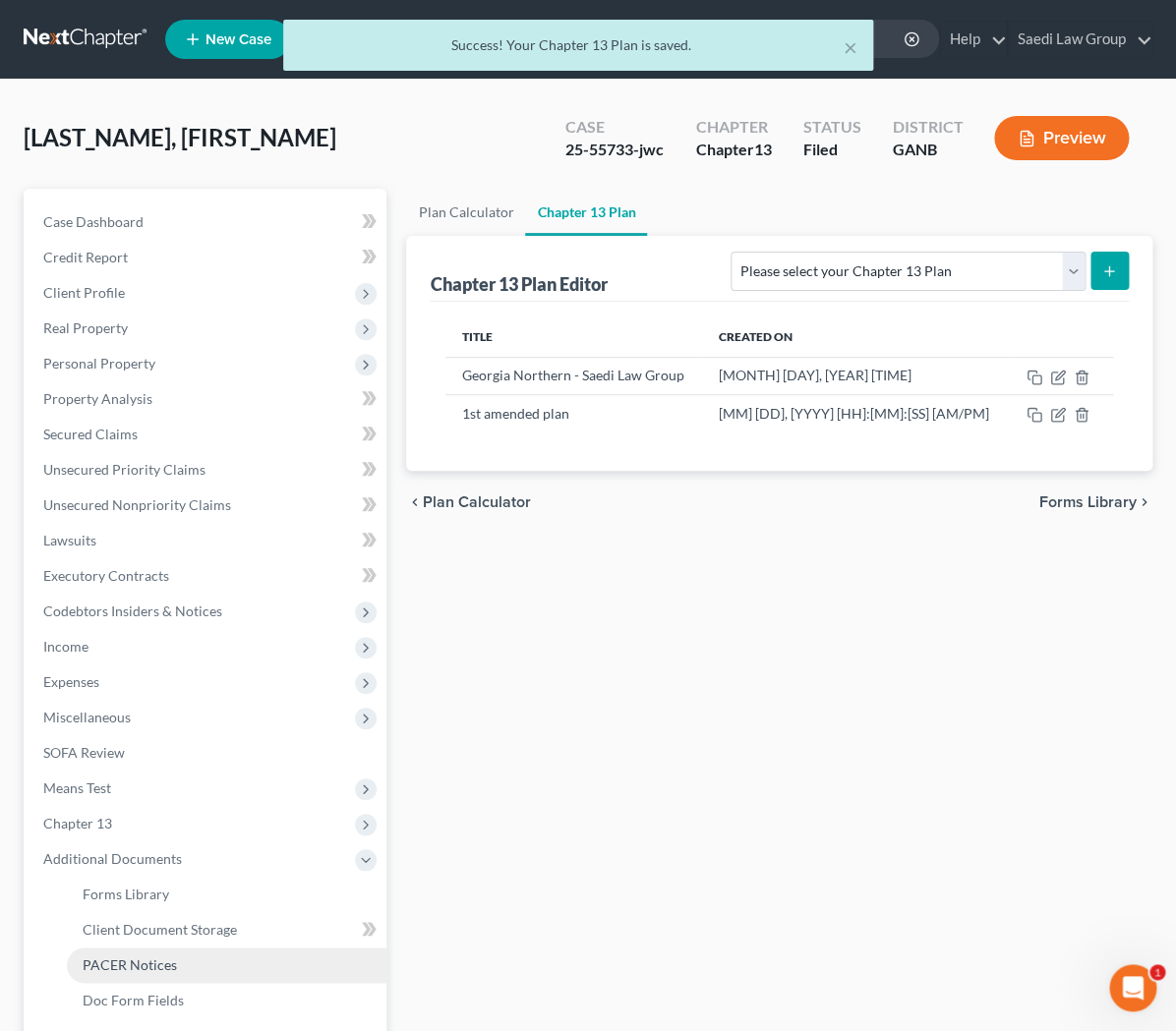 click on "PACER Notices" at bounding box center (226, 965) 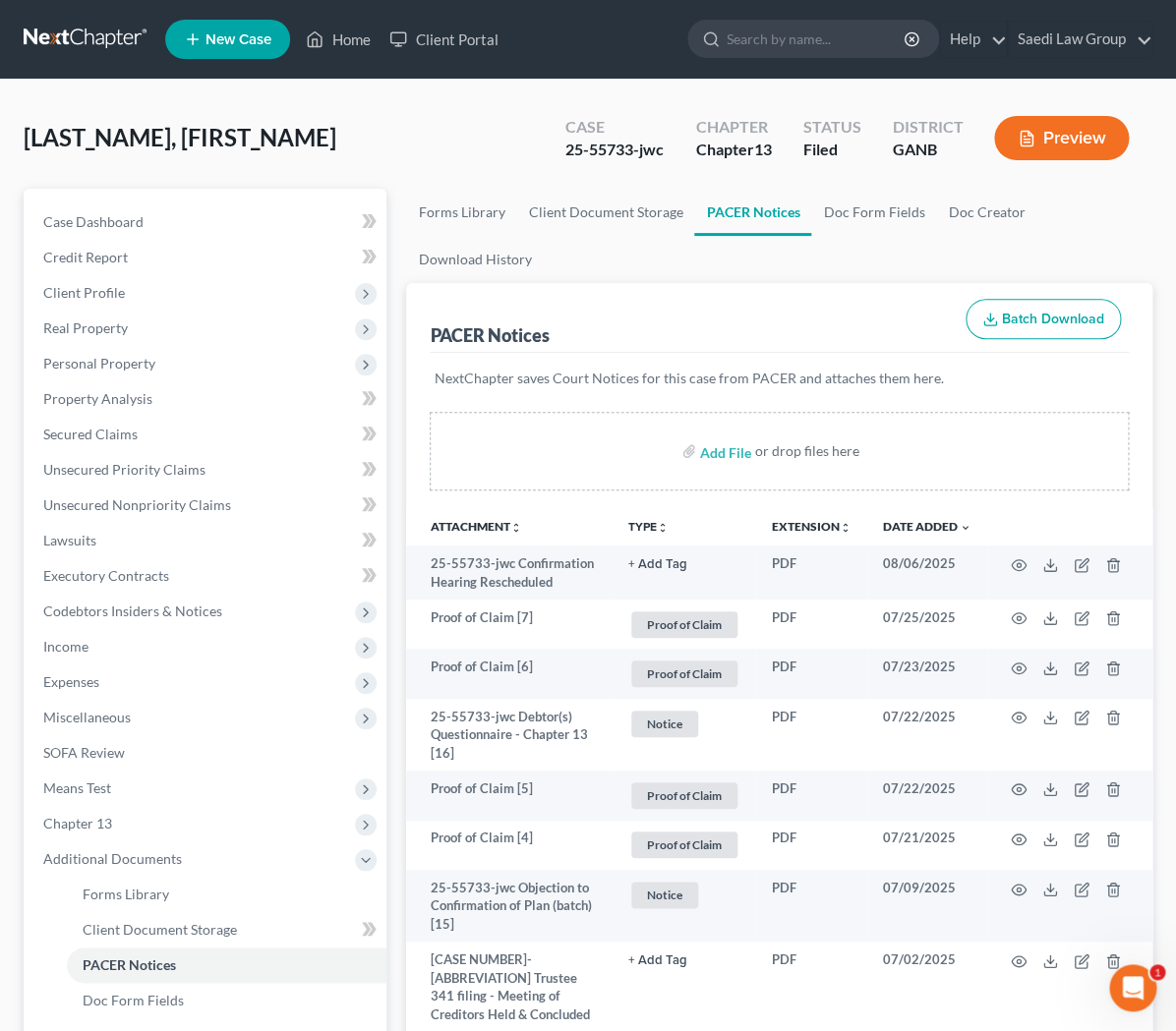 click on "unfold_more" at bounding box center (663, 528) 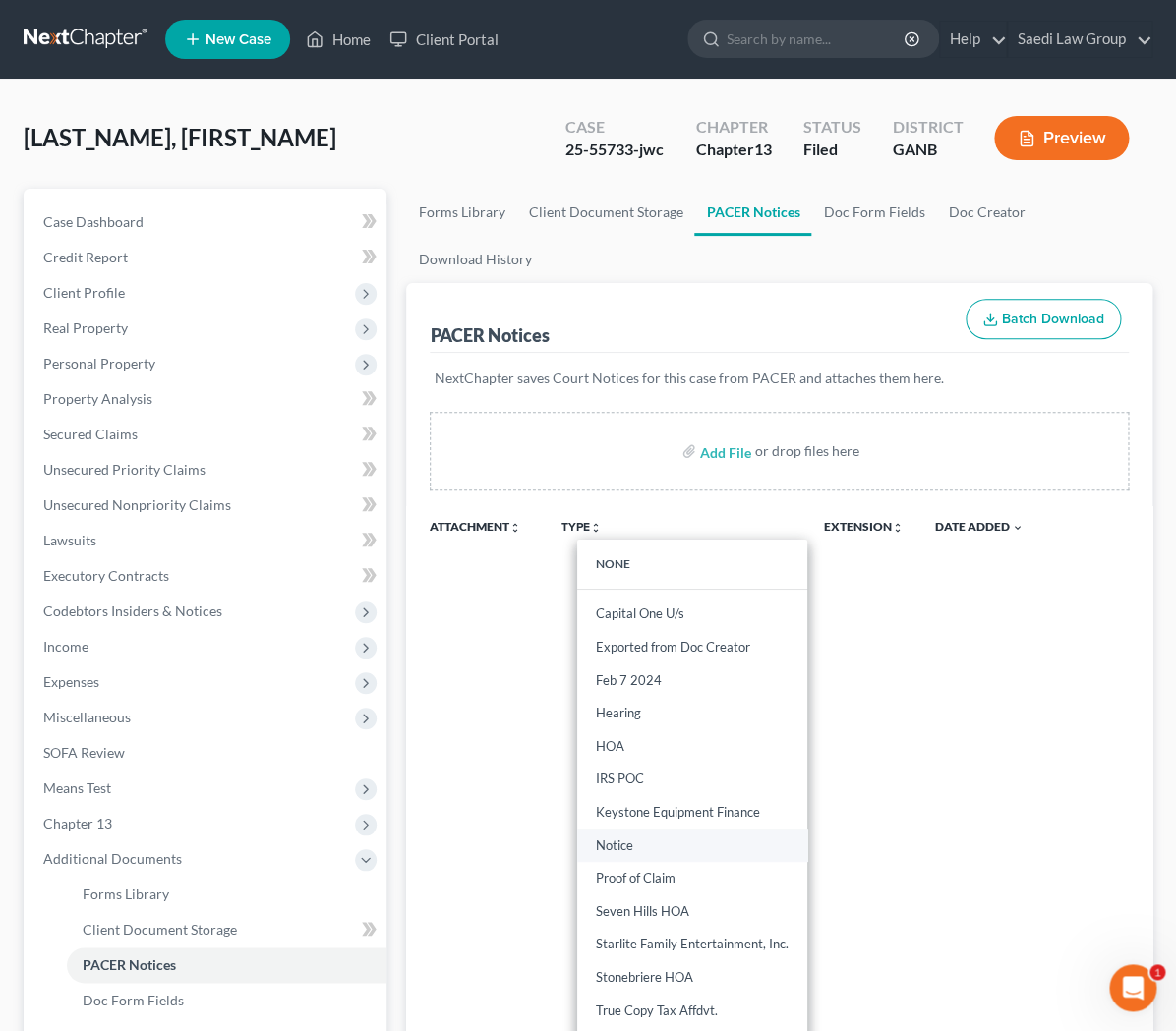 click on "Notice" at bounding box center (692, 845) 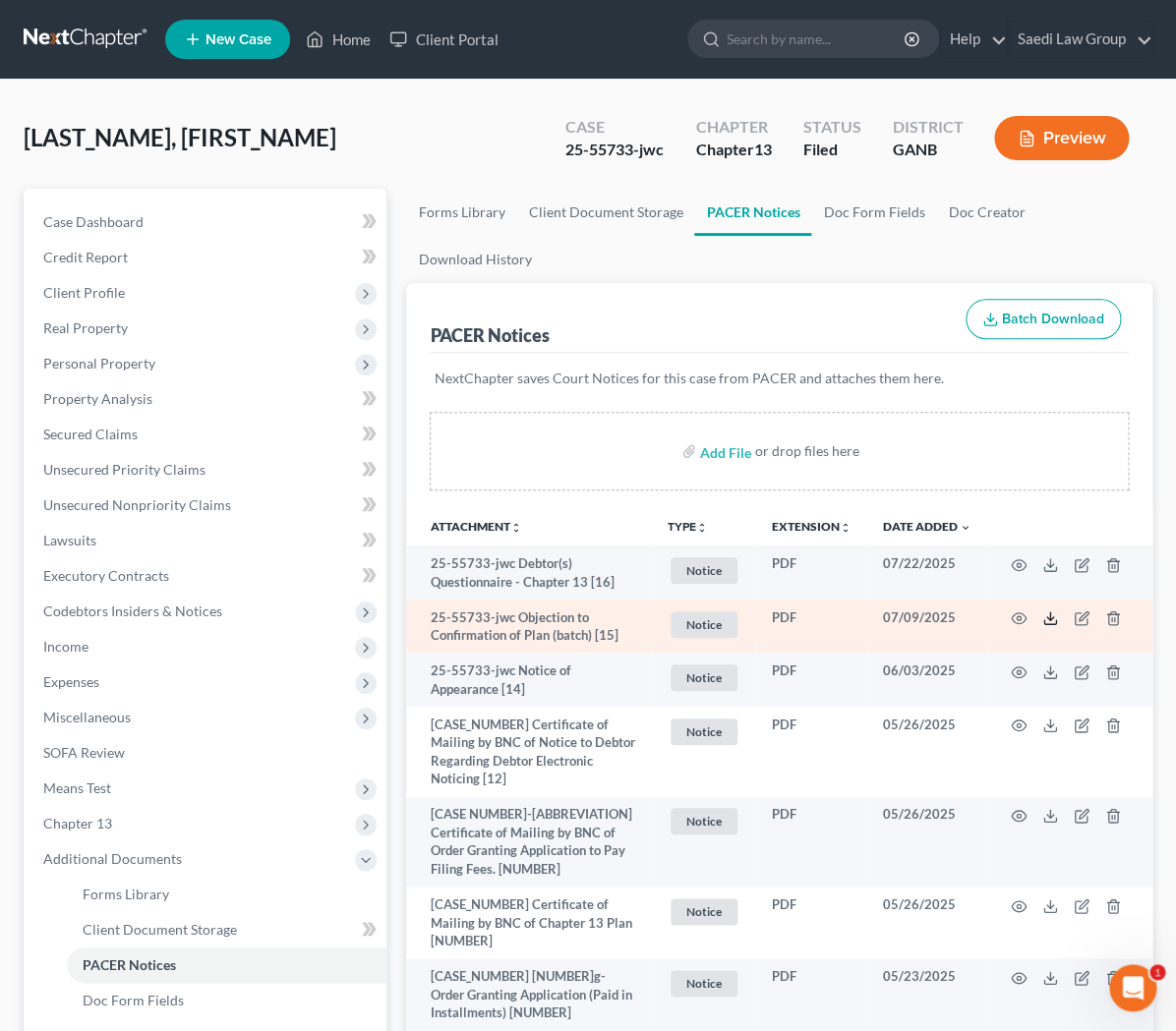 click 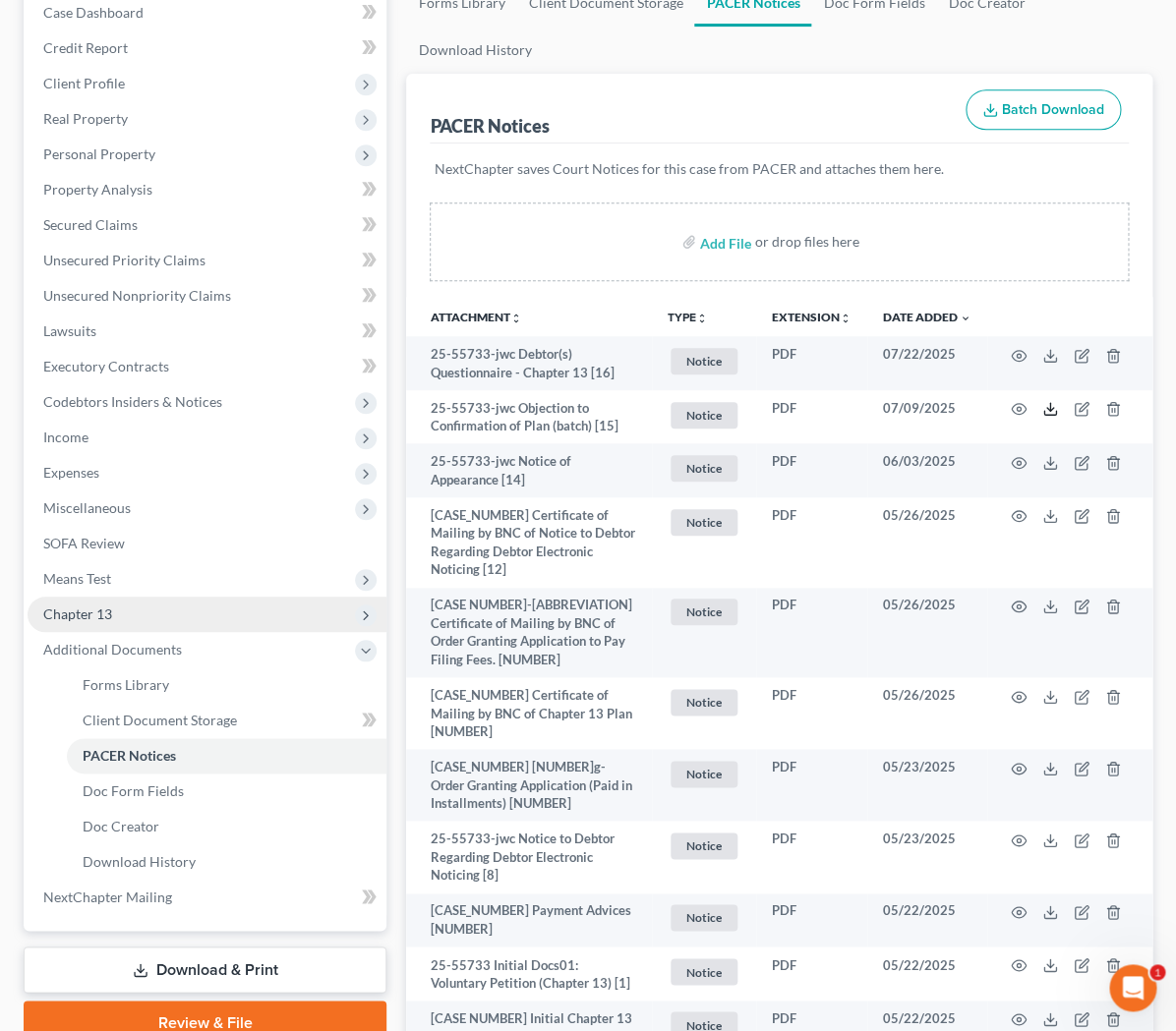 scroll, scrollTop: 228, scrollLeft: 0, axis: vertical 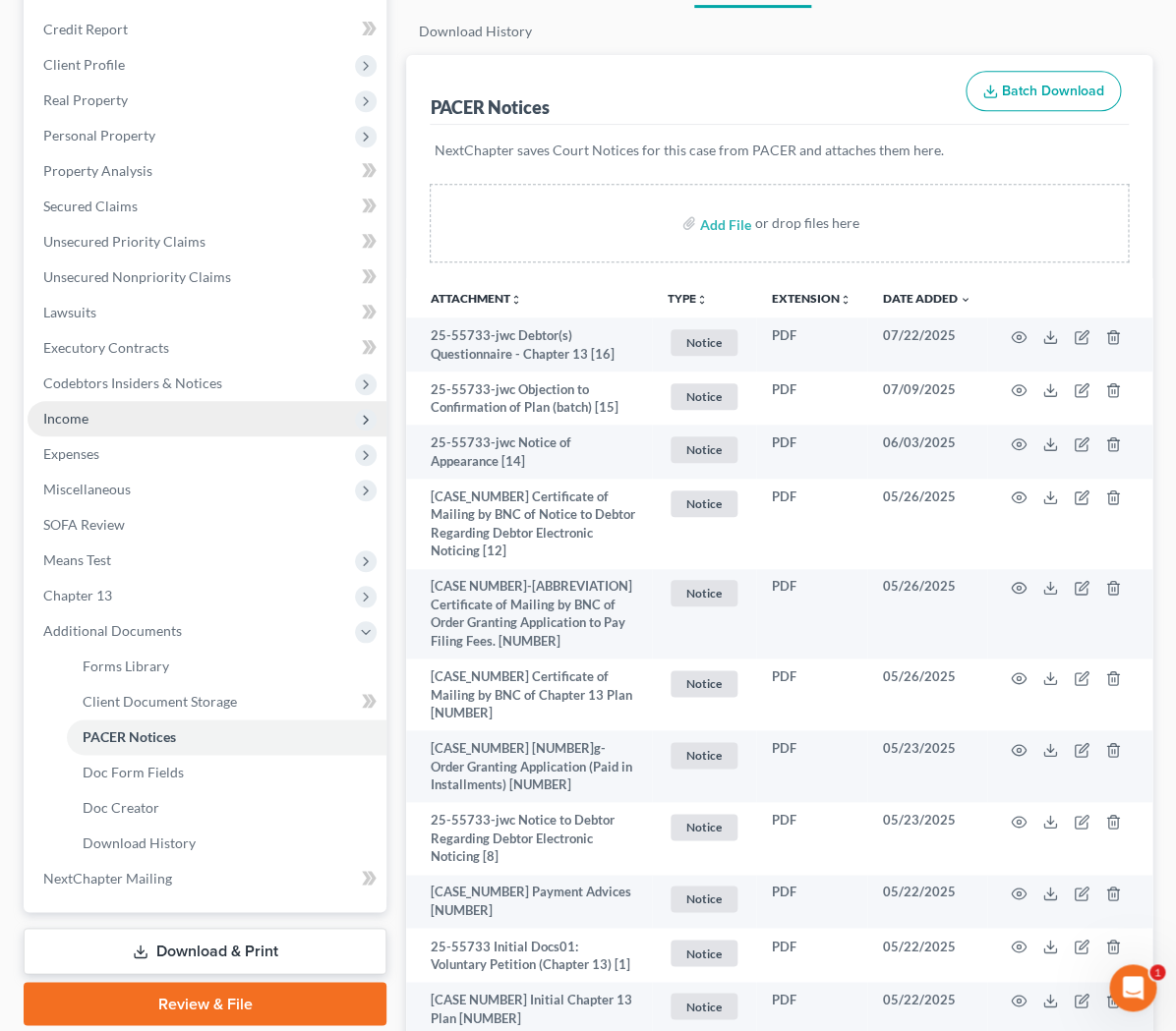 click on "Income" at bounding box center (206, 419) 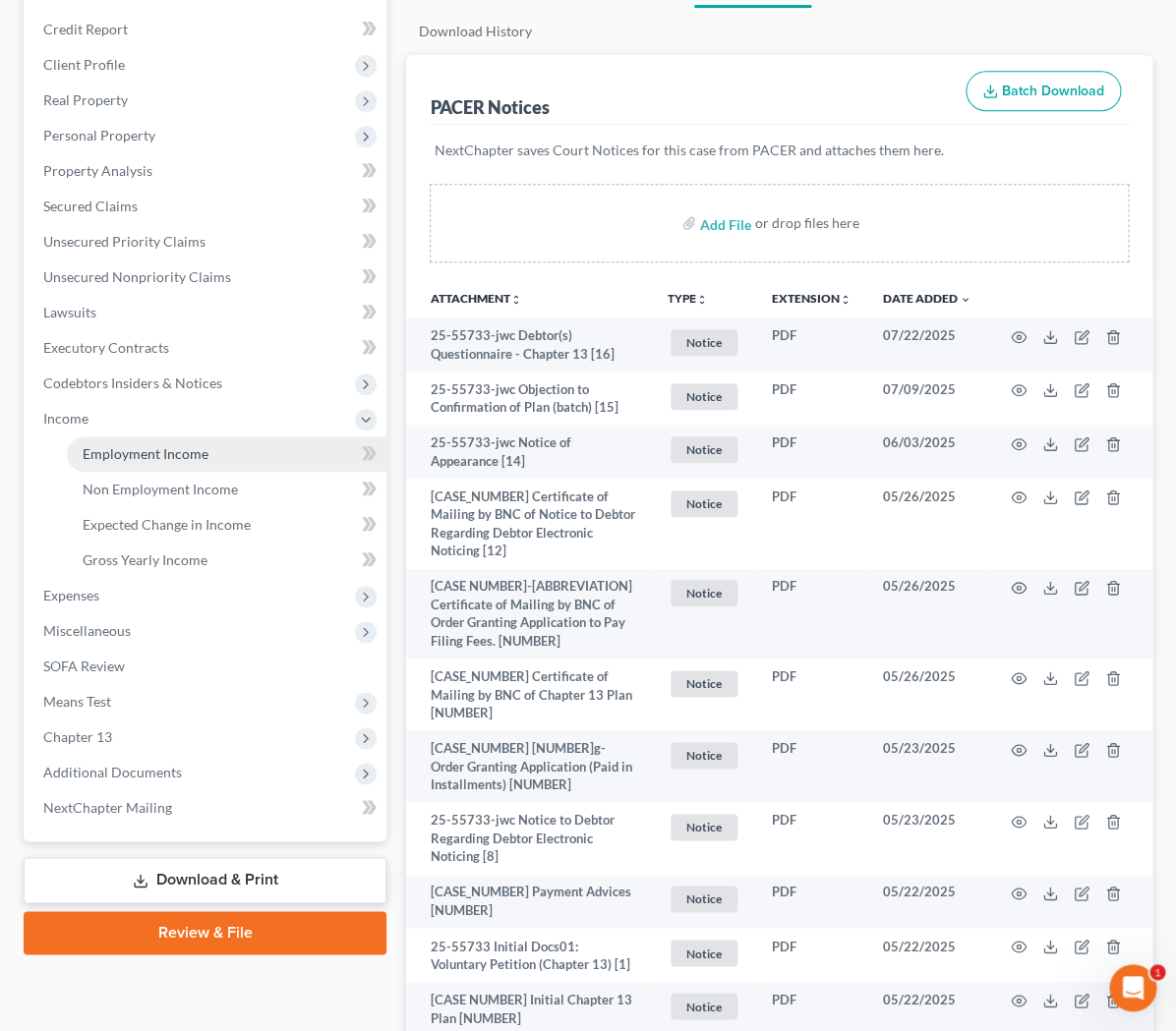 click on "Employment Income" at bounding box center (146, 453) 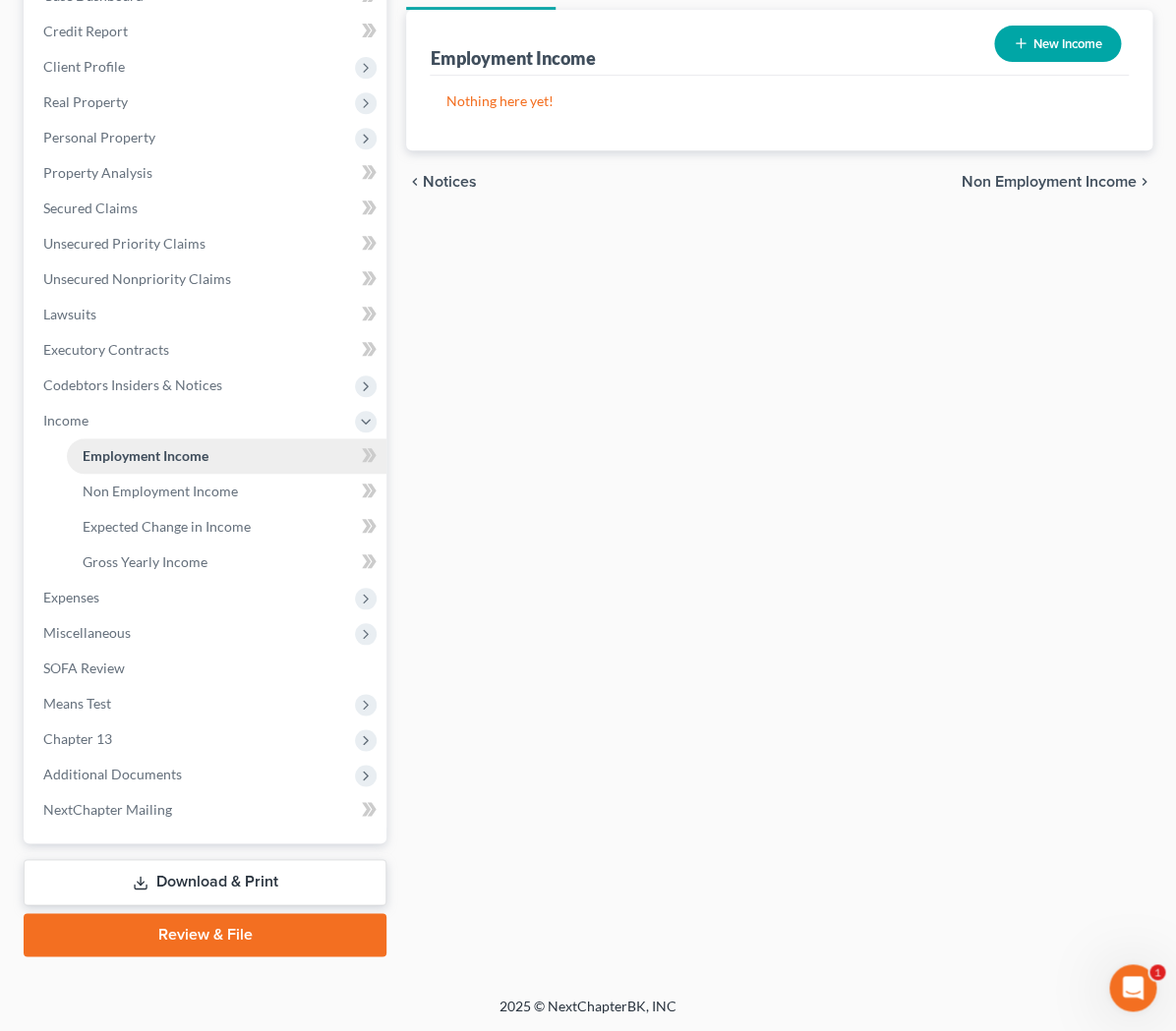 scroll, scrollTop: 224, scrollLeft: 0, axis: vertical 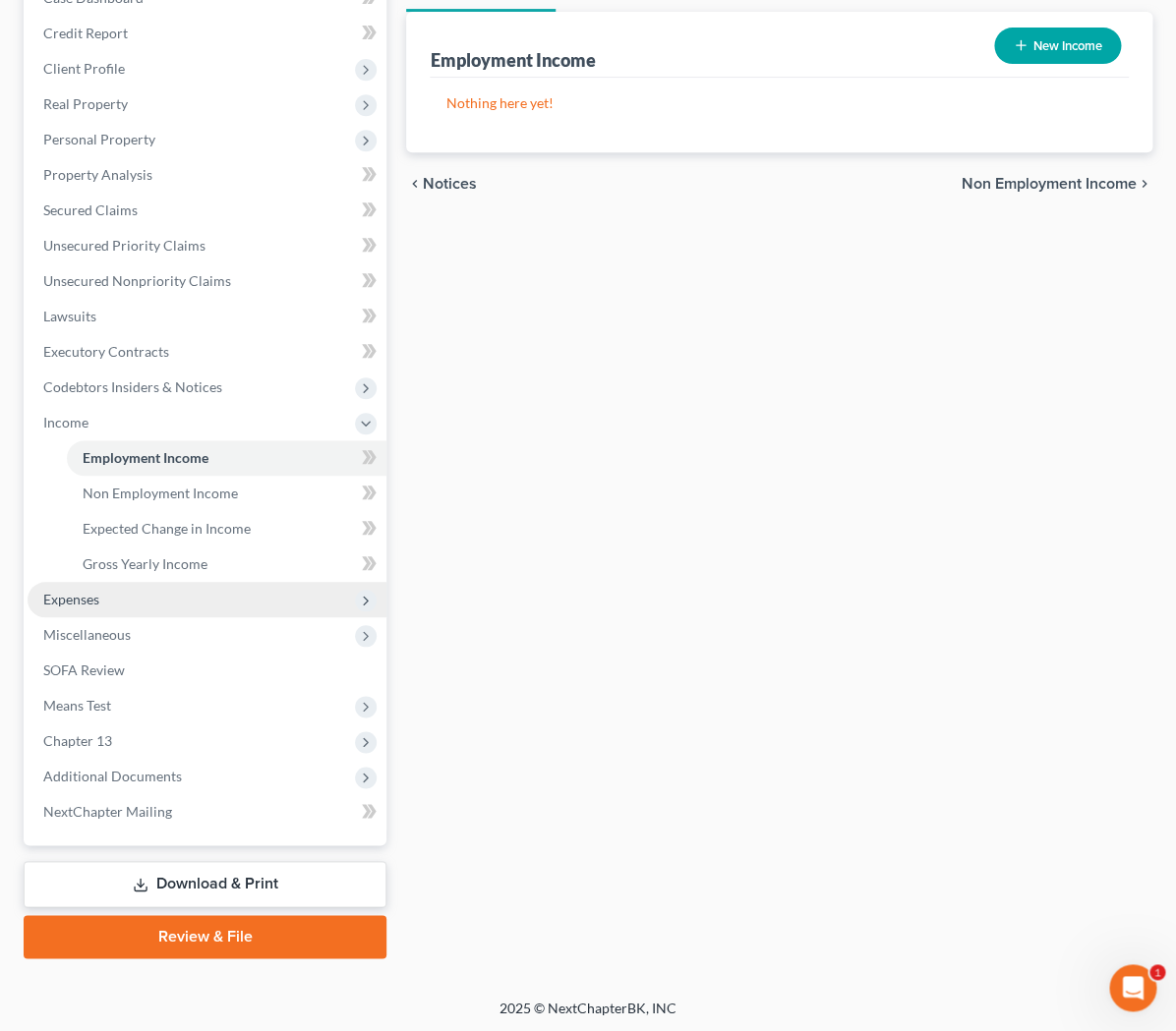 click on "Expenses" at bounding box center (206, 600) 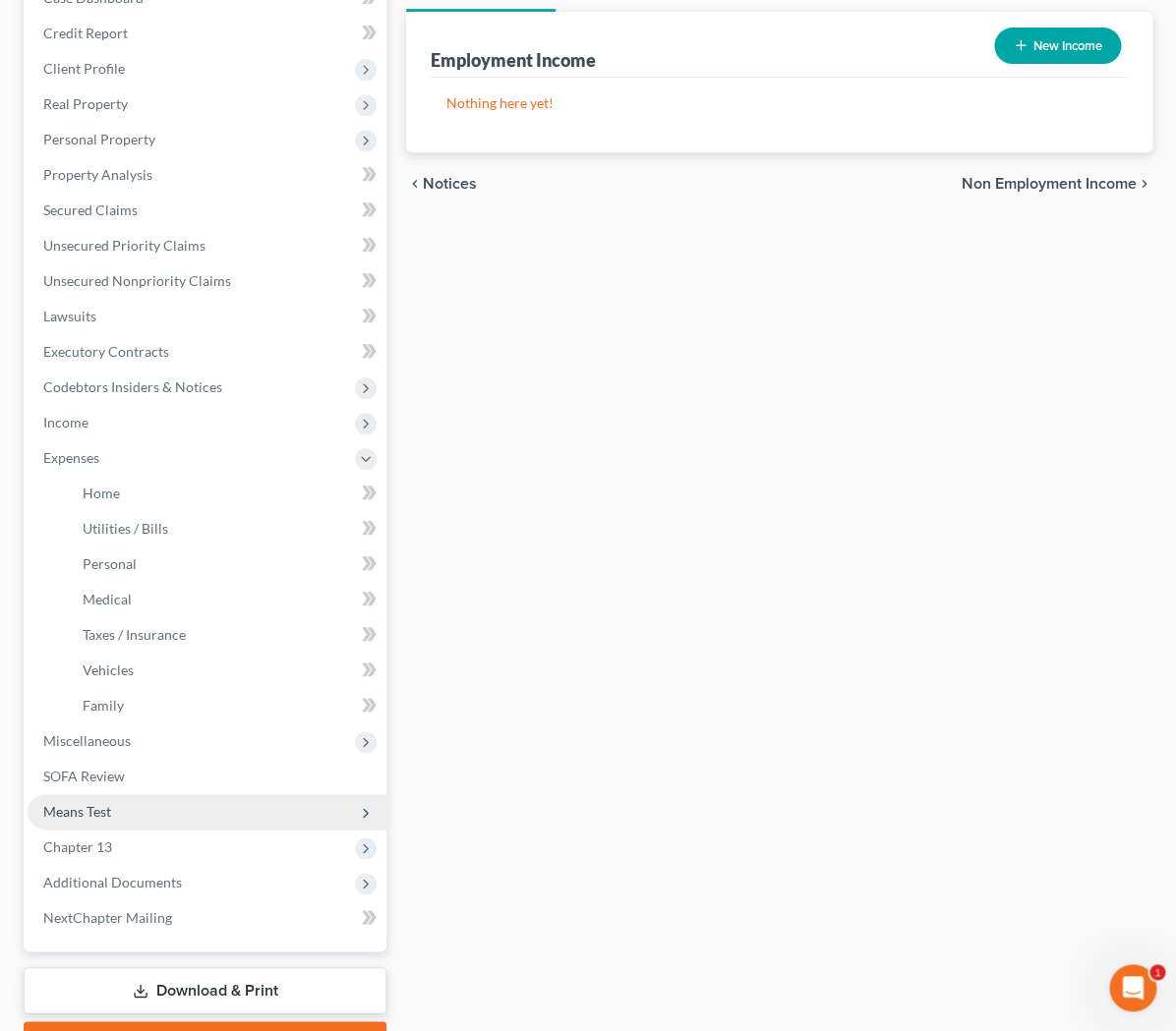 click on "Means Test" at bounding box center (206, 812) 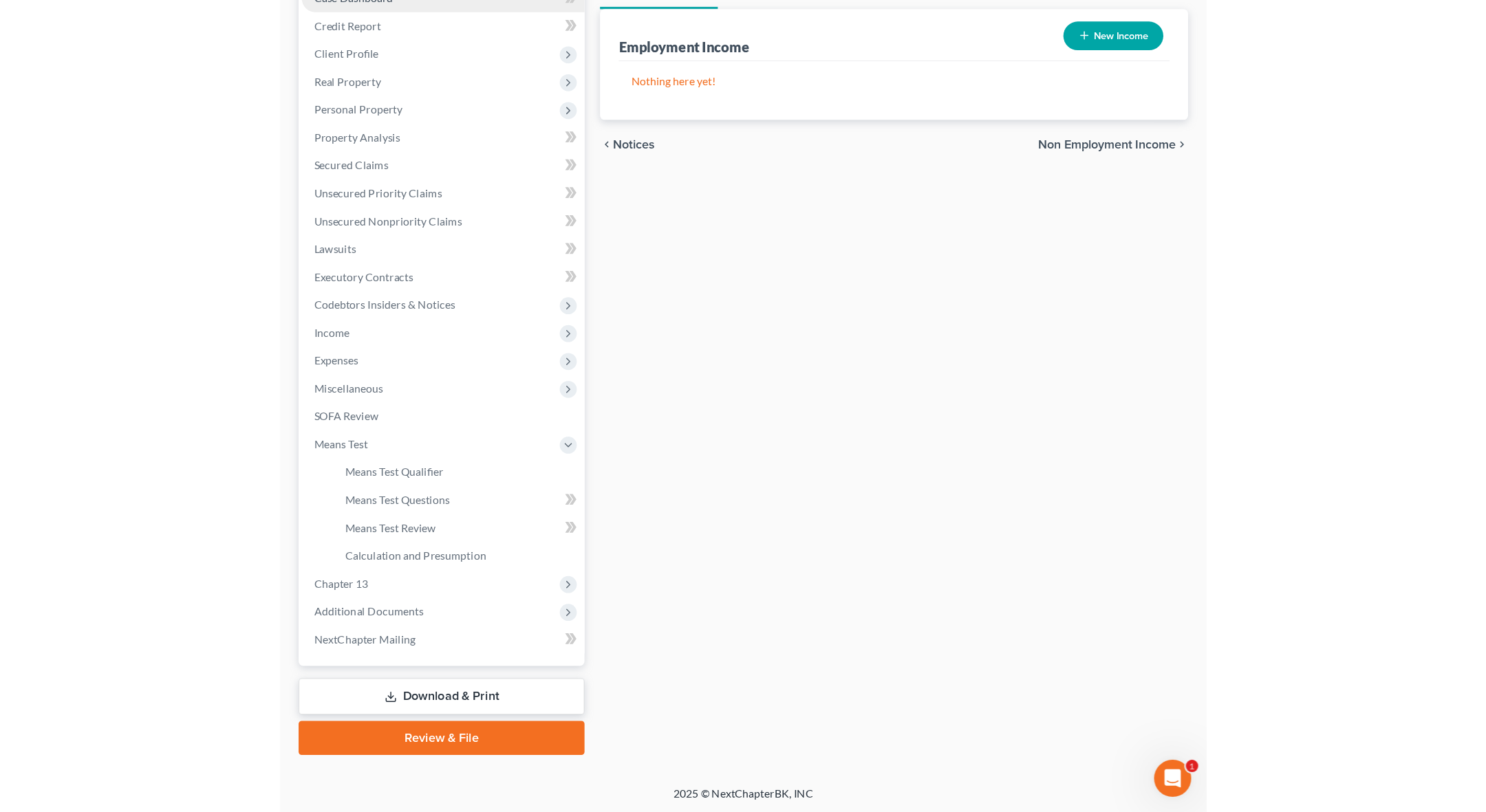 scroll, scrollTop: 66, scrollLeft: 0, axis: vertical 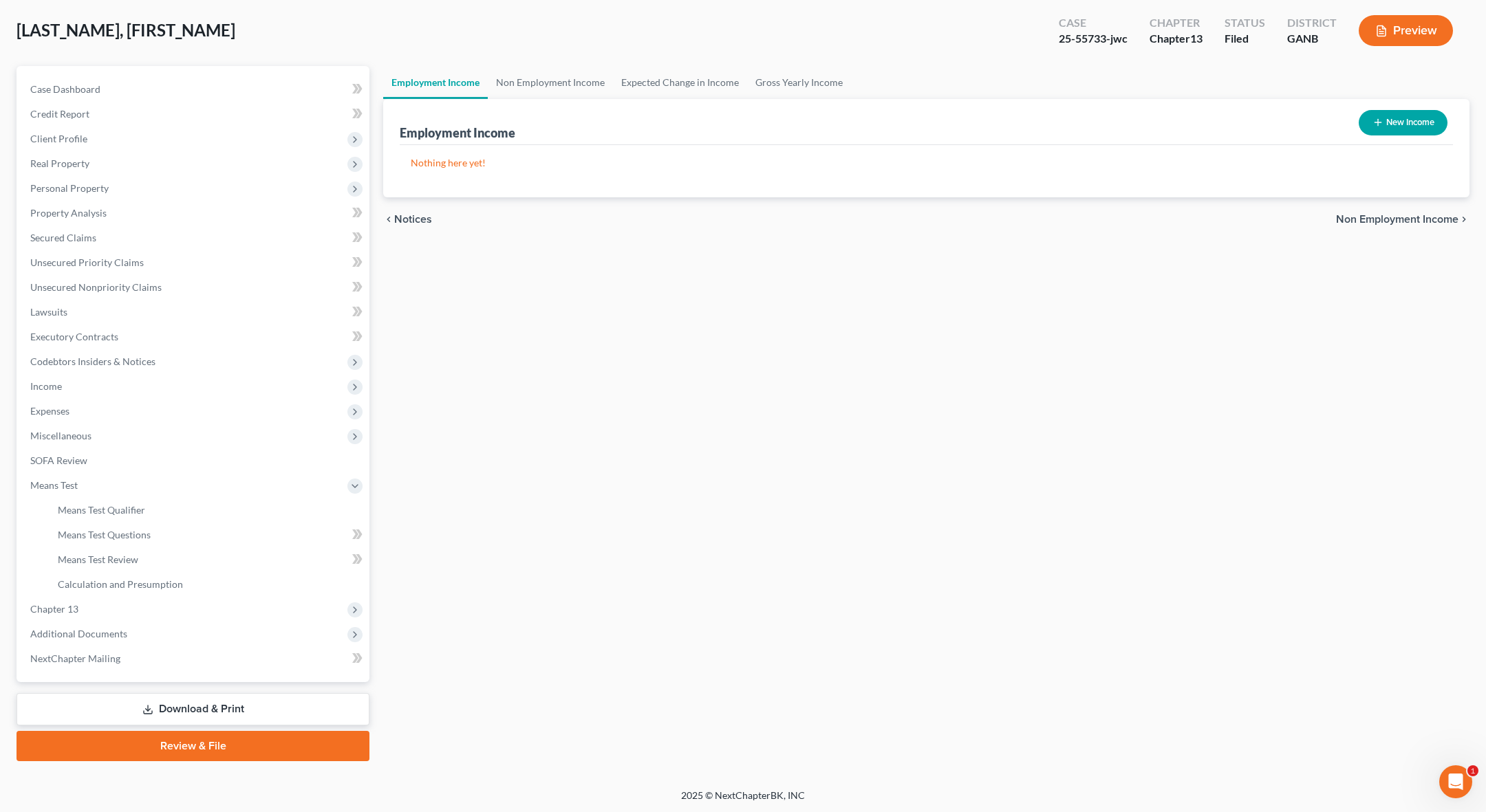 click on "Preview" at bounding box center (1406, 30) 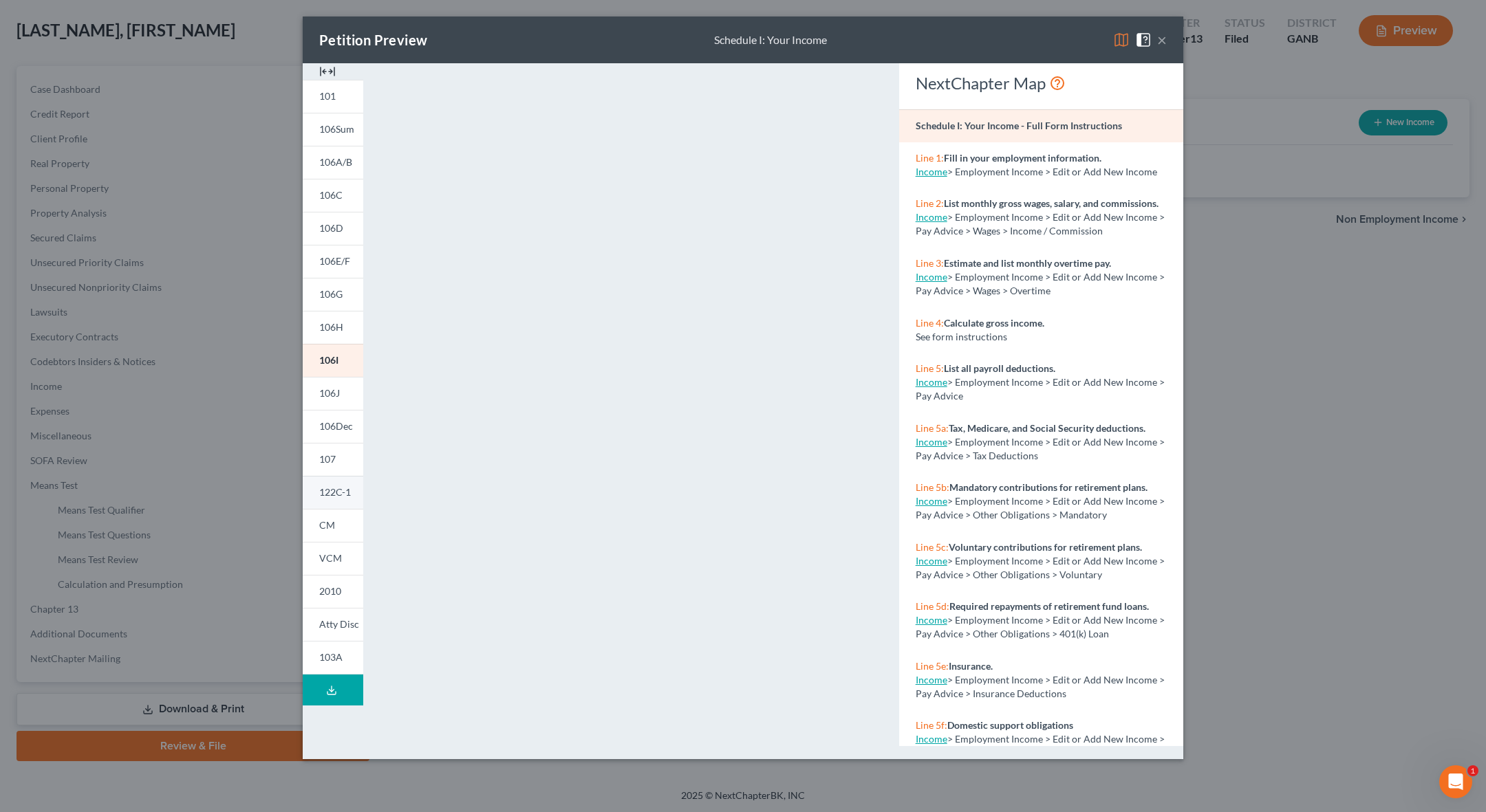click on "122C-1" at bounding box center [335, 492] 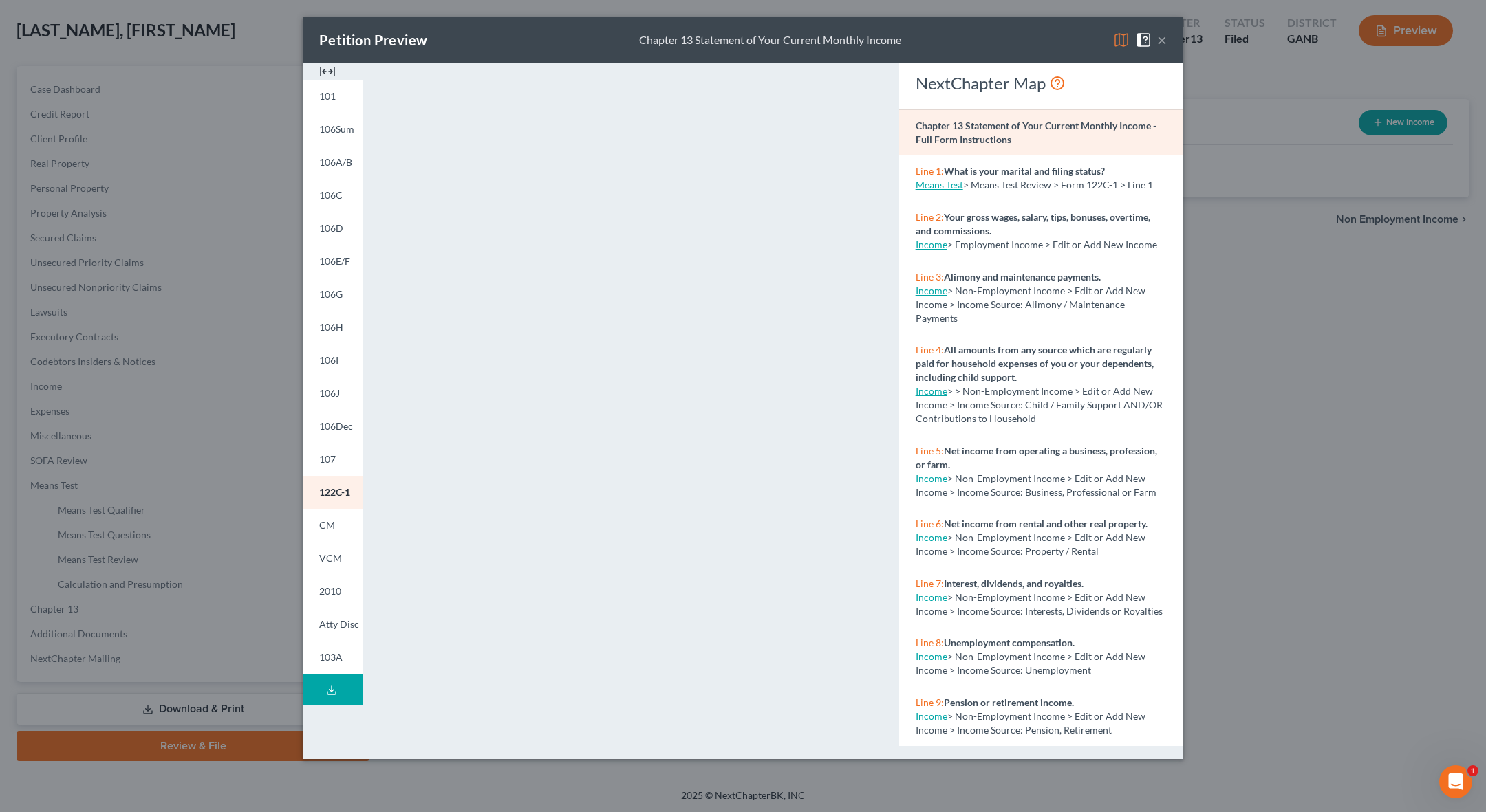 click on "×" at bounding box center (1162, 40) 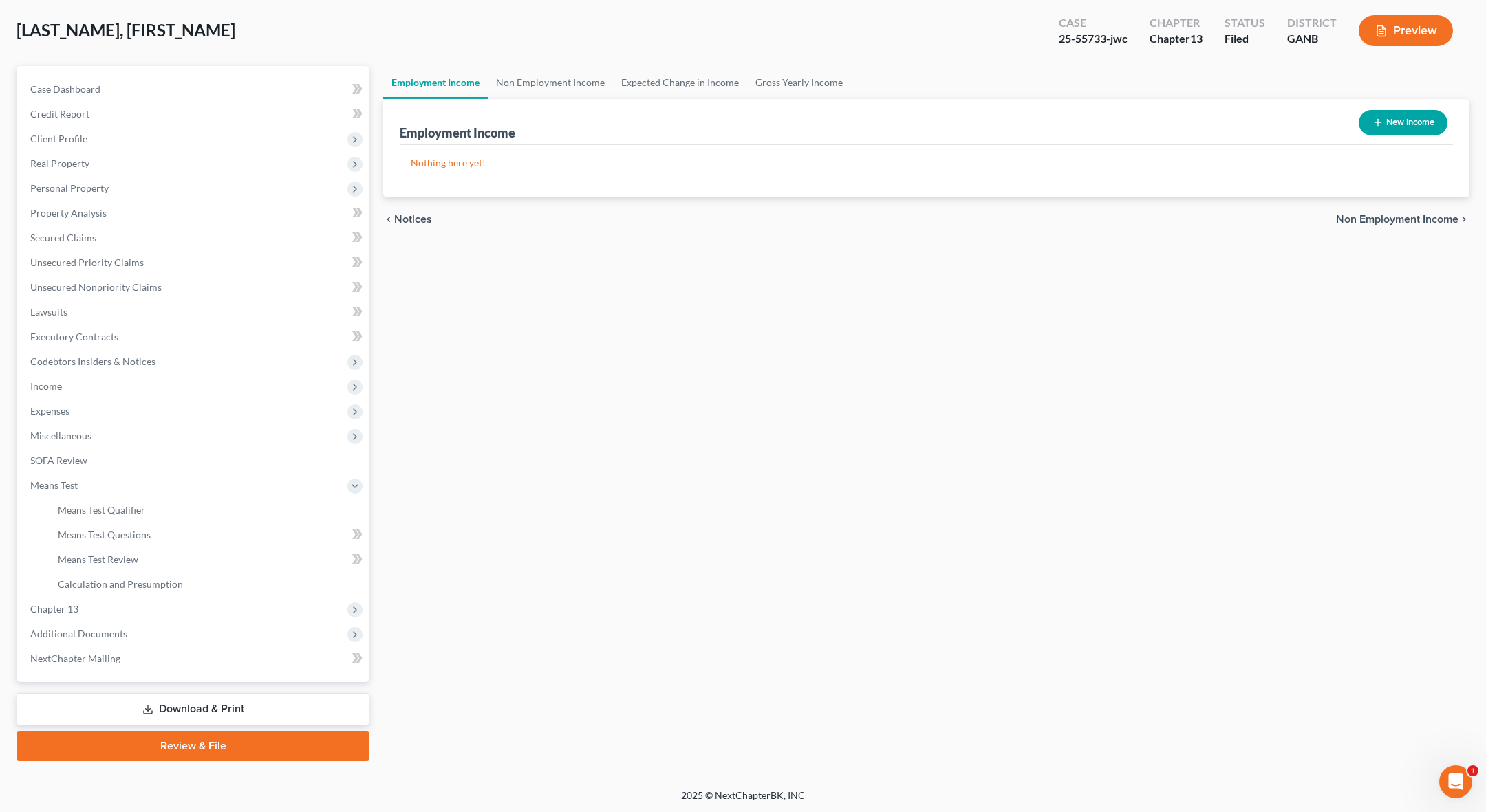 click on "Download & Print" at bounding box center (193, 709) 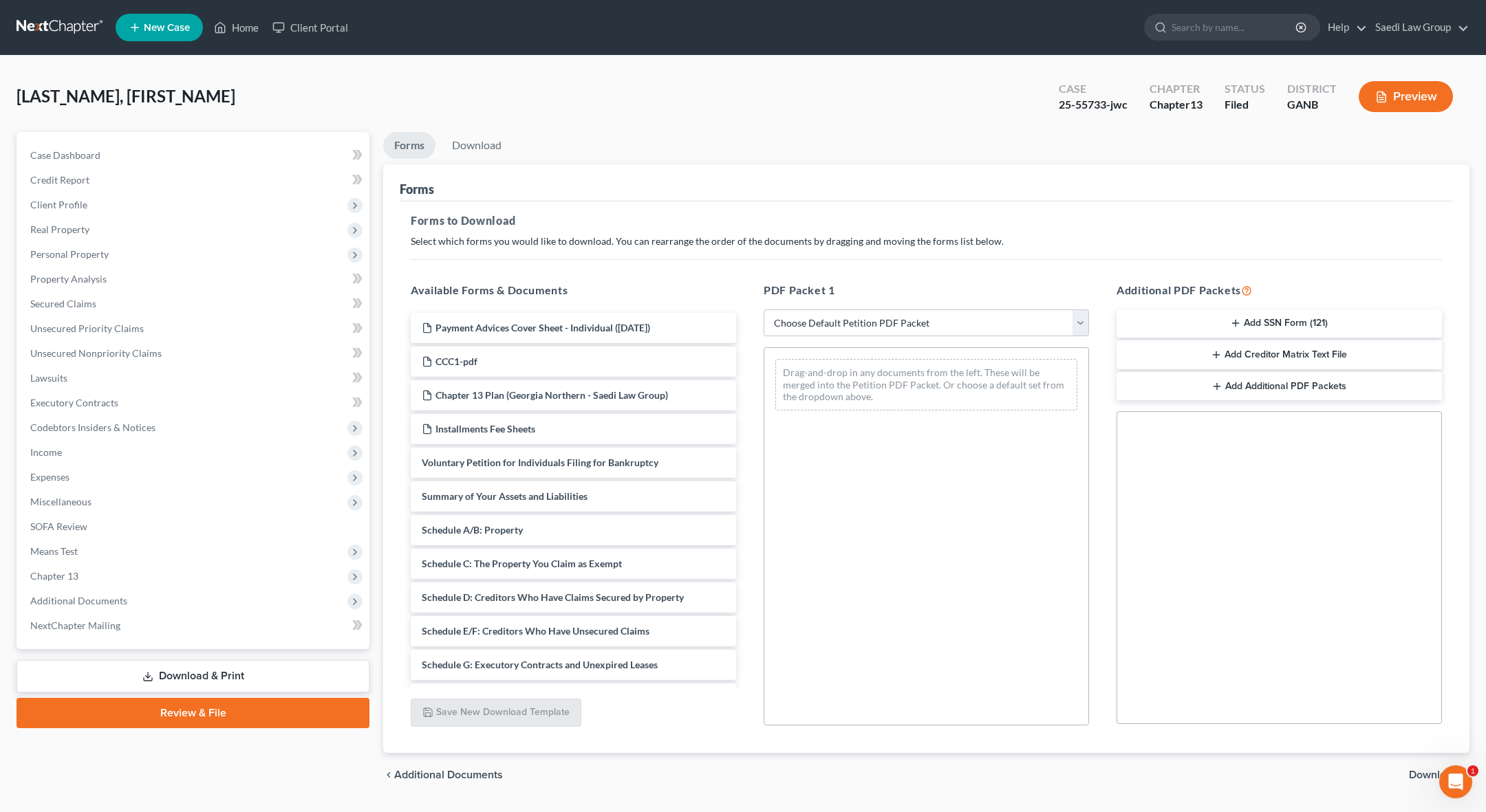 scroll, scrollTop: 0, scrollLeft: 0, axis: both 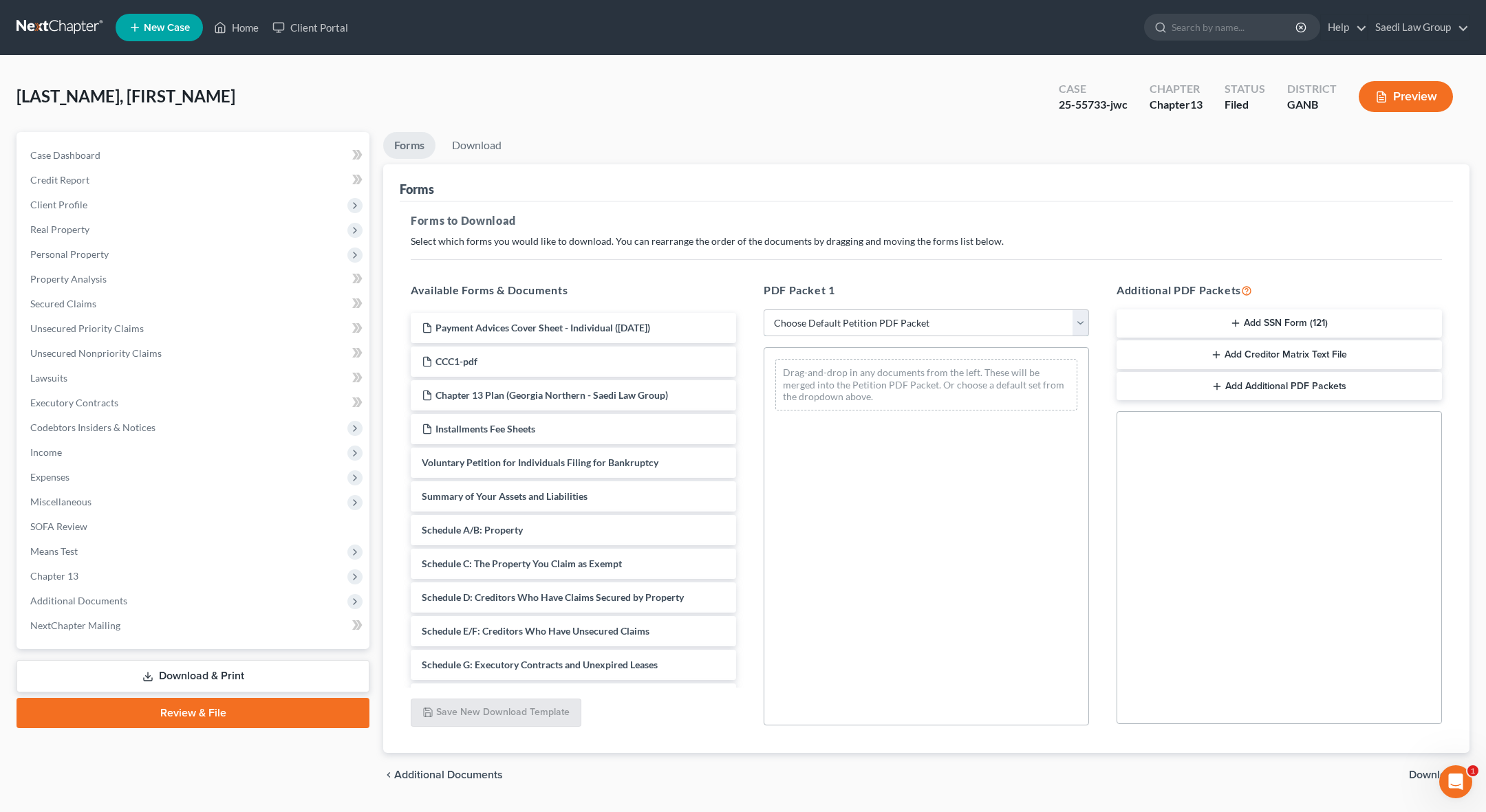 click on "Choose Default Petition PDF Packet Complete Bankruptcy Petition (all forms and schedules) Emergency Filing Forms (Petition and Creditor List Only) Amended Forms Signature Pages Only Supplemental Post Petition (Sch. I & J) Supplemental Post Petition (Sch. I) Supplemental Post Petition (Sch. J) A/B, C and Summary of Assets Amended VP and Amended Budget I, J and Summary of Assets I and J to send to Client for Review test Amended I&J, SumSched, Declaration Amended A/B to disclose PI claim Chapter 13 Case amended SOFA Amended I and J Confirmation amendments - SOFA_C_G_122c Amended I/J, SOFA Rev Amended I/J, SOFA Amended ABC amended vol petition, SOFA amended A/B and C Amended vol petition, schI, SOFA amend- vol petition, A/B and C, SOFA, sch I amend vol petition, A/B and C, I amended vol petition, A/B and C, I, SOFA amend vol petition, A/B and C, I and SOFA amended SOFA, sch I AMEND for home value" at bounding box center [926, 323] 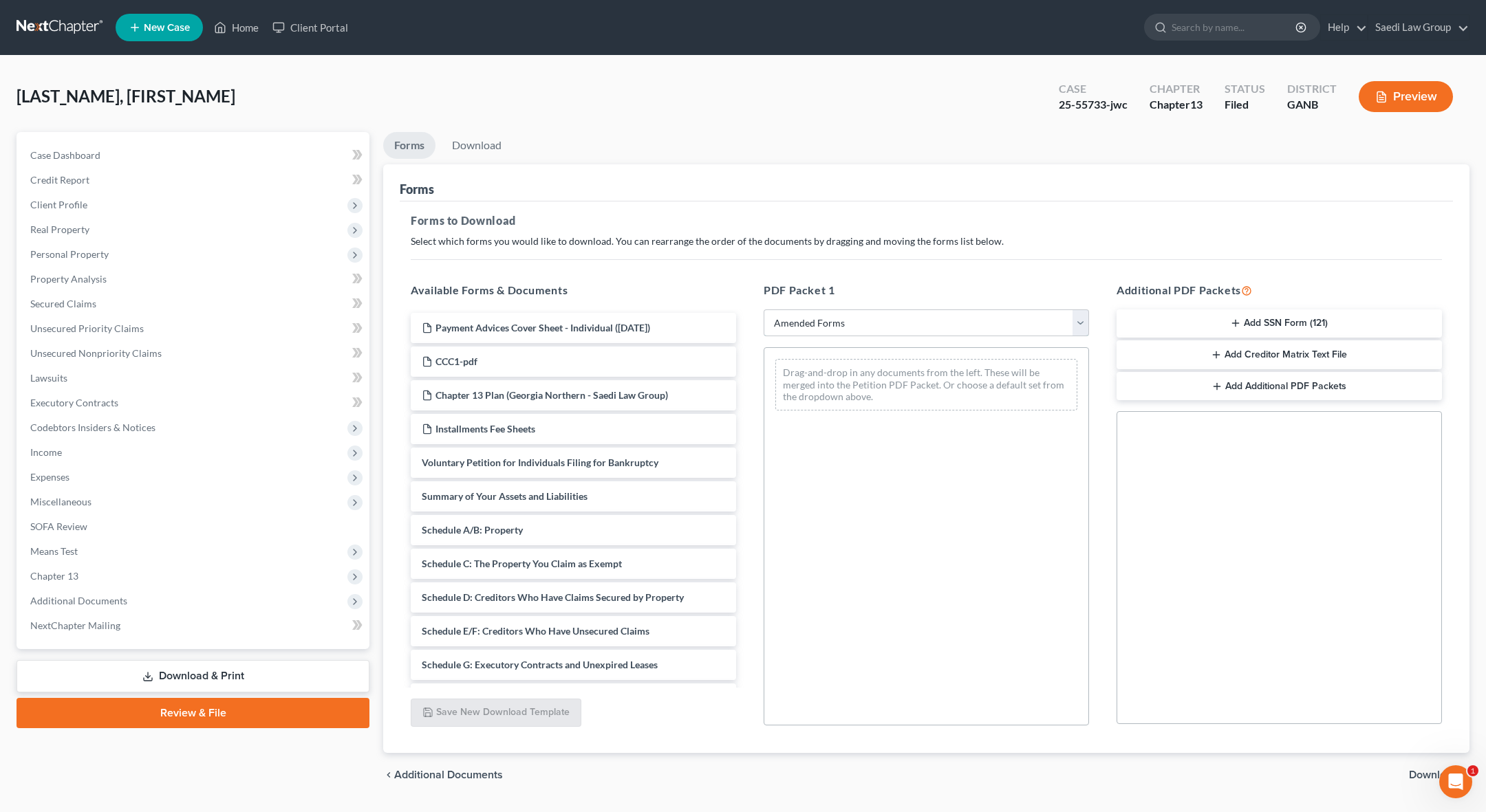 click on "Amended Forms" at bounding box center [0, 0] 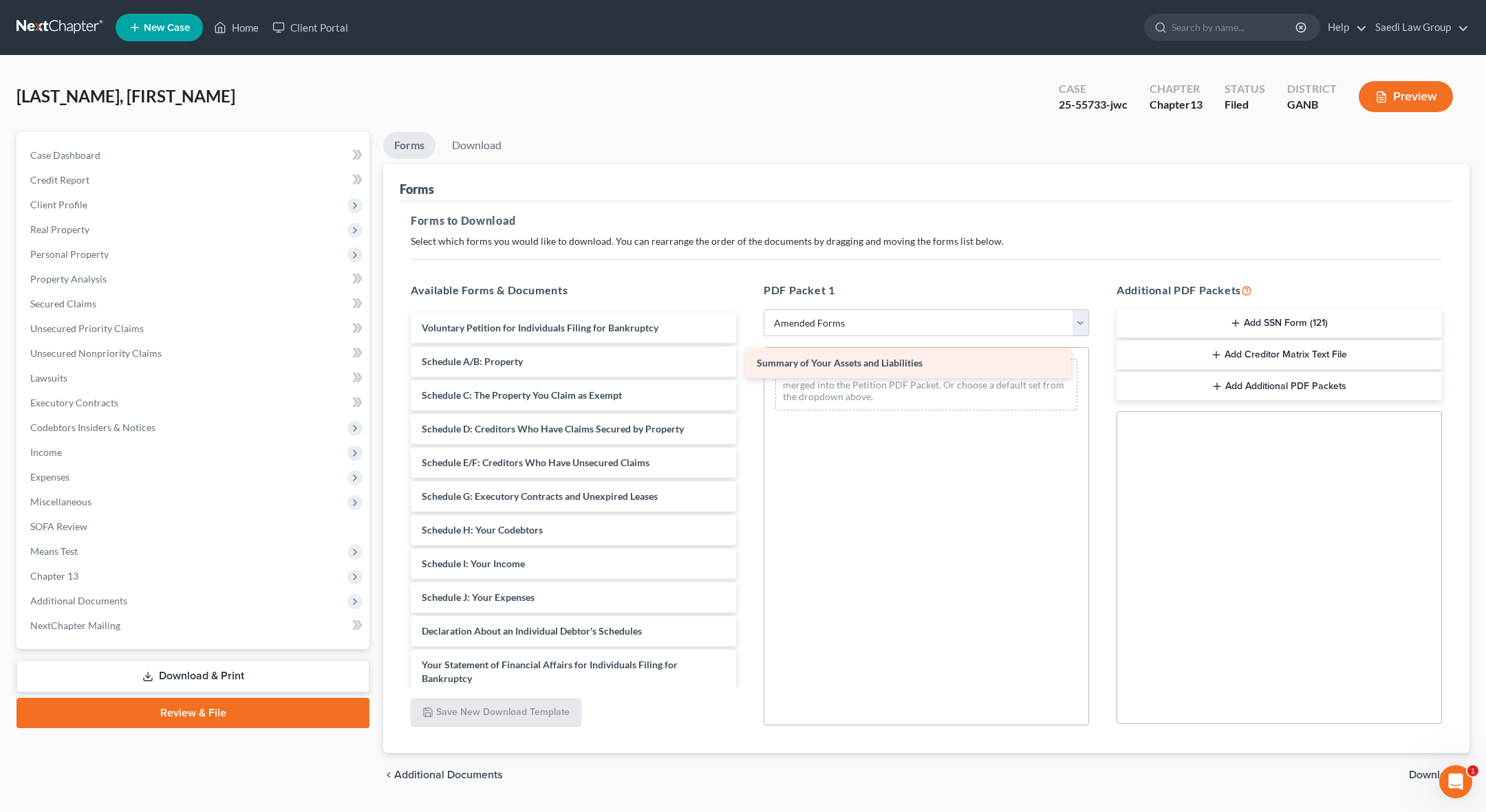 drag, startPoint x: 563, startPoint y: 361, endPoint x: 924, endPoint y: 369, distance: 361.08863 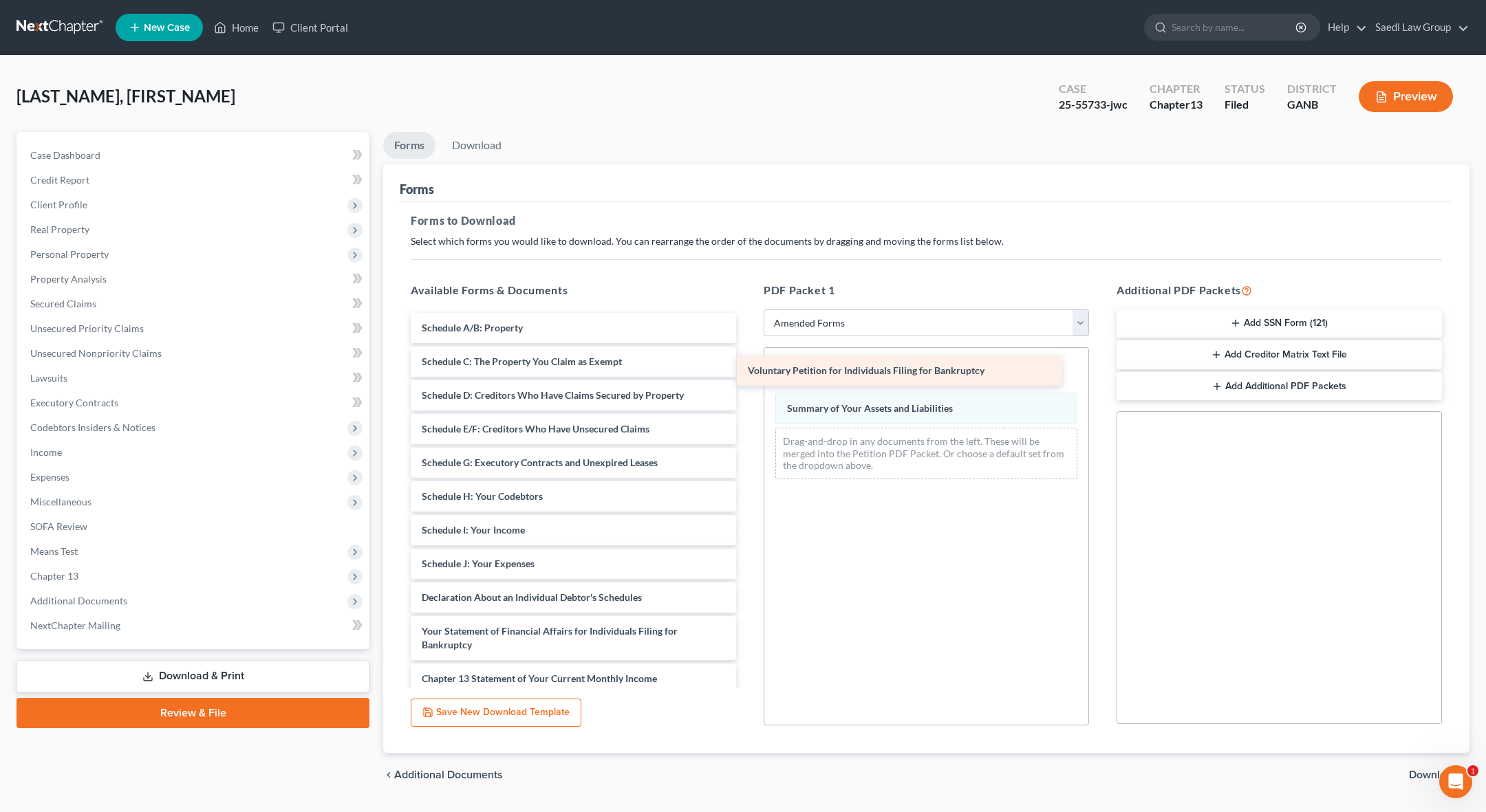 drag, startPoint x: 621, startPoint y: 323, endPoint x: 949, endPoint y: 366, distance: 330.80659 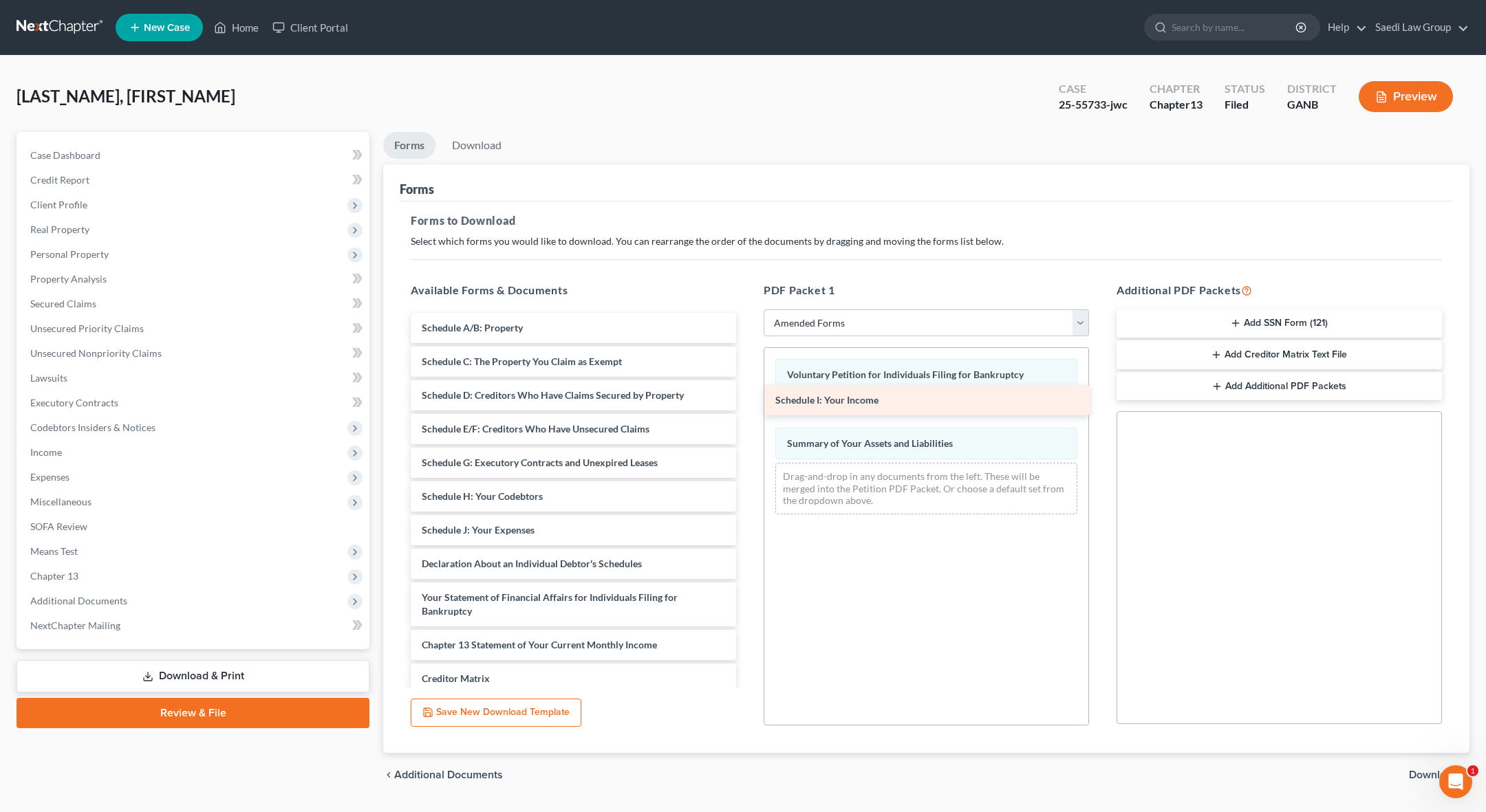 drag, startPoint x: 559, startPoint y: 527, endPoint x: 912, endPoint y: 399, distance: 375.4903 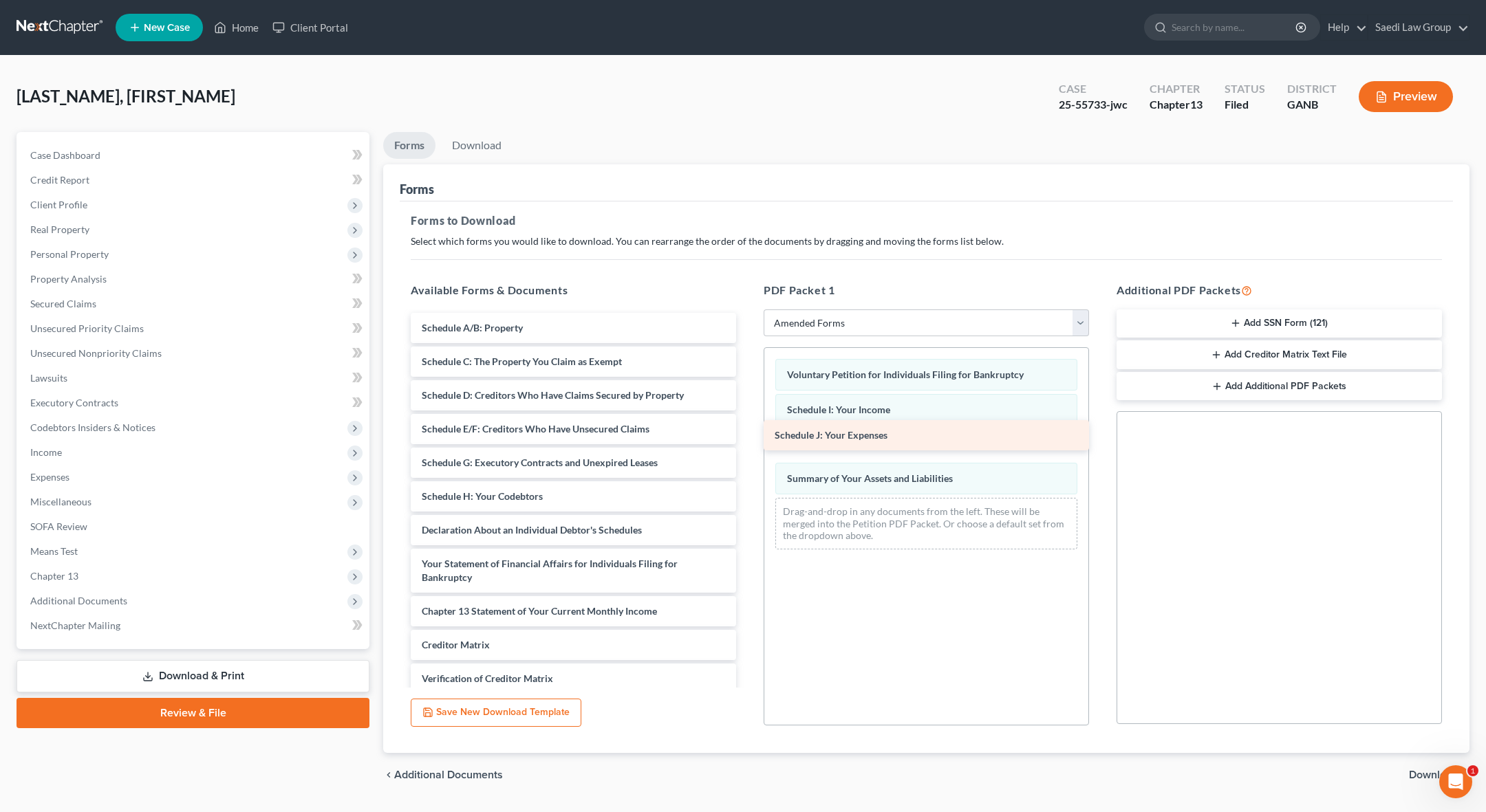 drag, startPoint x: 587, startPoint y: 530, endPoint x: 940, endPoint y: 437, distance: 365.0452 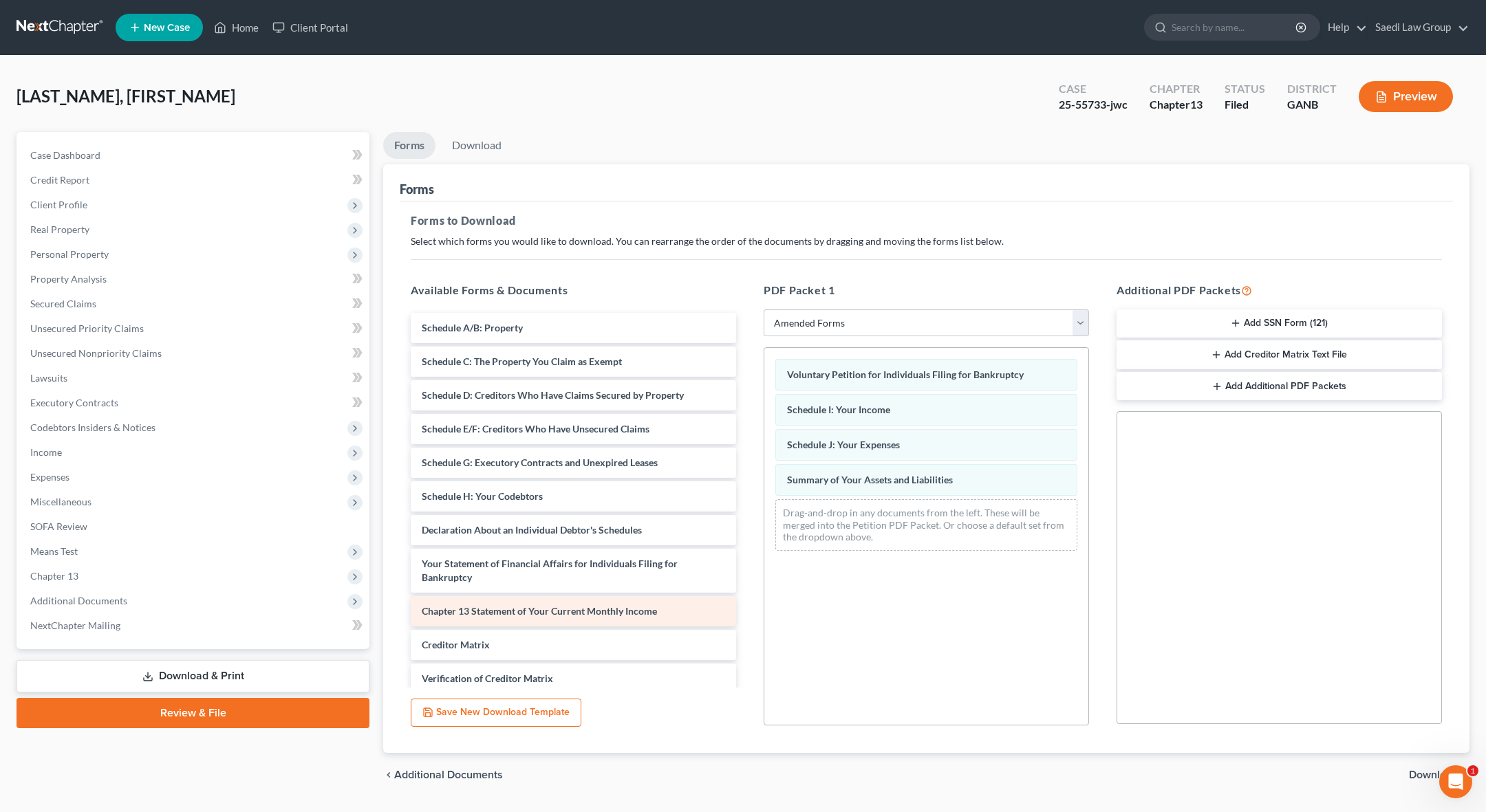 scroll, scrollTop: 17, scrollLeft: 0, axis: vertical 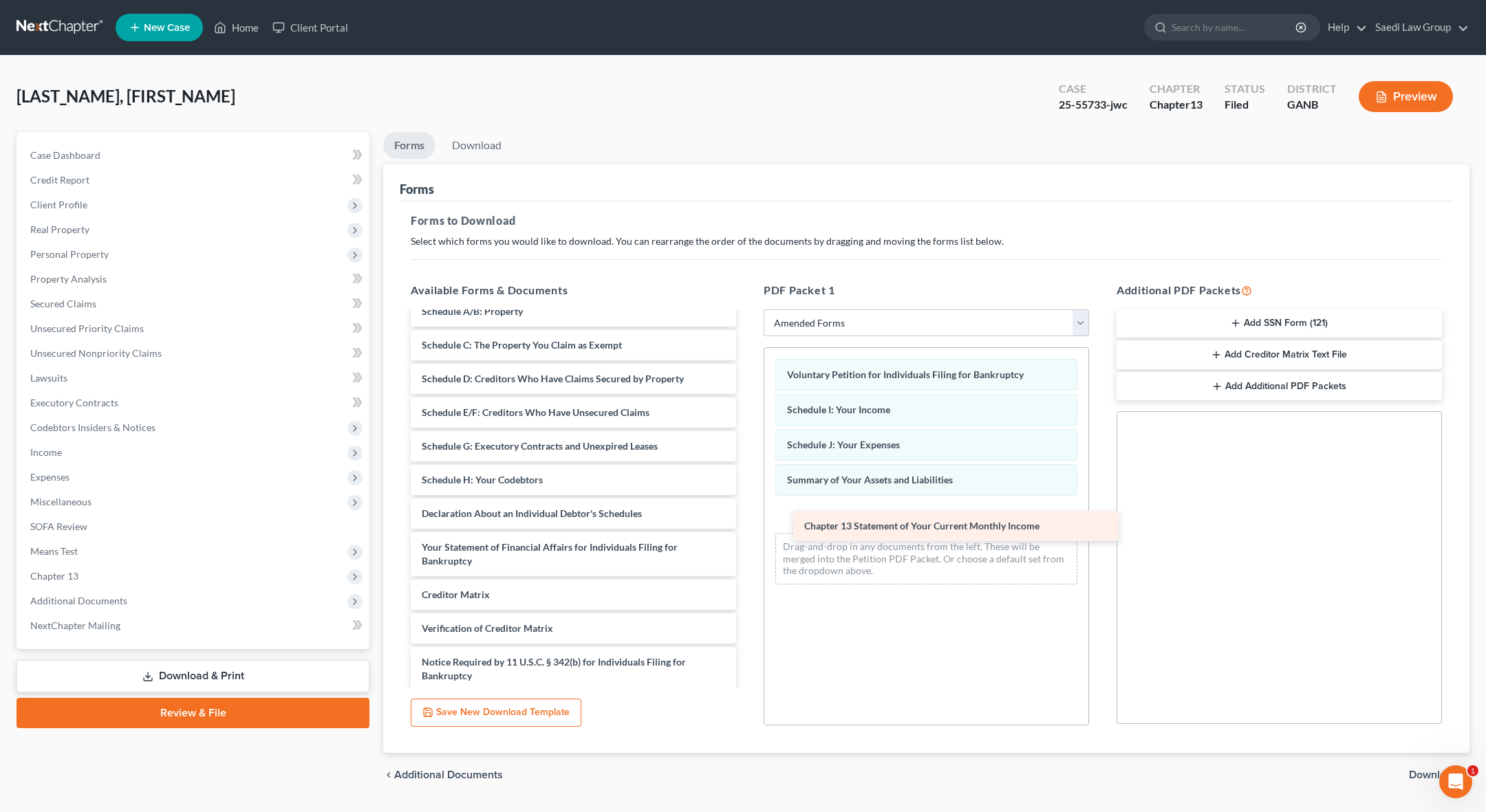 drag, startPoint x: 549, startPoint y: 595, endPoint x: 914, endPoint y: 509, distance: 374.9947 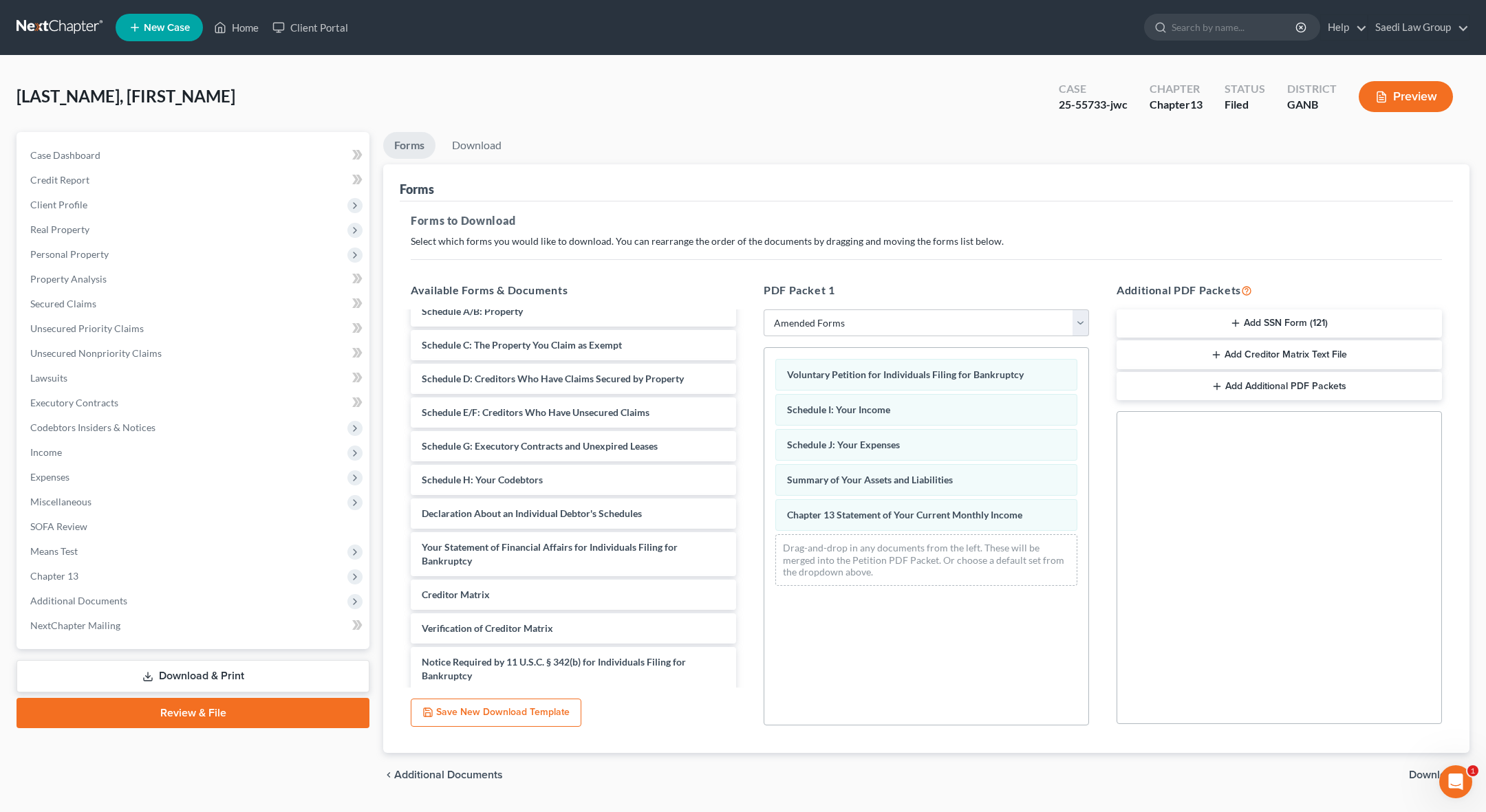 scroll, scrollTop: 36, scrollLeft: 0, axis: vertical 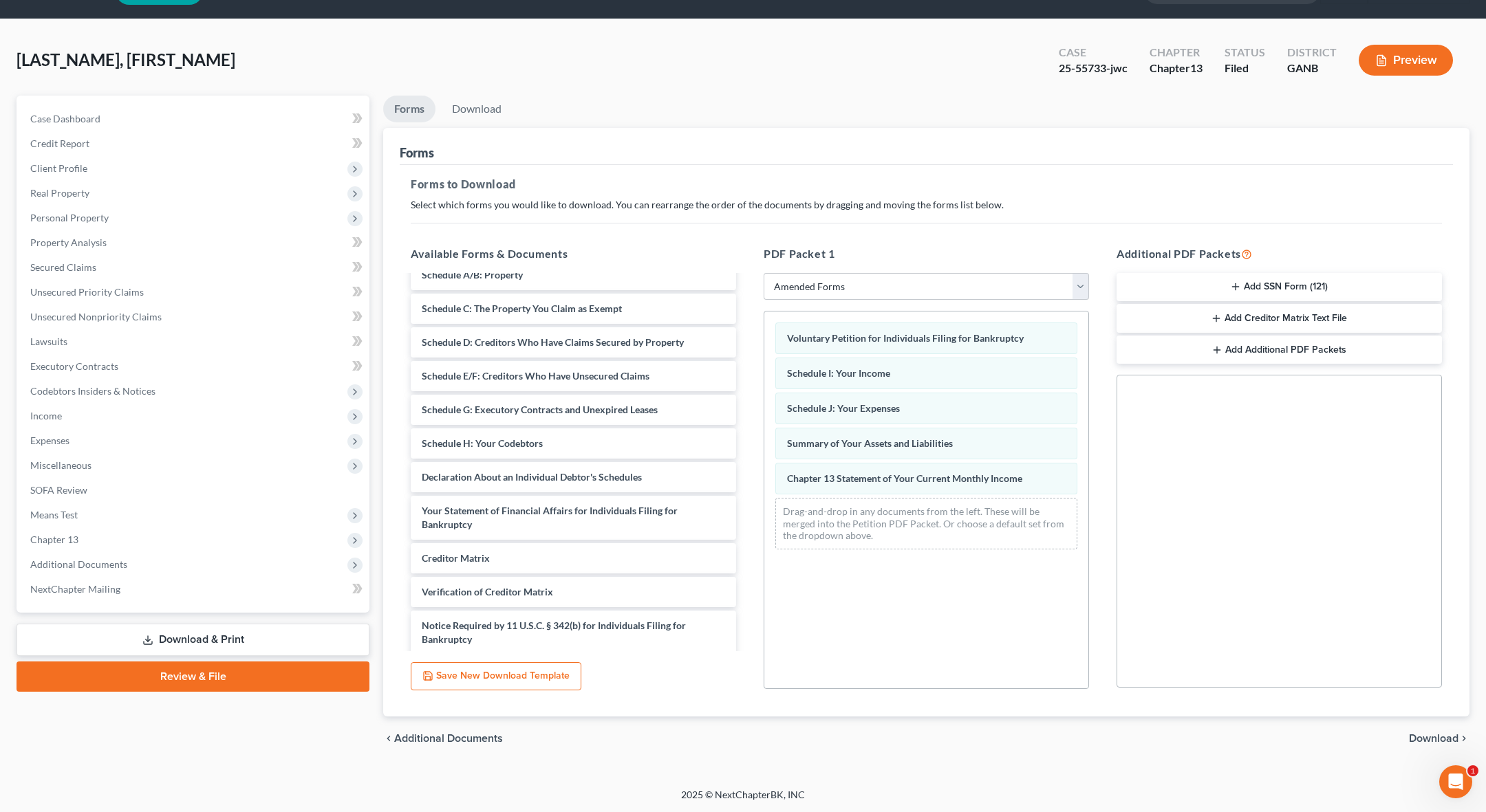 click on "Download" at bounding box center (1434, 738) 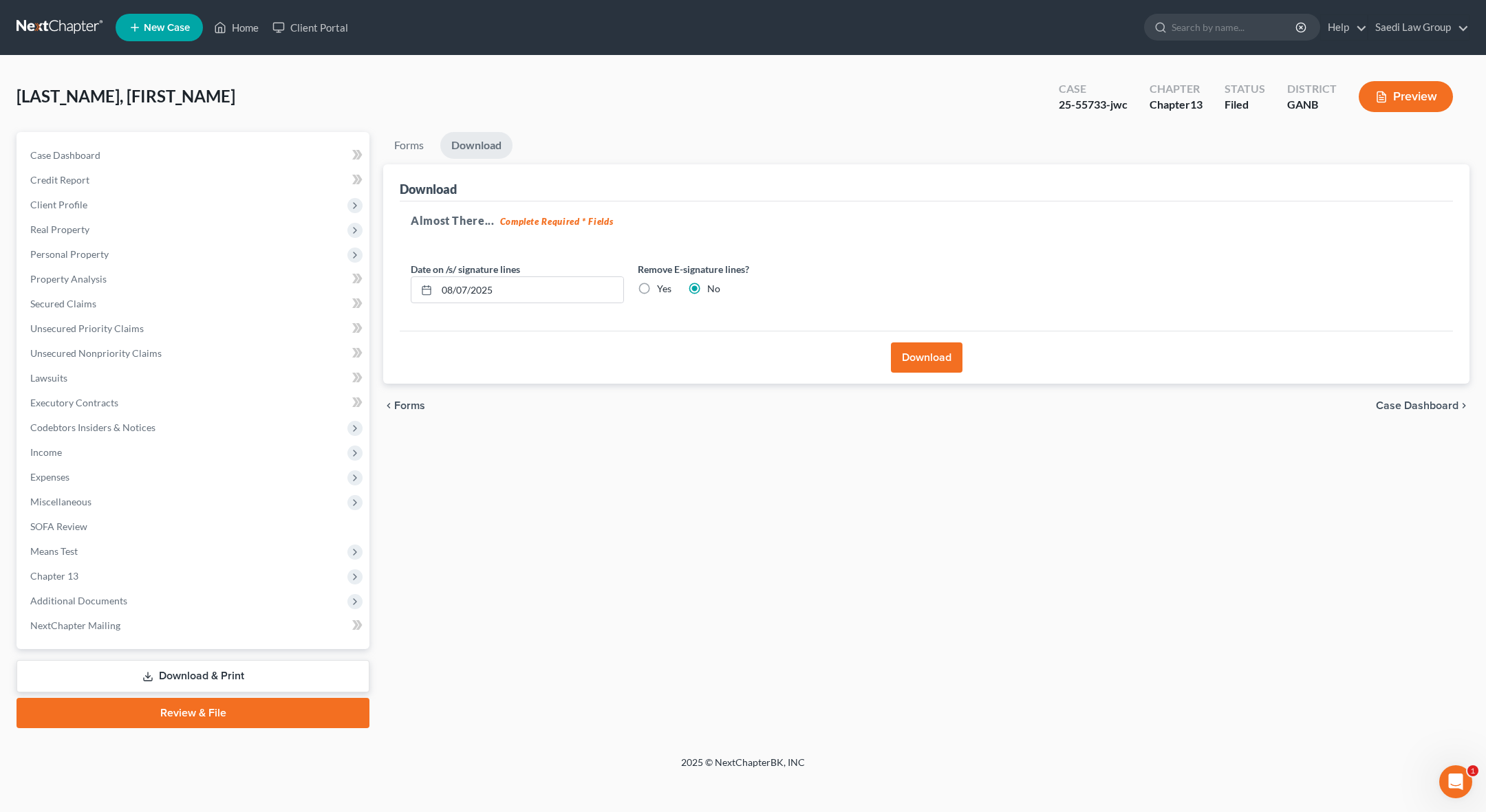 scroll, scrollTop: 0, scrollLeft: 0, axis: both 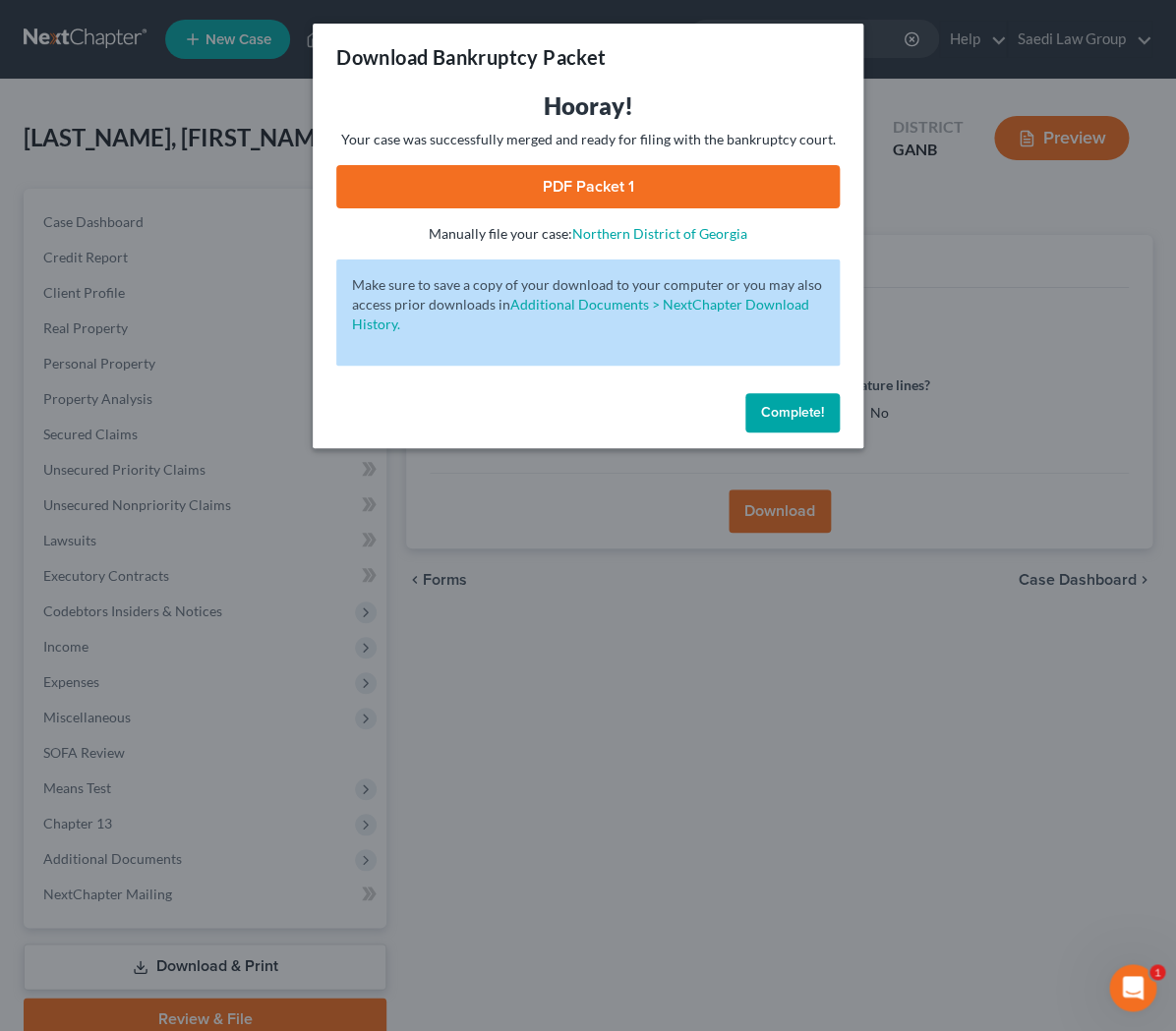 click on "PDF Packet 1" at bounding box center [588, 187] 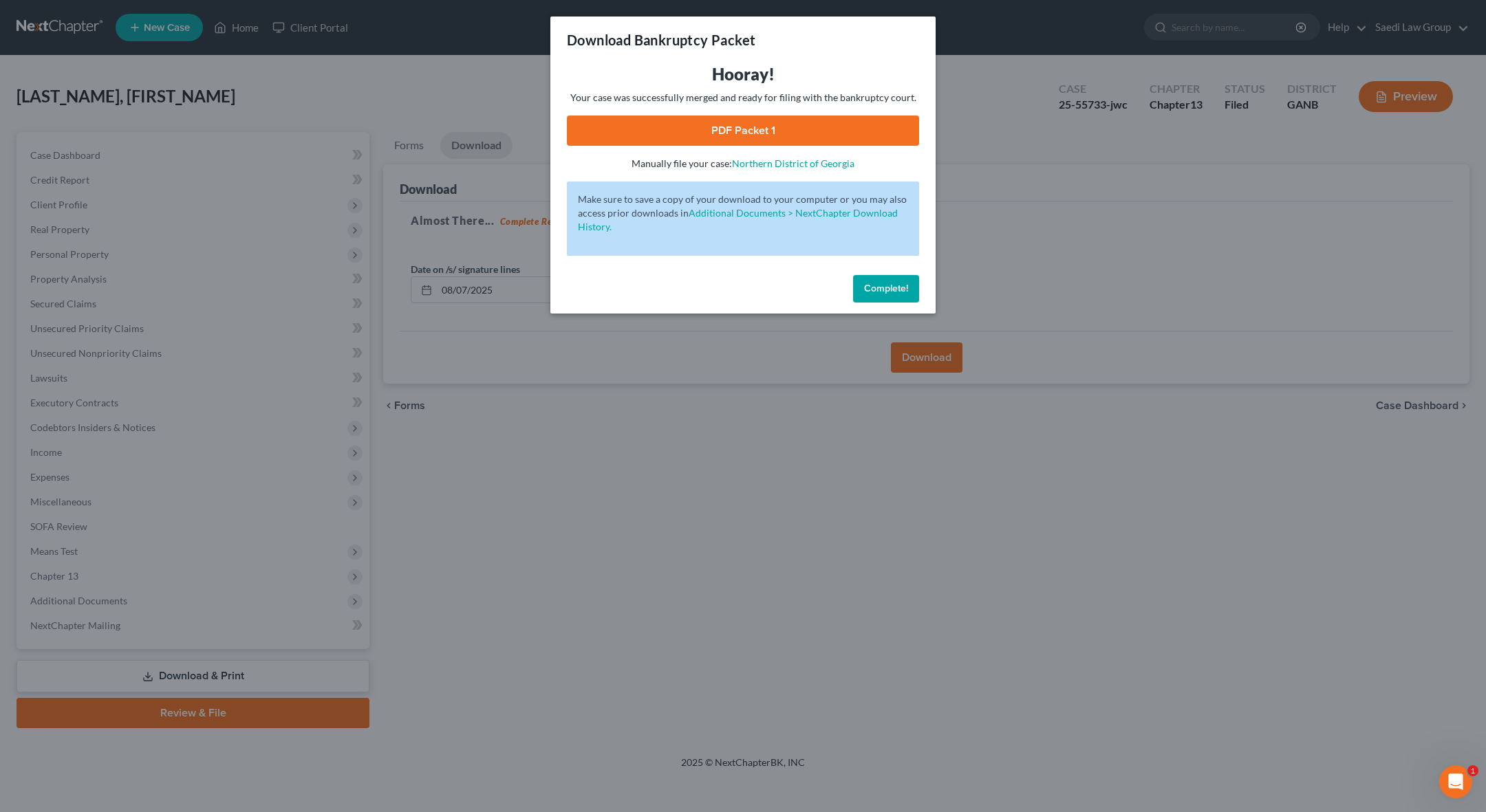 click on "Complete!" at bounding box center (886, 288) 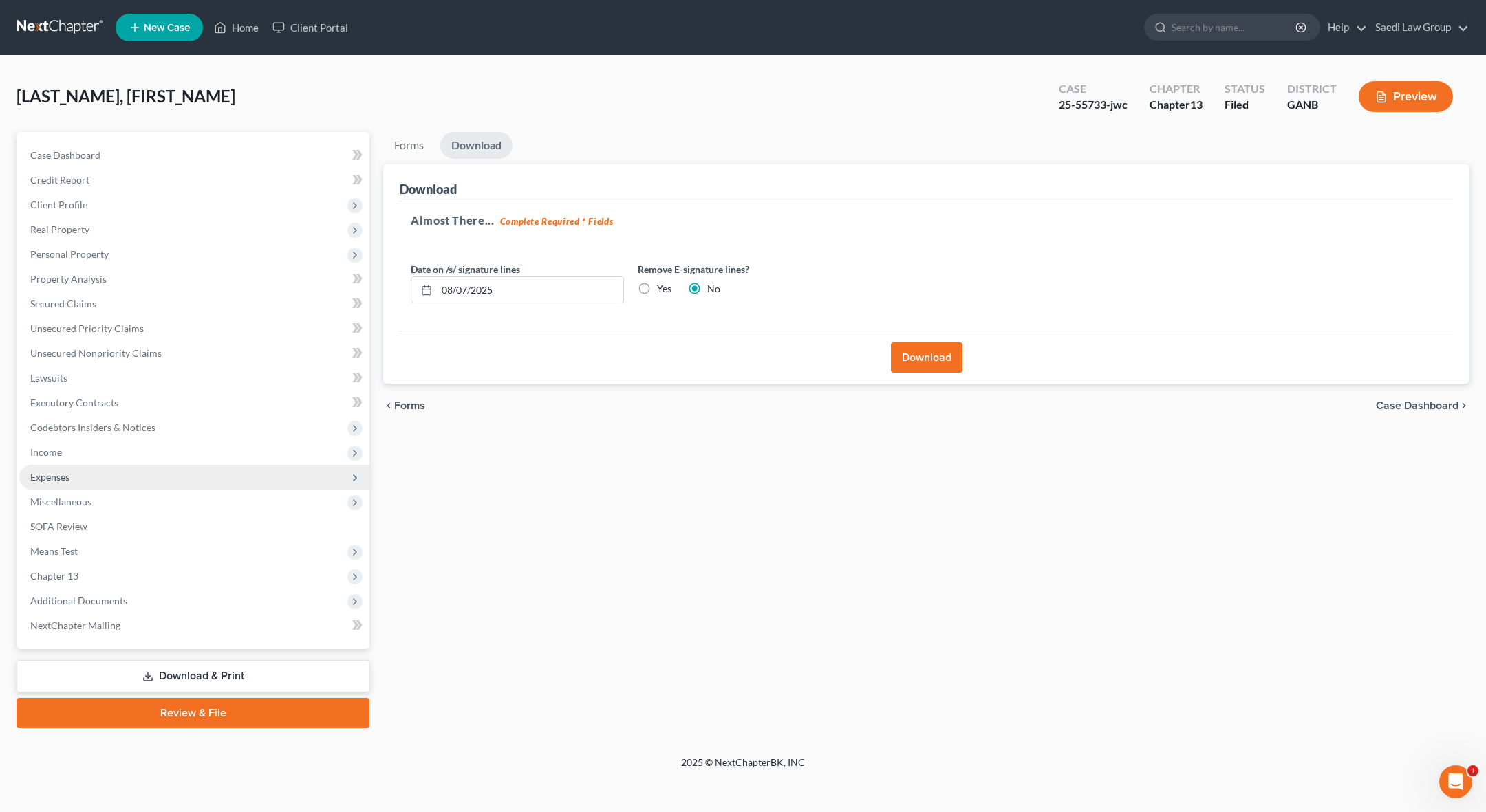 click on "Expenses" at bounding box center (50, 476) 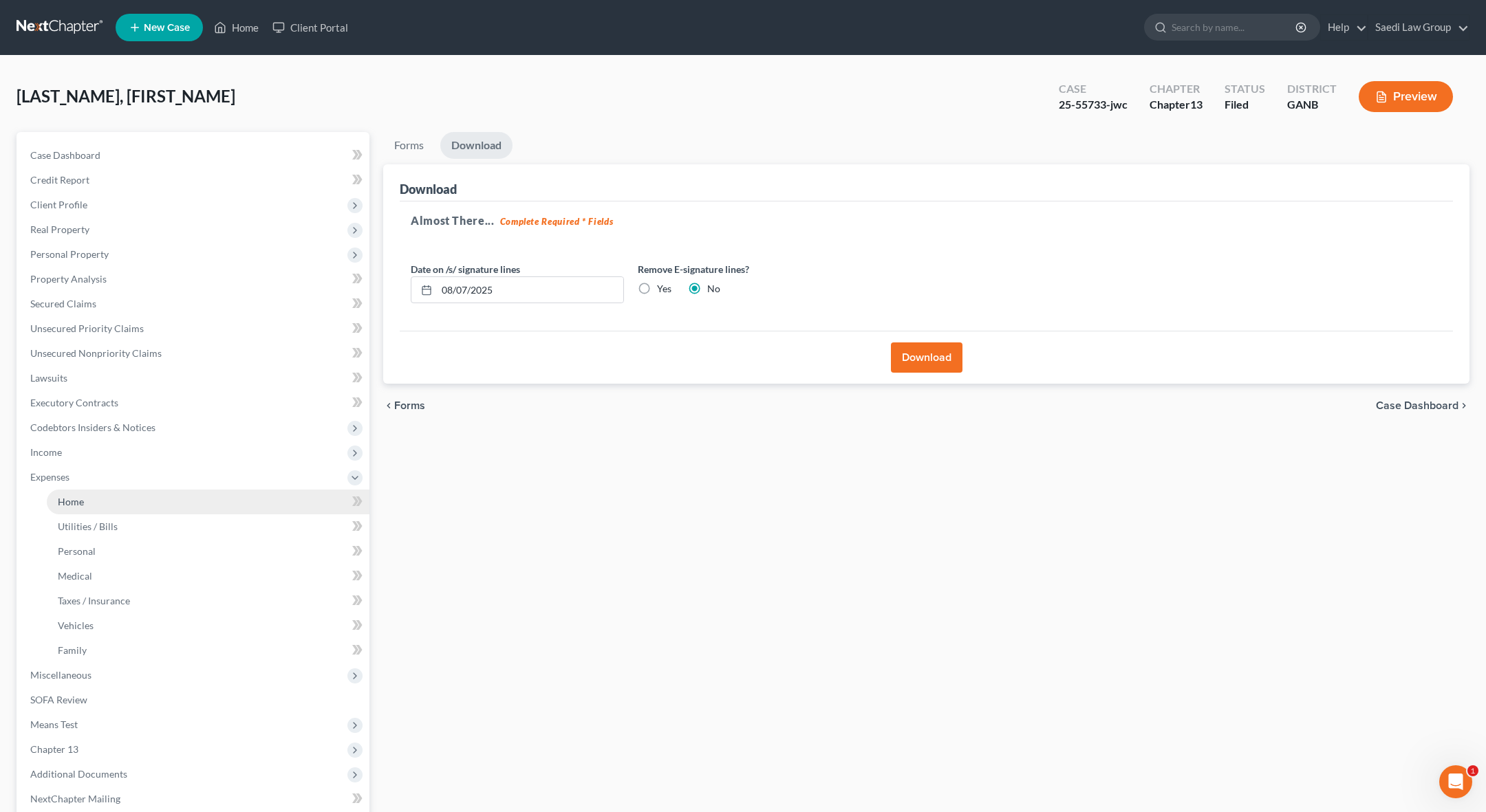 click on "Home" at bounding box center (208, 502) 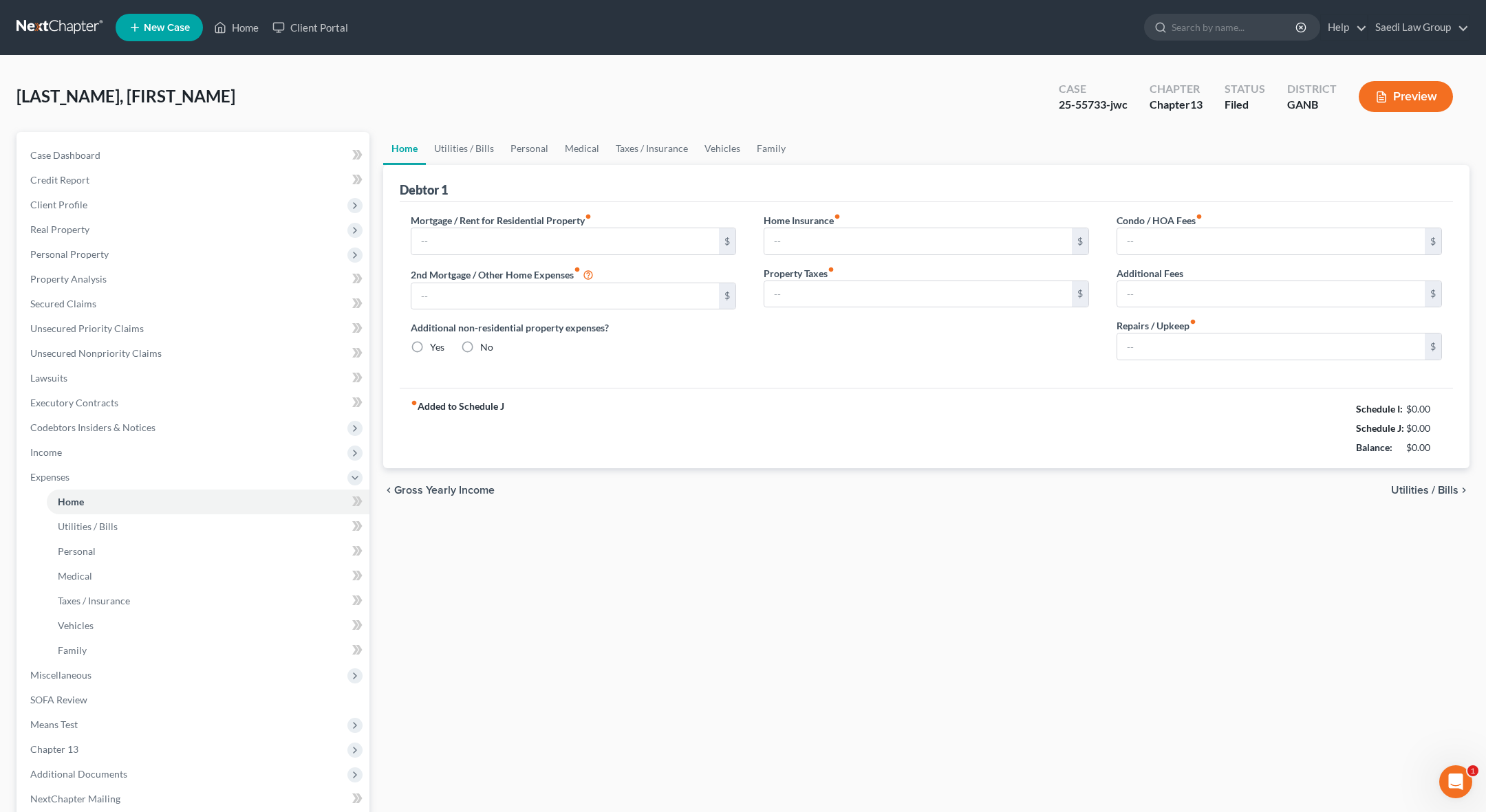 type on "1,165.00" 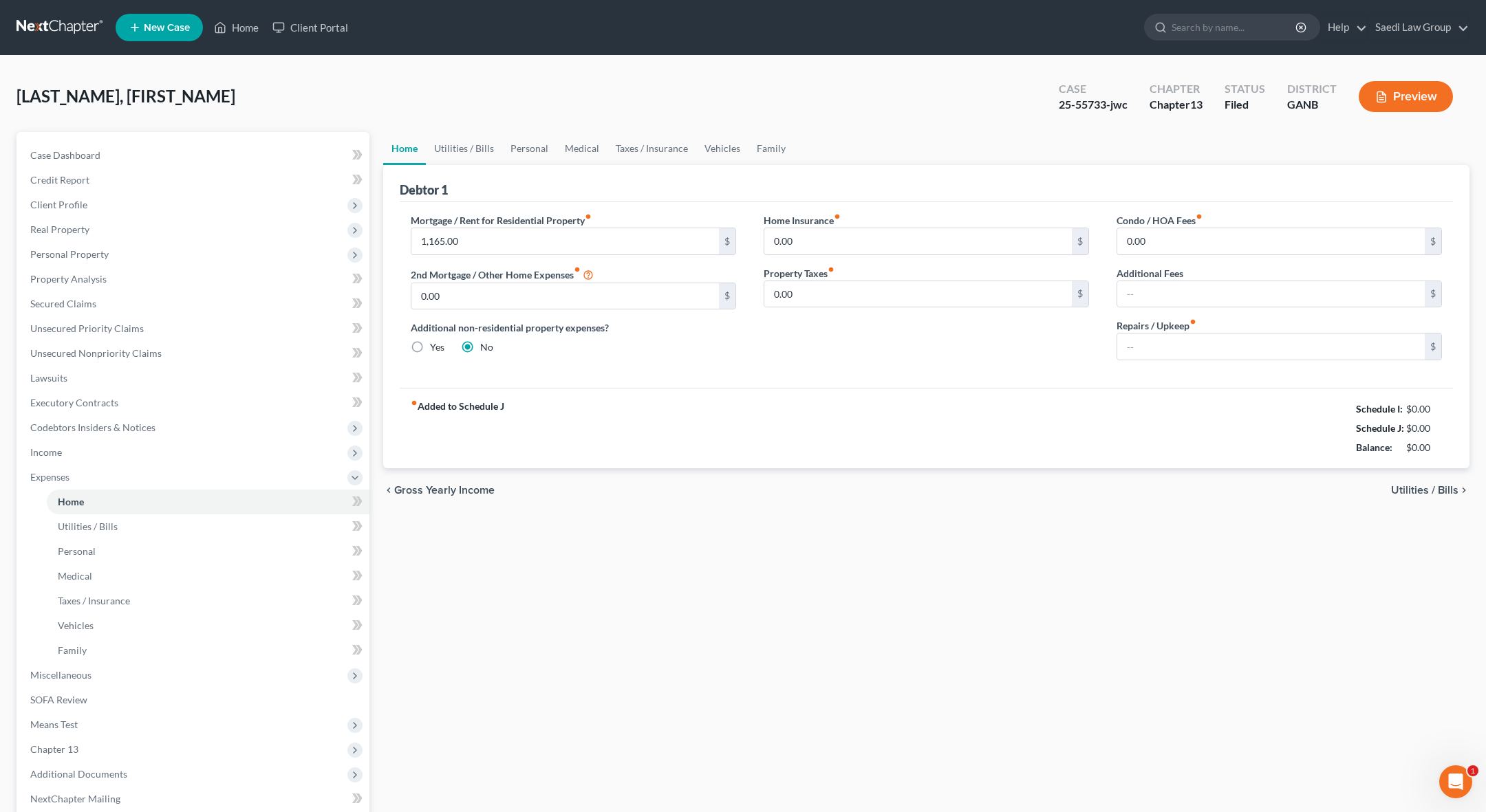 type on "0.00" 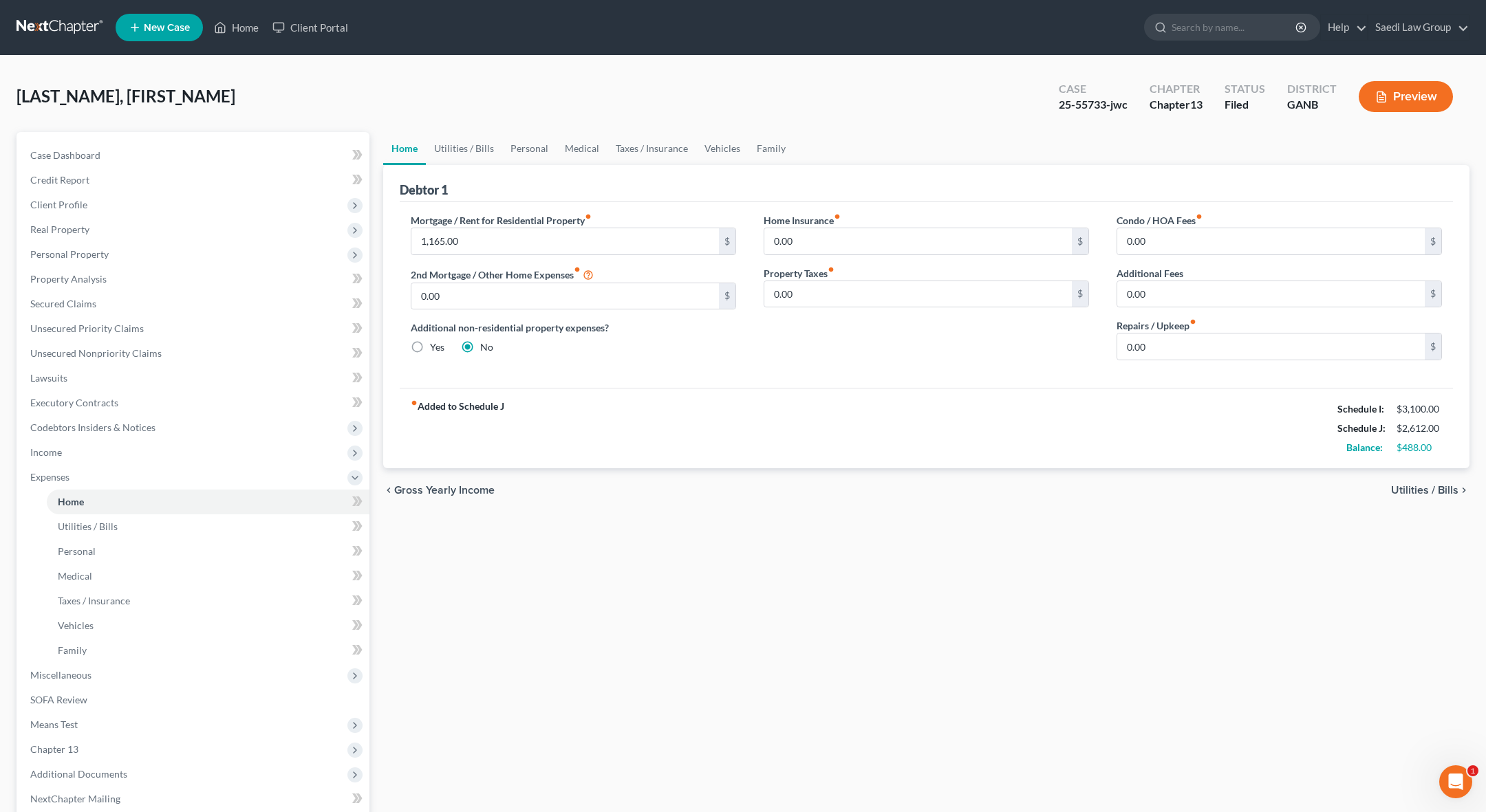 click on "Utilities / Bills" at bounding box center [1425, 490] 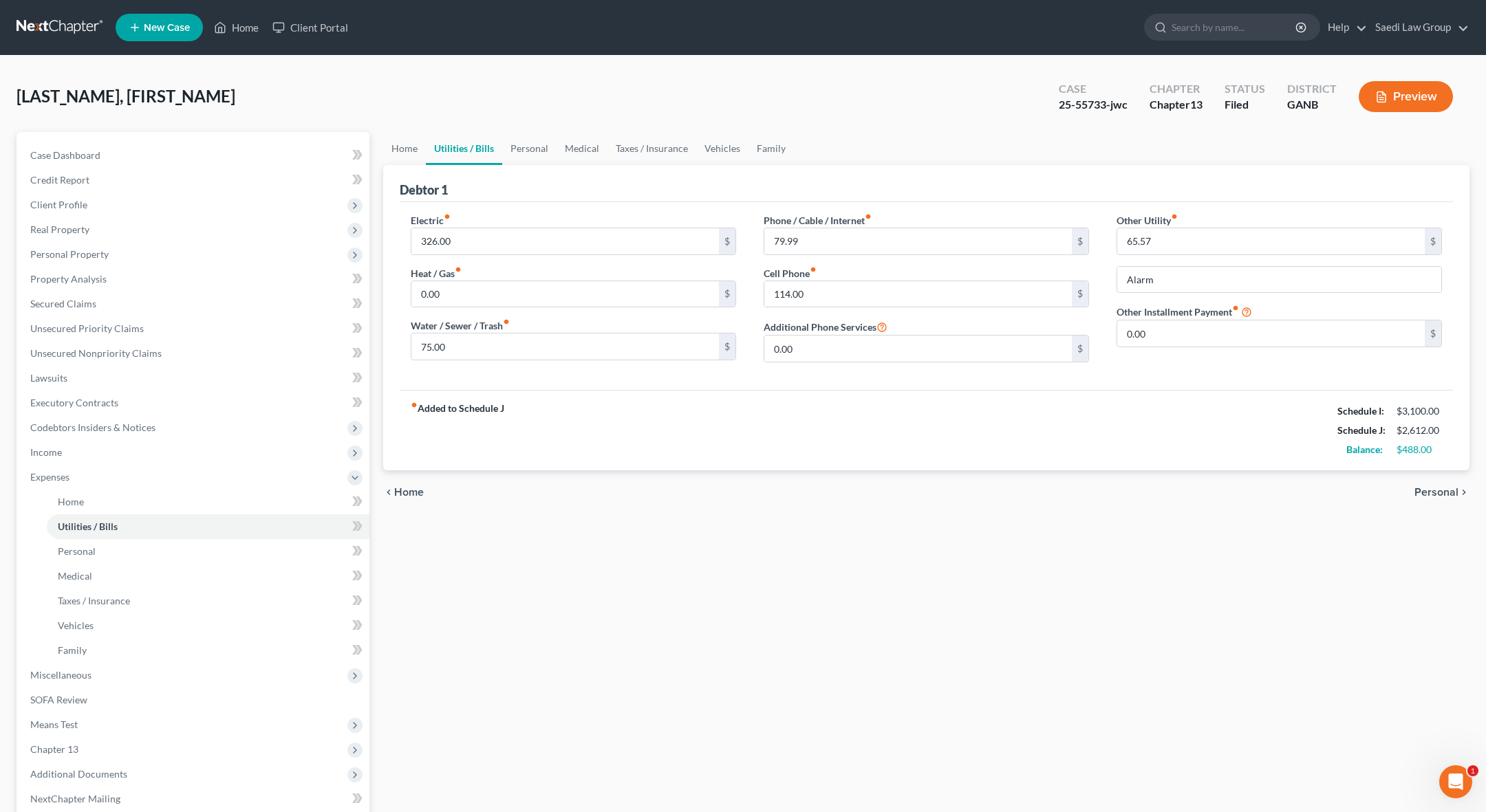 click on "Personal" at bounding box center (1436, 492) 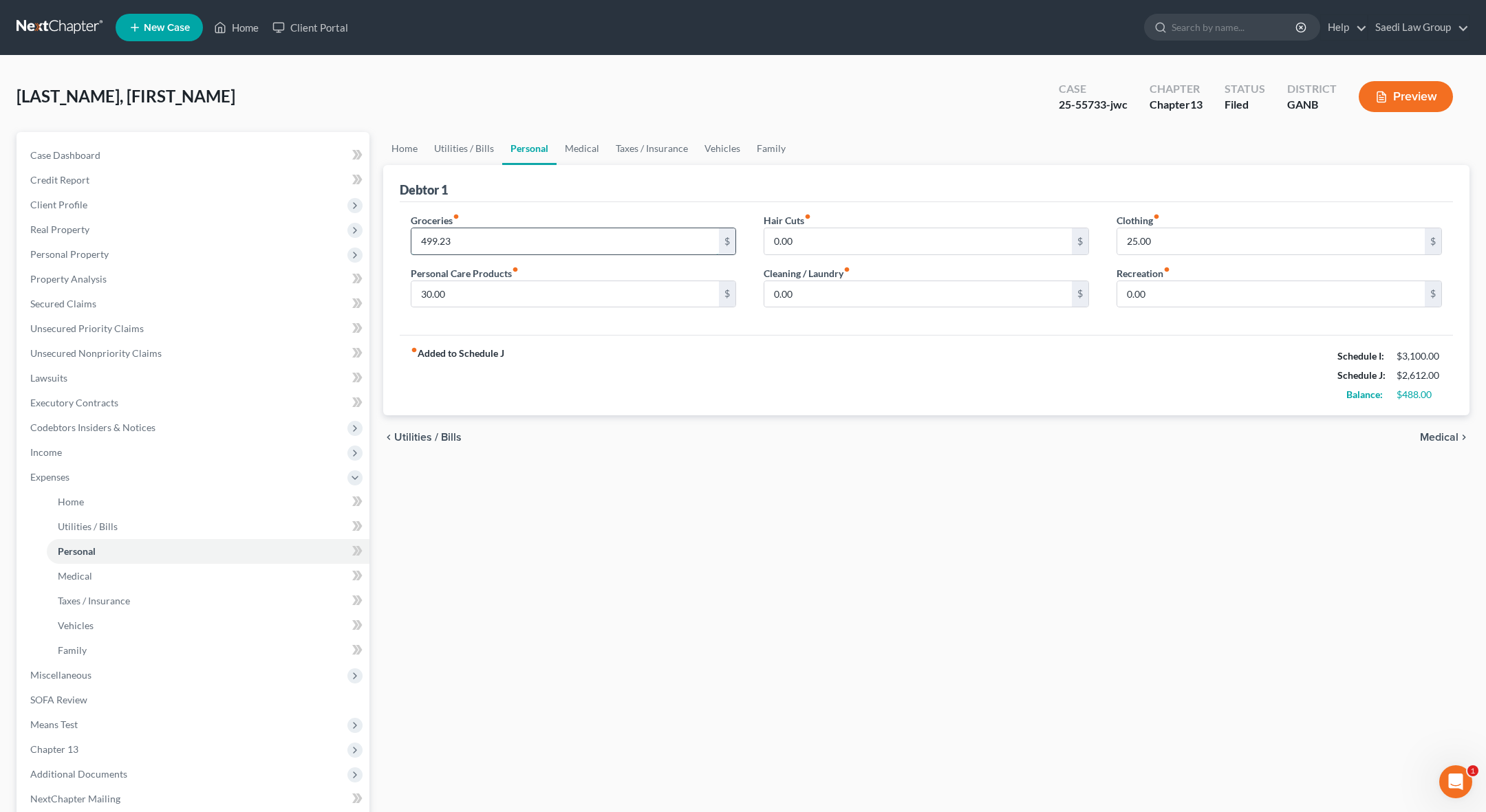 click on "499.23" at bounding box center [565, 241] 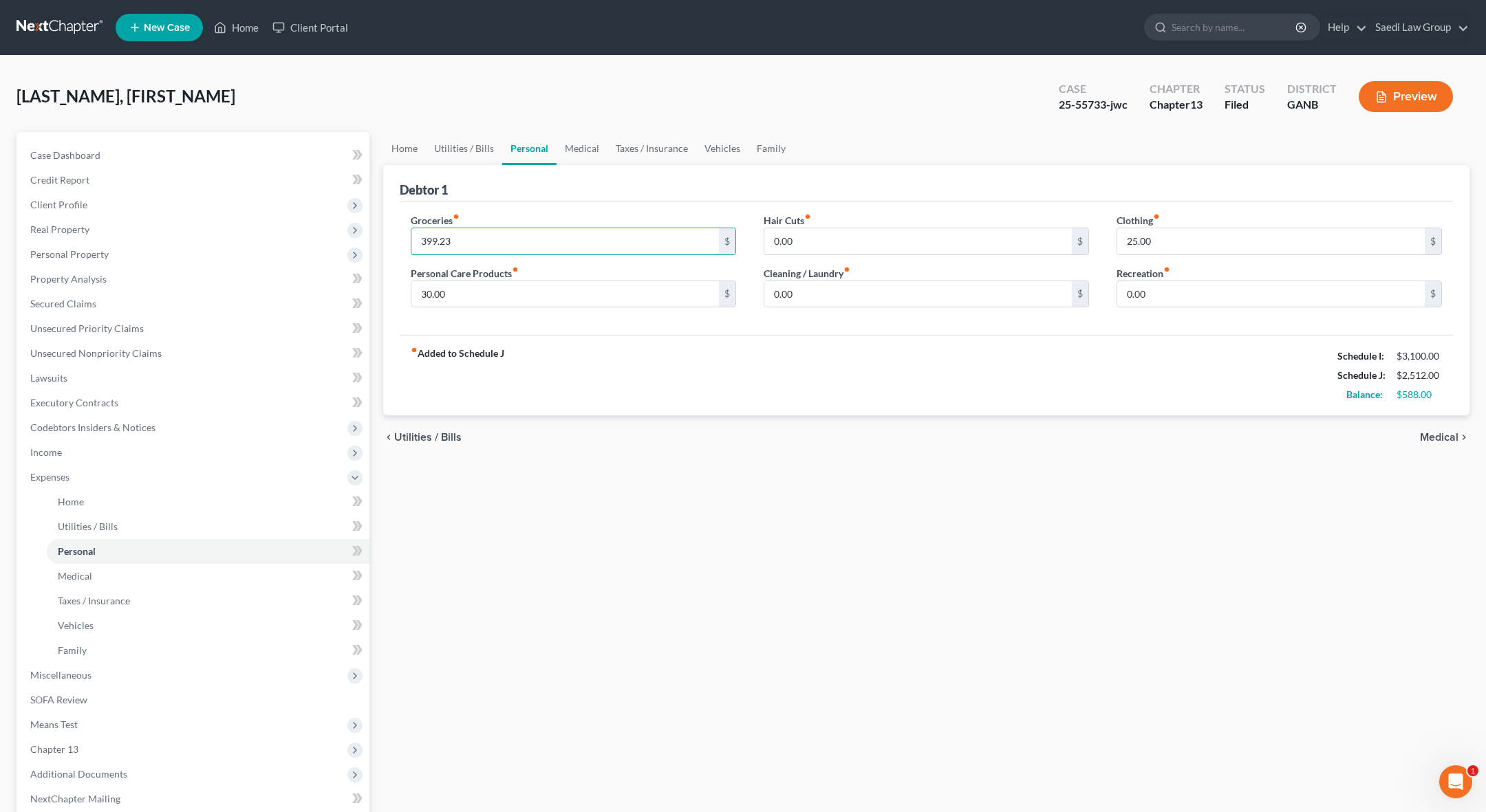 type on "399.23" 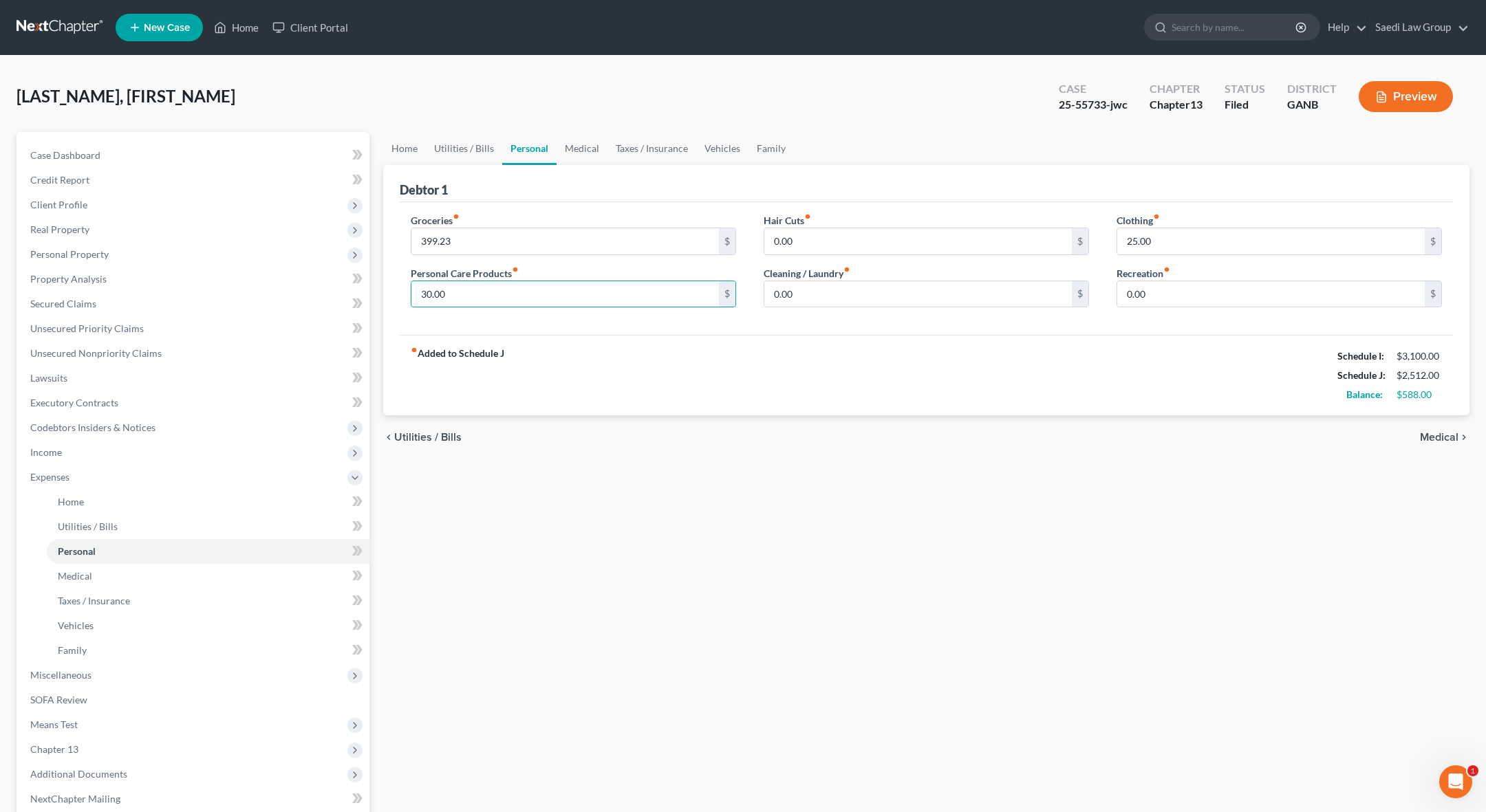 click on "Medical" at bounding box center [1439, 437] 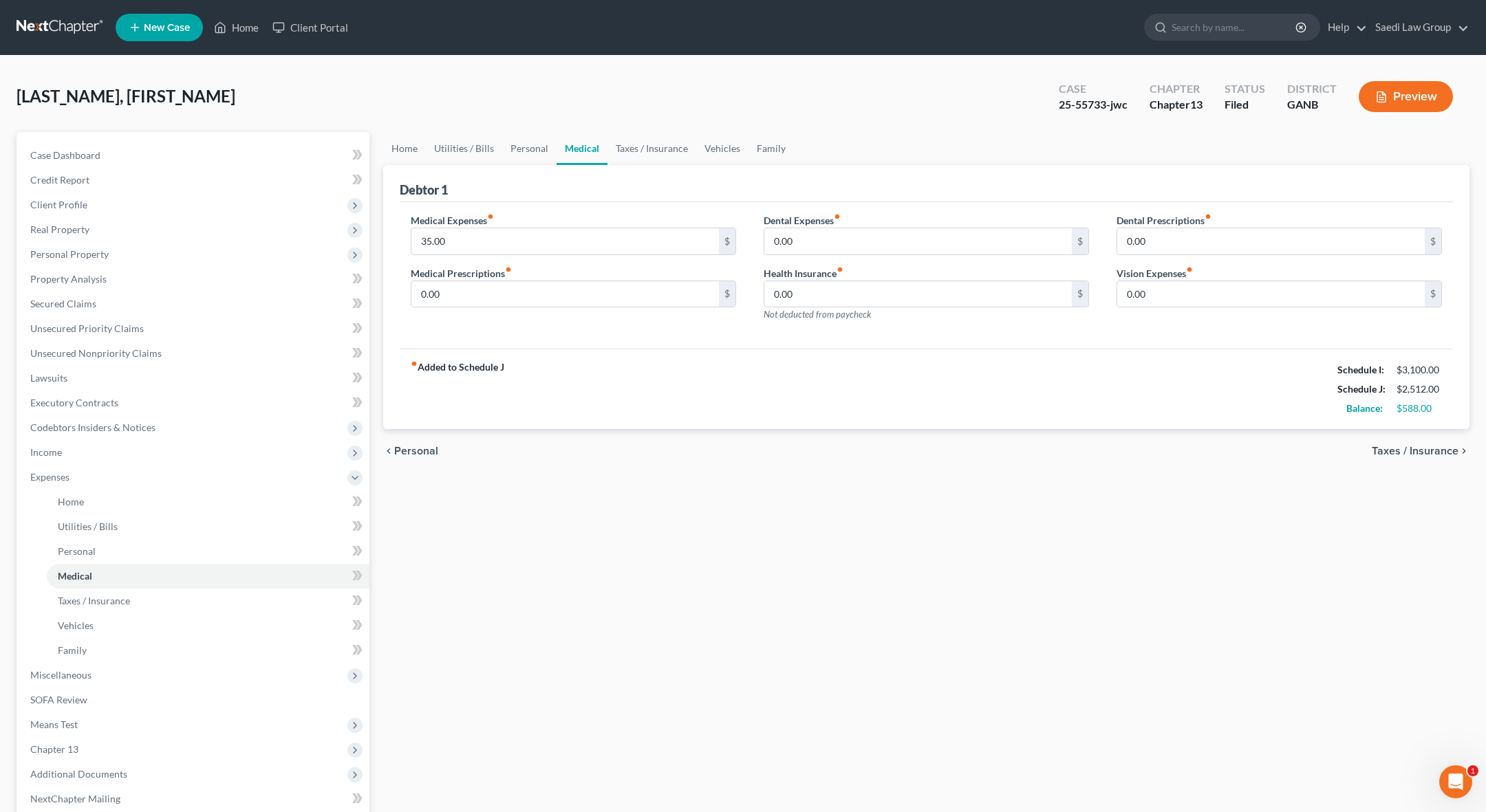 click on "Taxes / Insurance" at bounding box center [1415, 451] 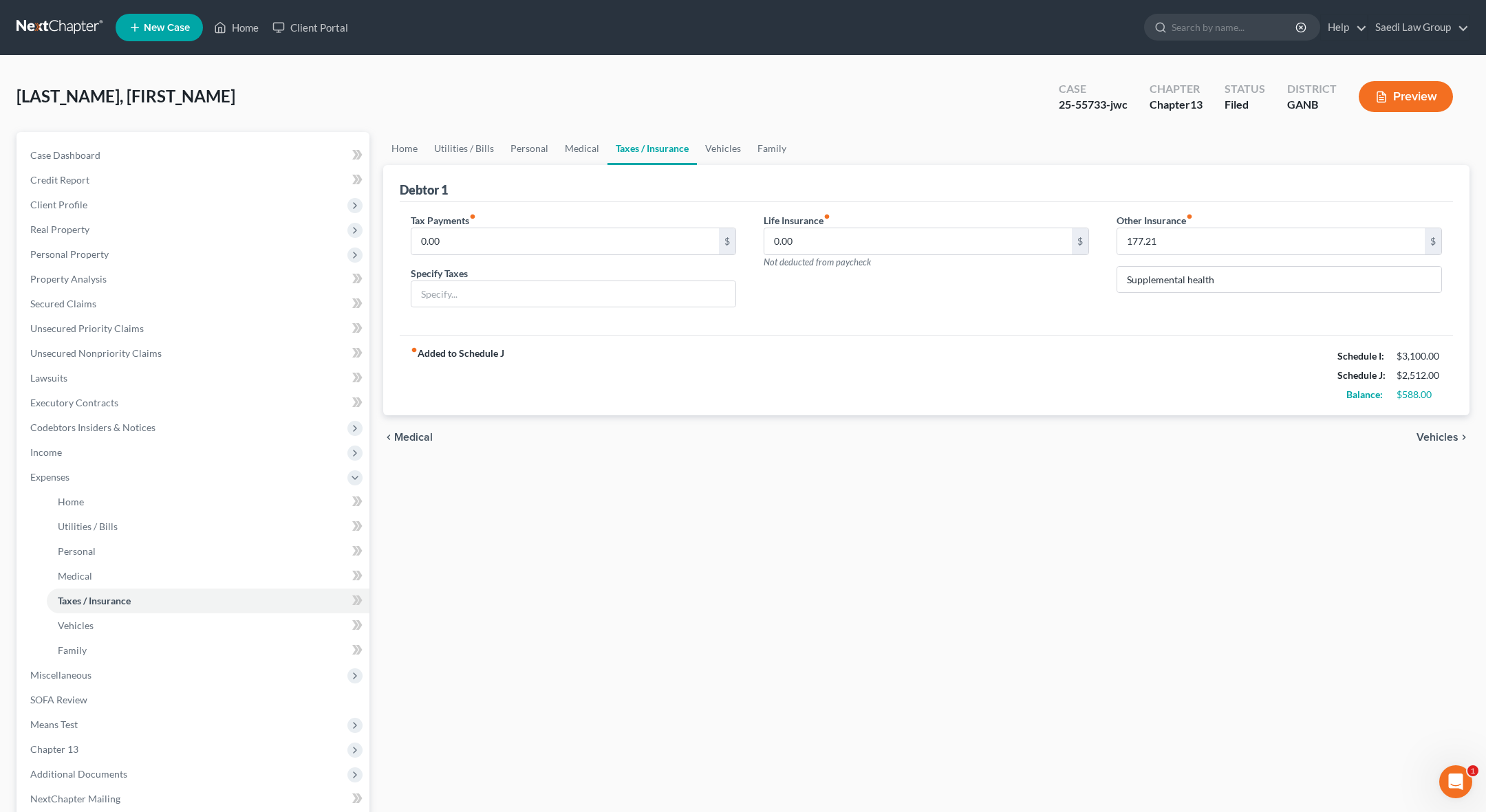 click on "Vehicles" at bounding box center [1437, 437] 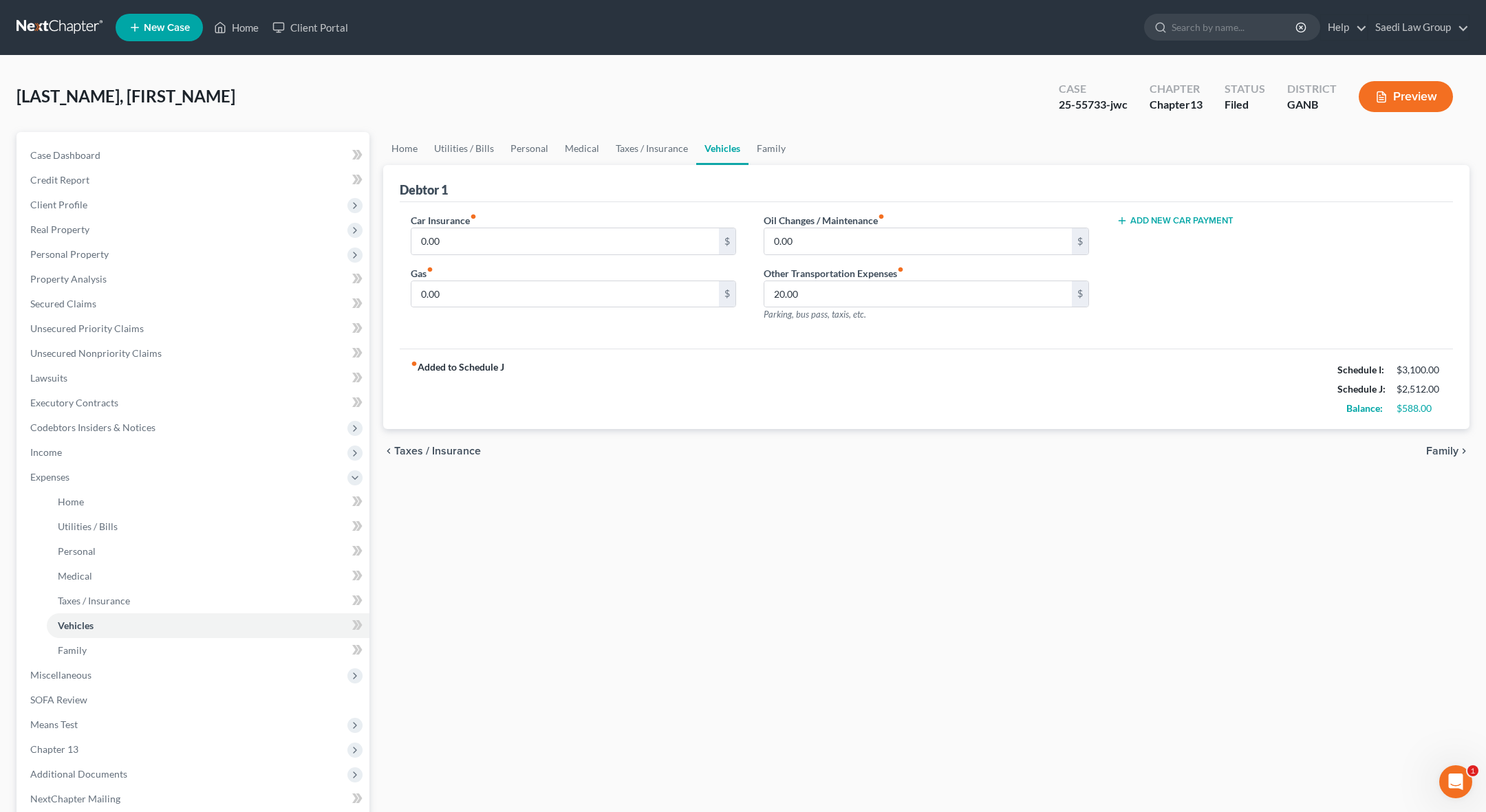 click on "Family" at bounding box center [1442, 451] 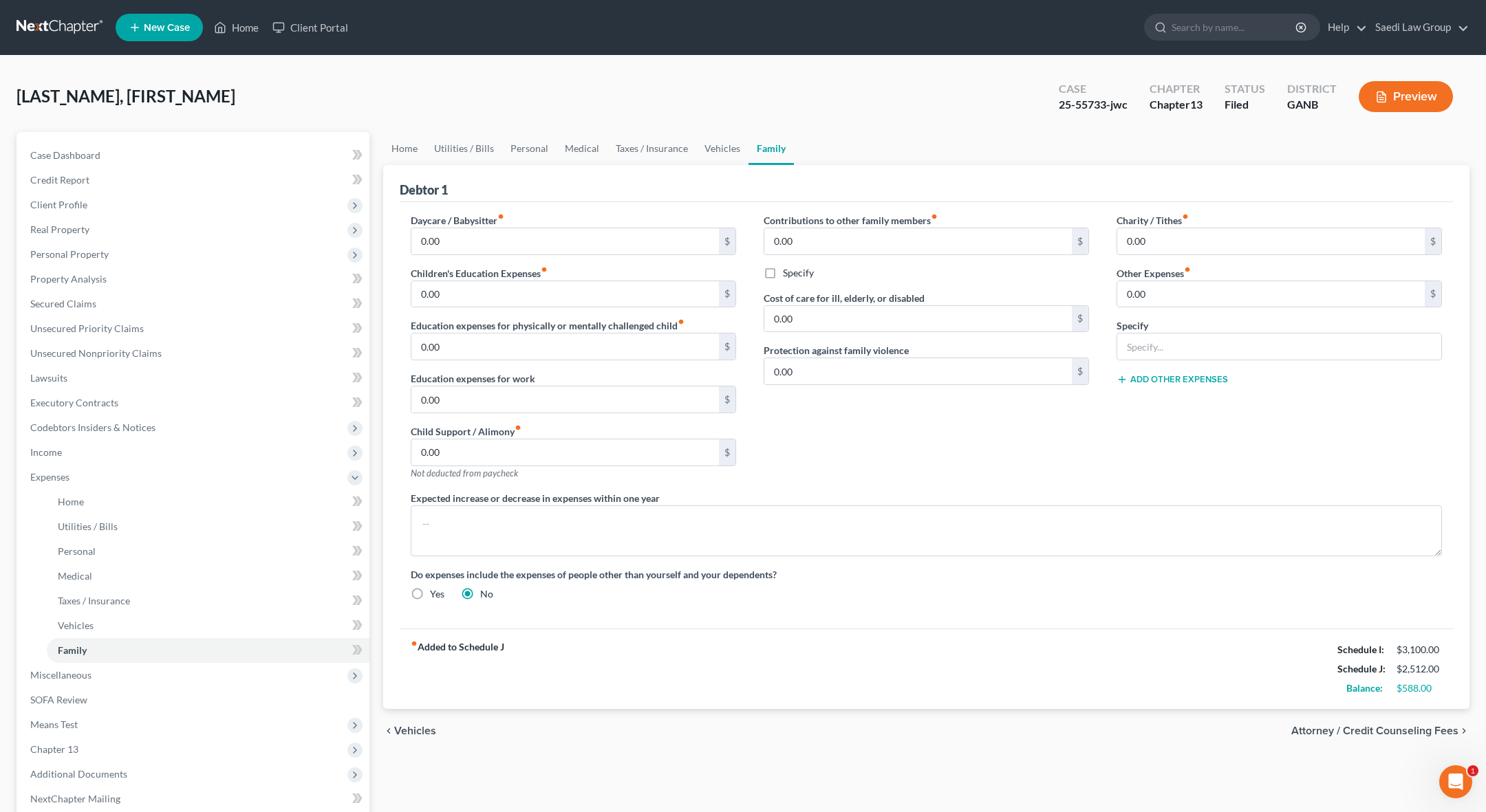 click on "Attorney / Credit Counseling Fees" at bounding box center (1375, 731) 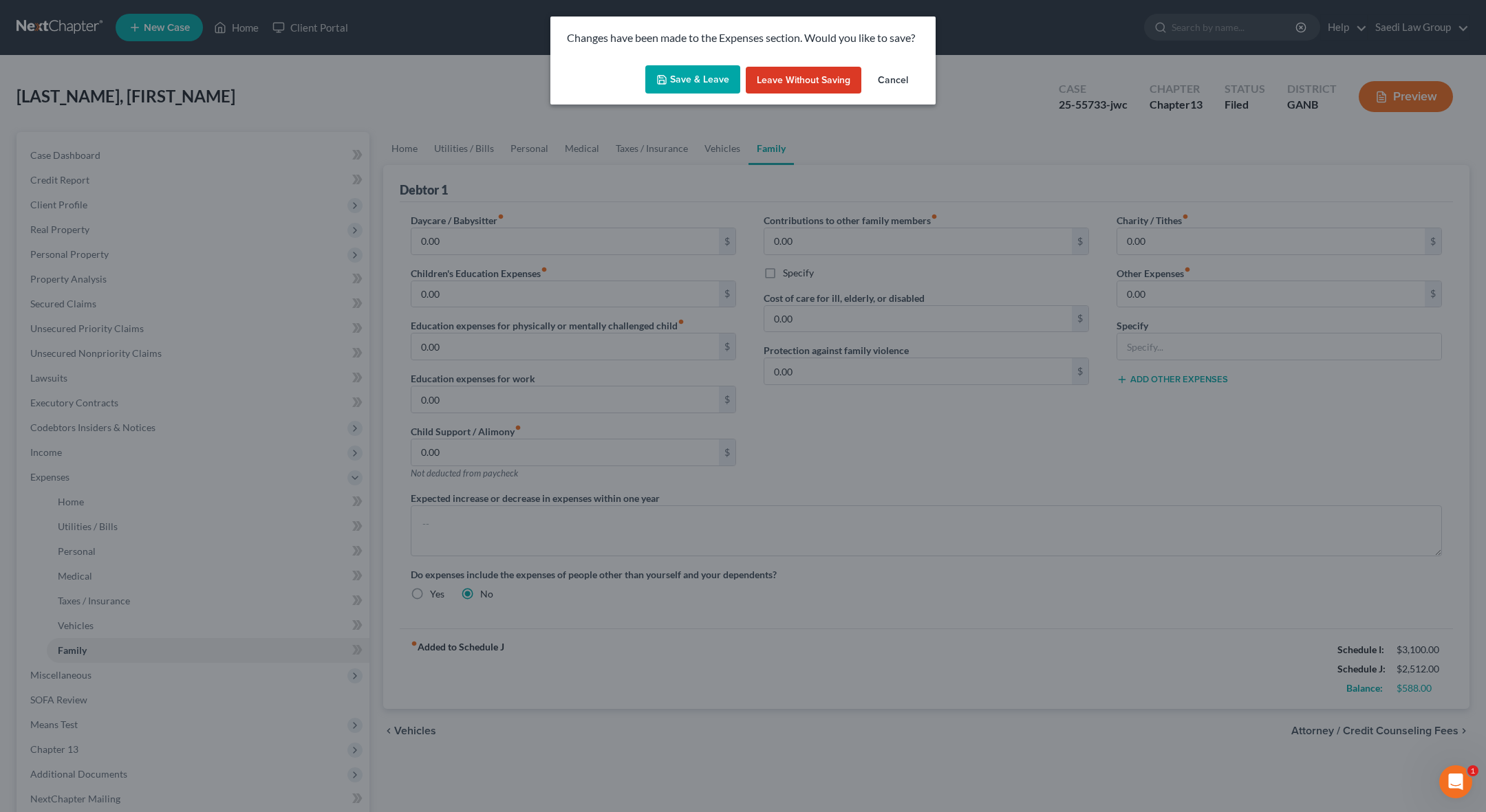 click on "Save & Leave" at bounding box center (693, 80) 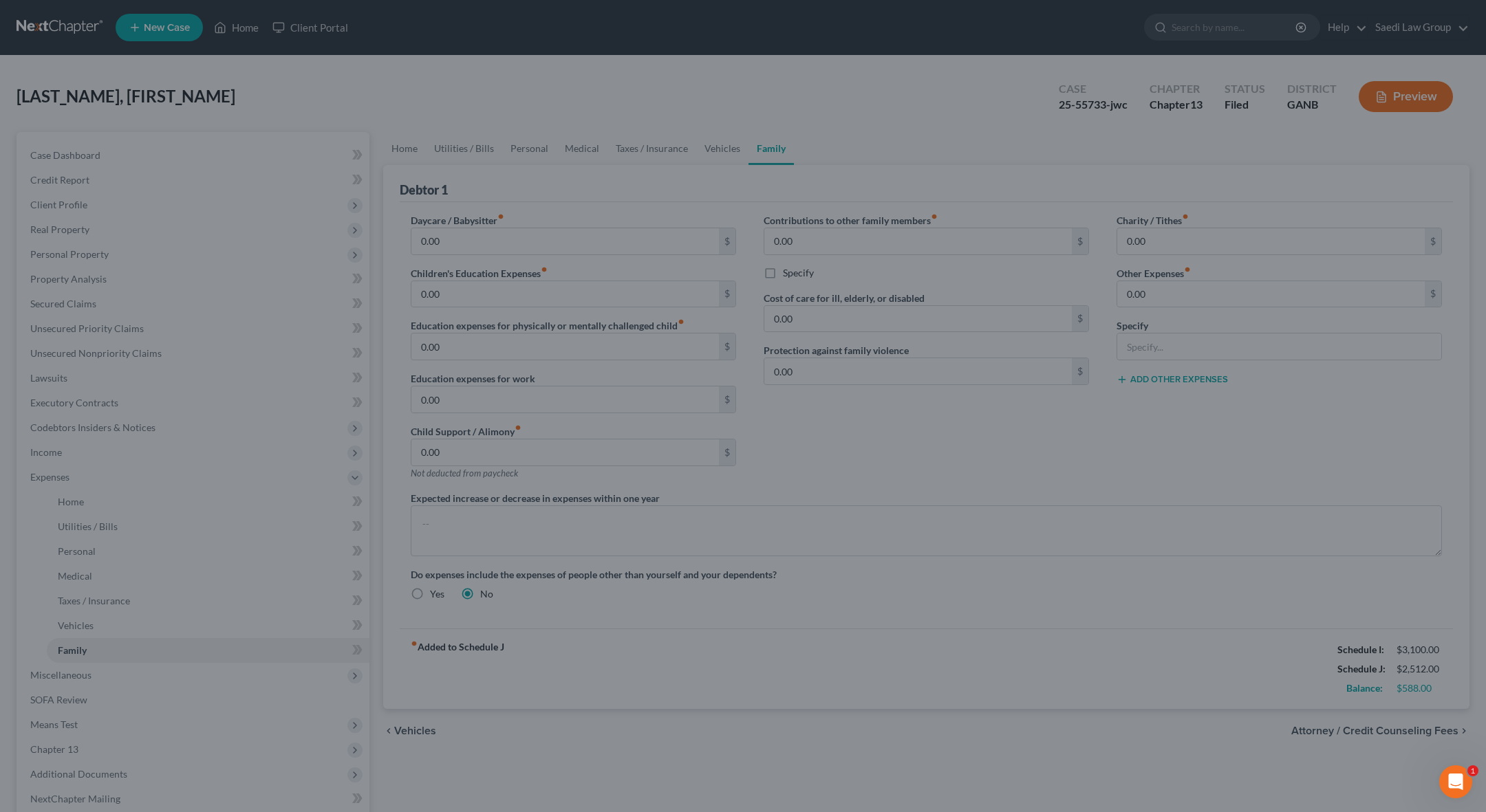 select on "1" 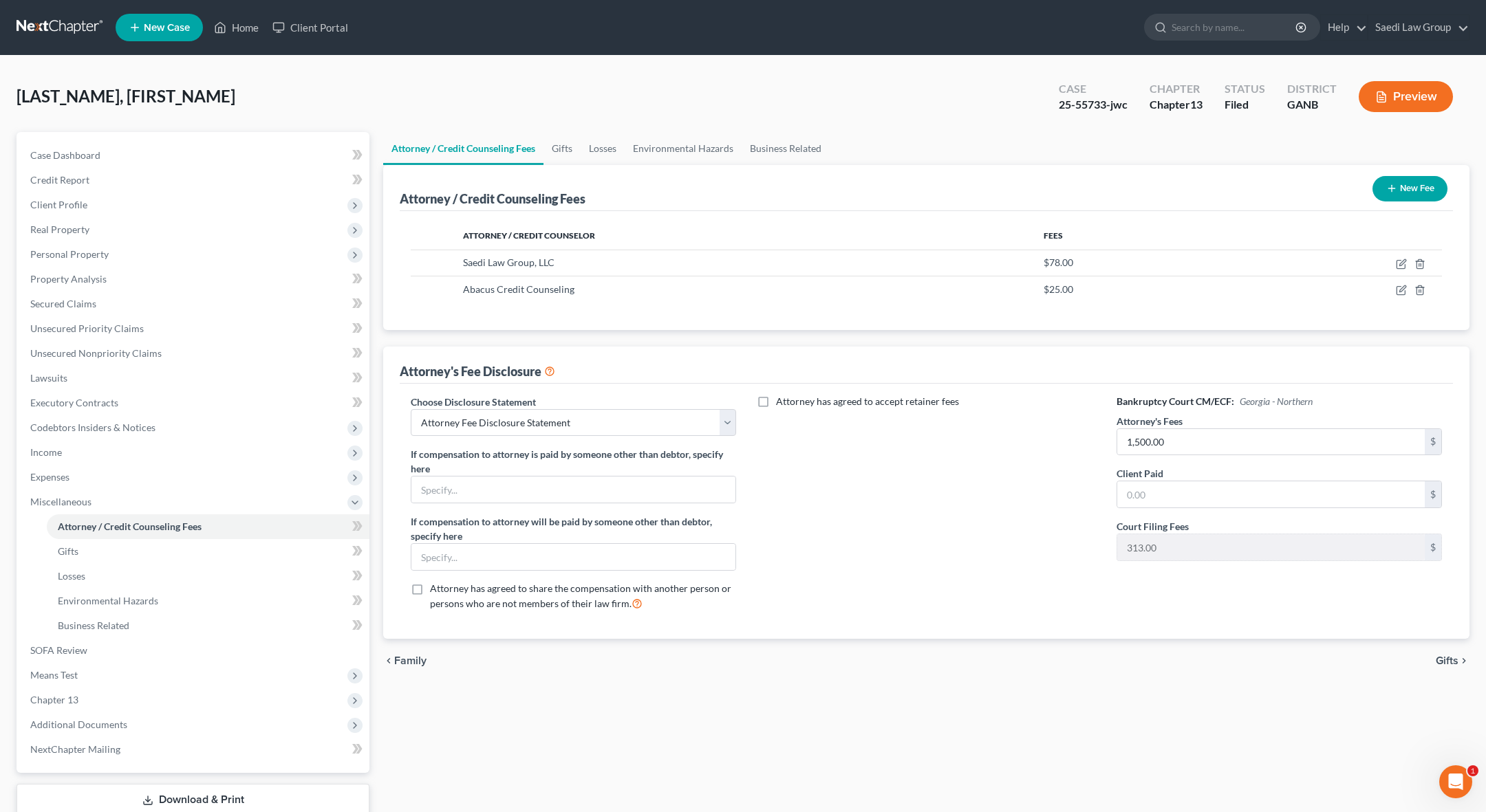 click on "Download & Print" at bounding box center (193, 800) 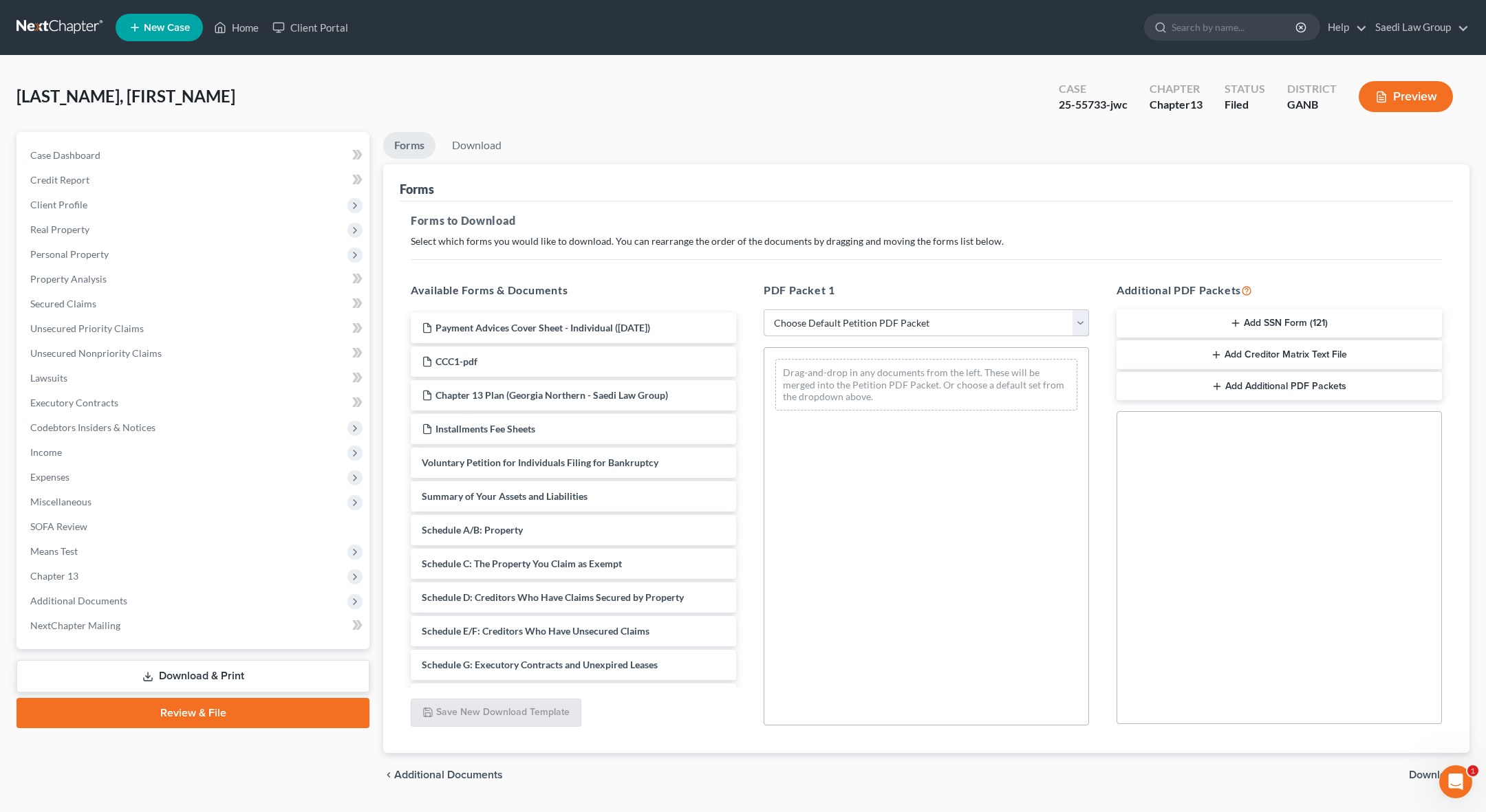 click on "Choose Default Petition PDF Packet Complete Bankruptcy Petition (all forms and schedules) Emergency Filing Forms (Petition and Creditor List Only) Amended Forms Signature Pages Only Supplemental Post Petition (Sch. I & J) Supplemental Post Petition (Sch. I) Supplemental Post Petition (Sch. J) A/B, C and Summary of Assets Amended VP and Amended Budget I, J and Summary of Assets I and J to send to Client for Review test Amended I&J, SumSched, Declaration Amended A/B to disclose PI claim Chapter 13 Case amended SOFA Amended I and J Confirmation amendments - SOFA_C_G_122c Amended I/J, SOFA Rev Amended I/J, SOFA Amended ABC amended vol petition, SOFA amended A/B and C Amended vol petition, schI, SOFA amend- vol petition, A/B and C, SOFA, sch I amend vol petition, A/B and C, I amended vol petition, A/B and C, I, SOFA amend vol petition, A/B and C, I and SOFA amended SOFA, sch I AMEND for home value" at bounding box center (926, 323) 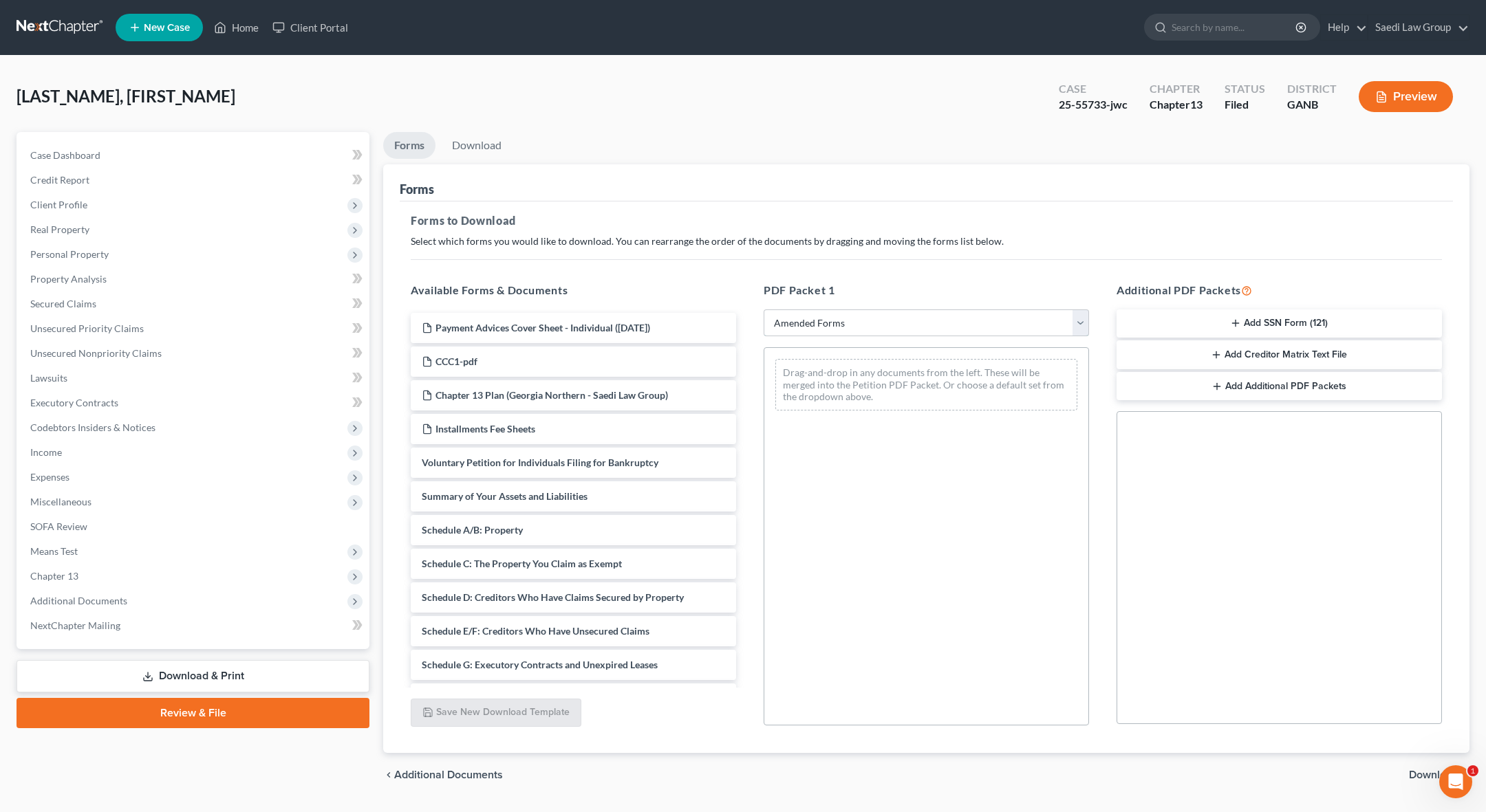 click on "Amended Forms" at bounding box center [0, 0] 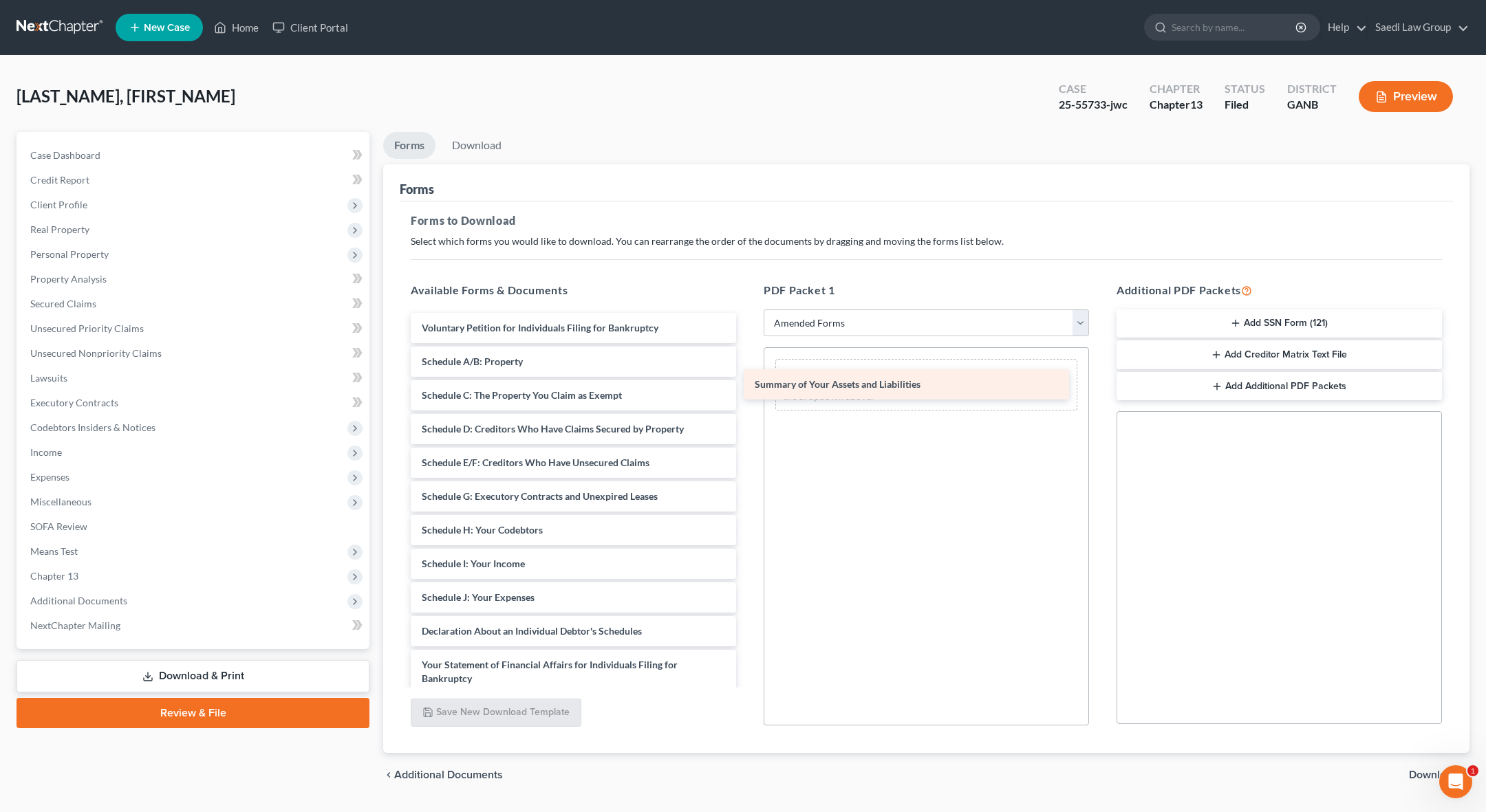 drag, startPoint x: 586, startPoint y: 360, endPoint x: 926, endPoint y: 381, distance: 340.6479 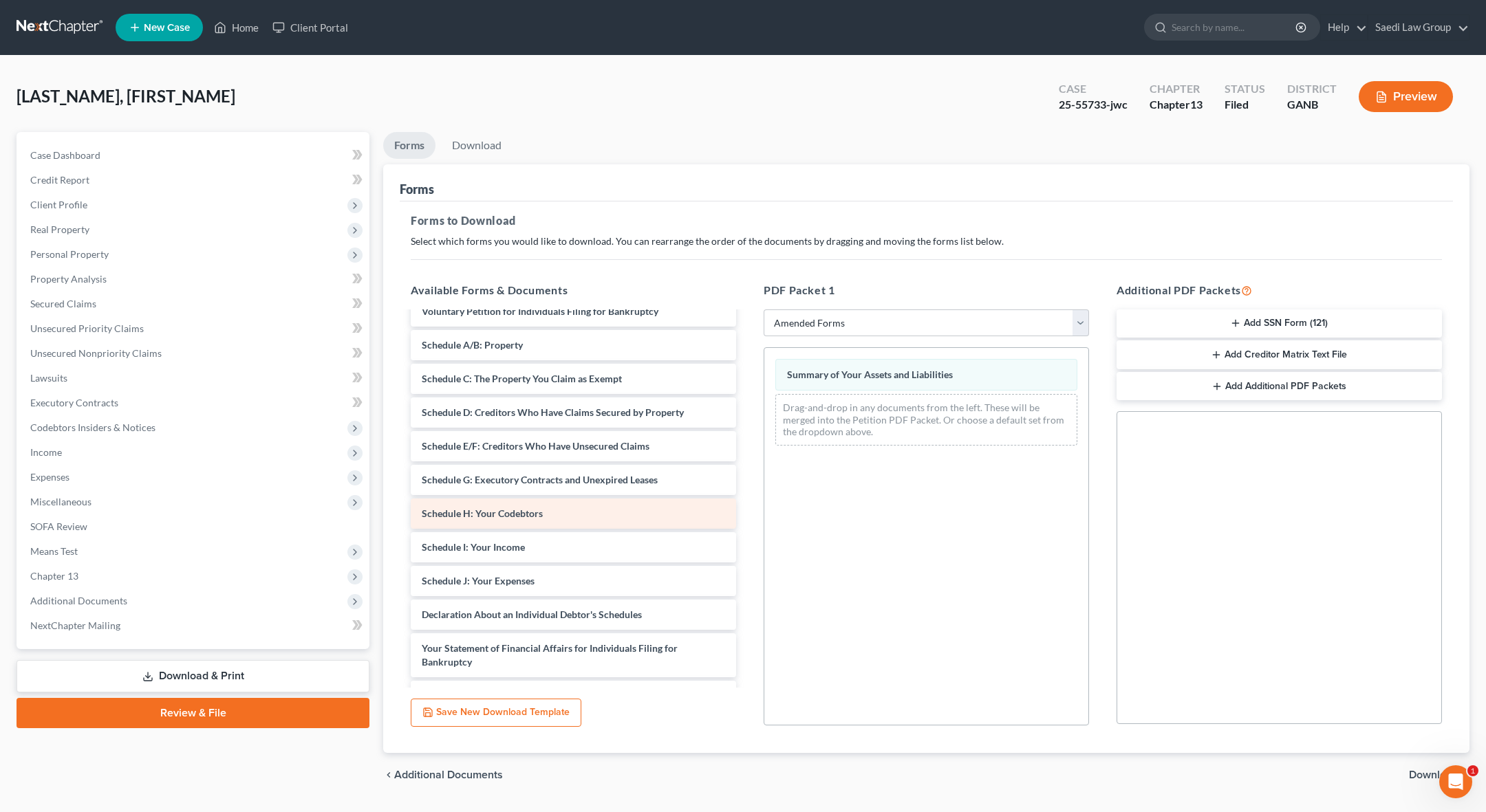 scroll, scrollTop: 0, scrollLeft: 0, axis: both 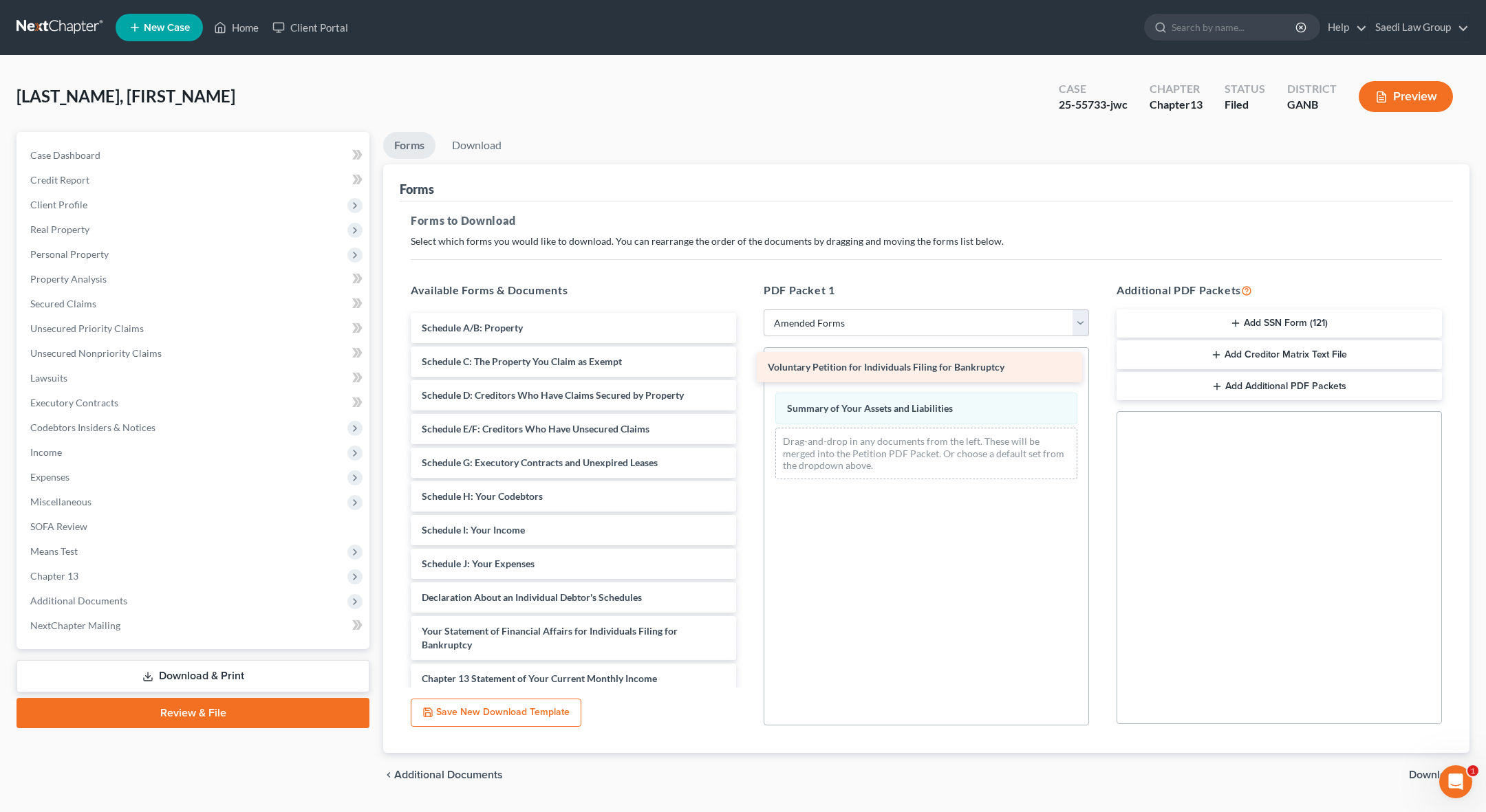 drag, startPoint x: 557, startPoint y: 314, endPoint x: 903, endPoint y: 352, distance: 348.08045 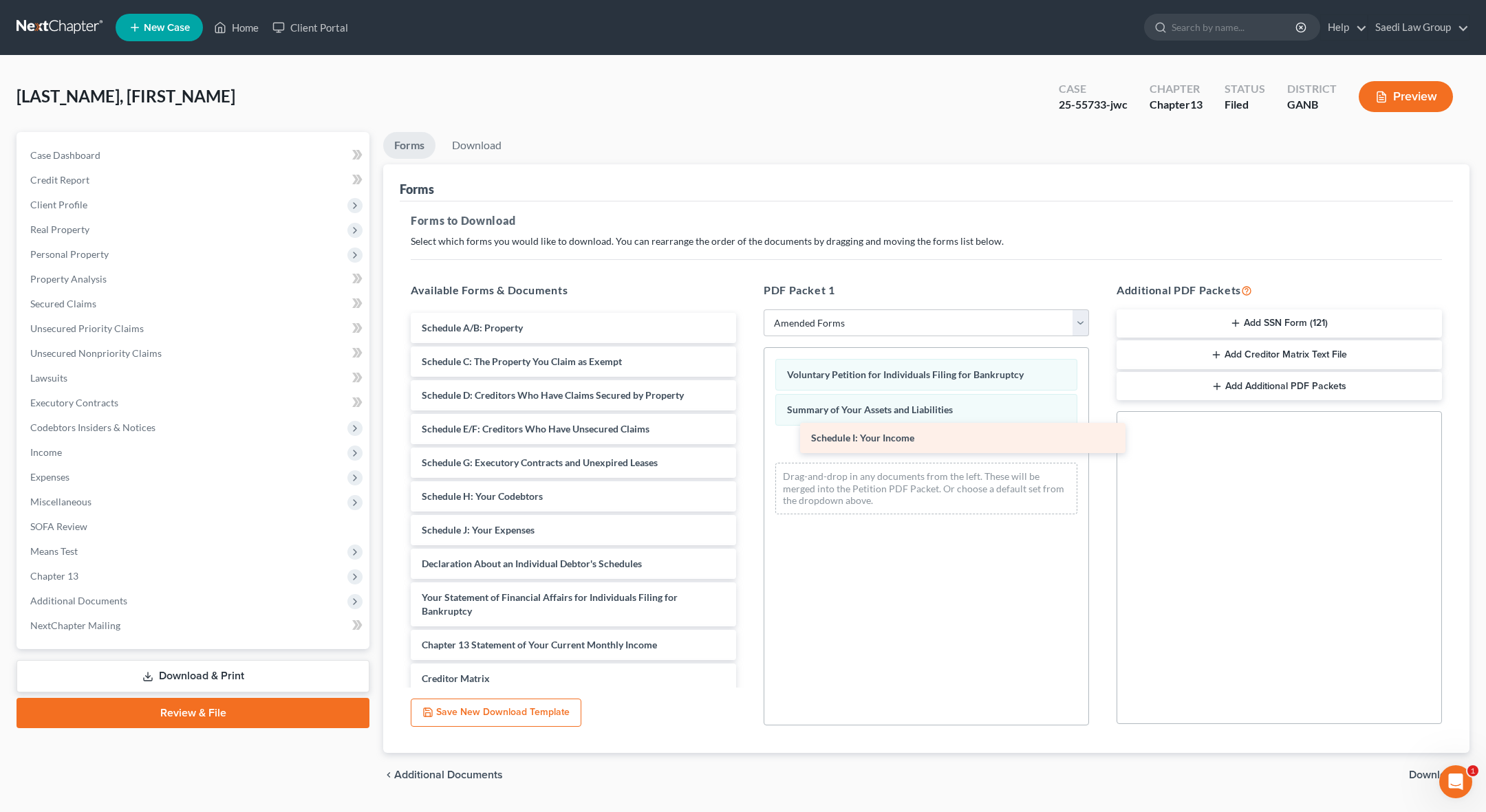 drag, startPoint x: 572, startPoint y: 534, endPoint x: 931, endPoint y: 448, distance: 369.1571 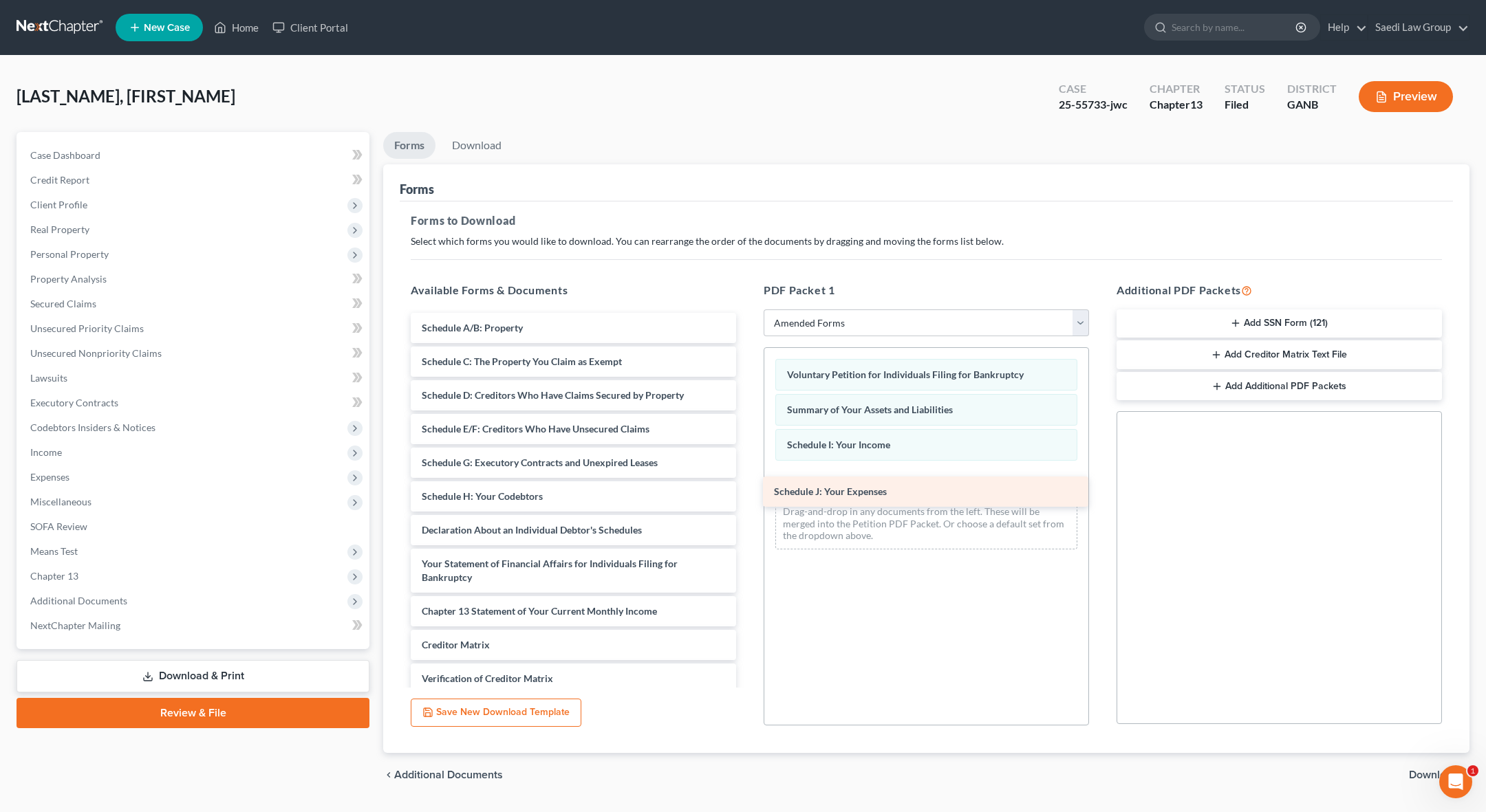 drag, startPoint x: 610, startPoint y: 531, endPoint x: 973, endPoint y: 488, distance: 365.538 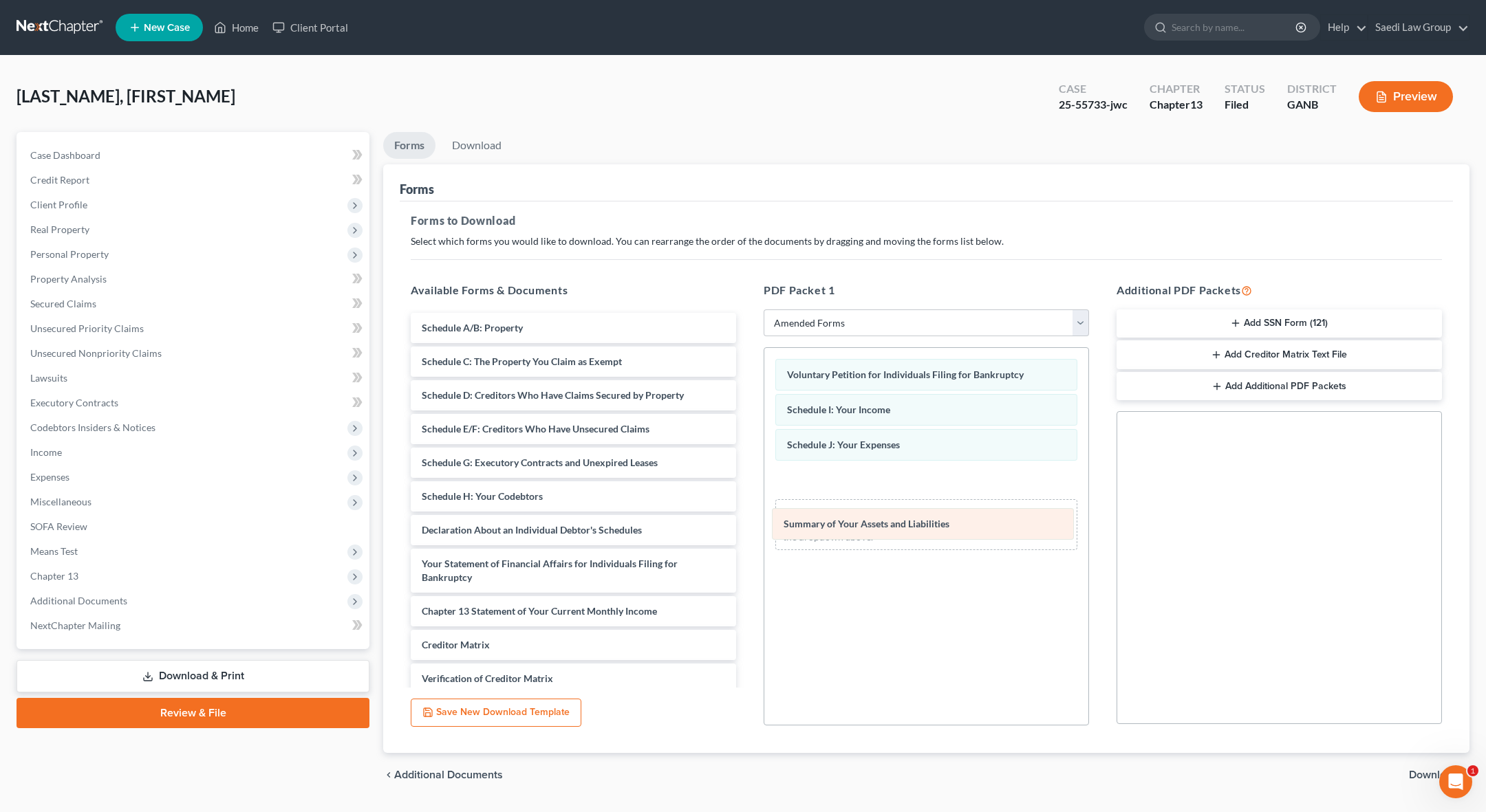 drag, startPoint x: 951, startPoint y: 402, endPoint x: 947, endPoint y: 517, distance: 115.06954 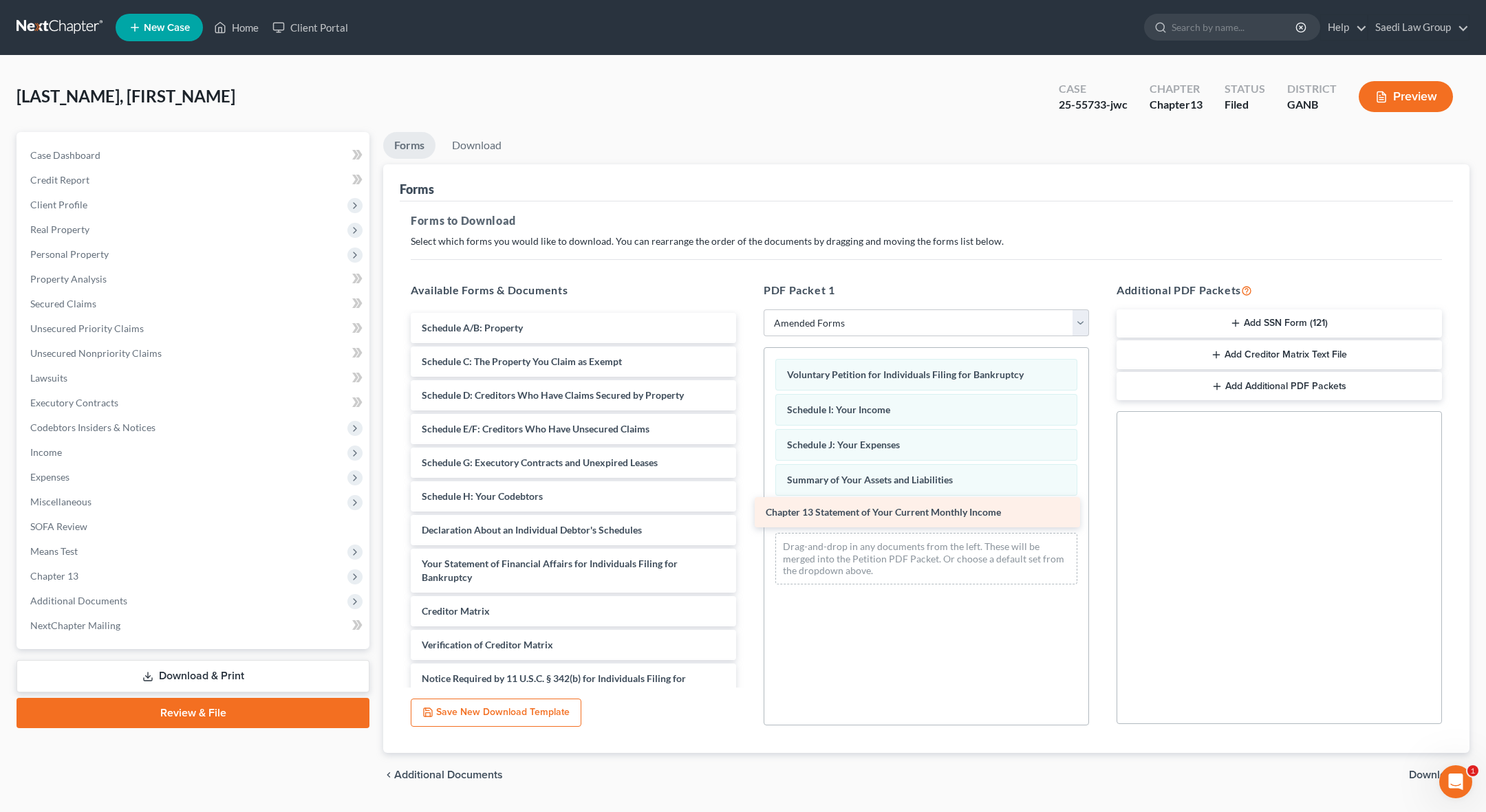 drag, startPoint x: 615, startPoint y: 611, endPoint x: 967, endPoint y: 511, distance: 365.929 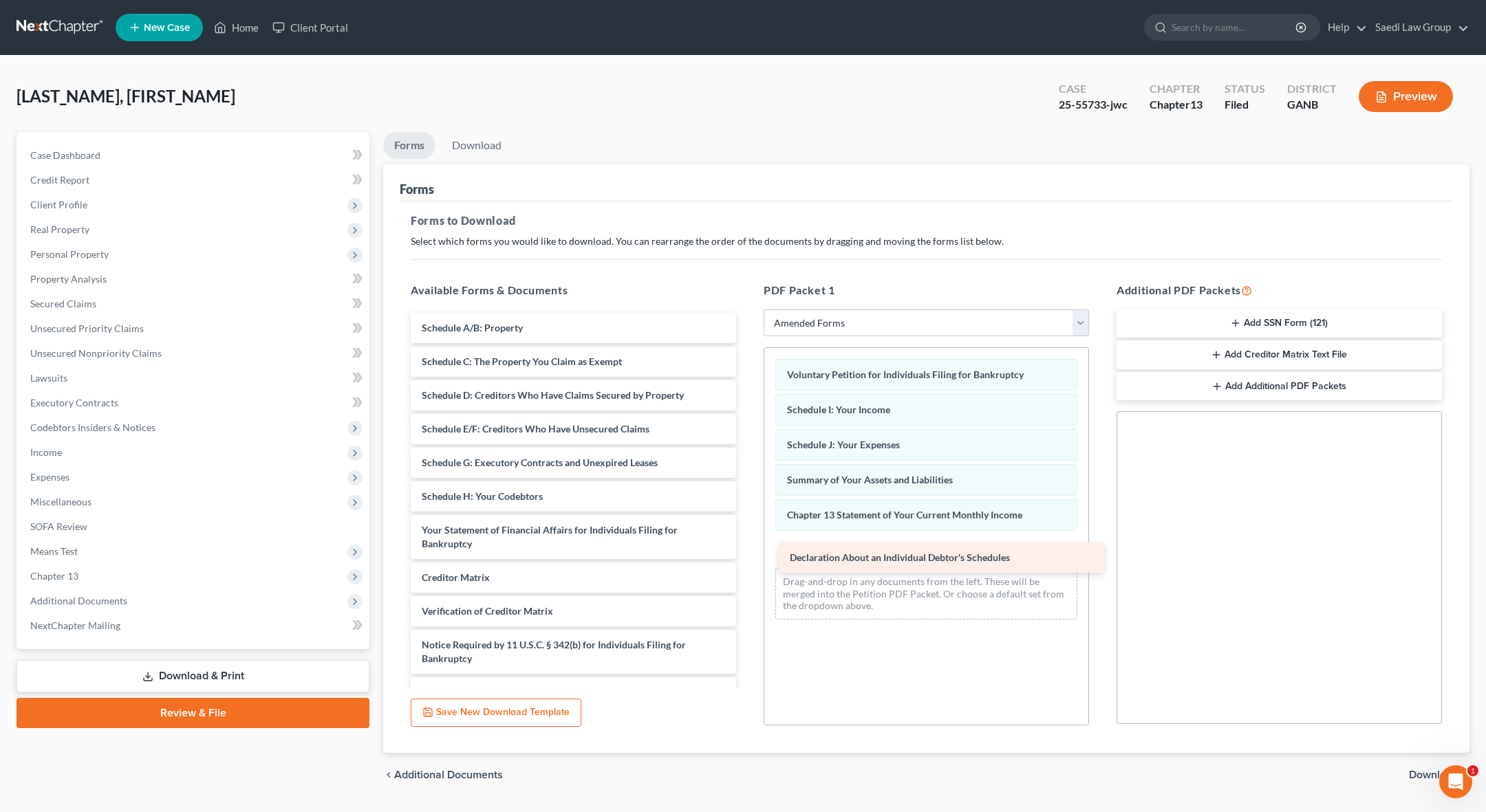 drag, startPoint x: 571, startPoint y: 533, endPoint x: 936, endPoint y: 558, distance: 365.85516 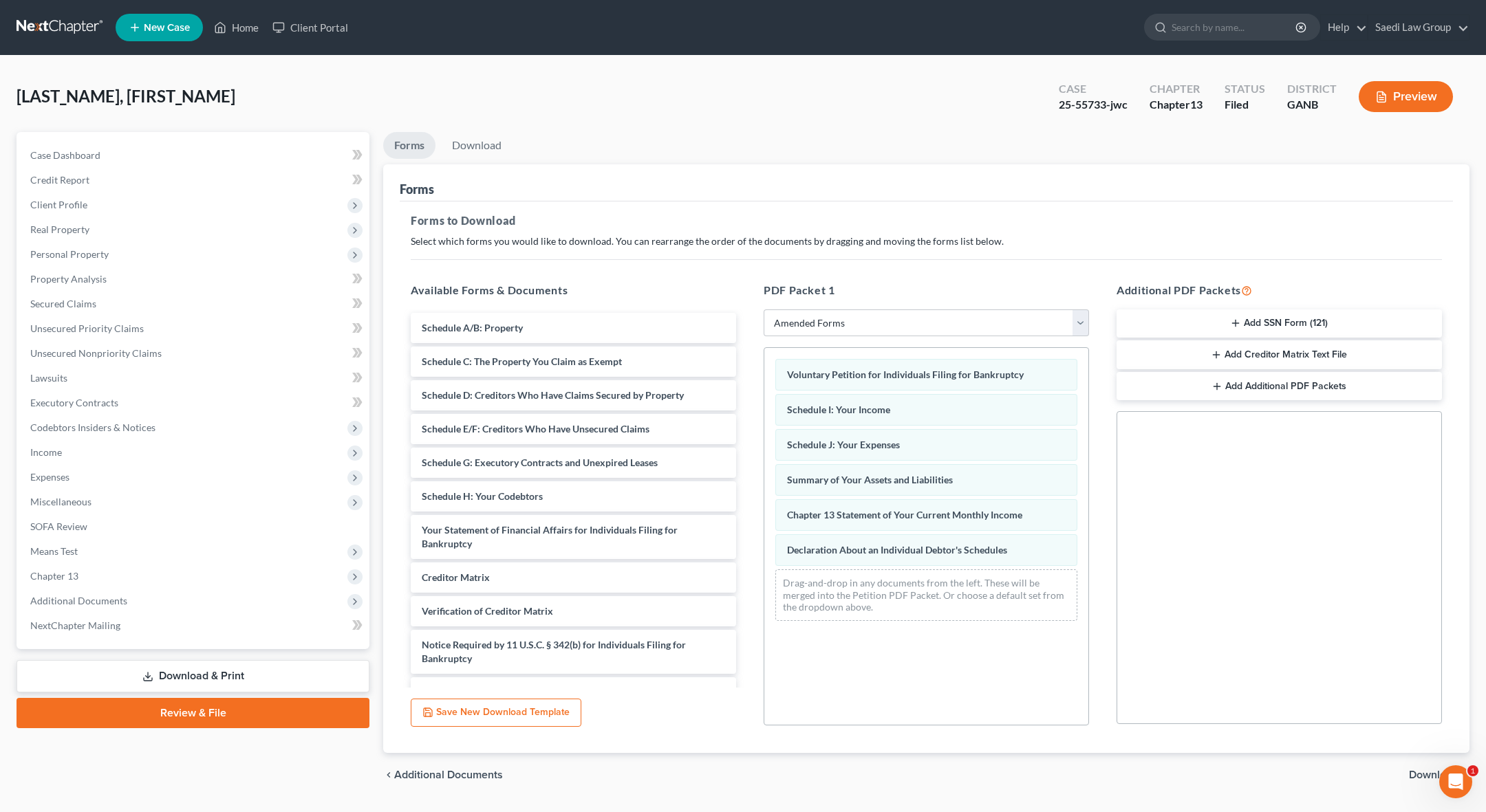 click on "Download" at bounding box center (1434, 775) 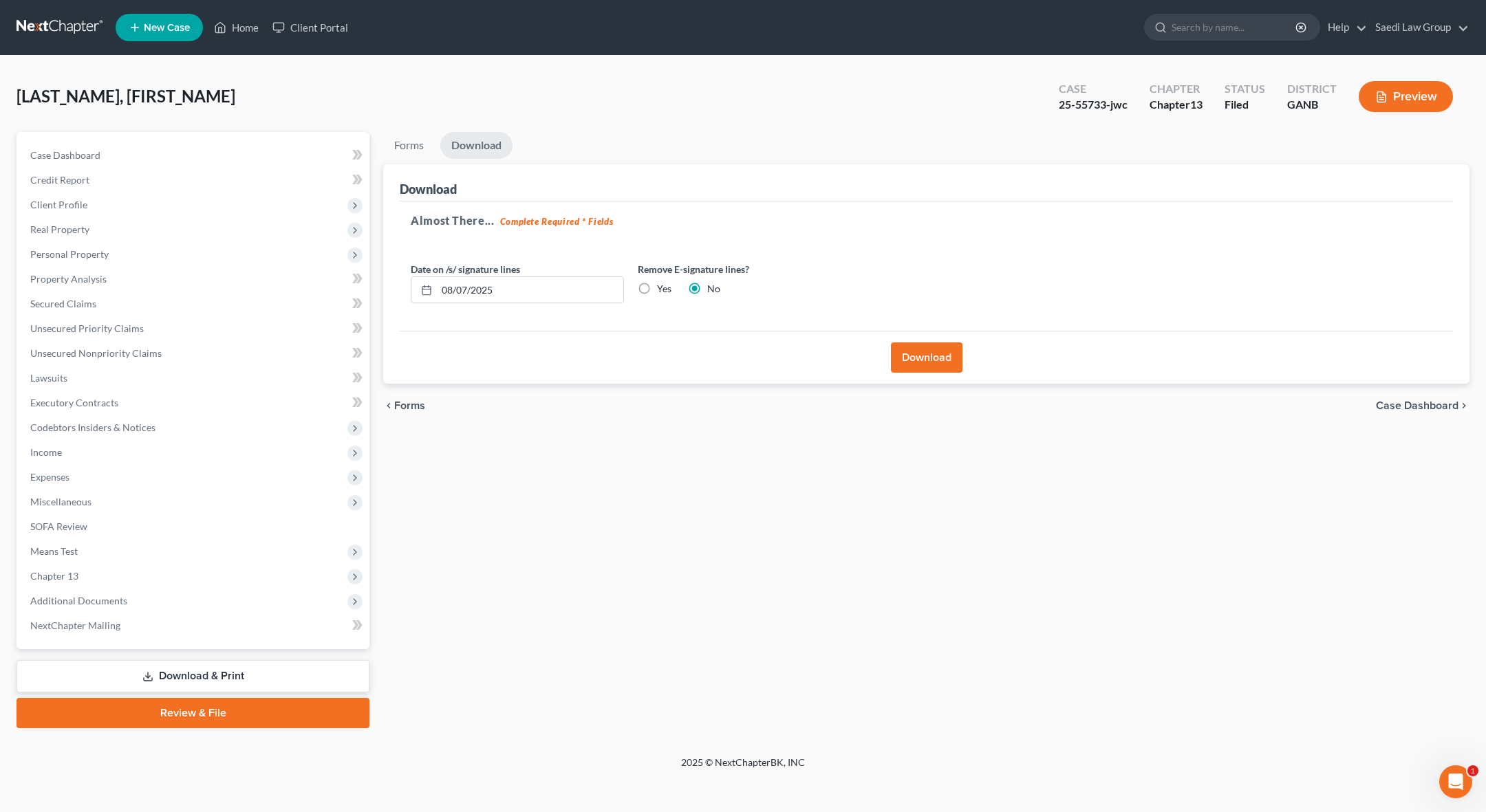 click on "Download" at bounding box center [927, 358] 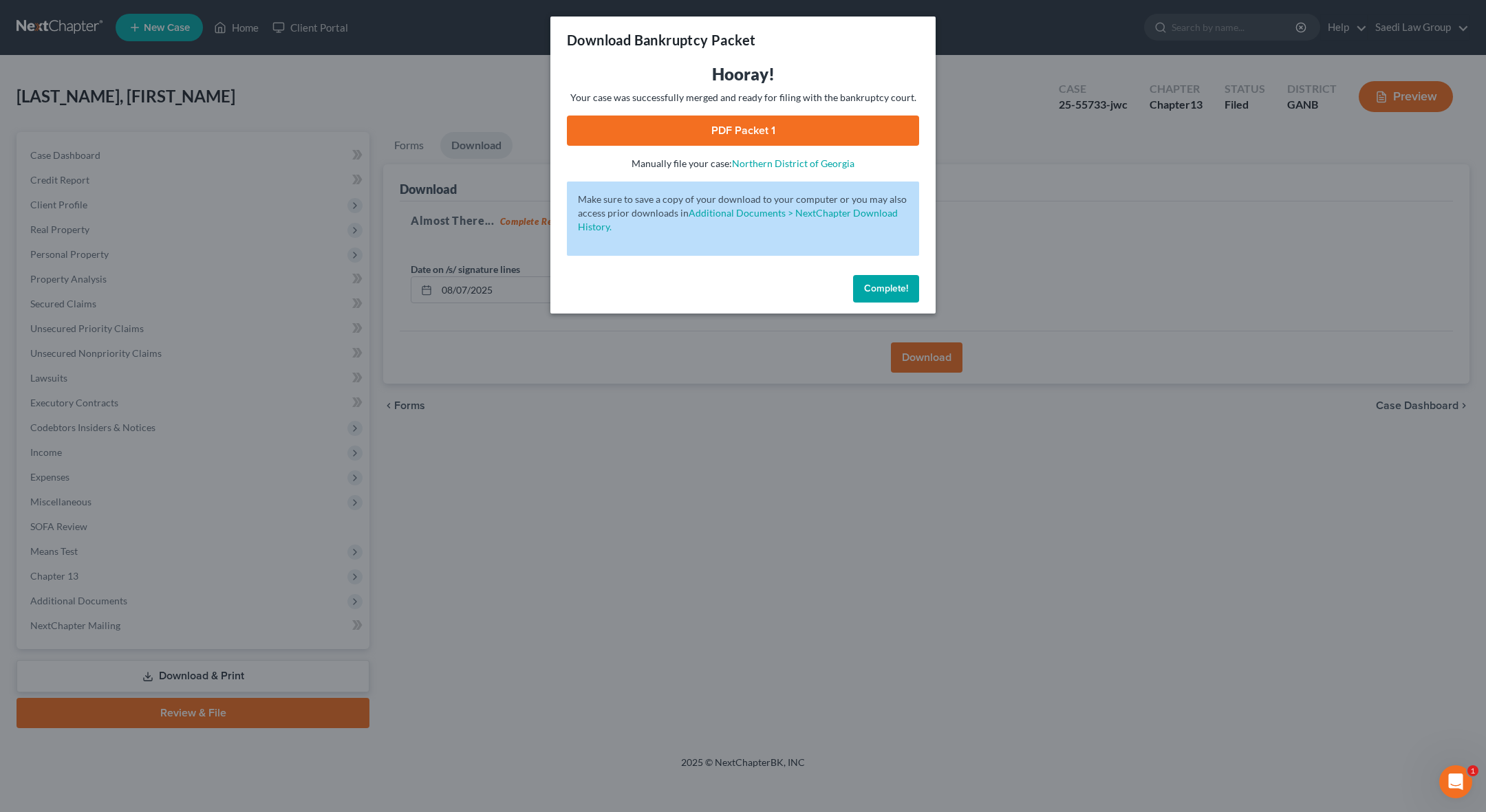 click on "PDF Packet 1" at bounding box center (743, 131) 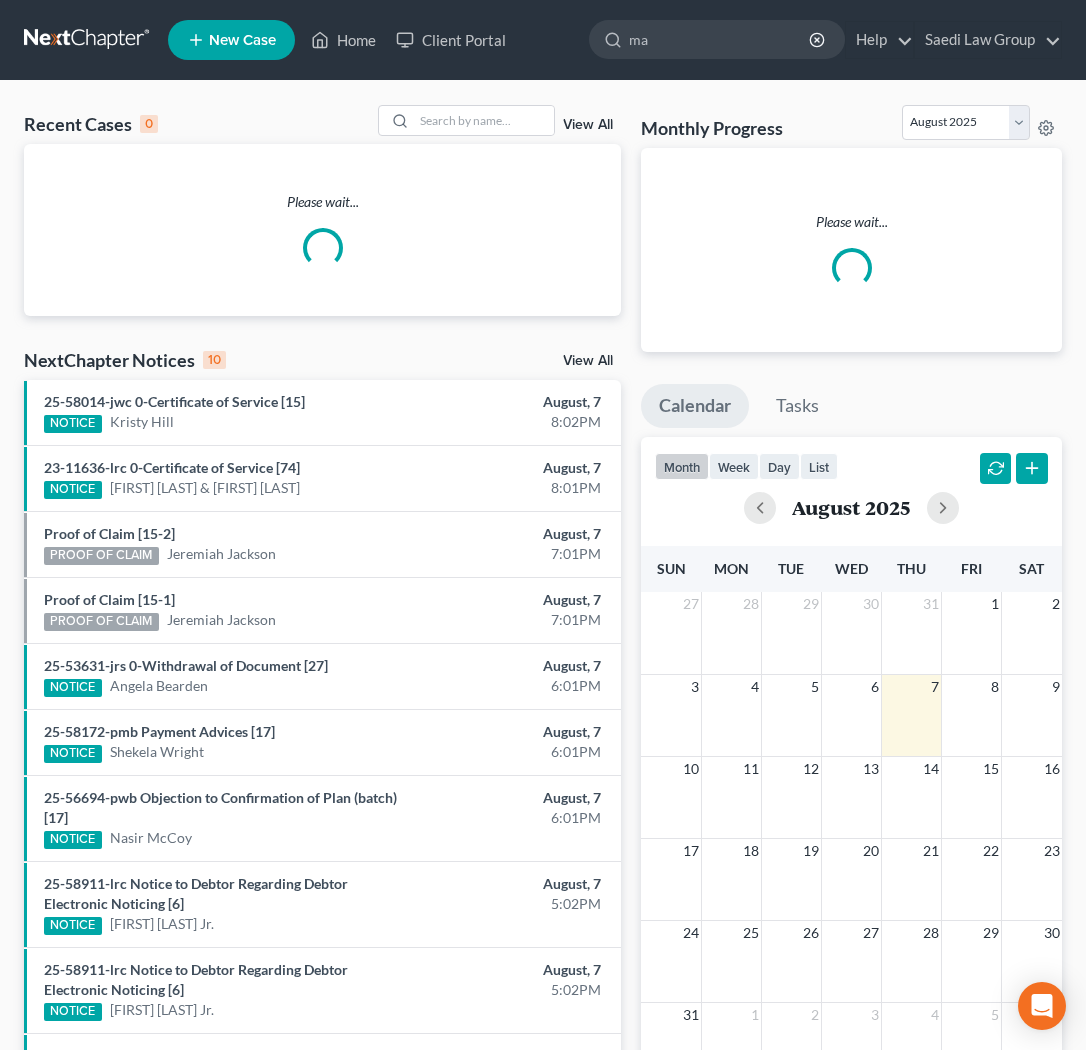 scroll, scrollTop: 0, scrollLeft: 0, axis: both 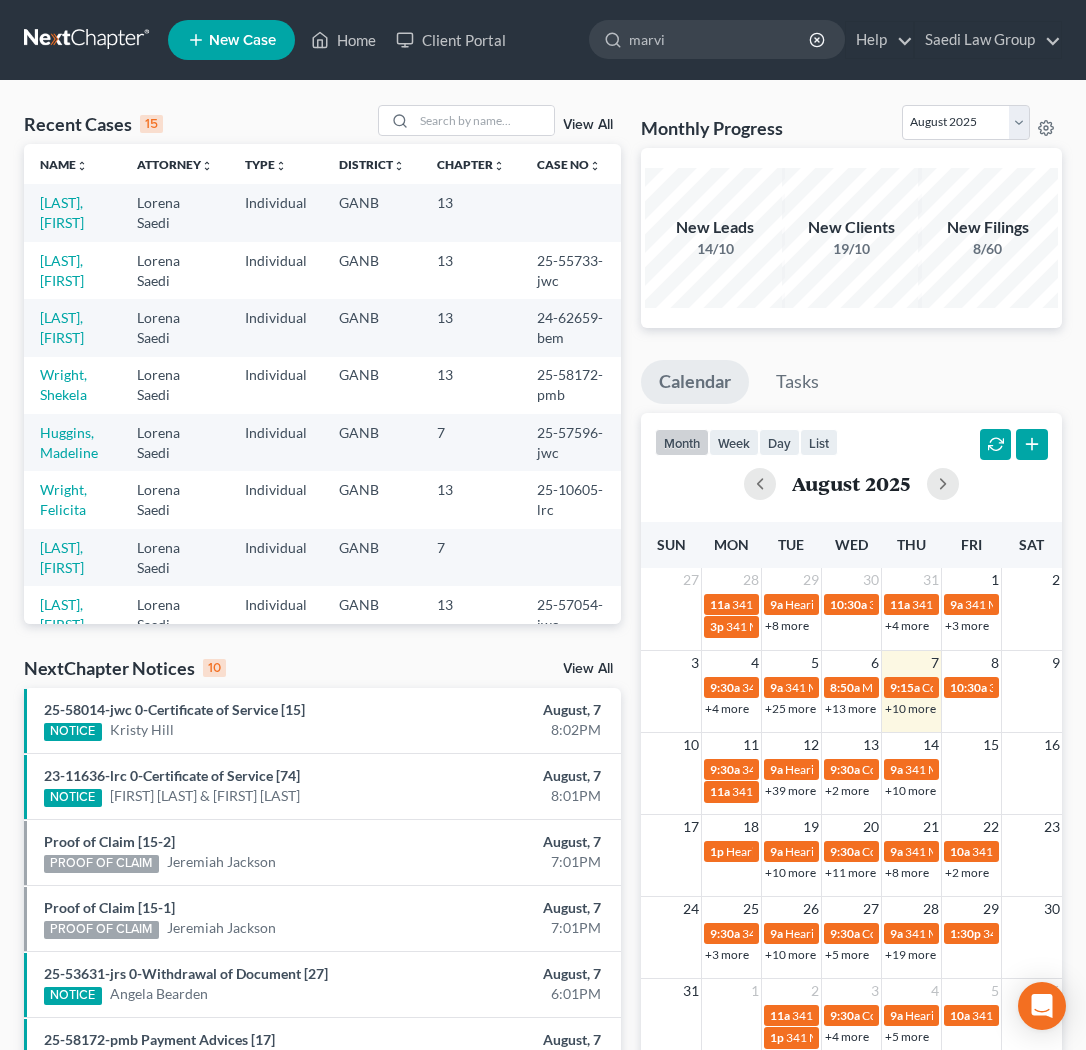 type on "marvin" 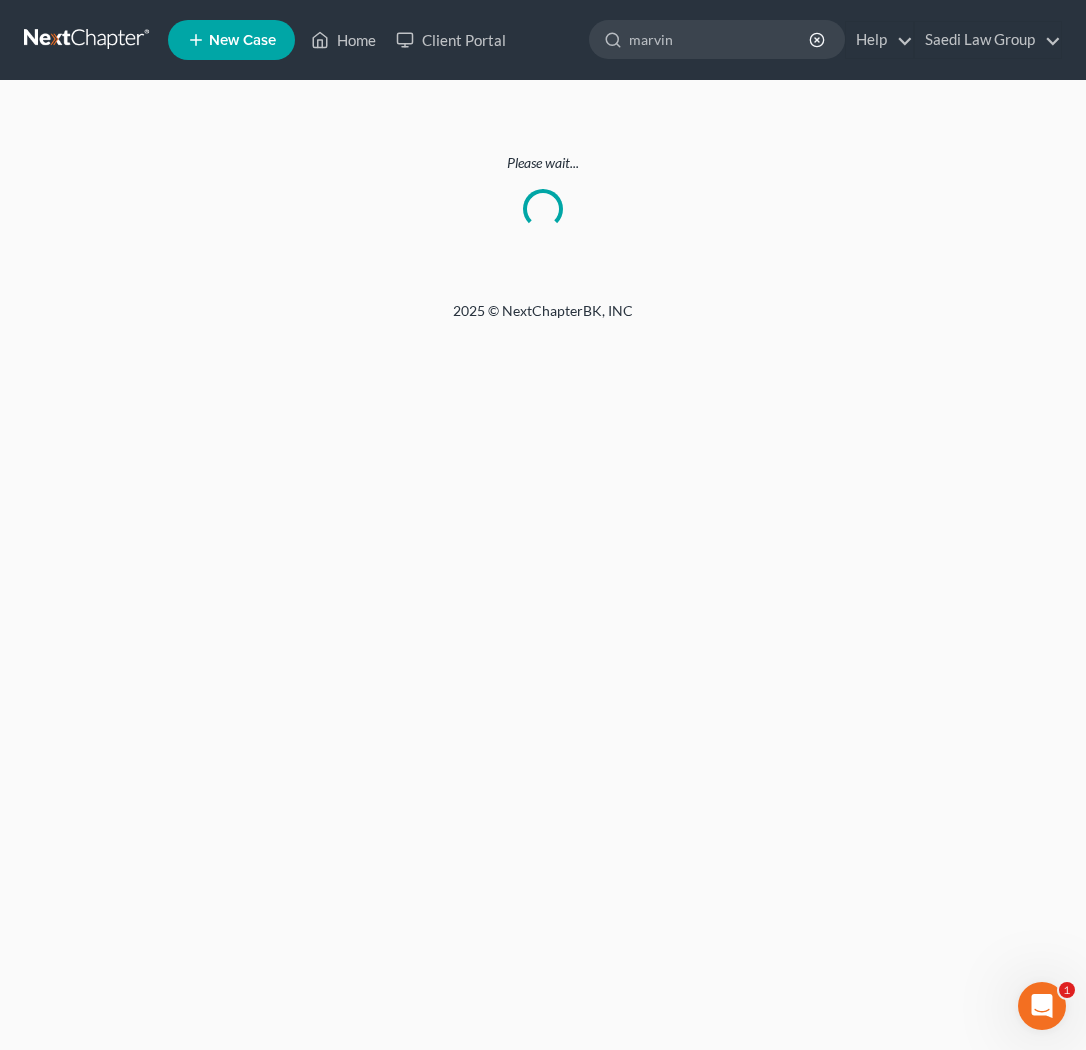 scroll, scrollTop: 0, scrollLeft: 0, axis: both 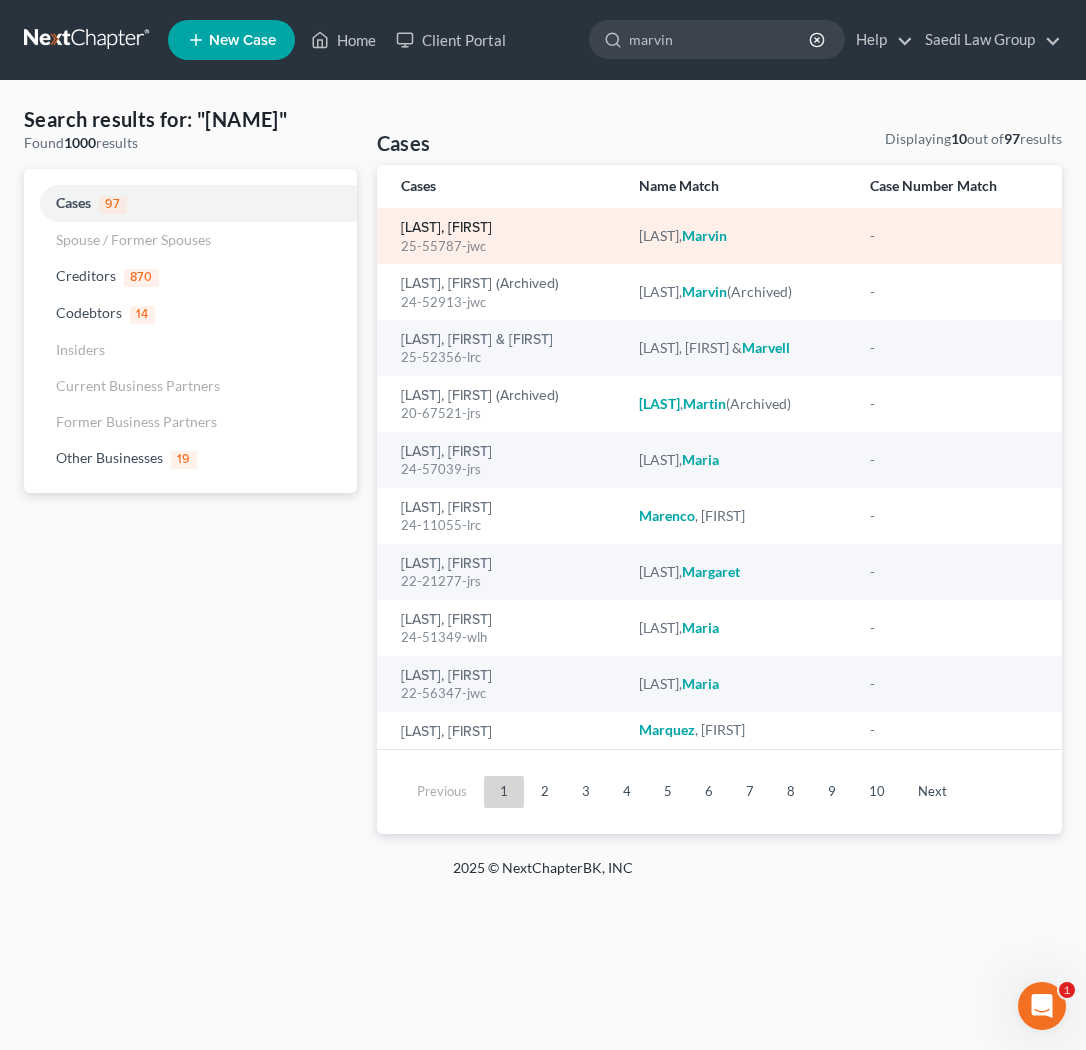 click on "Jackson, Marvin" at bounding box center [446, 228] 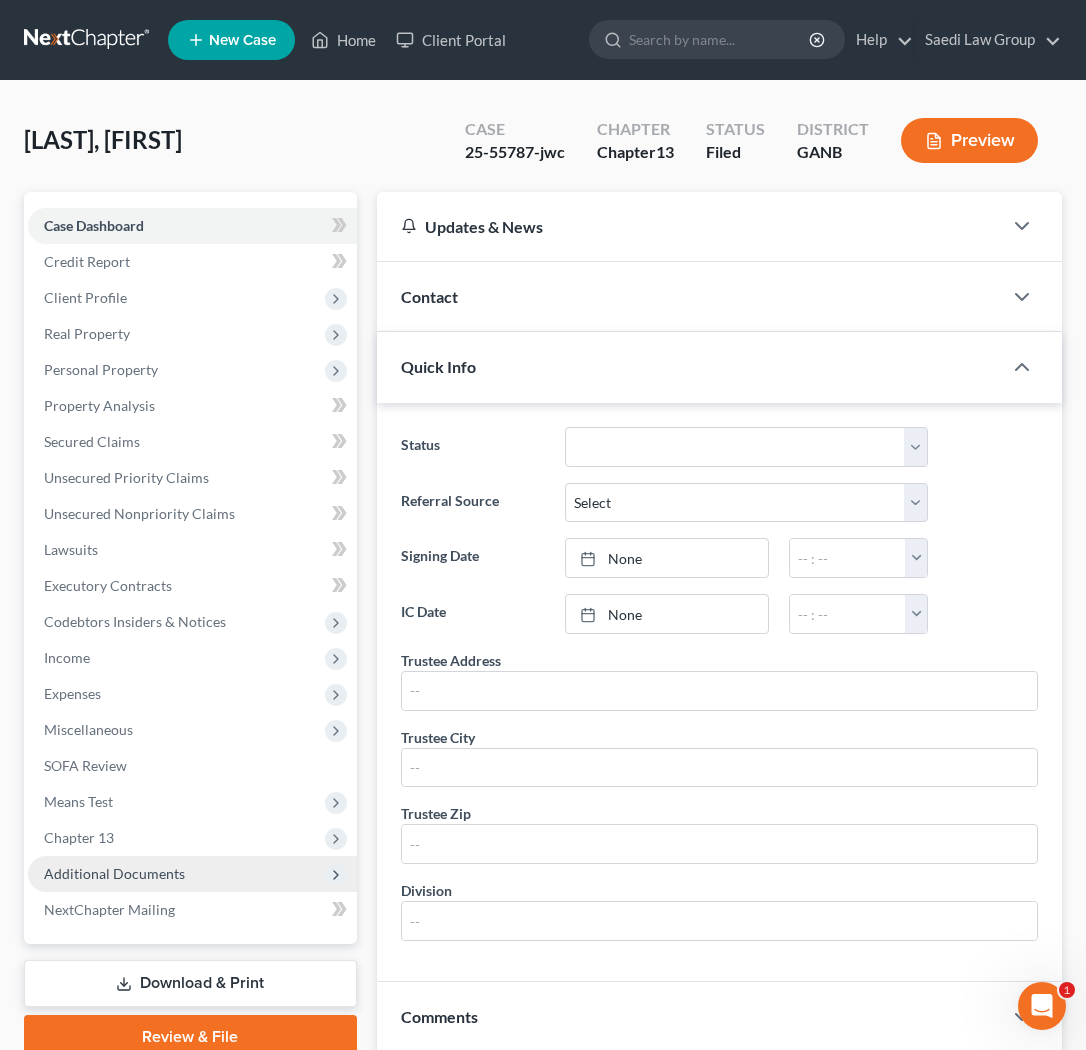 click on "Additional Documents" at bounding box center (114, 873) 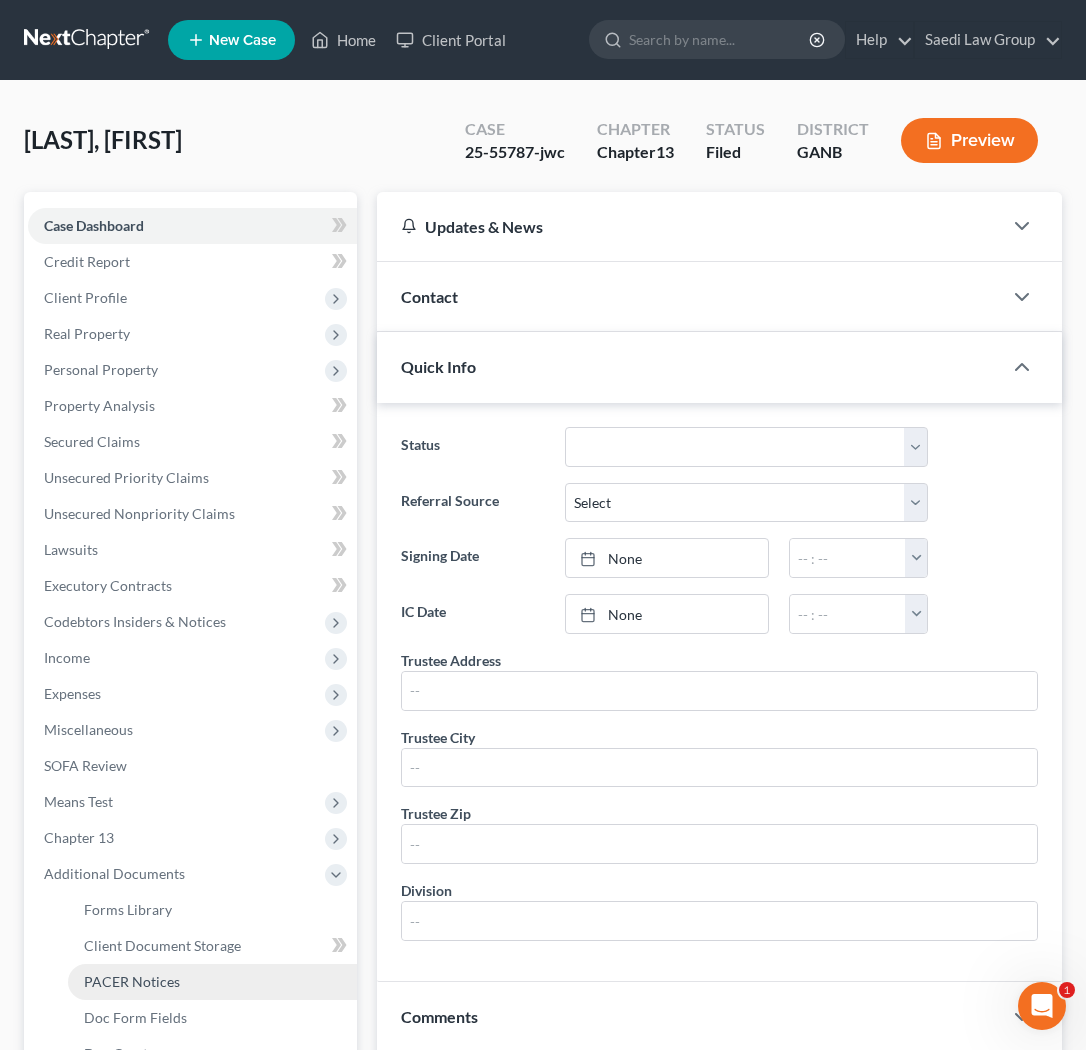 click on "PACER Notices" at bounding box center [132, 981] 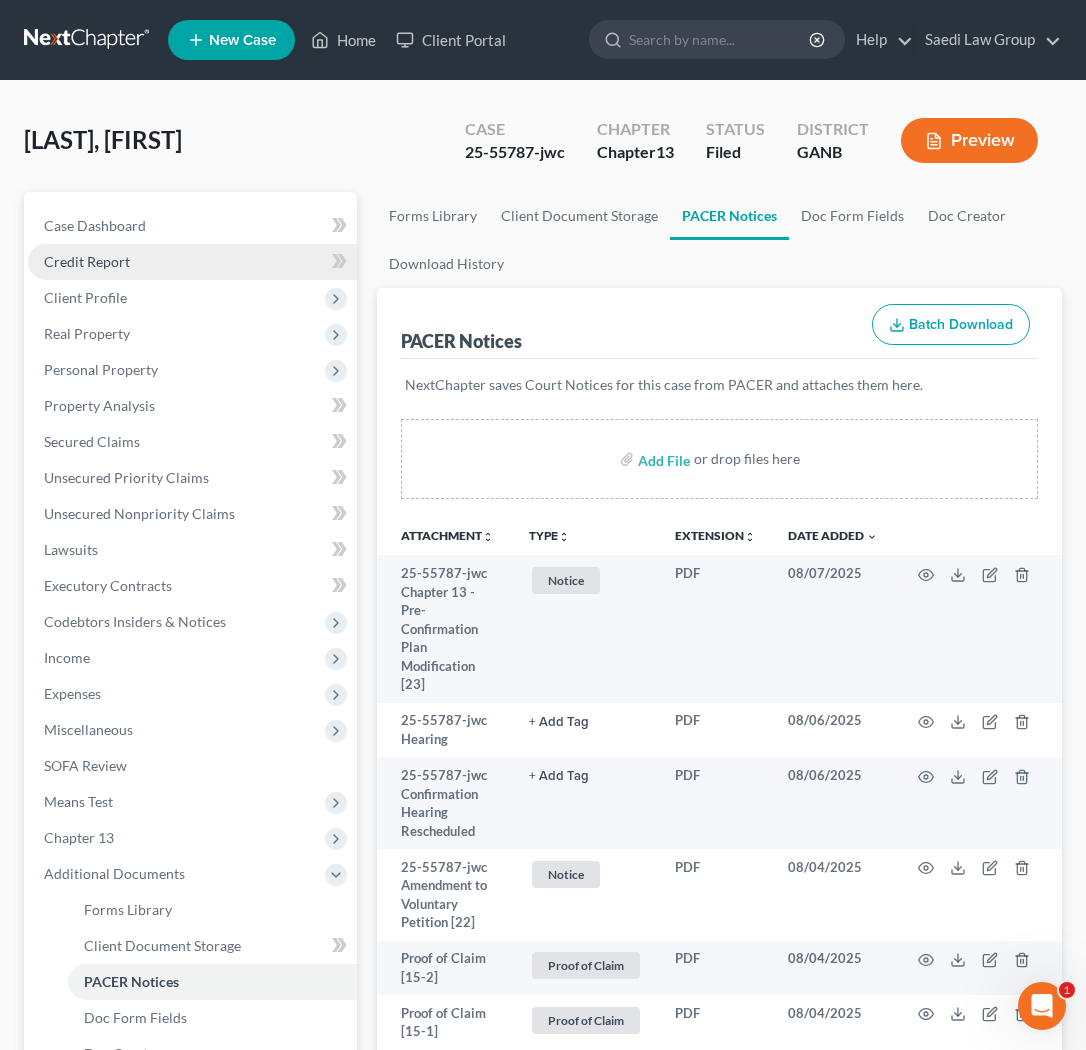 click on "Credit Report" at bounding box center [87, 261] 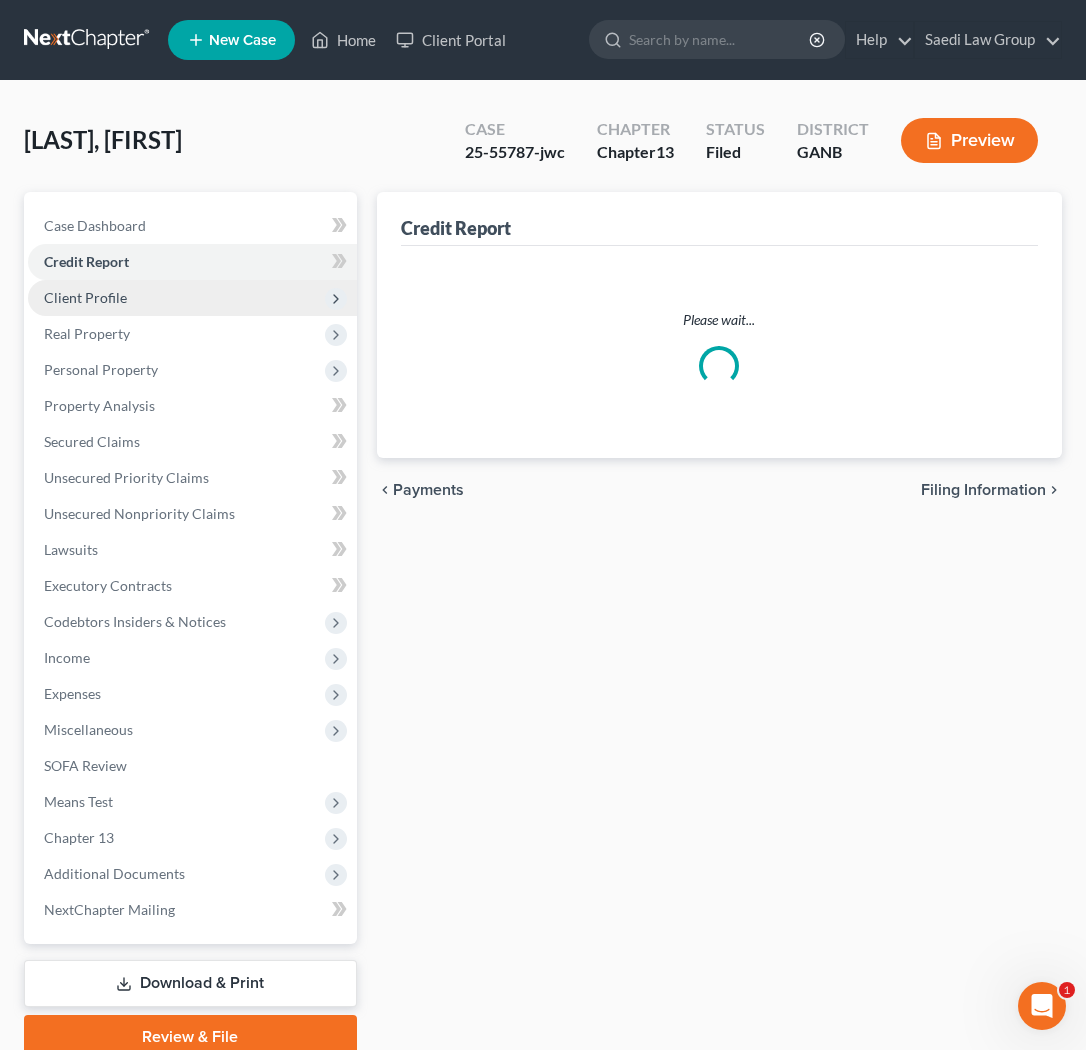 click on "Client Profile" at bounding box center [85, 297] 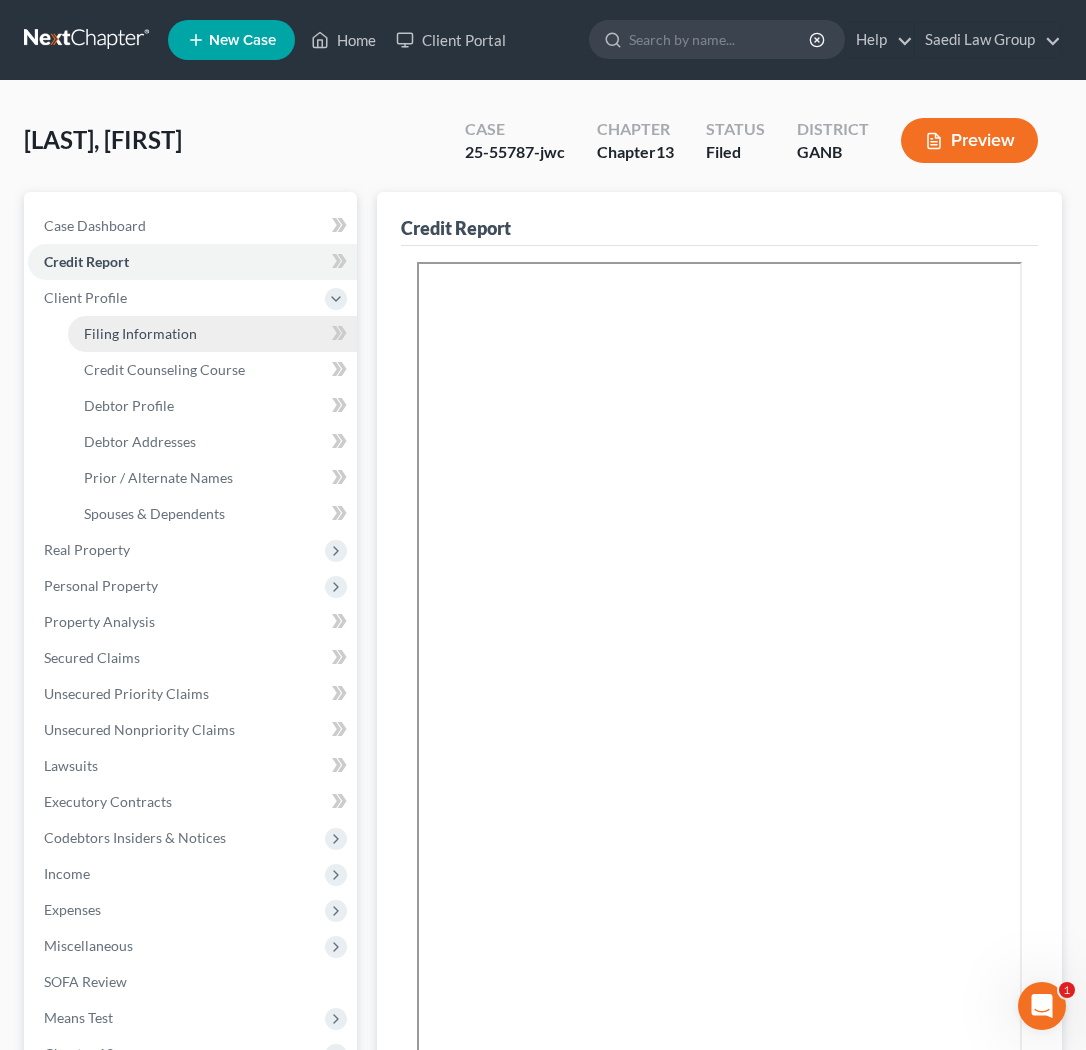 click on "Filing Information" at bounding box center (140, 333) 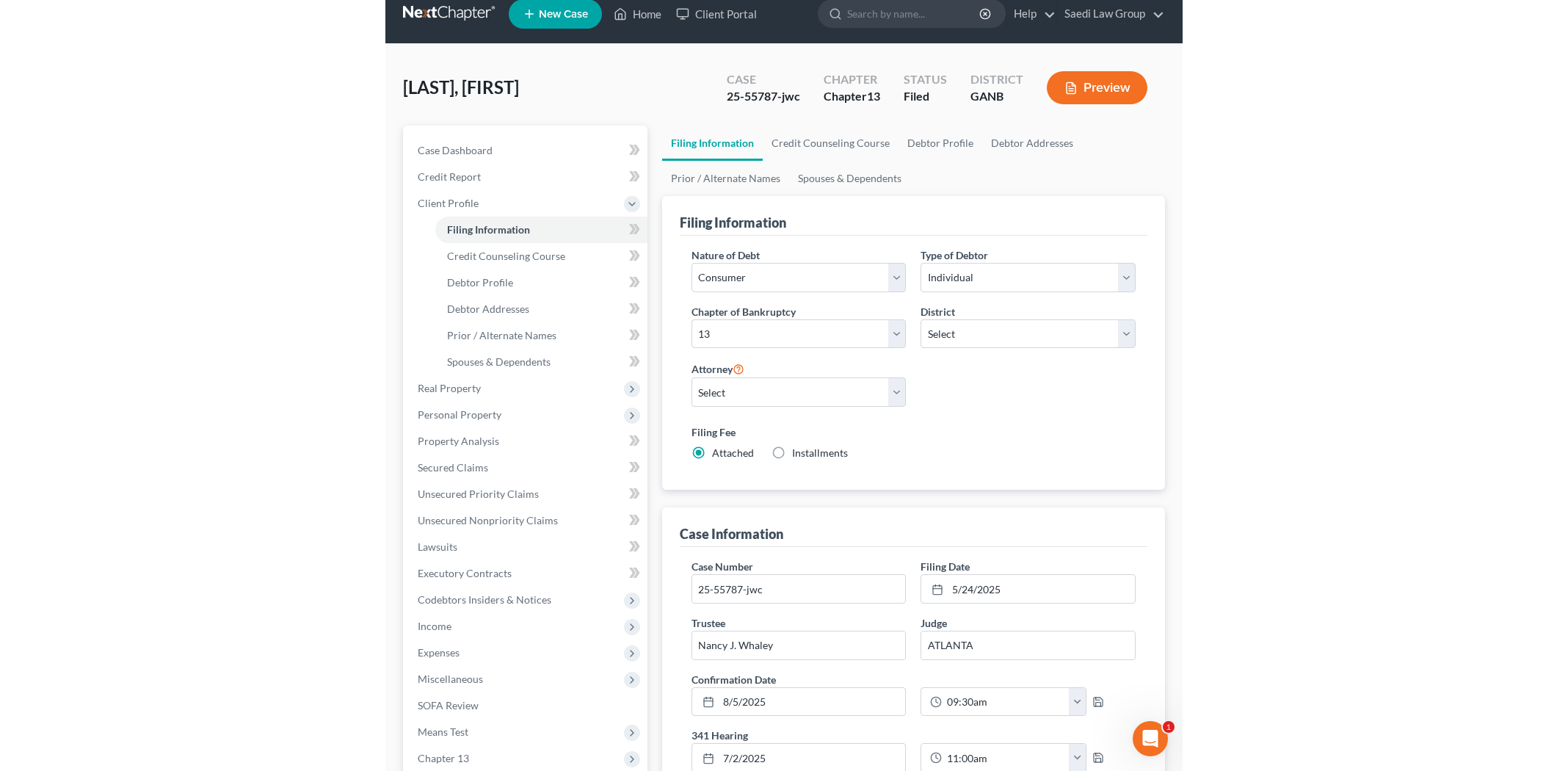 scroll, scrollTop: 24, scrollLeft: 0, axis: vertical 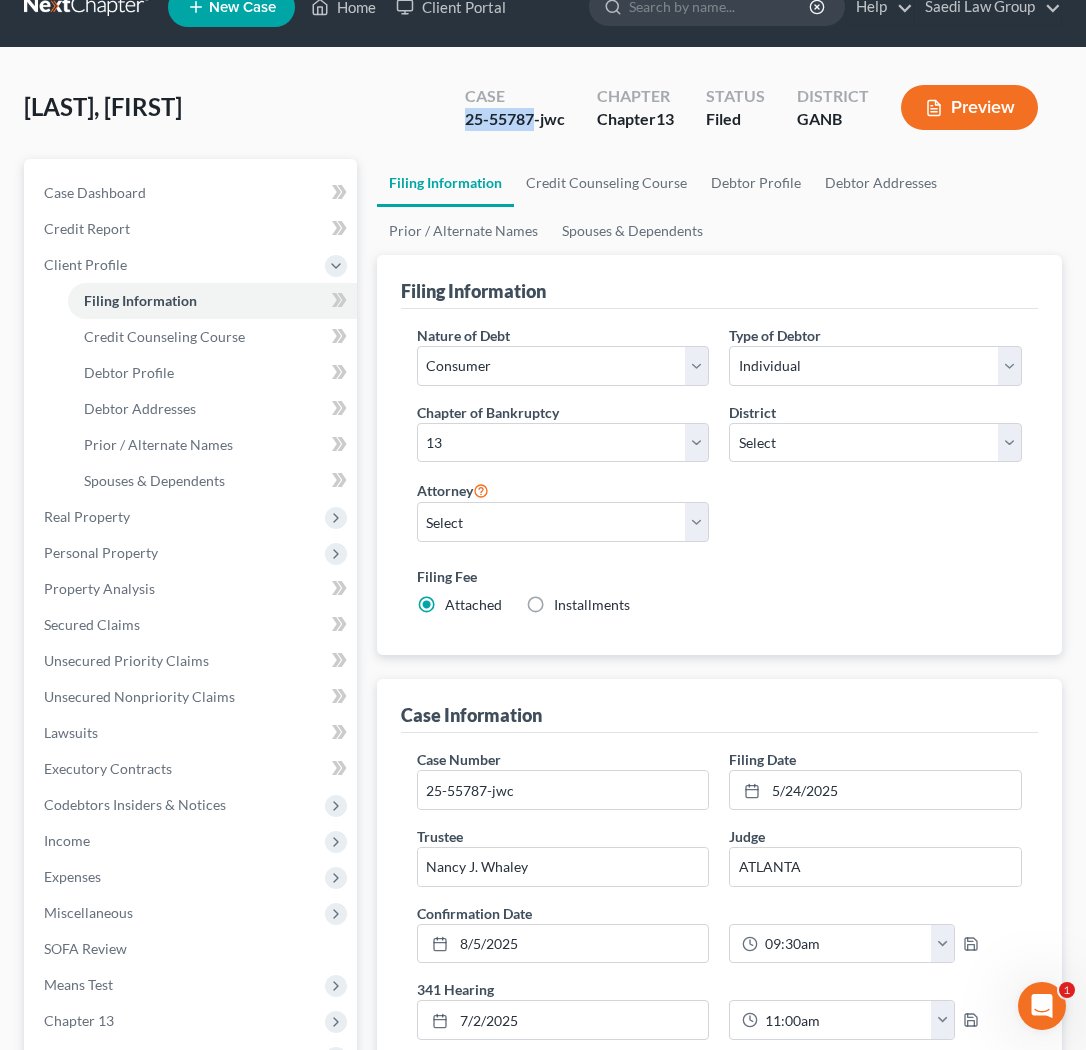 drag, startPoint x: 531, startPoint y: 118, endPoint x: 455, endPoint y: 116, distance: 76.02631 